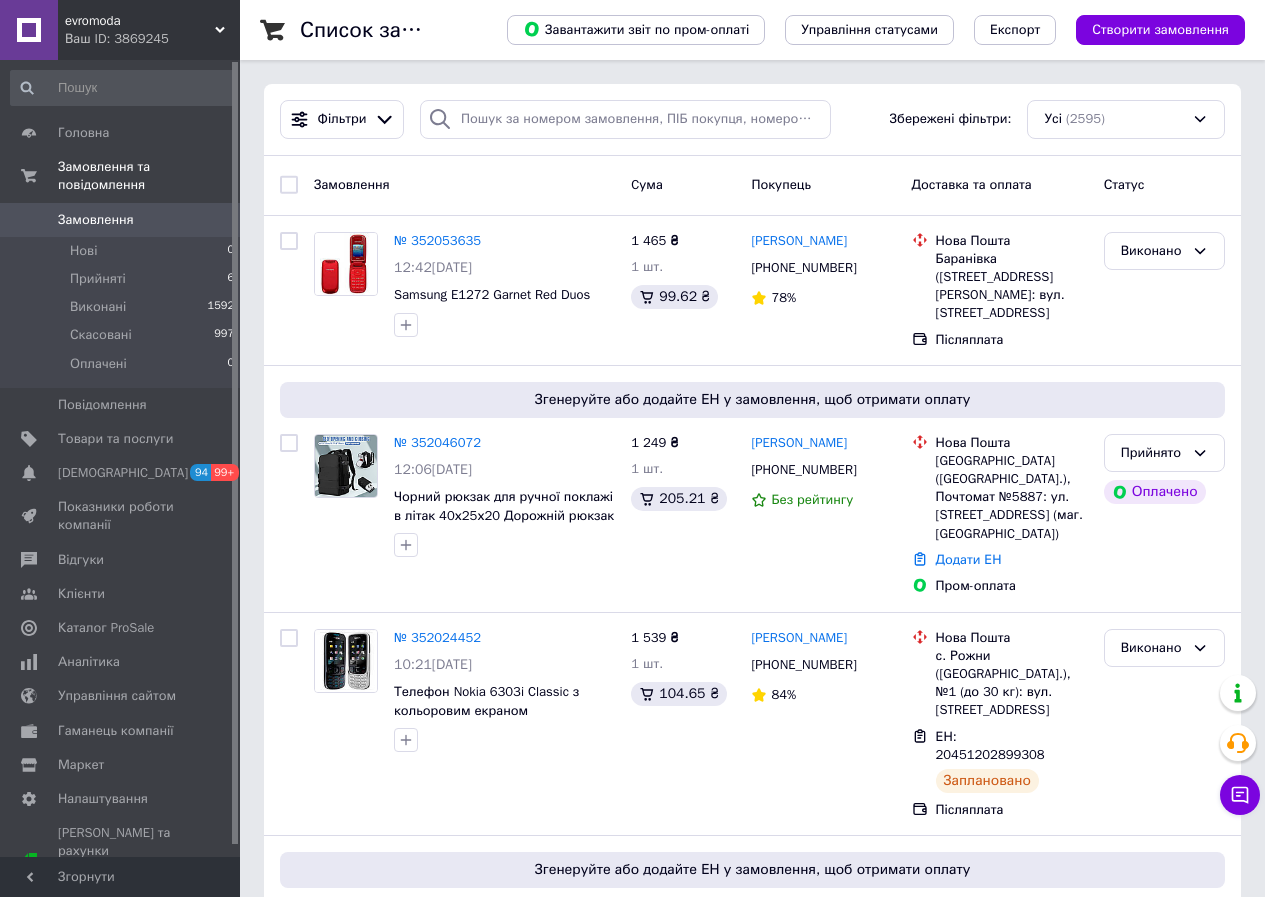 scroll, scrollTop: 0, scrollLeft: 0, axis: both 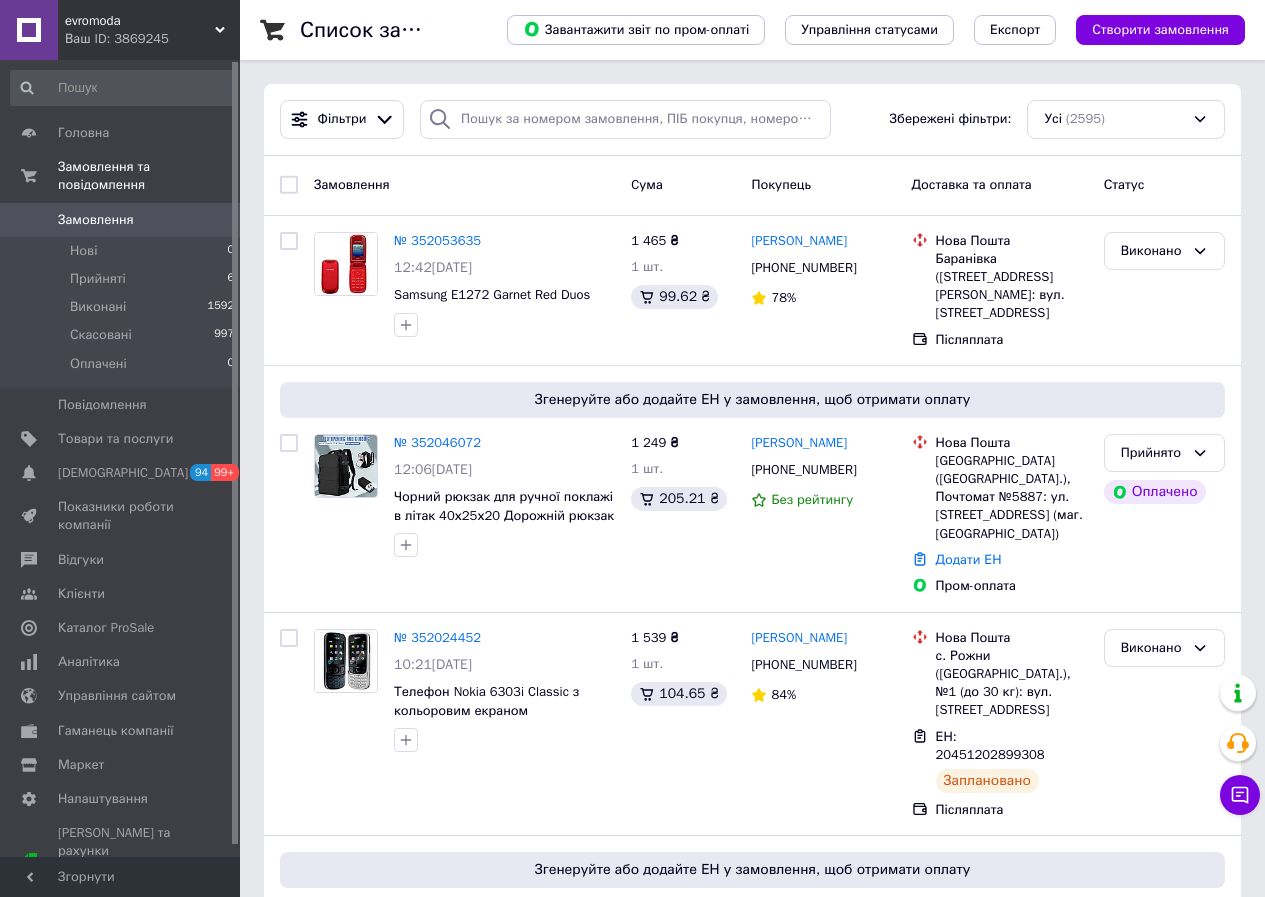click on "evromoda" at bounding box center (140, 21) 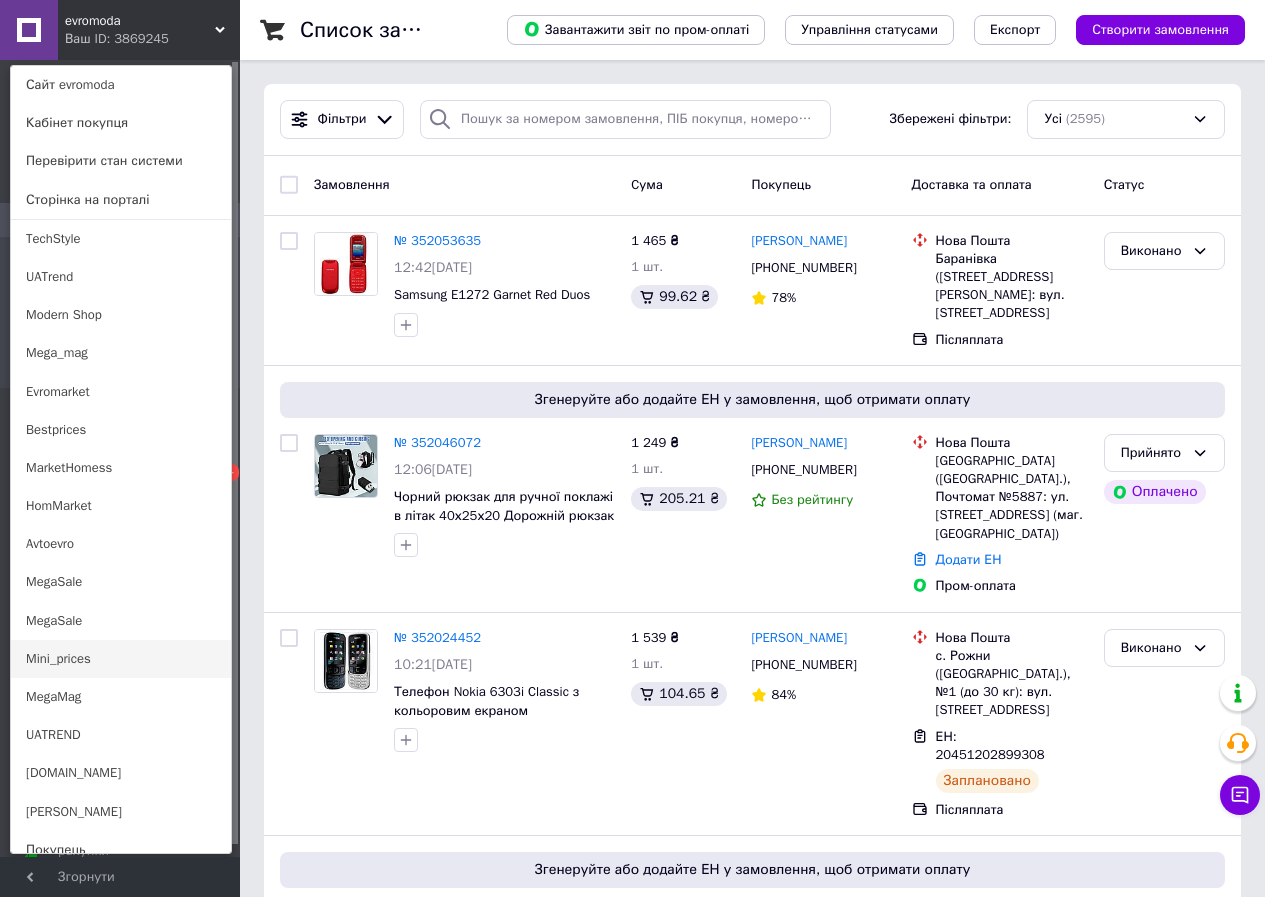 click on "Mini_prices" at bounding box center [121, 659] 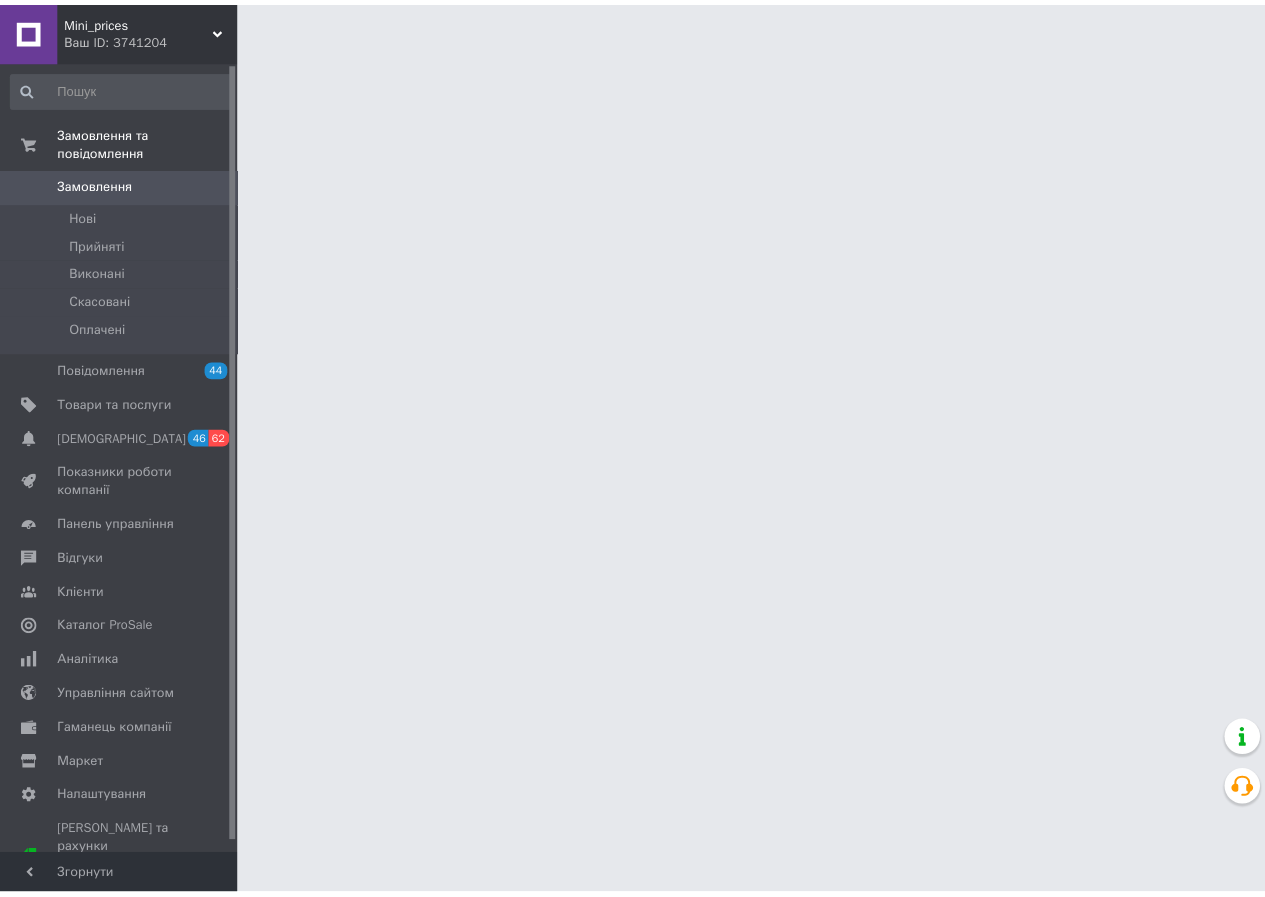 scroll, scrollTop: 0, scrollLeft: 0, axis: both 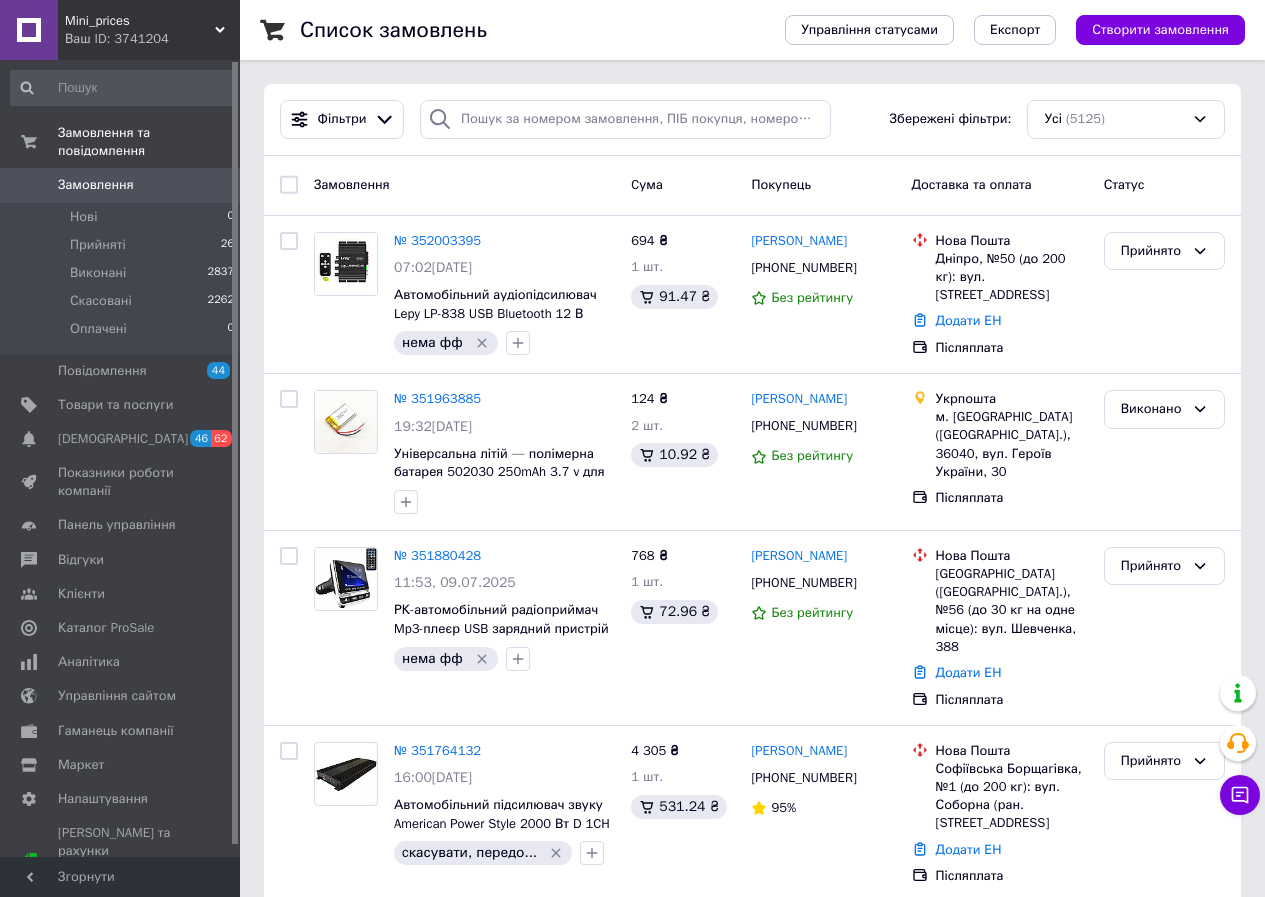 click on "Mini_prices" at bounding box center (140, 21) 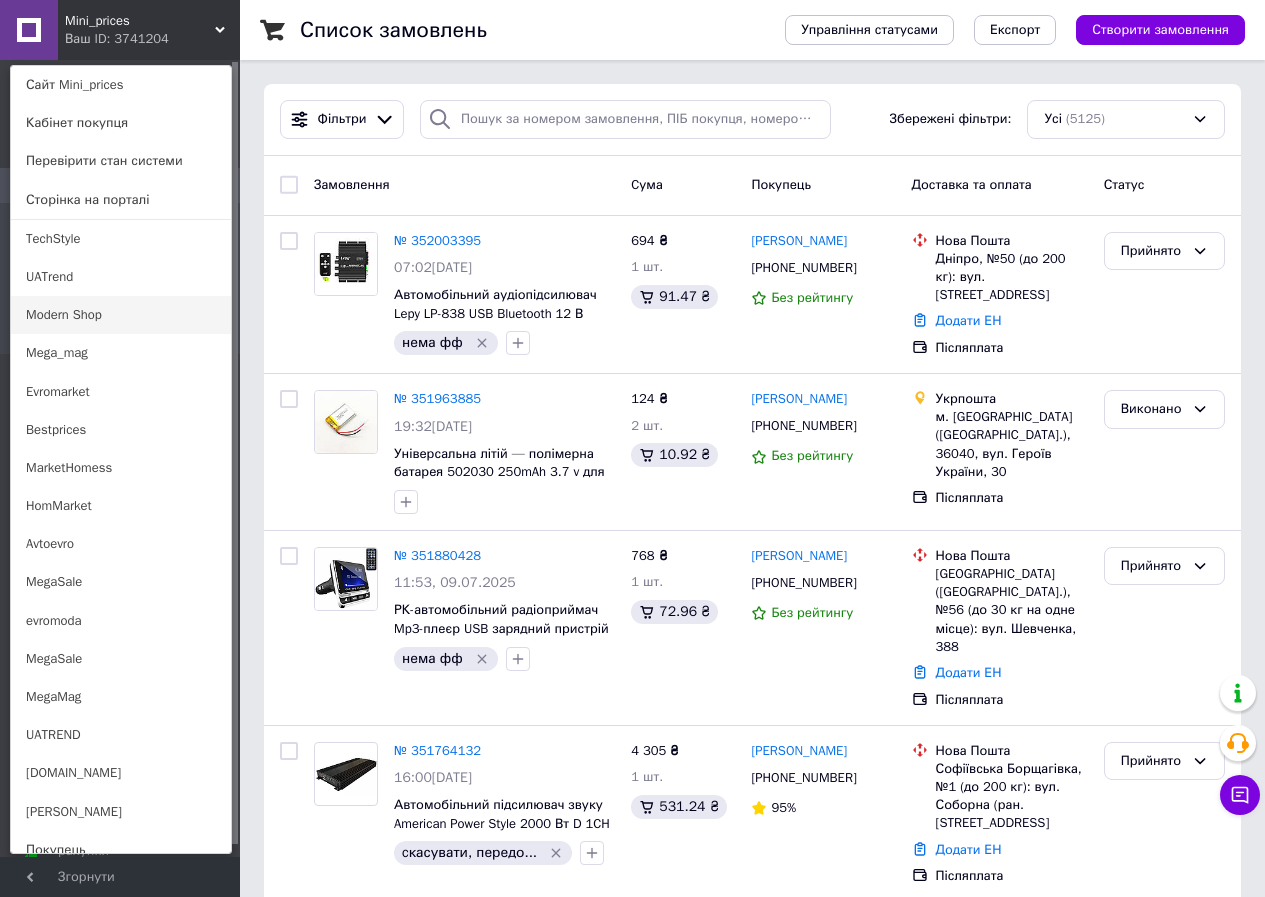 click on "Modern Shop" at bounding box center [121, 315] 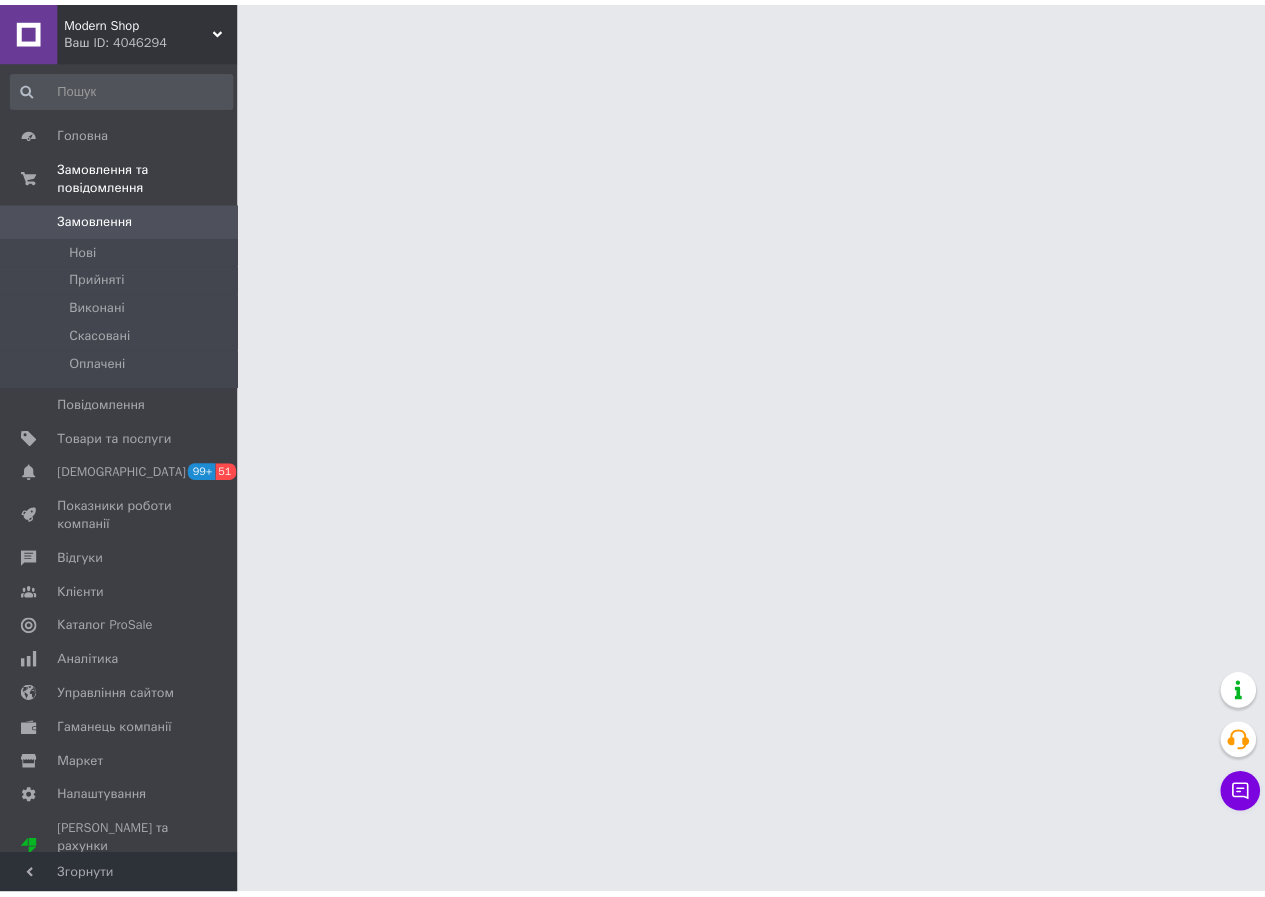 scroll, scrollTop: 0, scrollLeft: 0, axis: both 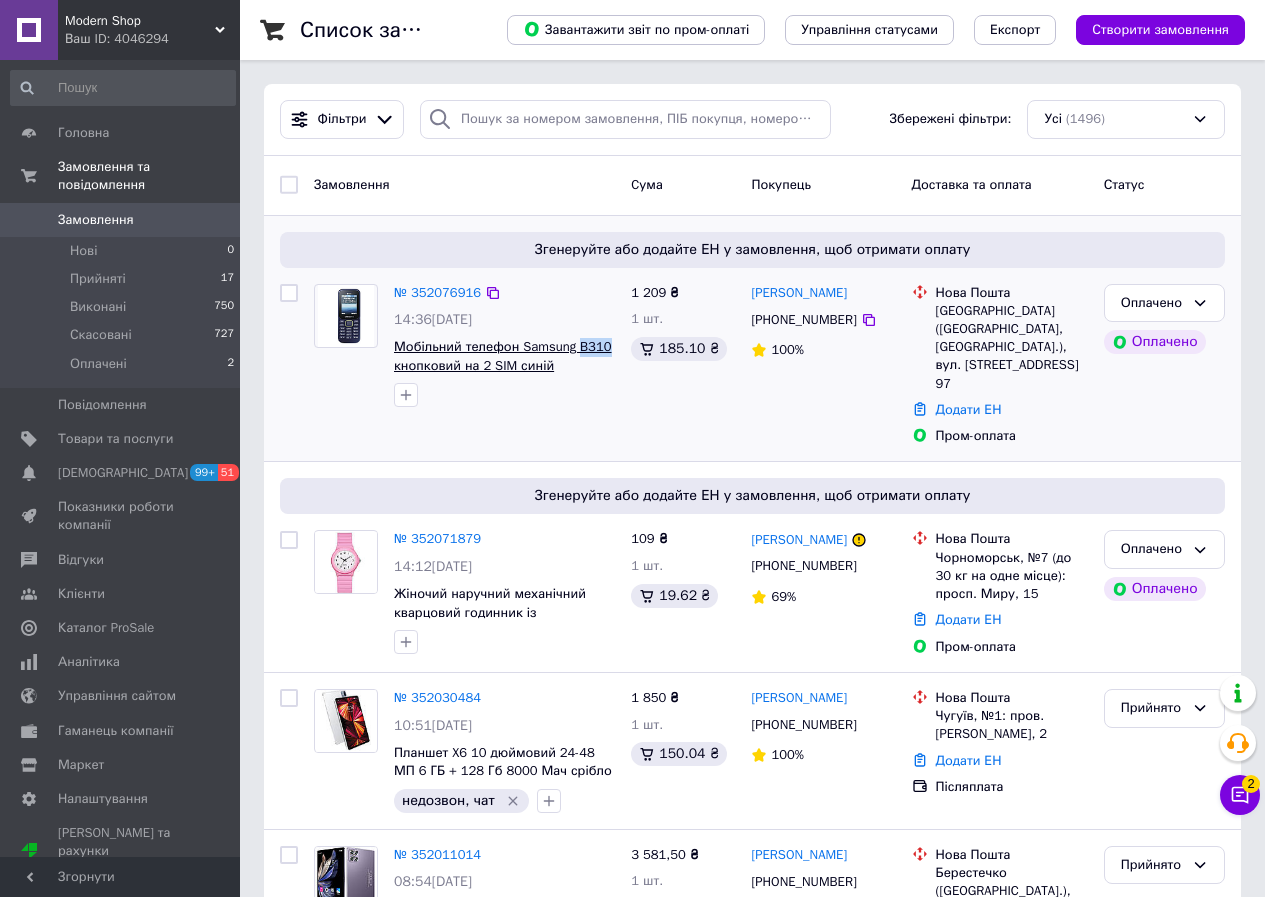 drag, startPoint x: 609, startPoint y: 346, endPoint x: 576, endPoint y: 352, distance: 33.54102 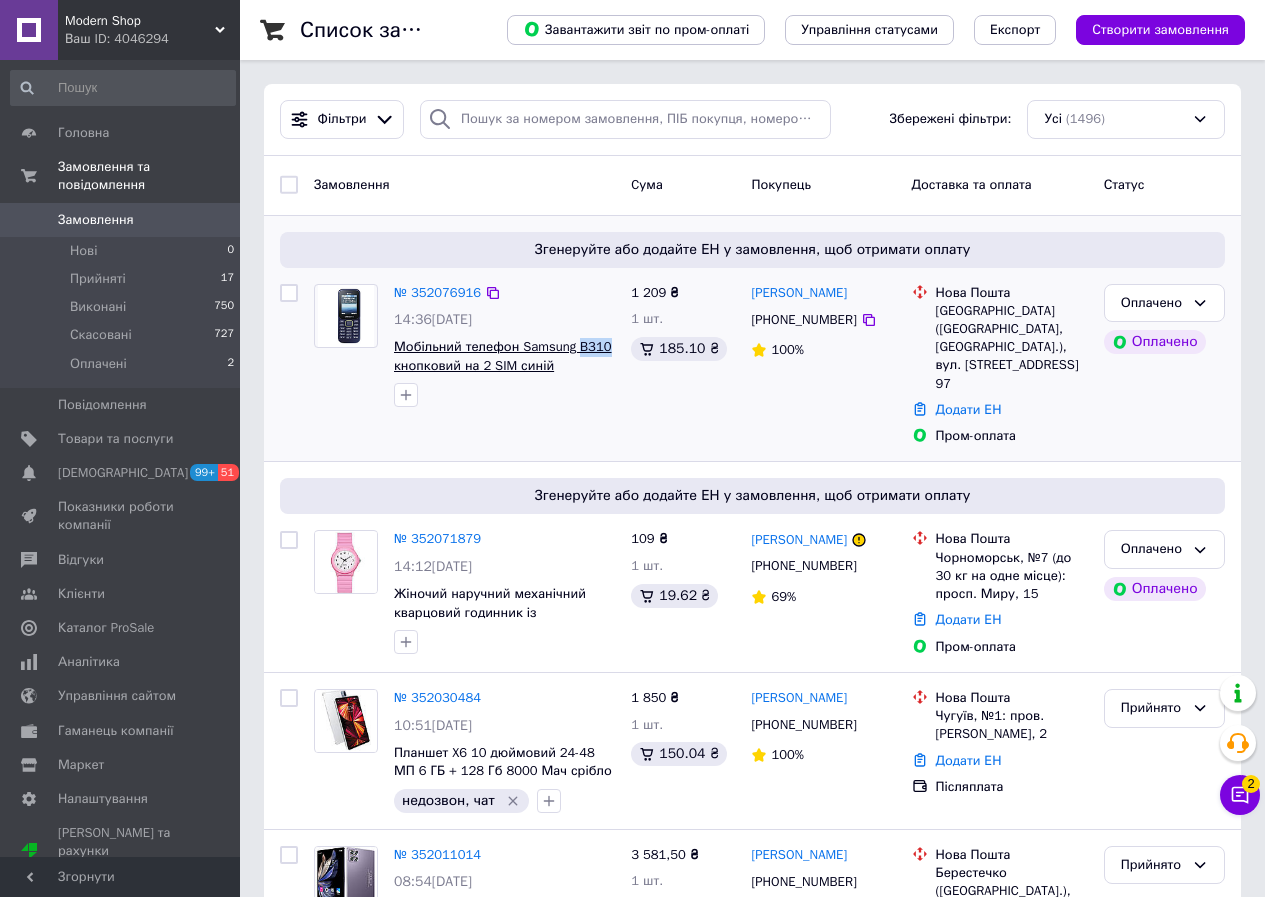 click on "Мобільний телефон Samsung B310 кнопковий на 2 SIM синій" at bounding box center [504, 356] 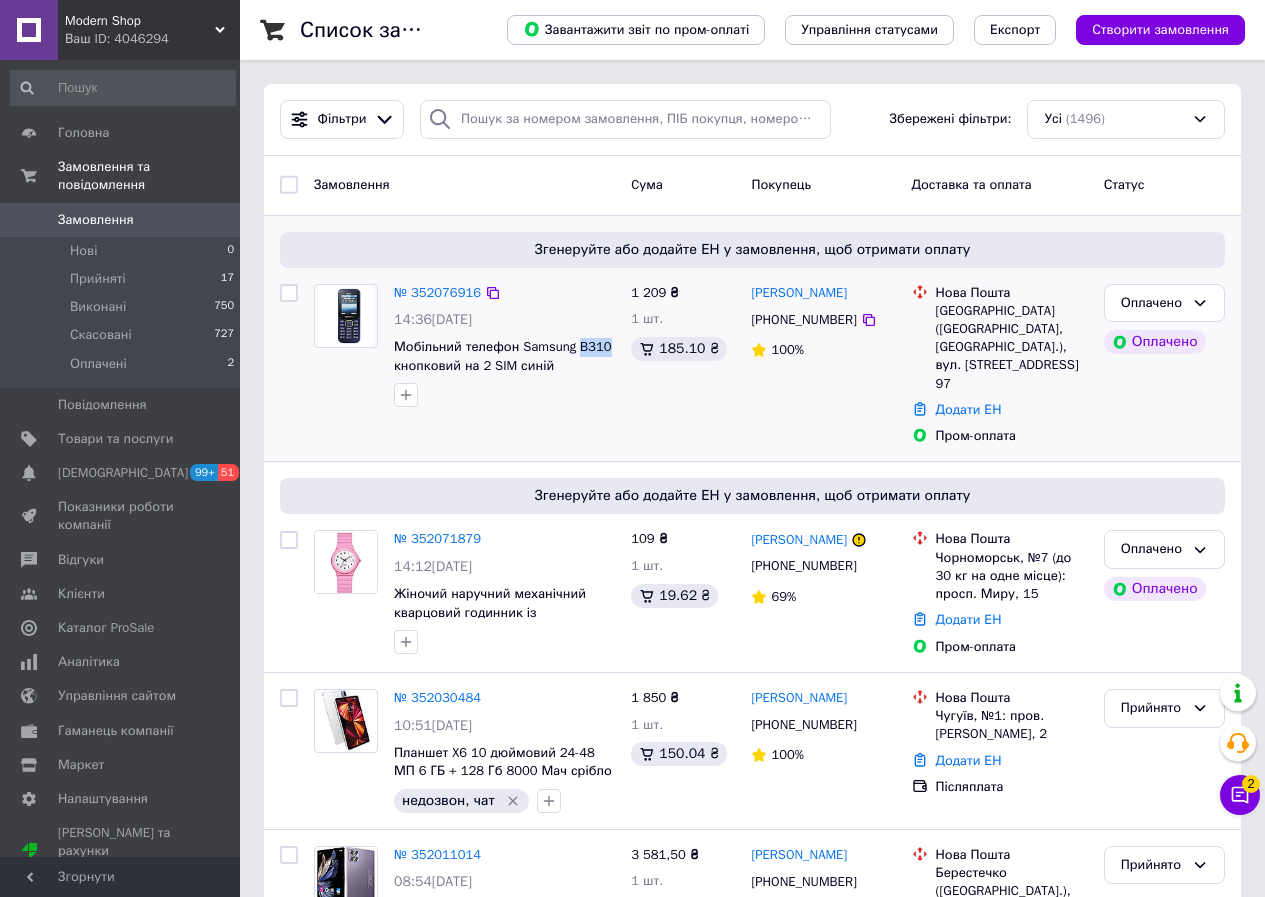 copy on "B310" 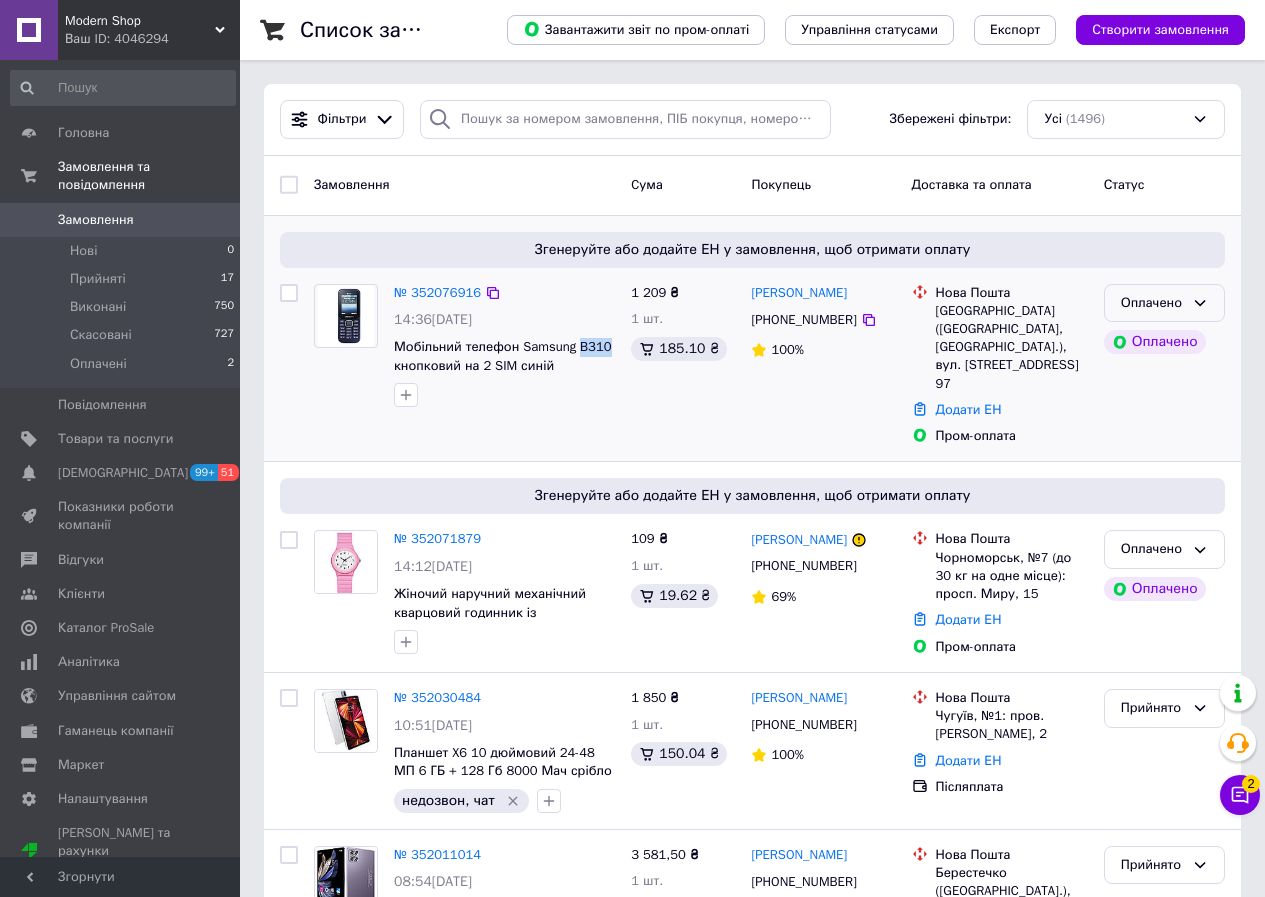 click on "Оплачено" at bounding box center [1152, 303] 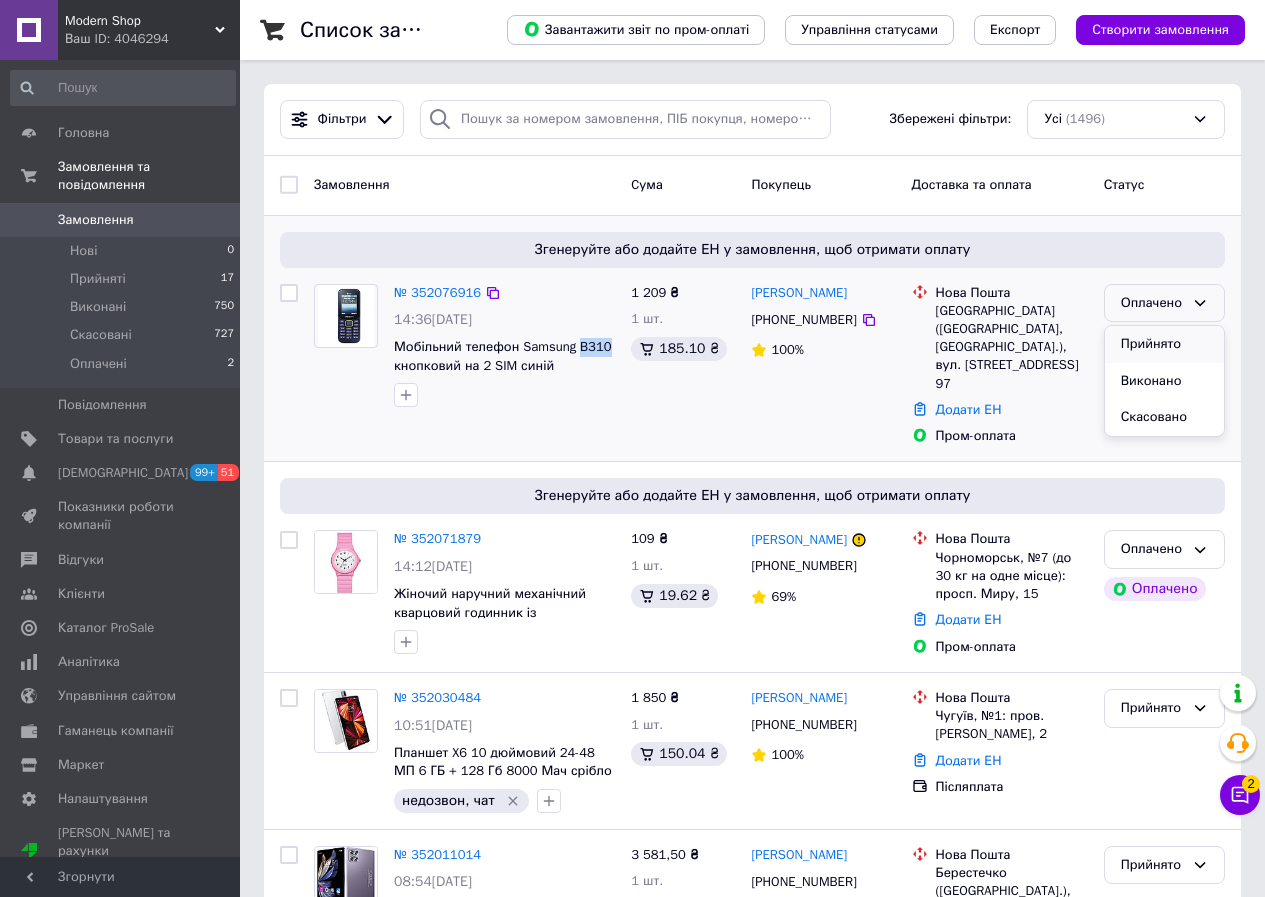 click on "Прийнято" at bounding box center [1164, 344] 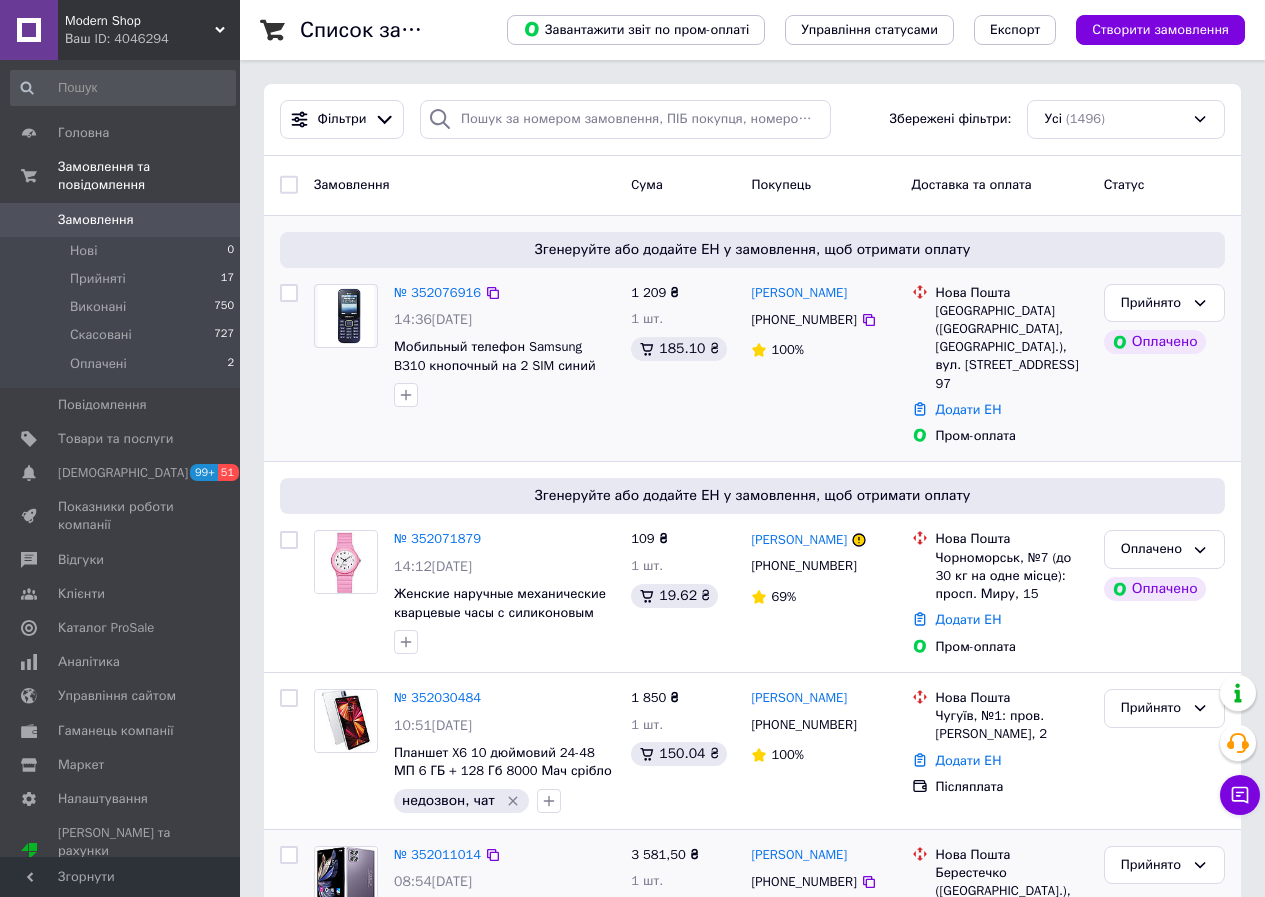 click on "Нова Пошта Берестечко (Волинська обл.), №1: вул. Незалежності, 55а Додати ЕН Післяплата" at bounding box center [1000, 918] 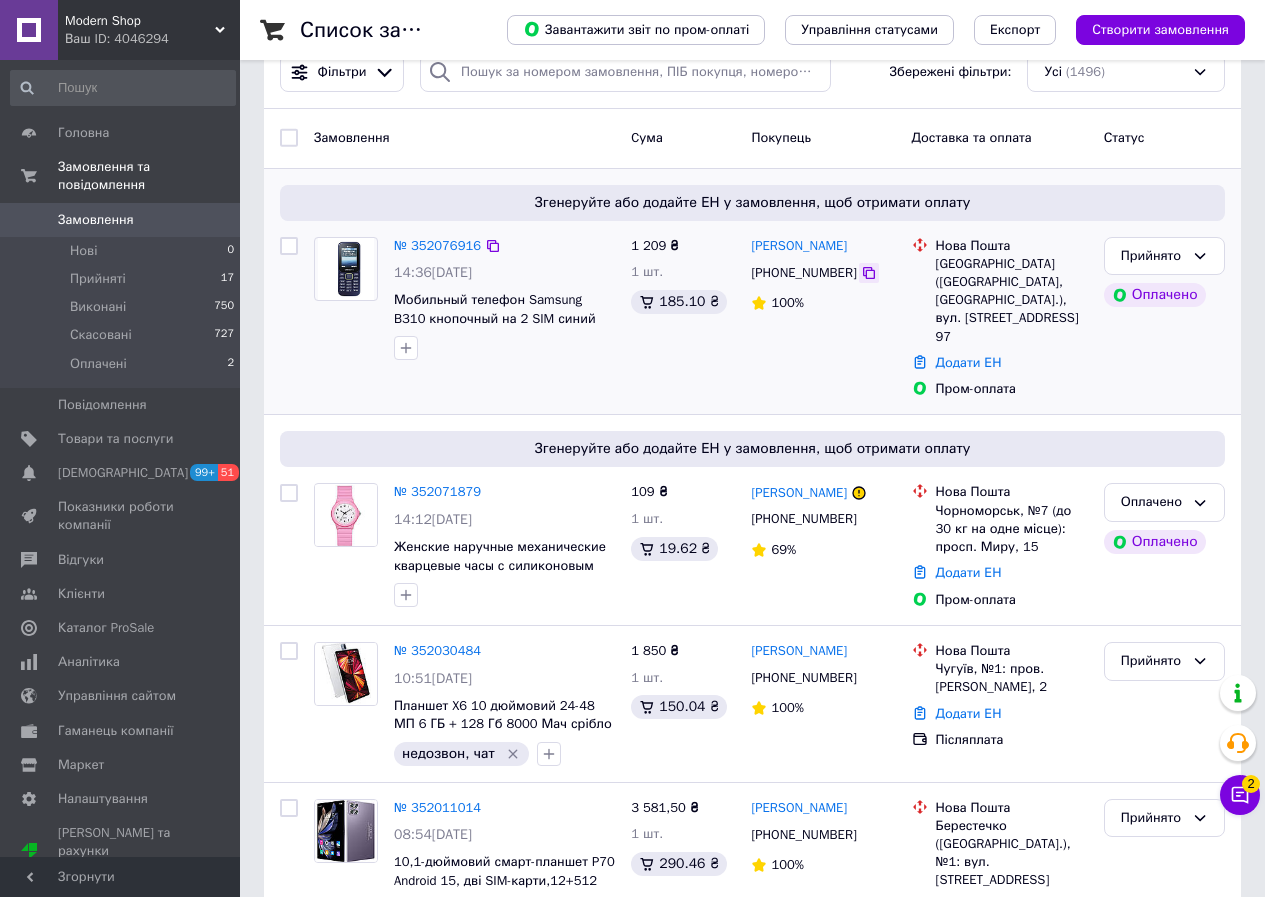 click 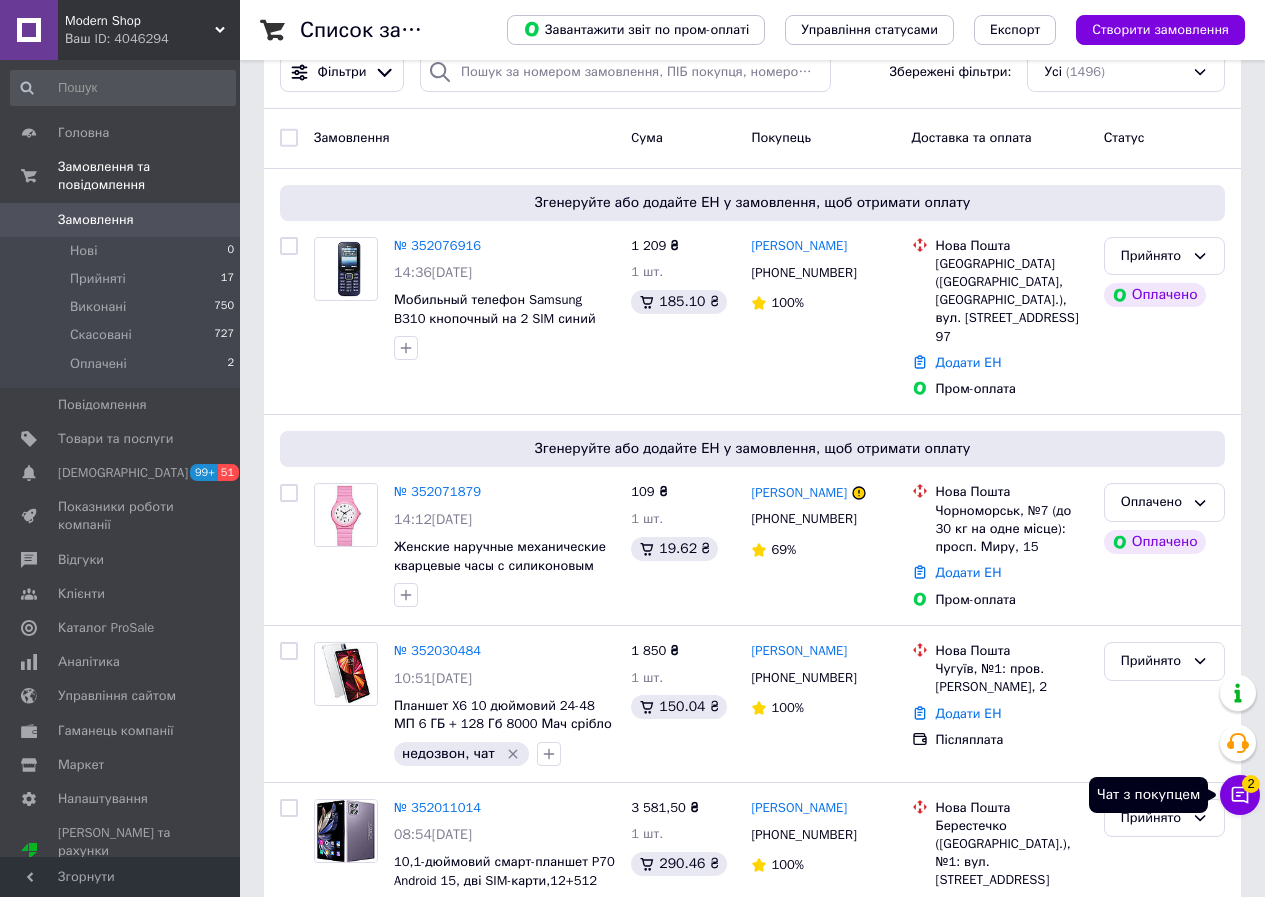 click 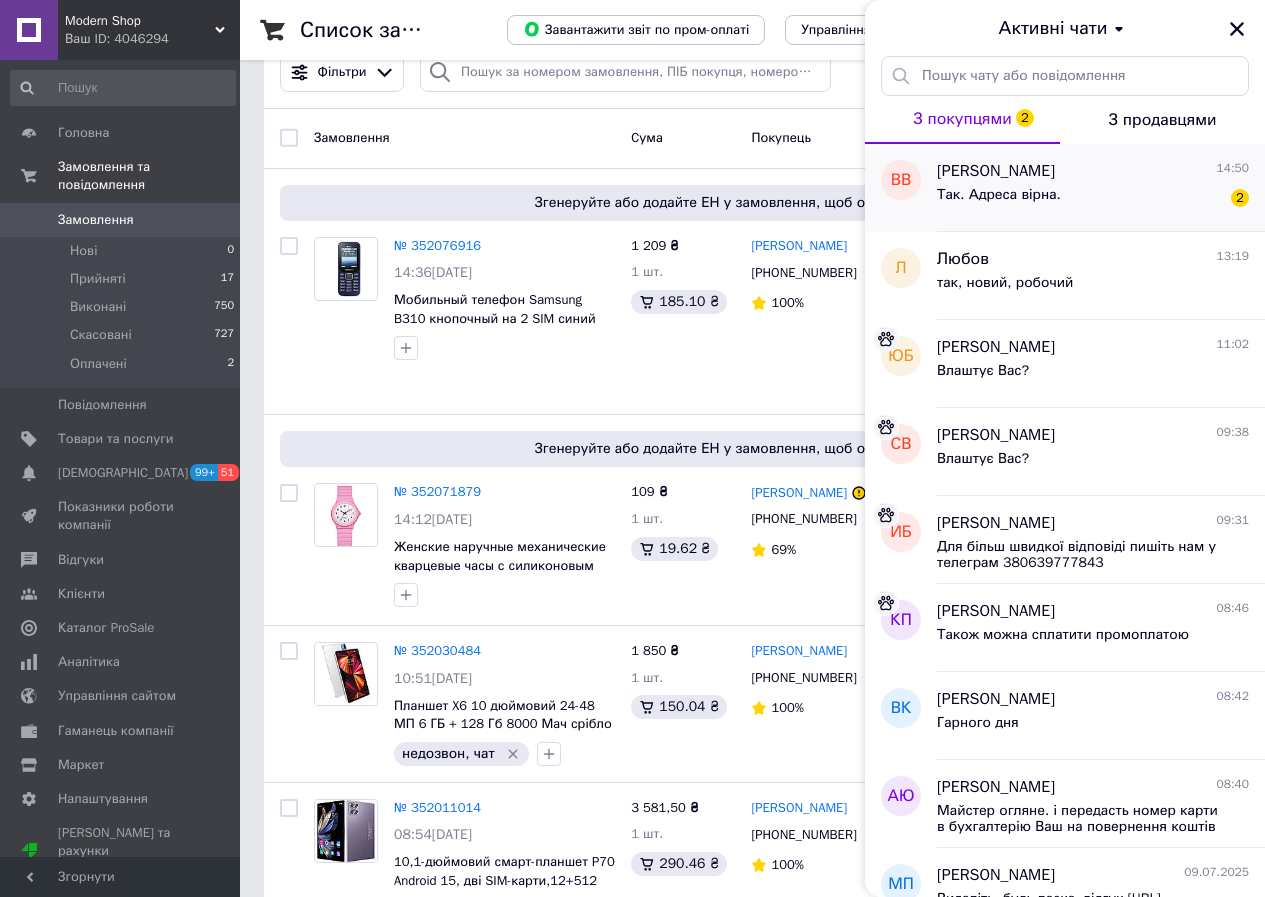 click on "Так. Адреса вірна. 2" at bounding box center (1093, 199) 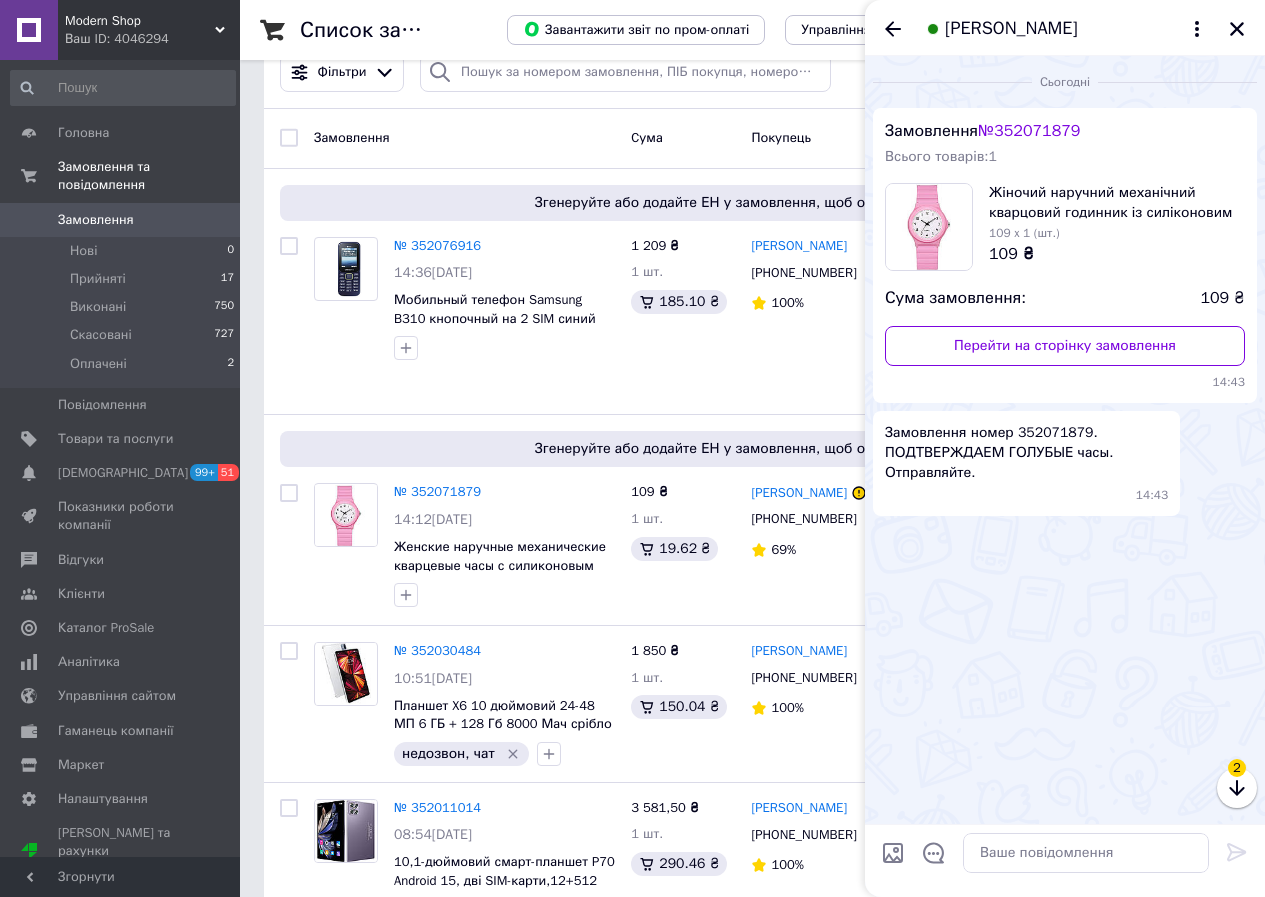 scroll, scrollTop: 339, scrollLeft: 0, axis: vertical 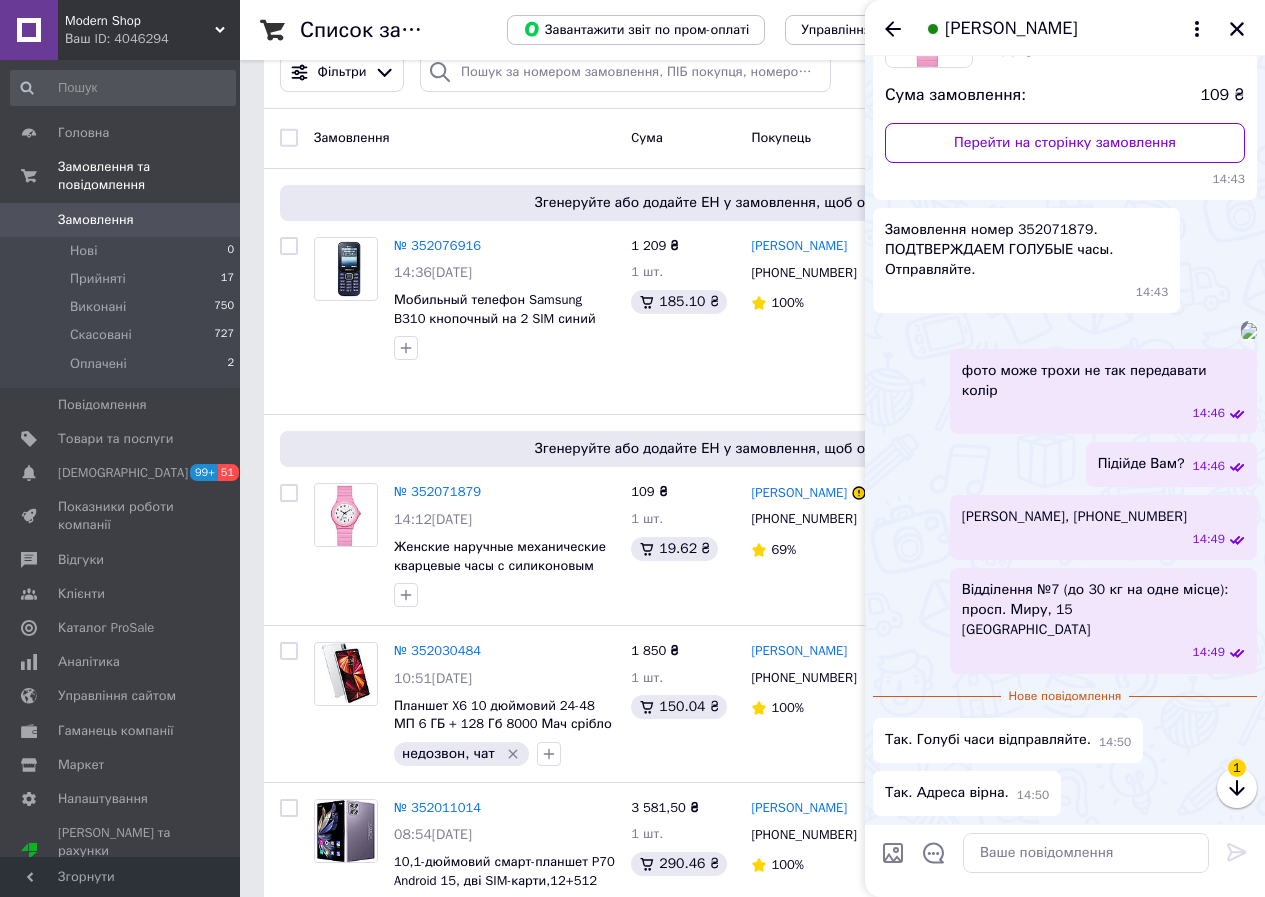 click 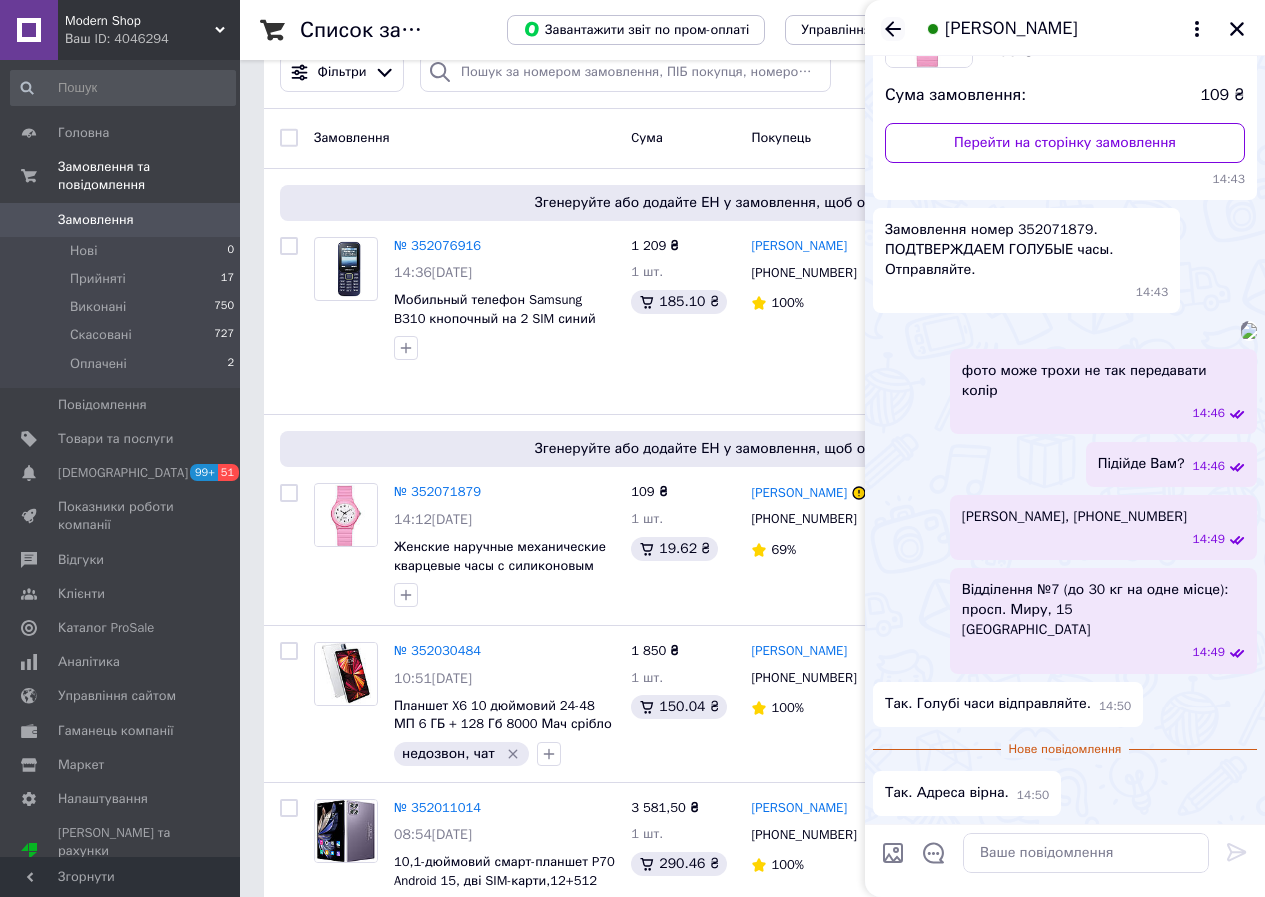 click 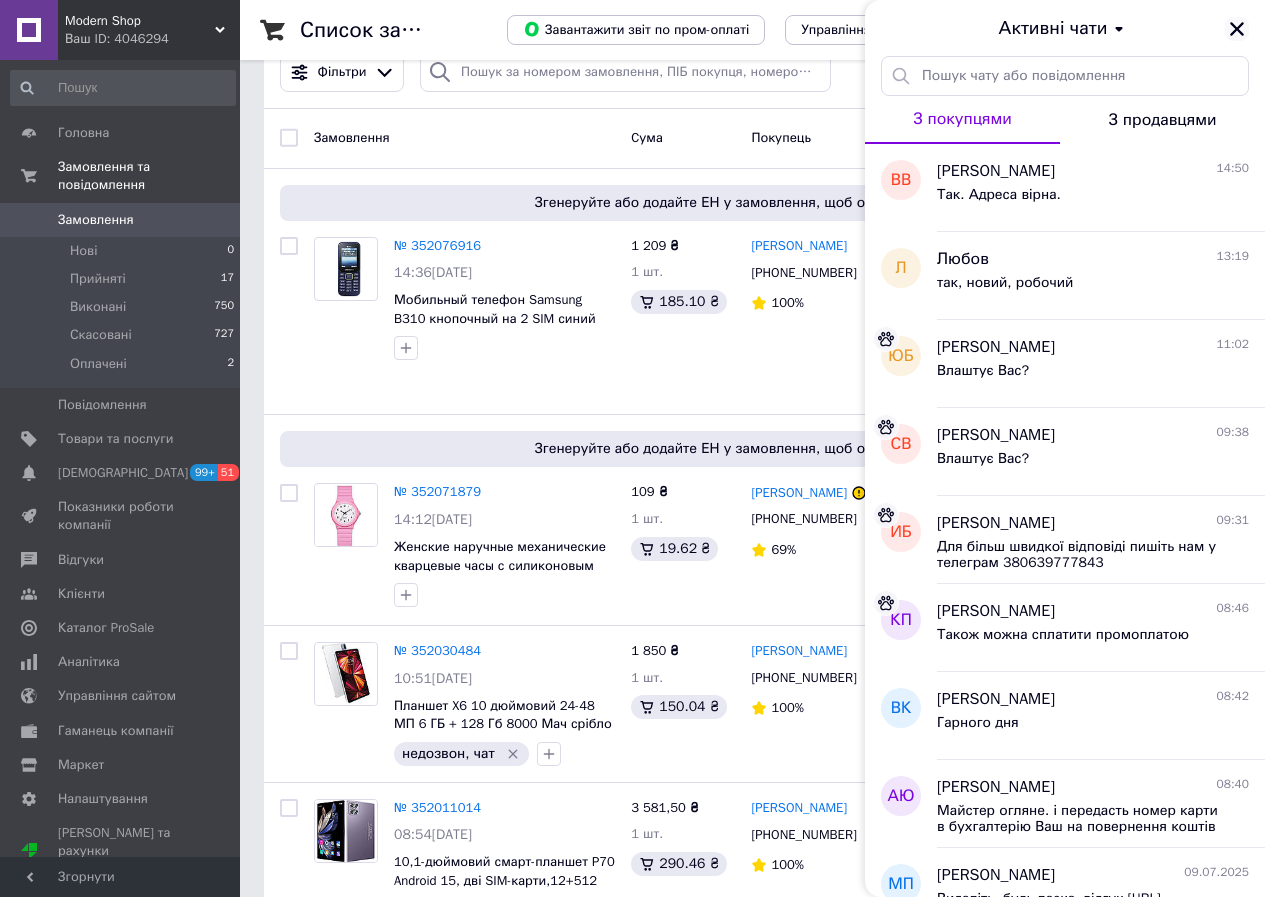 click 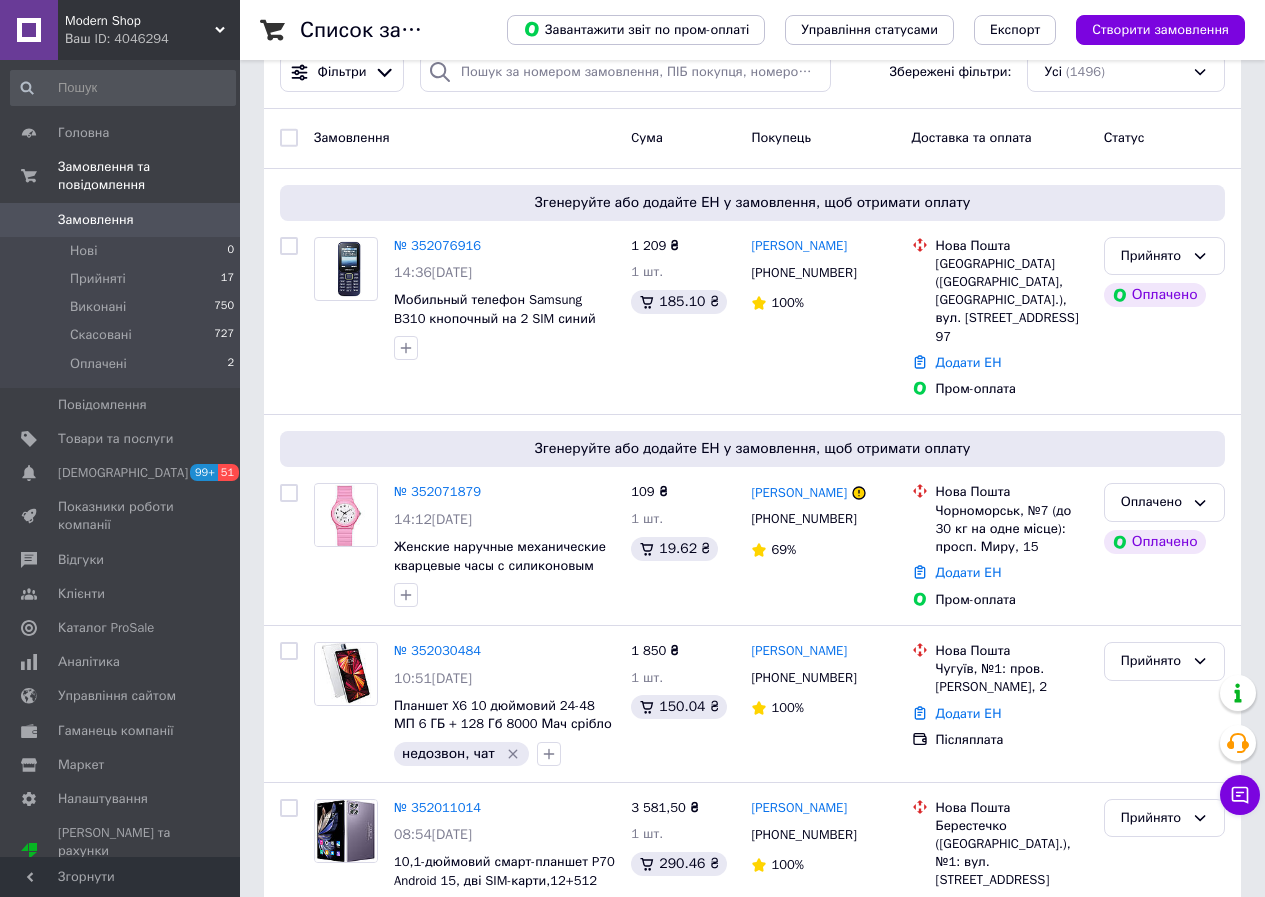 click on "Modern Shop" at bounding box center (140, 21) 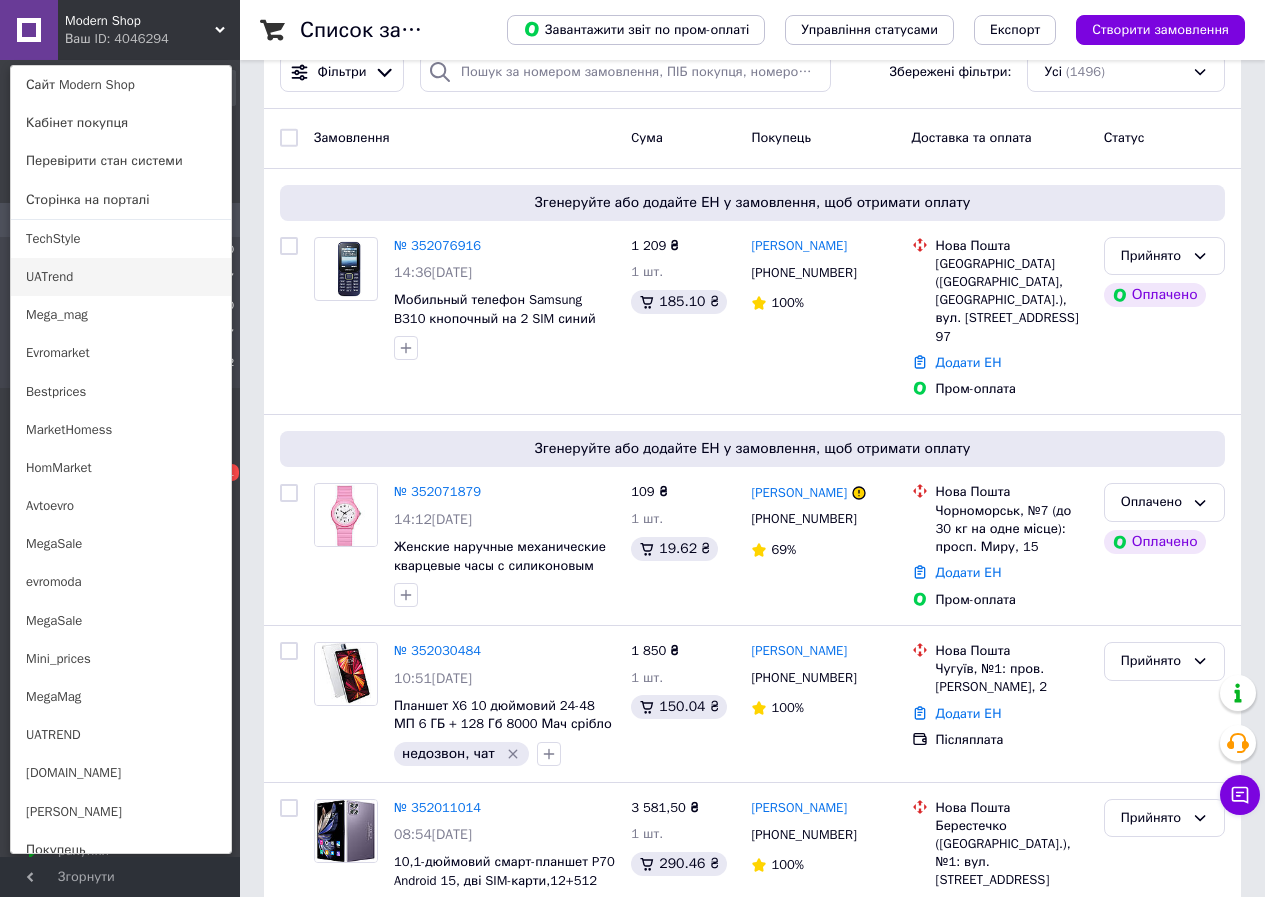click on "UATrend" at bounding box center (121, 277) 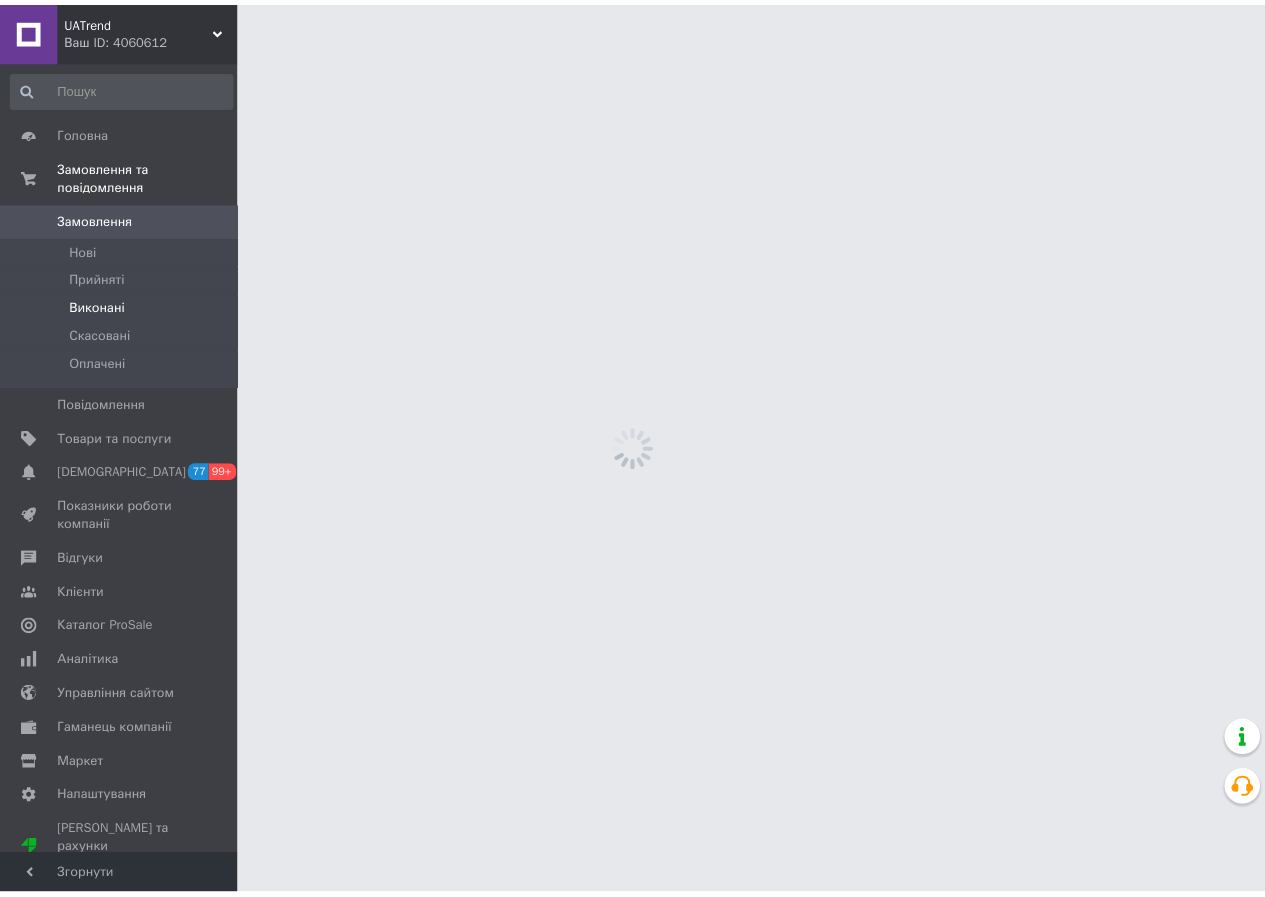 scroll, scrollTop: 0, scrollLeft: 0, axis: both 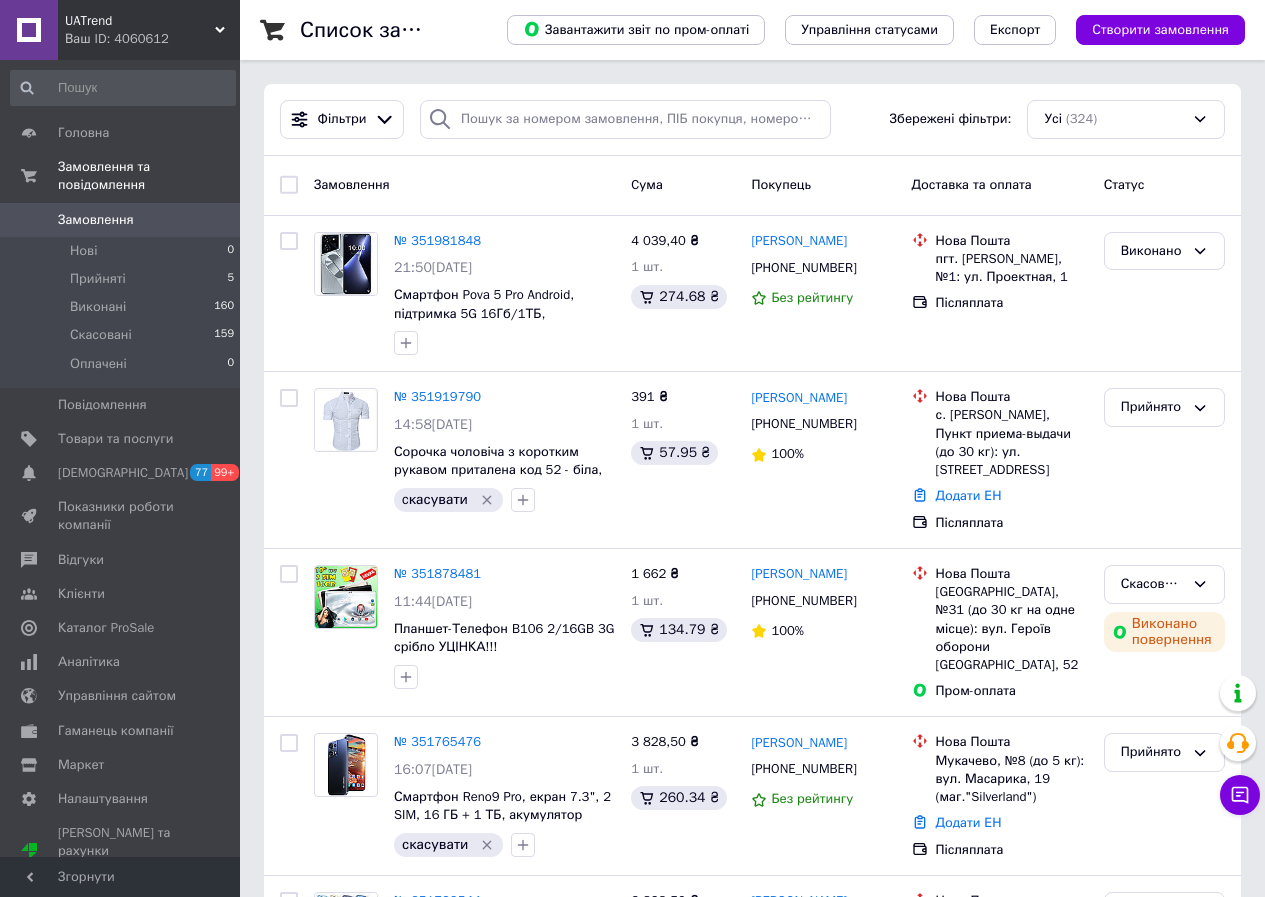 click on "Ваш ID: 4060612" at bounding box center (152, 39) 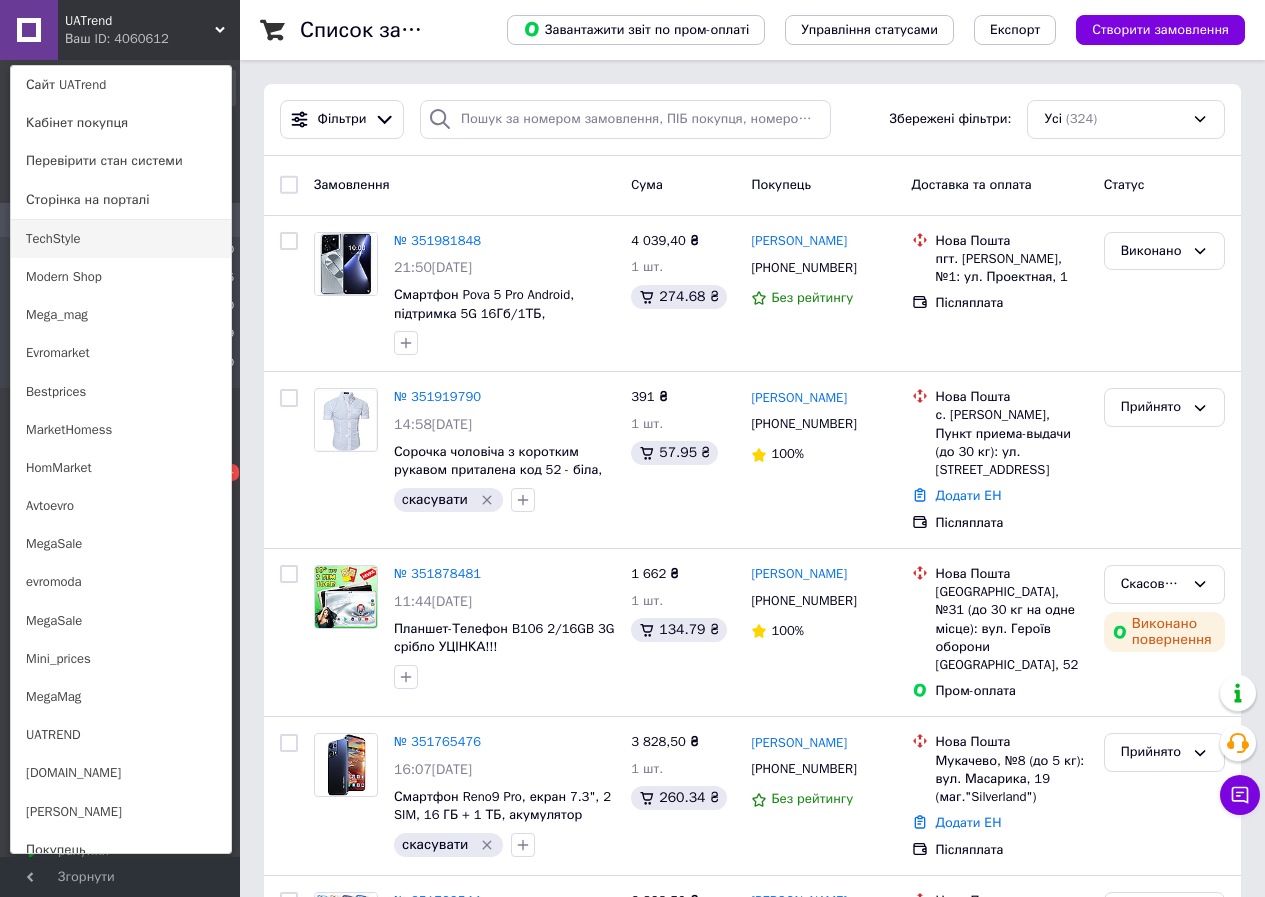 click on "TechStyle" at bounding box center [121, 239] 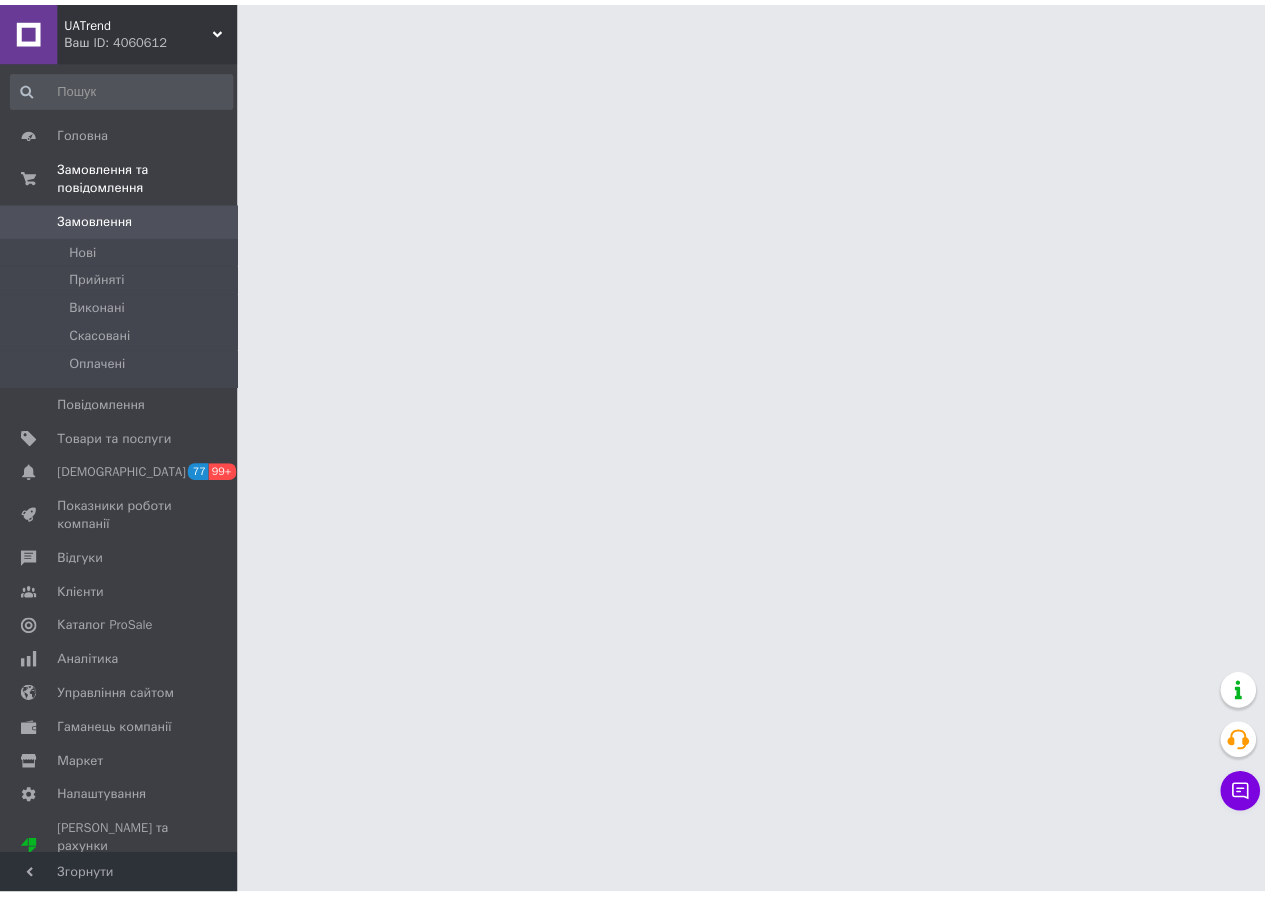 scroll, scrollTop: 0, scrollLeft: 0, axis: both 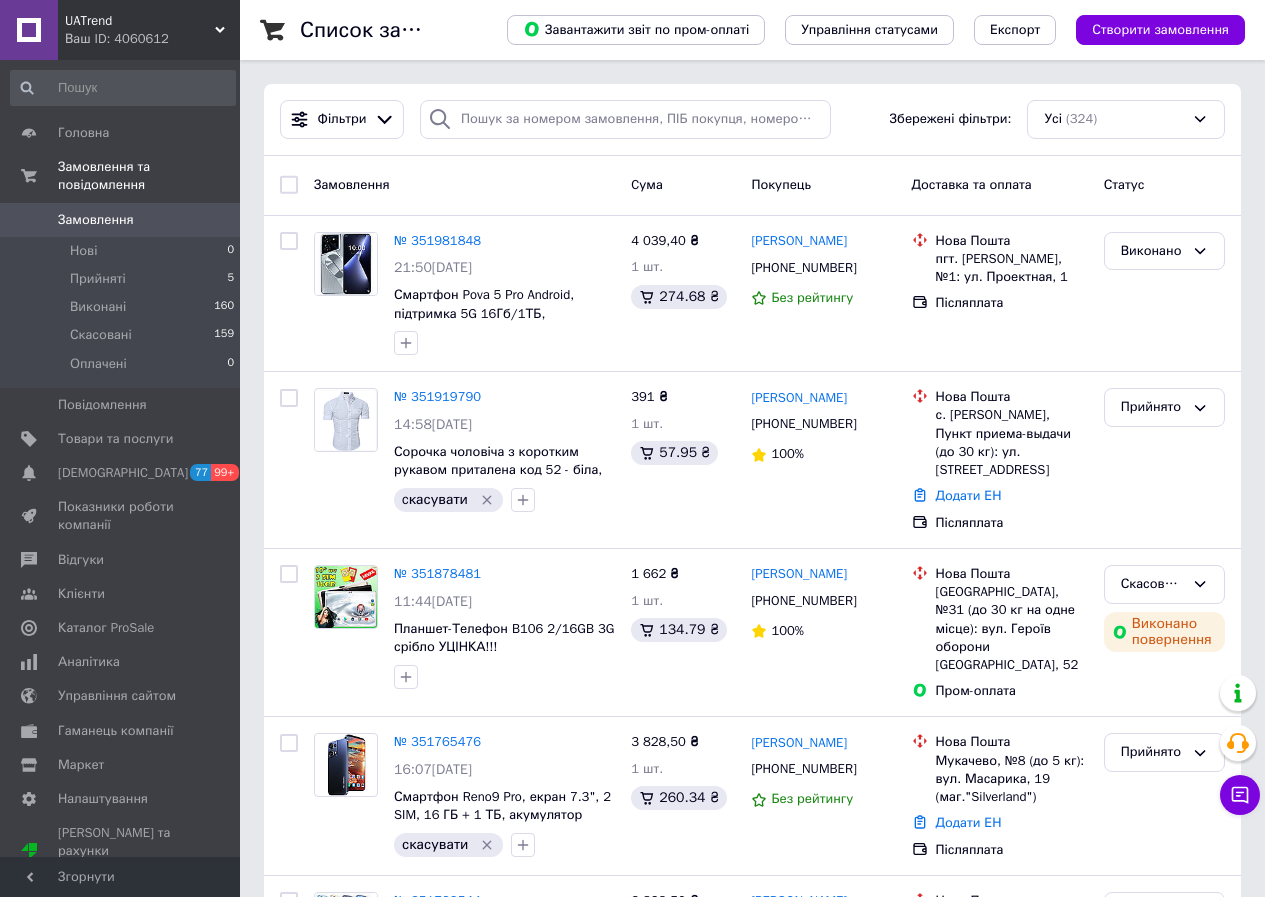 click on "UATrend" at bounding box center (140, 21) 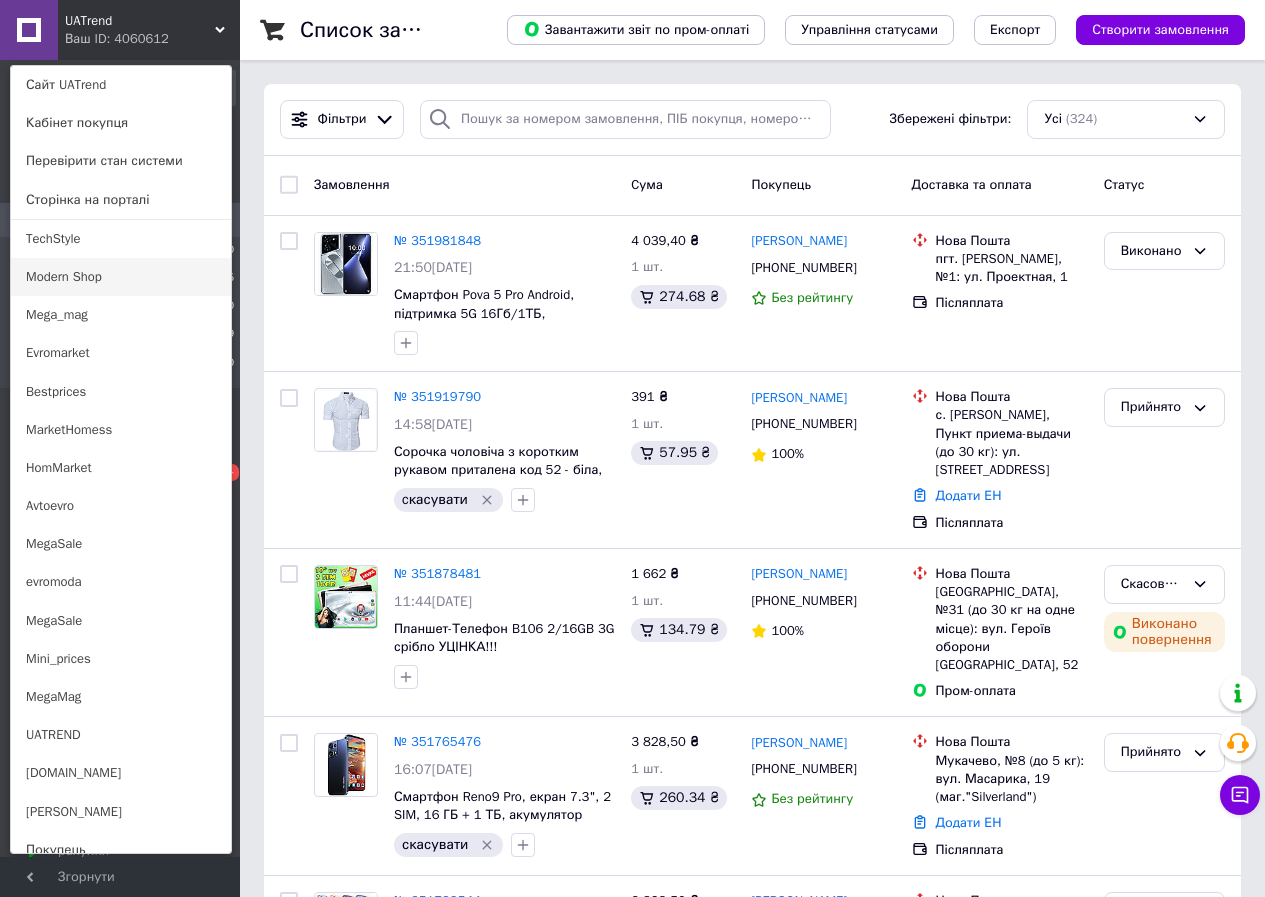 click on "Modern Shop" at bounding box center [121, 277] 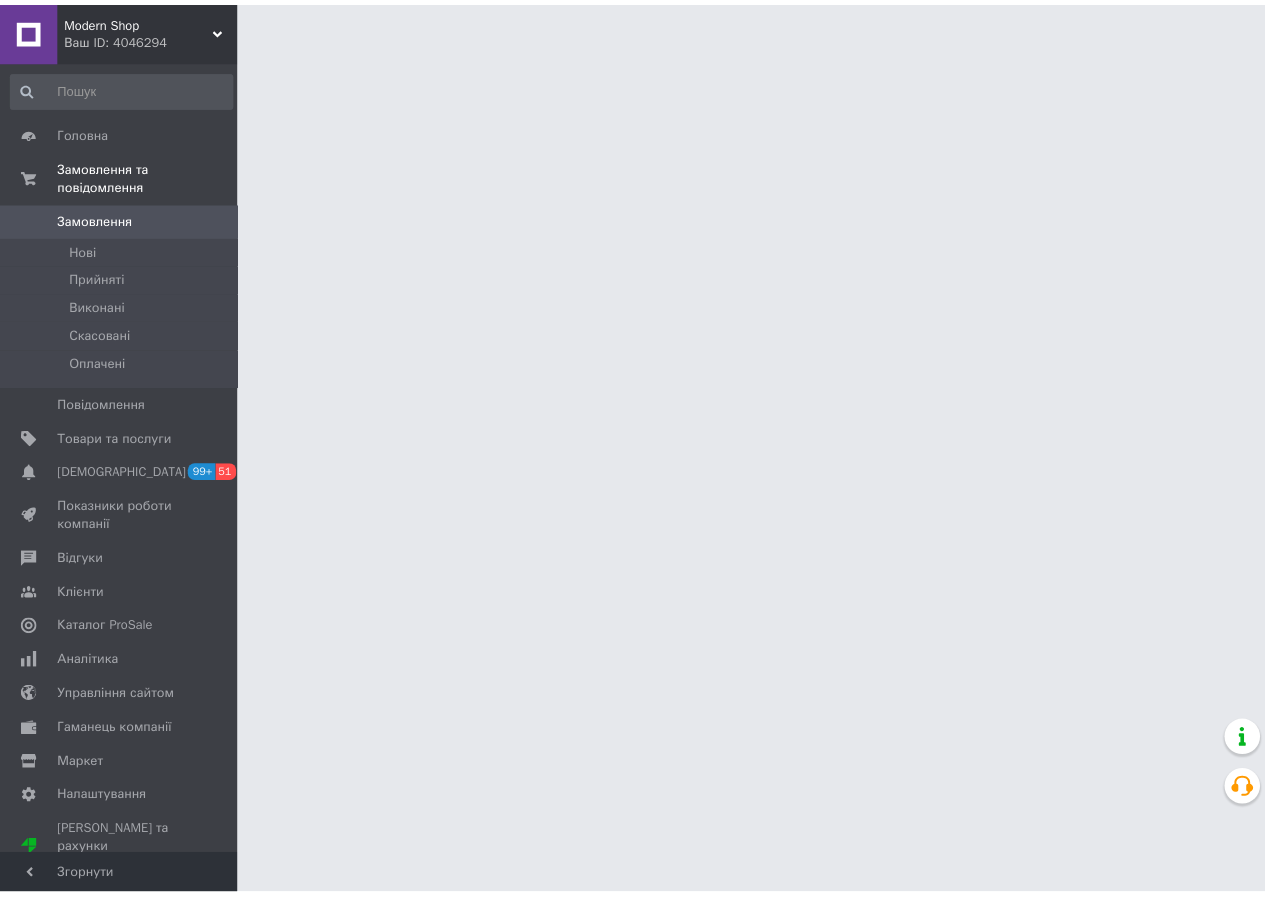 scroll, scrollTop: 0, scrollLeft: 0, axis: both 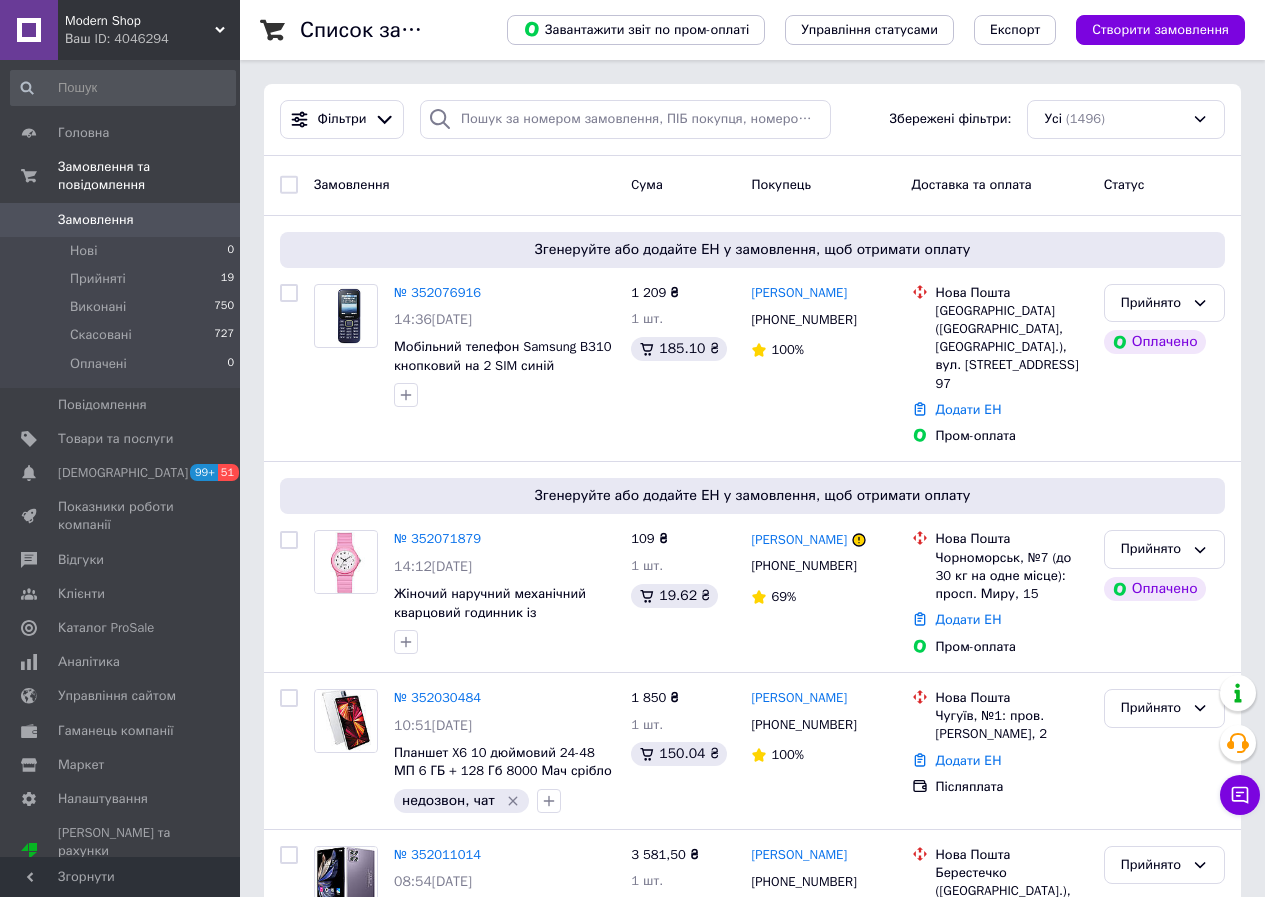 click on "Modern Shop" at bounding box center (140, 21) 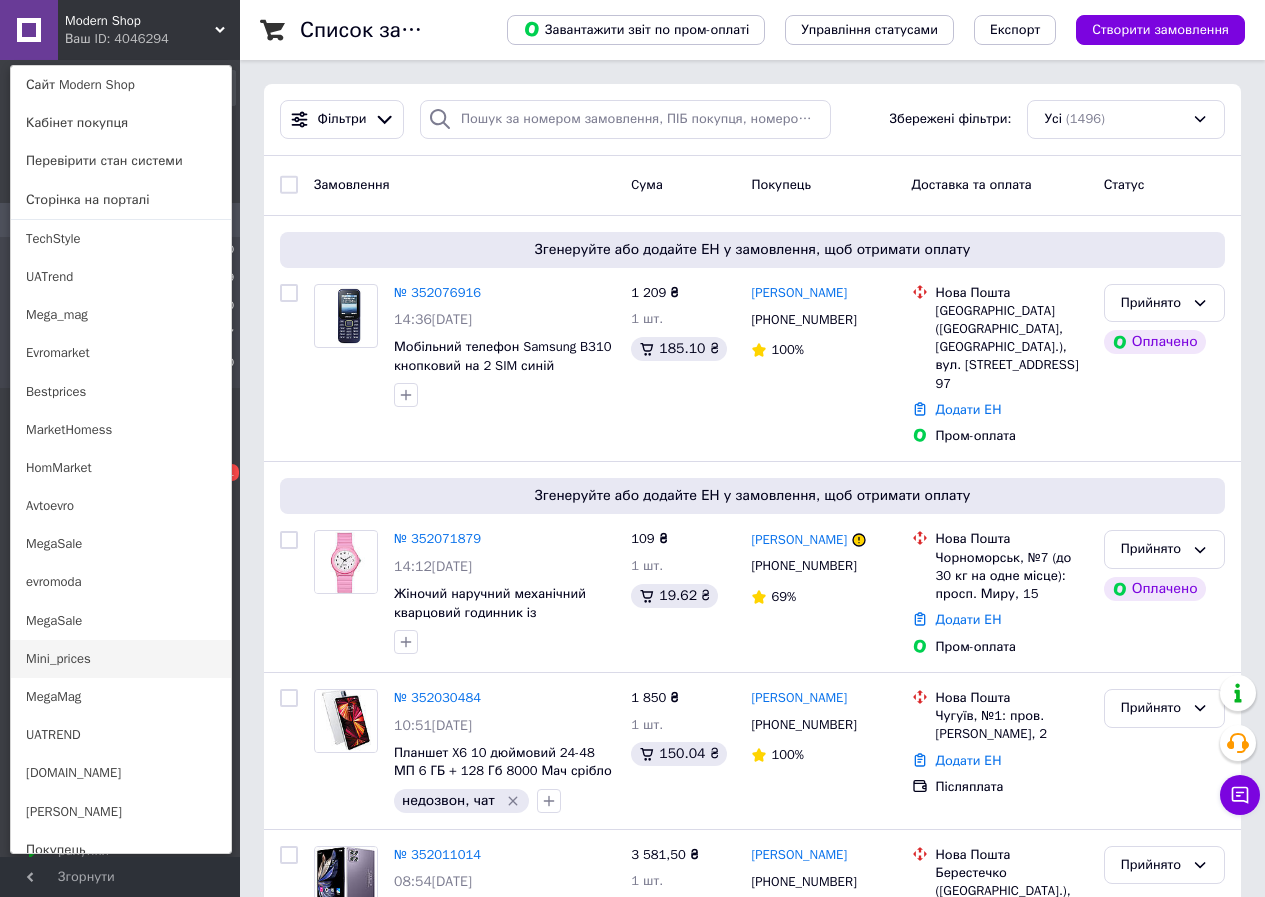 click on "Mini_prices" at bounding box center [121, 659] 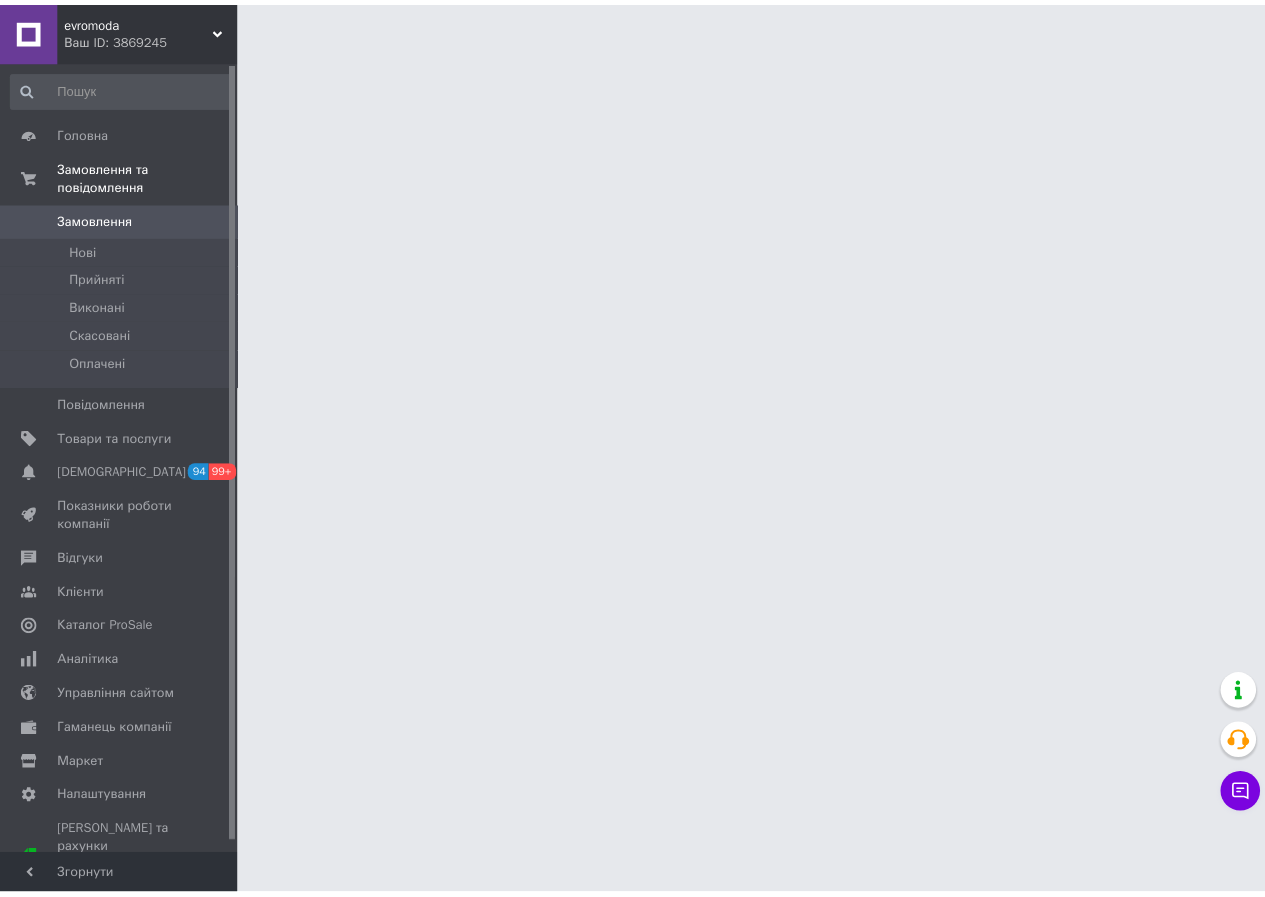 scroll, scrollTop: 0, scrollLeft: 0, axis: both 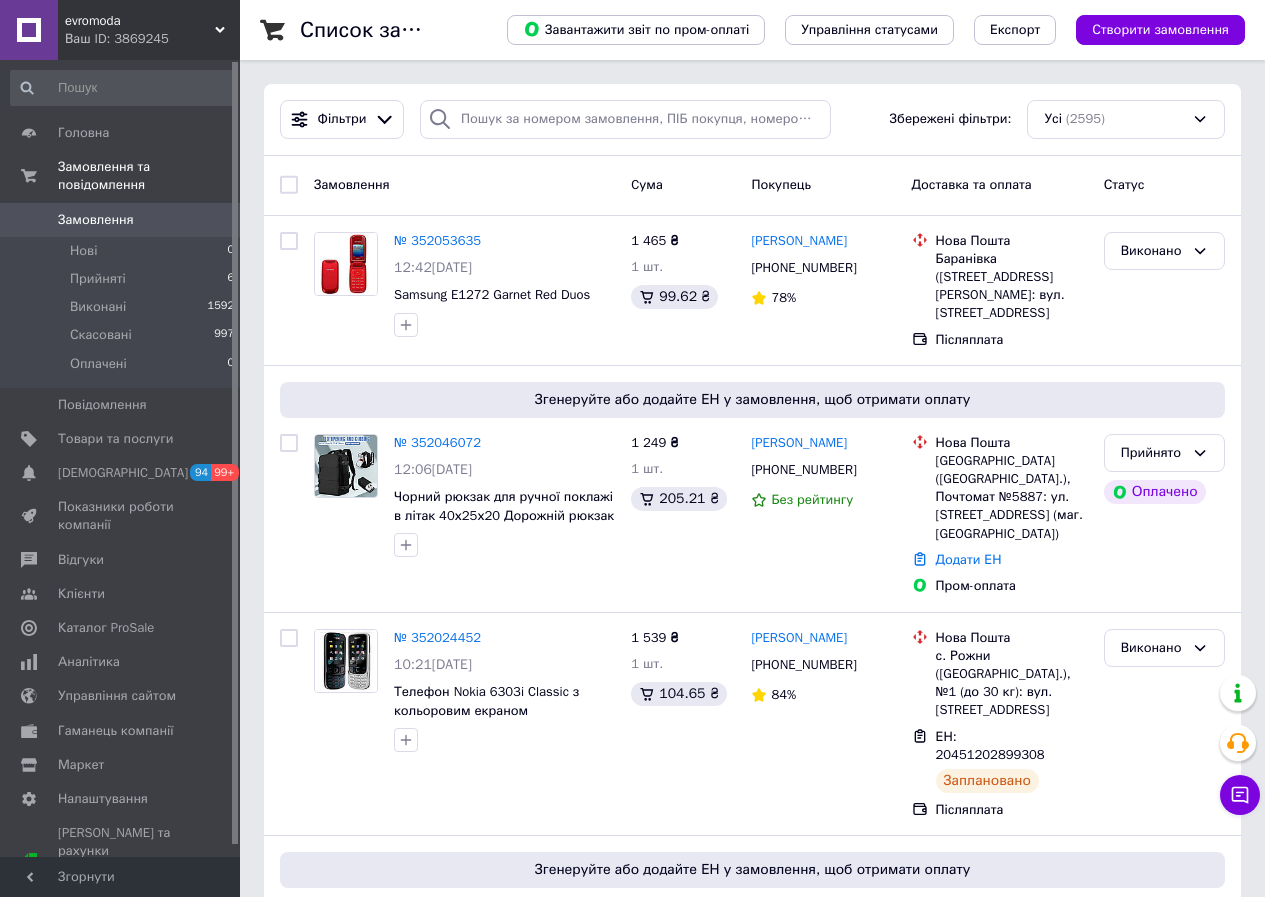 click on "Замовлення" at bounding box center [96, 220] 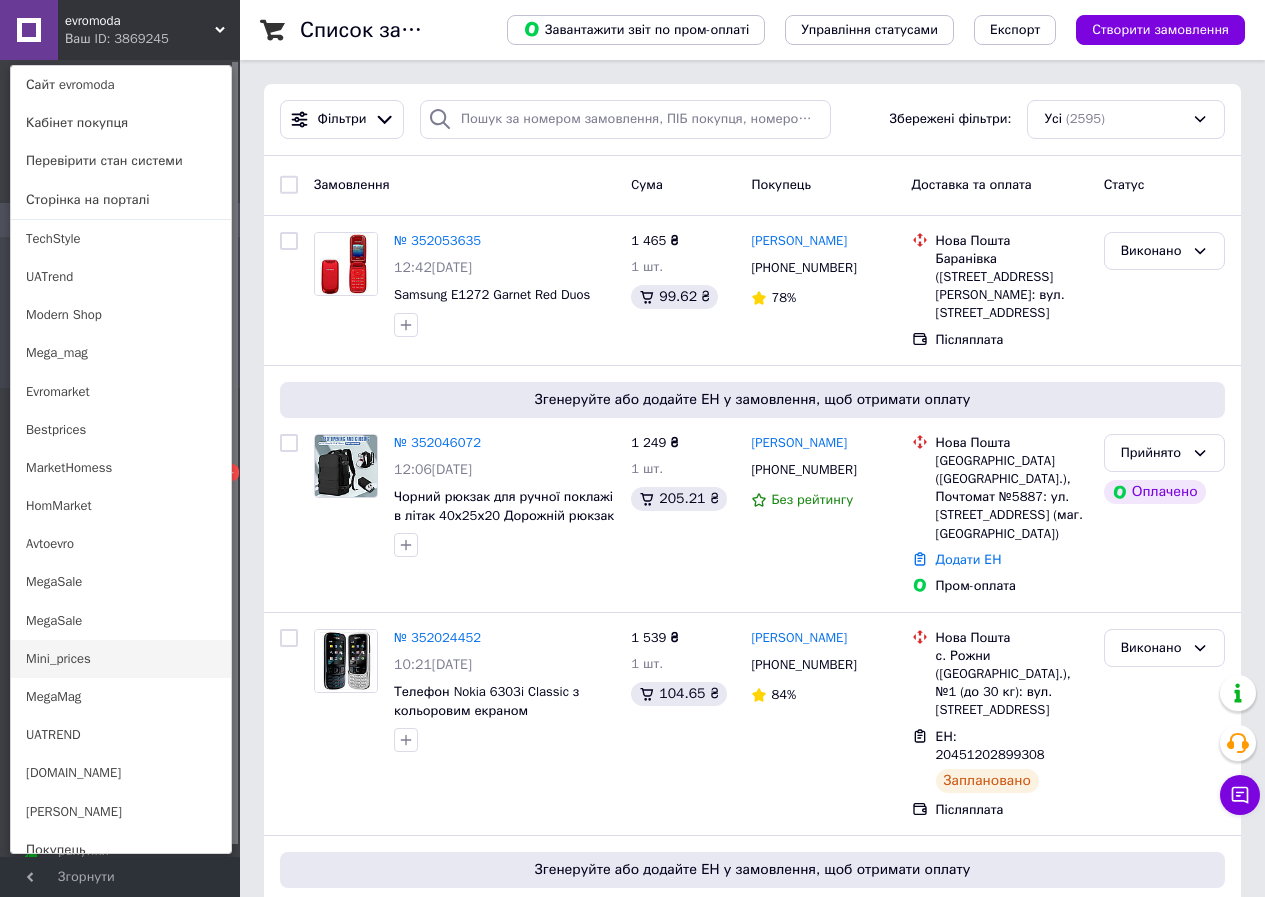click on "Mini_prices" at bounding box center (121, 659) 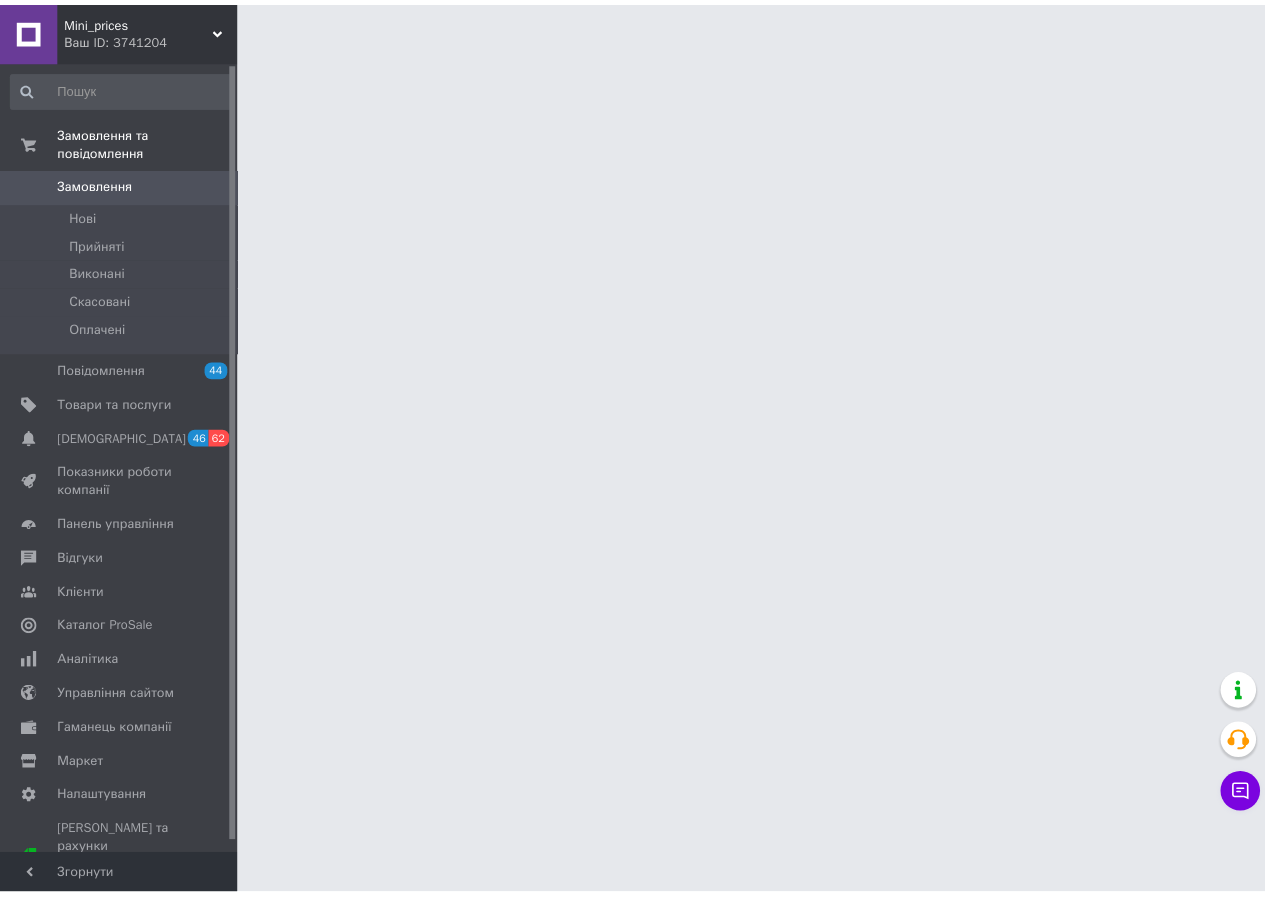 scroll, scrollTop: 0, scrollLeft: 0, axis: both 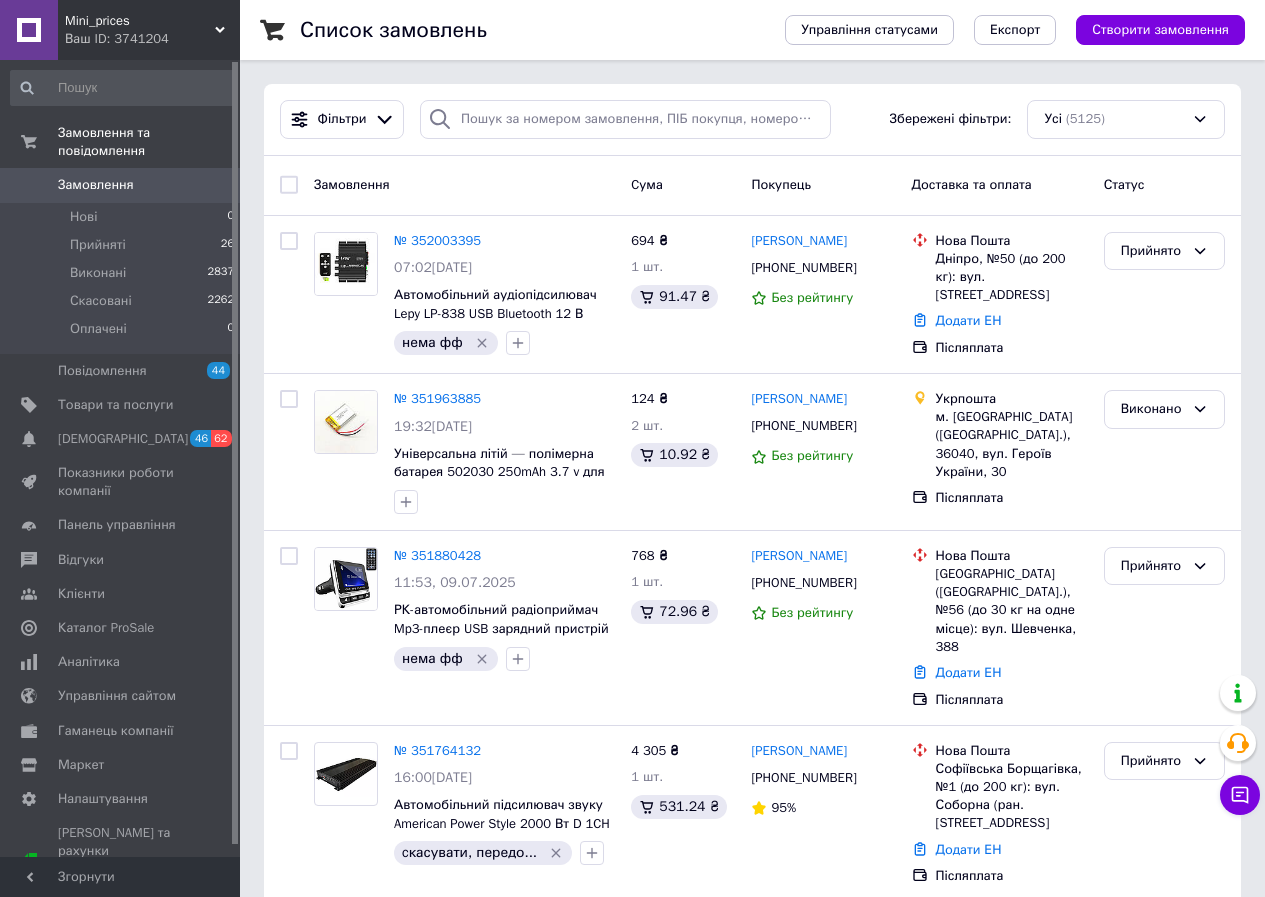 click on "Mini_prices" at bounding box center (140, 21) 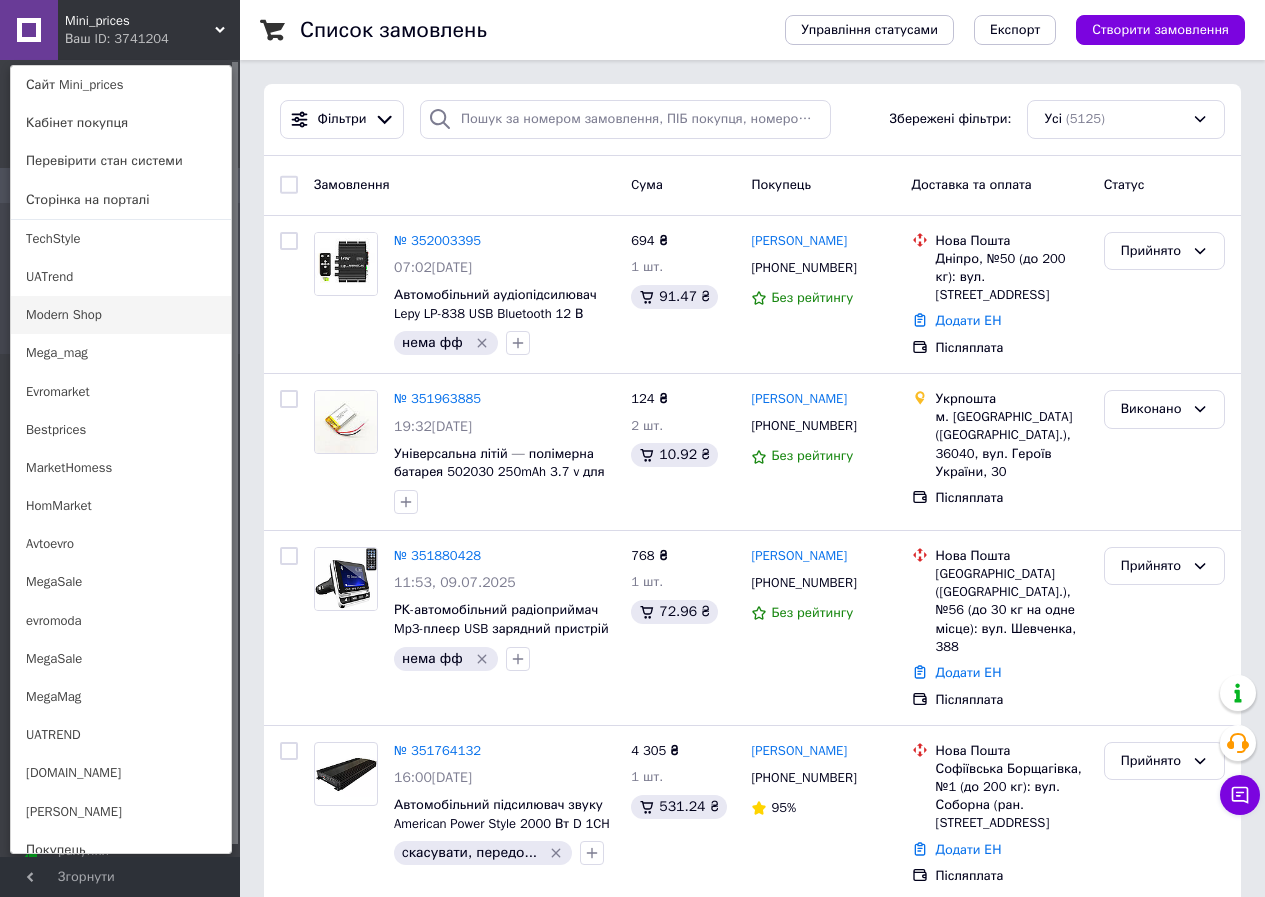 click on "Modern Shop" at bounding box center [121, 315] 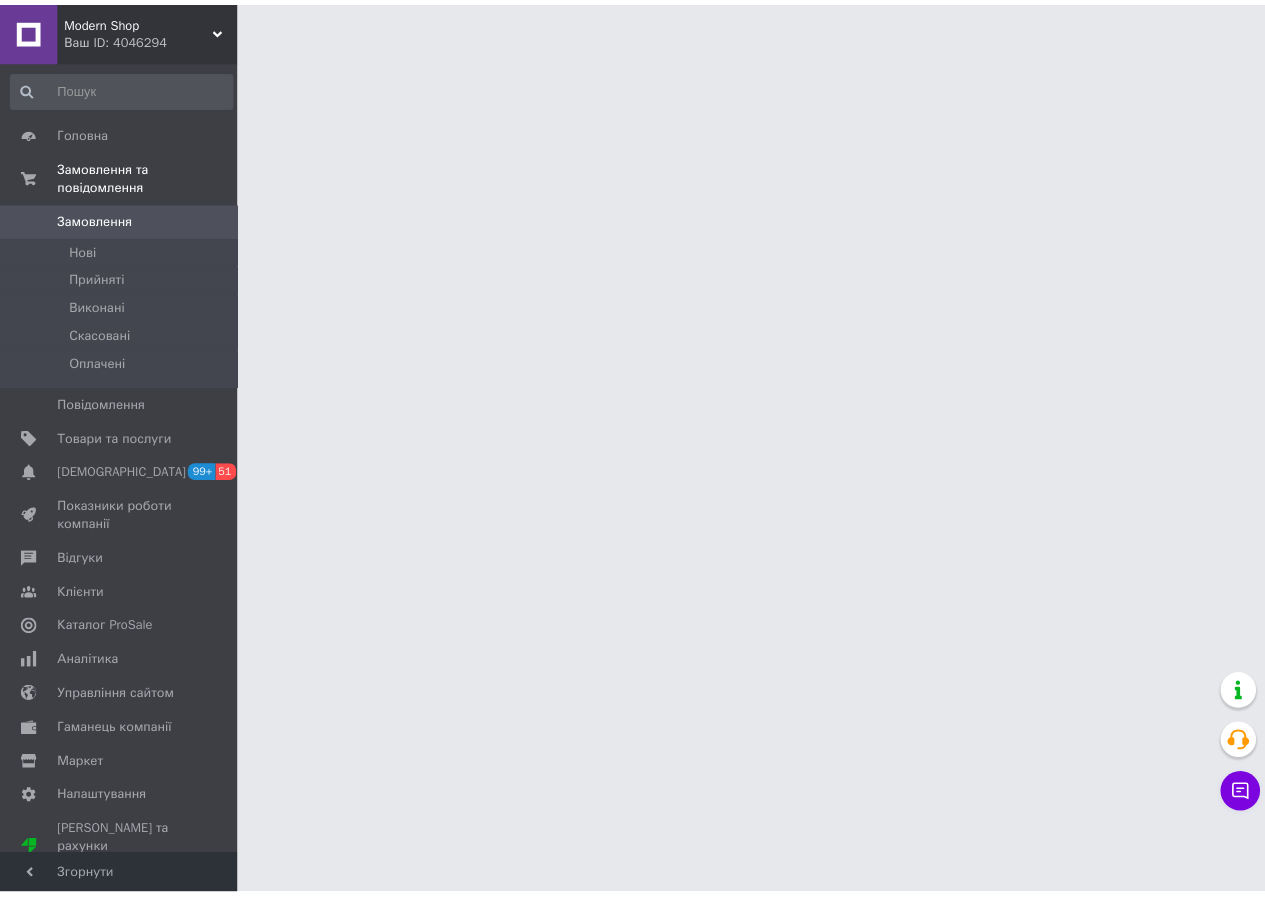scroll, scrollTop: 0, scrollLeft: 0, axis: both 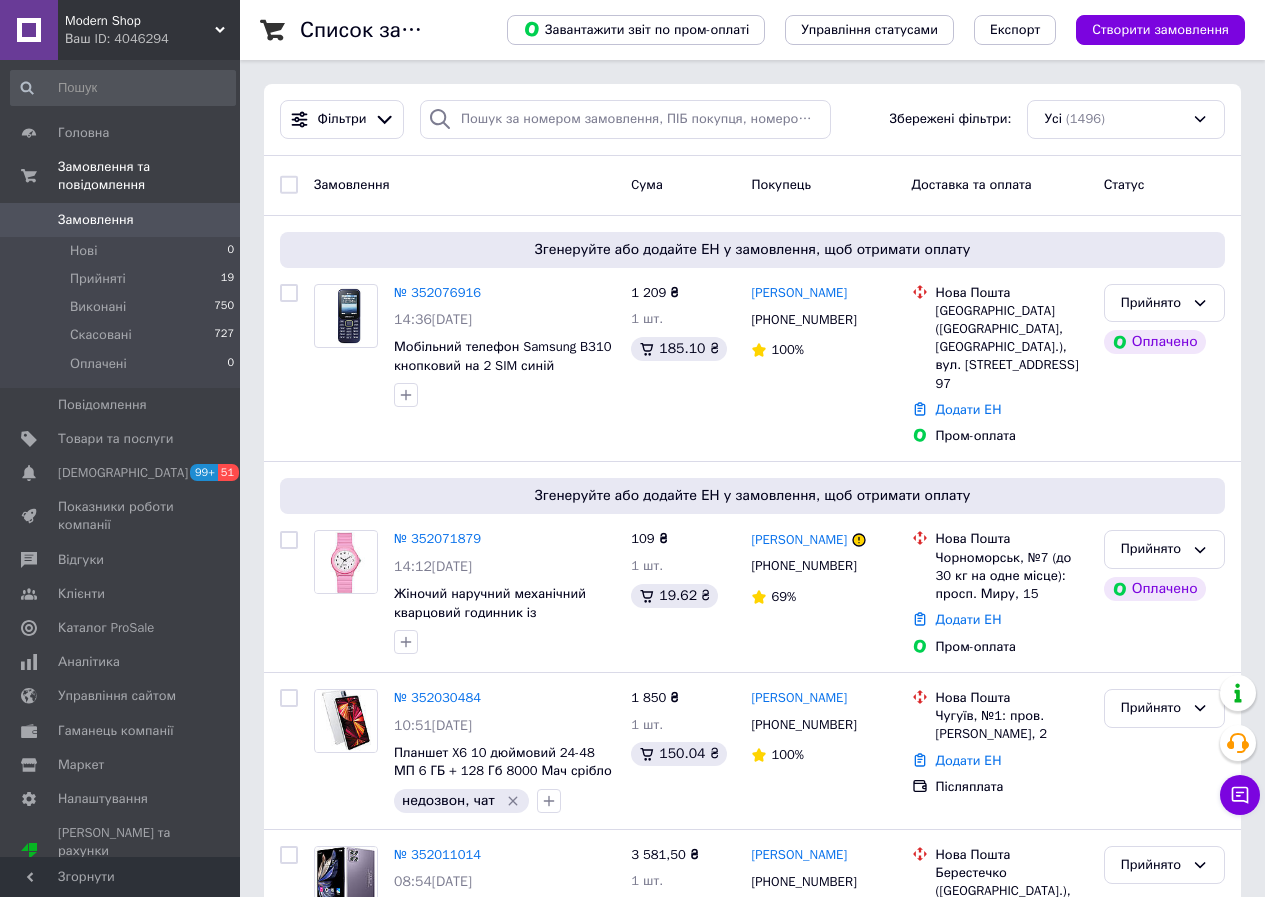 click on "Modern Shop" at bounding box center (140, 21) 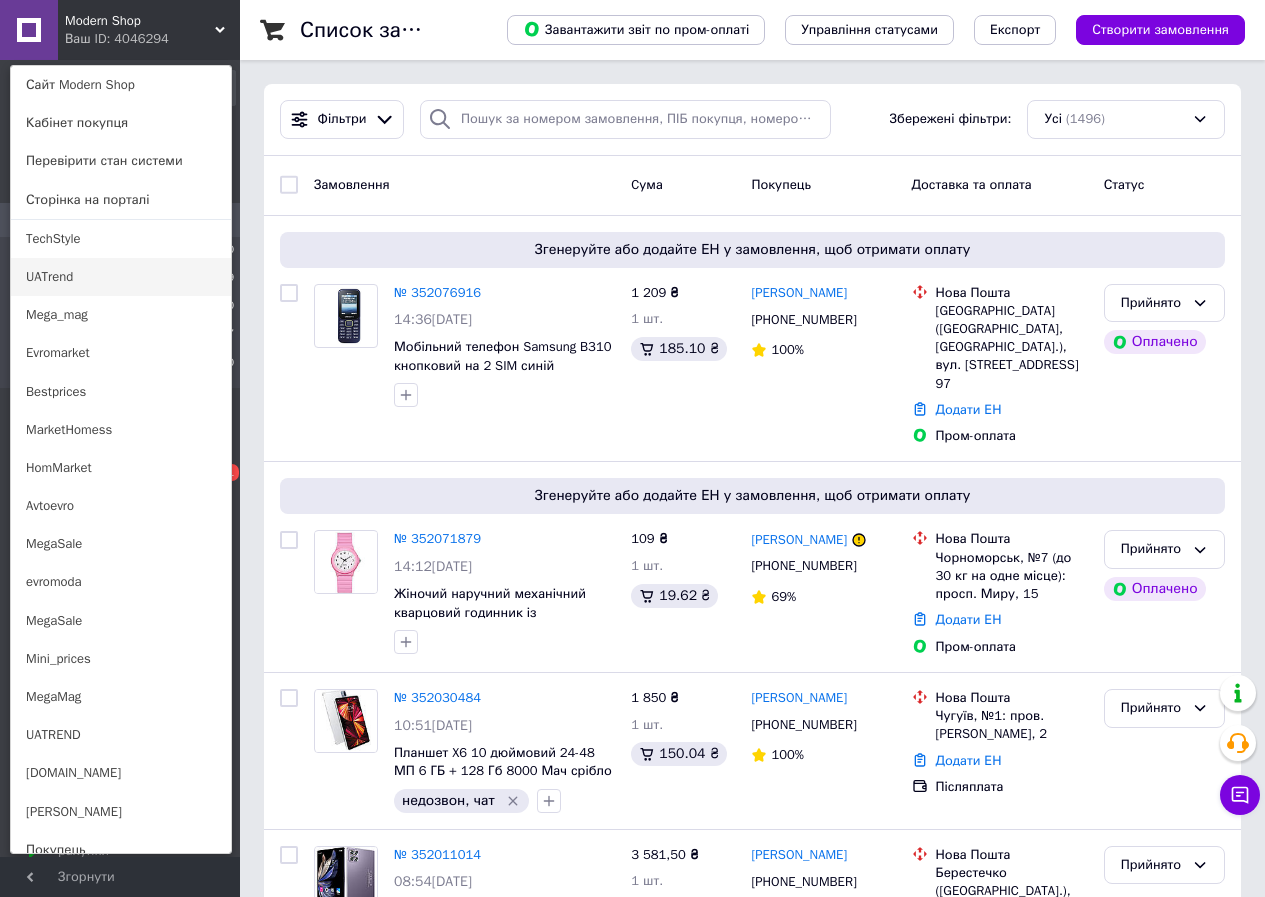 click on "UATrend" at bounding box center [121, 277] 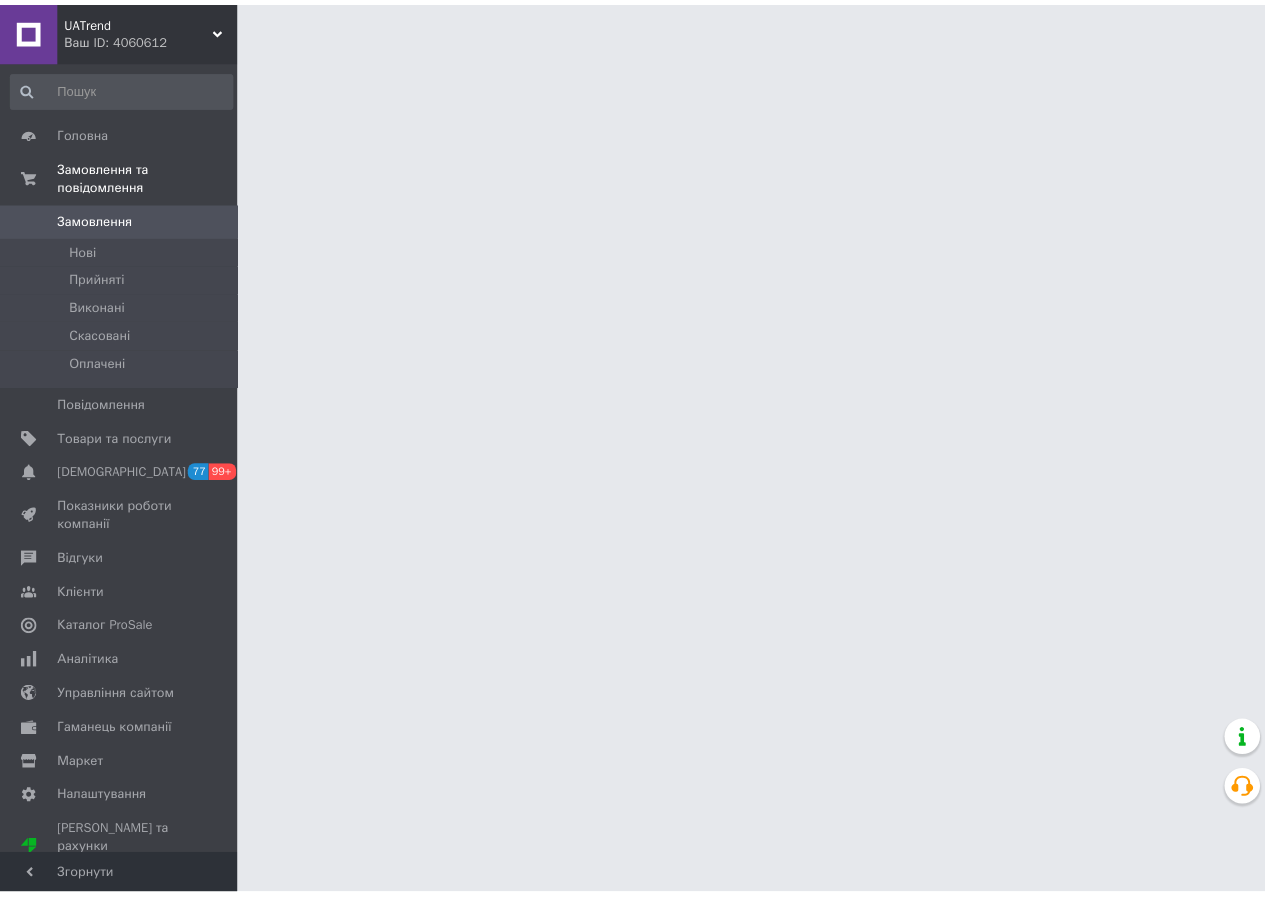 scroll, scrollTop: 0, scrollLeft: 0, axis: both 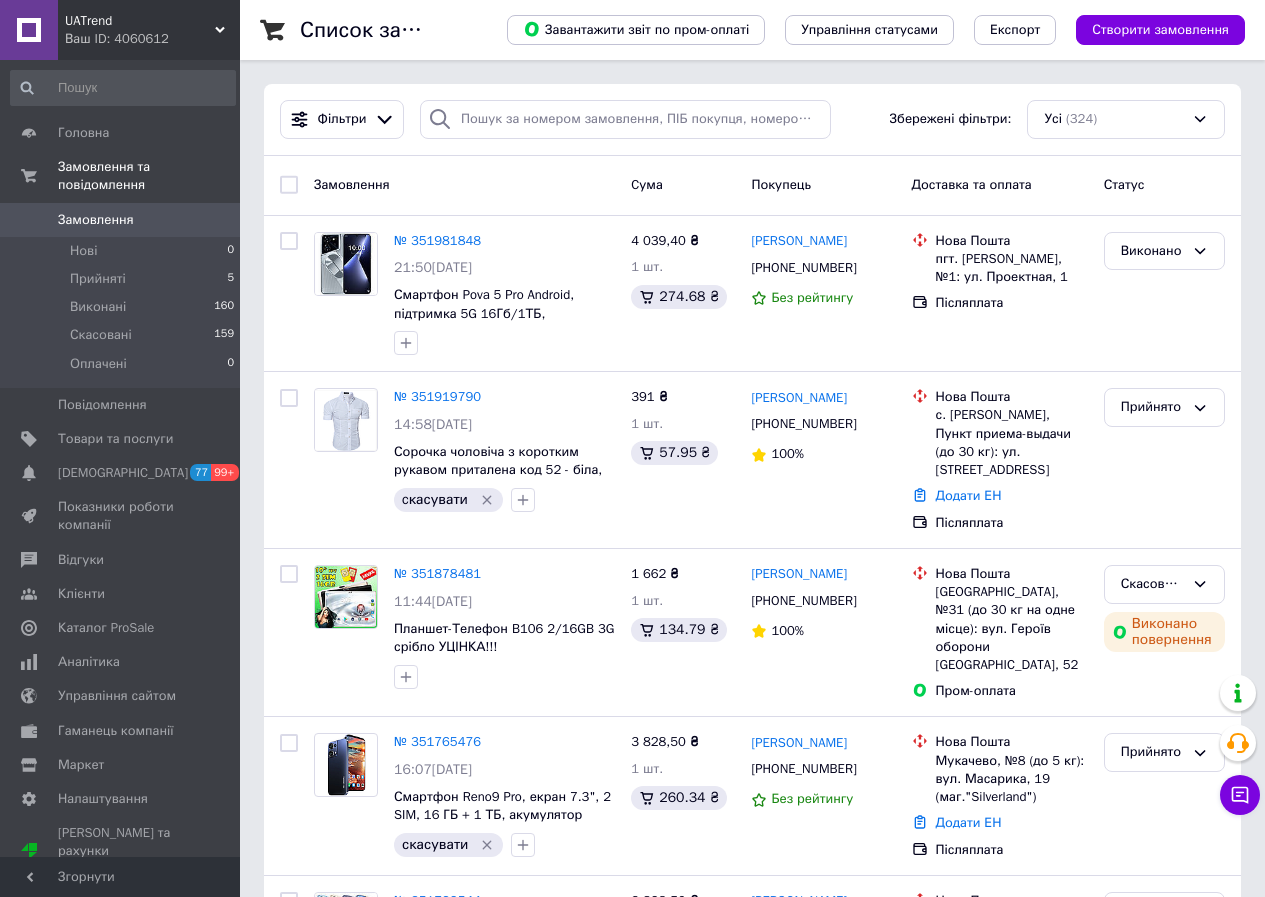 click on "Ваш ID: 4060612" at bounding box center [152, 39] 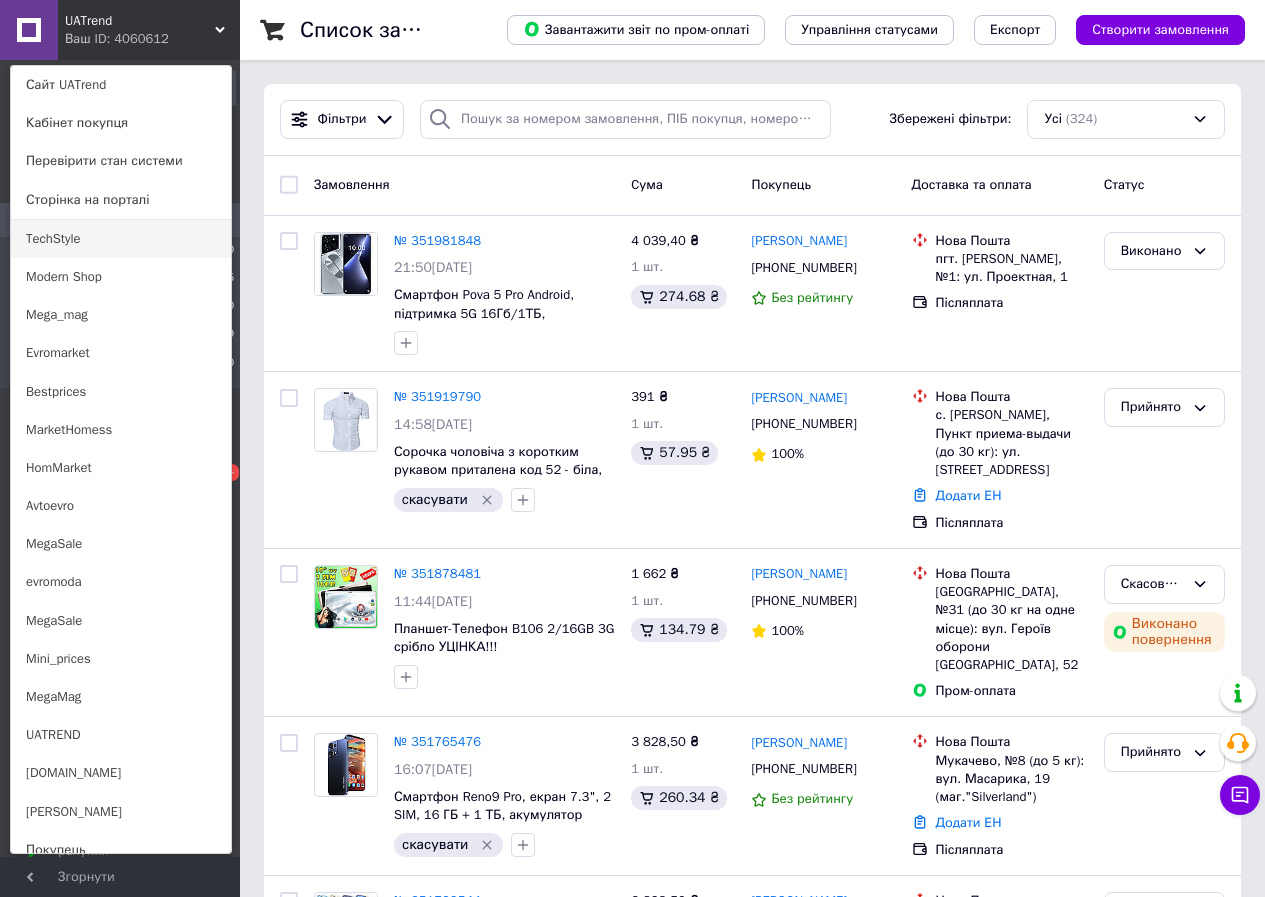 click on "TechStyle" at bounding box center (121, 239) 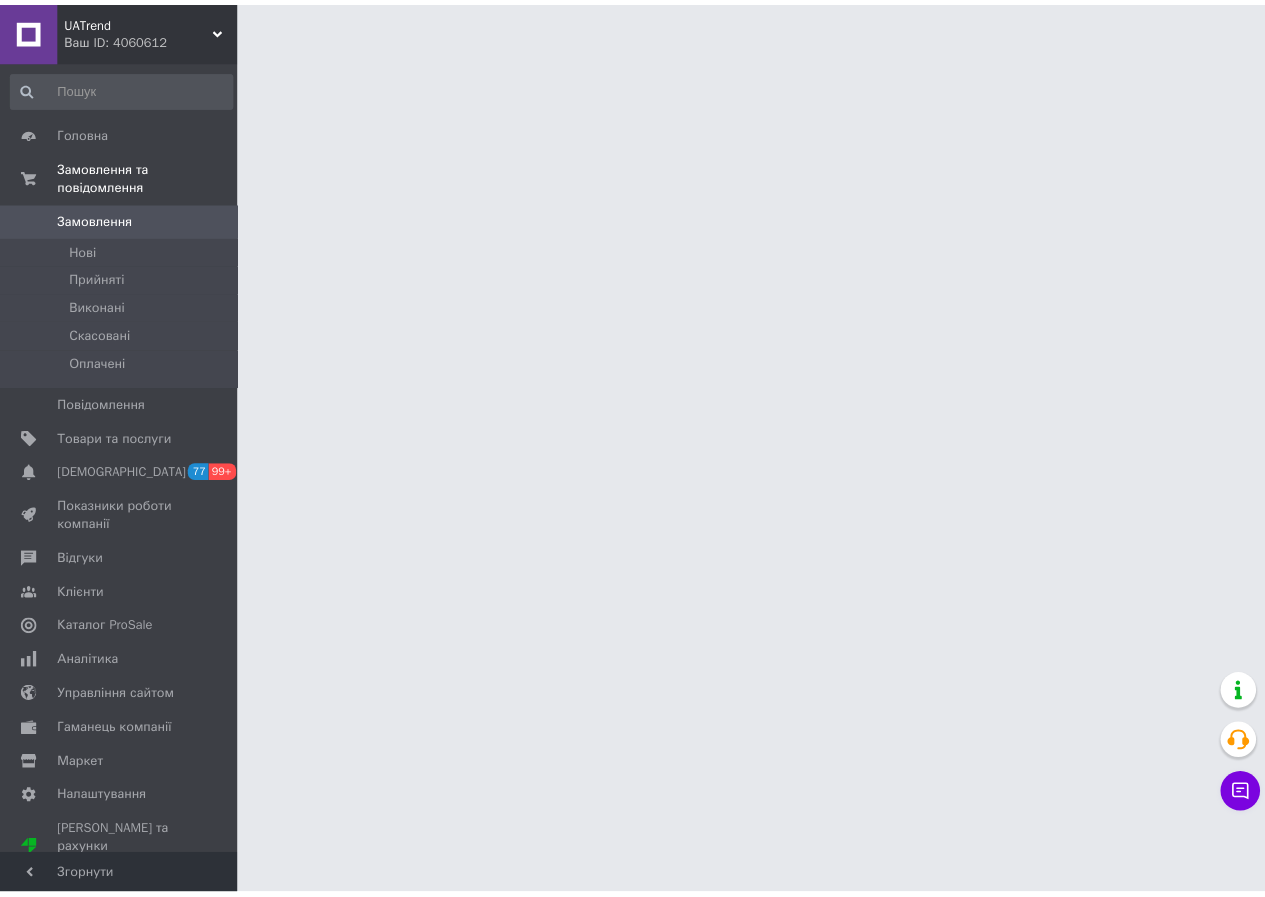 scroll, scrollTop: 0, scrollLeft: 0, axis: both 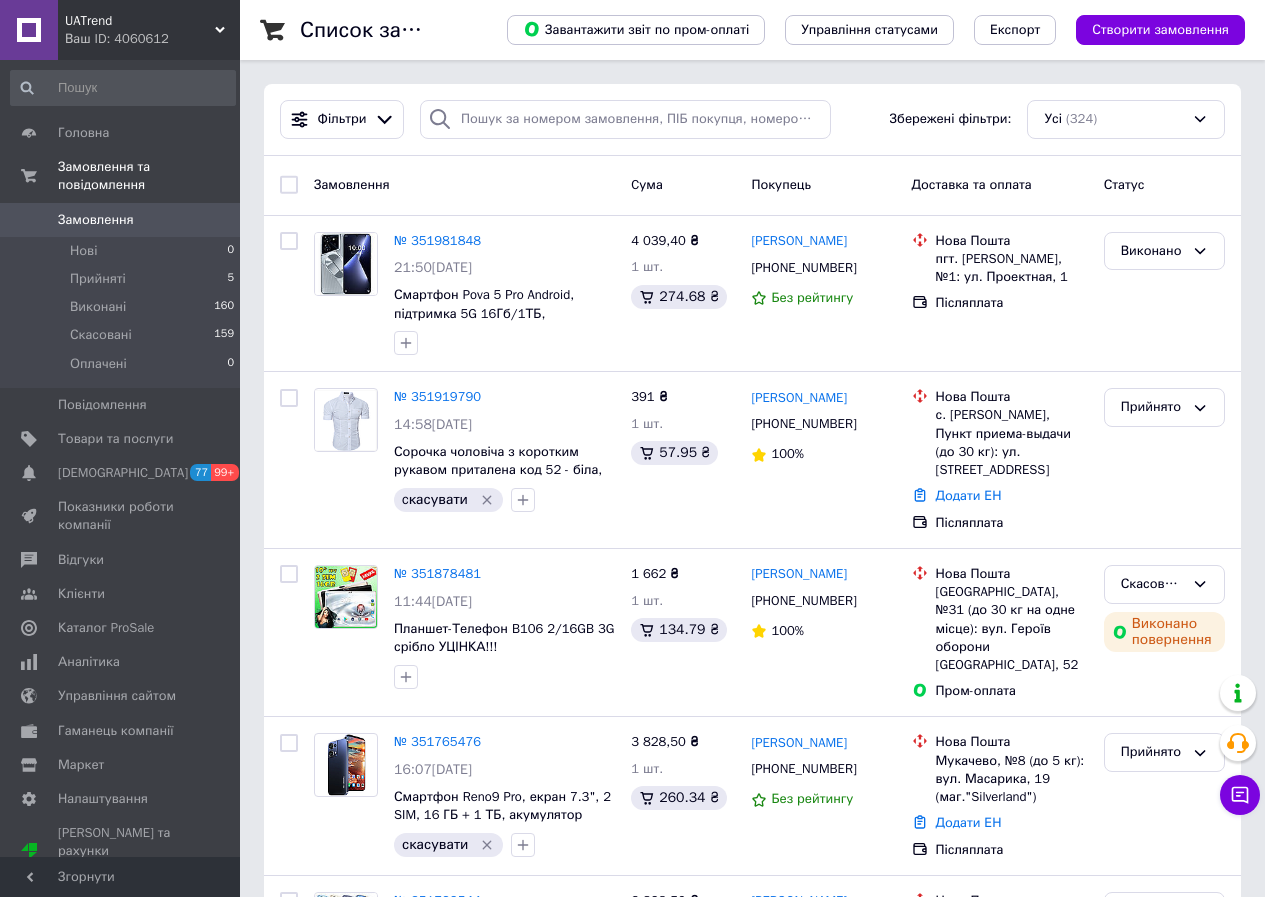 click on "Ваш ID: 4060612" at bounding box center (152, 39) 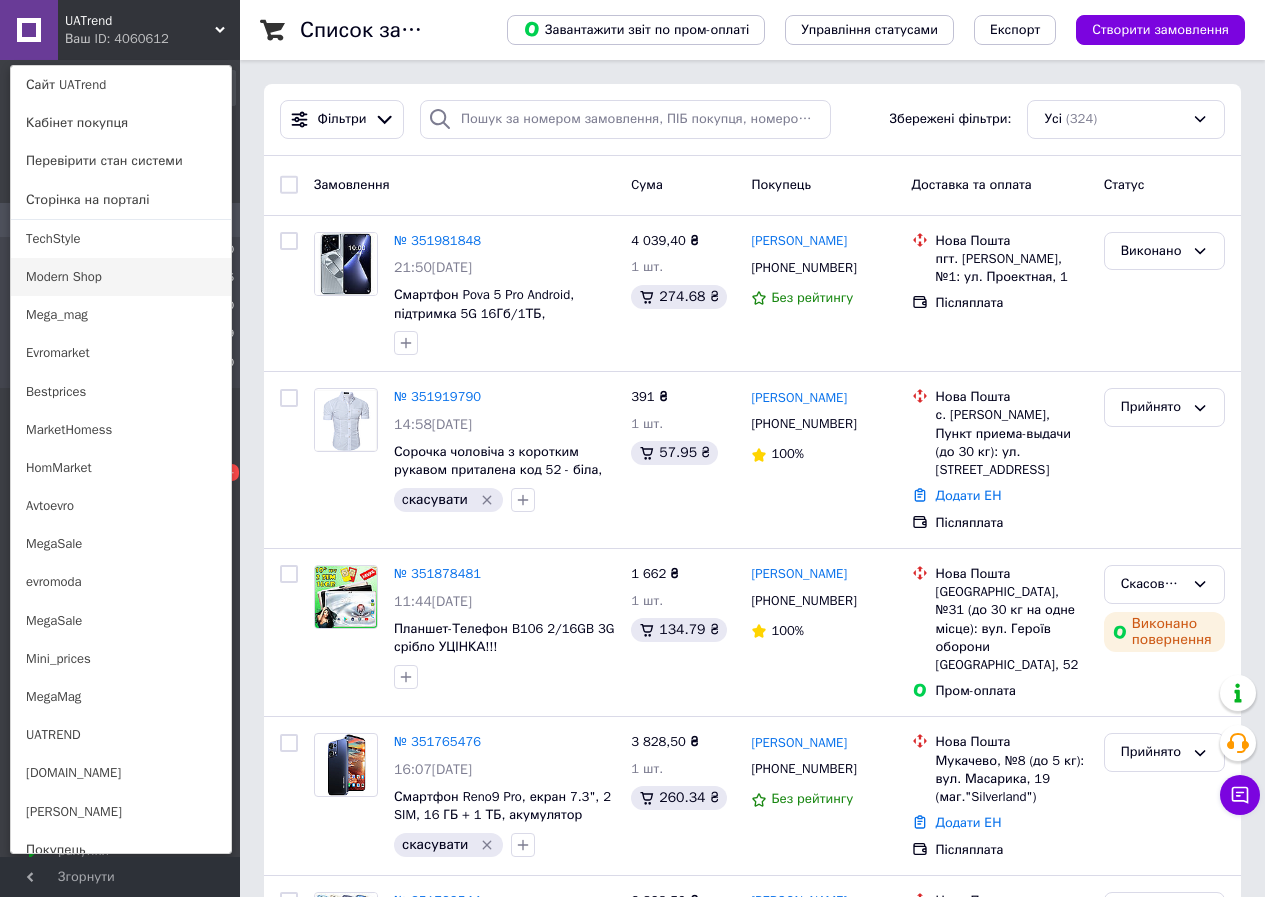 click on "Modern Shop" at bounding box center (121, 277) 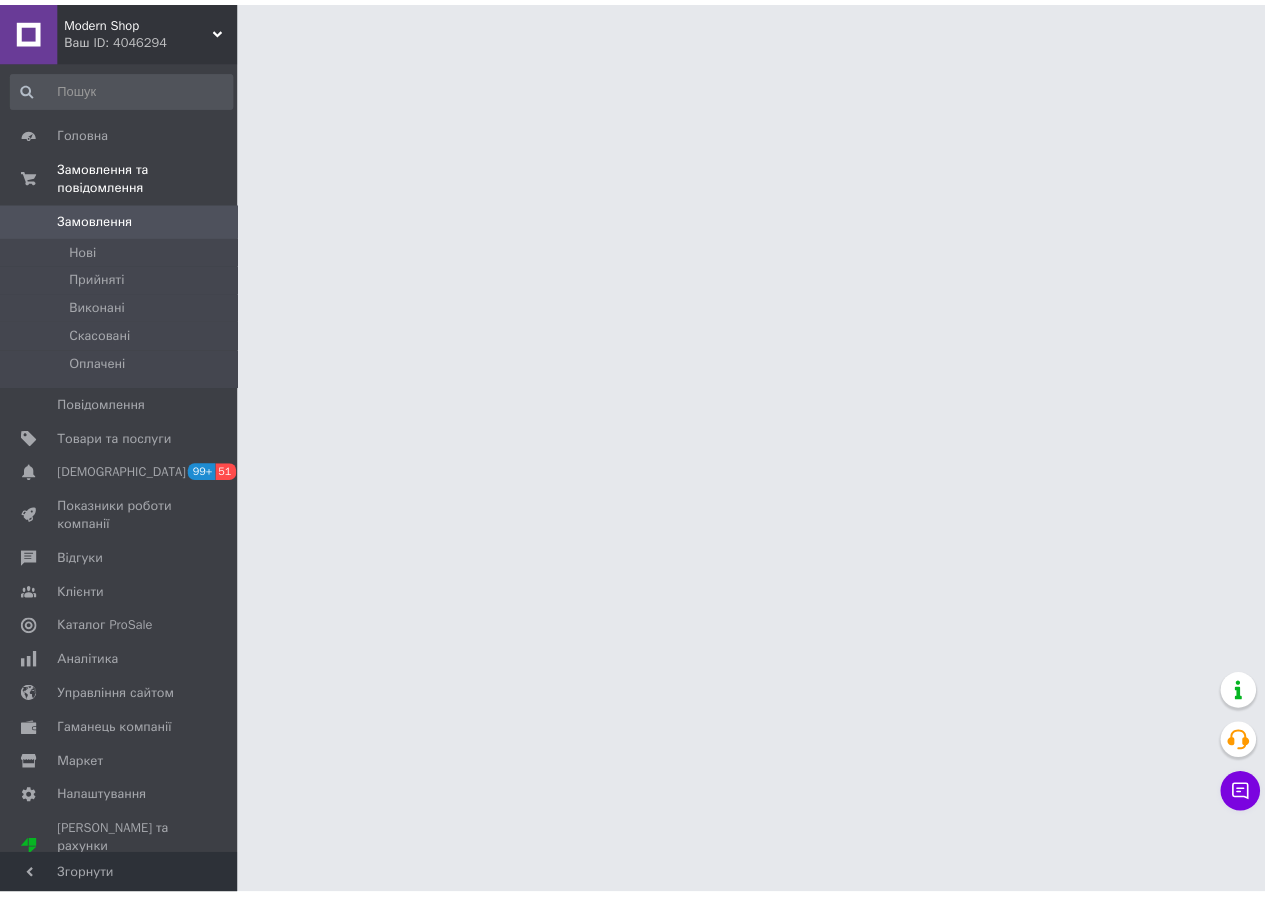 scroll, scrollTop: 0, scrollLeft: 0, axis: both 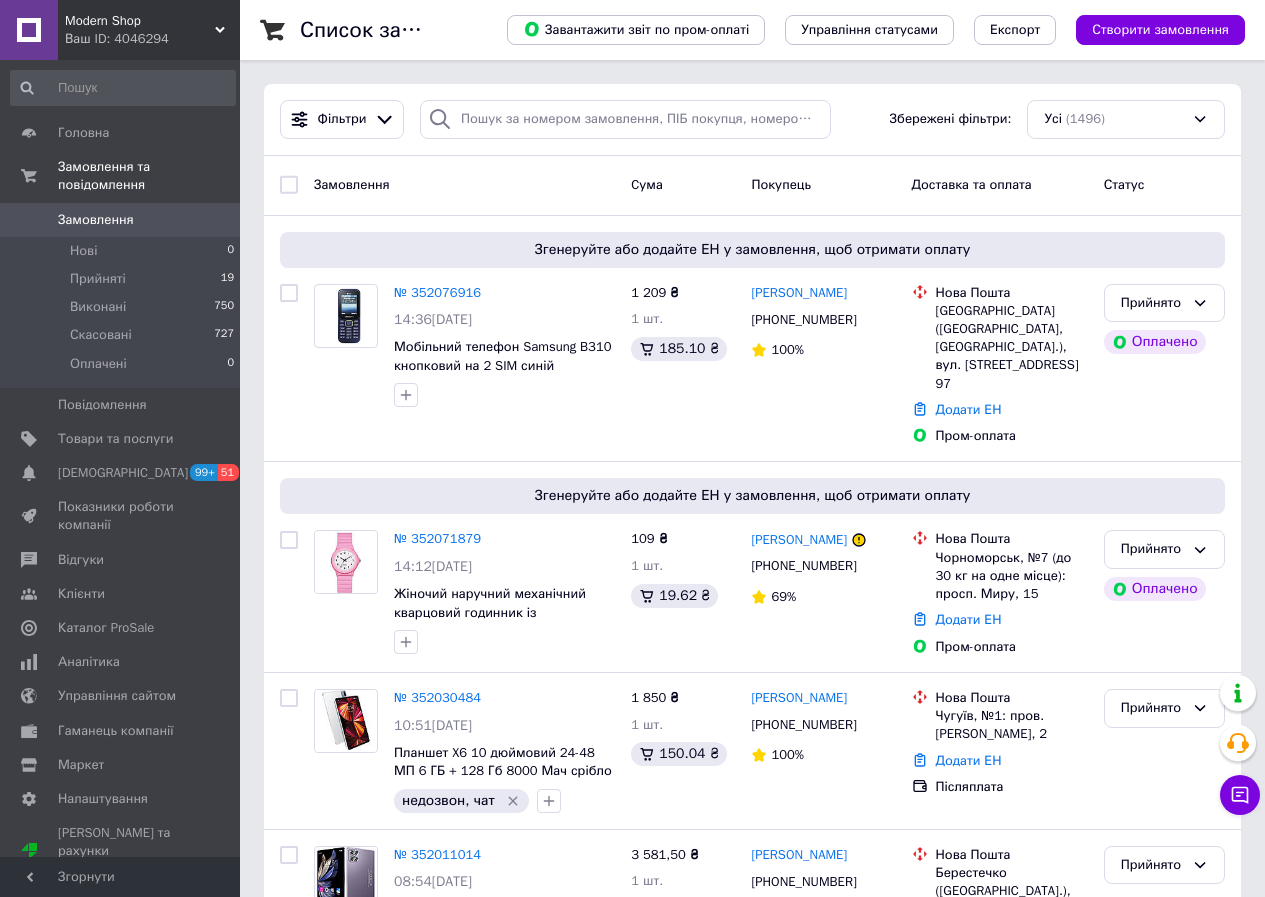 click on "Modern Shop" at bounding box center (140, 21) 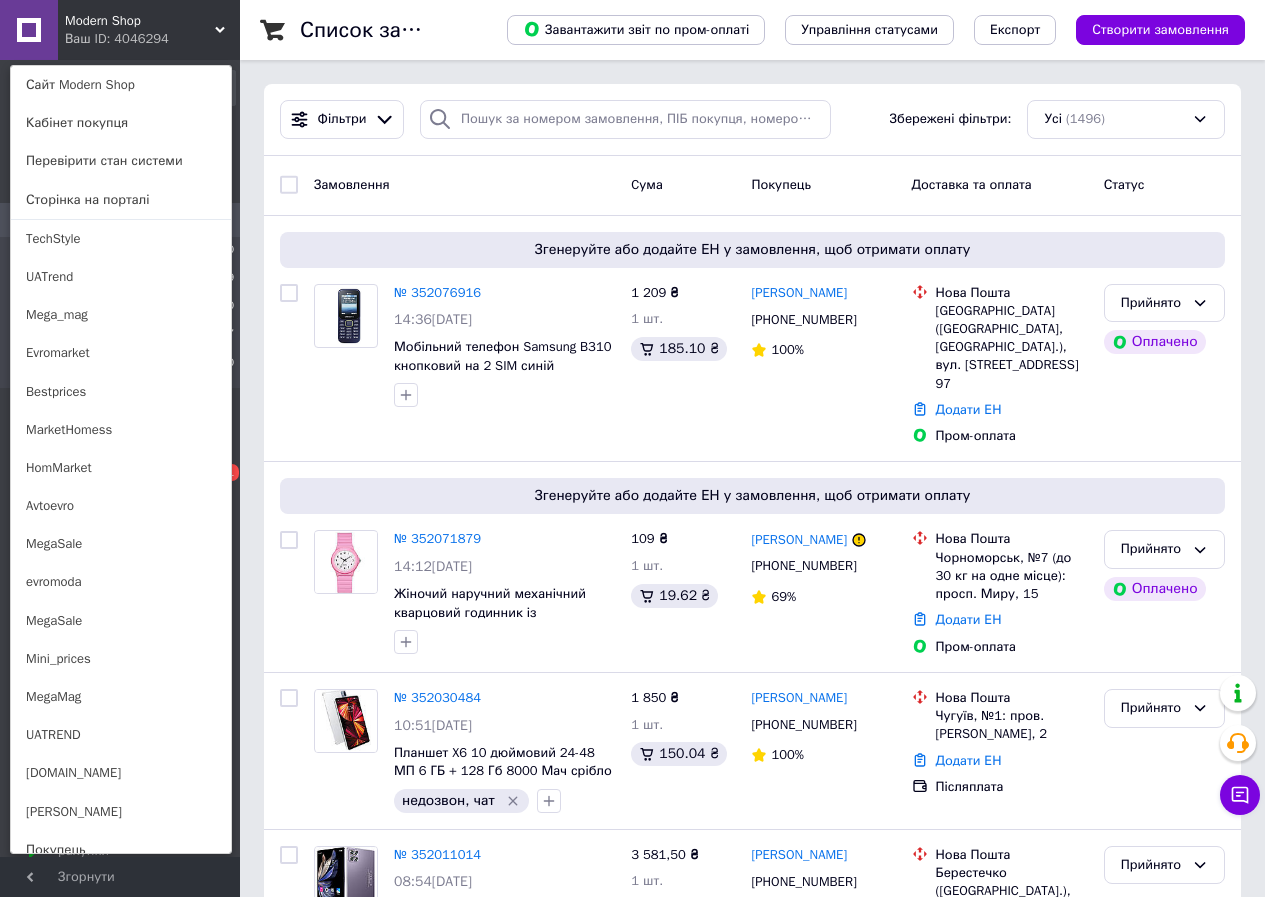click on "evromoda" at bounding box center [121, 582] 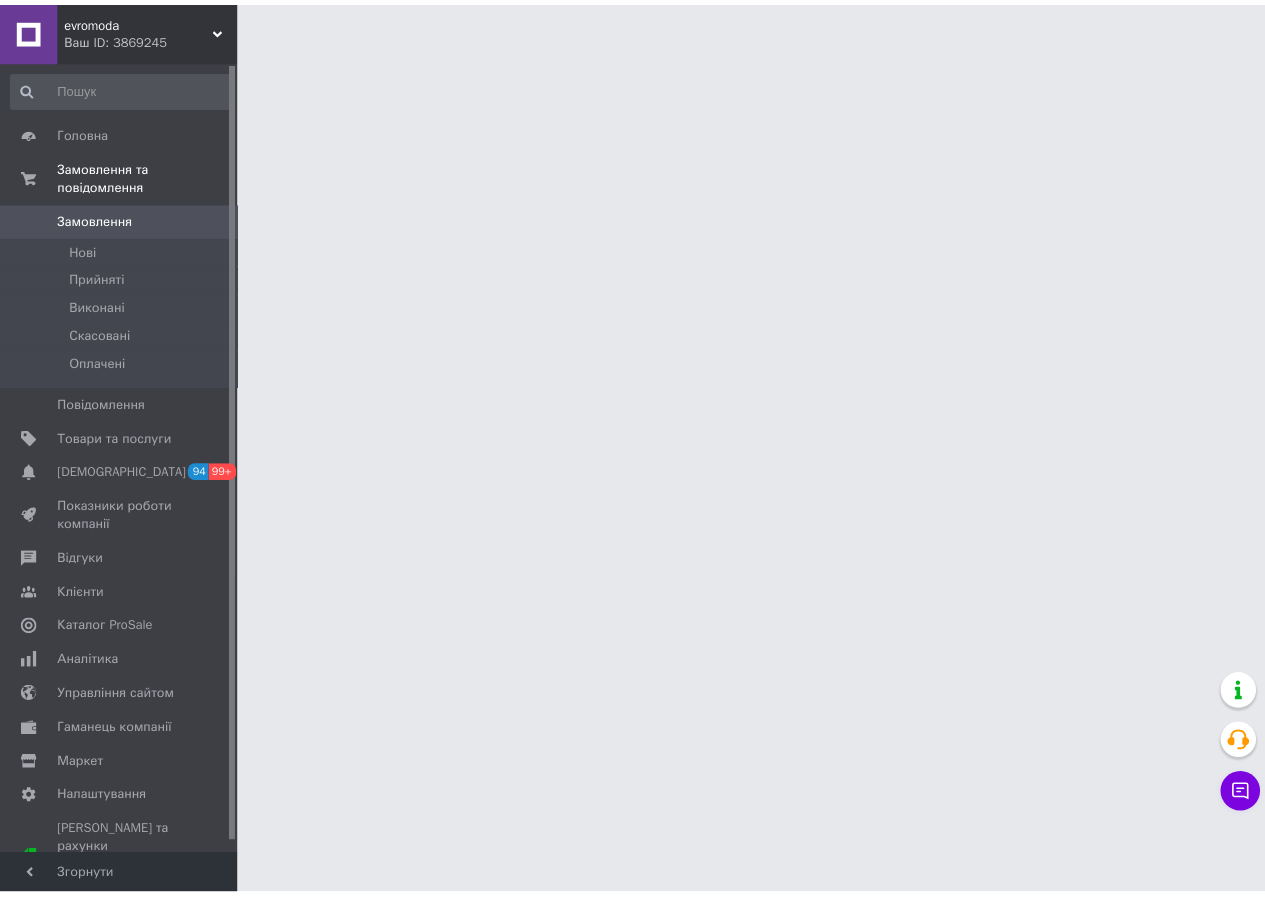 scroll, scrollTop: 0, scrollLeft: 0, axis: both 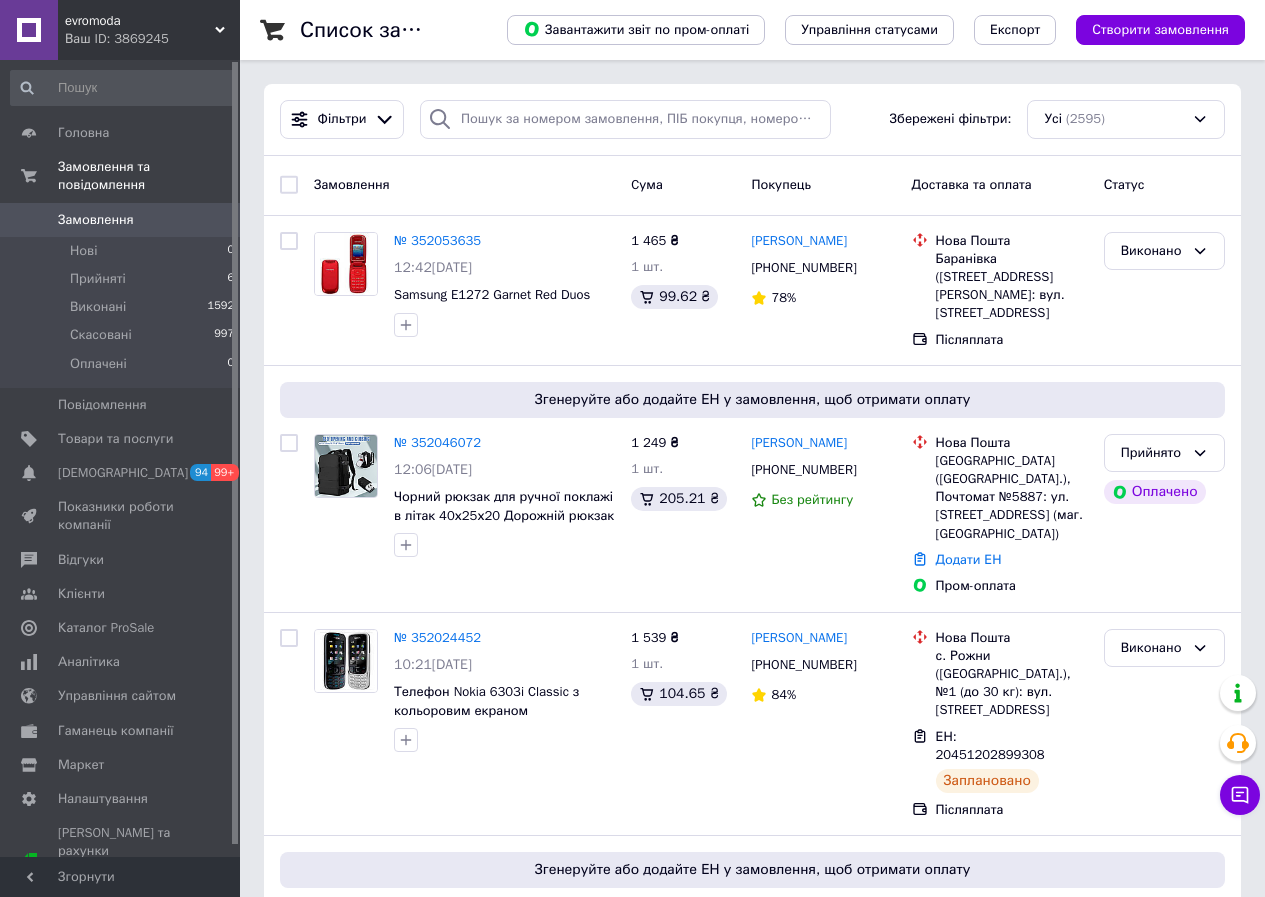click on "Замовлення" at bounding box center [96, 220] 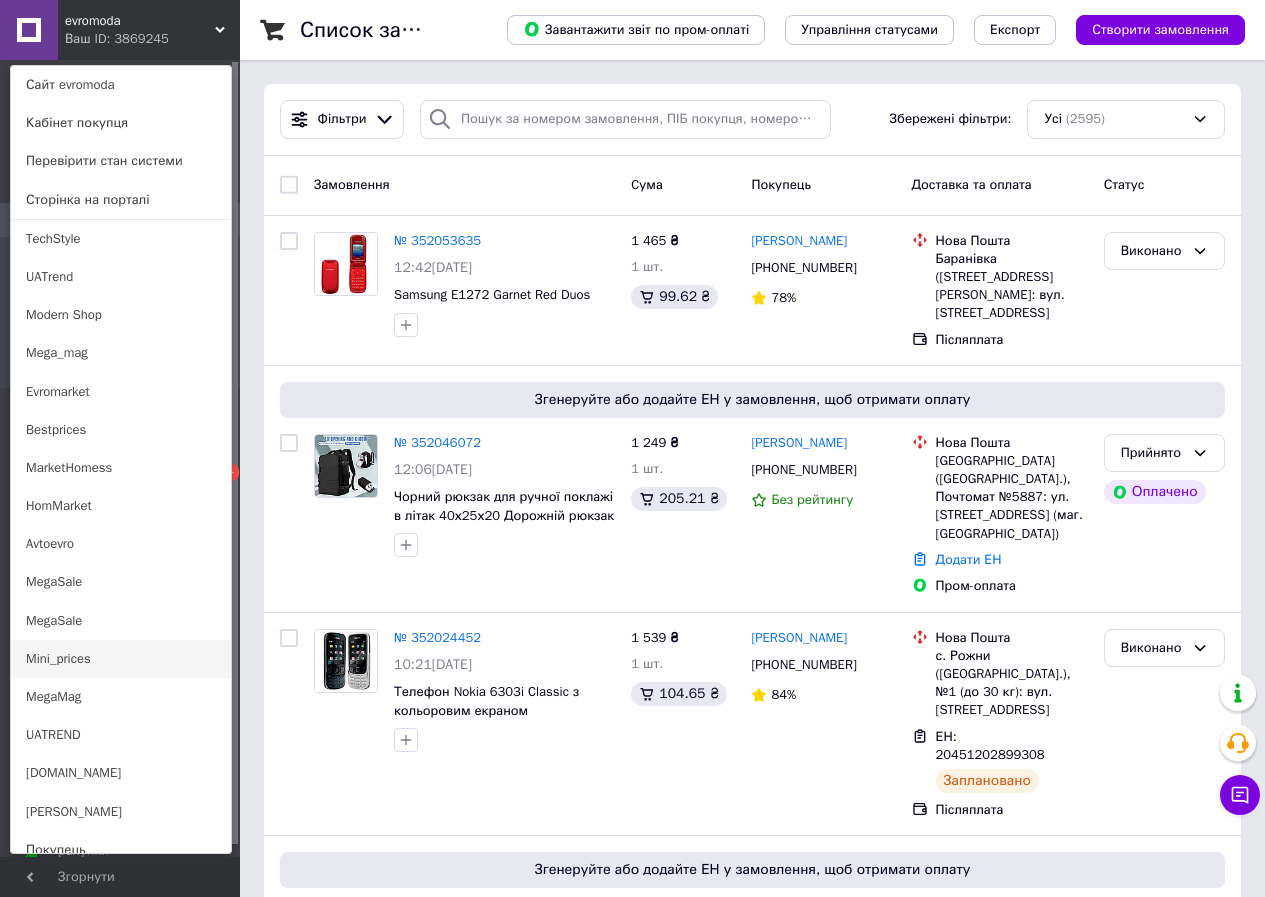click on "Mini_prices" at bounding box center (121, 659) 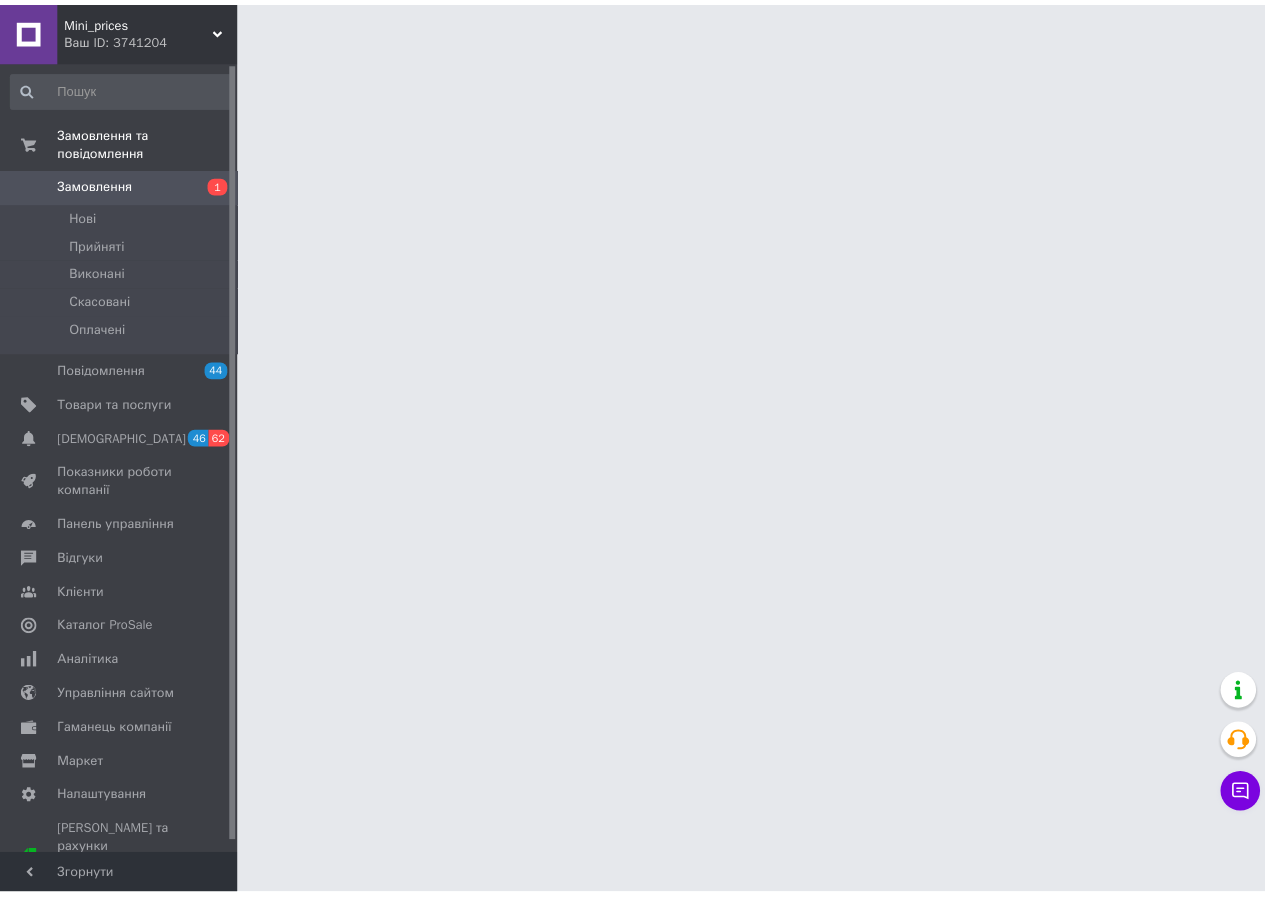 scroll, scrollTop: 0, scrollLeft: 0, axis: both 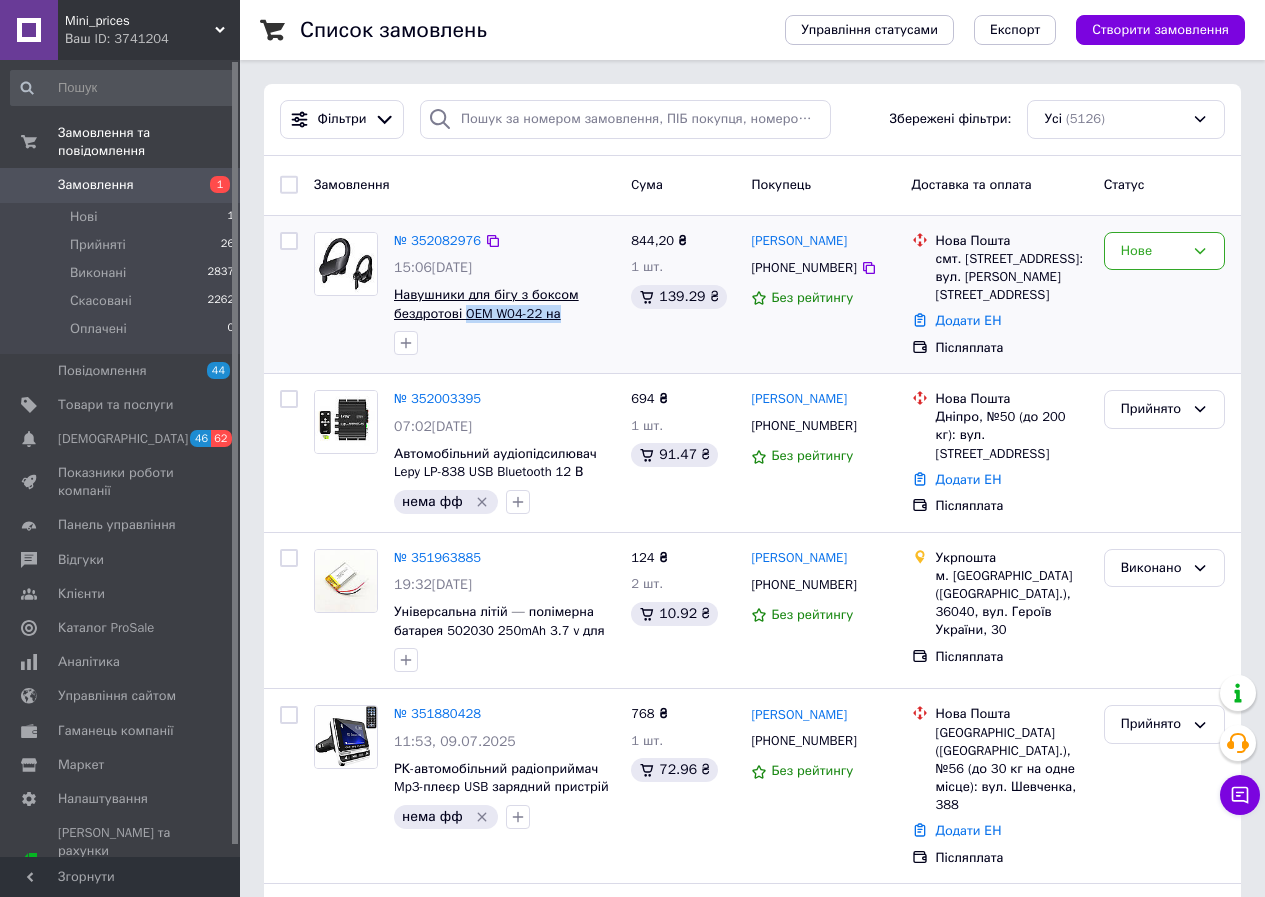 drag, startPoint x: 570, startPoint y: 310, endPoint x: 466, endPoint y: 316, distance: 104.172935 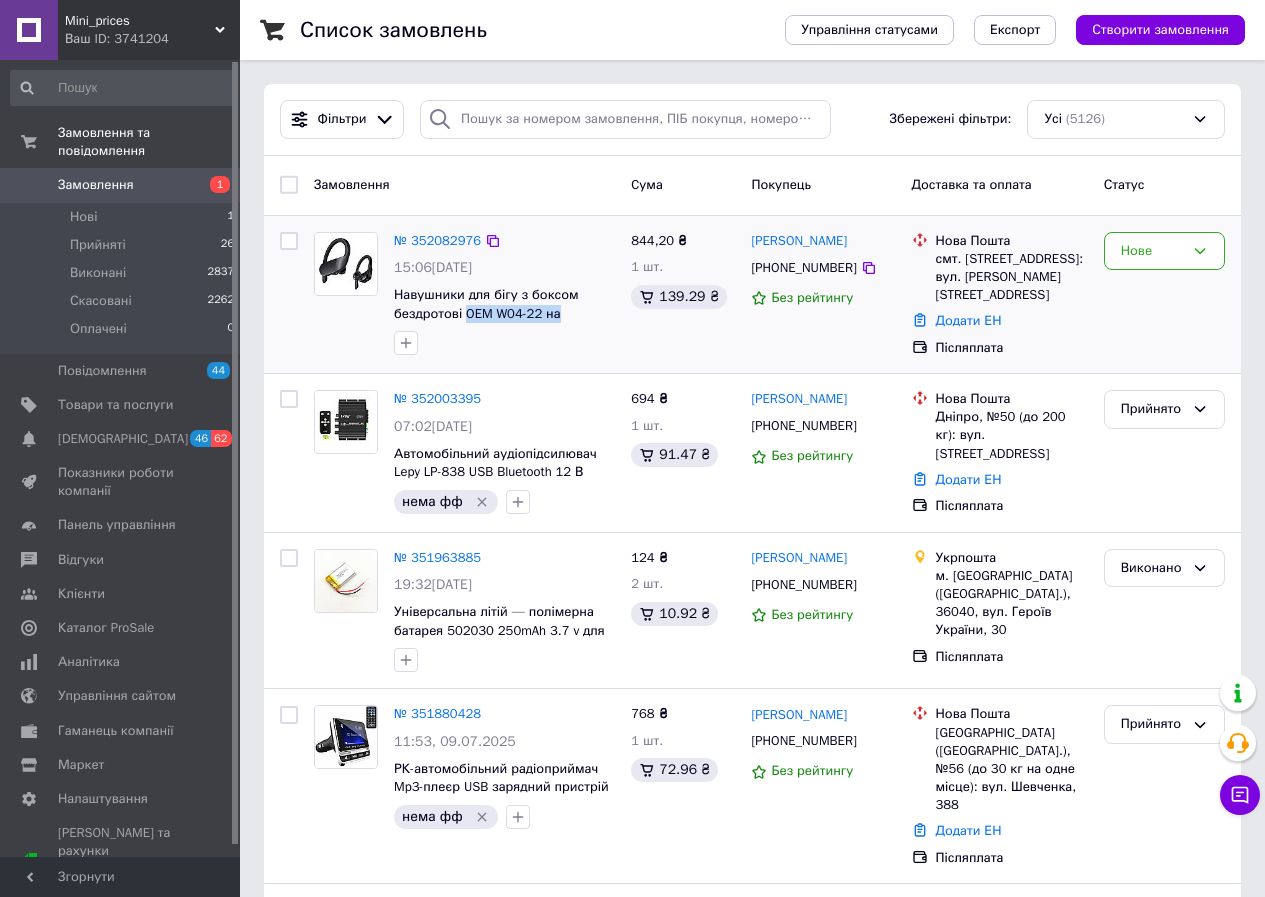 copy on "OEM W04-22 на" 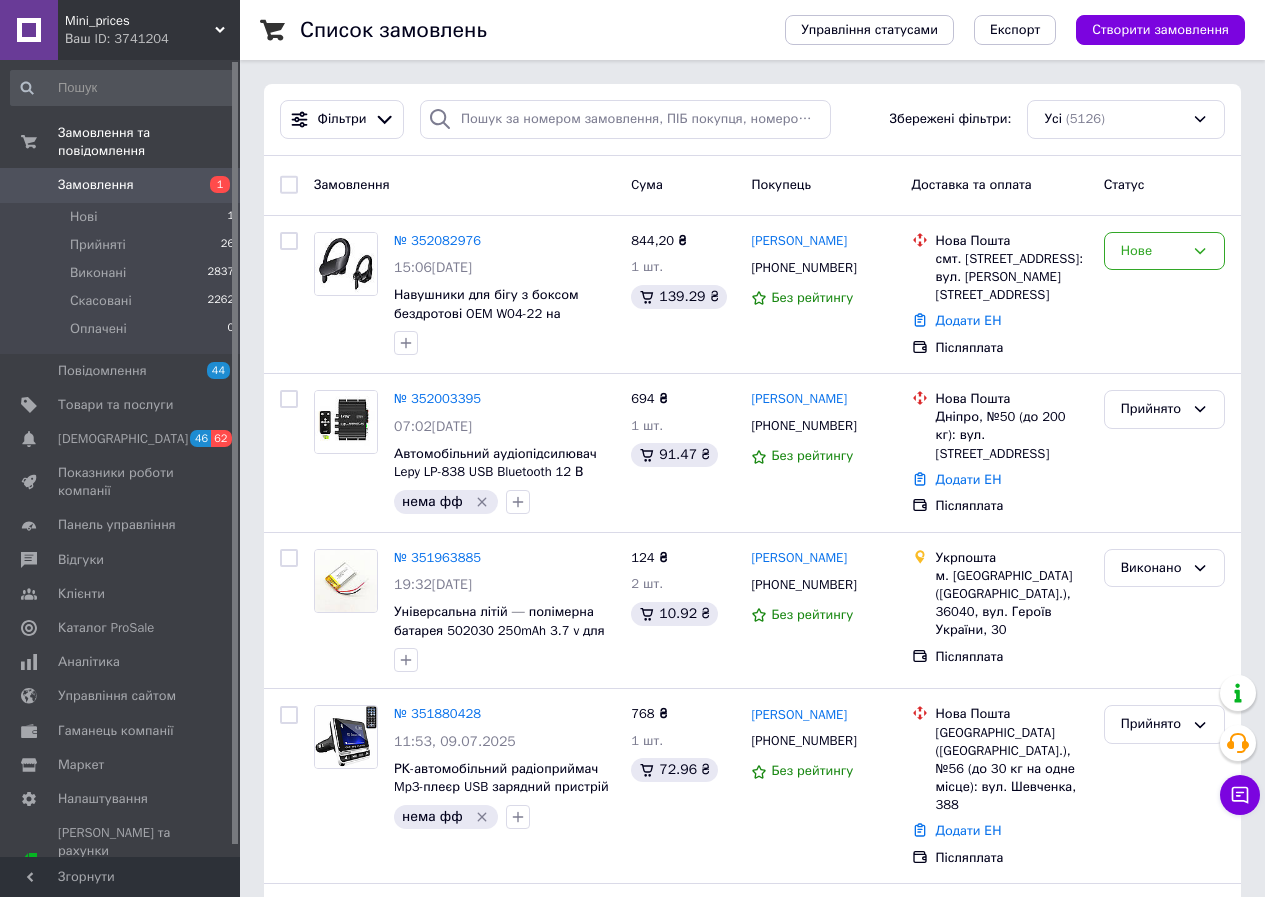 click on "Ваш ID: 3741204" at bounding box center (152, 39) 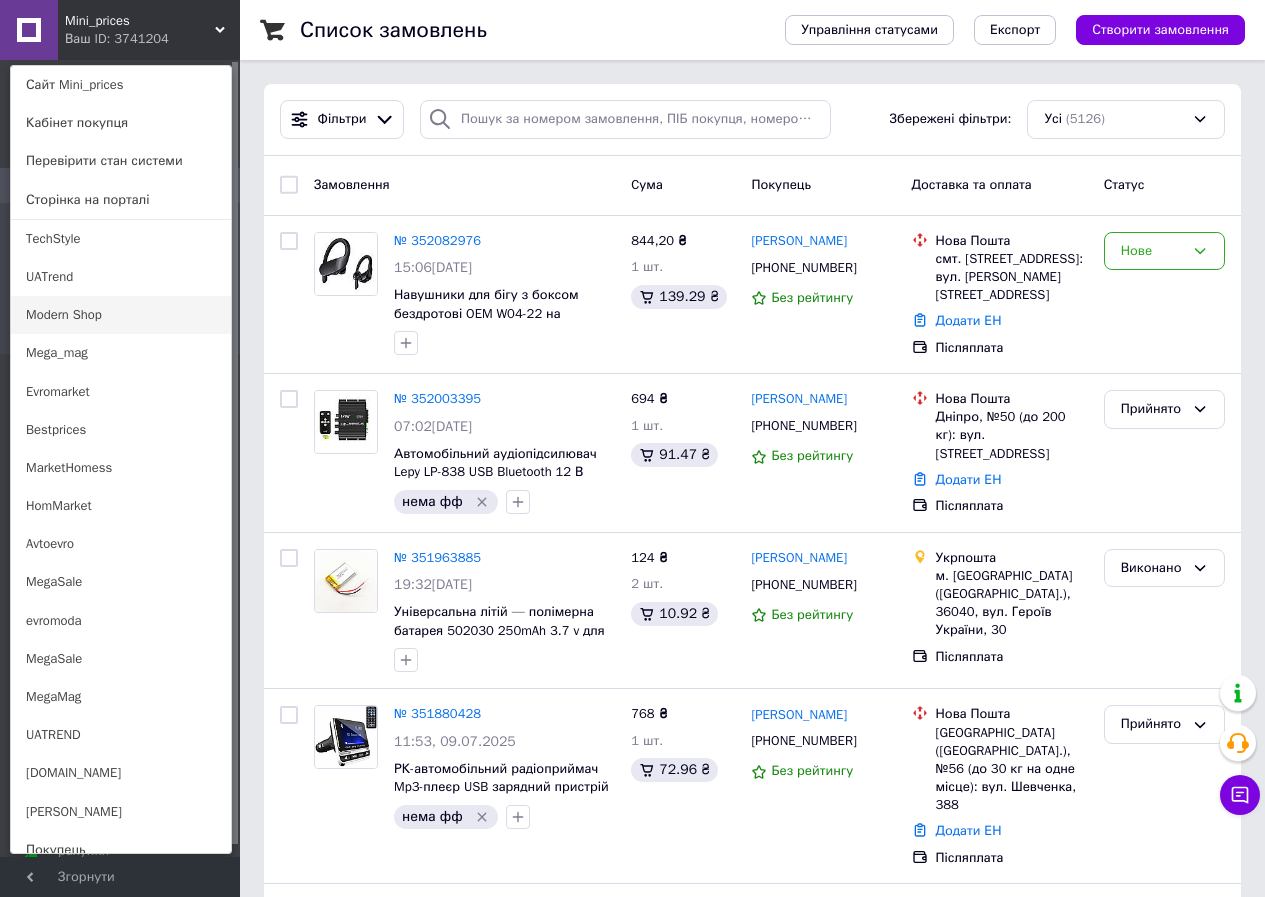 click on "Modern Shop" at bounding box center (121, 315) 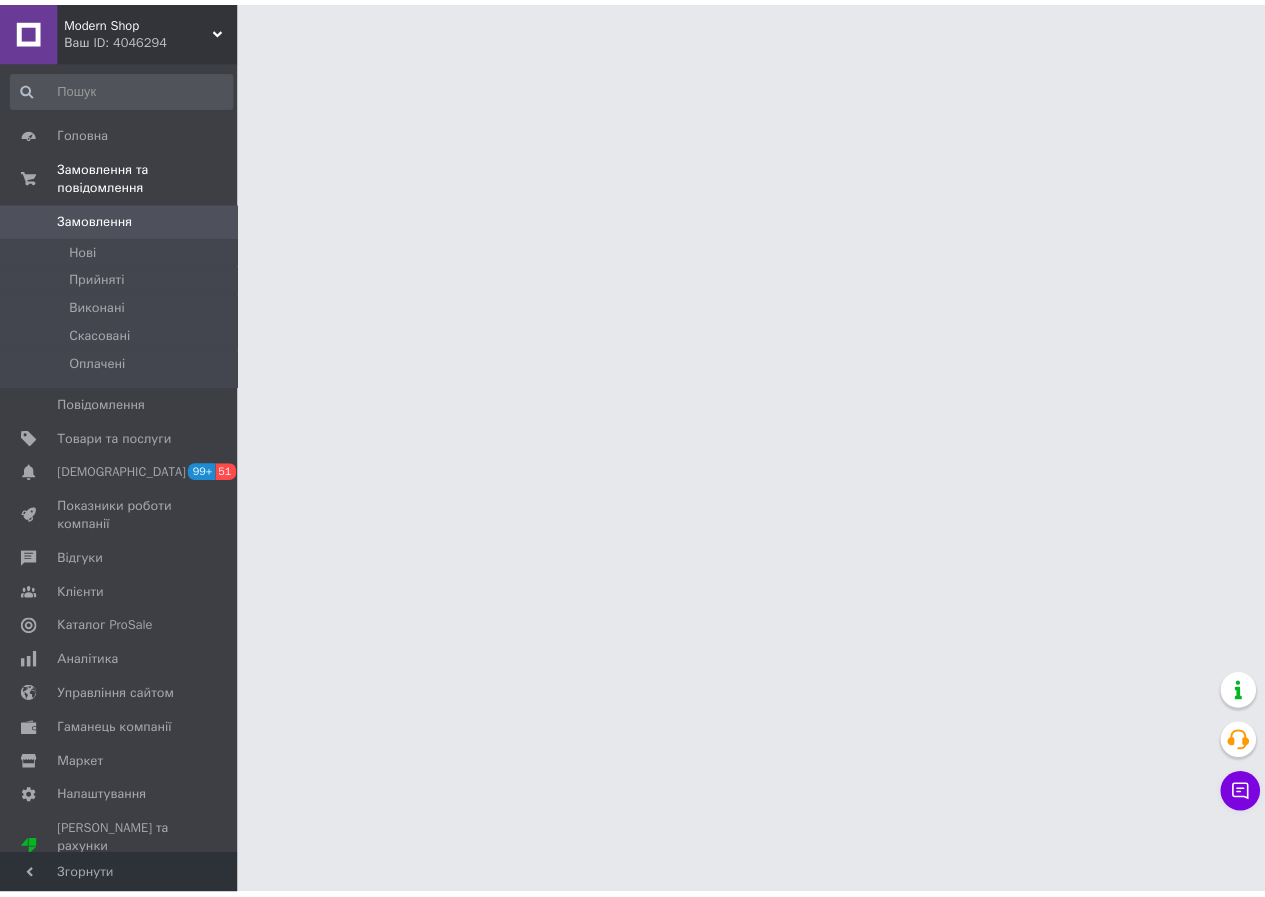 scroll, scrollTop: 0, scrollLeft: 0, axis: both 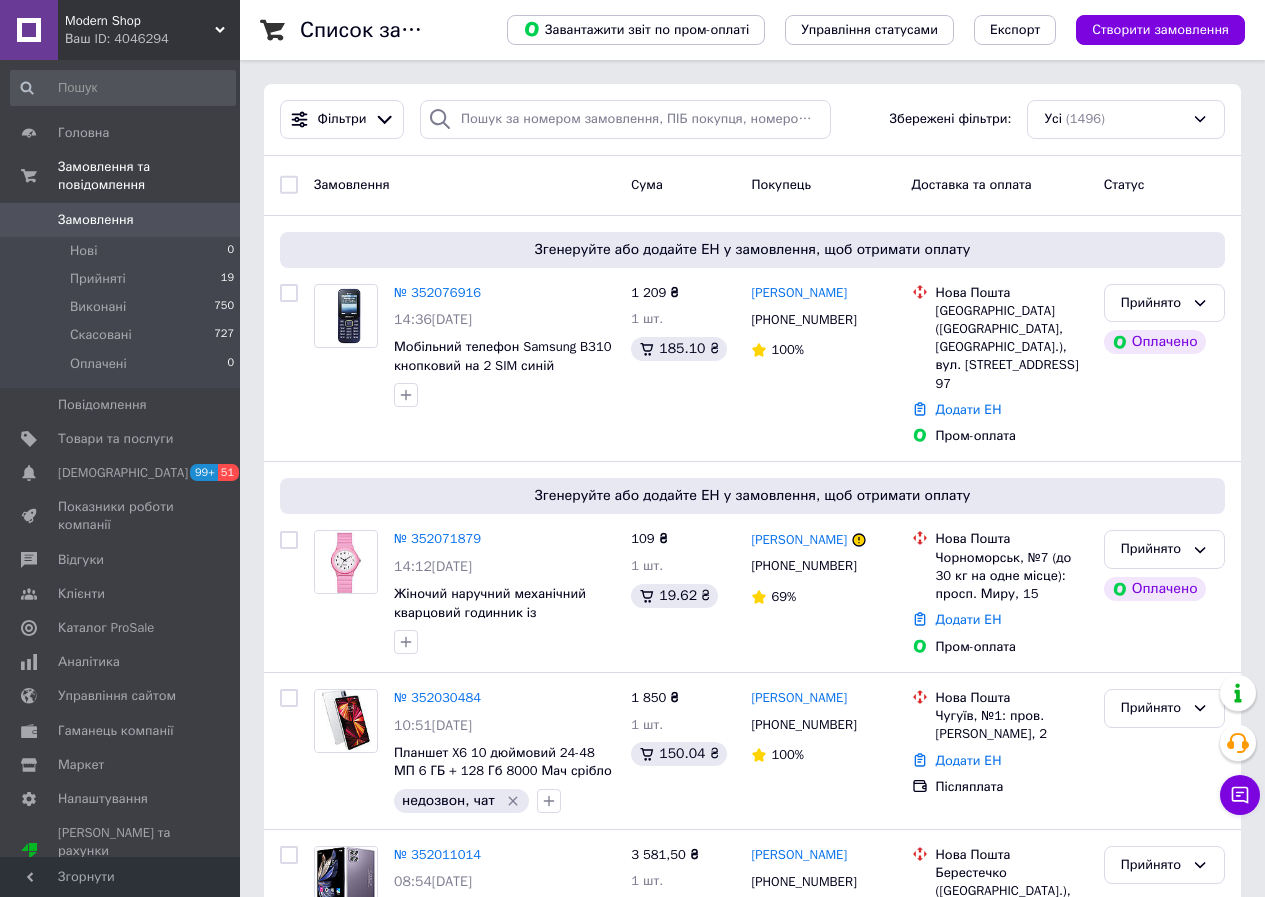 click on "Modern Shop" at bounding box center [140, 21] 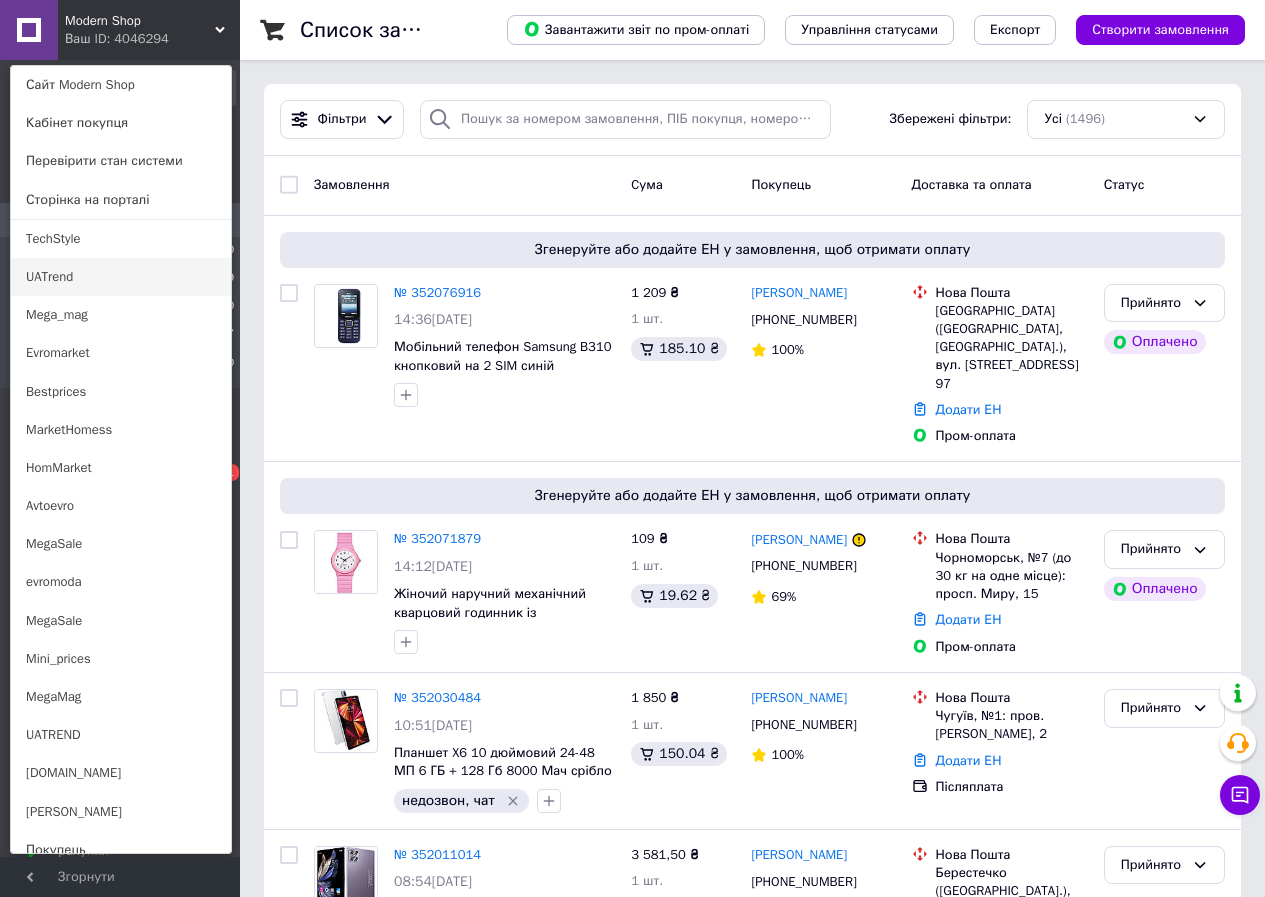 click on "UATrend" at bounding box center (121, 277) 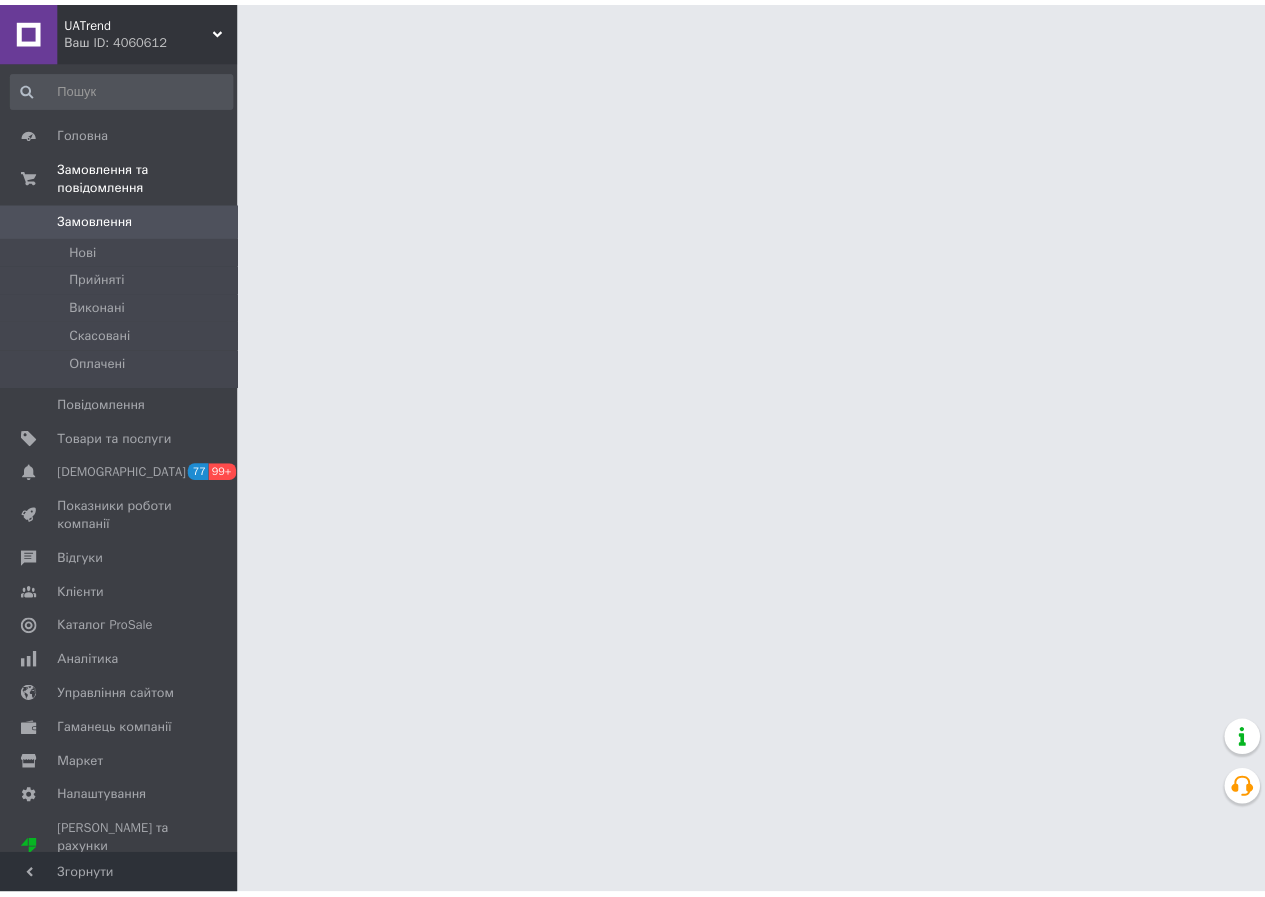 scroll, scrollTop: 0, scrollLeft: 0, axis: both 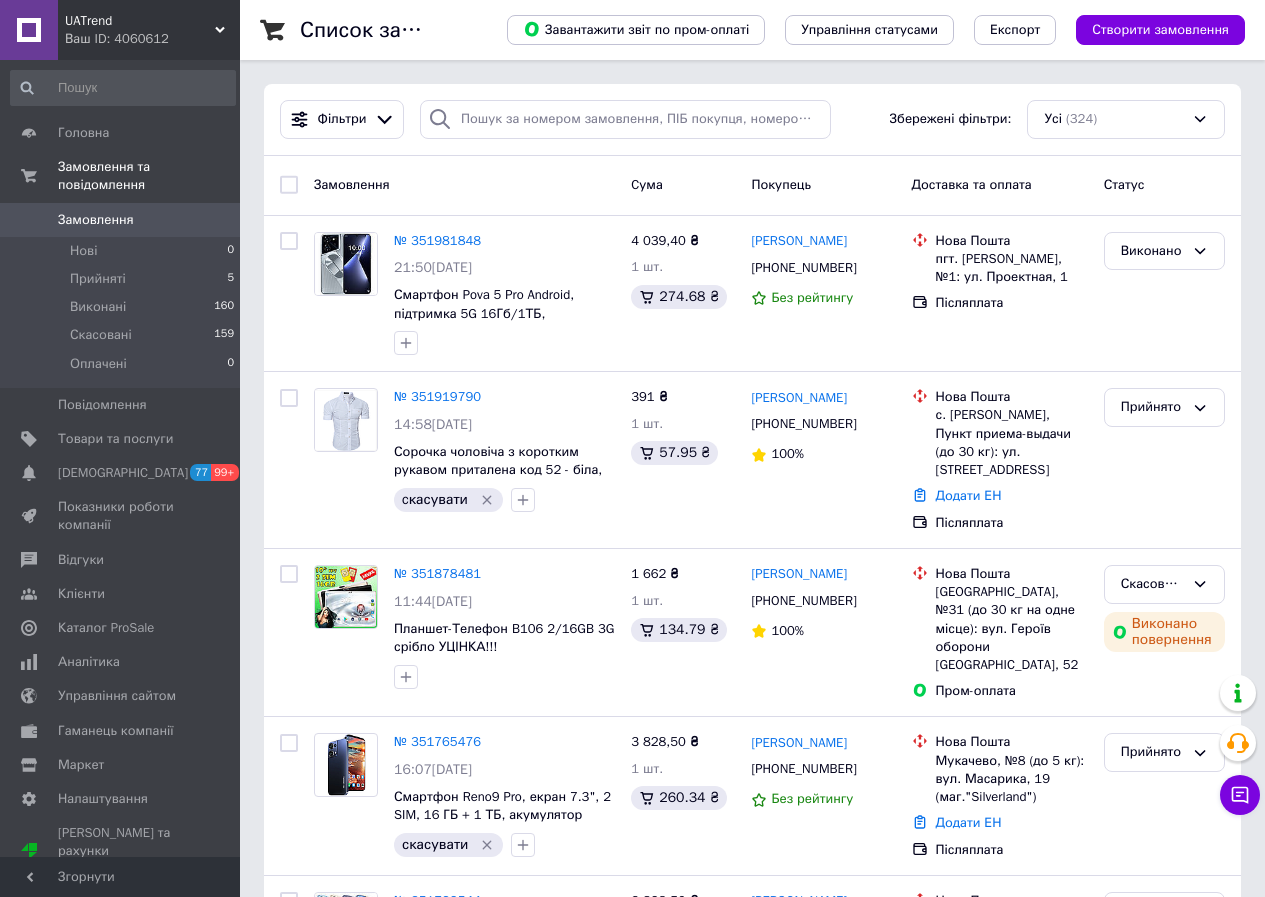 click on "UATrend" at bounding box center (140, 21) 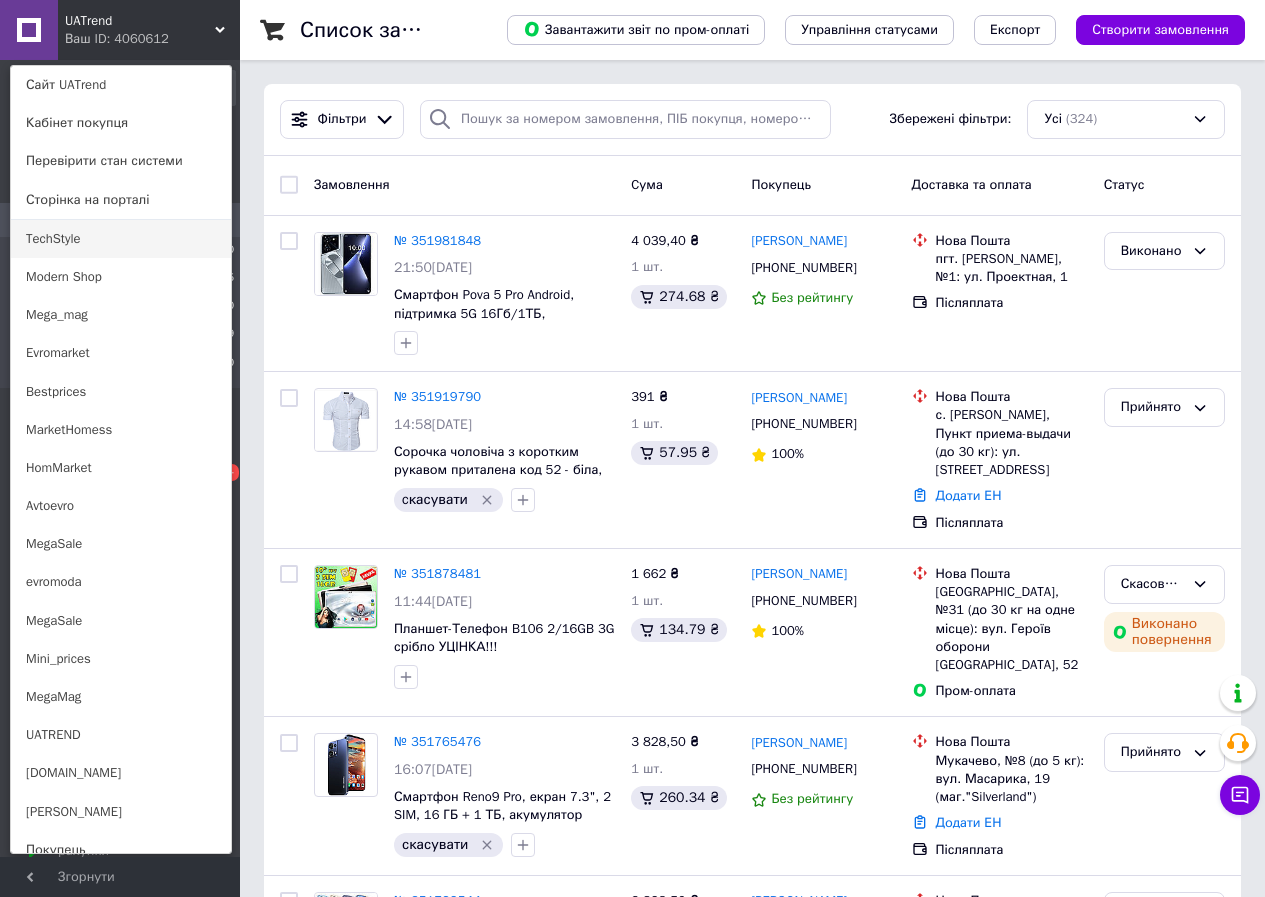 click on "TechStyle" at bounding box center [121, 239] 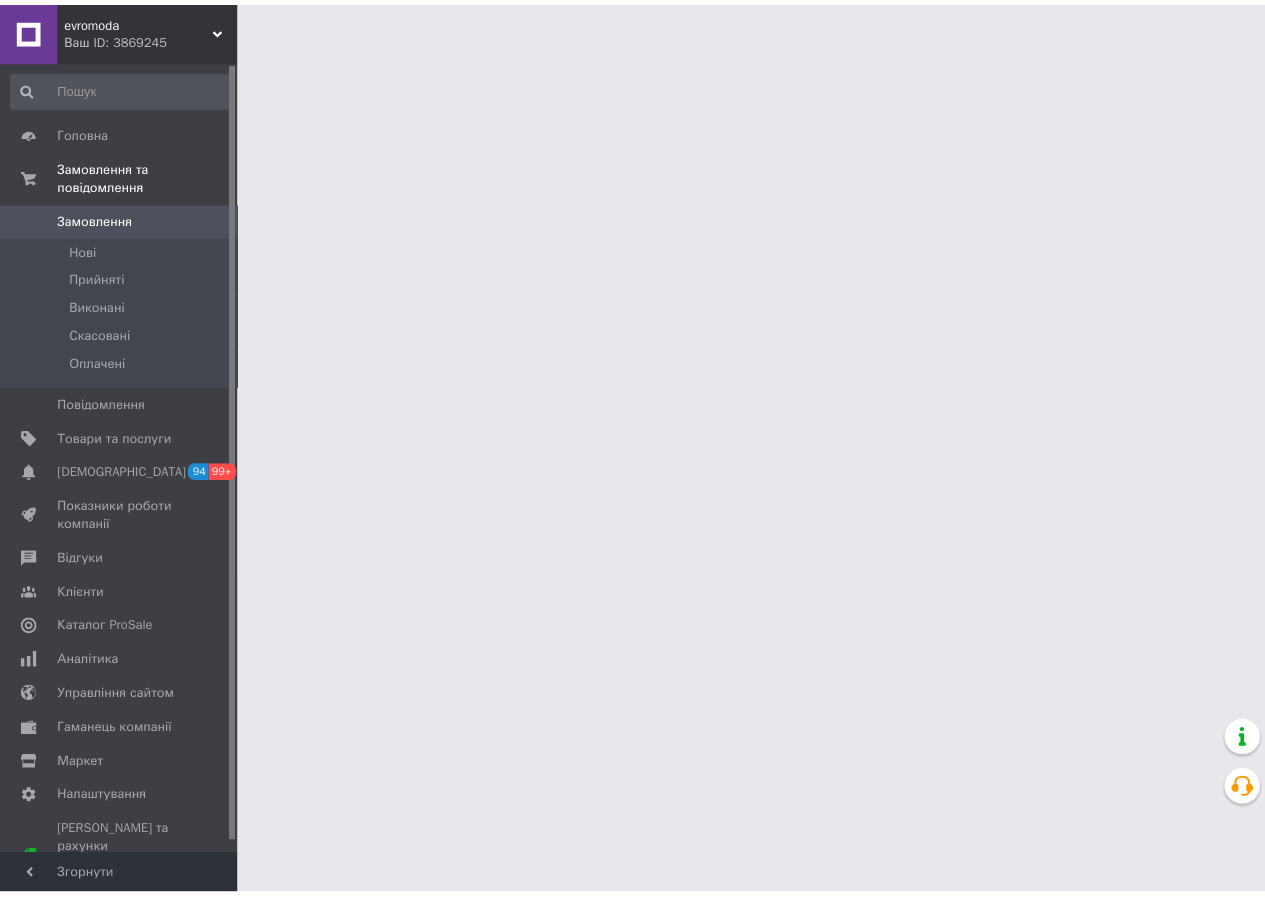 scroll, scrollTop: 0, scrollLeft: 0, axis: both 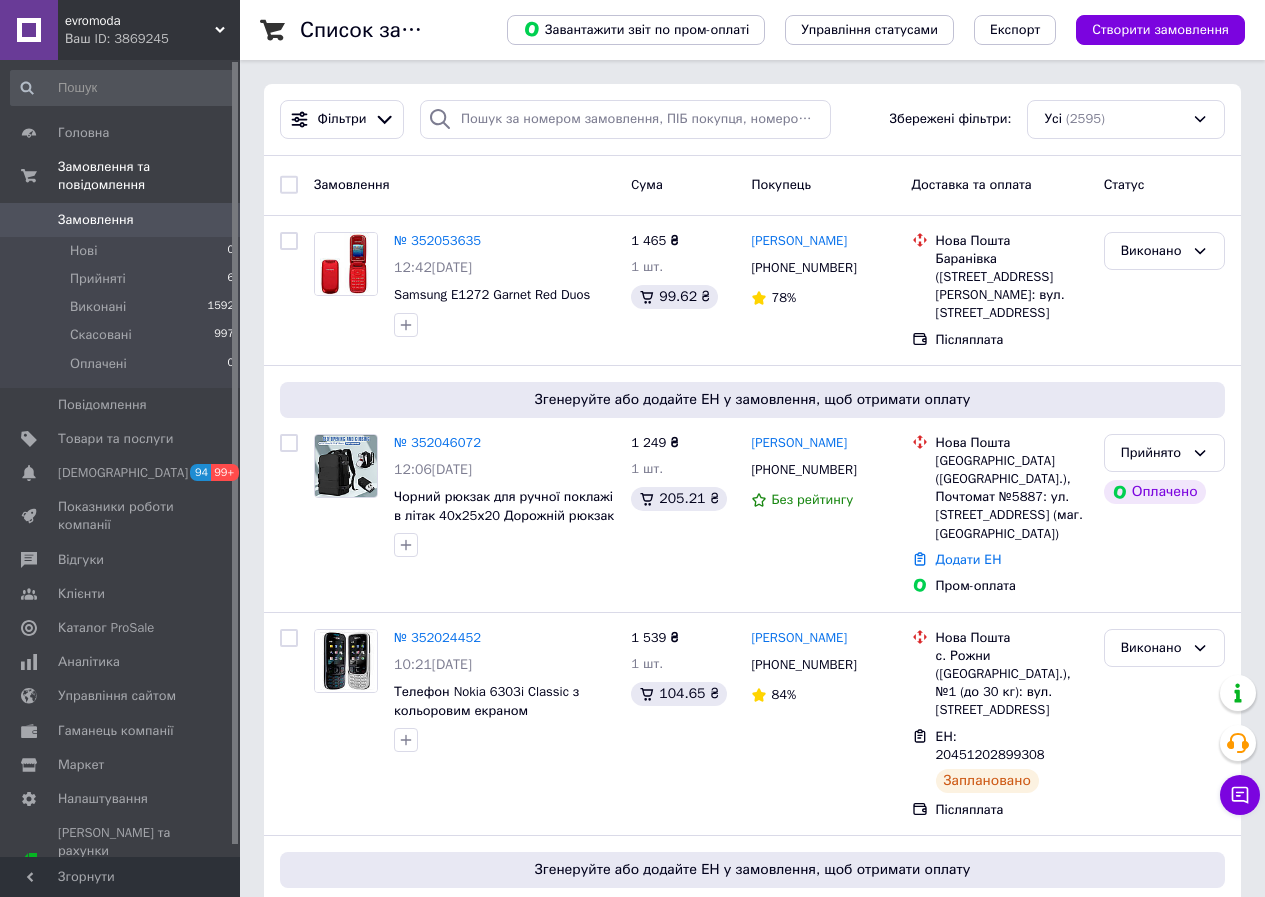 drag, startPoint x: 106, startPoint y: 32, endPoint x: 121, endPoint y: 42, distance: 18.027756 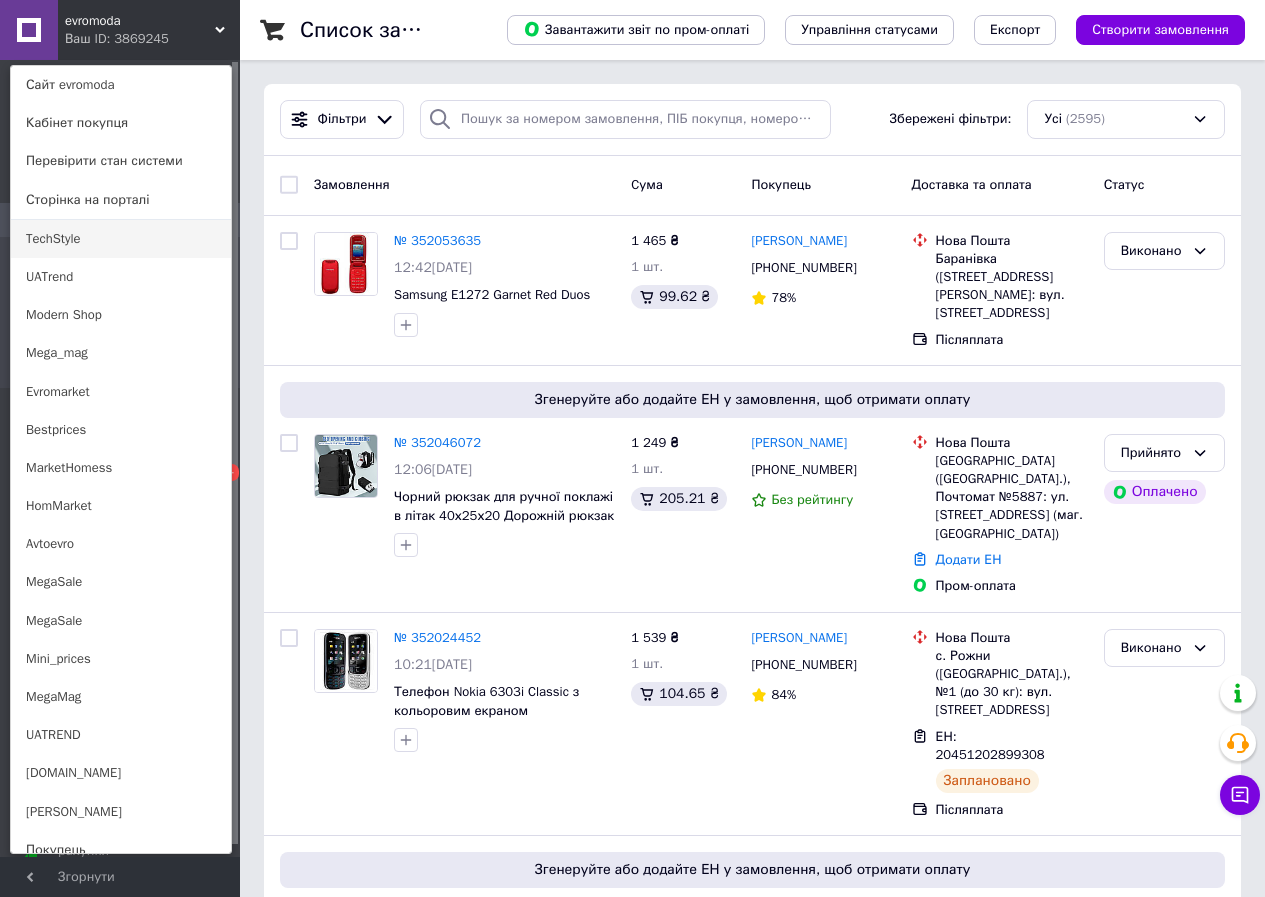 click on "TechStyle" at bounding box center [121, 239] 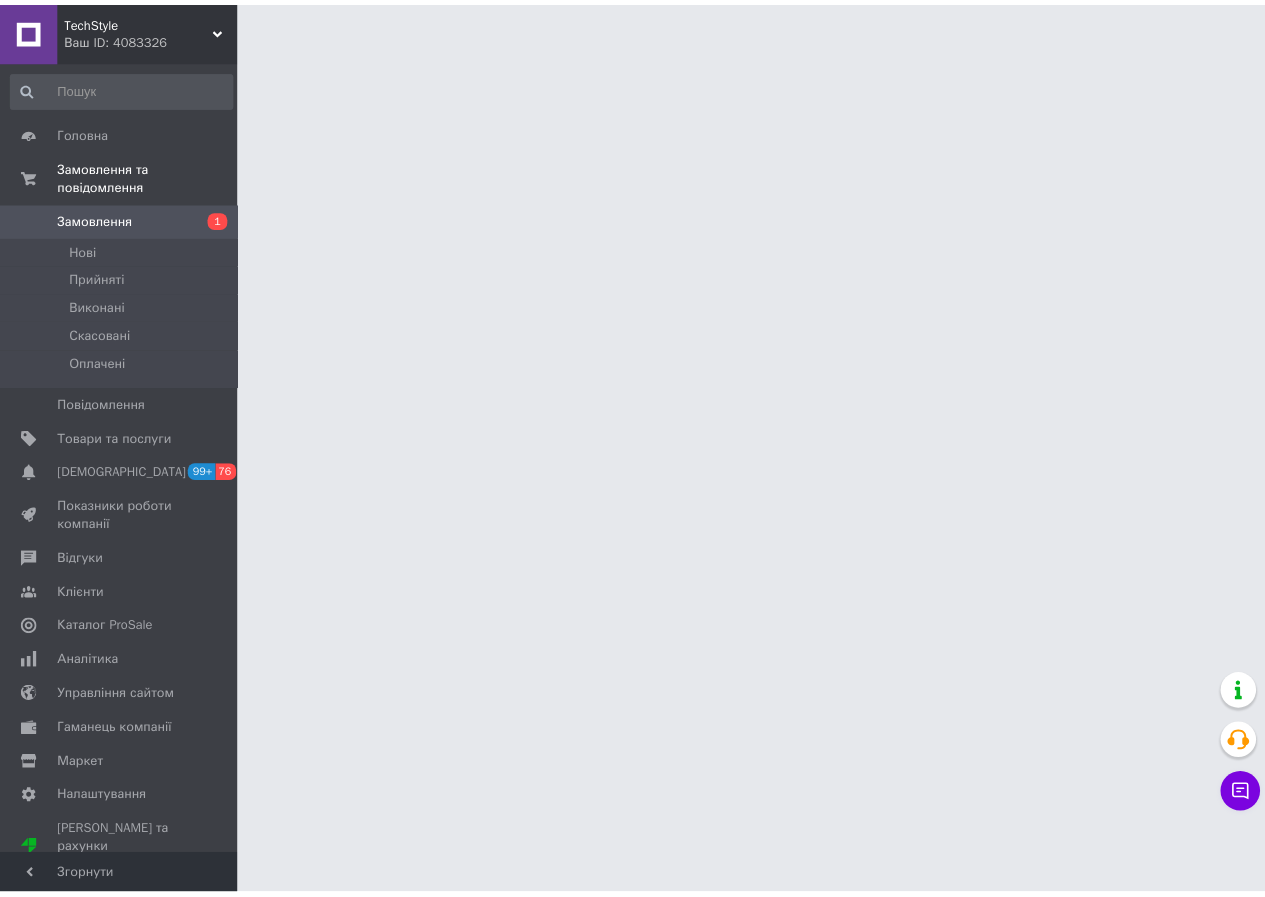 scroll, scrollTop: 0, scrollLeft: 0, axis: both 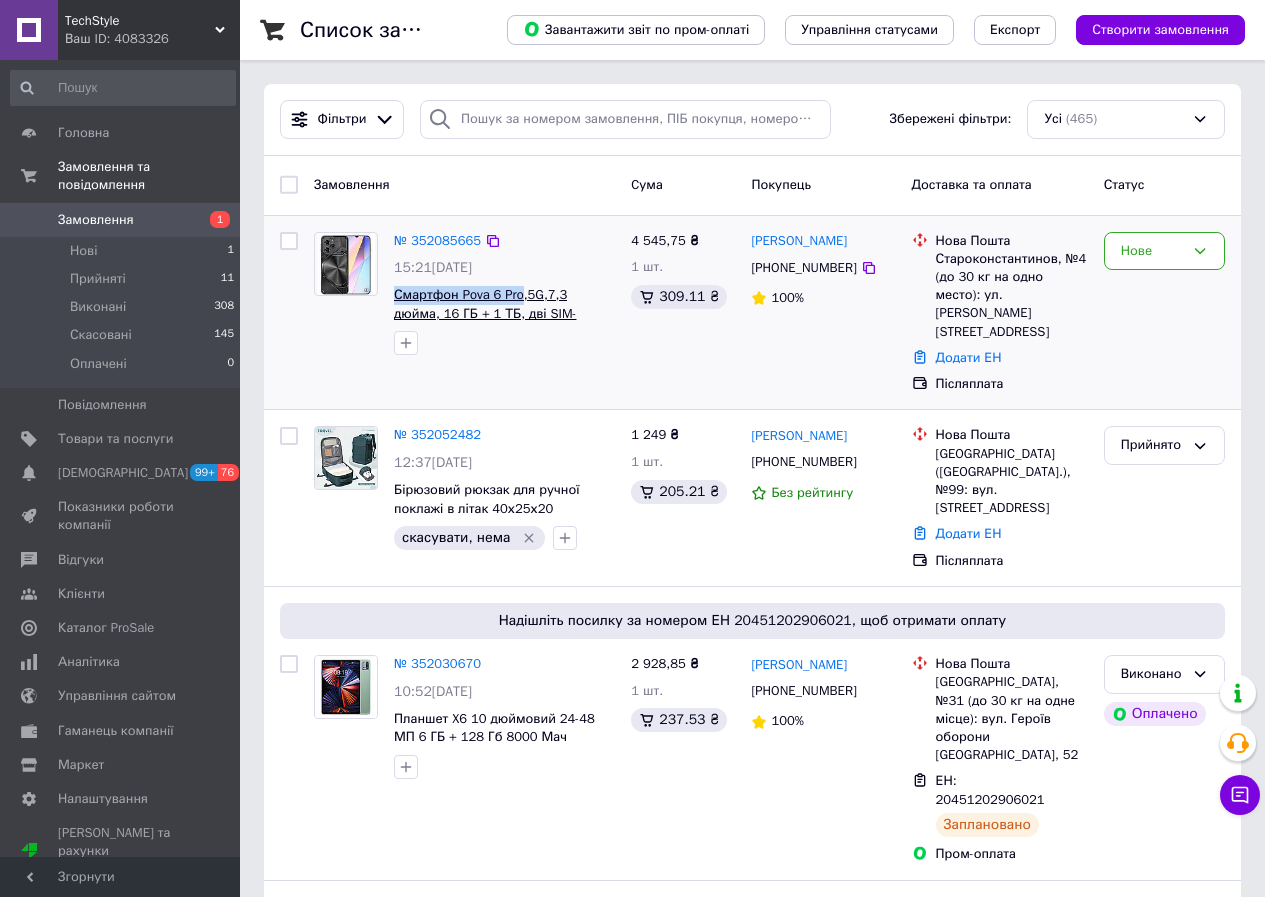 drag, startPoint x: 391, startPoint y: 297, endPoint x: 517, endPoint y: 289, distance: 126.253716 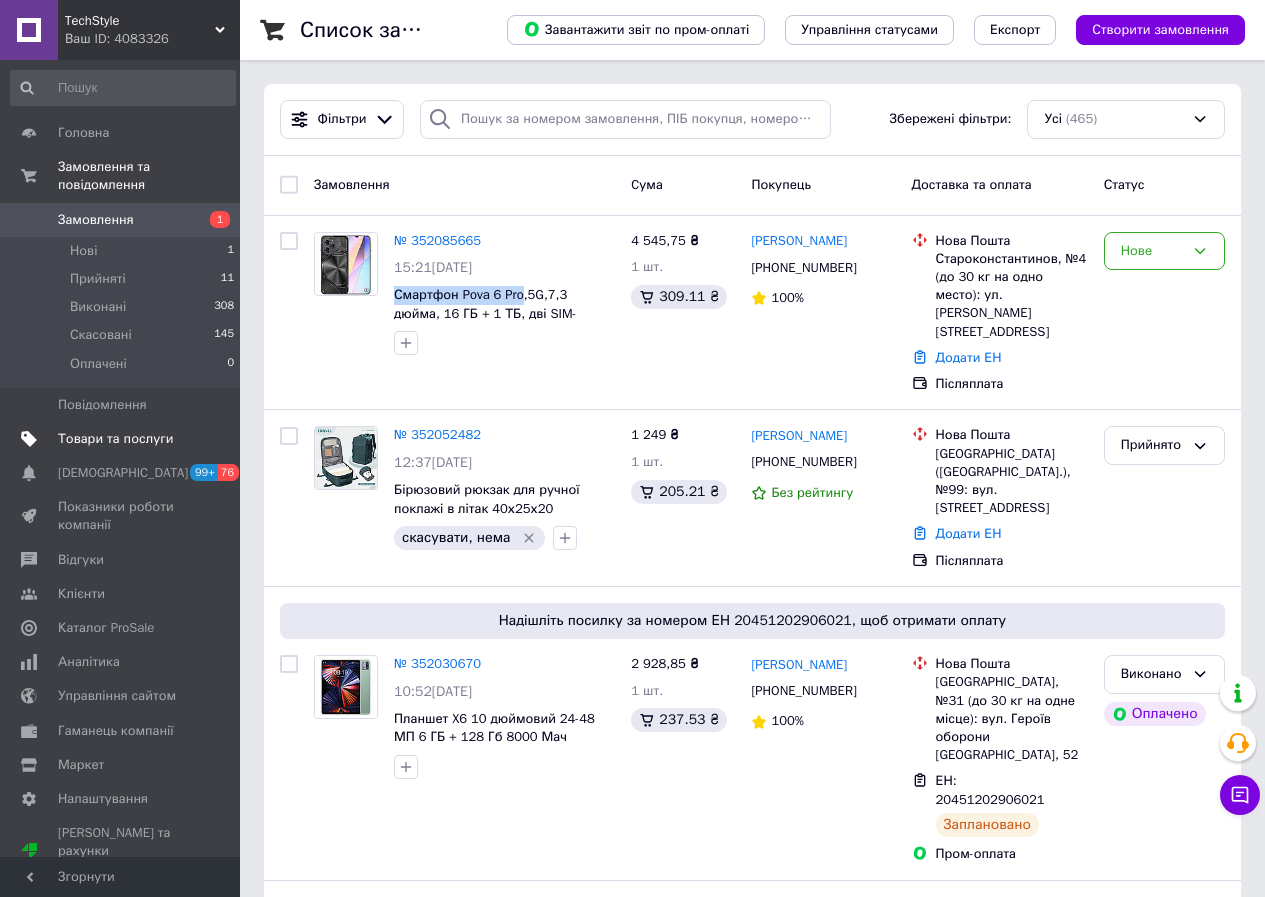 click on "Товари та послуги" at bounding box center [115, 439] 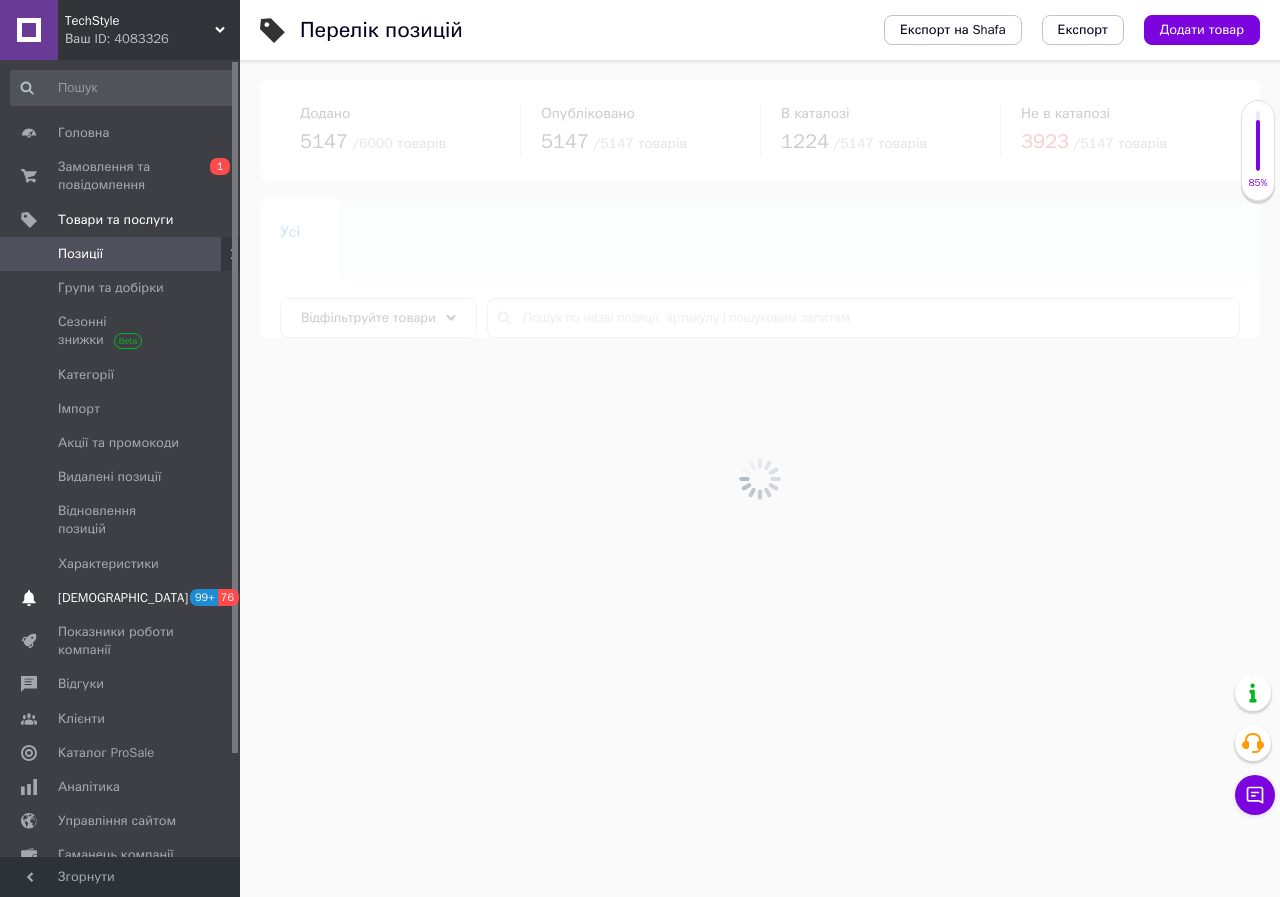 click on "[DEMOGRAPHIC_DATA]" at bounding box center (123, 598) 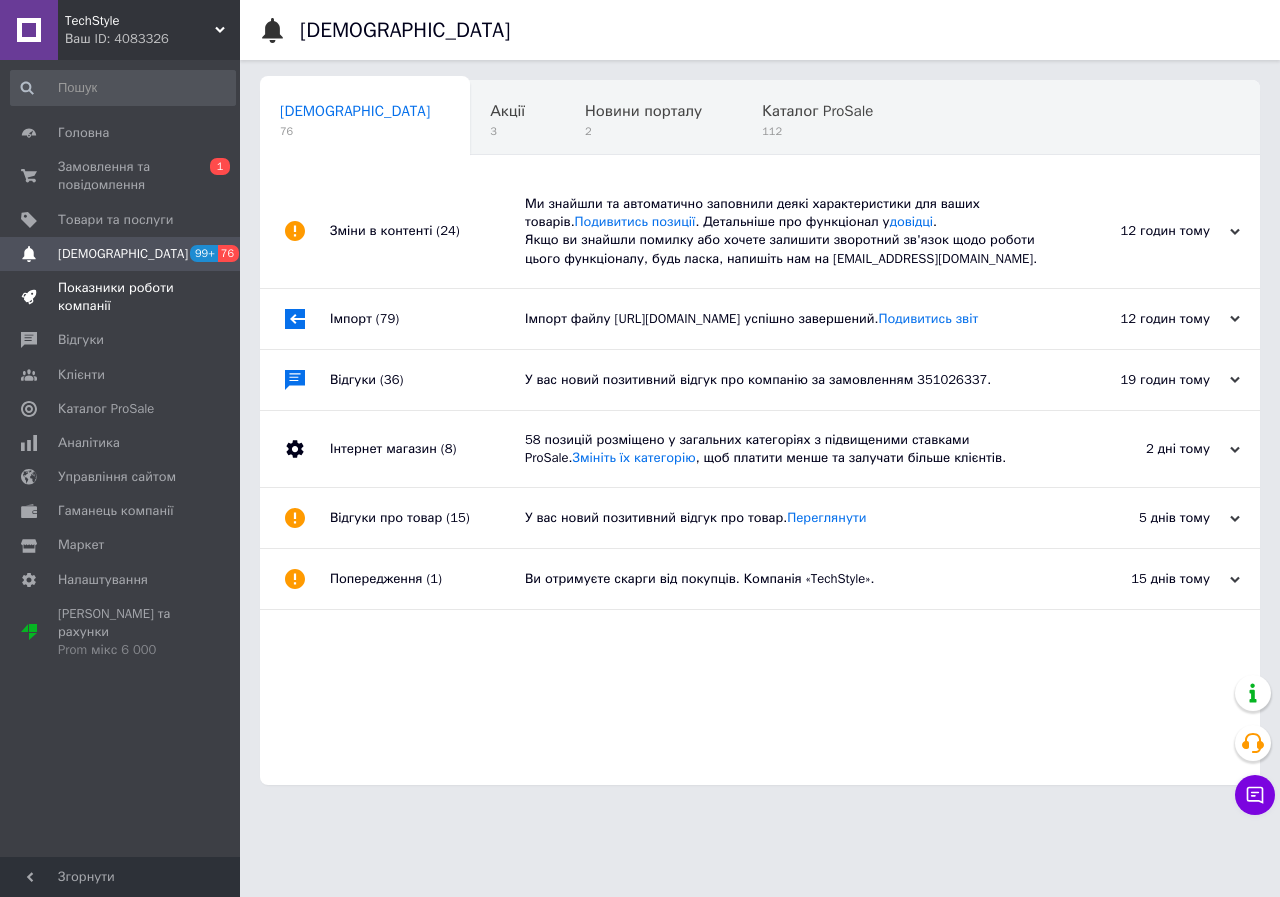 click on "Показники роботи компанії" at bounding box center (121, 297) 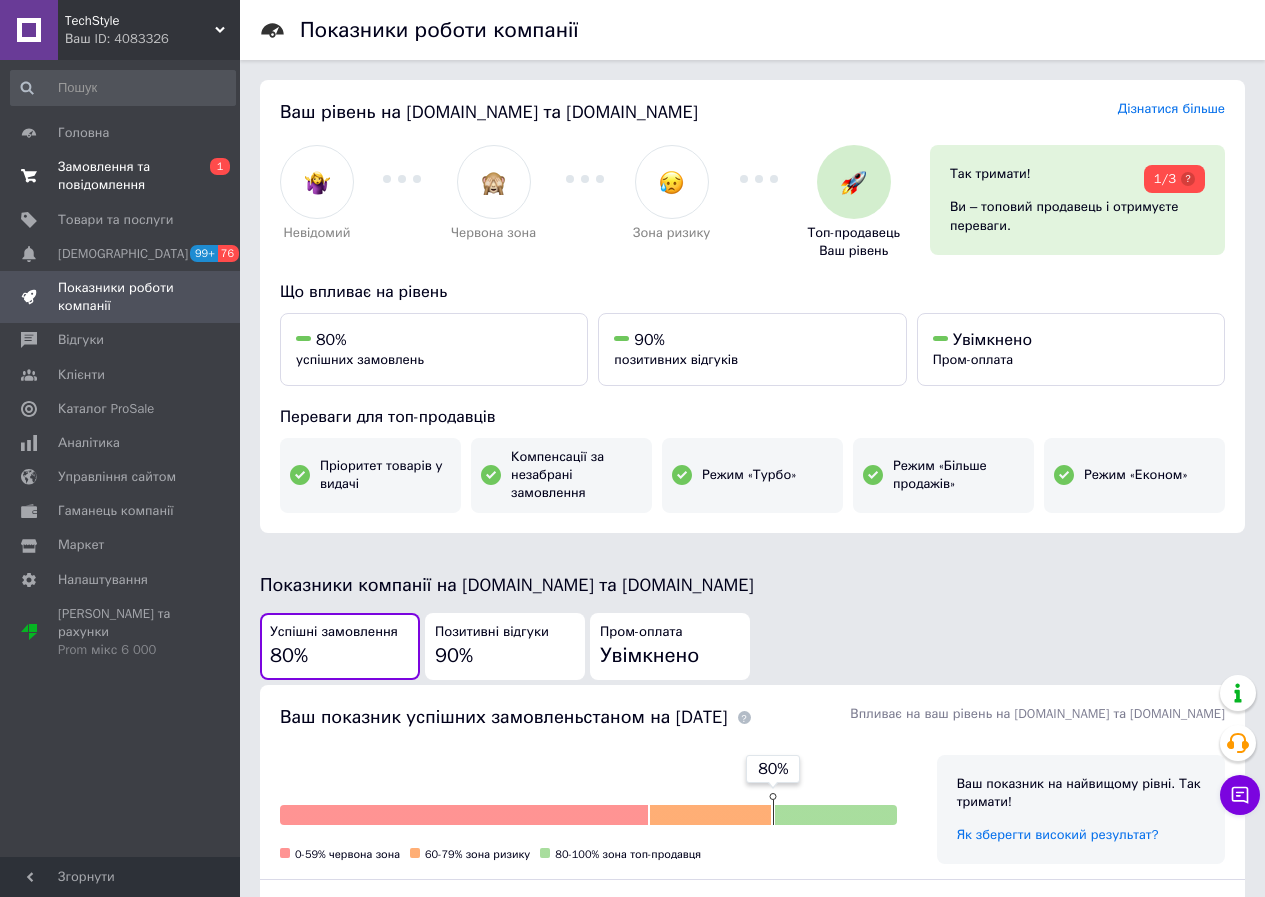 click on "Замовлення та повідомлення" at bounding box center (121, 176) 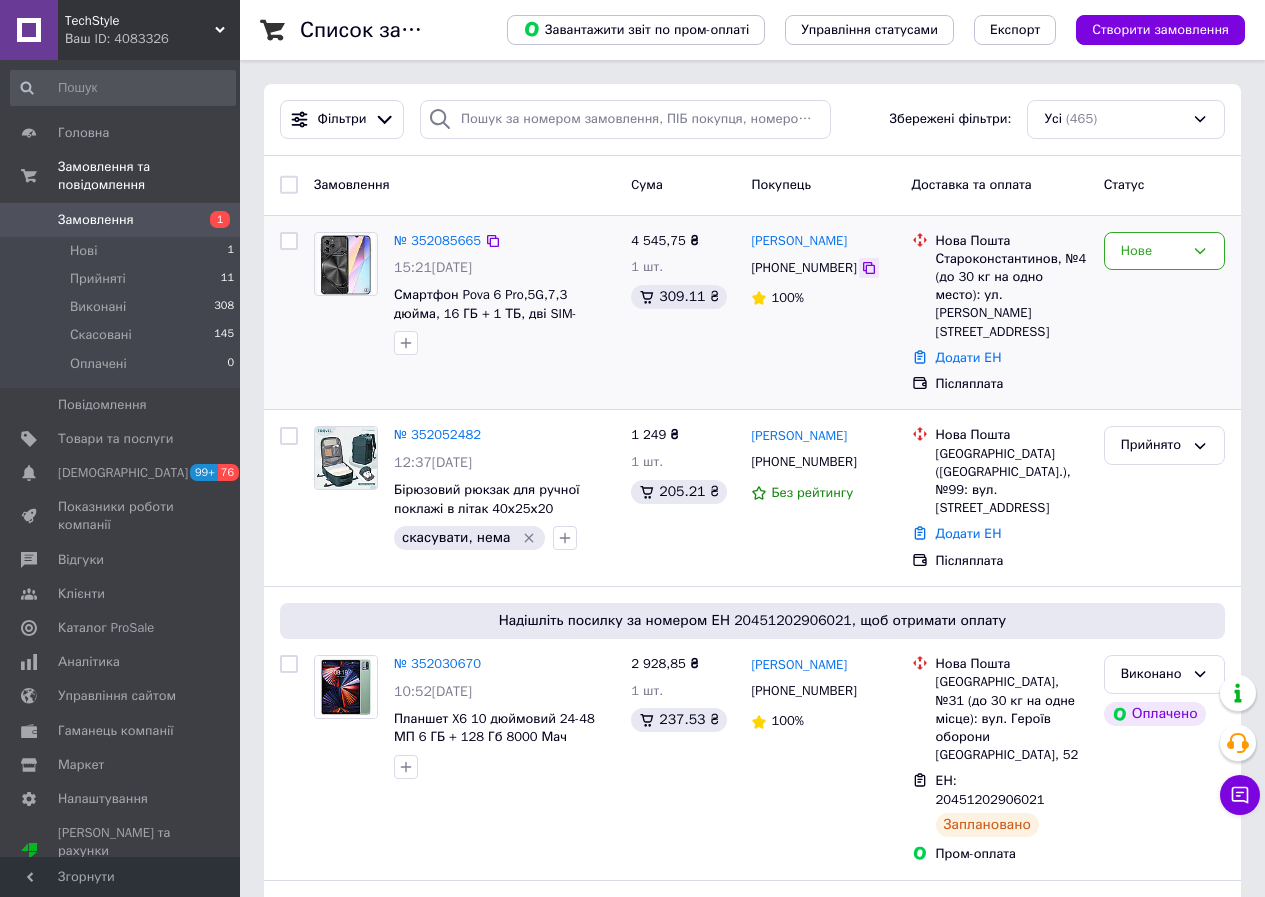 click 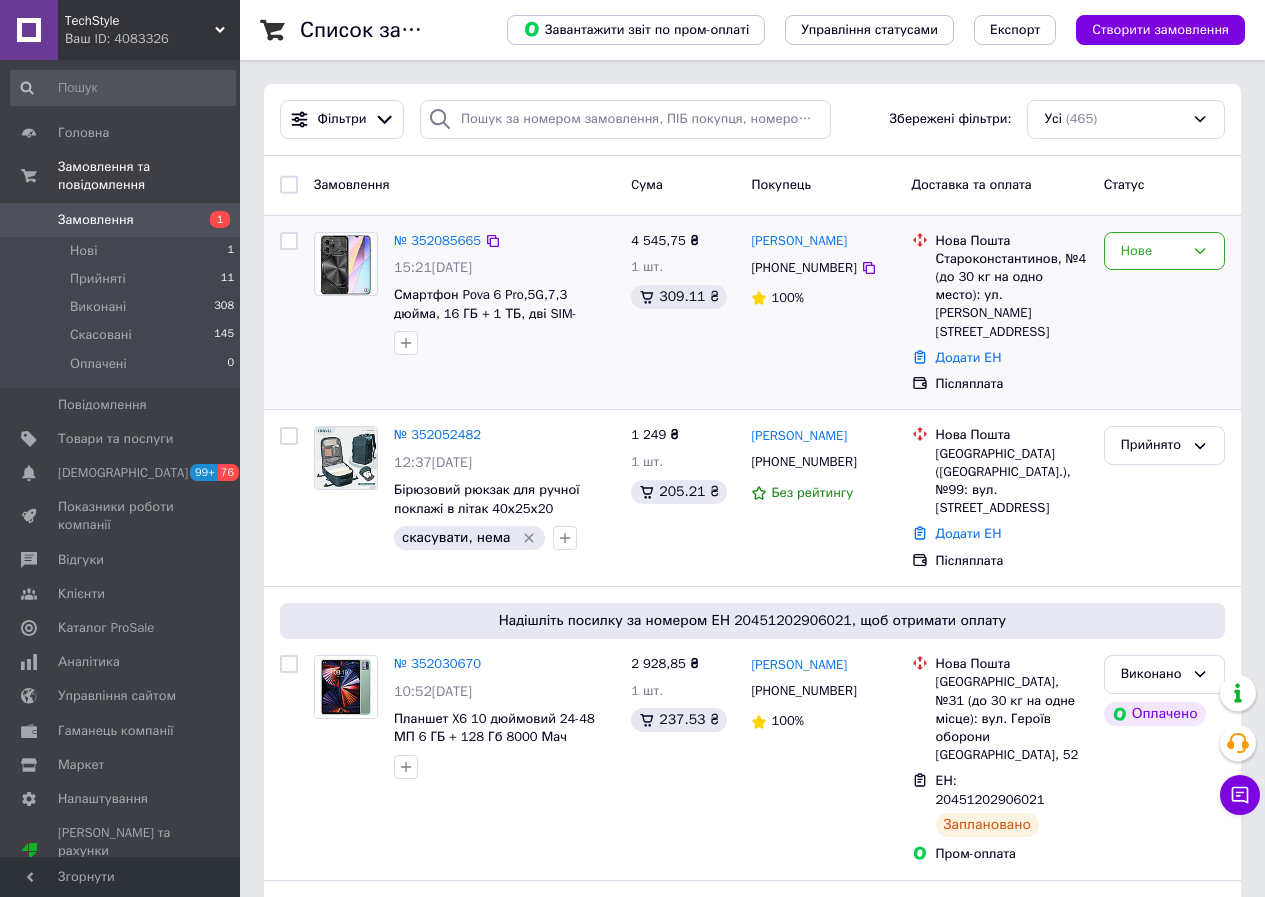 click at bounding box center (504, 343) 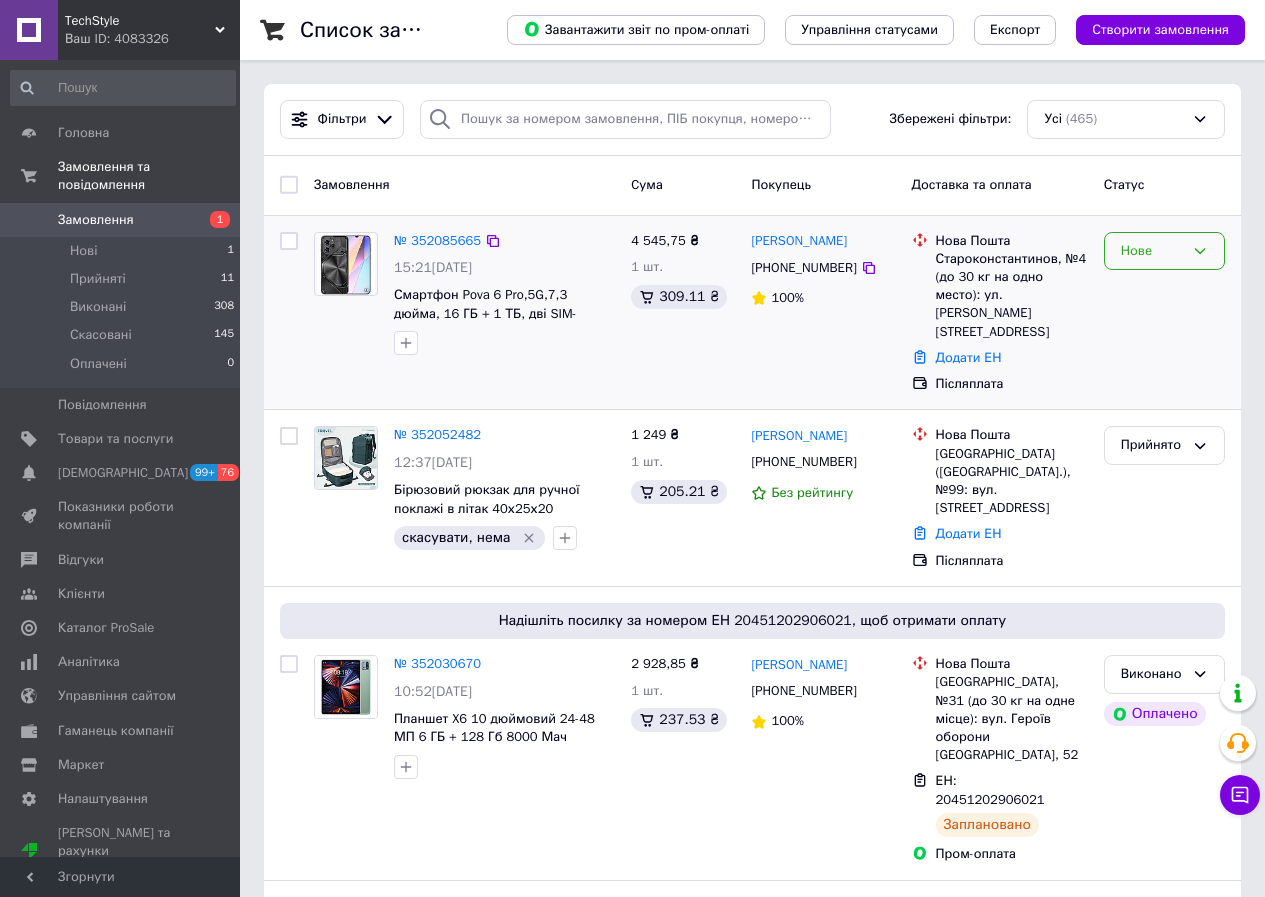click on "Нове" at bounding box center [1152, 251] 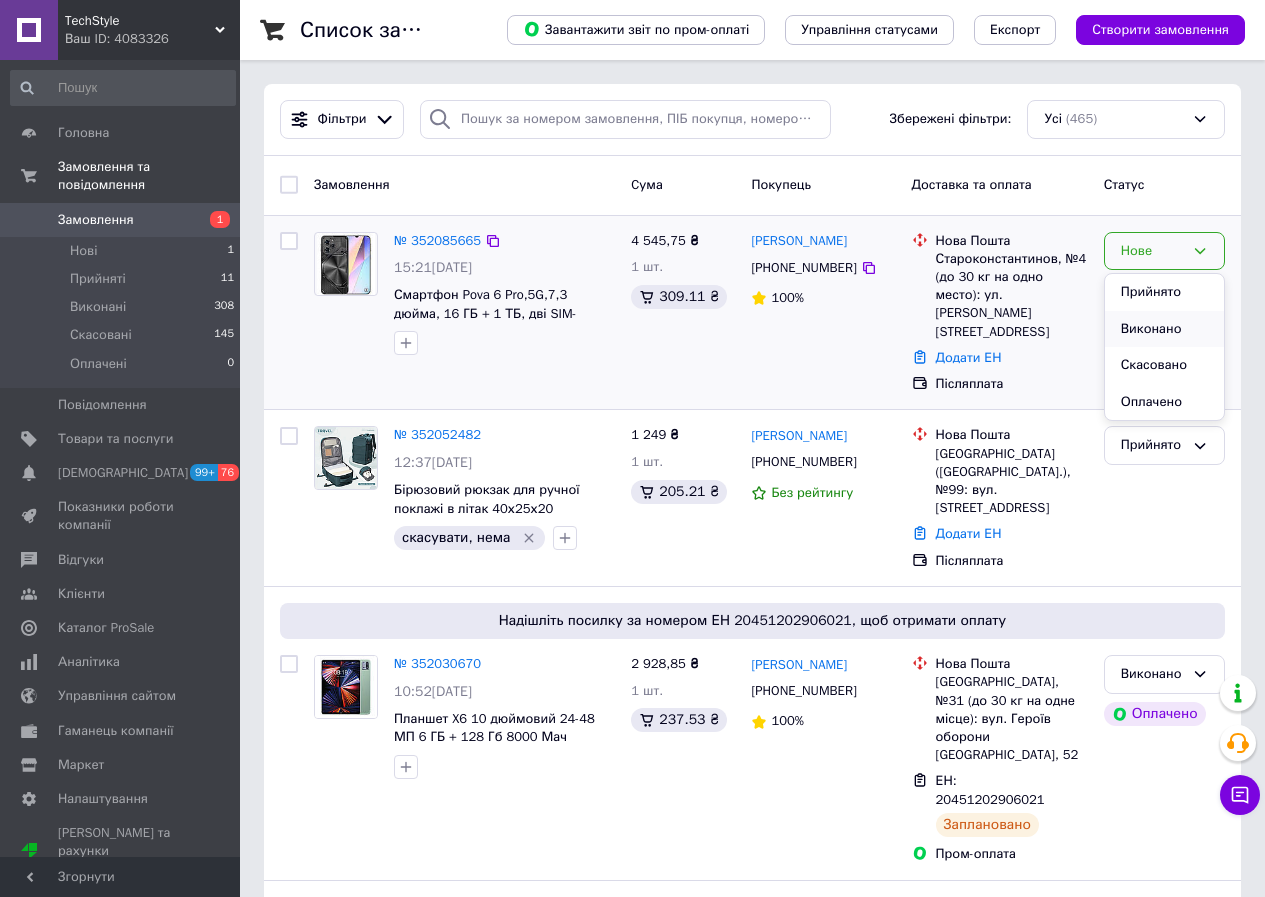 click on "Виконано" at bounding box center [1164, 329] 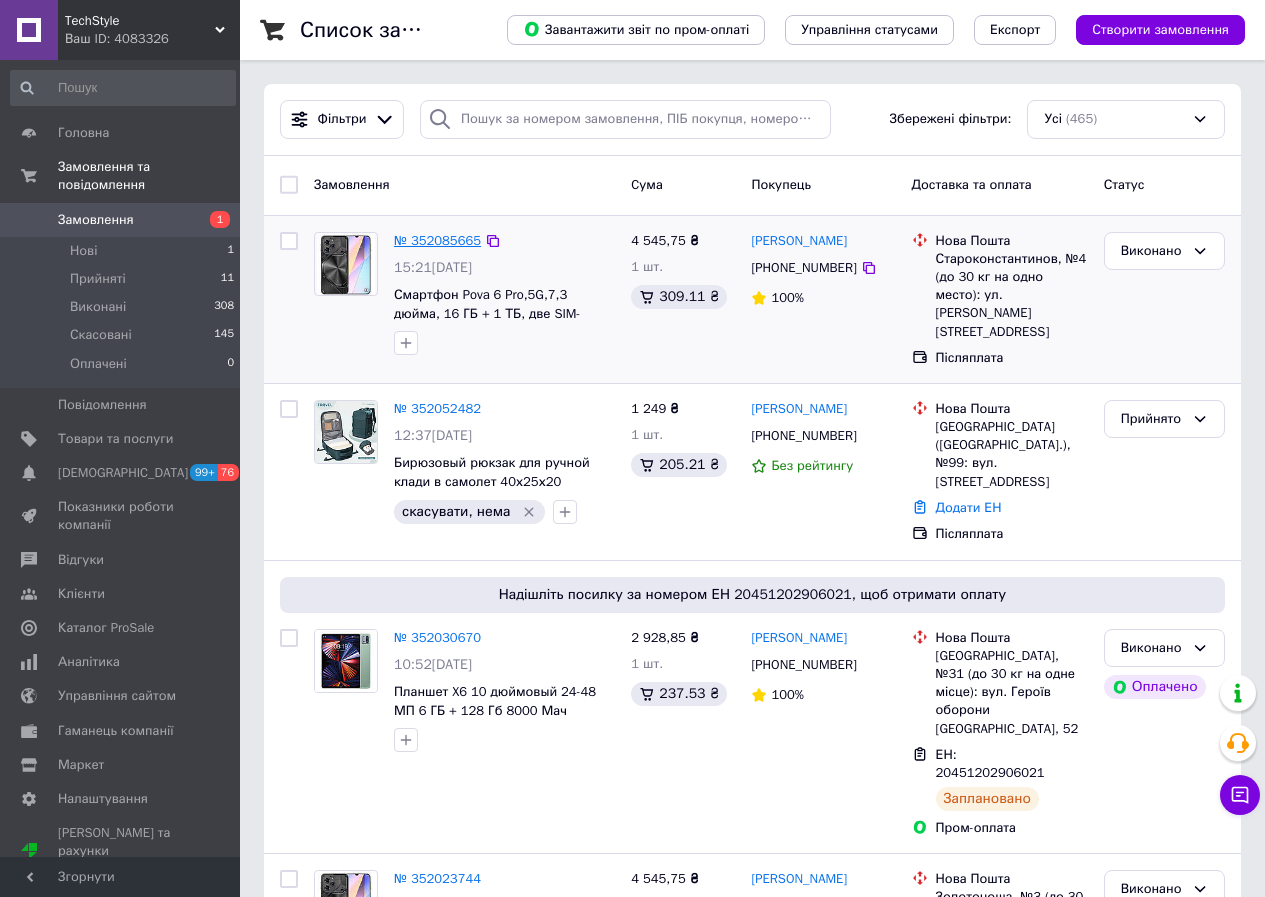 click on "№ 352085665" at bounding box center [437, 240] 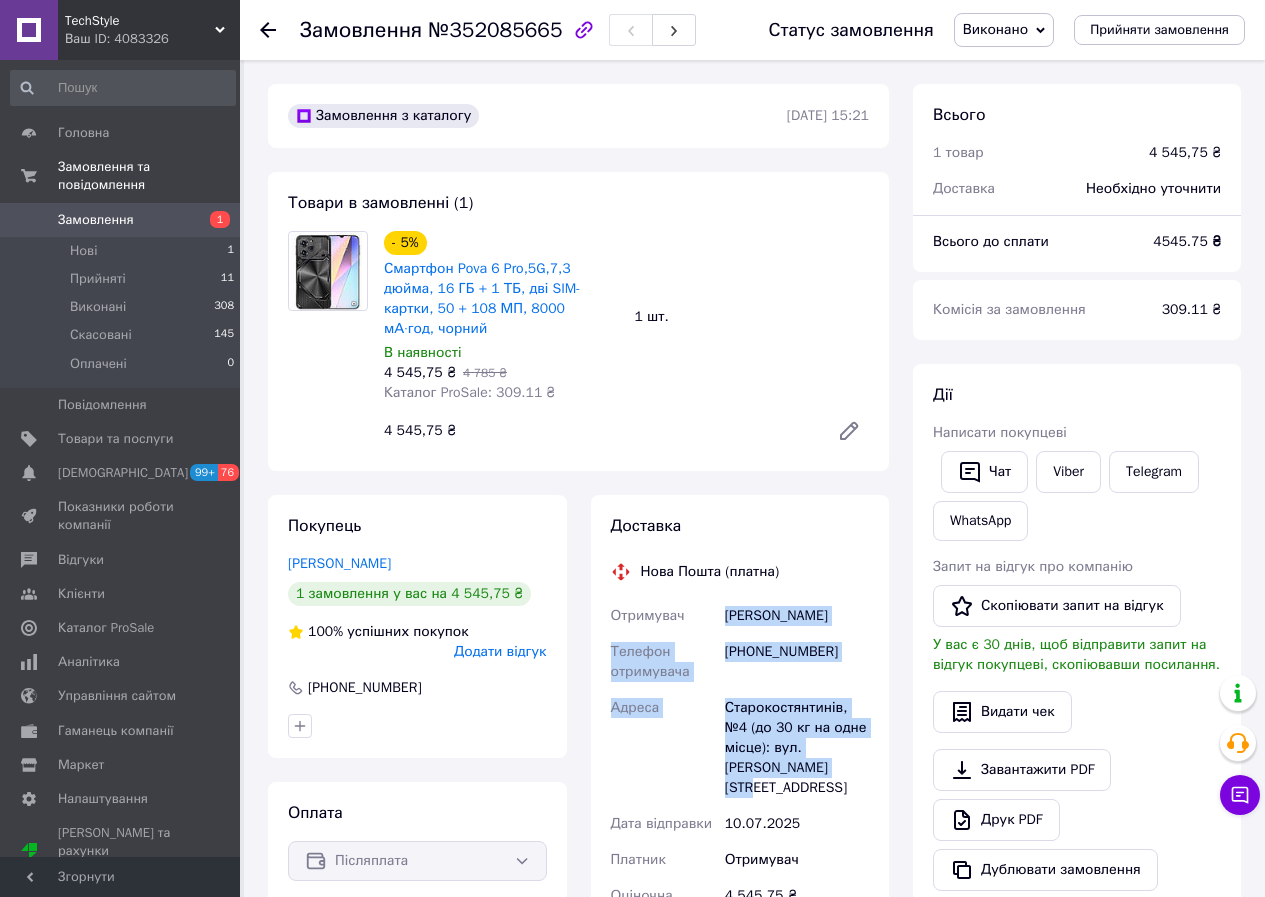 drag, startPoint x: 726, startPoint y: 598, endPoint x: 859, endPoint y: 761, distance: 210.37585 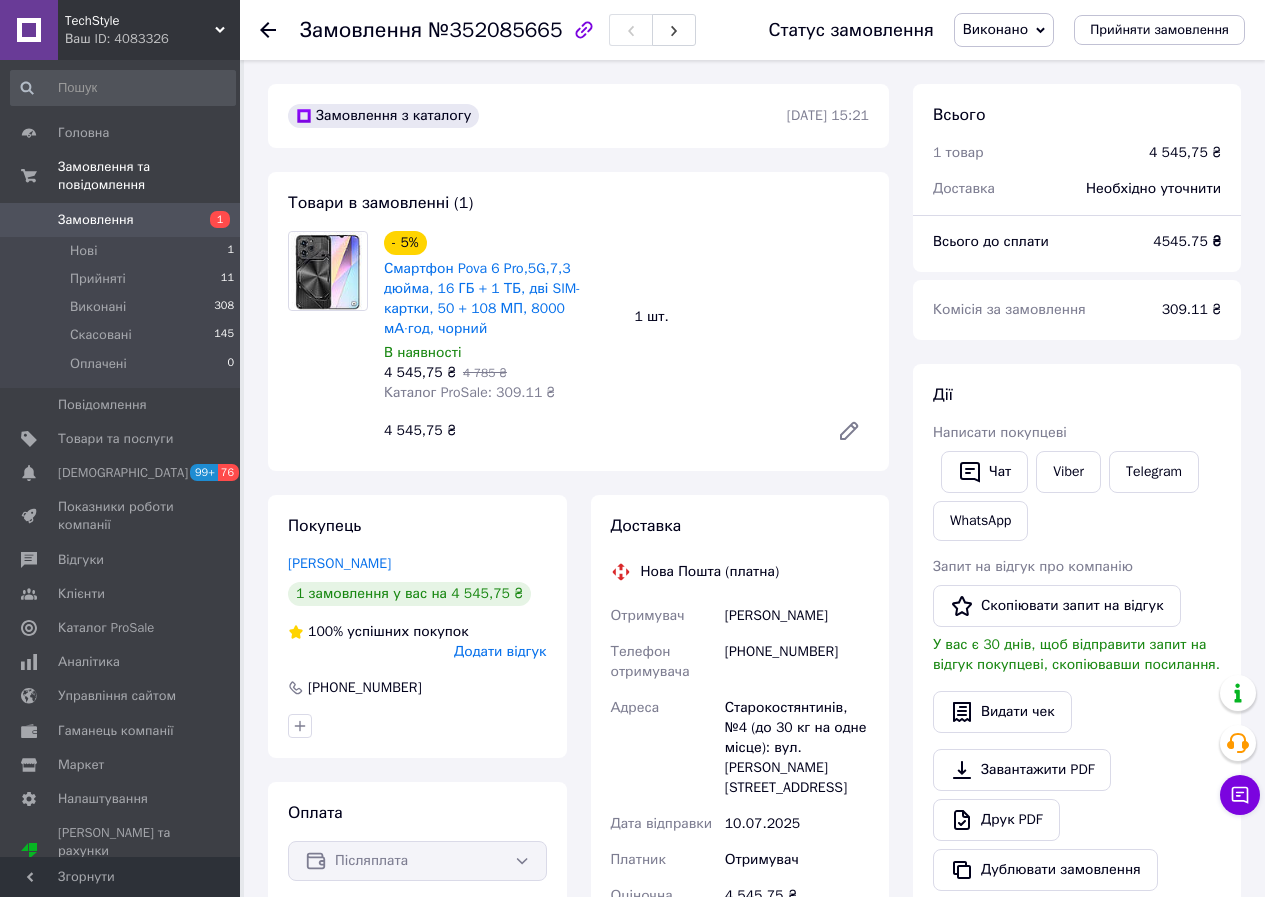 drag, startPoint x: 716, startPoint y: 593, endPoint x: 858, endPoint y: 585, distance: 142.22517 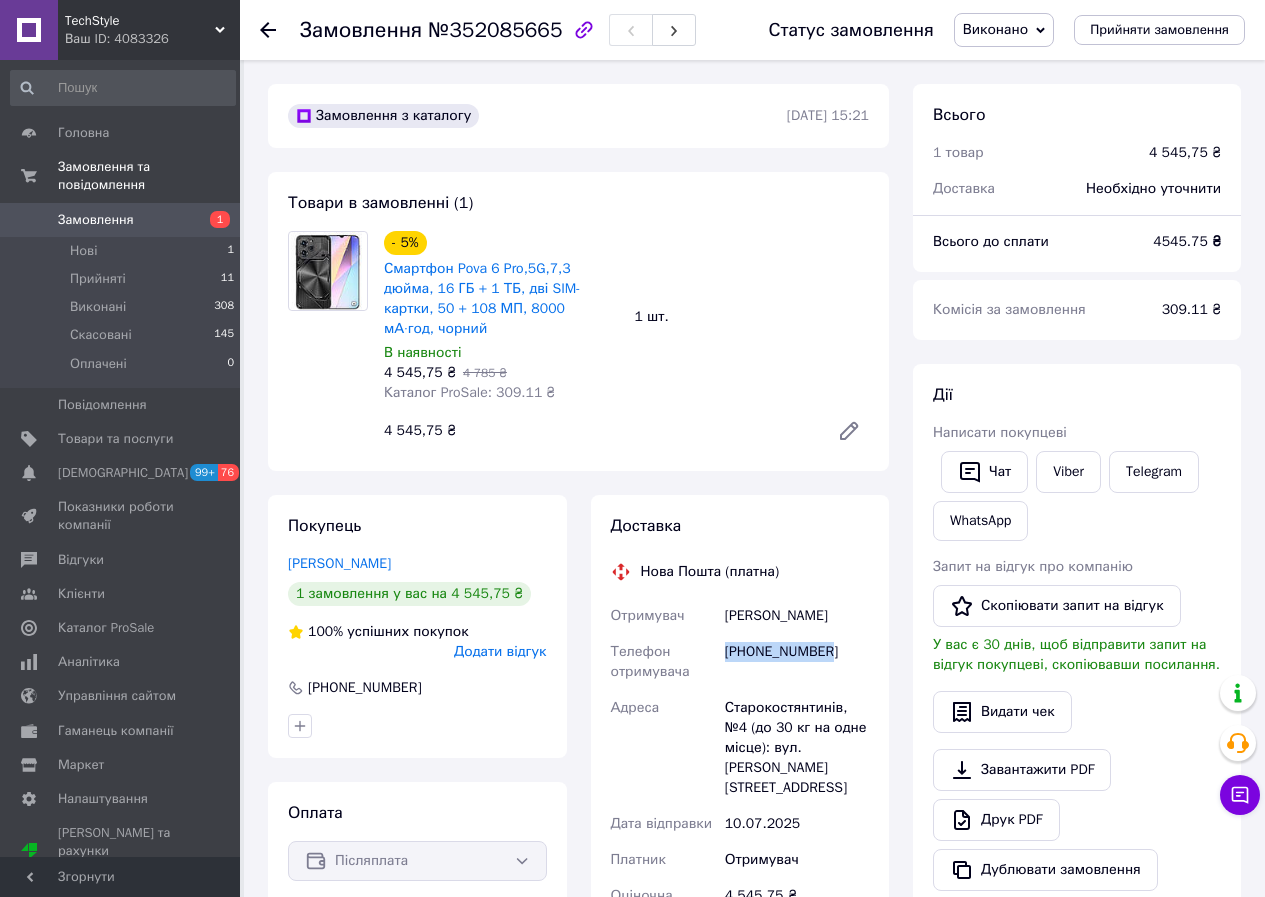 drag, startPoint x: 722, startPoint y: 627, endPoint x: 834, endPoint y: 639, distance: 112.64102 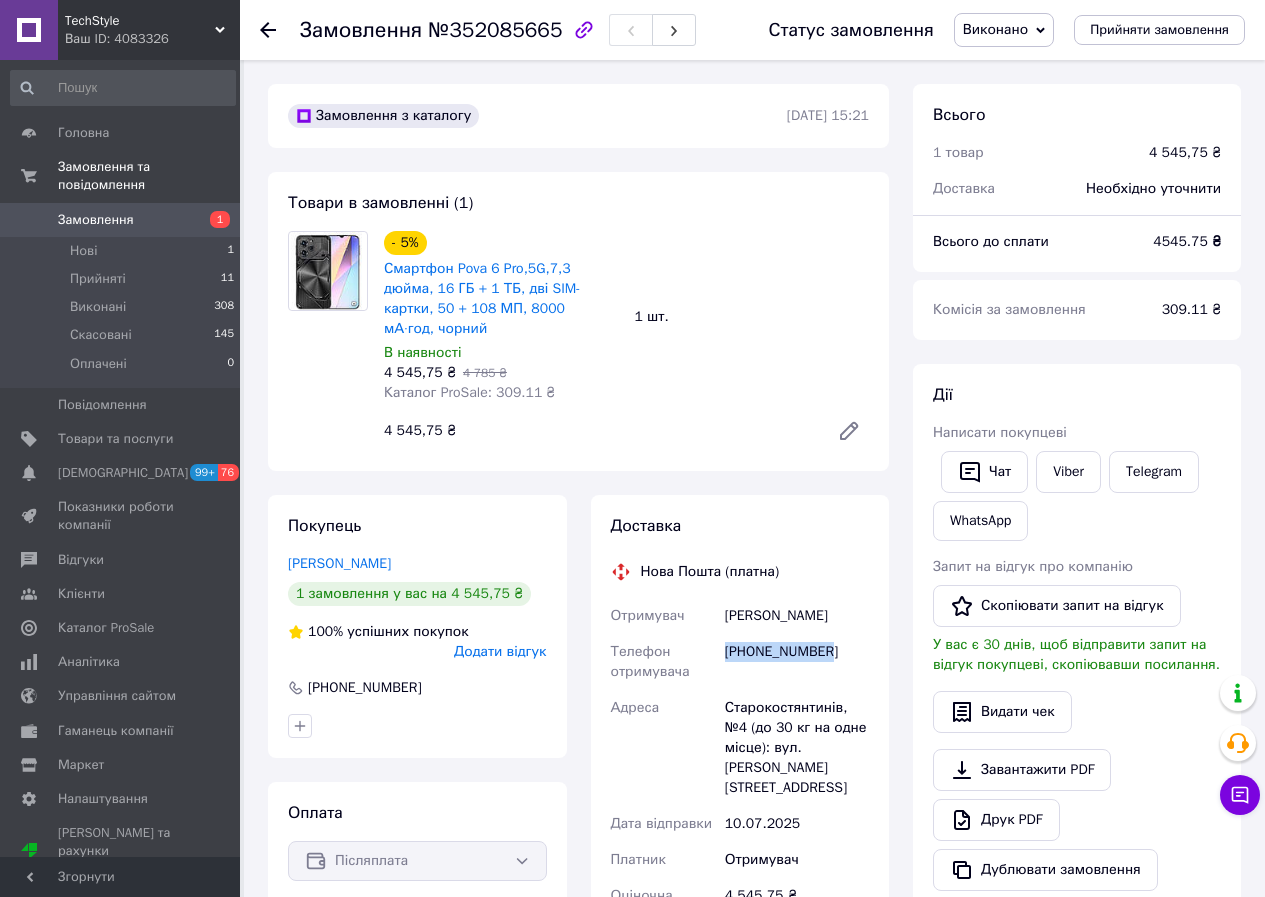 click on "Замовлення" at bounding box center [121, 220] 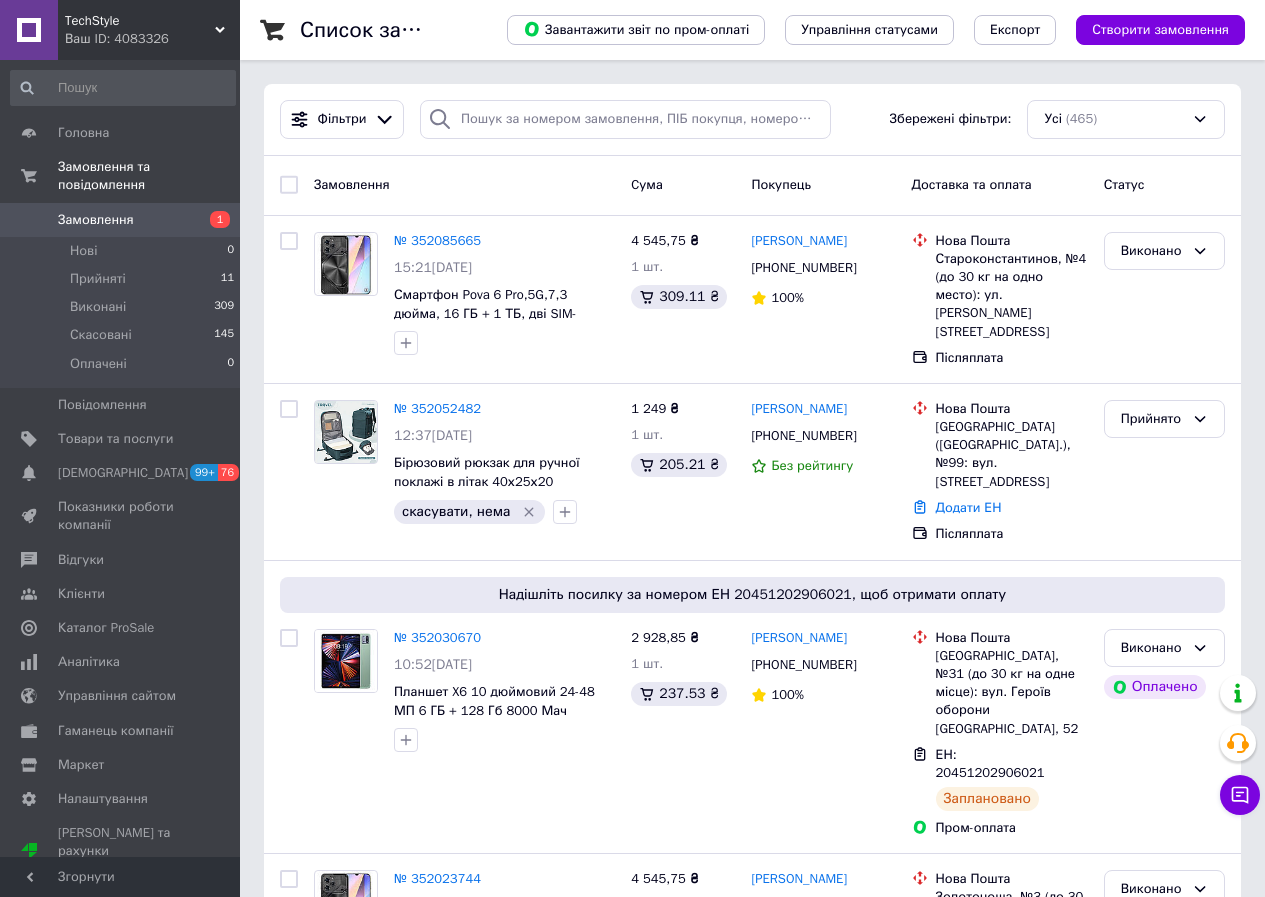 click on "TechStyle" at bounding box center (140, 21) 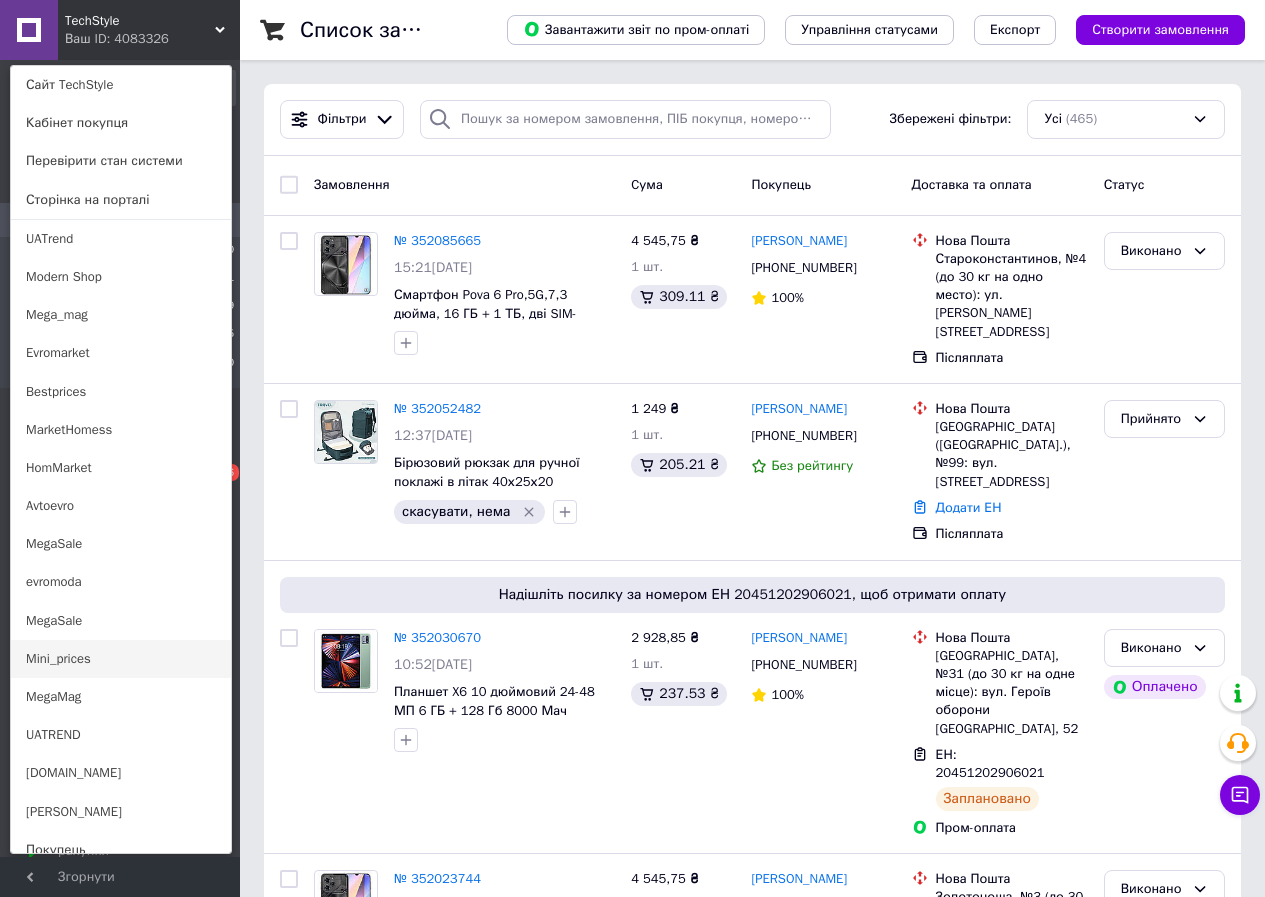click on "Mini_prices" at bounding box center (121, 659) 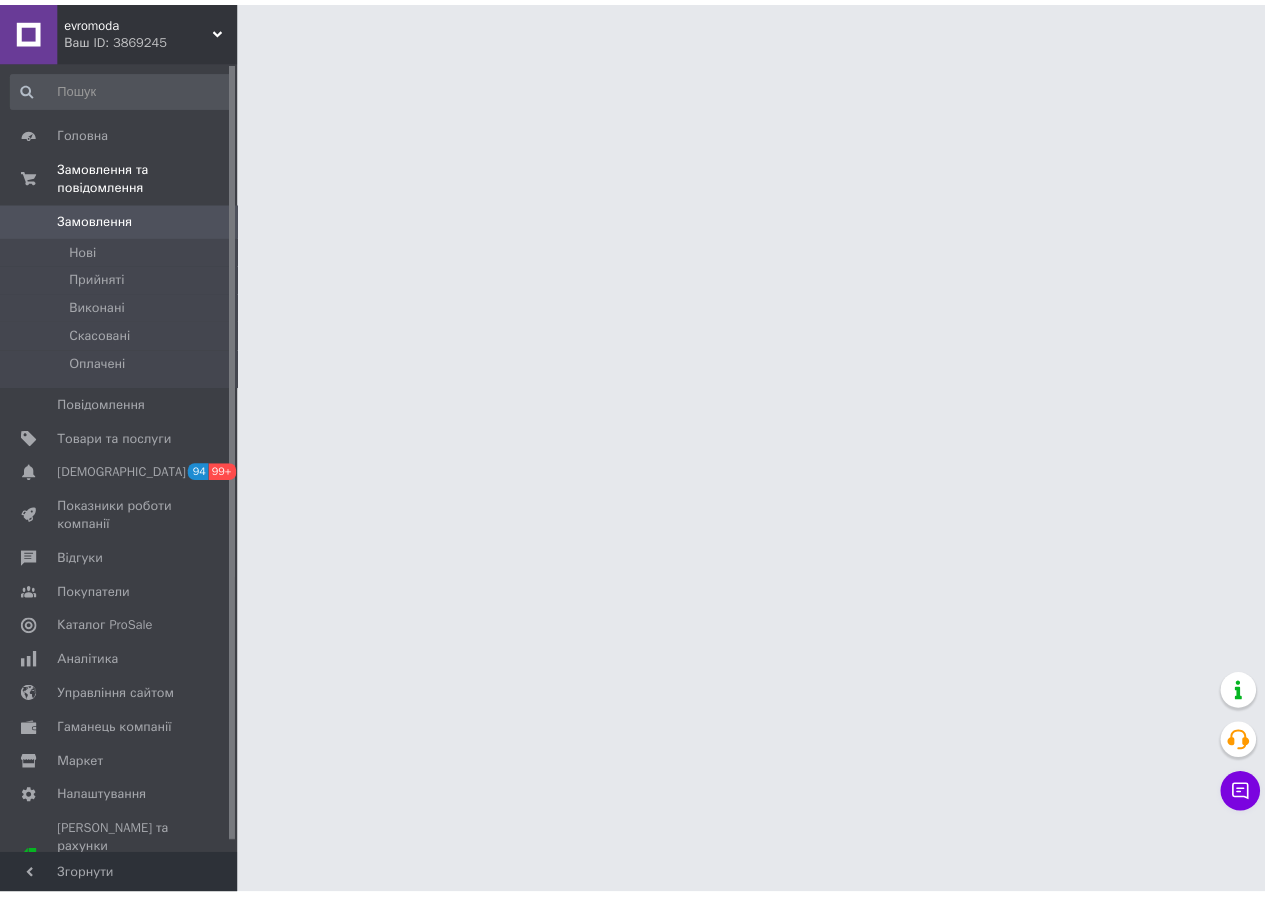 scroll, scrollTop: 0, scrollLeft: 0, axis: both 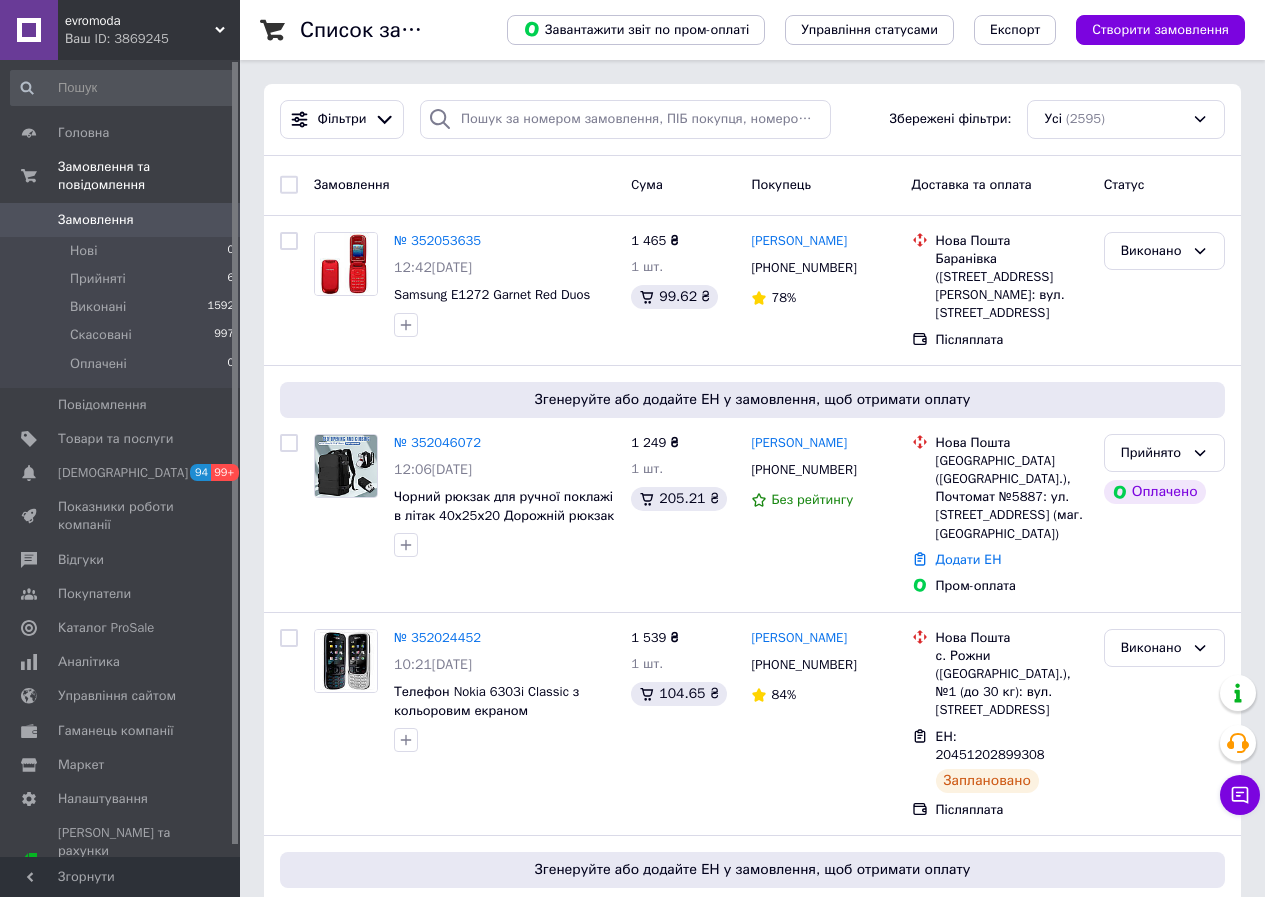 click on "Ваш ID: 3869245" at bounding box center [152, 39] 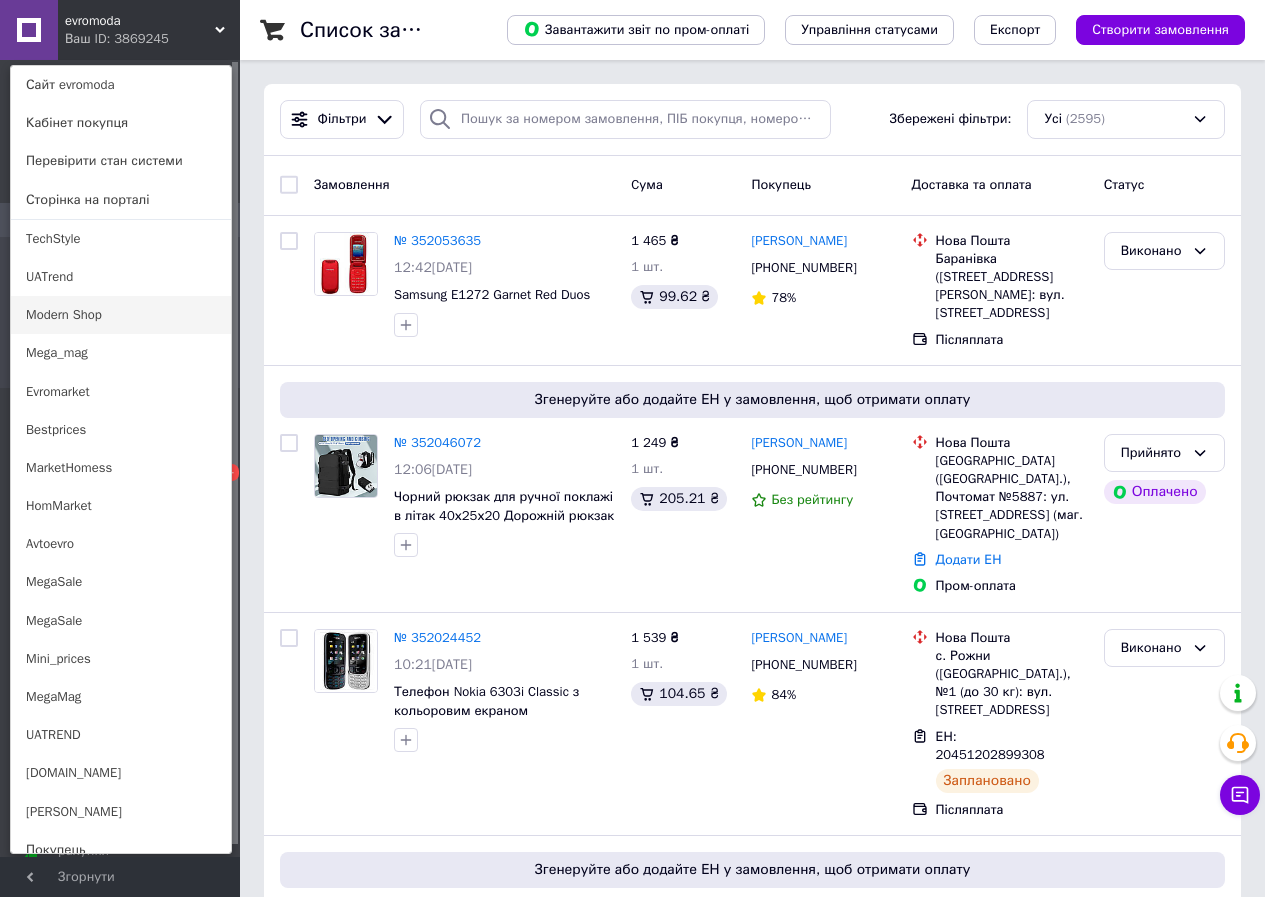 click on "Modern Shop" at bounding box center [121, 315] 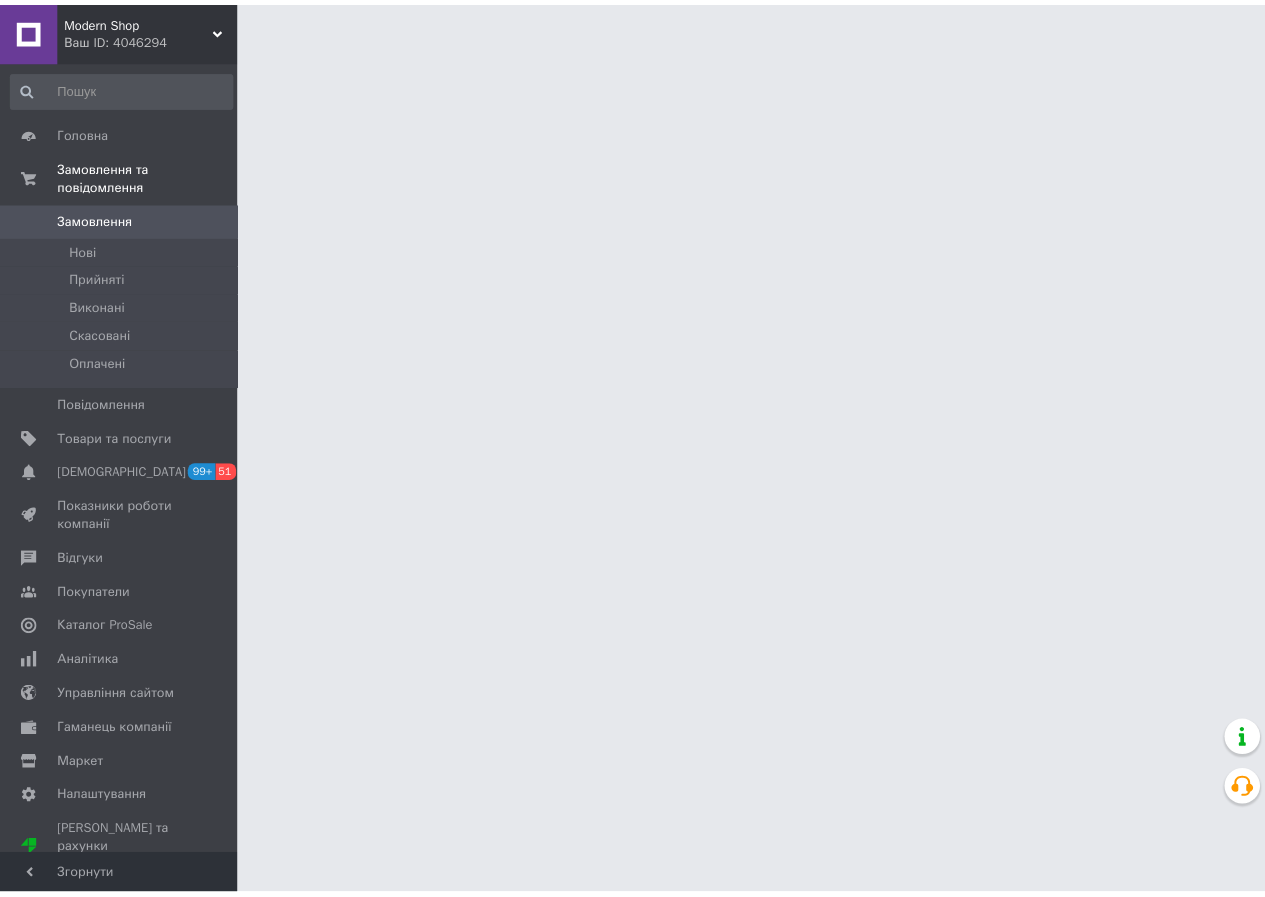 scroll, scrollTop: 0, scrollLeft: 0, axis: both 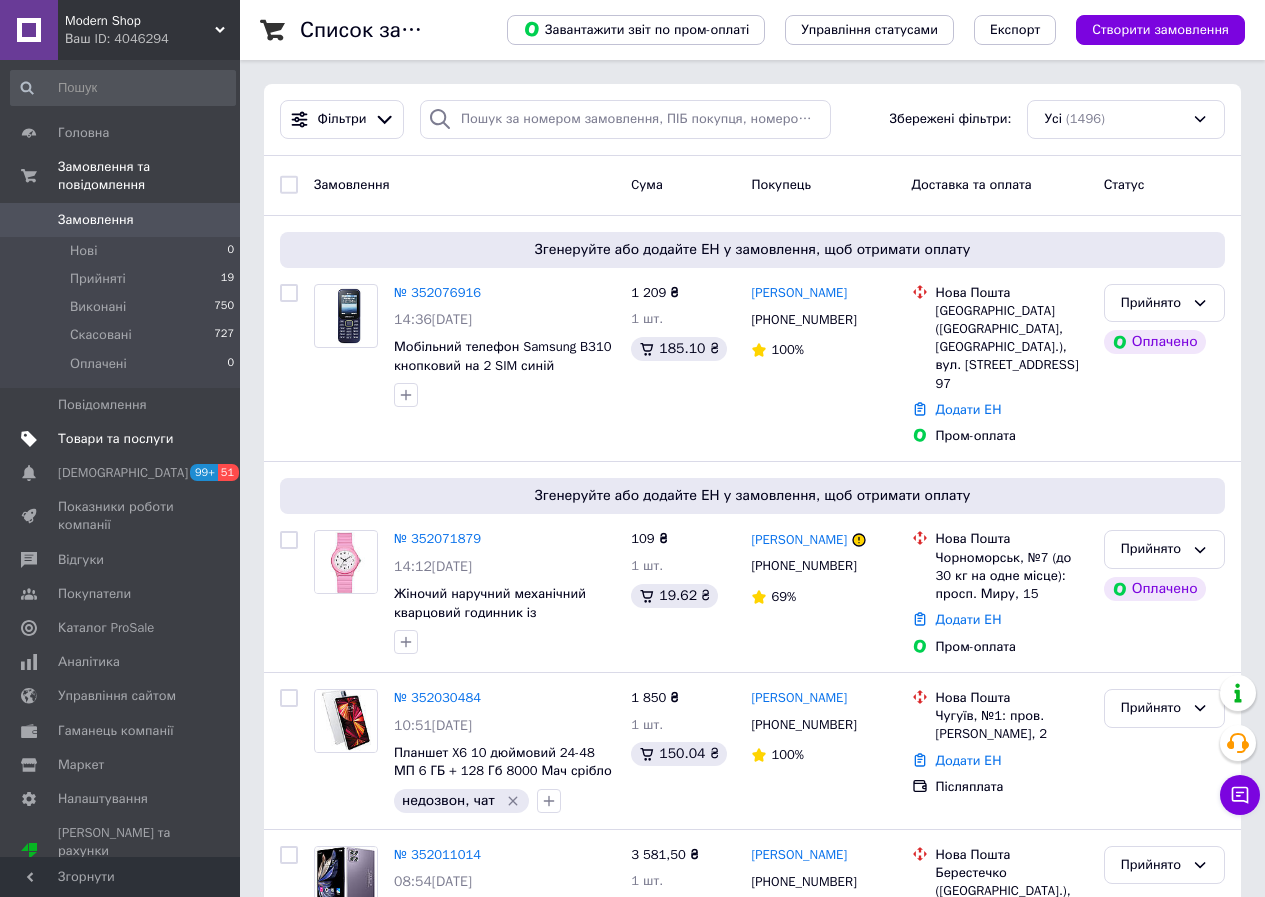 click on "Товари та послуги" at bounding box center (115, 439) 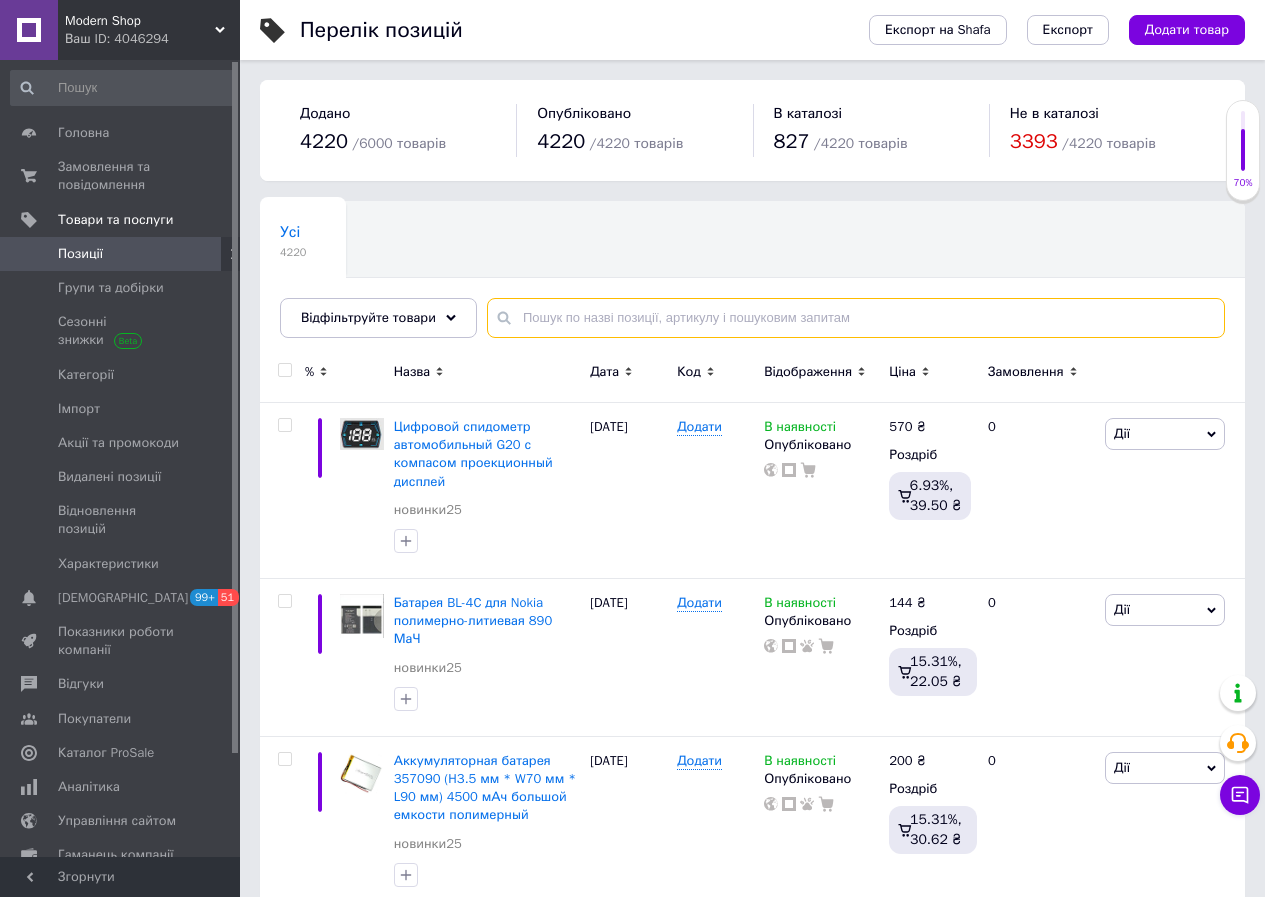 click at bounding box center [856, 318] 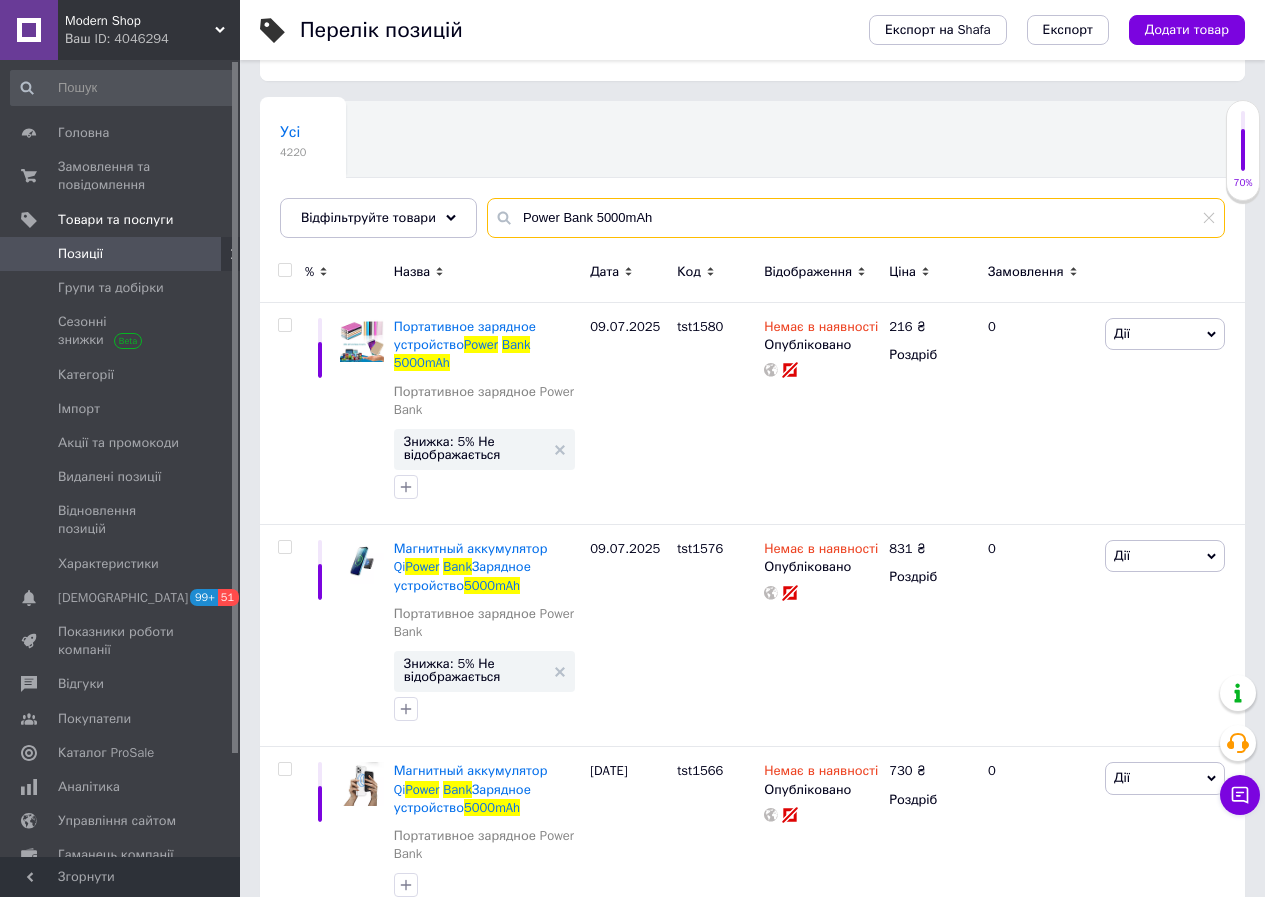 scroll, scrollTop: 139, scrollLeft: 0, axis: vertical 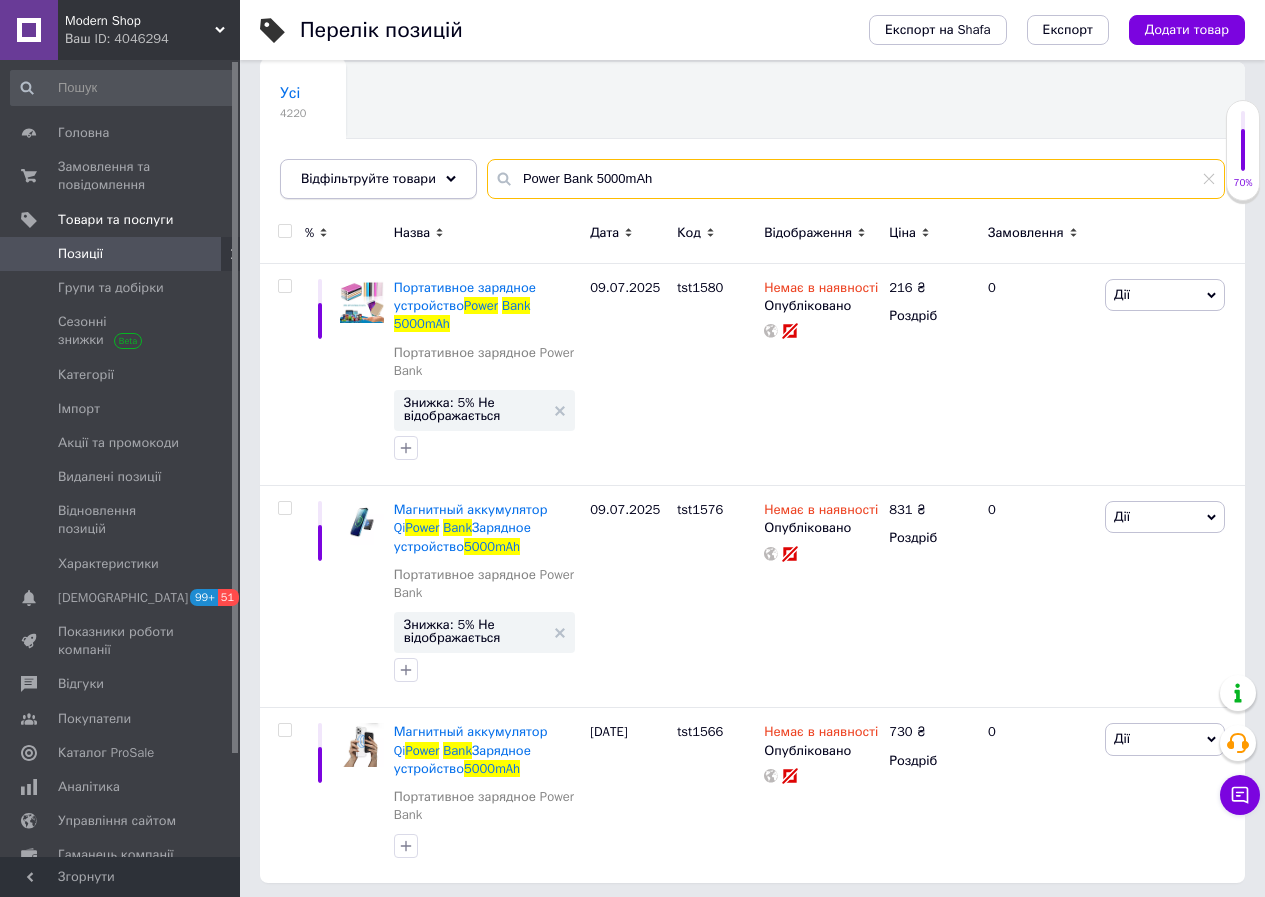 drag, startPoint x: 479, startPoint y: 181, endPoint x: 466, endPoint y: 182, distance: 13.038404 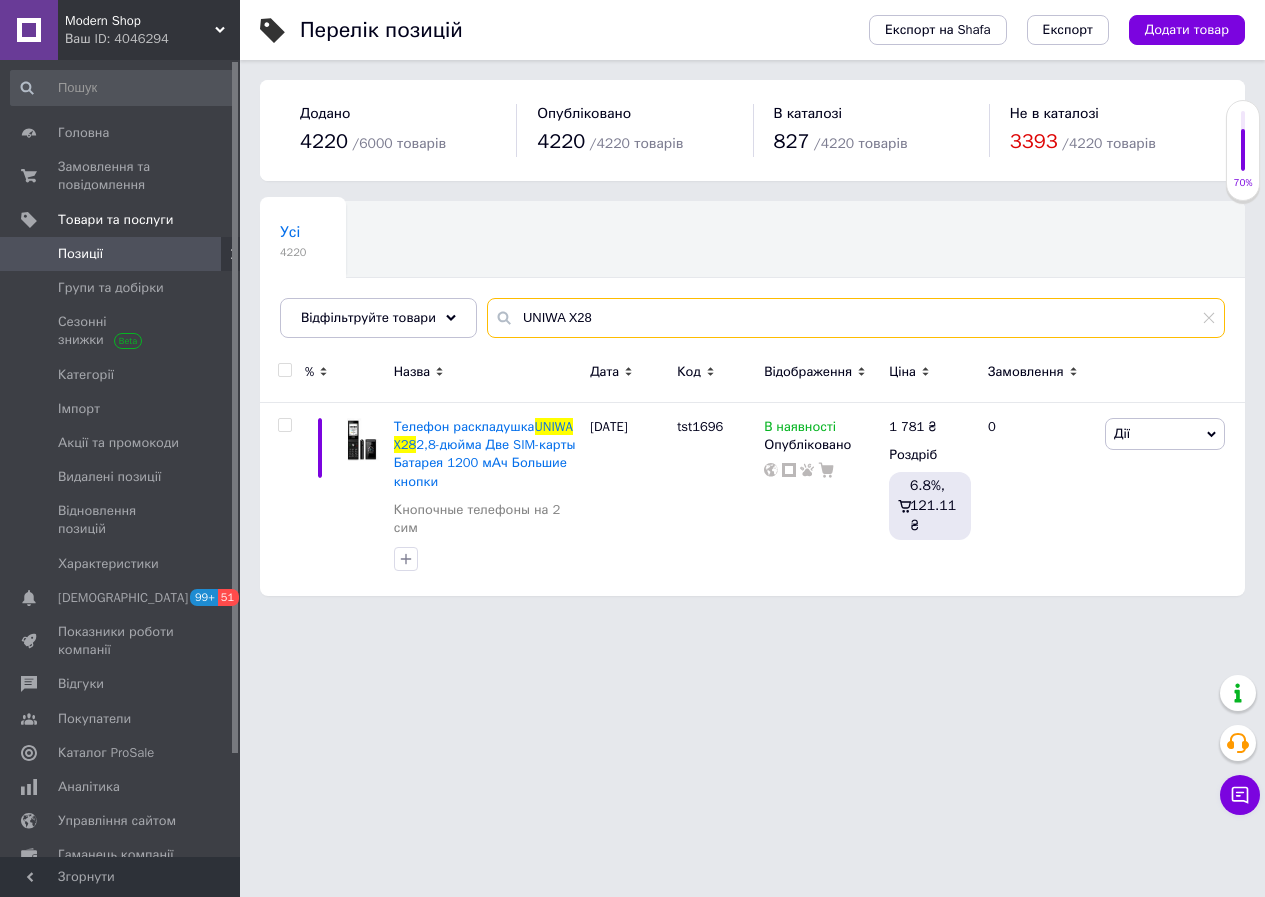 scroll, scrollTop: 0, scrollLeft: 0, axis: both 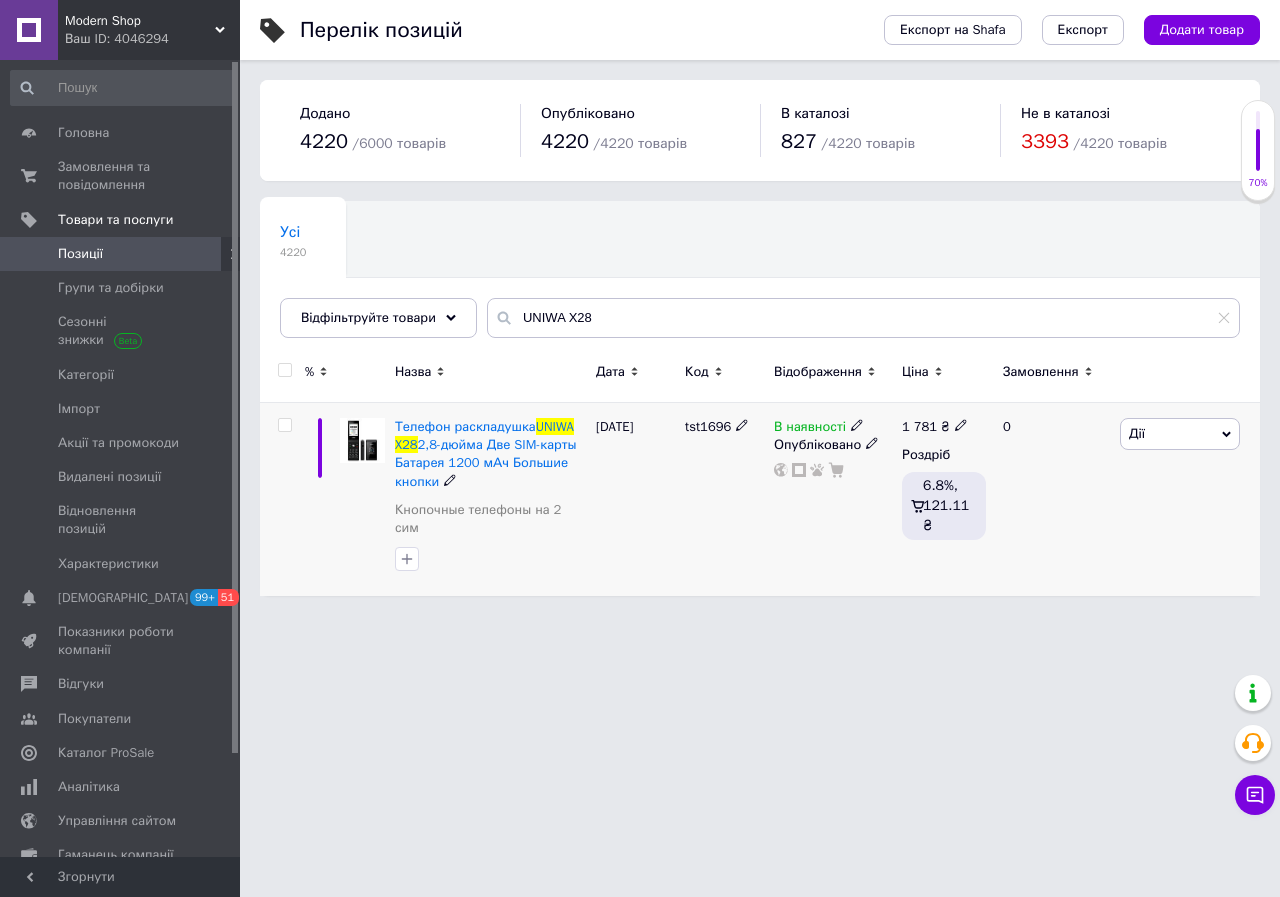 drag, startPoint x: 814, startPoint y: 424, endPoint x: 854, endPoint y: 438, distance: 42.379242 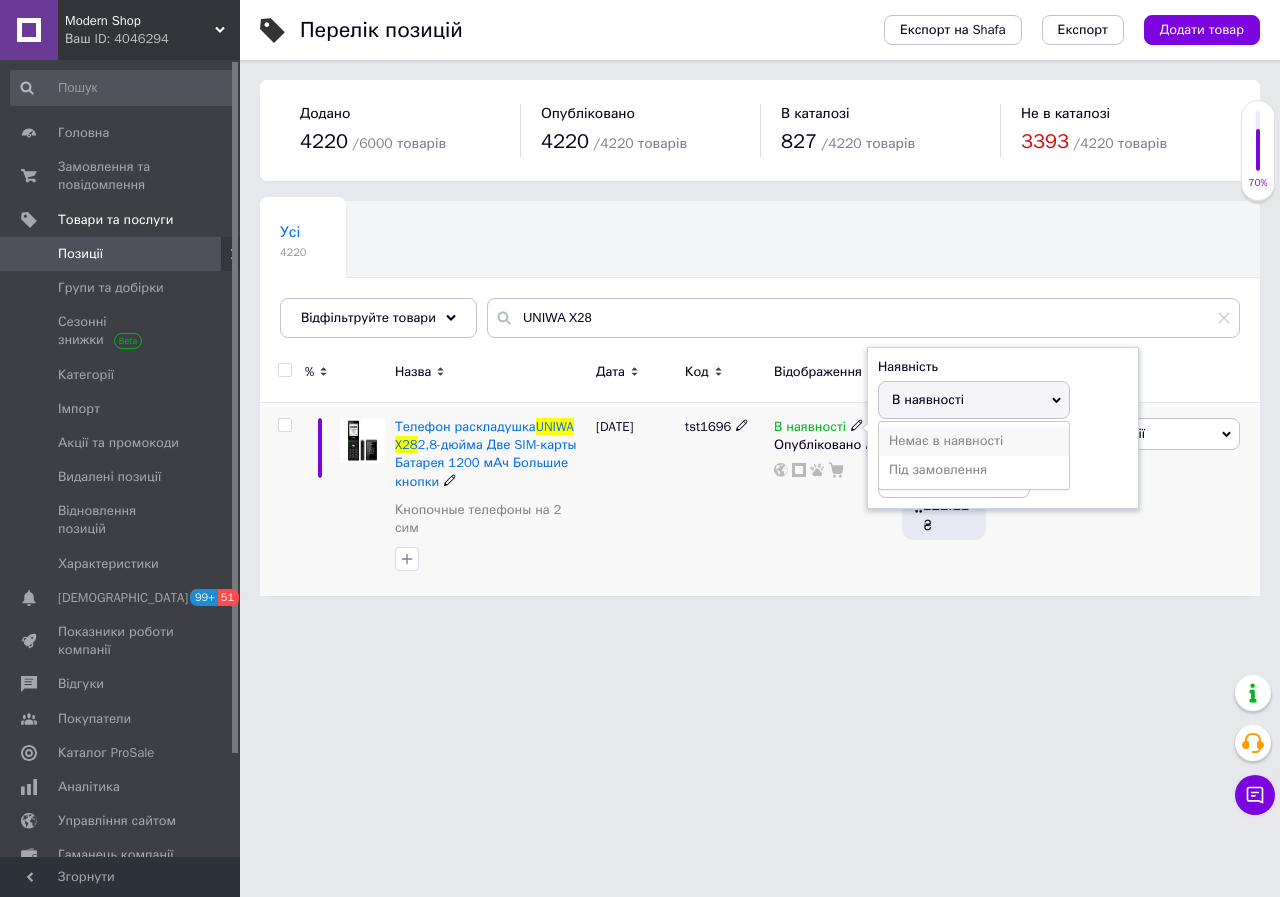 click on "Немає в наявності" at bounding box center (974, 441) 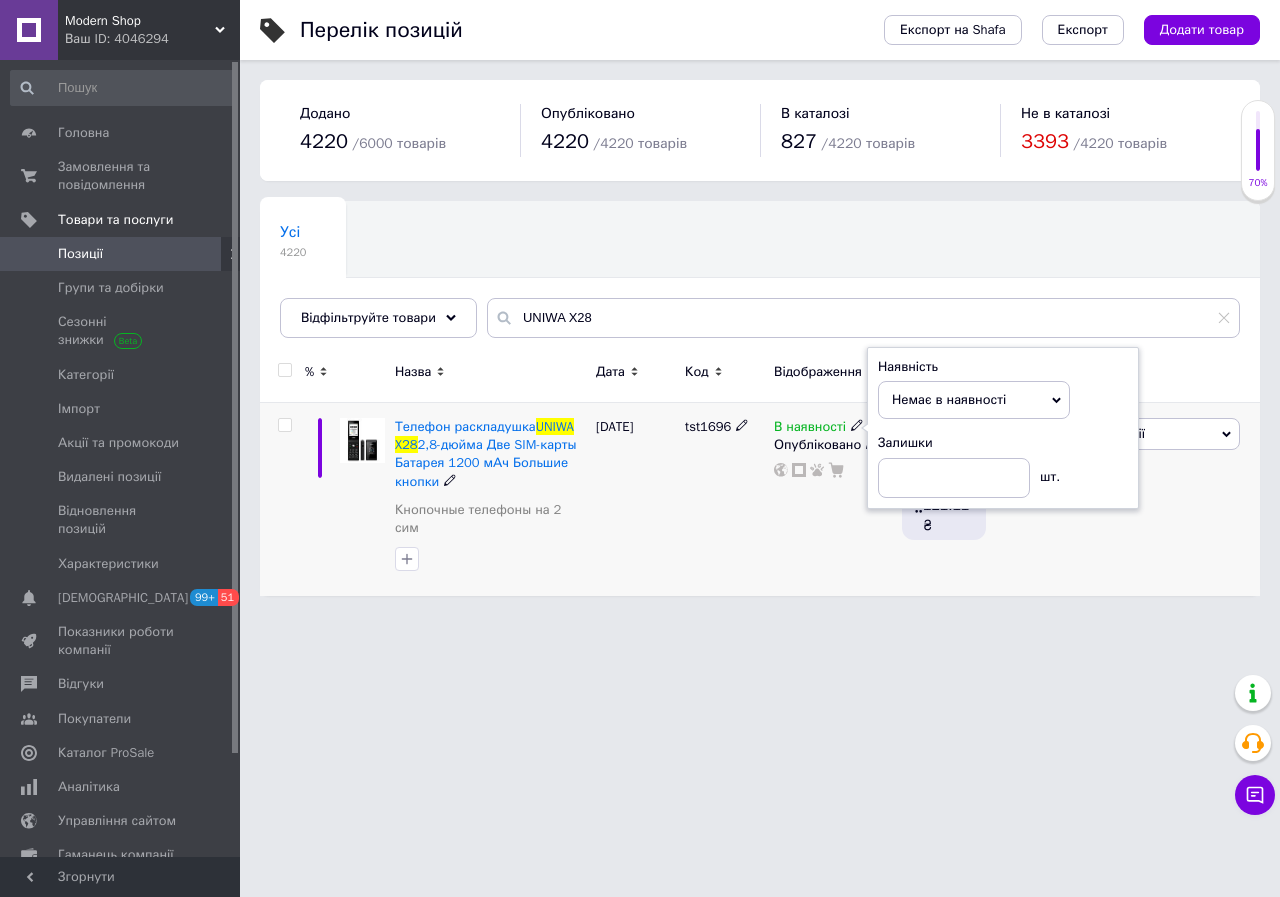click on "В наявності Наявність Немає в наявності В наявності Під замовлення Залишки шт. Опубліковано" at bounding box center [833, 500] 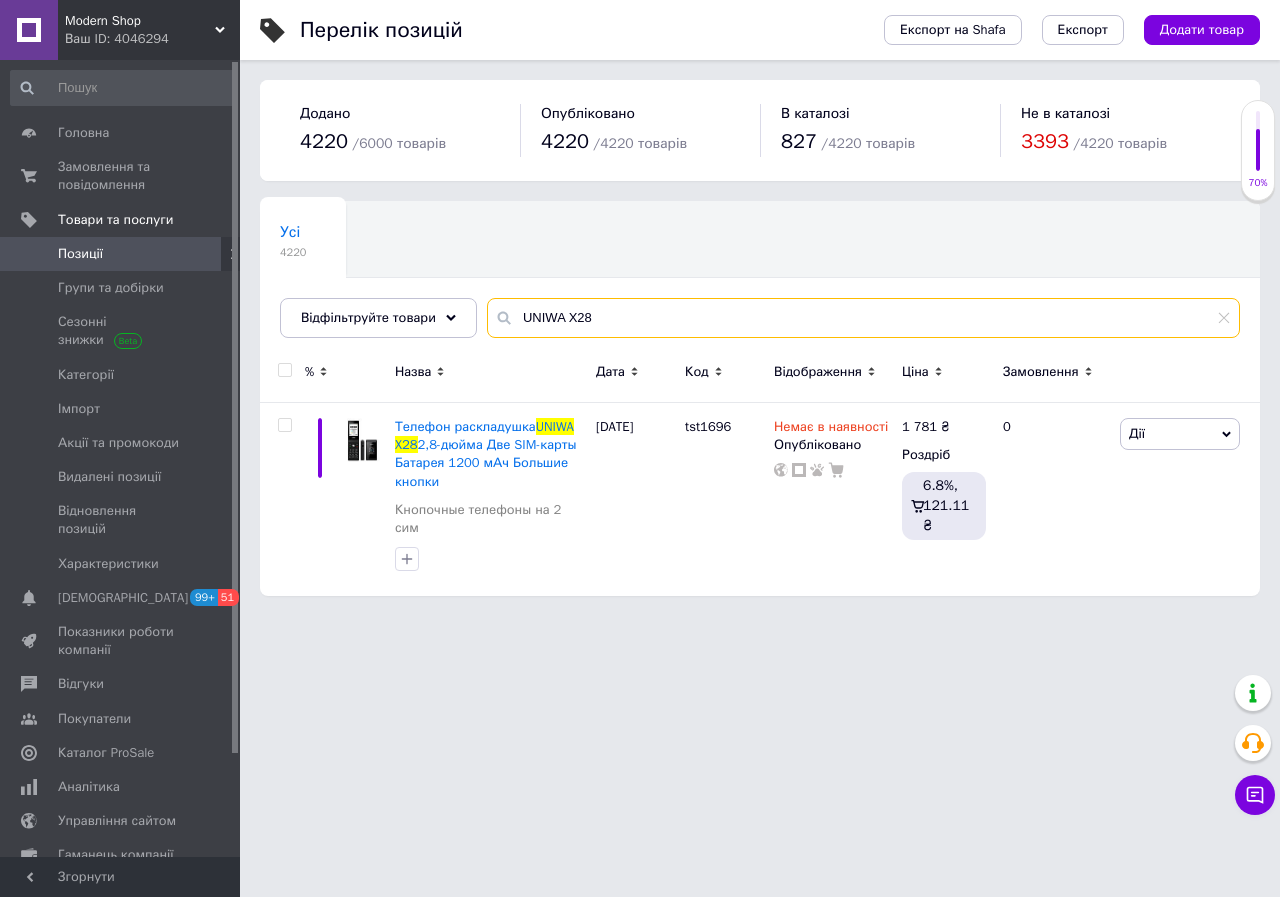 drag, startPoint x: 659, startPoint y: 317, endPoint x: 478, endPoint y: 325, distance: 181.17671 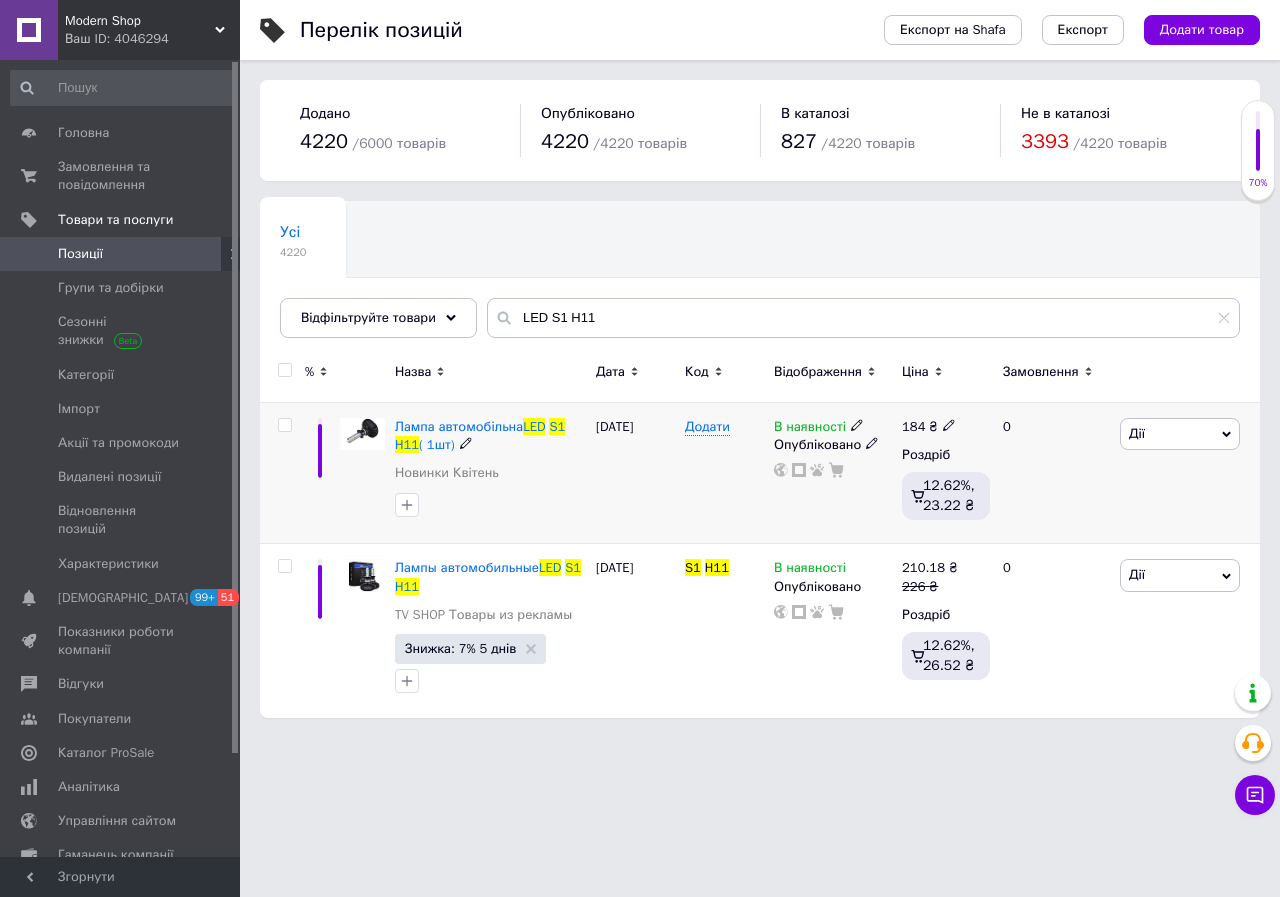 click on "В наявності" at bounding box center (810, 429) 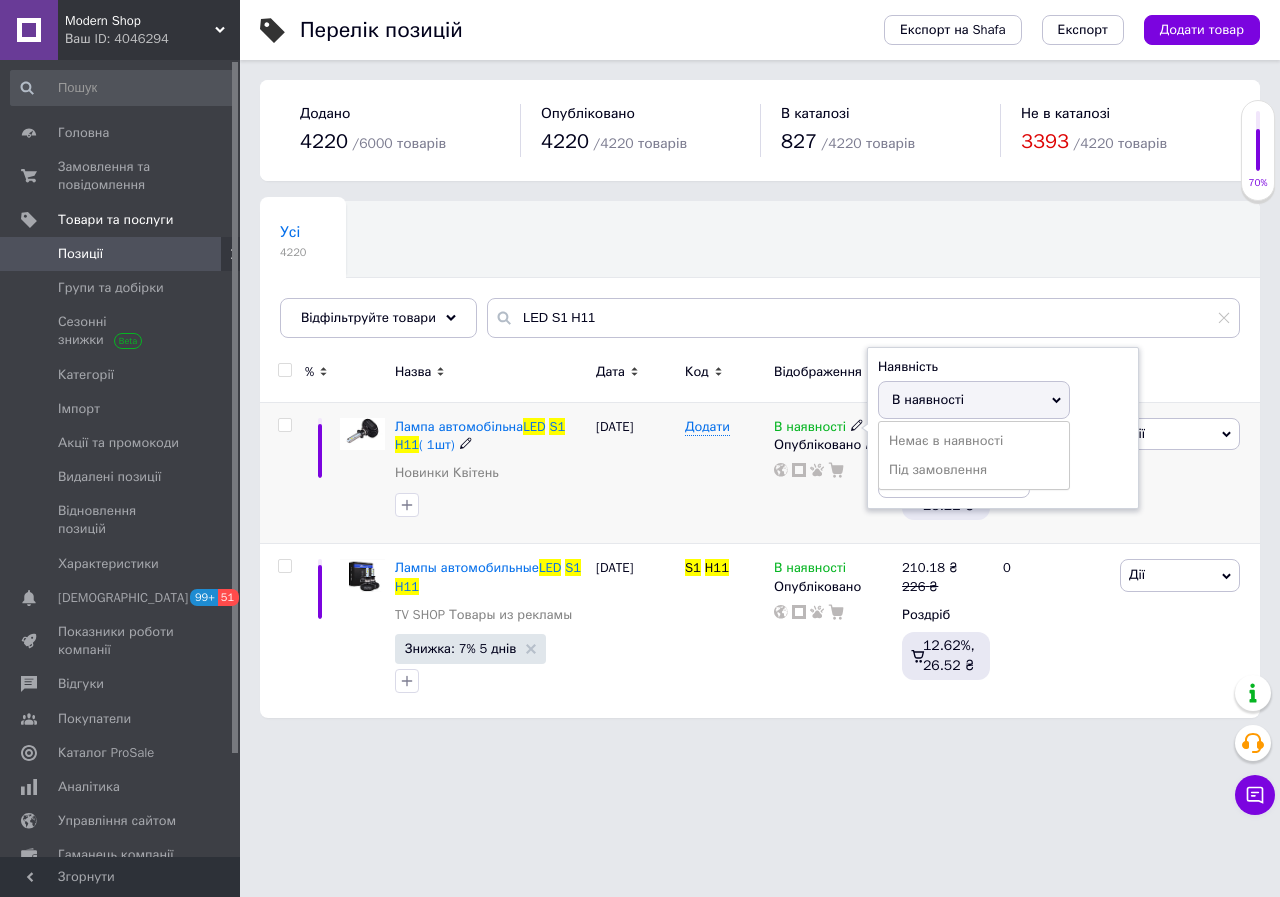drag, startPoint x: 913, startPoint y: 433, endPoint x: 828, endPoint y: 491, distance: 102.90287 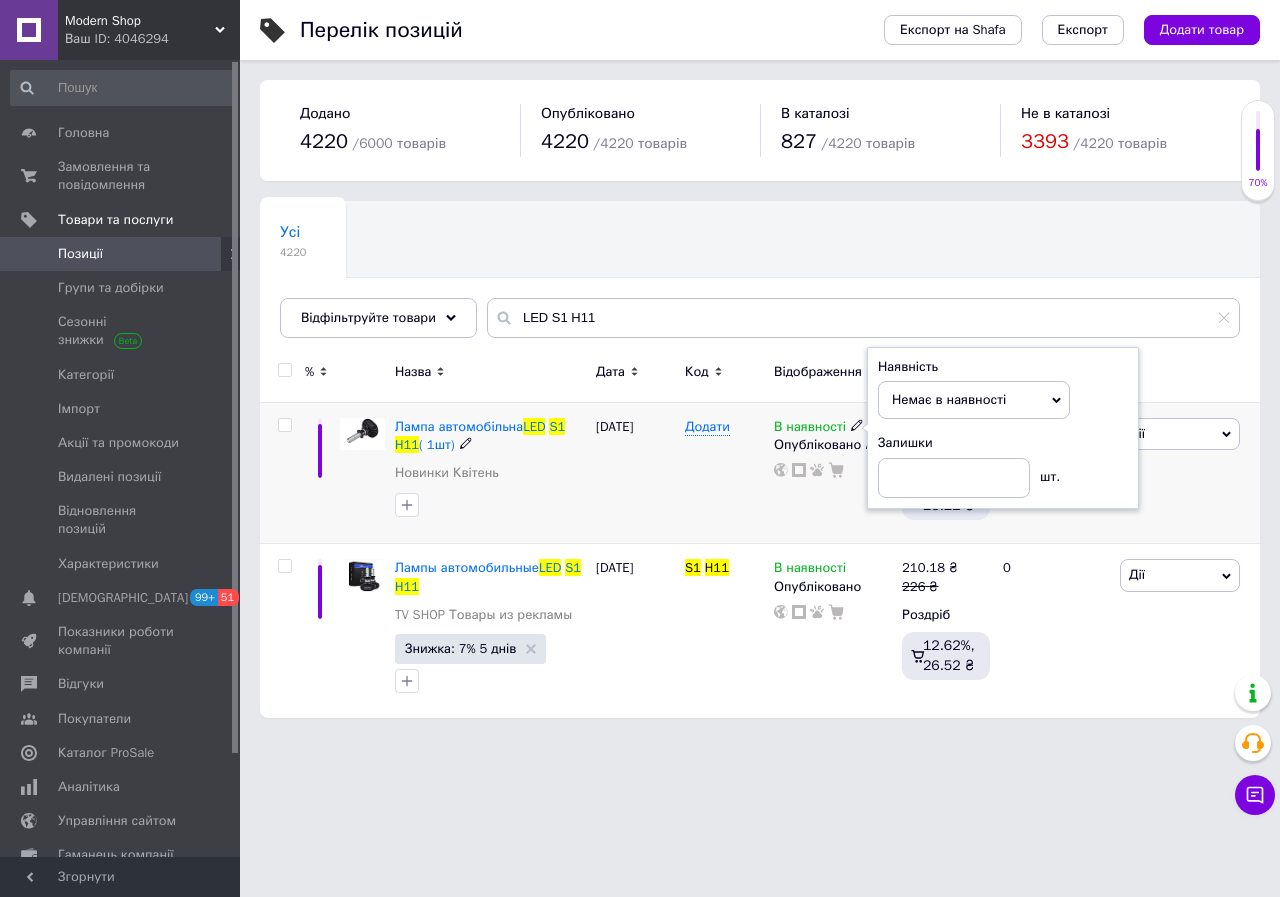 click on "В наявності Наявність Немає в наявності В наявності Під замовлення Залишки шт. Опубліковано" at bounding box center [833, 473] 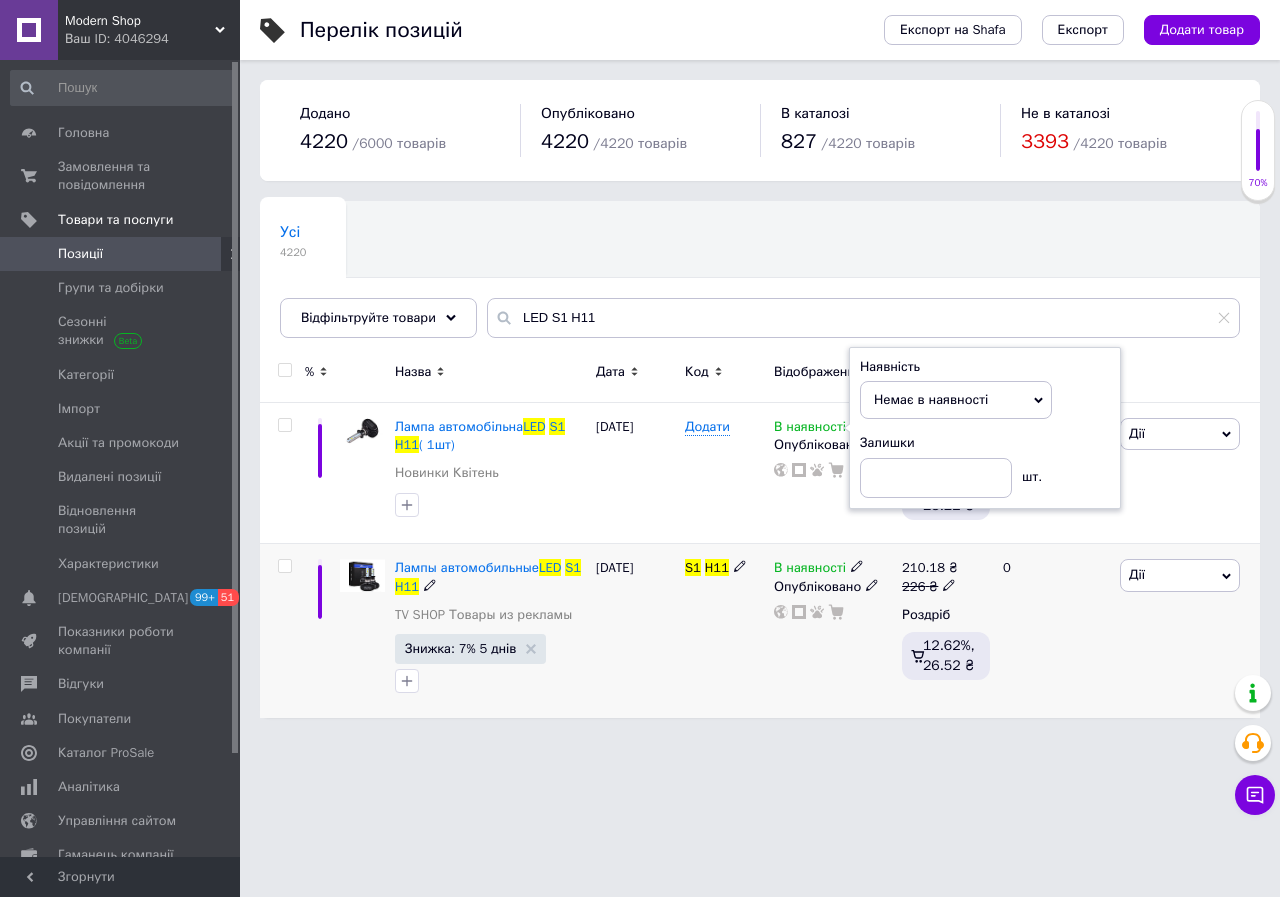 click on "В наявності" at bounding box center (810, 570) 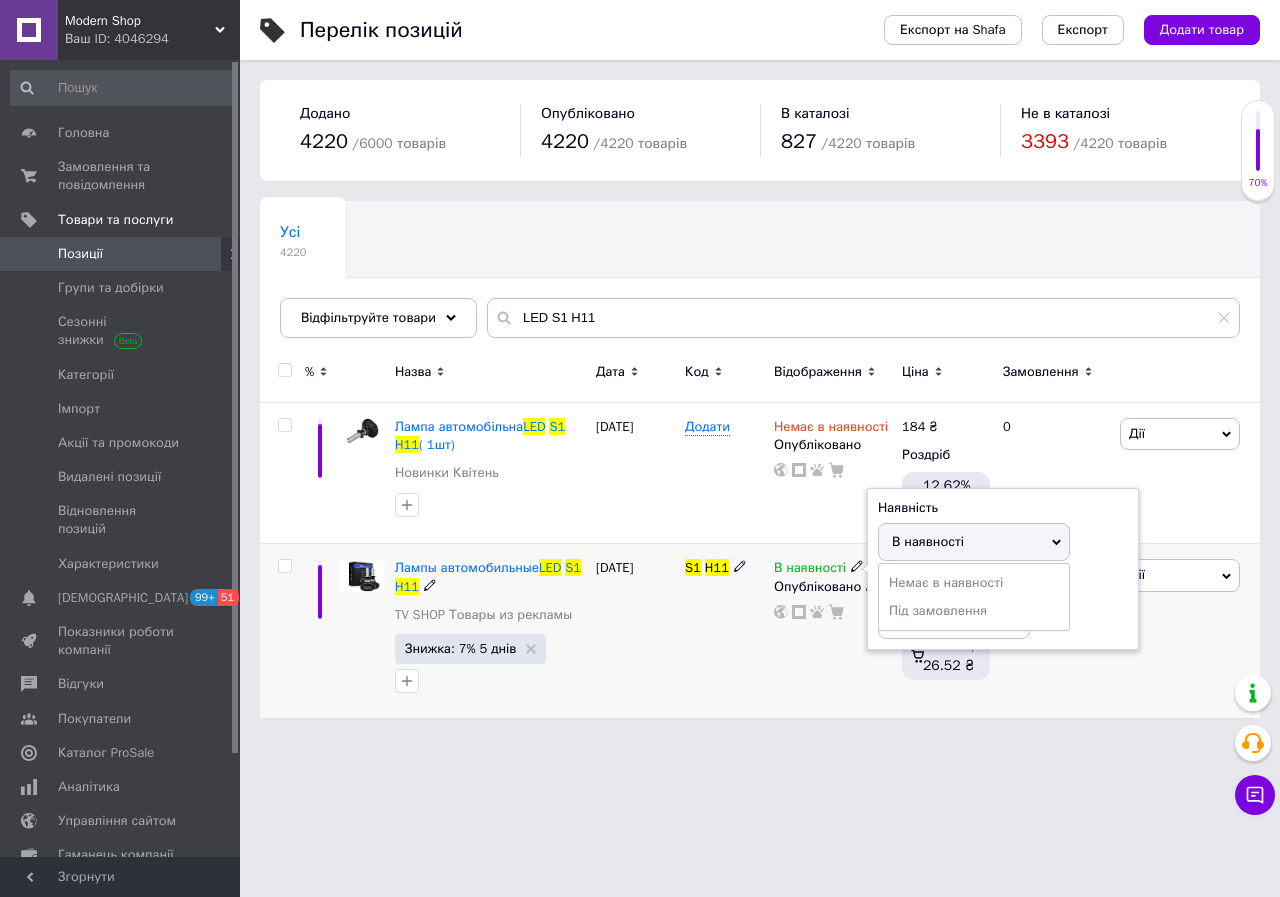 drag, startPoint x: 930, startPoint y: 578, endPoint x: 807, endPoint y: 558, distance: 124.61541 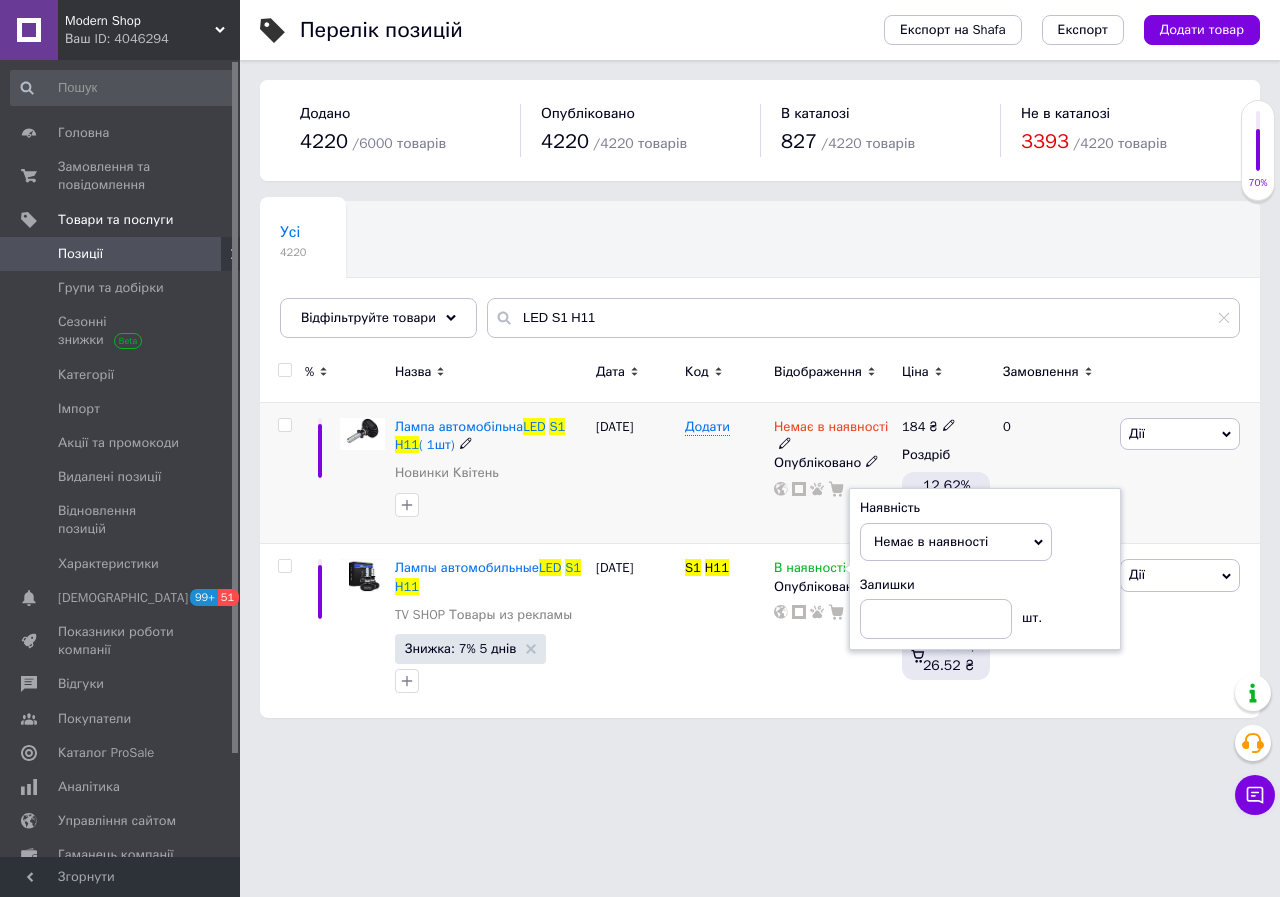 click on "Немає в наявності Опубліковано" at bounding box center (833, 473) 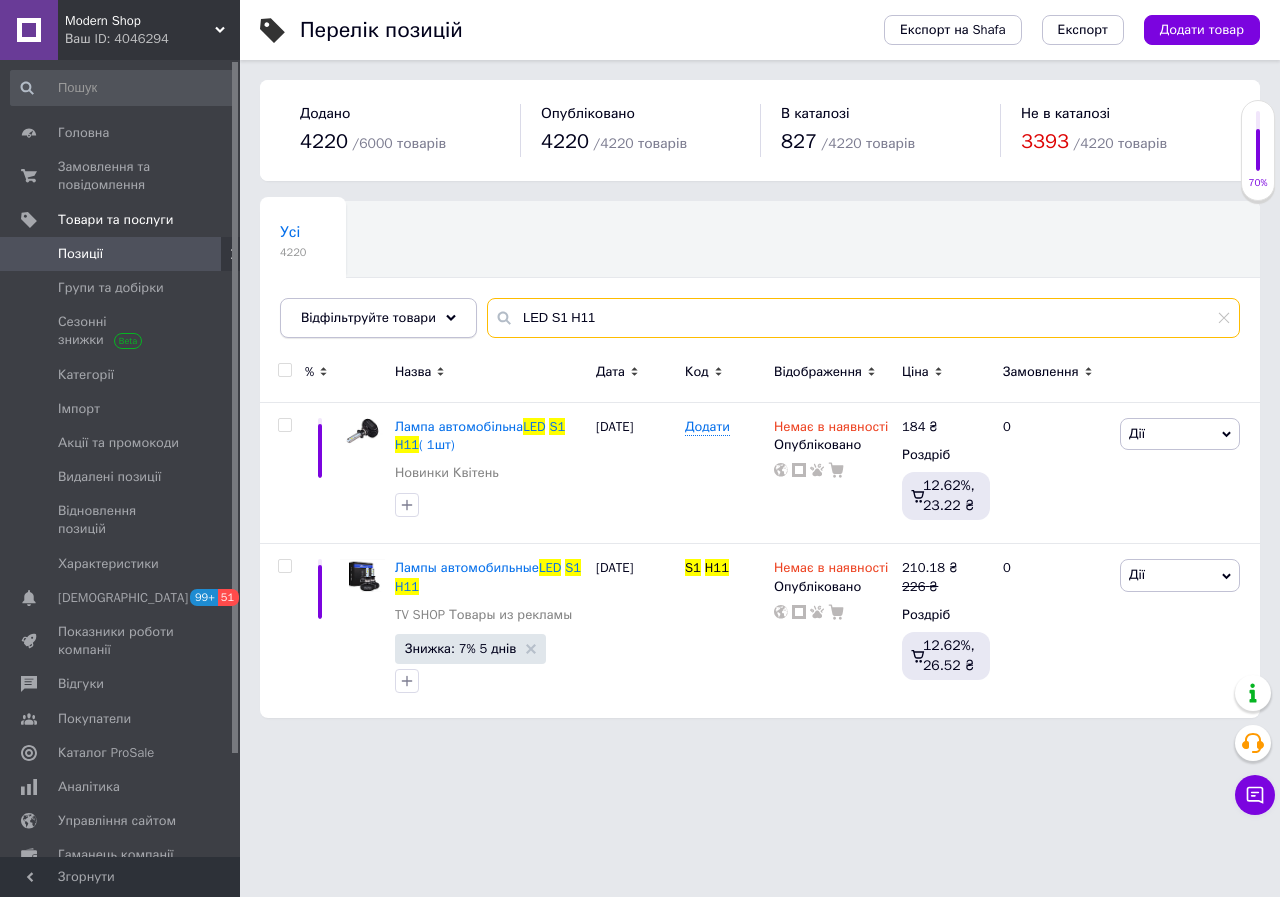 drag, startPoint x: 732, startPoint y: 325, endPoint x: 447, endPoint y: 321, distance: 285.02808 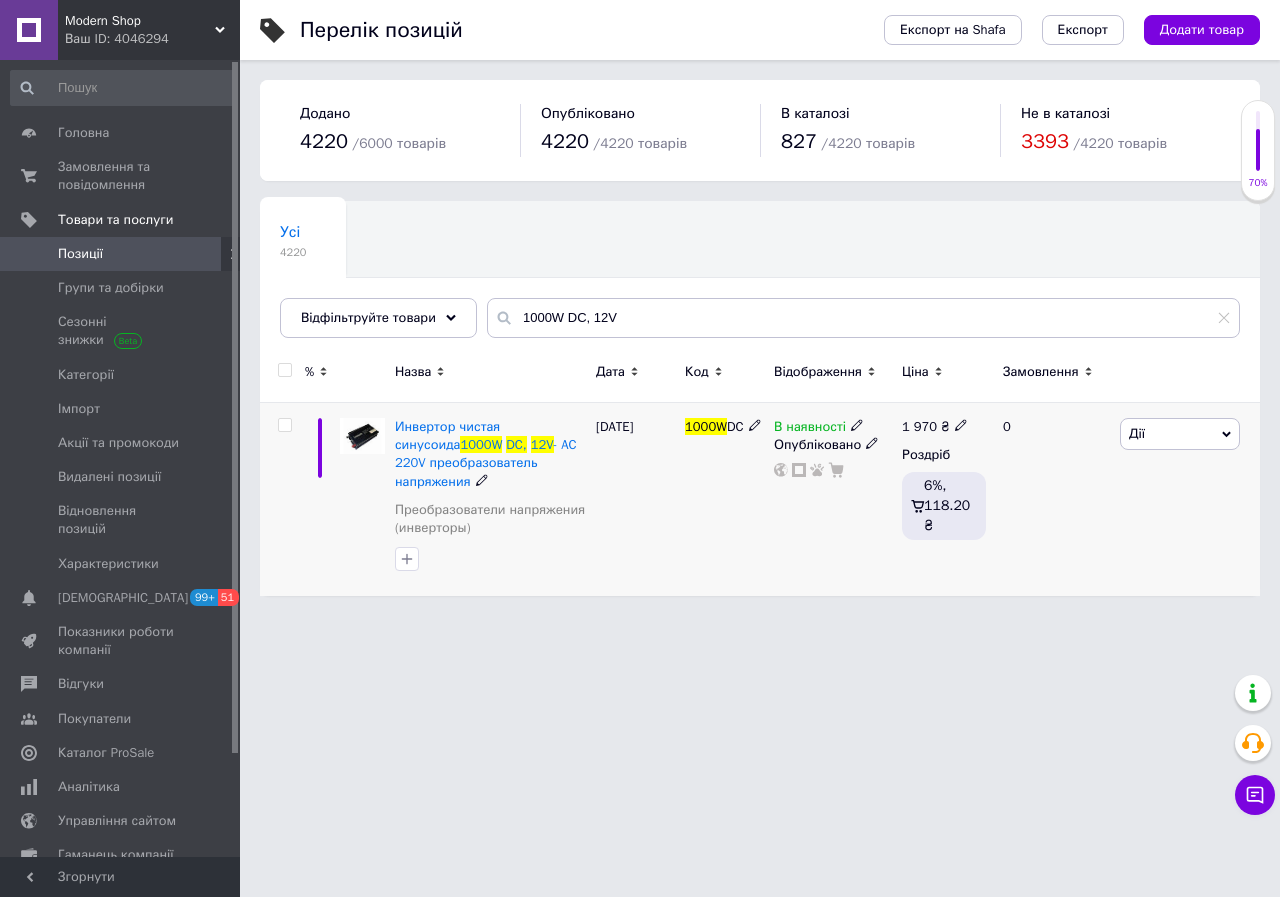 drag, startPoint x: 817, startPoint y: 425, endPoint x: 851, endPoint y: 442, distance: 38.013157 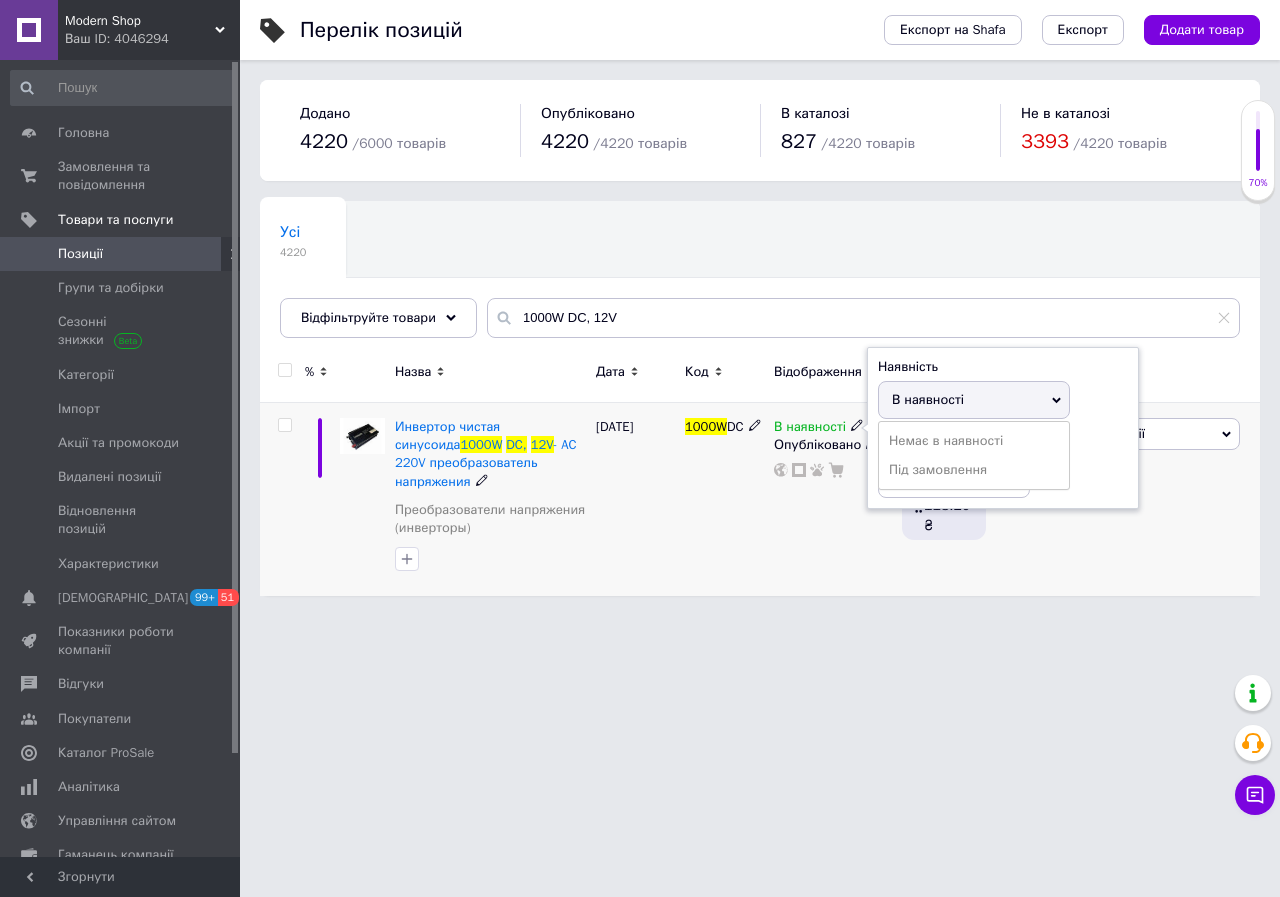 drag, startPoint x: 939, startPoint y: 443, endPoint x: 820, endPoint y: 525, distance: 144.51643 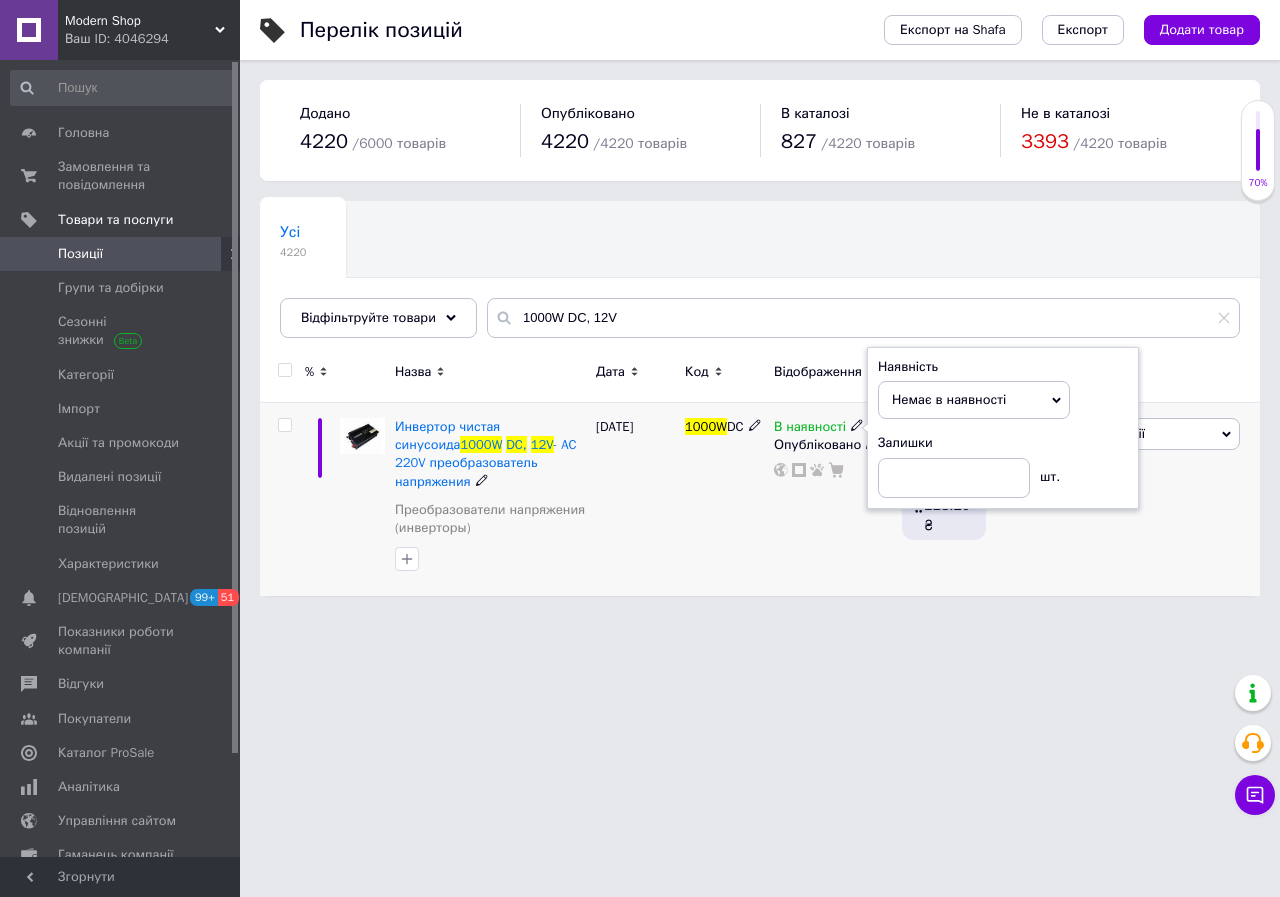 click on "В наявності Наявність Немає в наявності В наявності Під замовлення Залишки шт. Опубліковано" at bounding box center [833, 500] 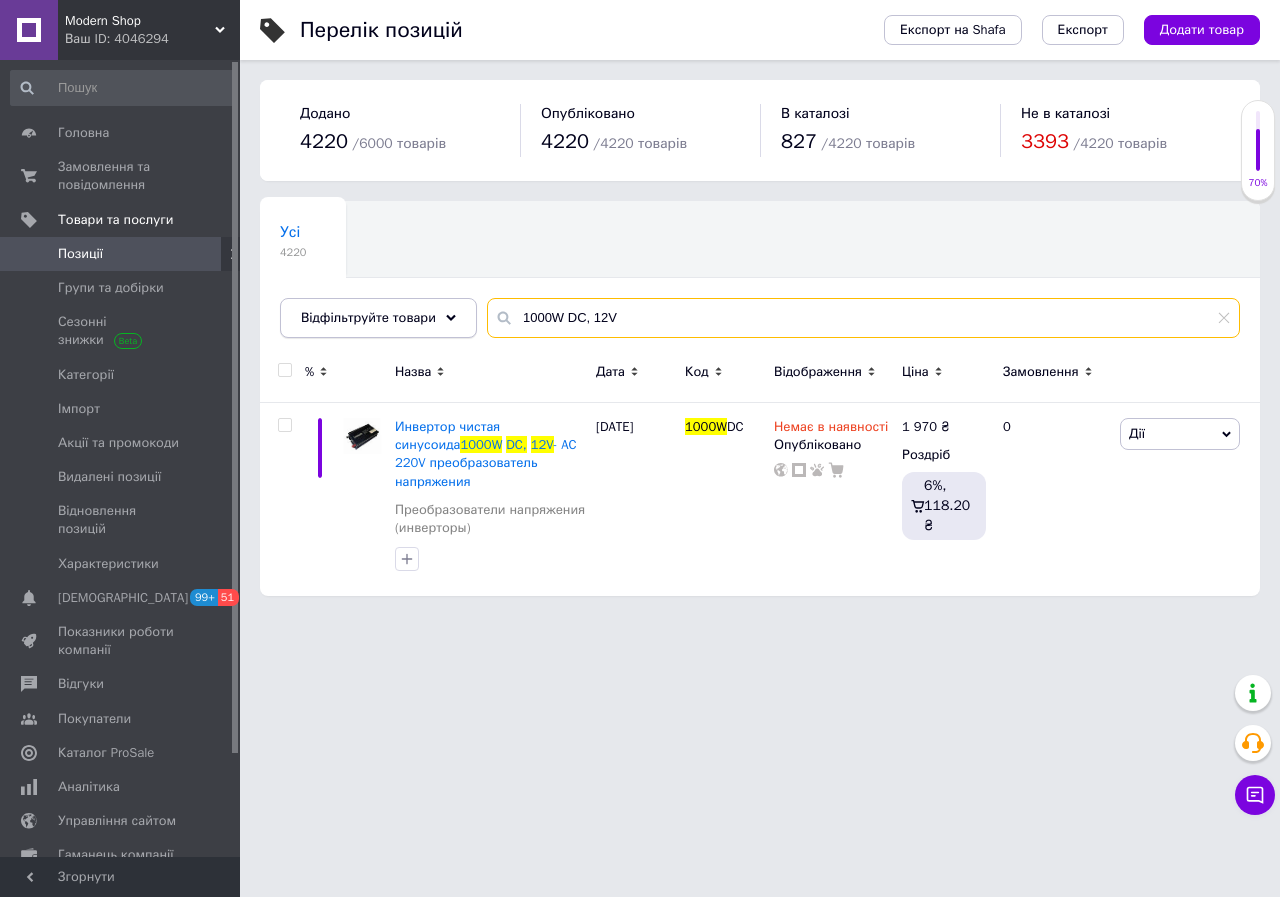 click on "Відфільтруйте товари 1000W DC, 12V" at bounding box center [760, 318] 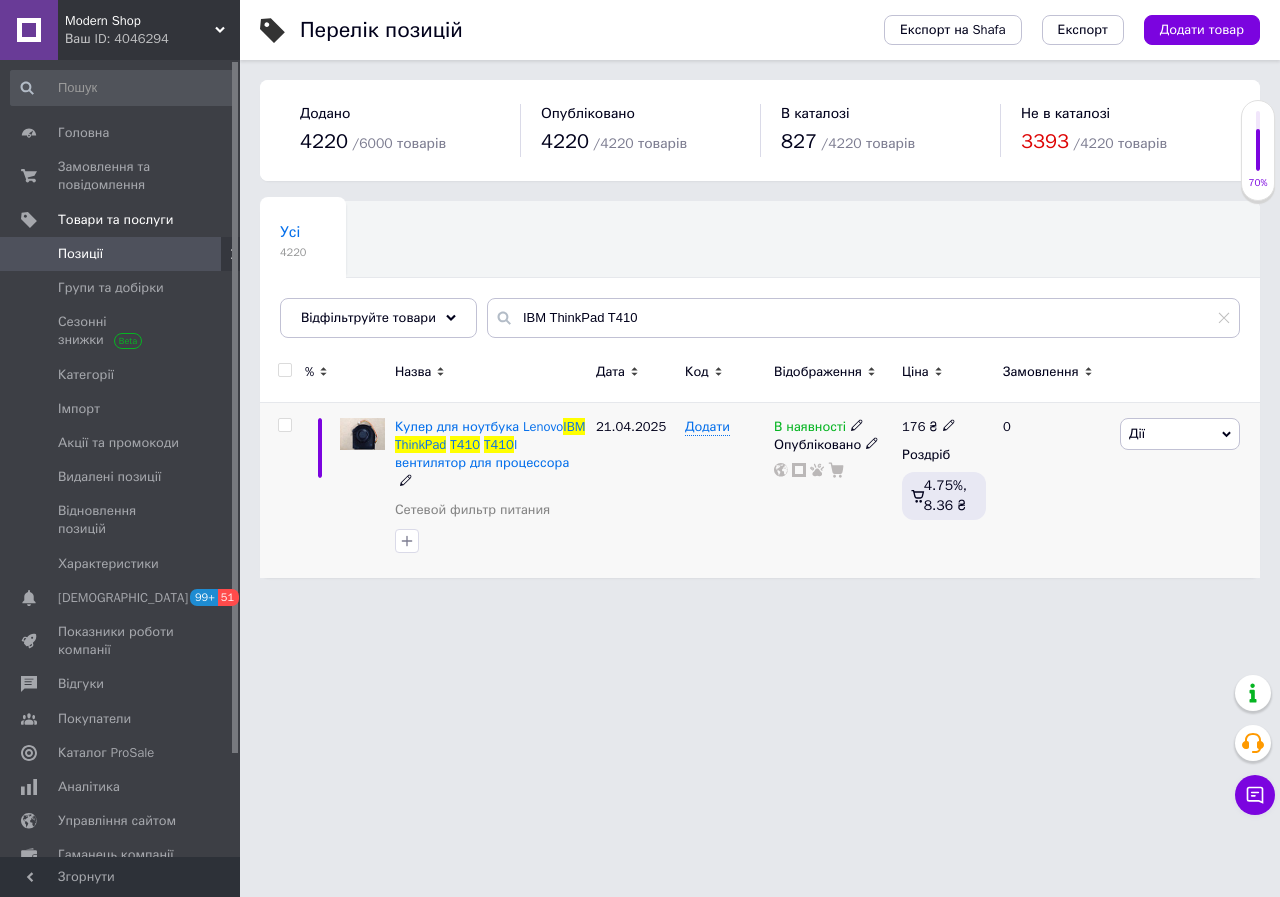 click on "В наявності" at bounding box center [810, 429] 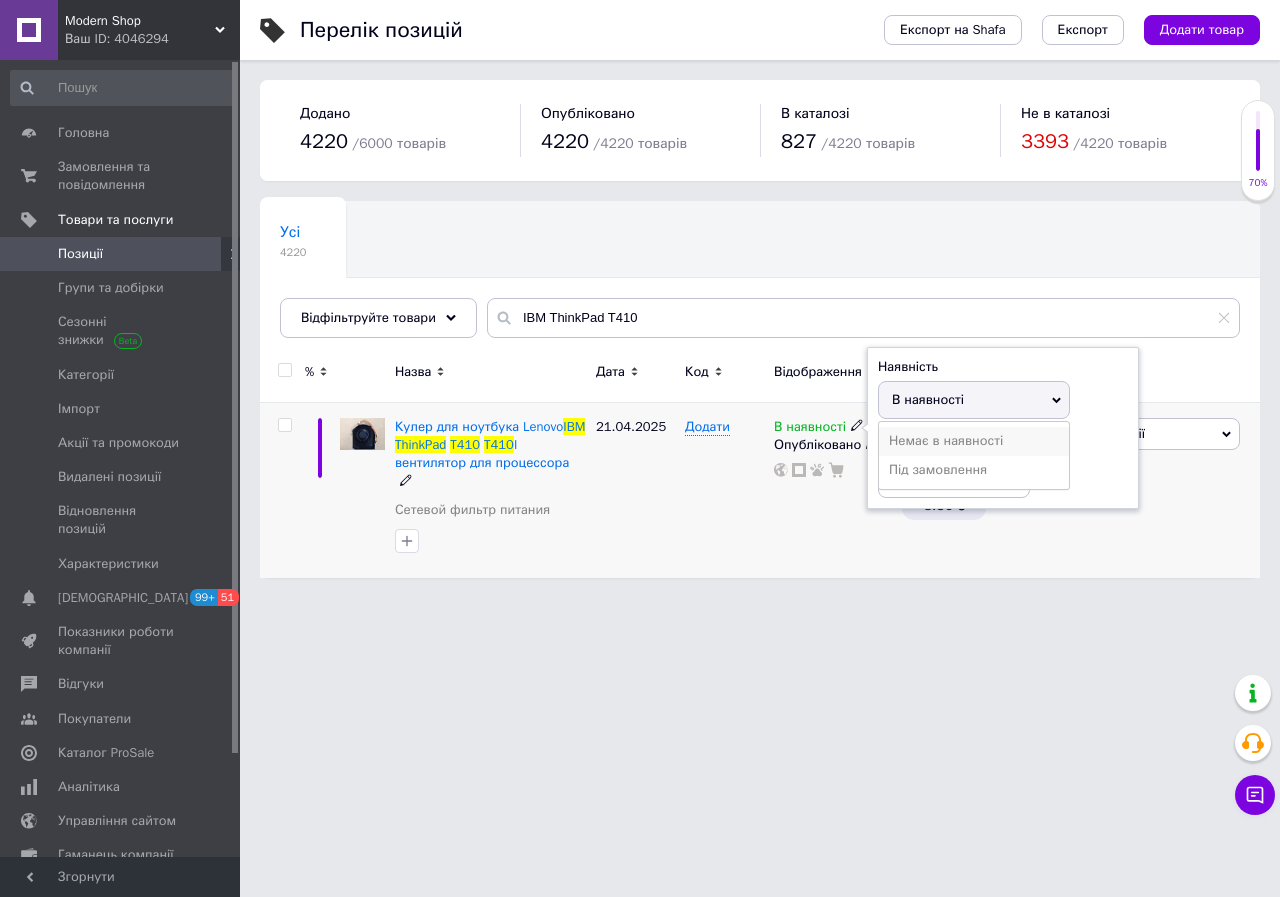 click on "Немає в наявності" at bounding box center (974, 441) 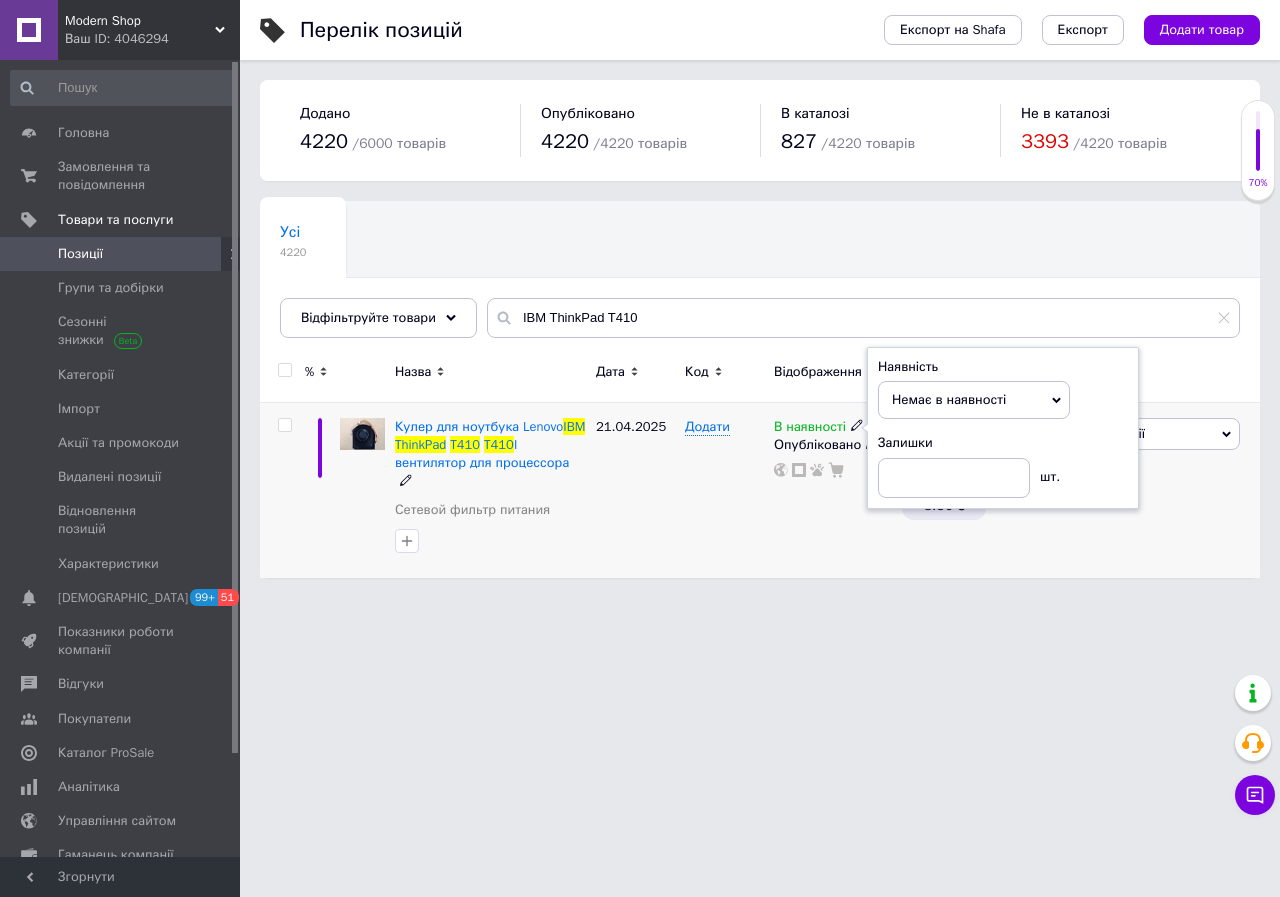click on "В наявності Наявність Немає в наявності В наявності Під замовлення Залишки шт. Опубліковано" at bounding box center [833, 490] 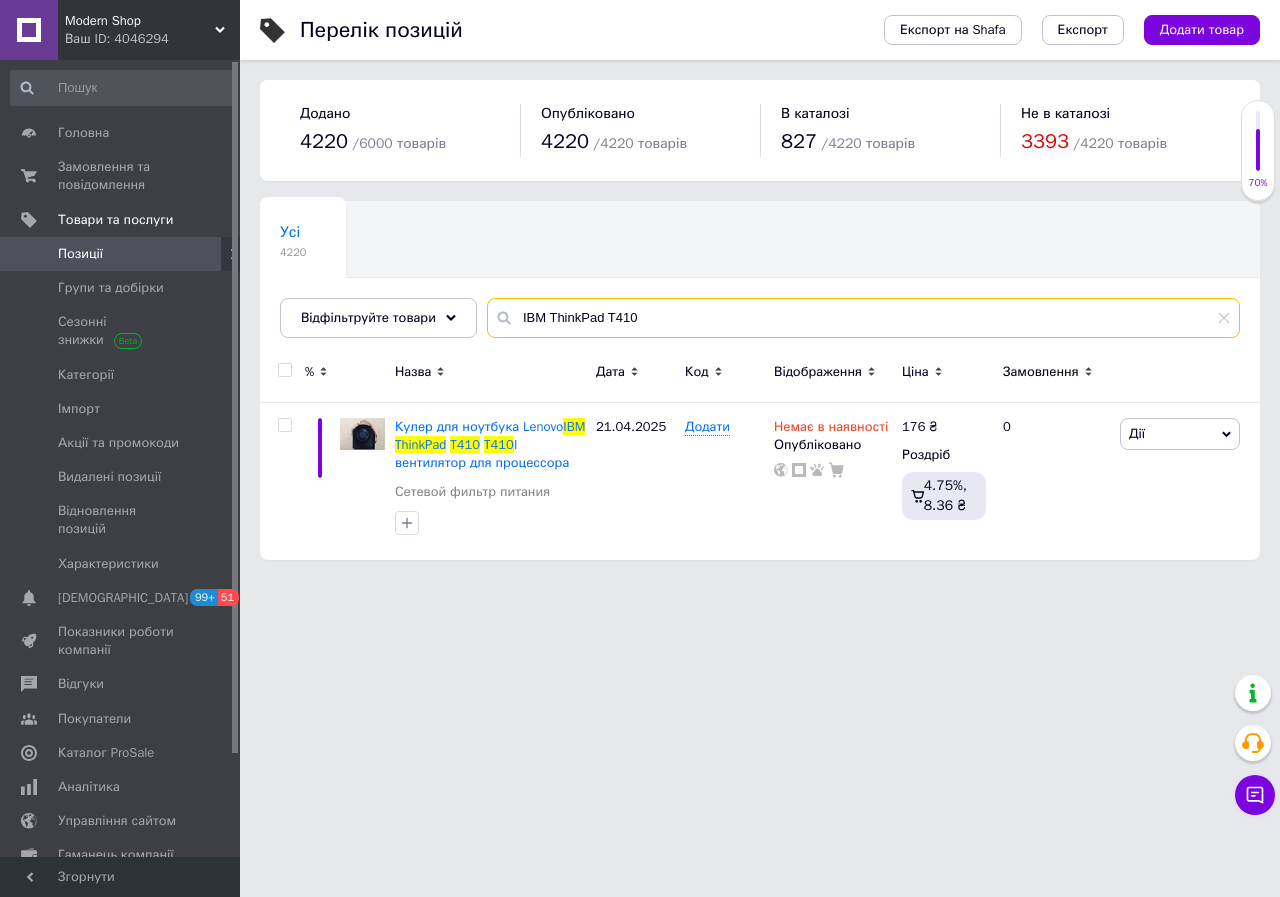 drag, startPoint x: 648, startPoint y: 319, endPoint x: 516, endPoint y: 325, distance: 132.13629 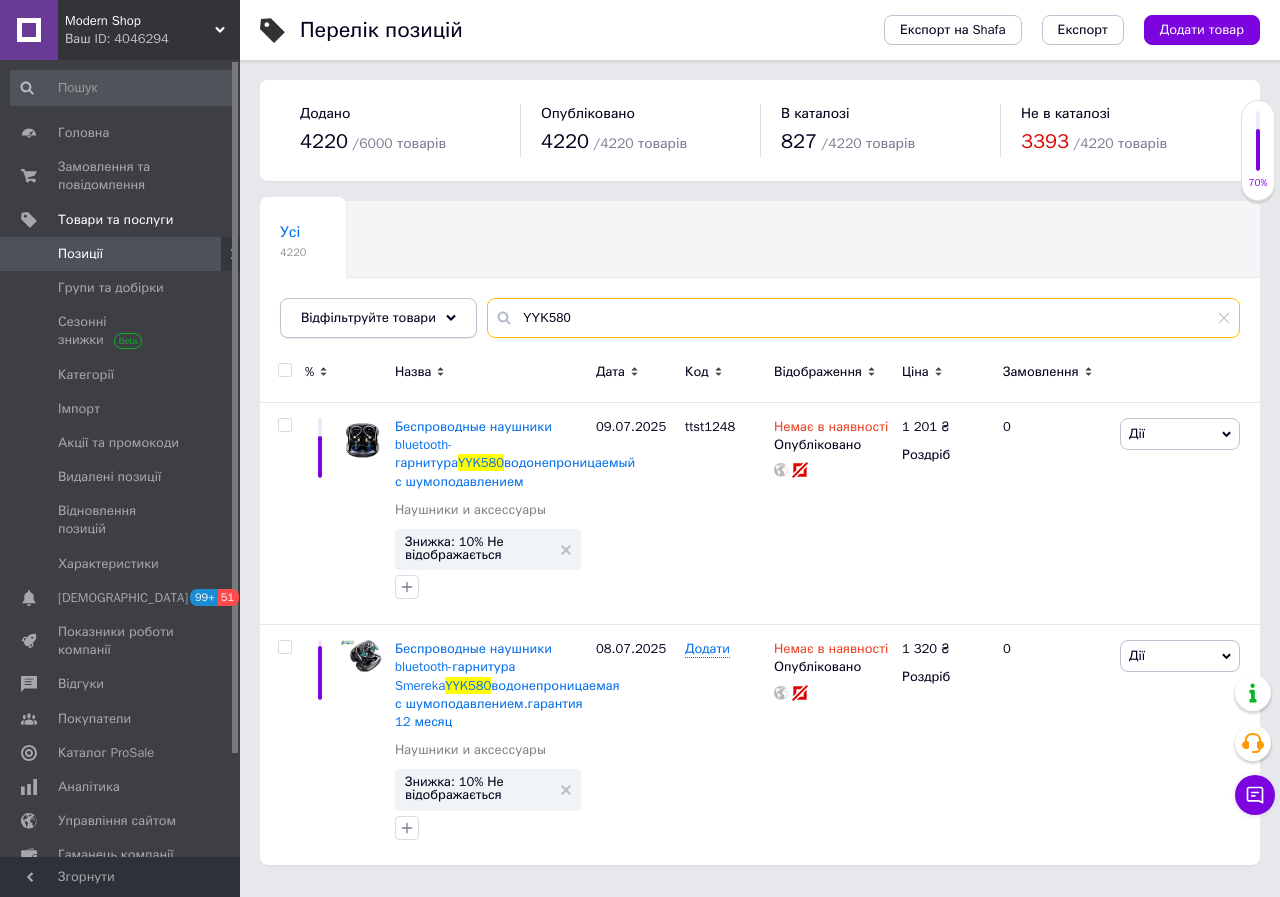 drag, startPoint x: 615, startPoint y: 323, endPoint x: 396, endPoint y: 329, distance: 219.08218 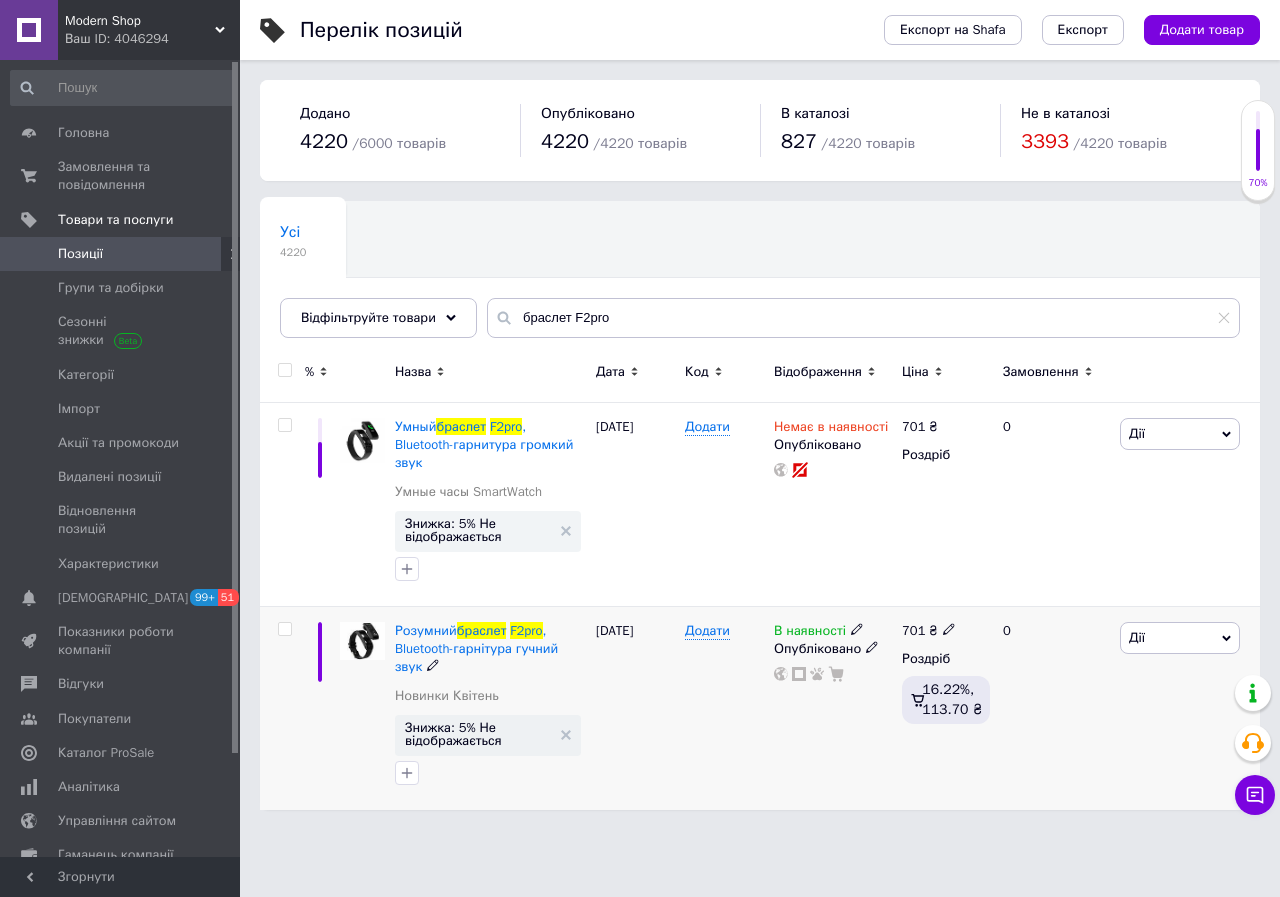click on "В наявності" at bounding box center (810, 633) 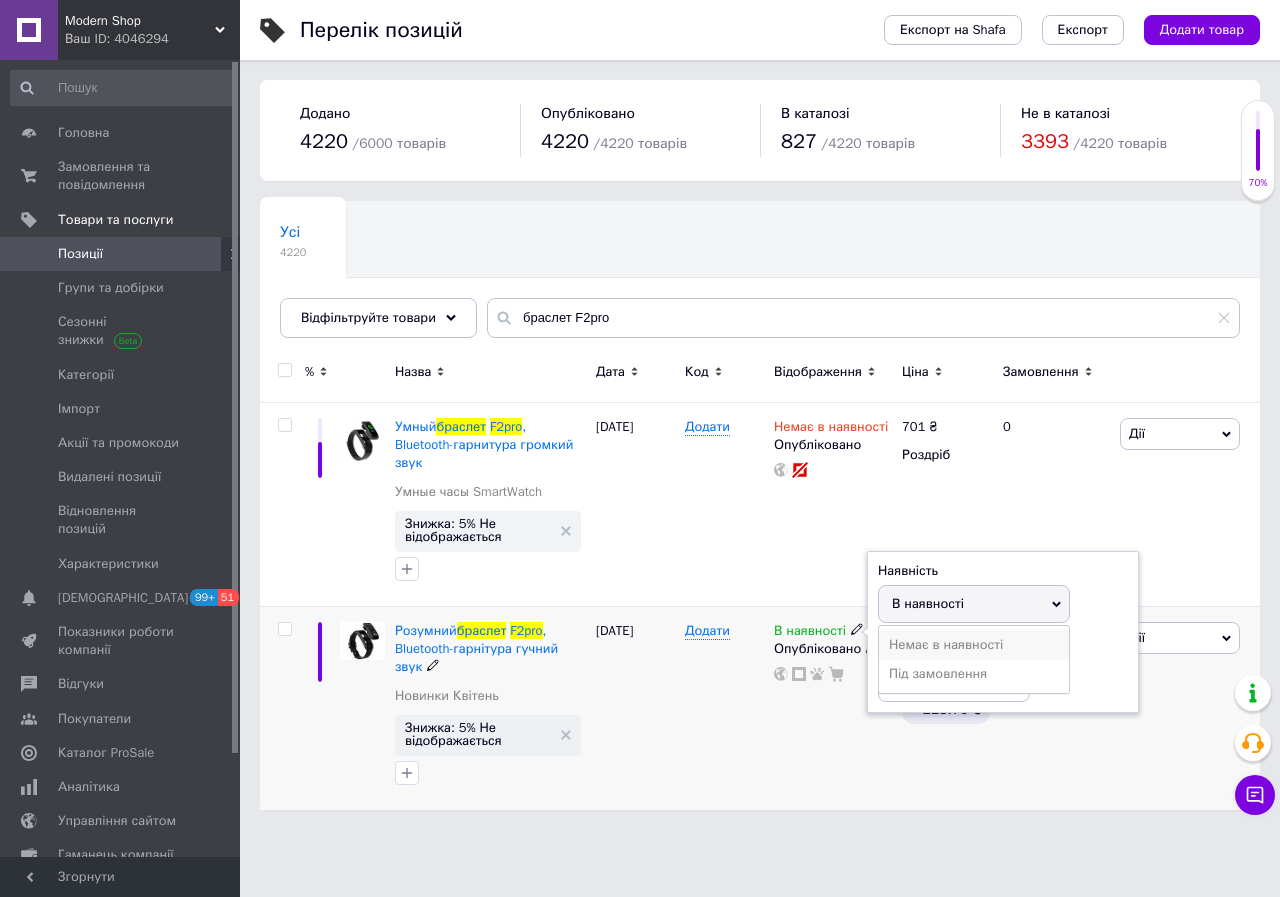 drag, startPoint x: 915, startPoint y: 633, endPoint x: 794, endPoint y: 575, distance: 134.18271 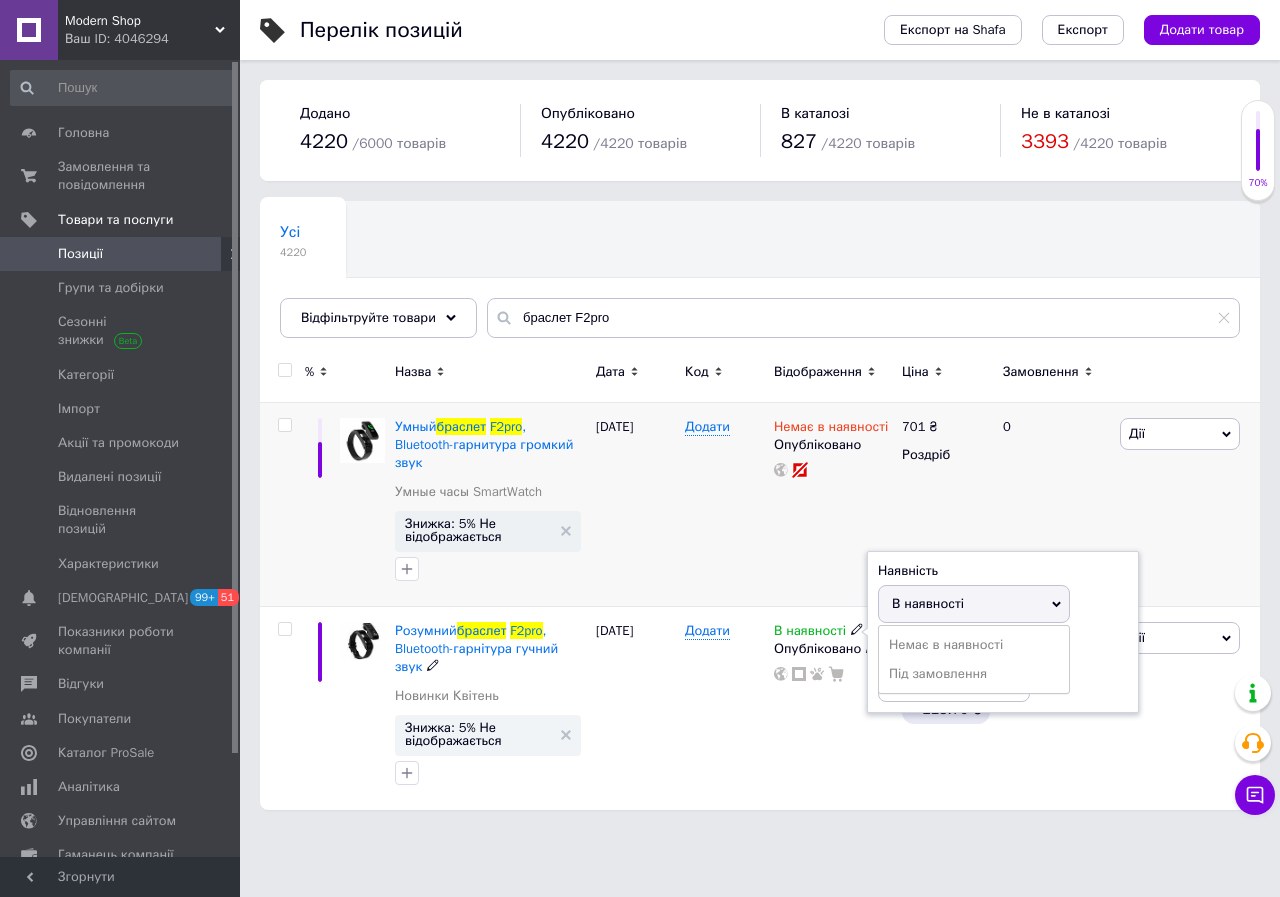 click on "Немає в наявності" at bounding box center [974, 645] 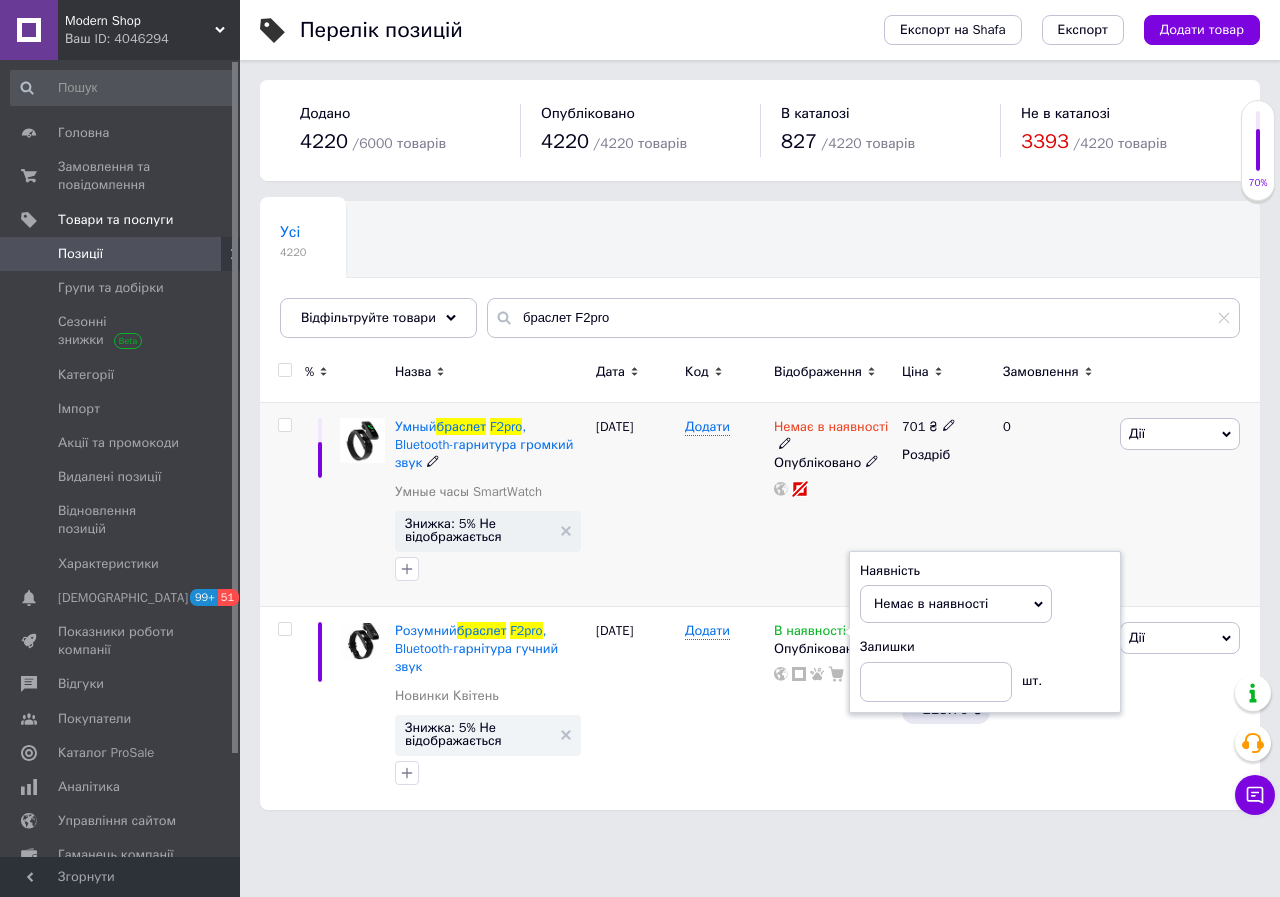 click on "Немає в наявності Опубліковано" at bounding box center [833, 505] 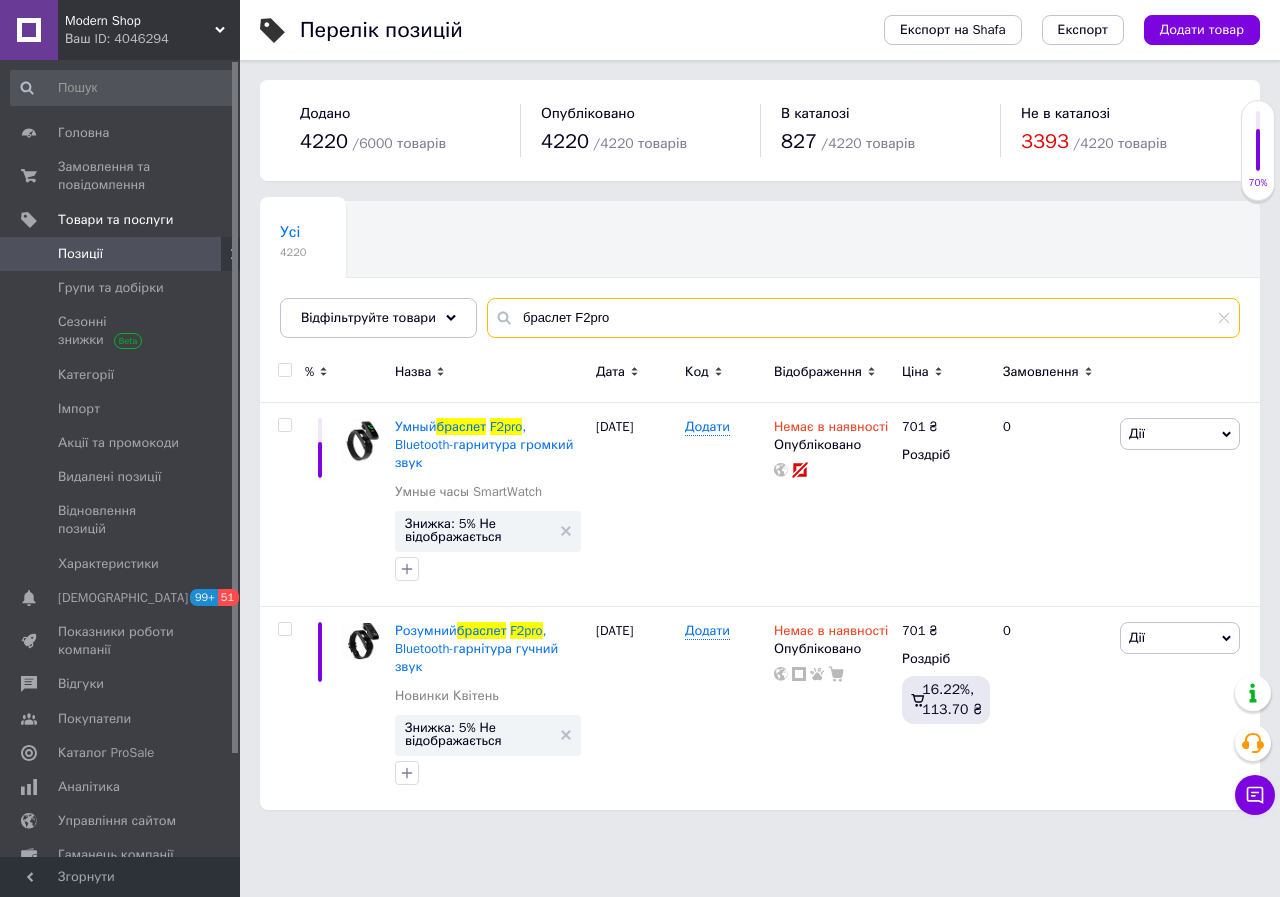 drag, startPoint x: 663, startPoint y: 324, endPoint x: 489, endPoint y: 323, distance: 174.00287 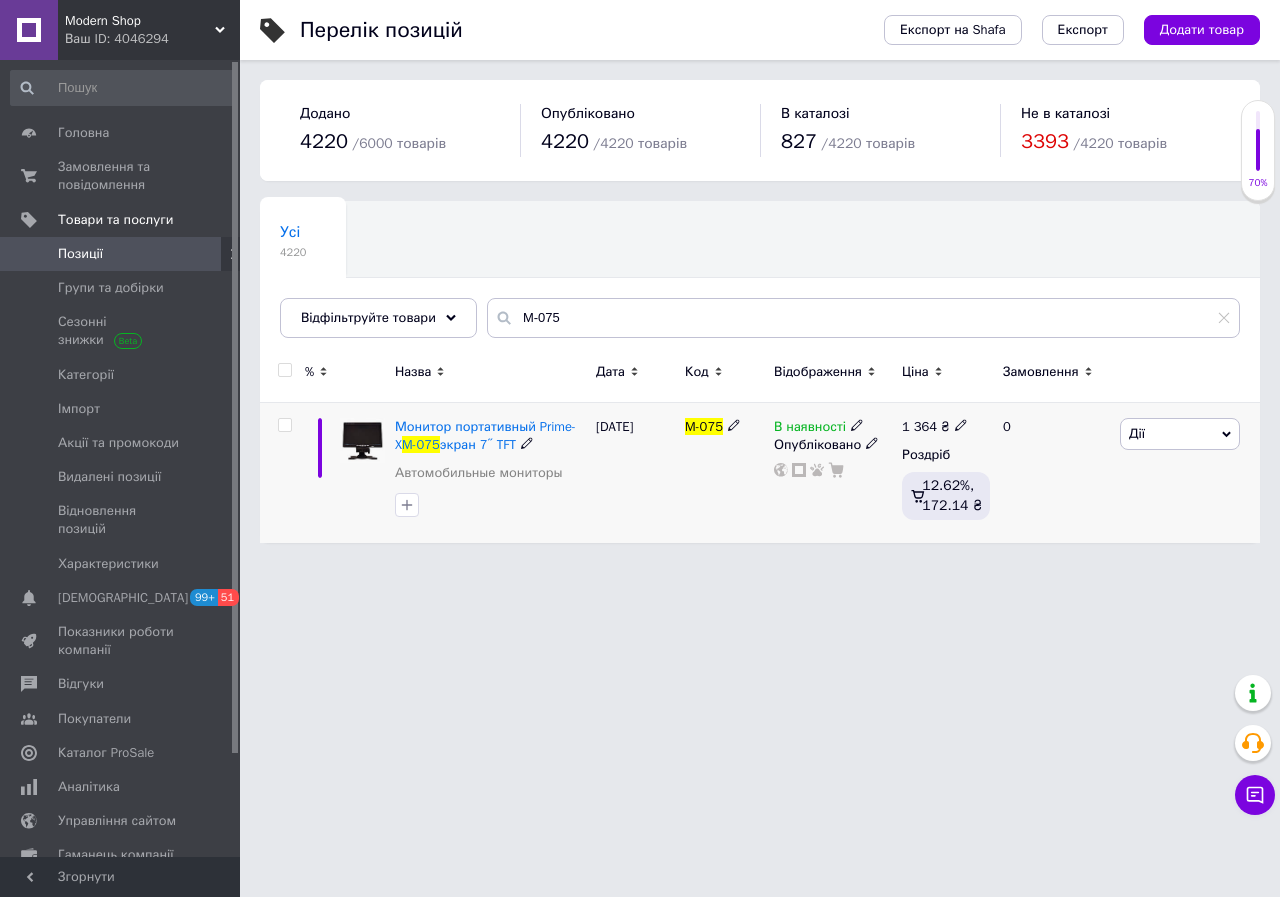 click on "В наявності" at bounding box center (810, 429) 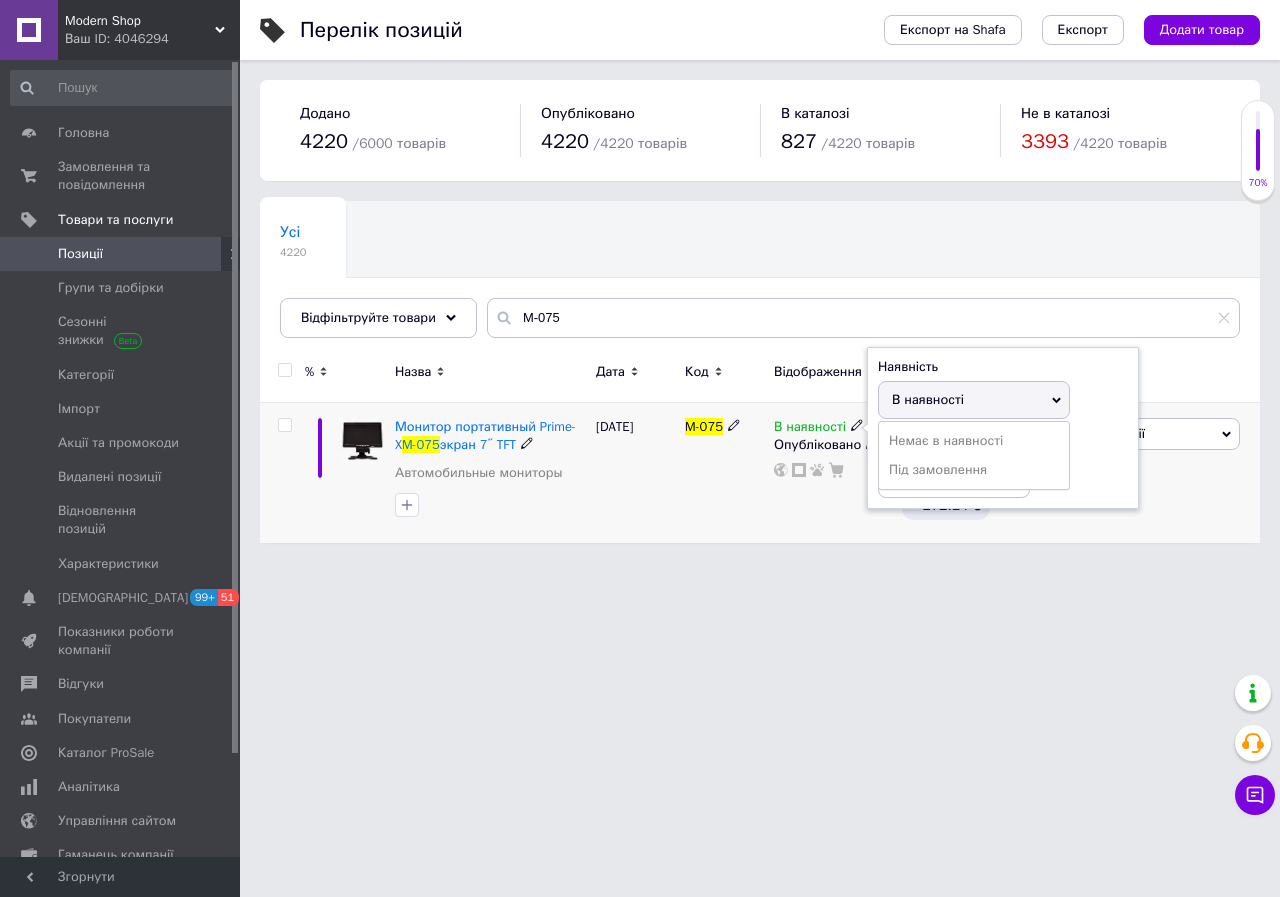 drag, startPoint x: 920, startPoint y: 436, endPoint x: 880, endPoint y: 463, distance: 48.259712 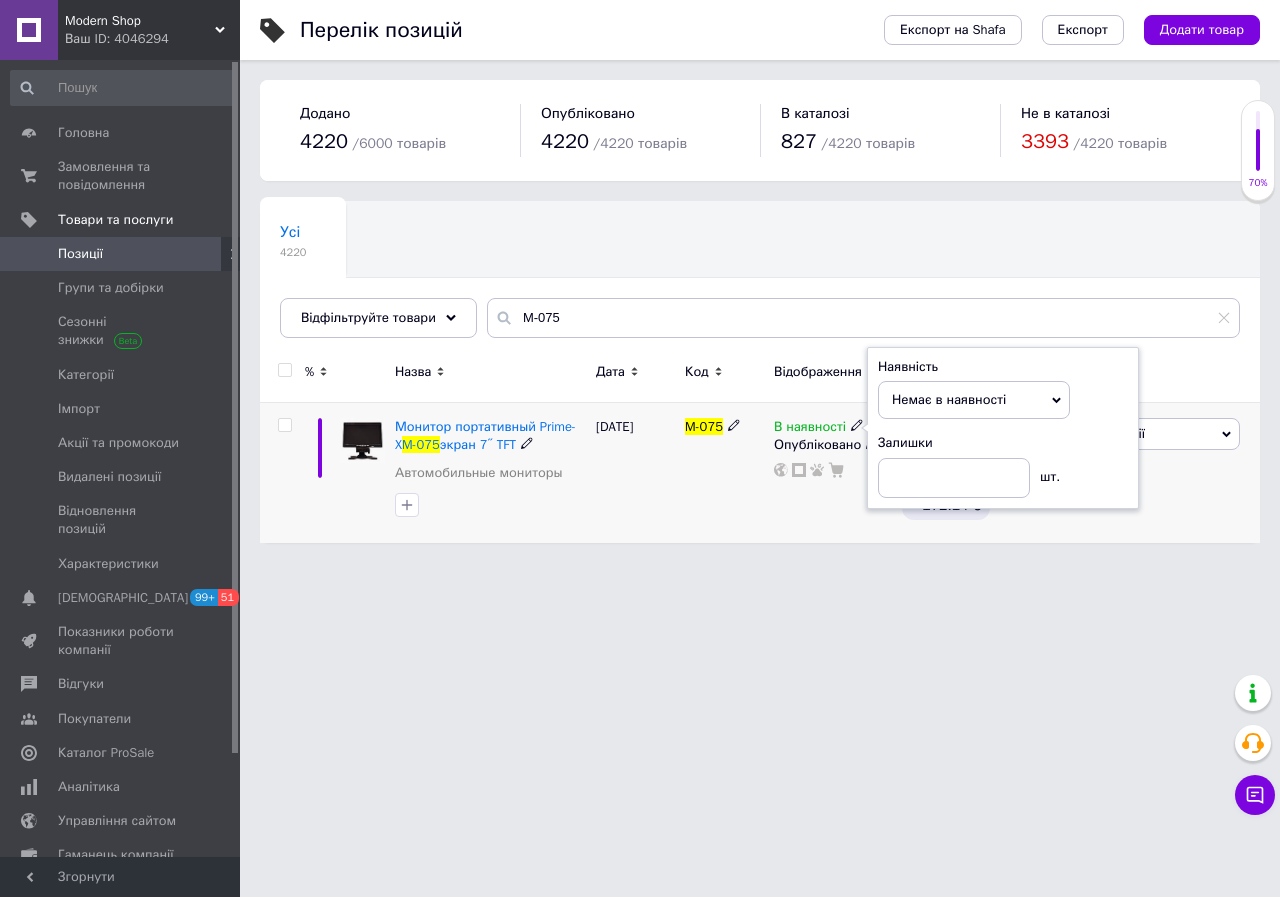 click on "M-075" at bounding box center (724, 473) 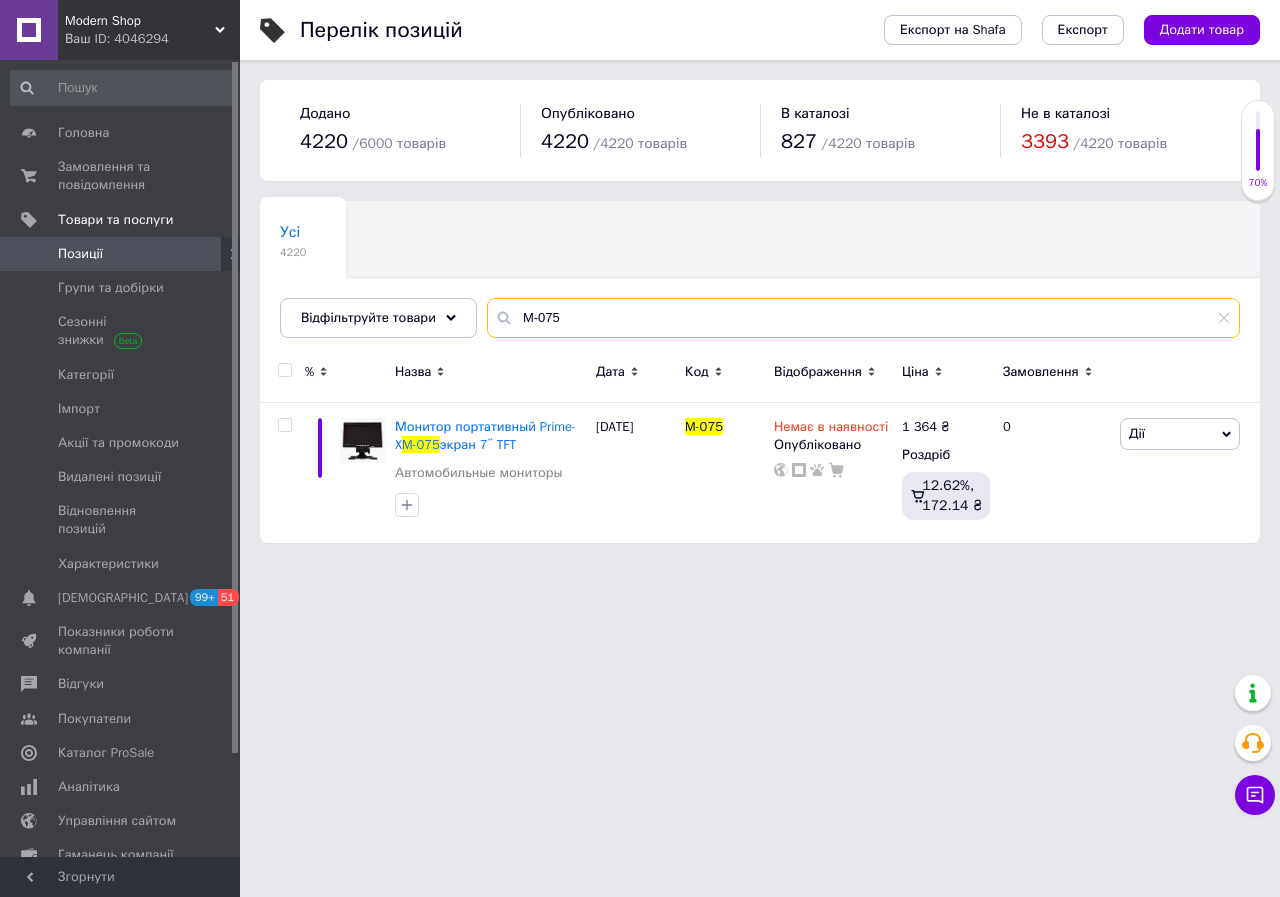 drag, startPoint x: 512, startPoint y: 313, endPoint x: 479, endPoint y: 319, distance: 33.54102 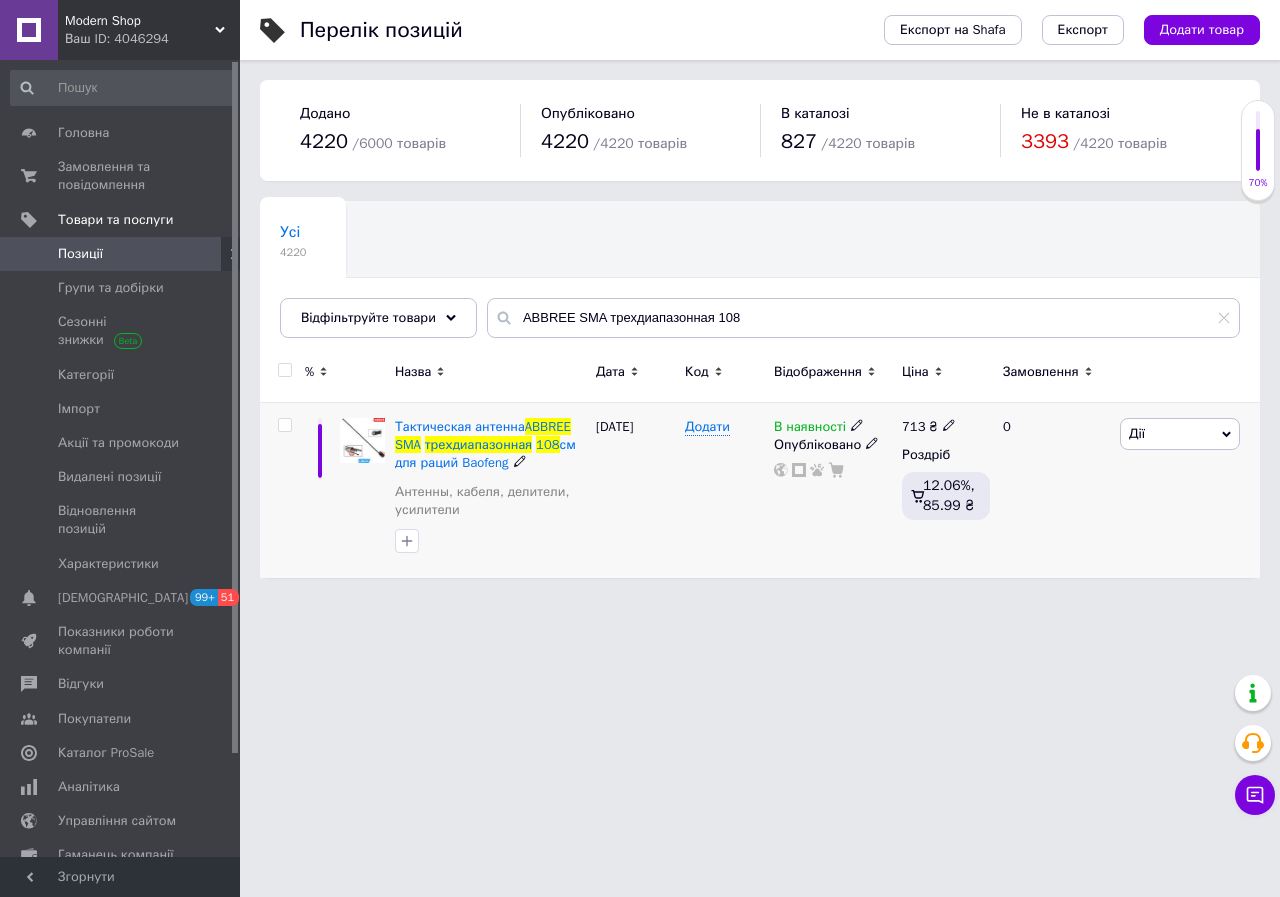 click on "В наявності" at bounding box center (810, 429) 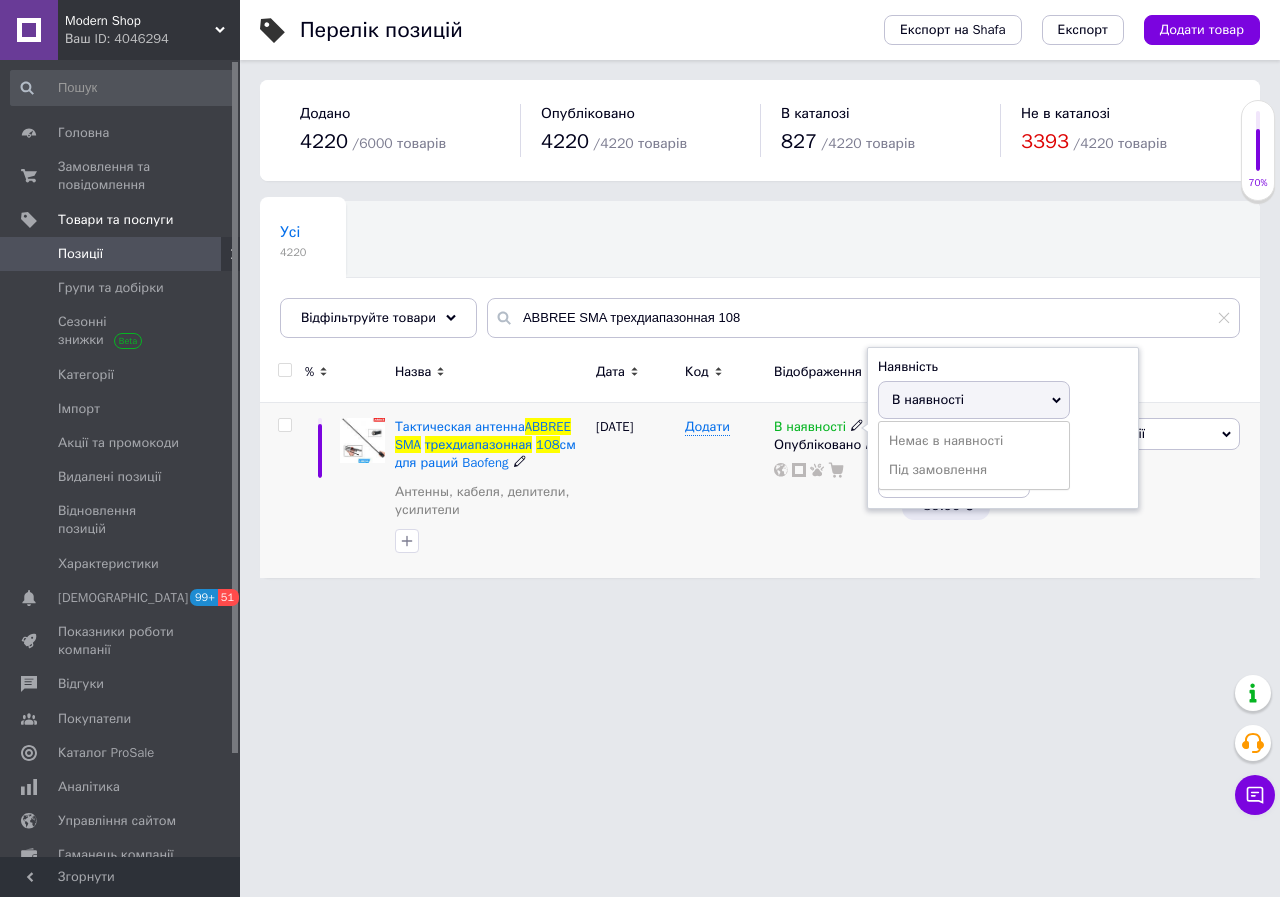 drag, startPoint x: 900, startPoint y: 444, endPoint x: 797, endPoint y: 511, distance: 122.87392 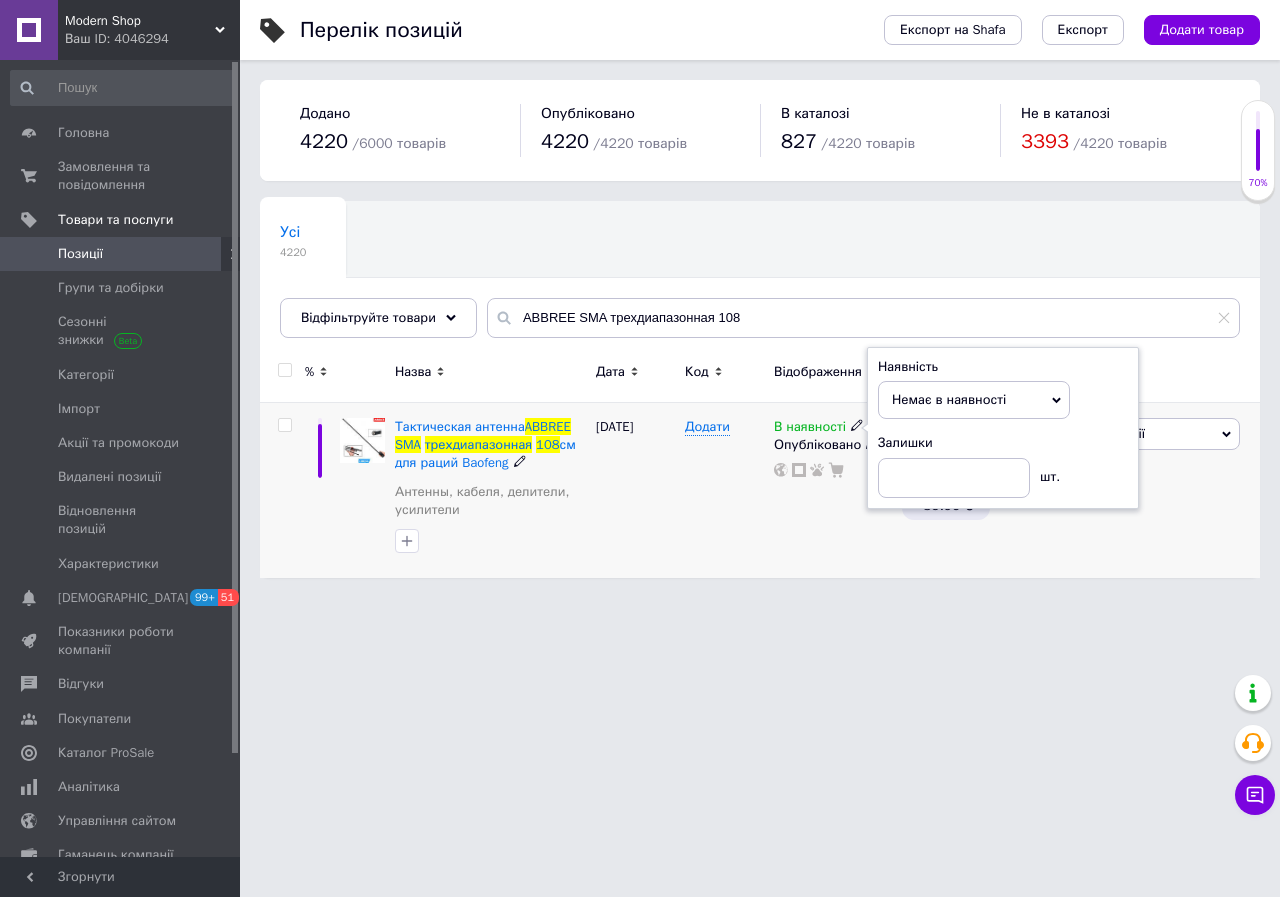 click on "Додати" at bounding box center [724, 490] 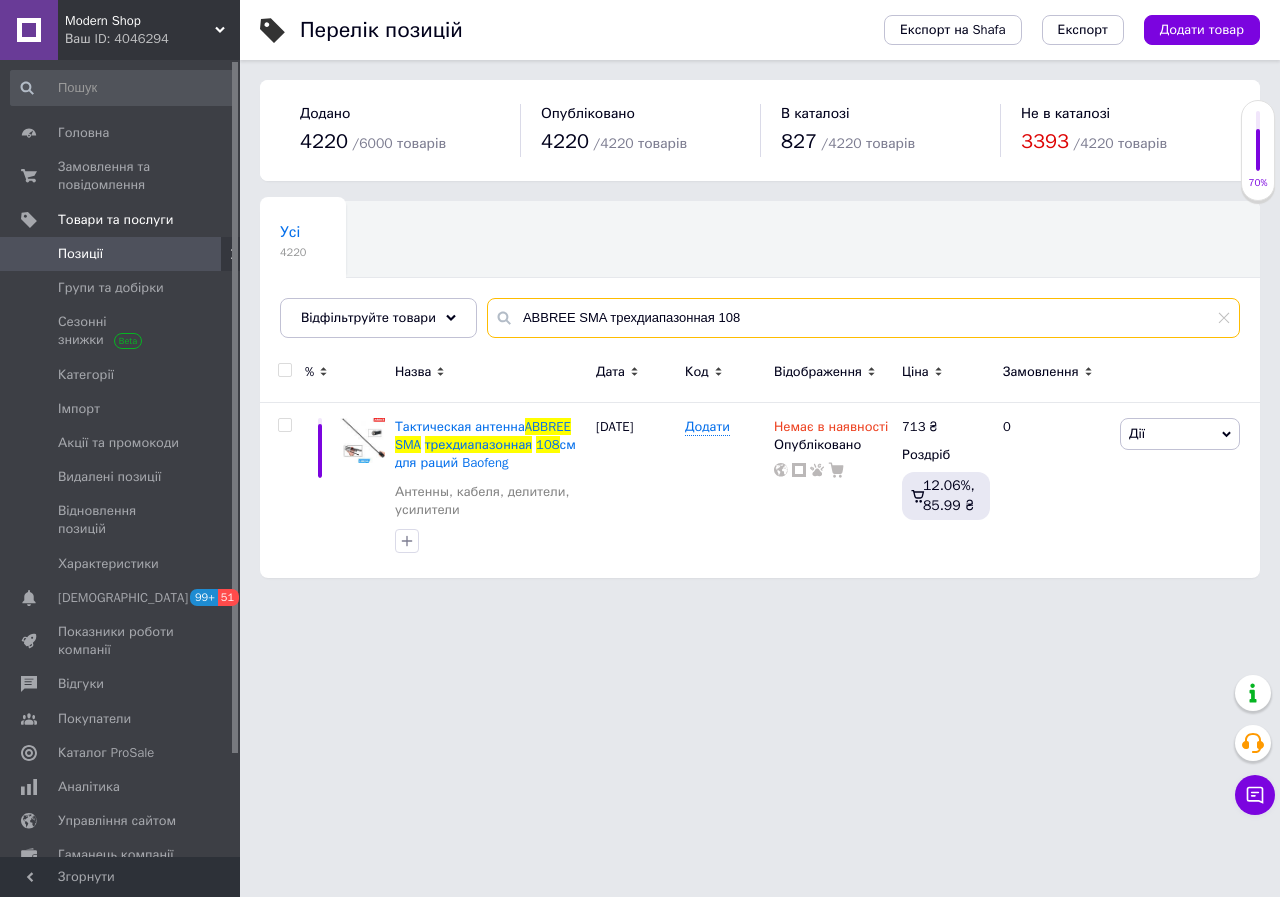 drag, startPoint x: 690, startPoint y: 315, endPoint x: 494, endPoint y: 330, distance: 196.57314 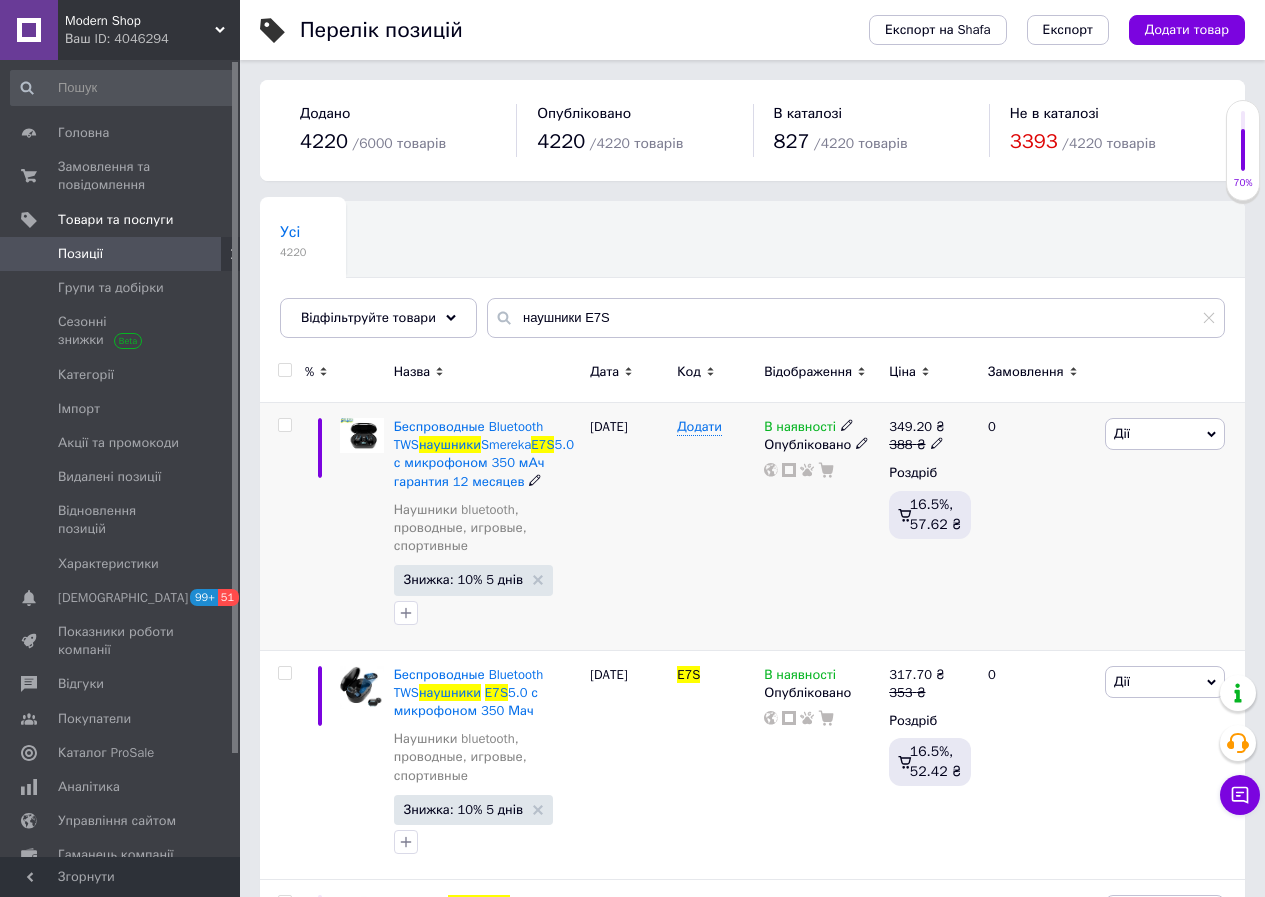 click on "В наявності" at bounding box center [800, 429] 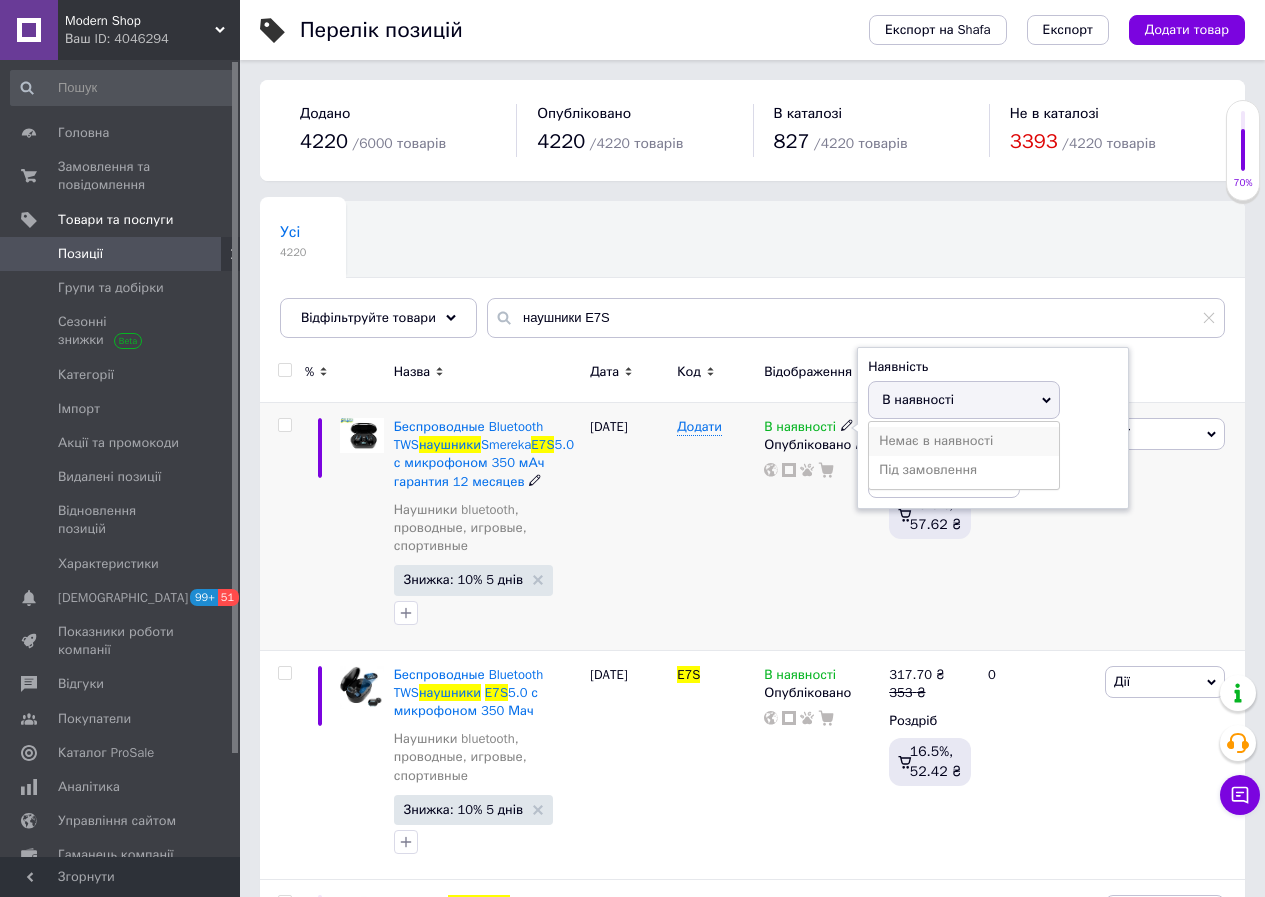click on "Немає в наявності" at bounding box center (964, 441) 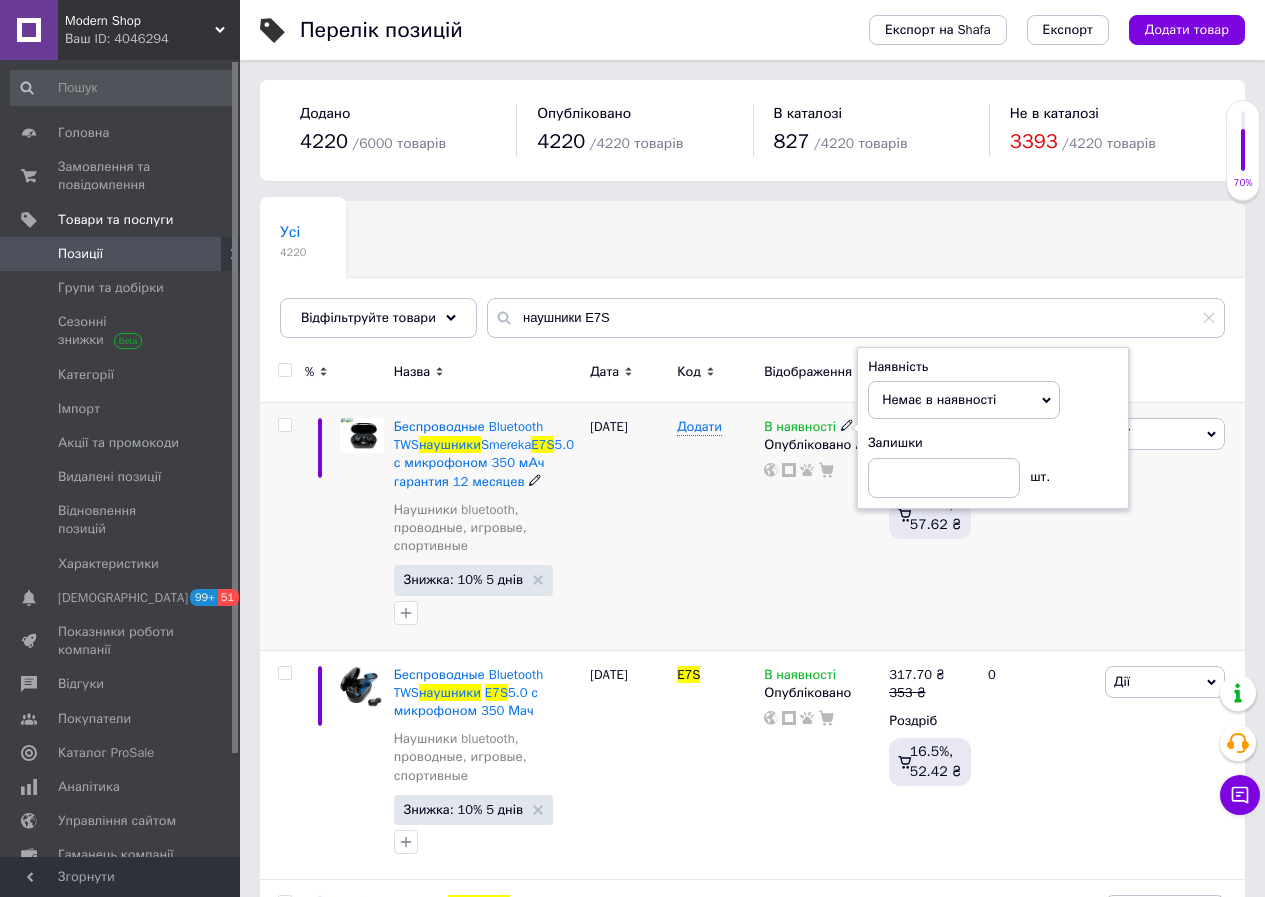 click on "В наявності Наявність Немає в наявності В наявності Під замовлення Залишки шт. Опубліковано" at bounding box center (821, 527) 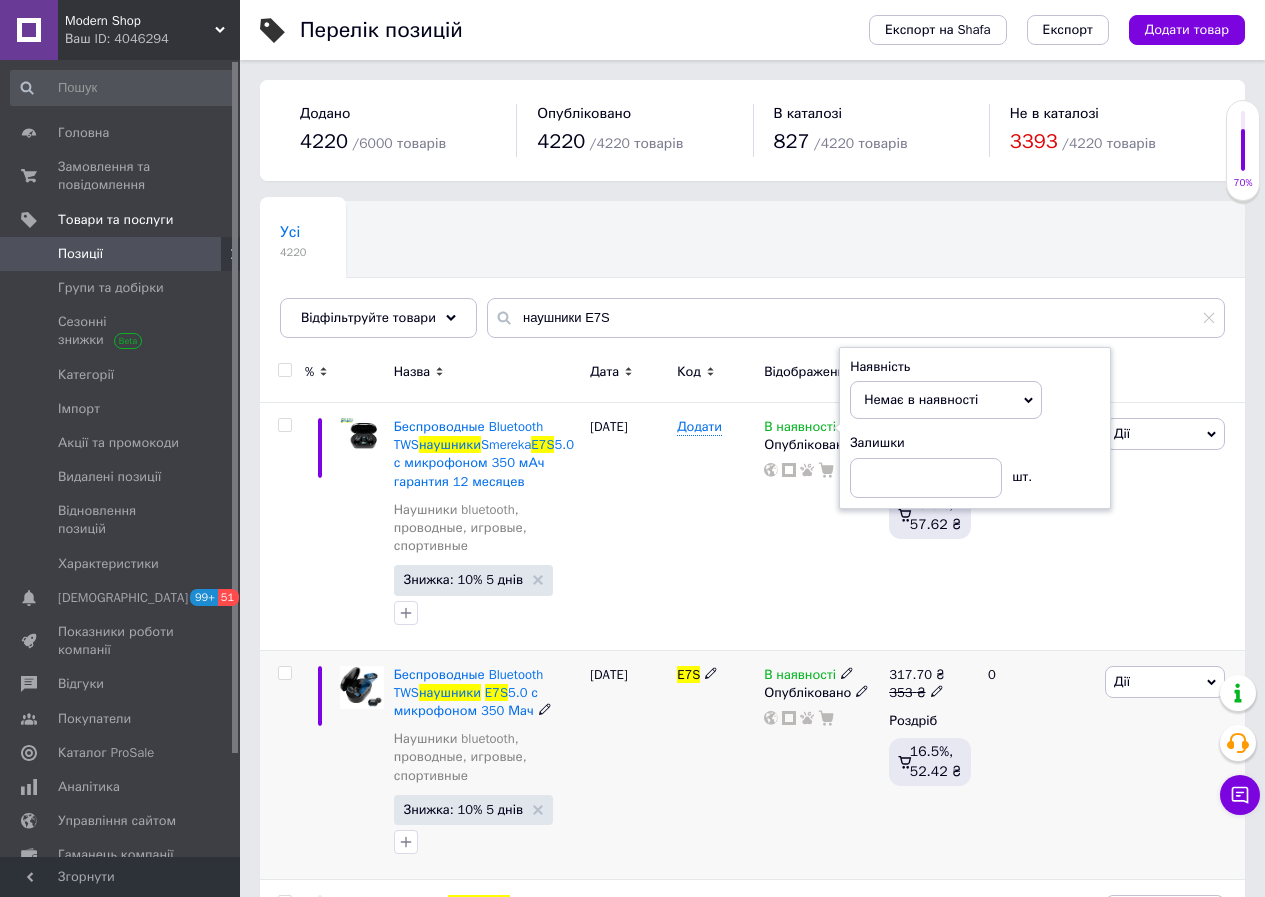 click on "В наявності" at bounding box center (800, 677) 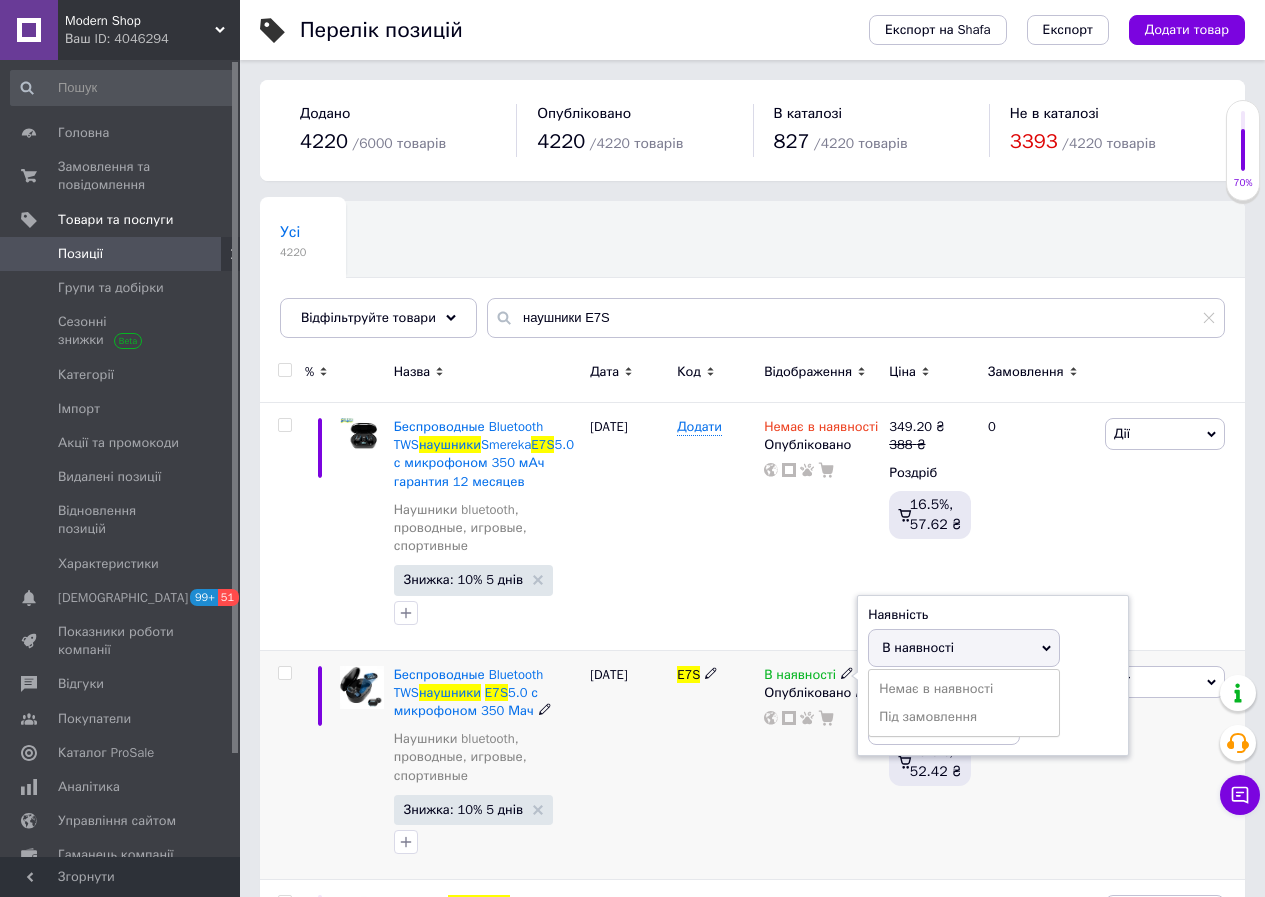 drag, startPoint x: 942, startPoint y: 693, endPoint x: 888, endPoint y: 682, distance: 55.108982 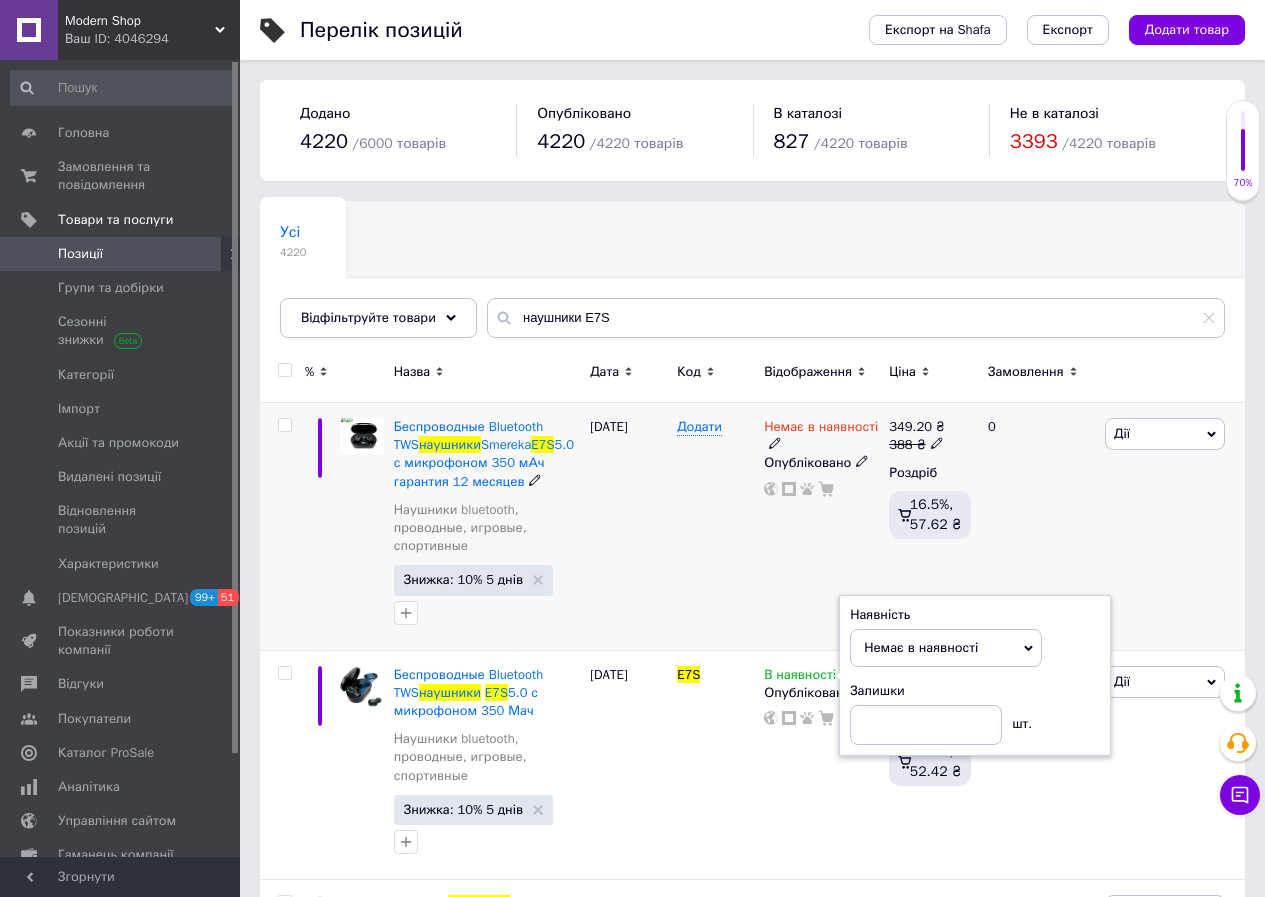 click on "Додати" at bounding box center (715, 527) 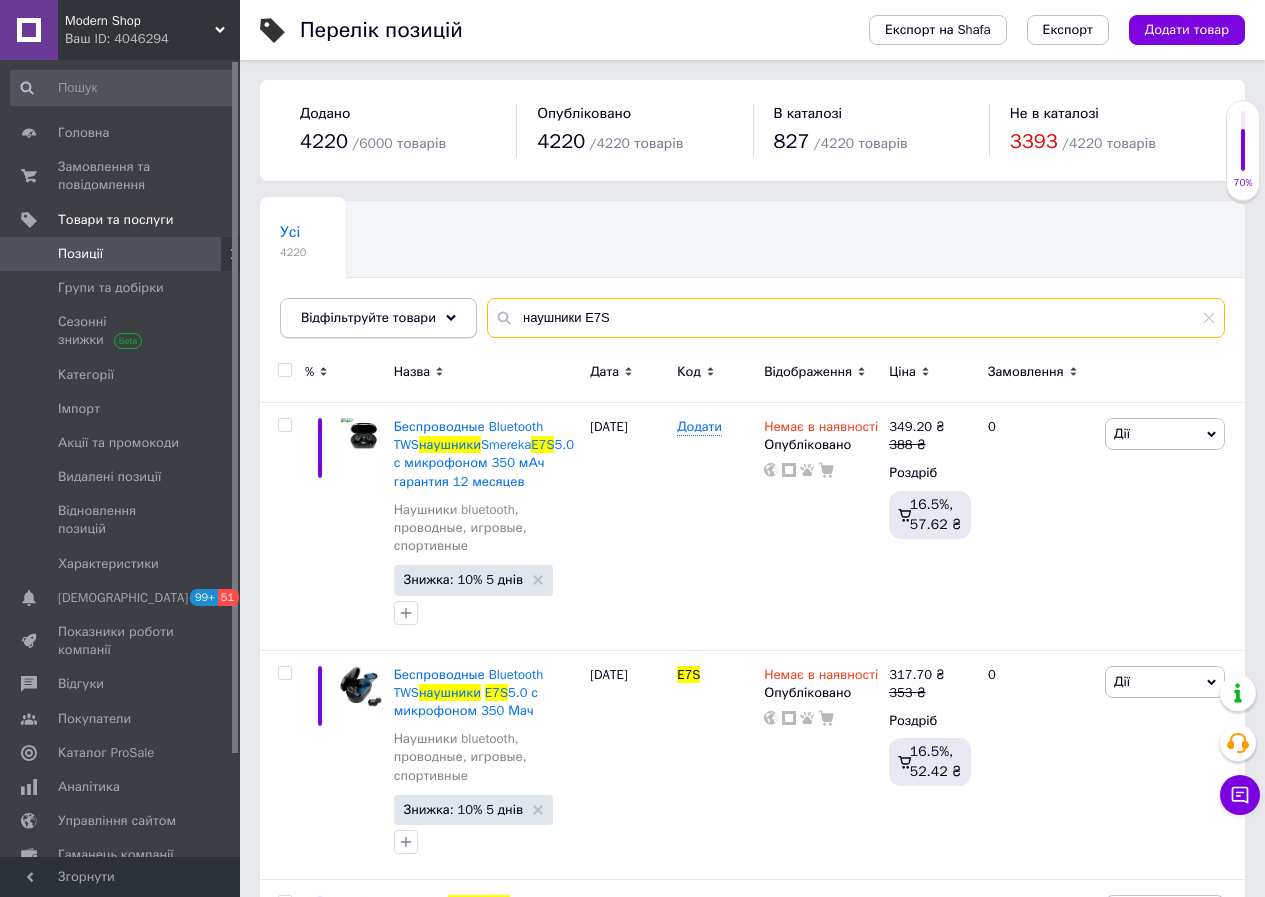drag, startPoint x: 648, startPoint y: 304, endPoint x: 456, endPoint y: 318, distance: 192.50974 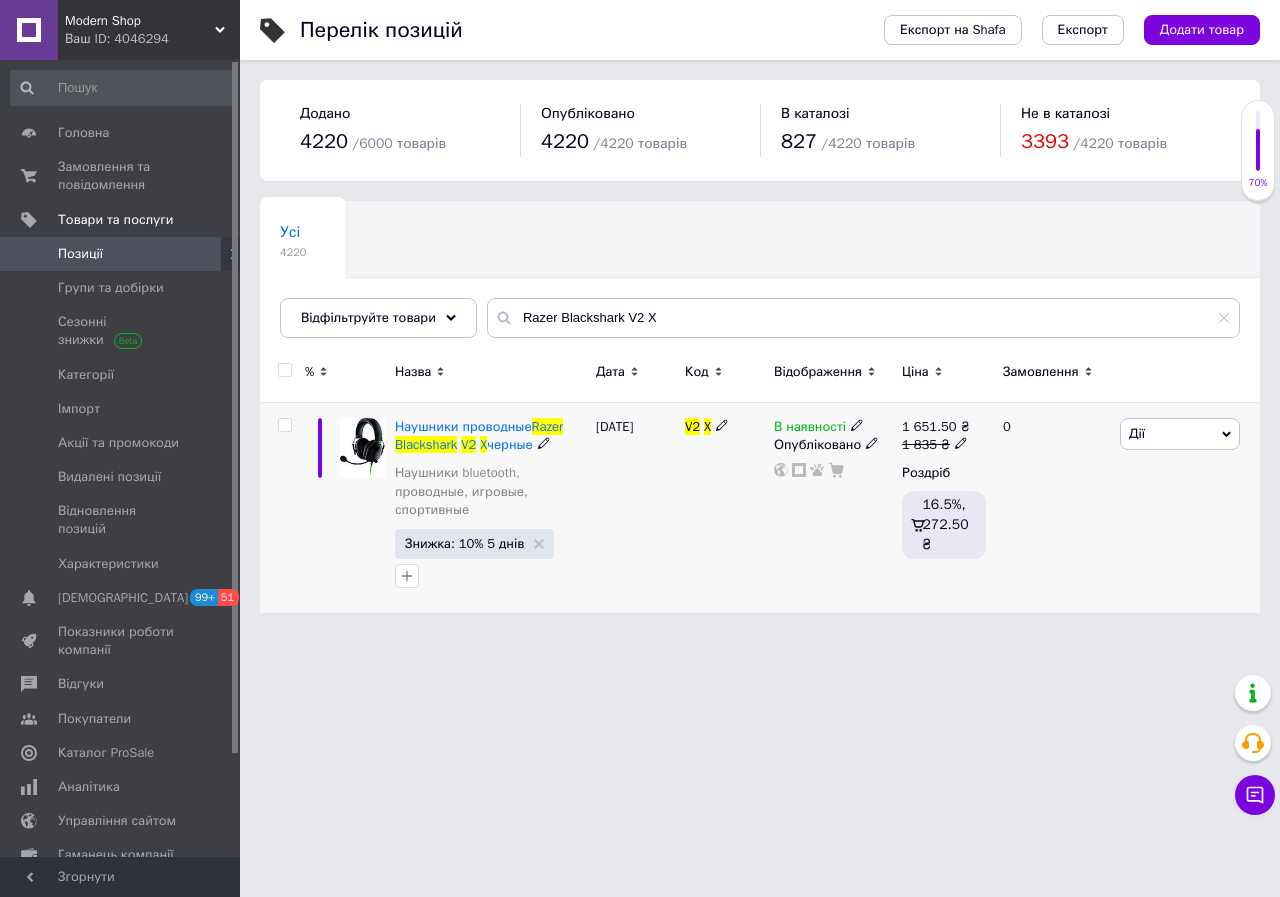 click on "В наявності" at bounding box center [810, 429] 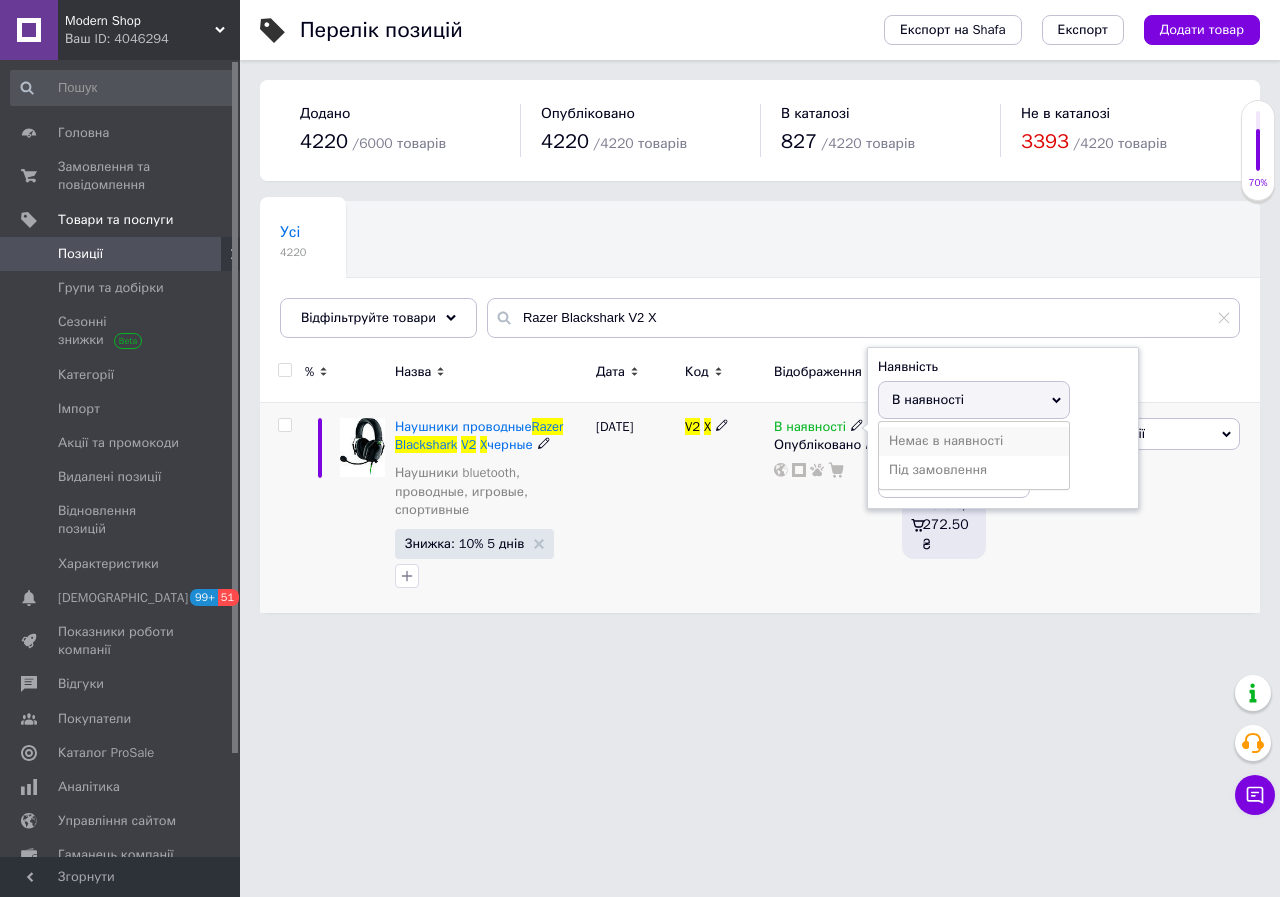 click on "Немає в наявності" at bounding box center [974, 441] 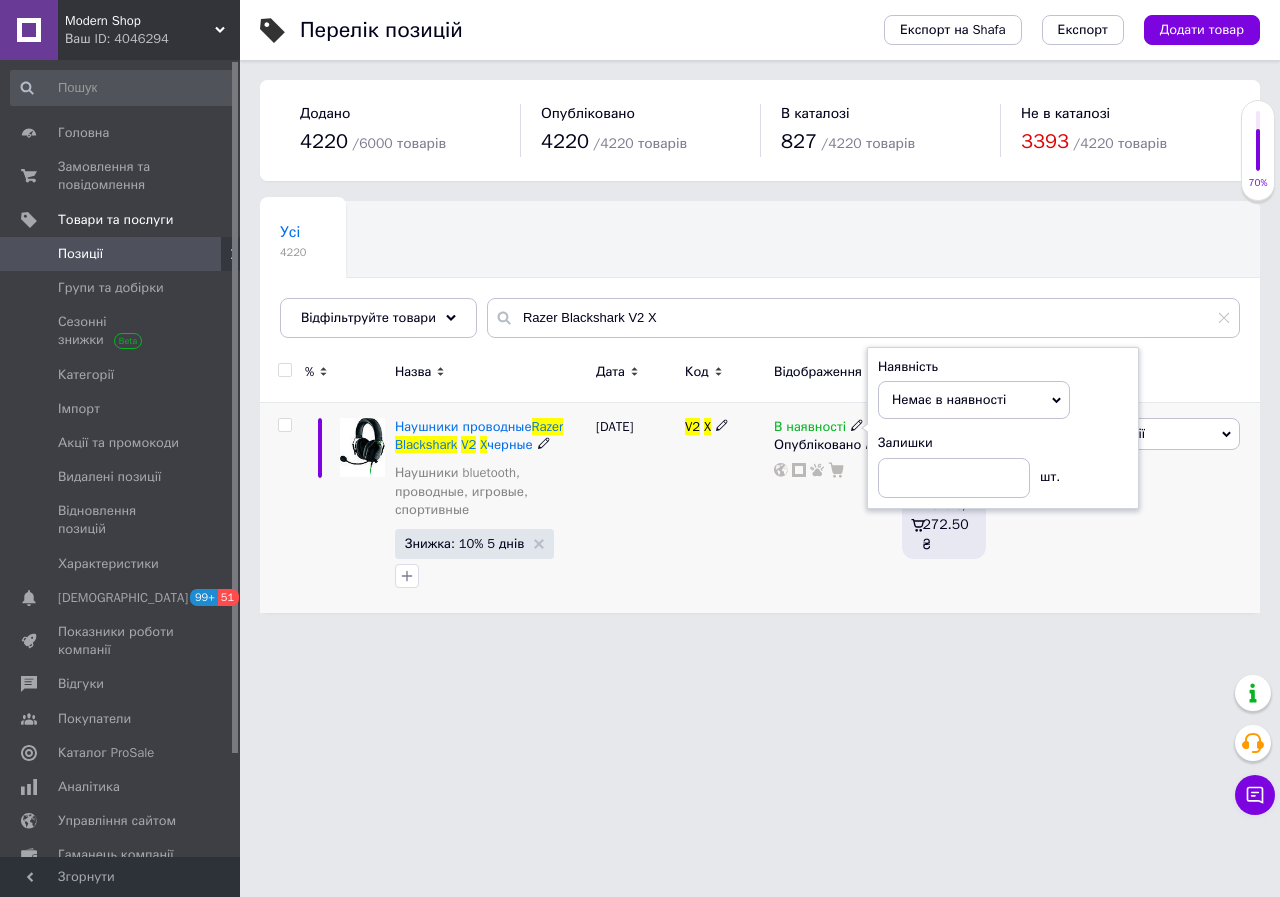 click on "В наявності Наявність Немає в наявності В наявності Під замовлення Залишки шт. Опубліковано" at bounding box center (833, 508) 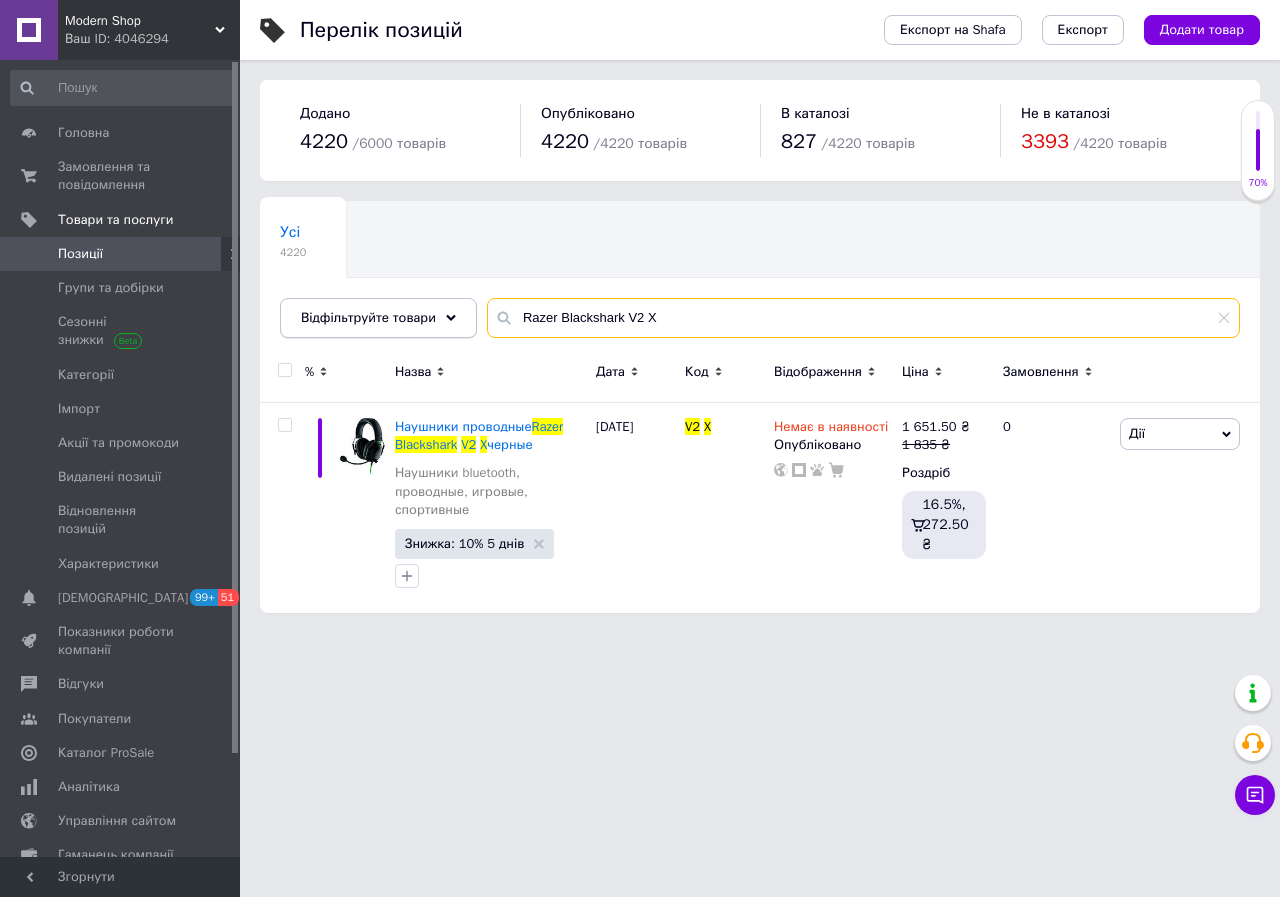 drag, startPoint x: 689, startPoint y: 313, endPoint x: 417, endPoint y: 323, distance: 272.18375 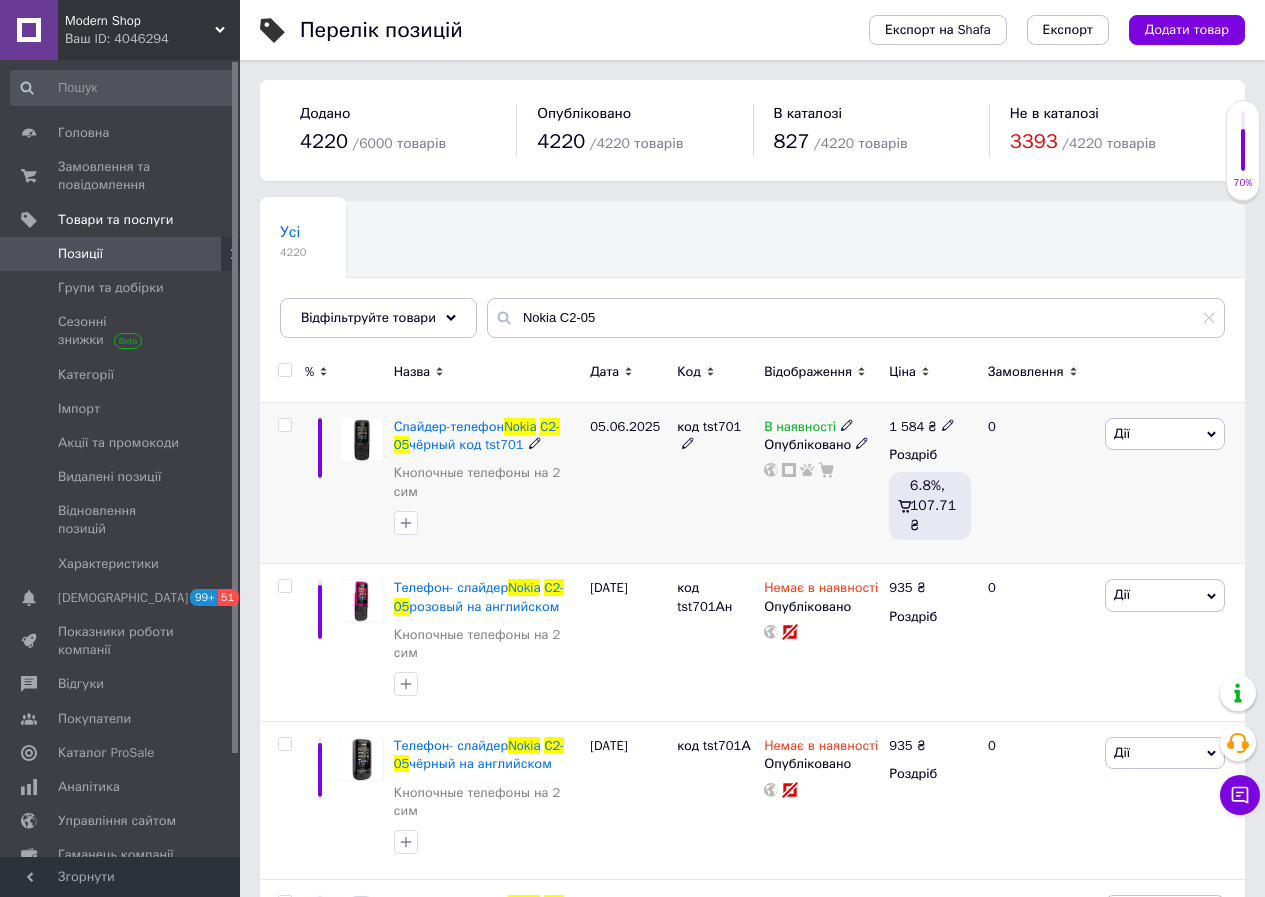 drag, startPoint x: 795, startPoint y: 419, endPoint x: 817, endPoint y: 438, distance: 29.068884 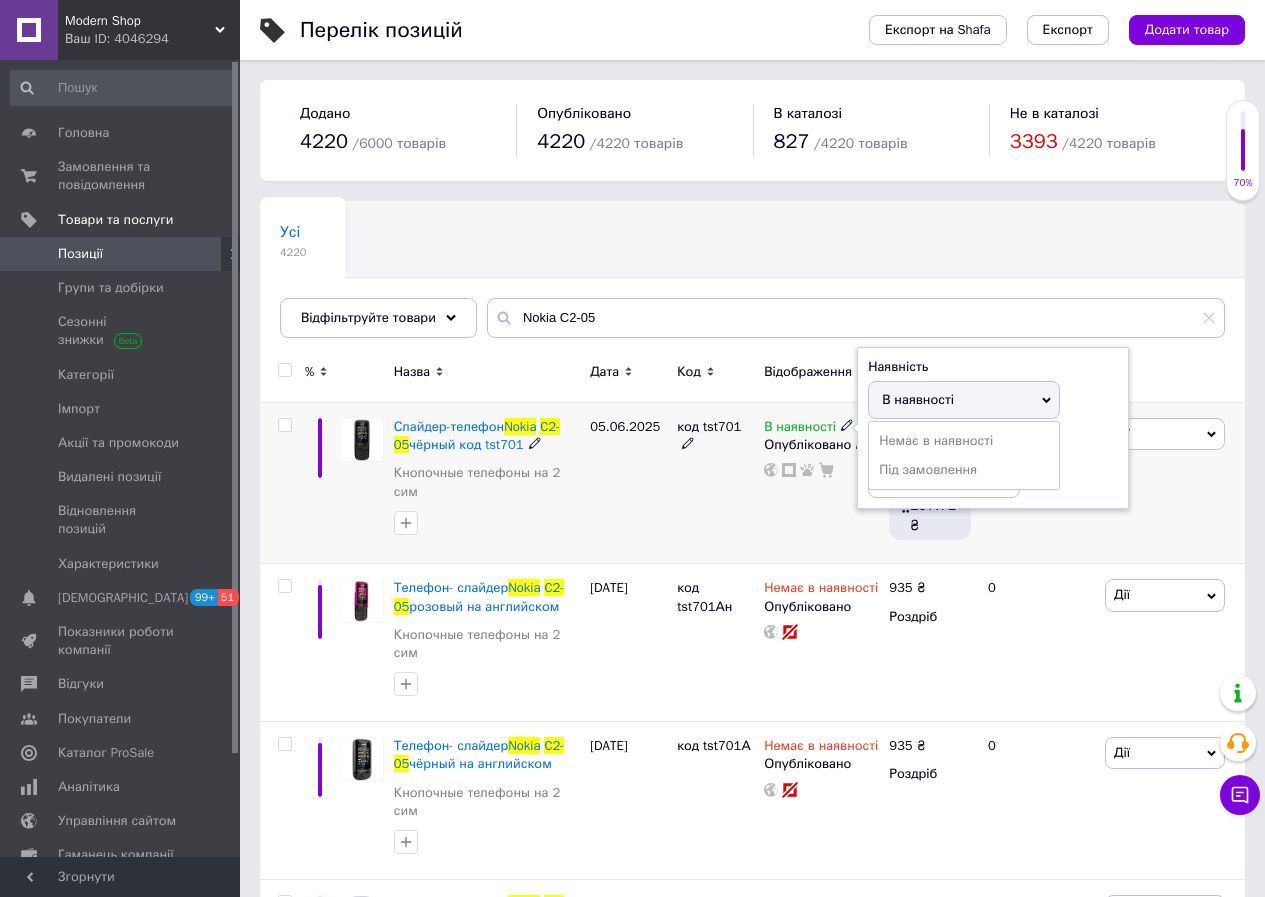 drag, startPoint x: 922, startPoint y: 441, endPoint x: 838, endPoint y: 491, distance: 97.7548 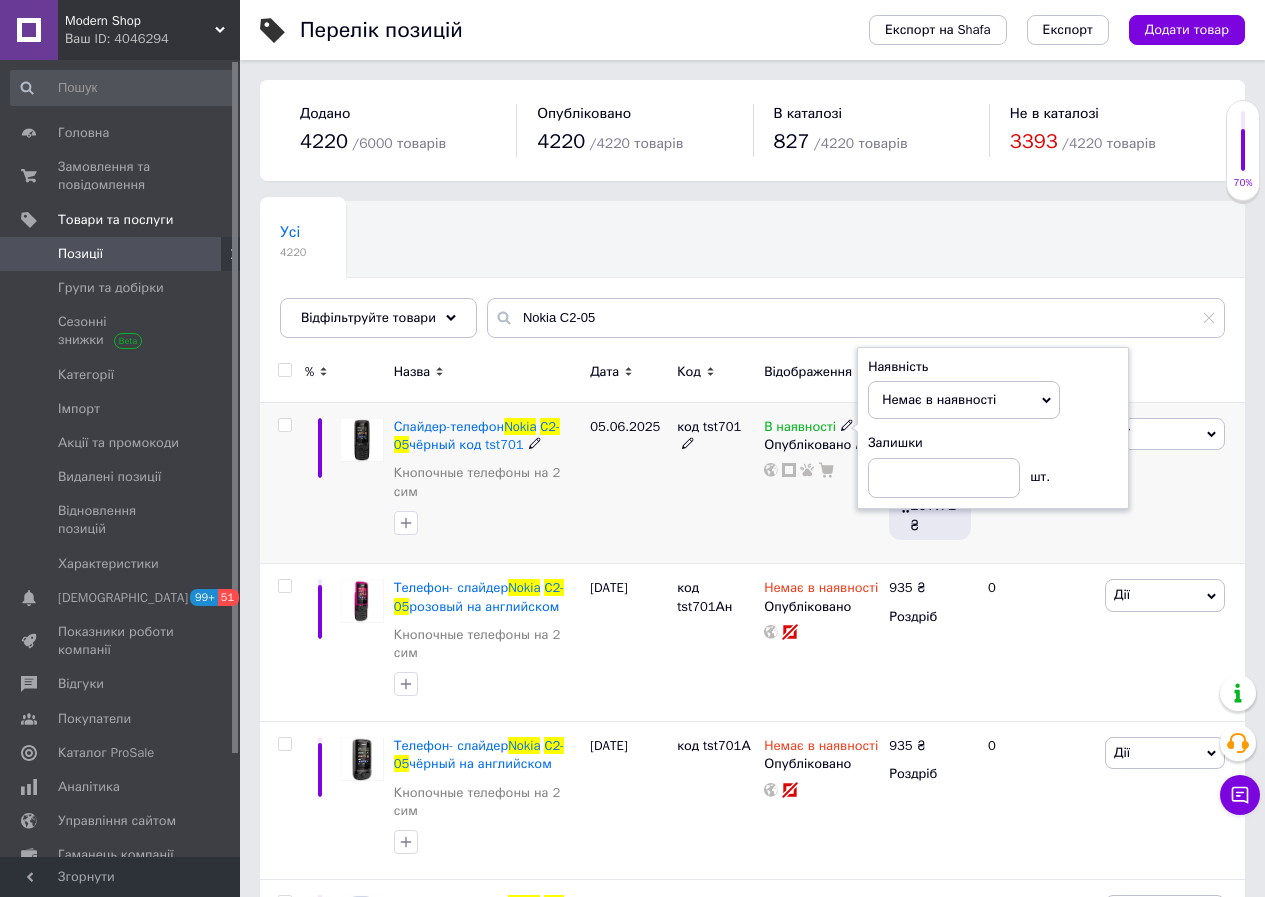 click on "В наявності Наявність Немає в наявності В наявності Під замовлення Залишки шт. Опубліковано" at bounding box center (821, 483) 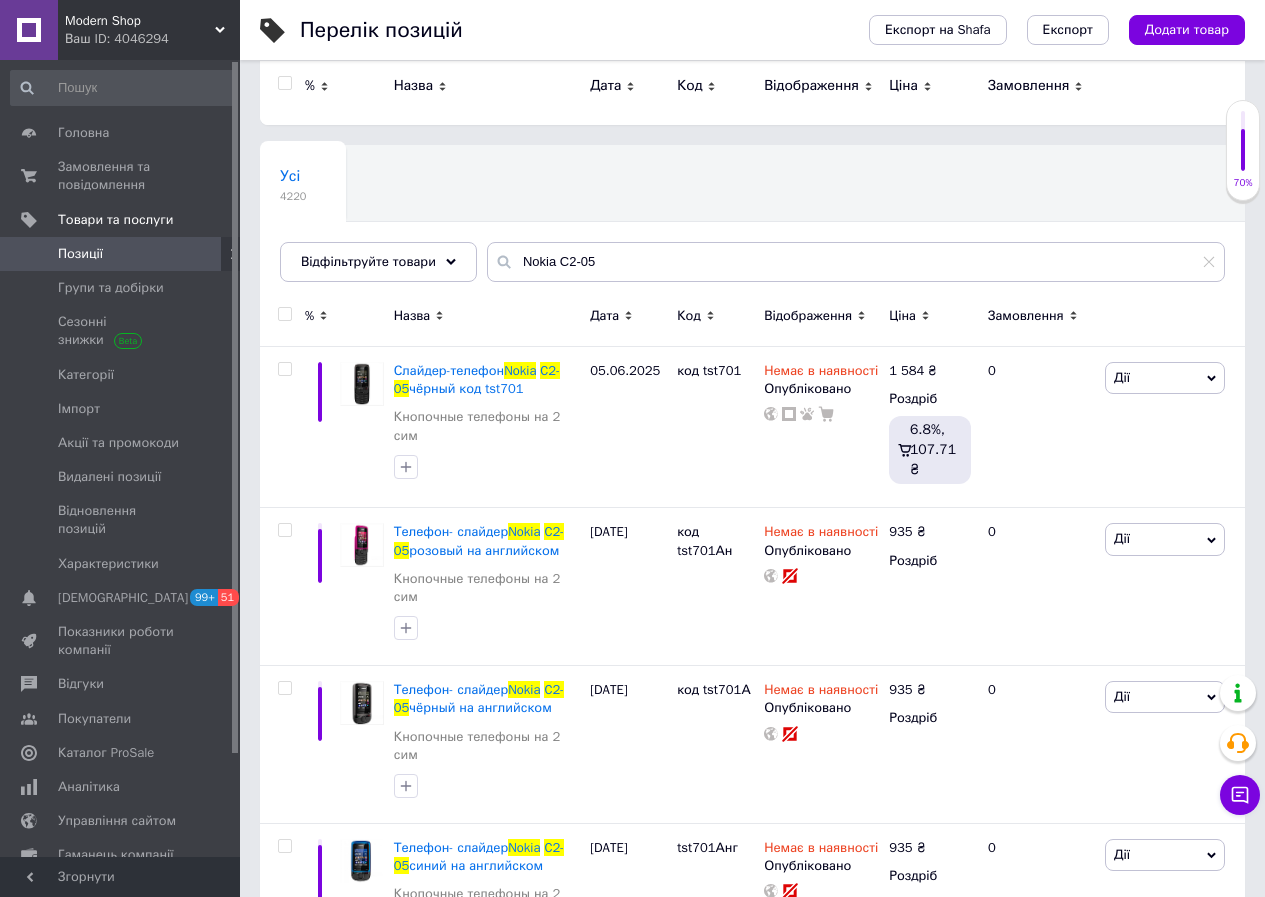 scroll, scrollTop: 0, scrollLeft: 0, axis: both 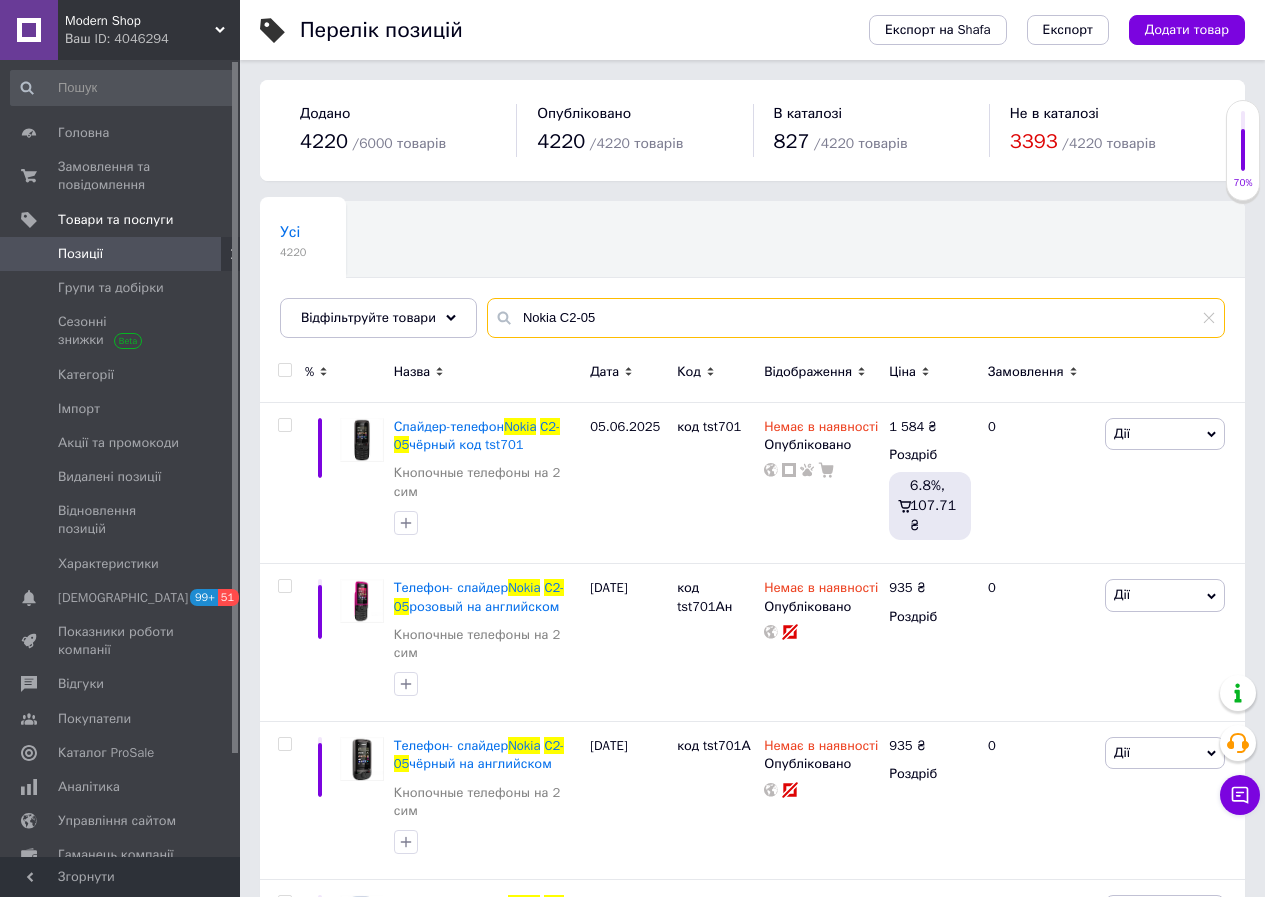 drag, startPoint x: 637, startPoint y: 313, endPoint x: 511, endPoint y: 309, distance: 126.06348 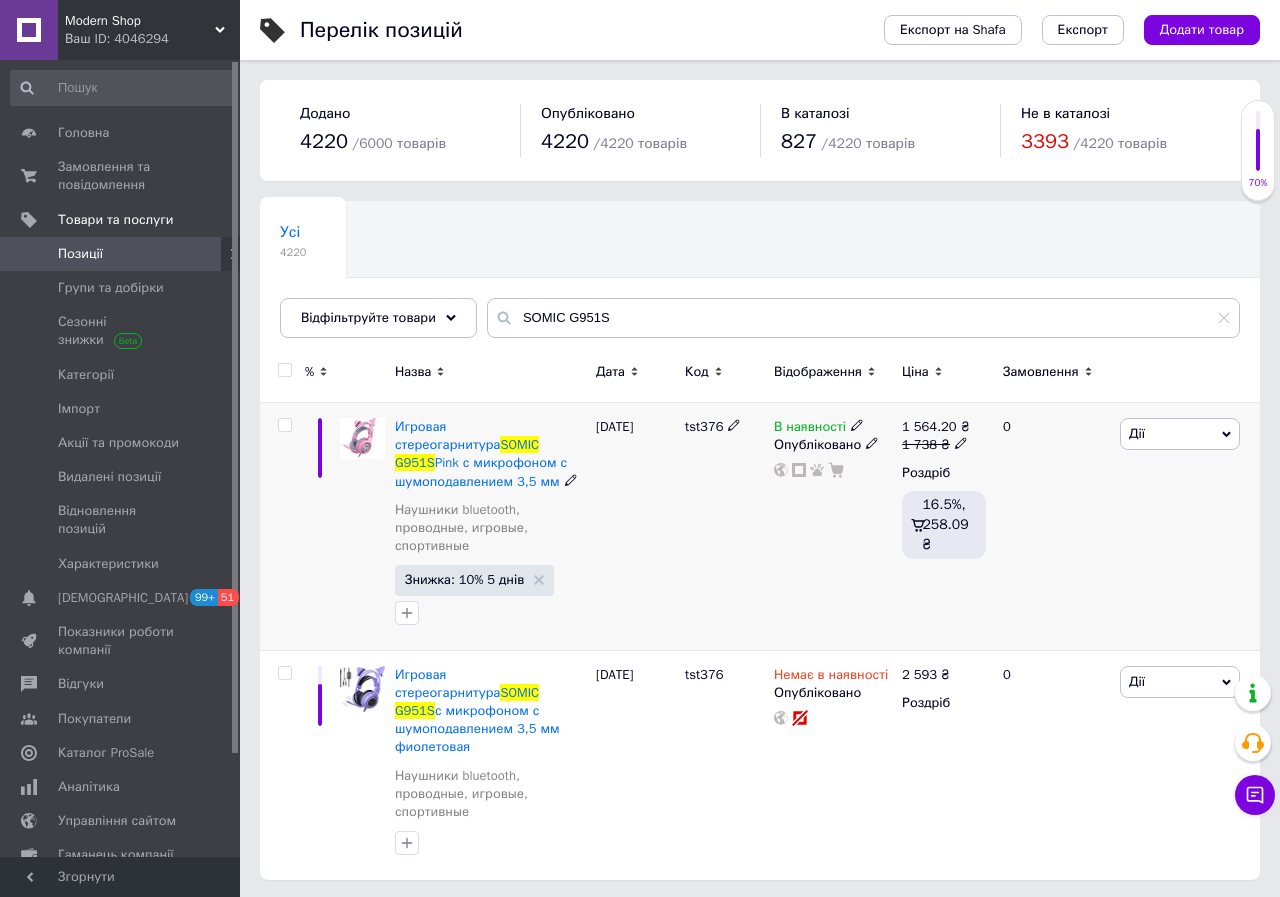 drag, startPoint x: 787, startPoint y: 419, endPoint x: 806, endPoint y: 436, distance: 25.495098 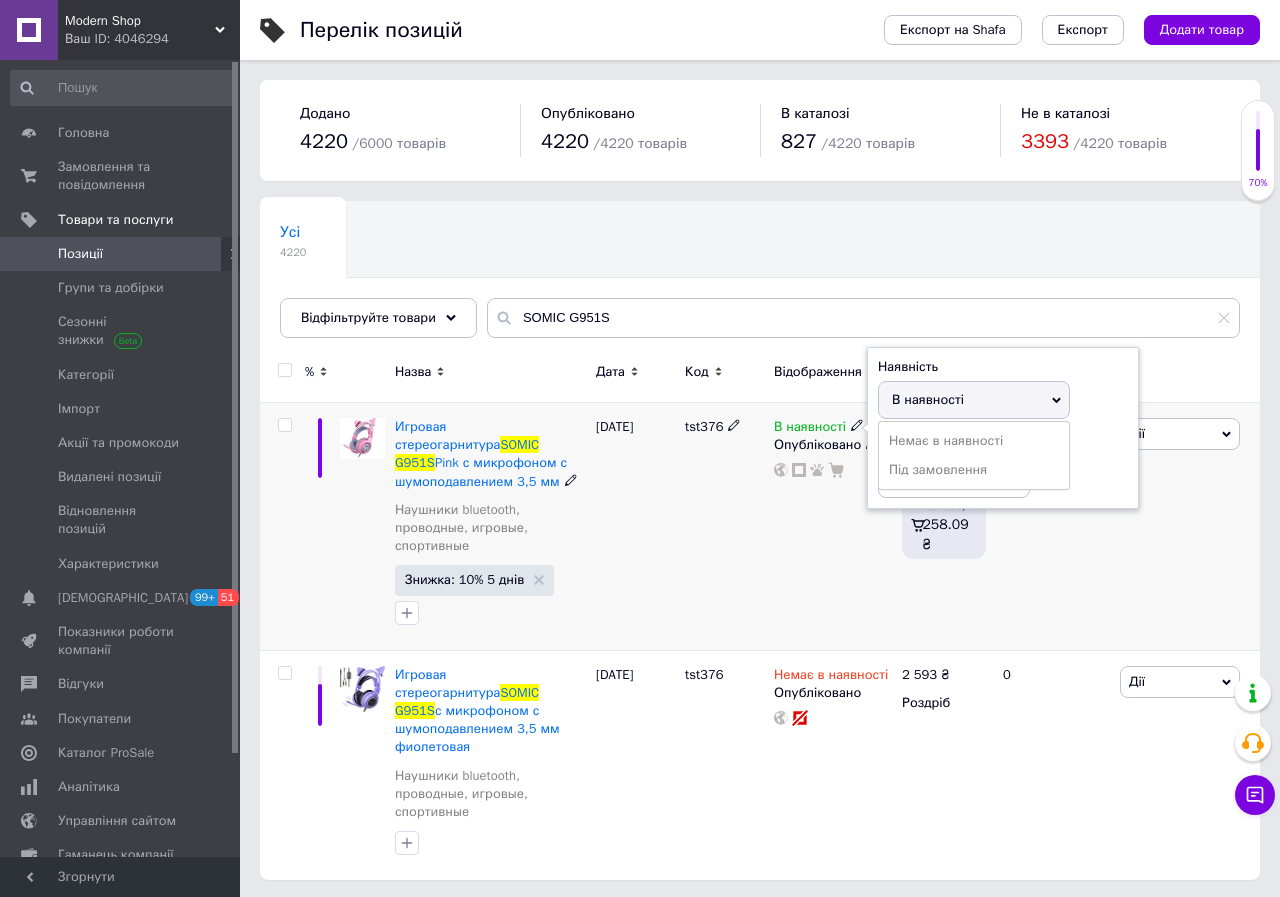 drag, startPoint x: 903, startPoint y: 434, endPoint x: 786, endPoint y: 538, distance: 156.54073 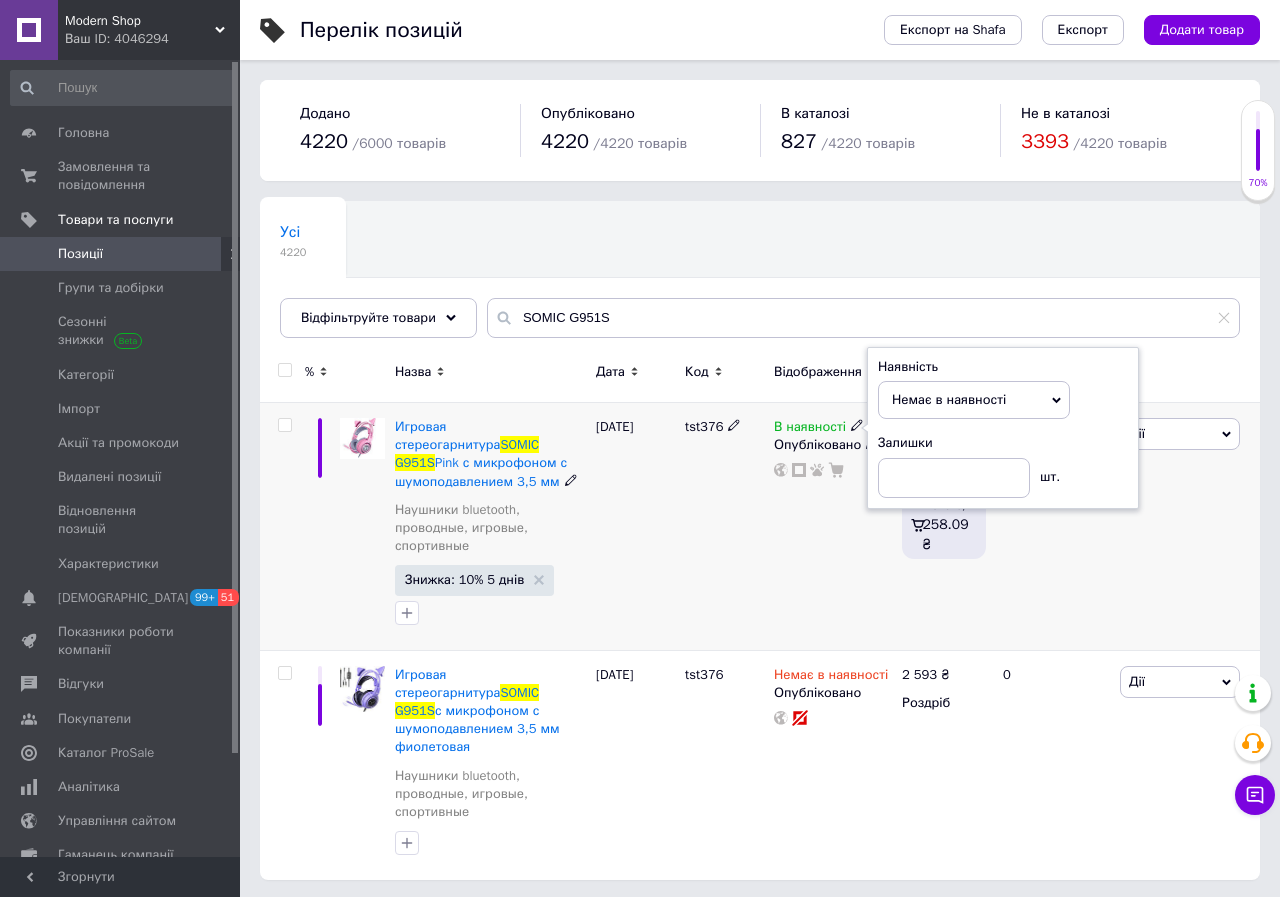 click on "В наявності Наявність Немає в наявності В наявності Під замовлення Залишки шт. Опубліковано" at bounding box center [833, 527] 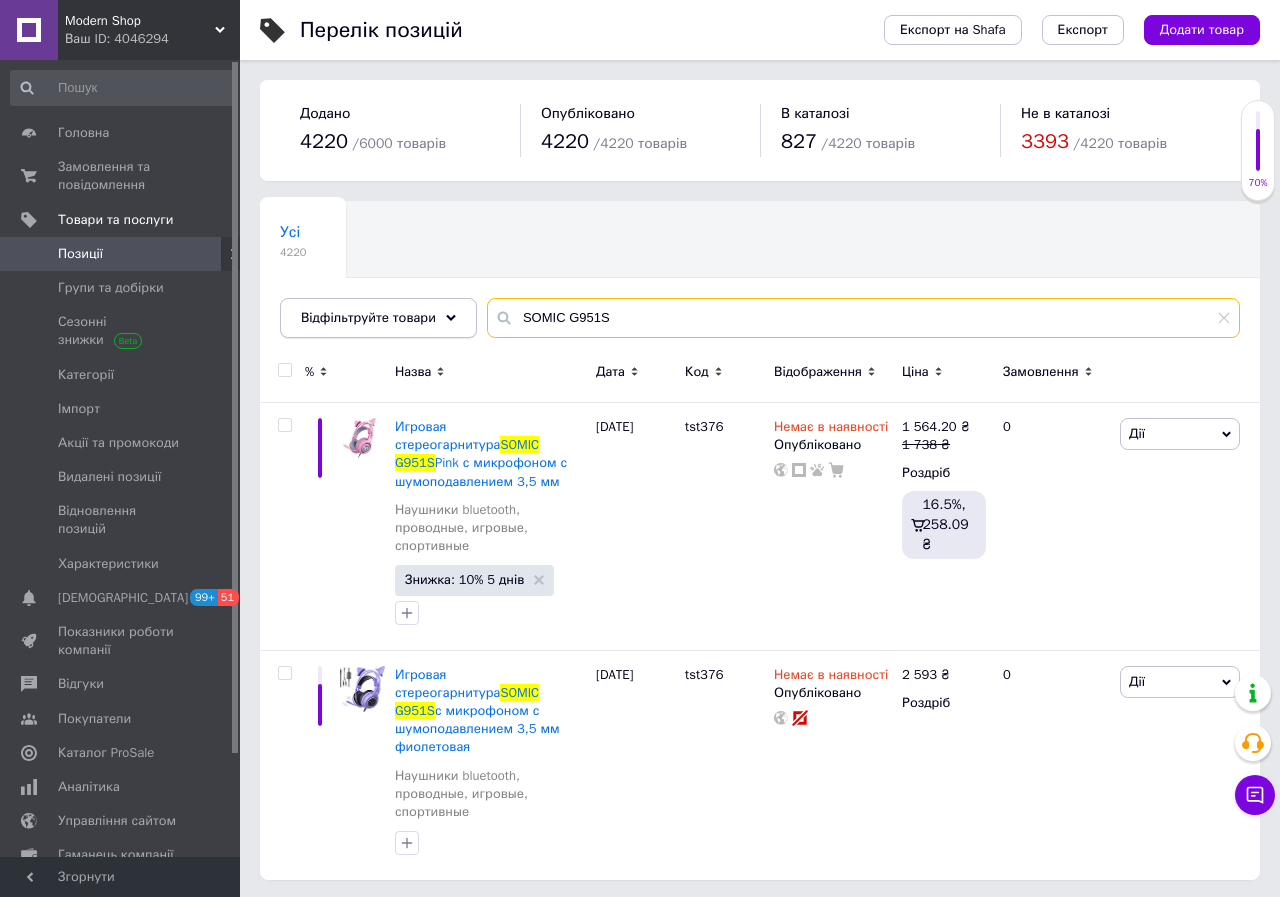 drag, startPoint x: 575, startPoint y: 324, endPoint x: 435, endPoint y: 333, distance: 140.28899 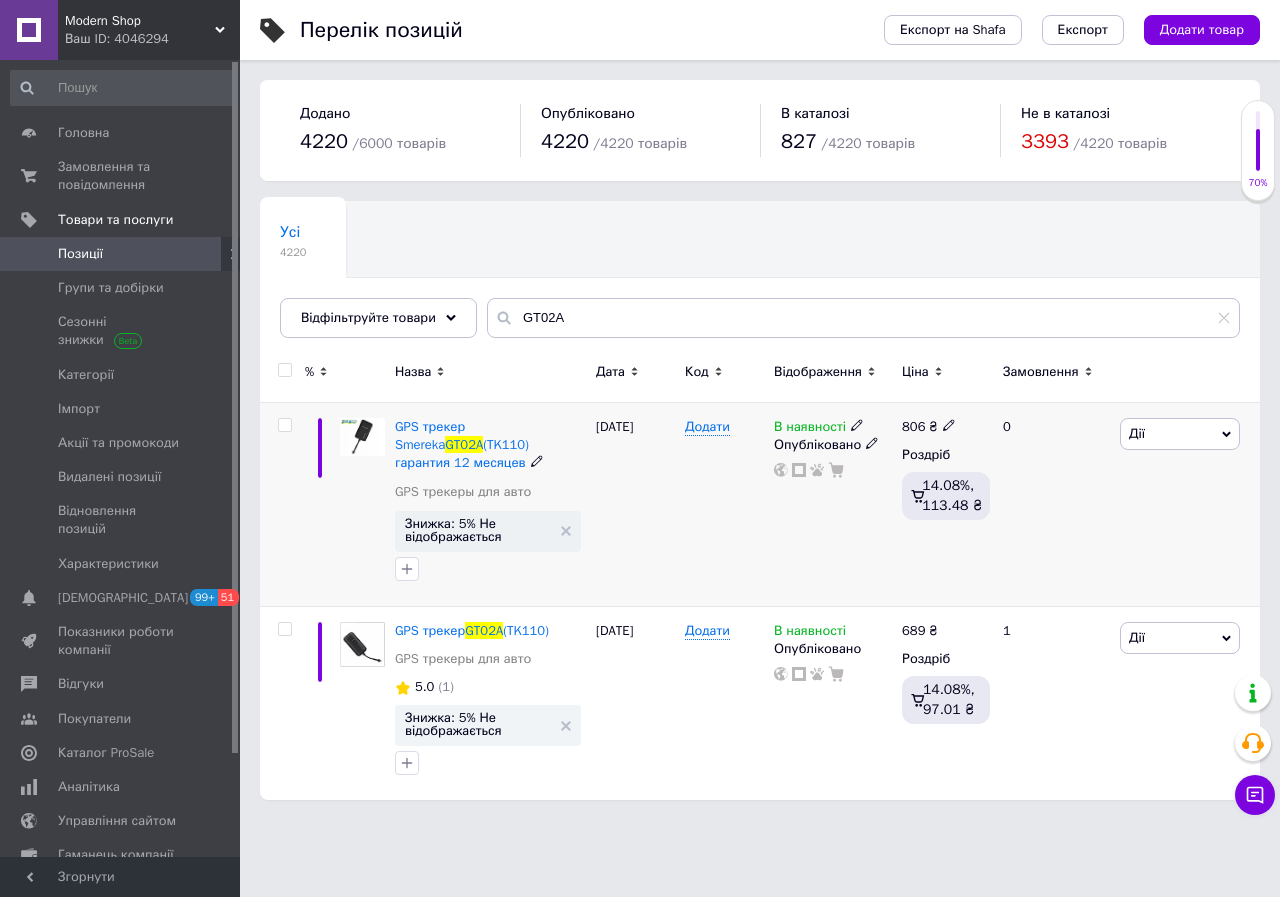click on "В наявності" at bounding box center (810, 429) 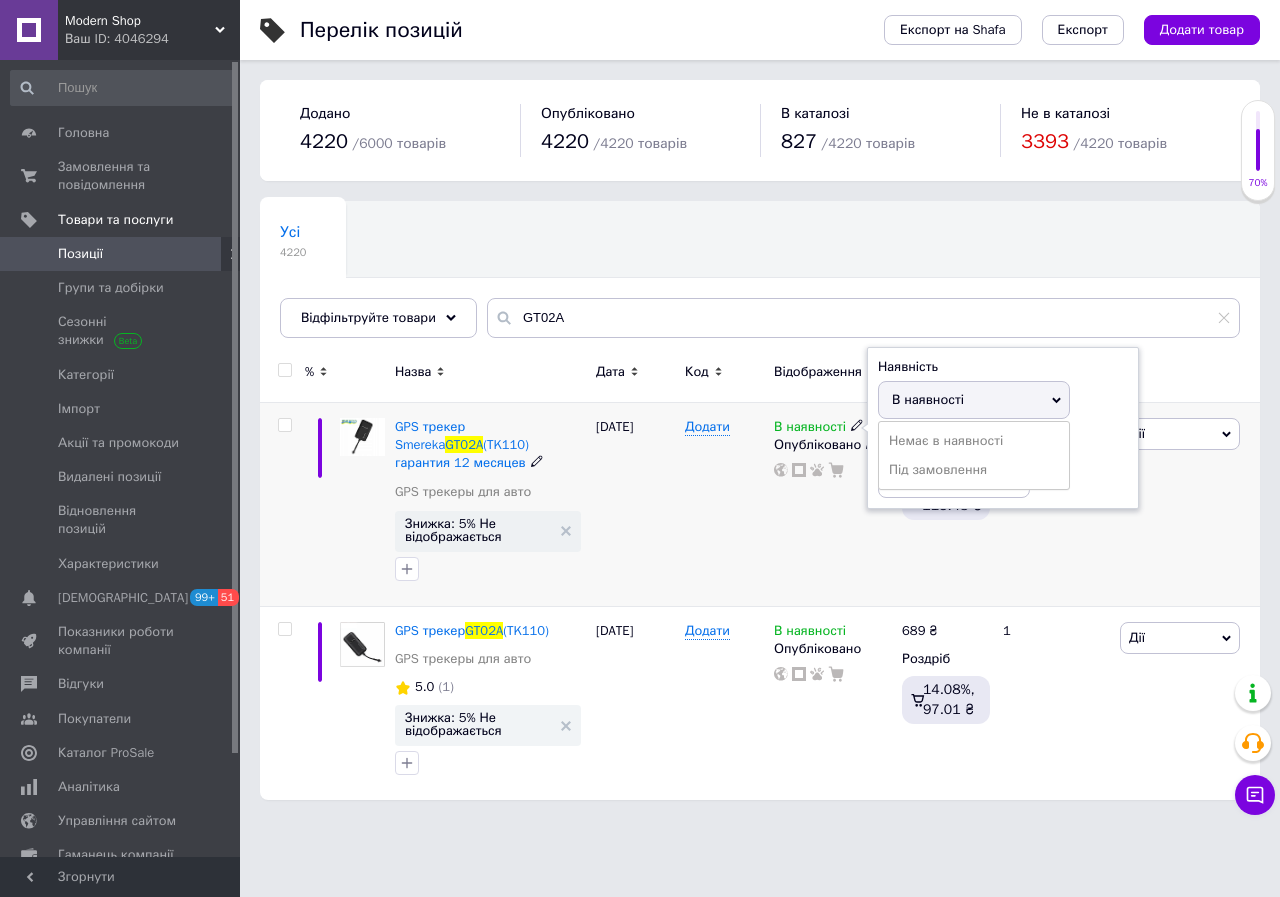 drag, startPoint x: 901, startPoint y: 438, endPoint x: 850, endPoint y: 523, distance: 99.12618 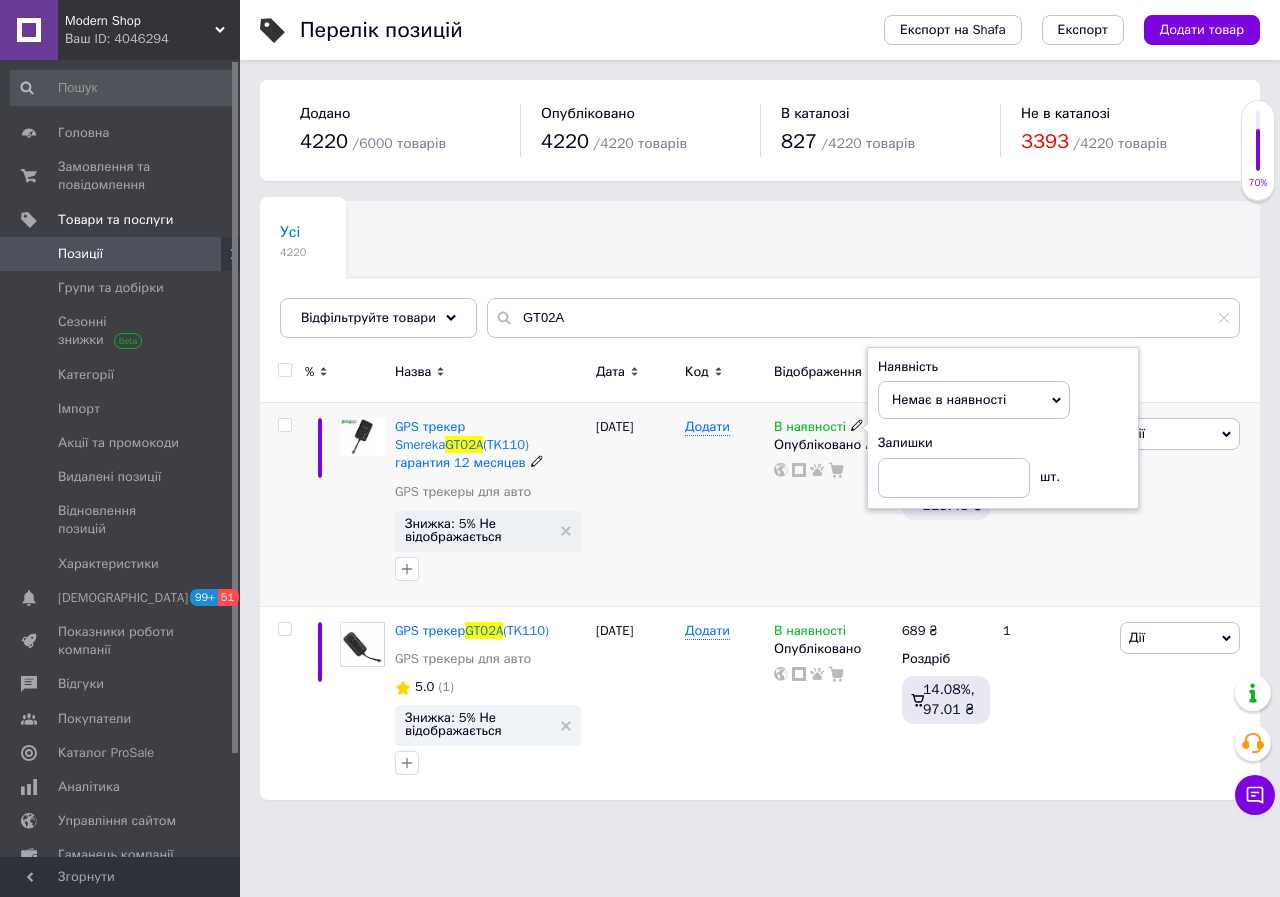 click on "В наявності Наявність Немає в наявності В наявності Під замовлення Залишки шт. Опубліковано" at bounding box center (833, 505) 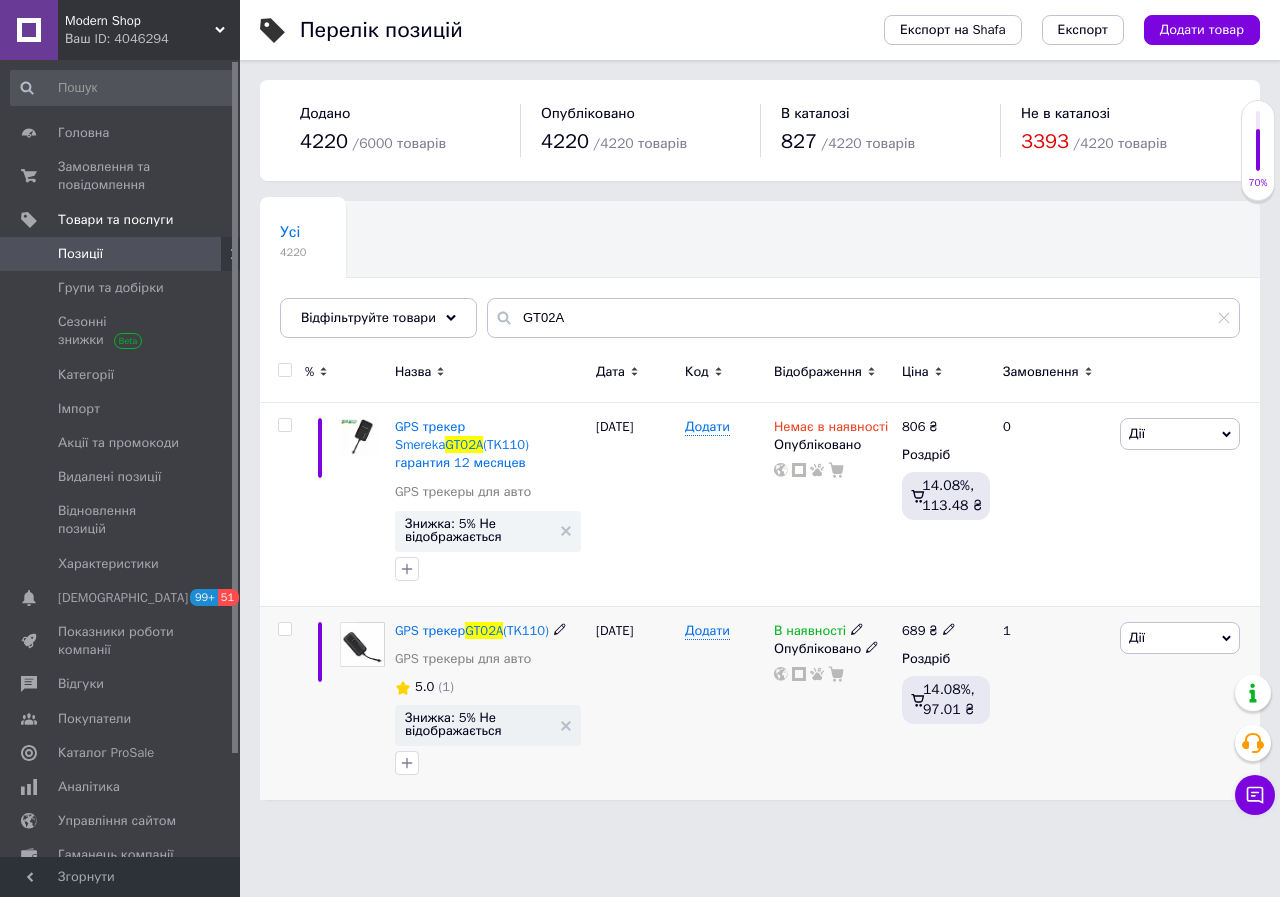 click on "В наявності" at bounding box center [810, 633] 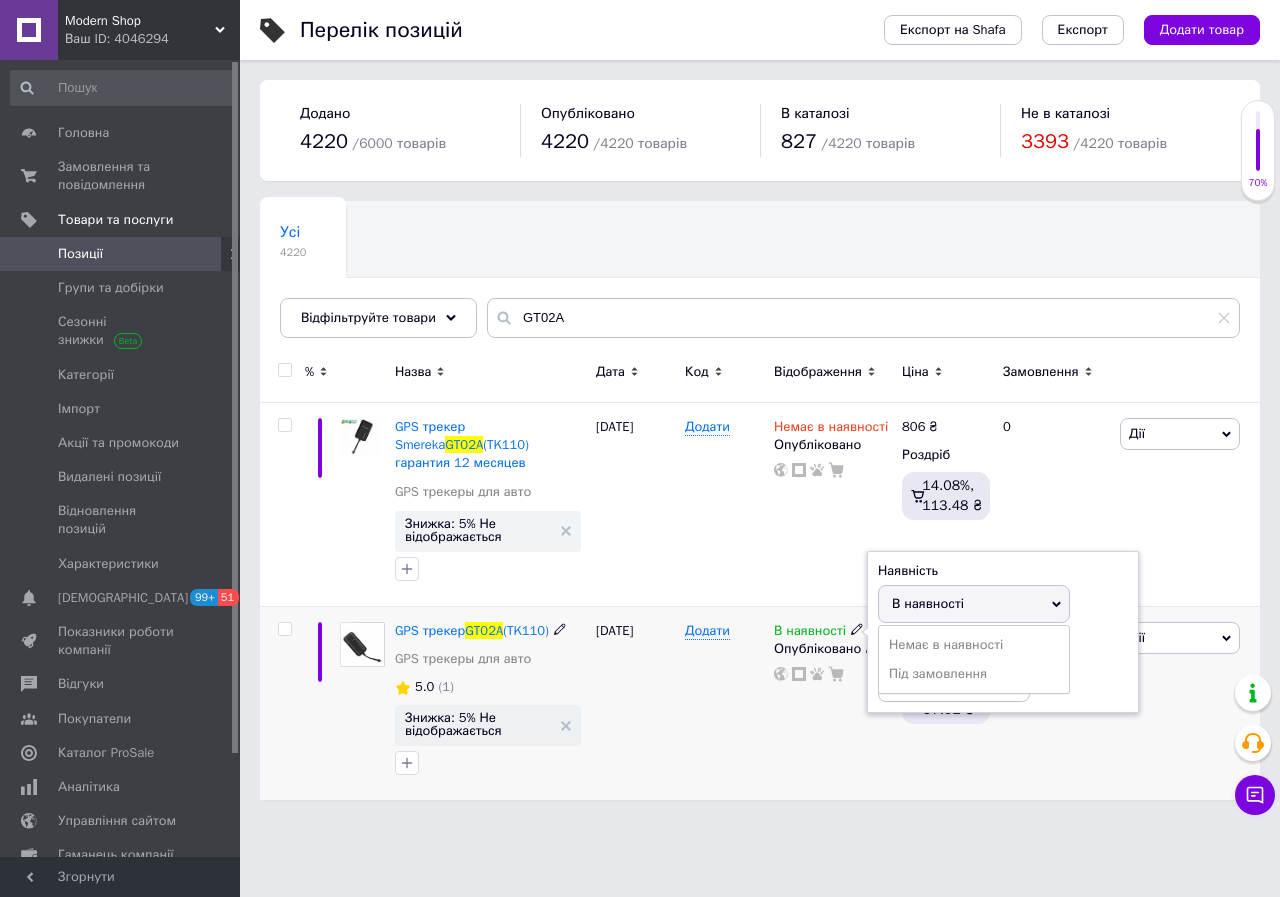 click on "Немає в наявності Під замовлення" at bounding box center [974, 659] 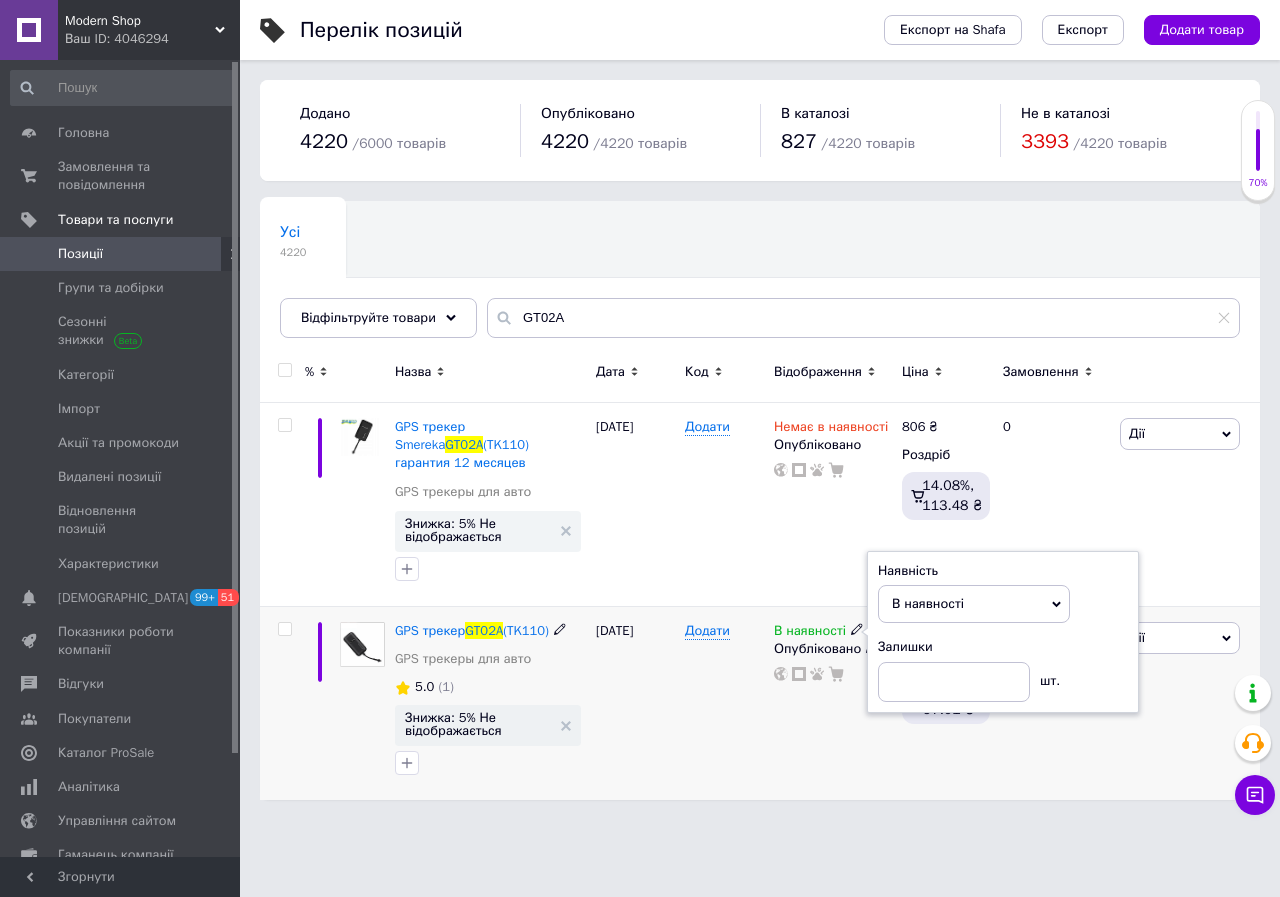 click on "В наявності" at bounding box center [928, 603] 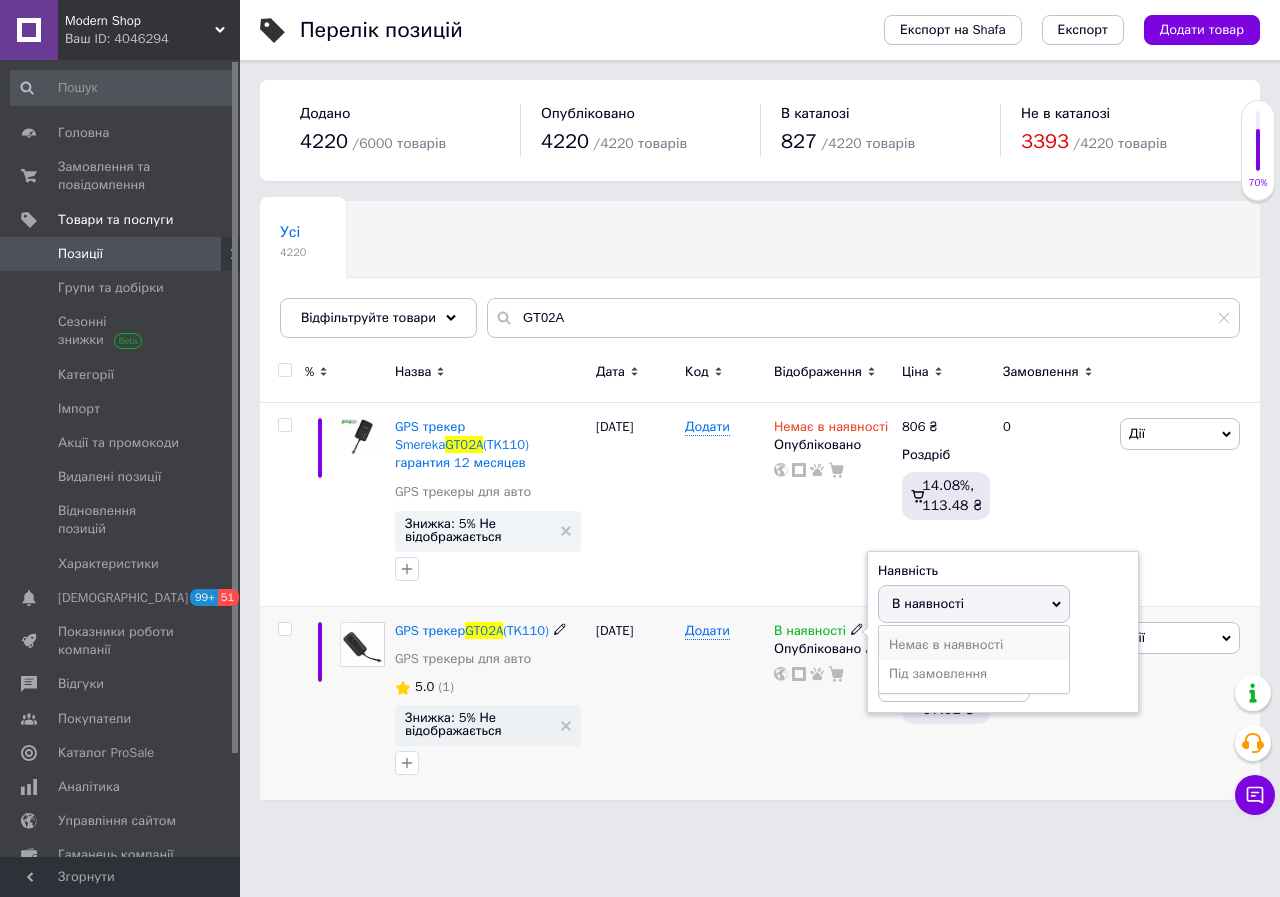 click on "Немає в наявності" at bounding box center (974, 645) 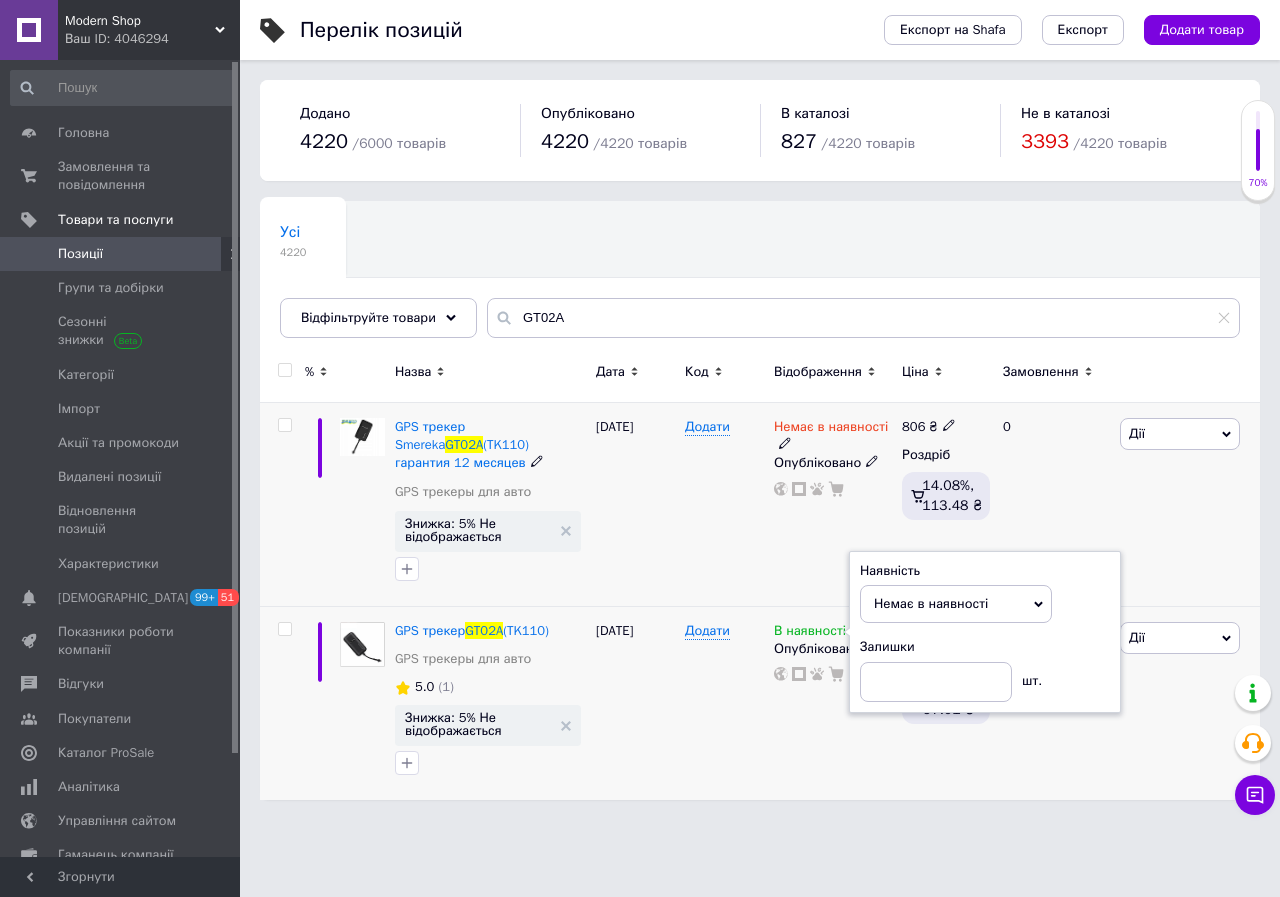 drag, startPoint x: 757, startPoint y: 559, endPoint x: 766, endPoint y: 567, distance: 12.0415945 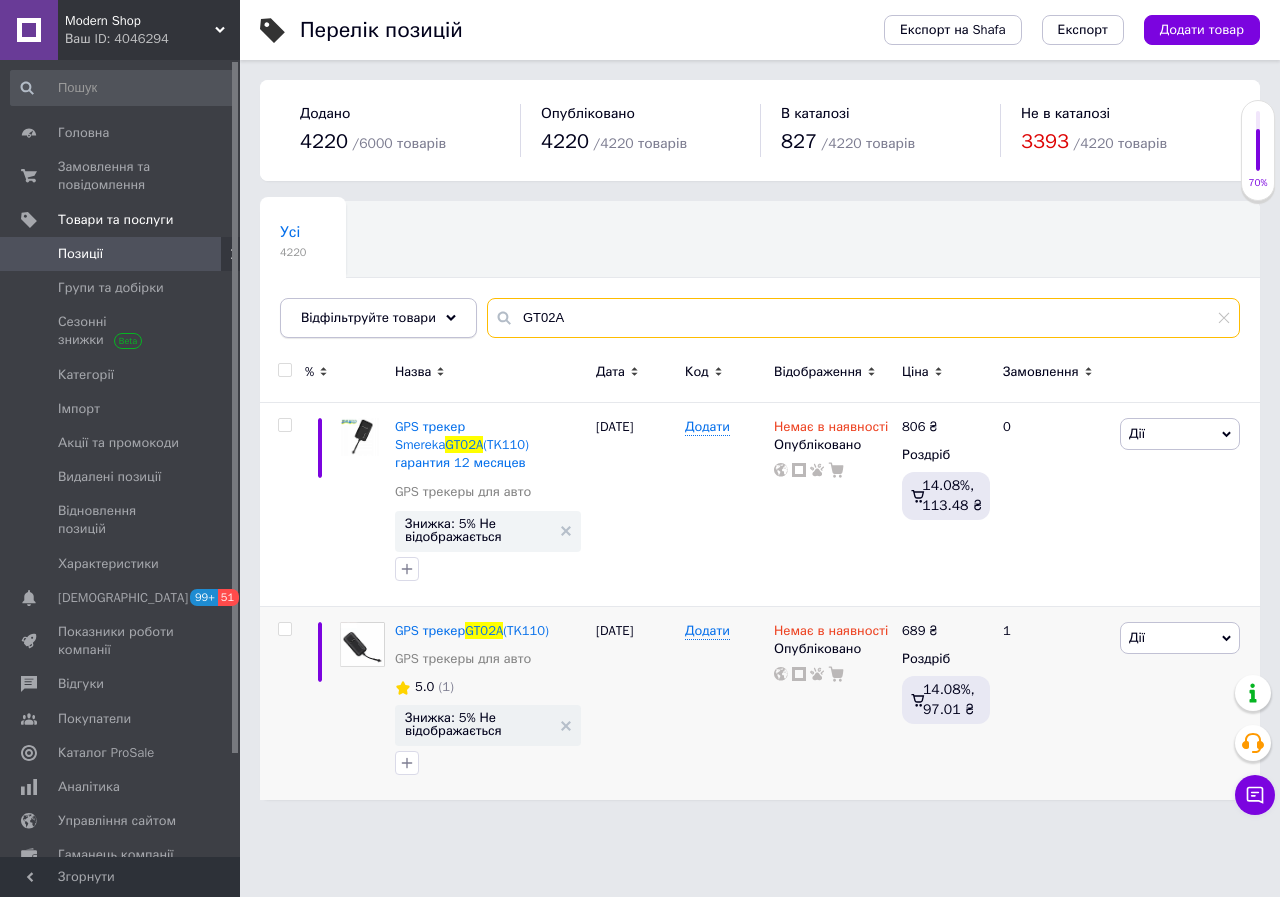 drag, startPoint x: 580, startPoint y: 309, endPoint x: 468, endPoint y: 313, distance: 112.0714 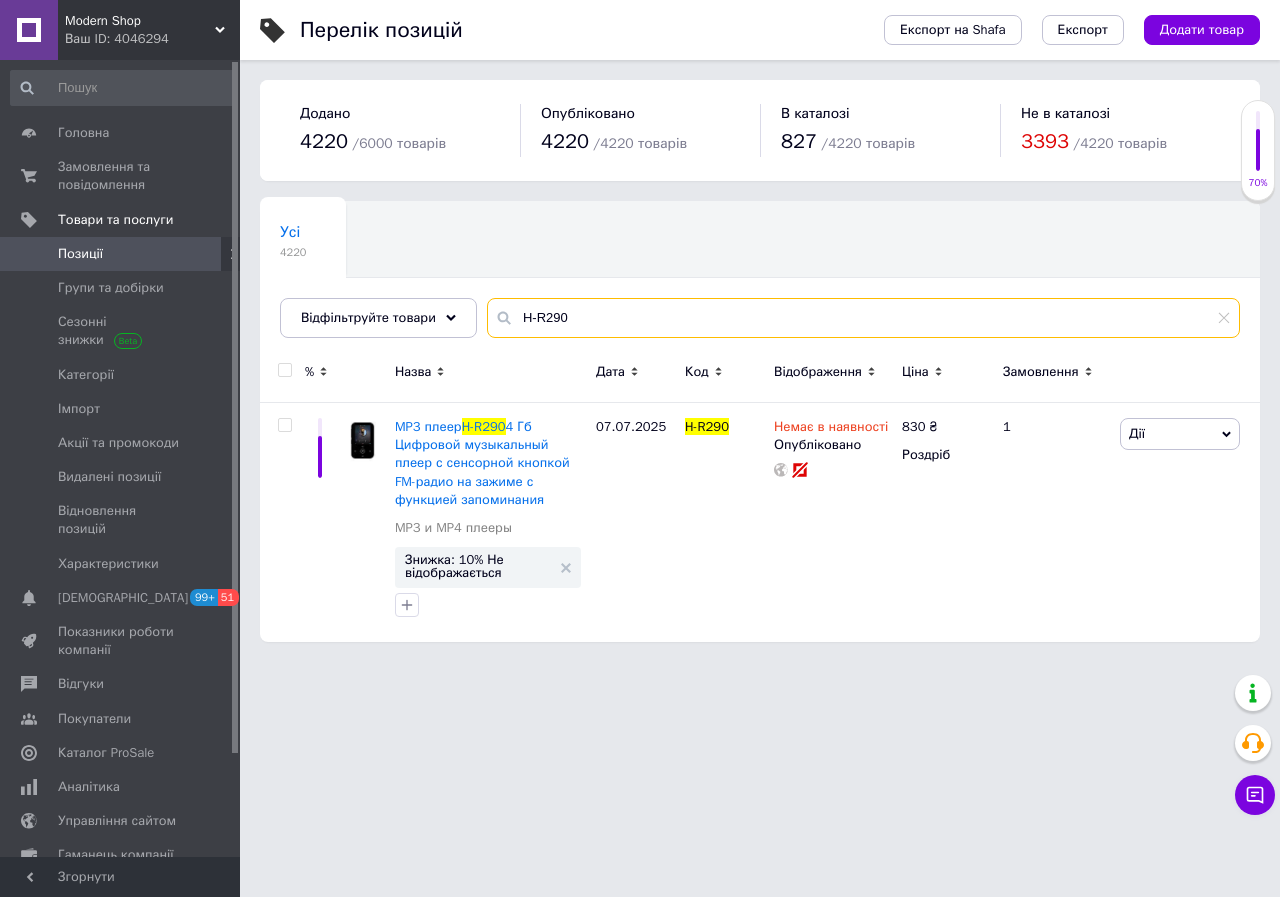 drag, startPoint x: 625, startPoint y: 314, endPoint x: 518, endPoint y: 318, distance: 107.07474 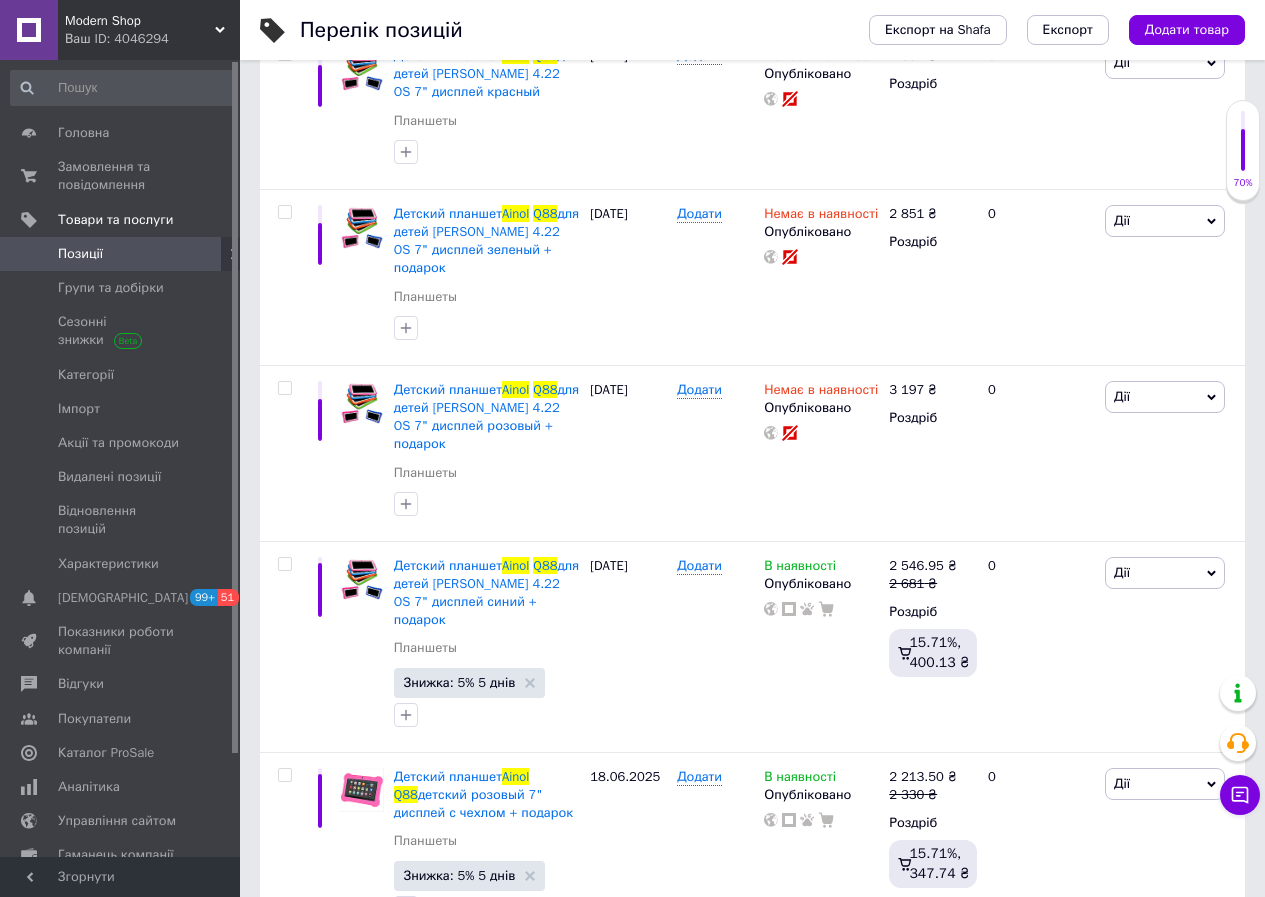 scroll, scrollTop: 384, scrollLeft: 0, axis: vertical 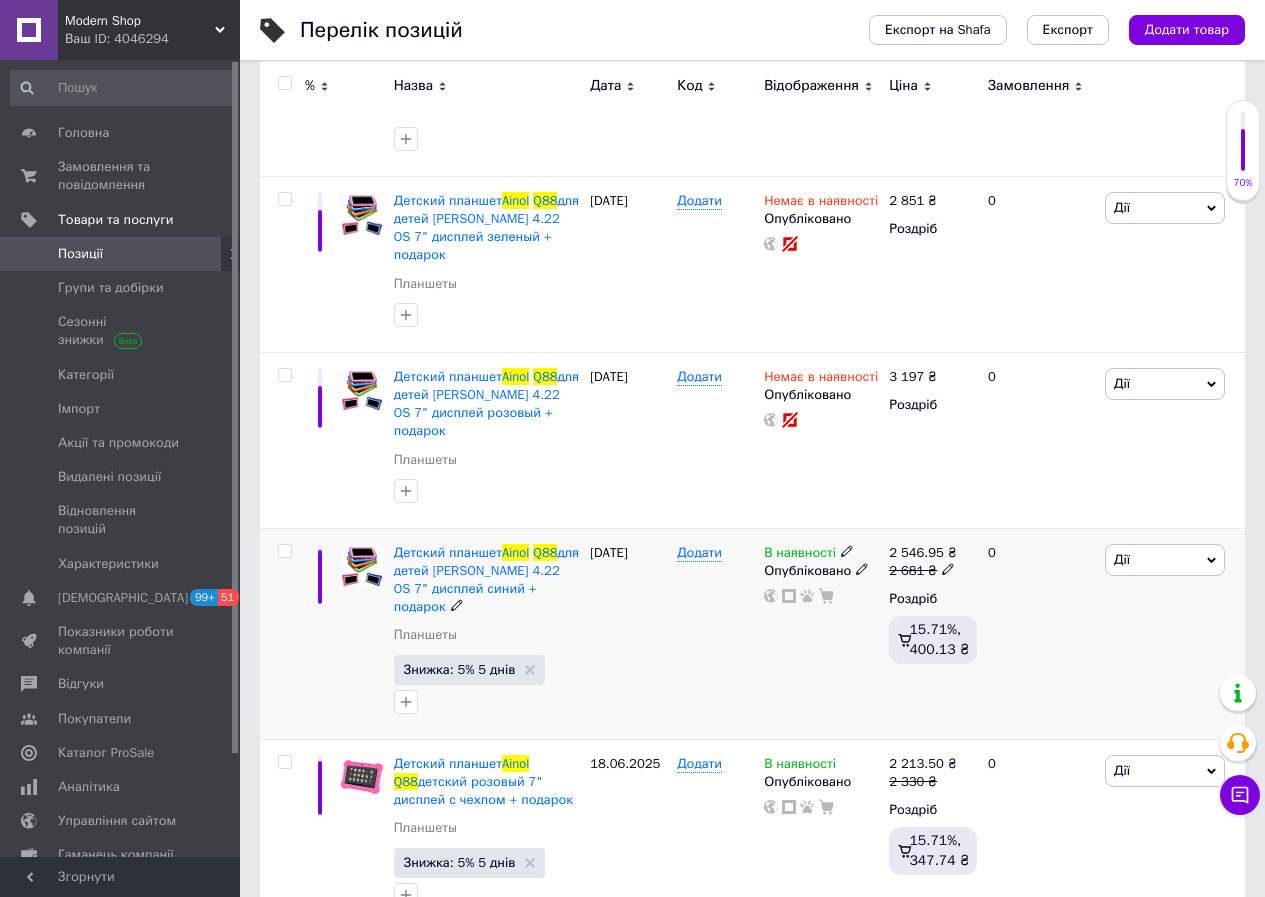 drag, startPoint x: 789, startPoint y: 520, endPoint x: 837, endPoint y: 530, distance: 49.0306 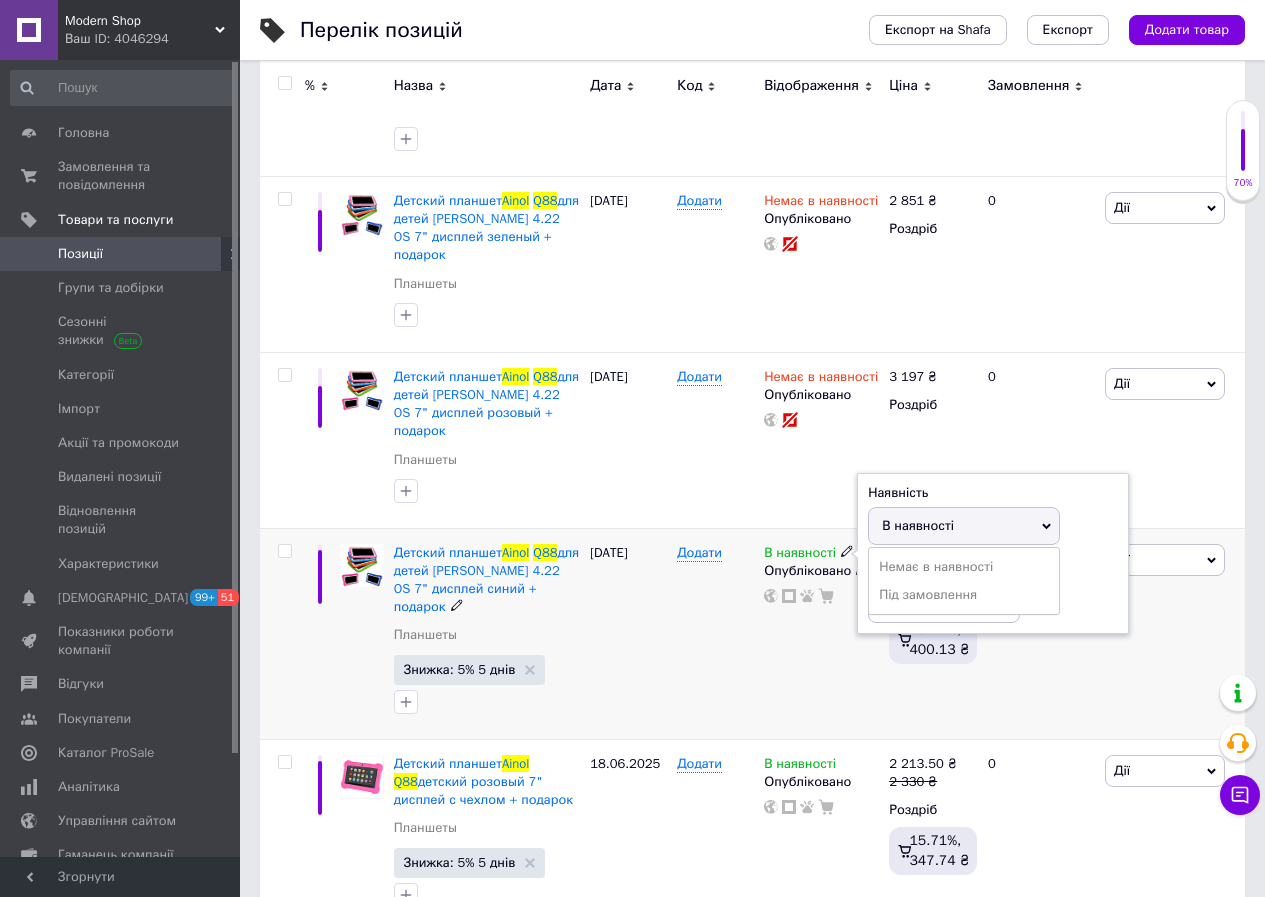 drag, startPoint x: 913, startPoint y: 536, endPoint x: 863, endPoint y: 595, distance: 77.33692 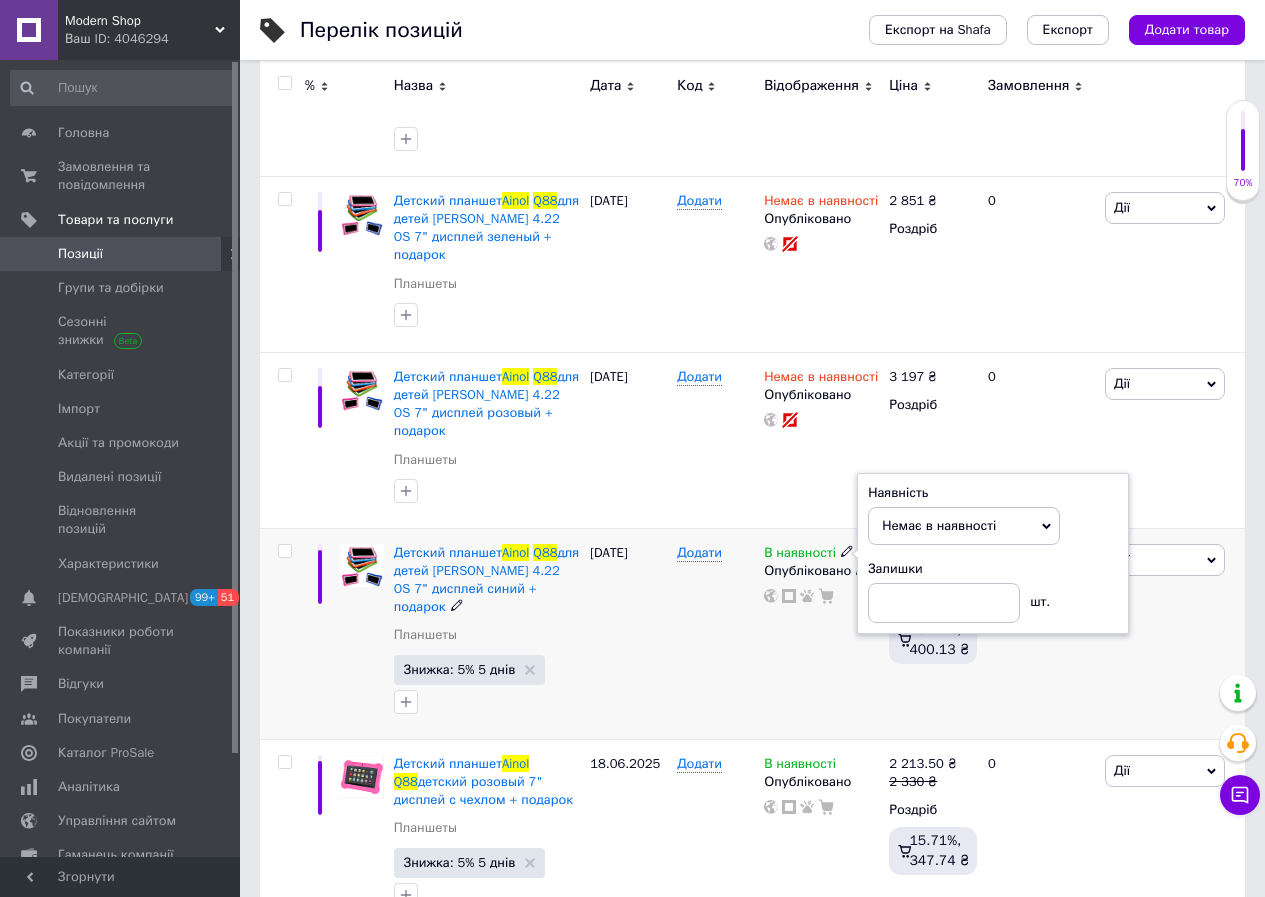 drag, startPoint x: 844, startPoint y: 628, endPoint x: 865, endPoint y: 606, distance: 30.413813 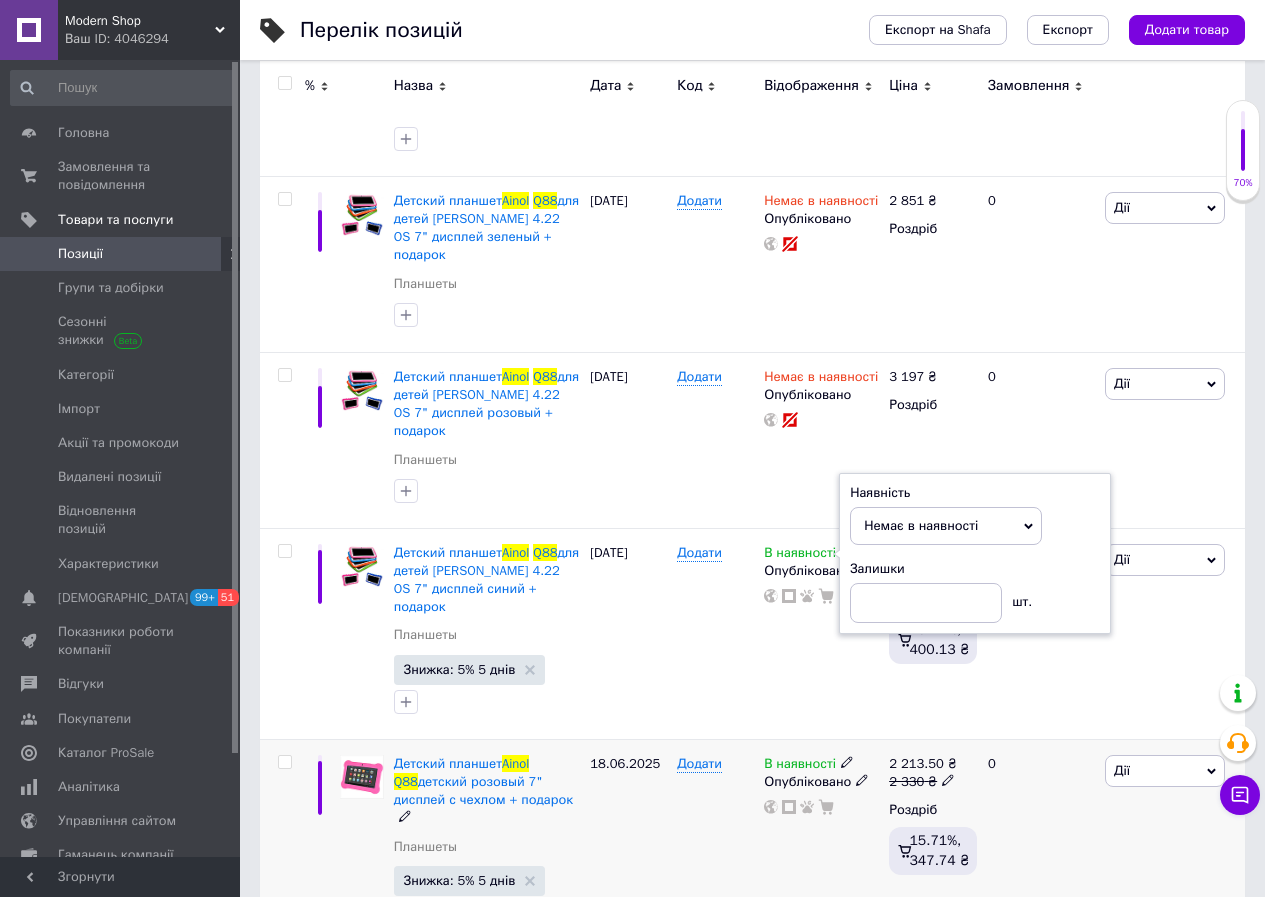 click on "В наявності" at bounding box center (800, 766) 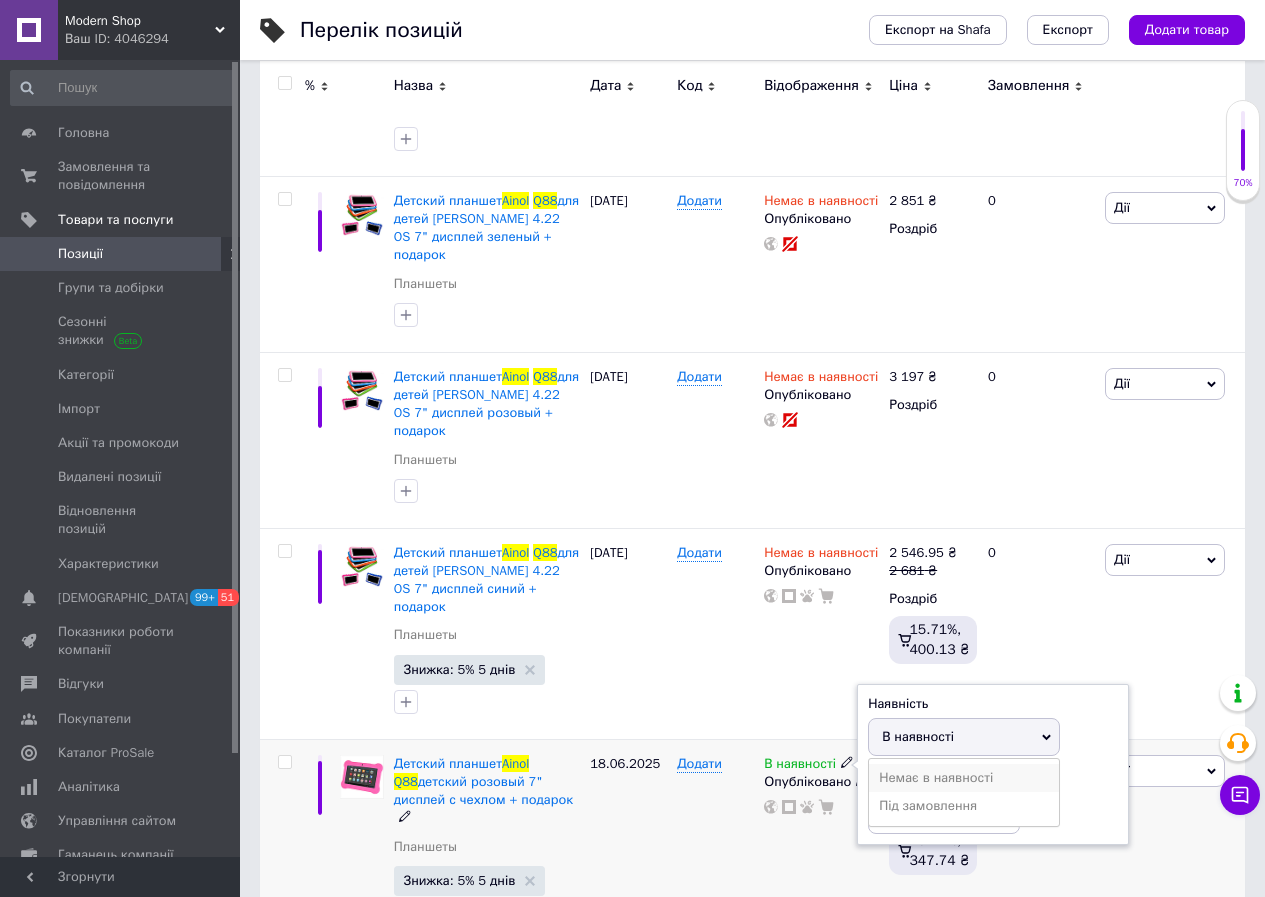 click on "Немає в наявності" at bounding box center (964, 778) 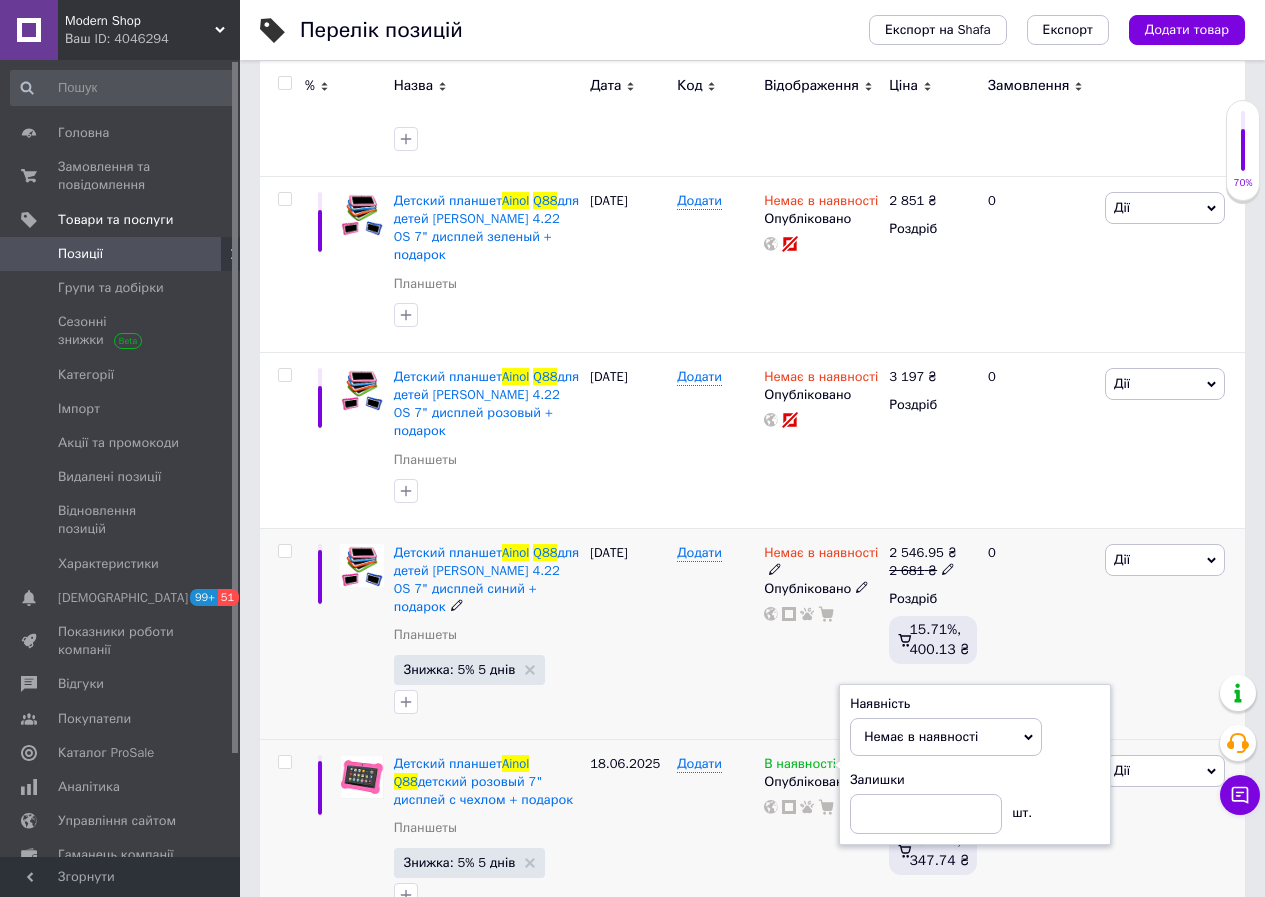 click on "Немає в наявності Опубліковано" at bounding box center (821, 633) 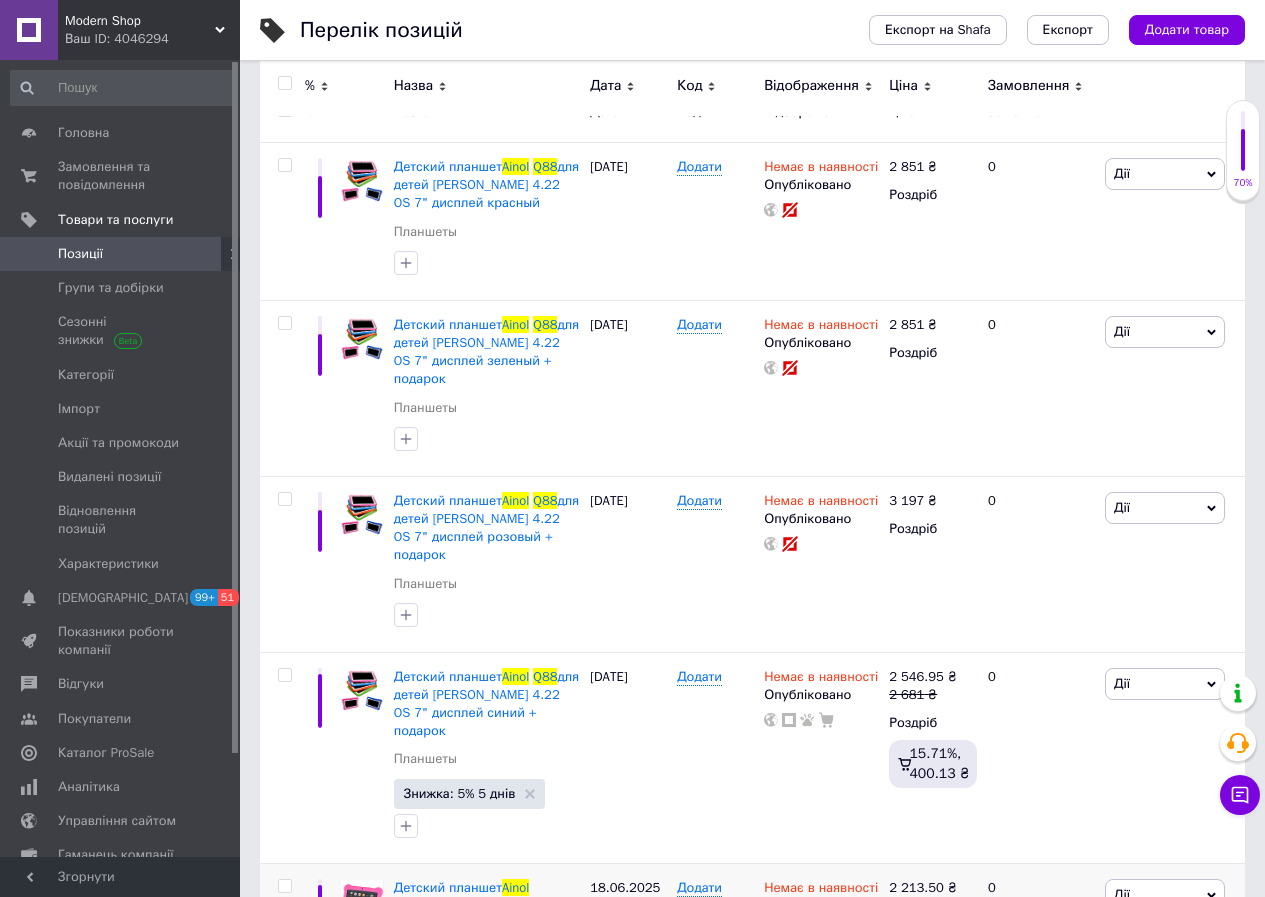 scroll, scrollTop: 48, scrollLeft: 0, axis: vertical 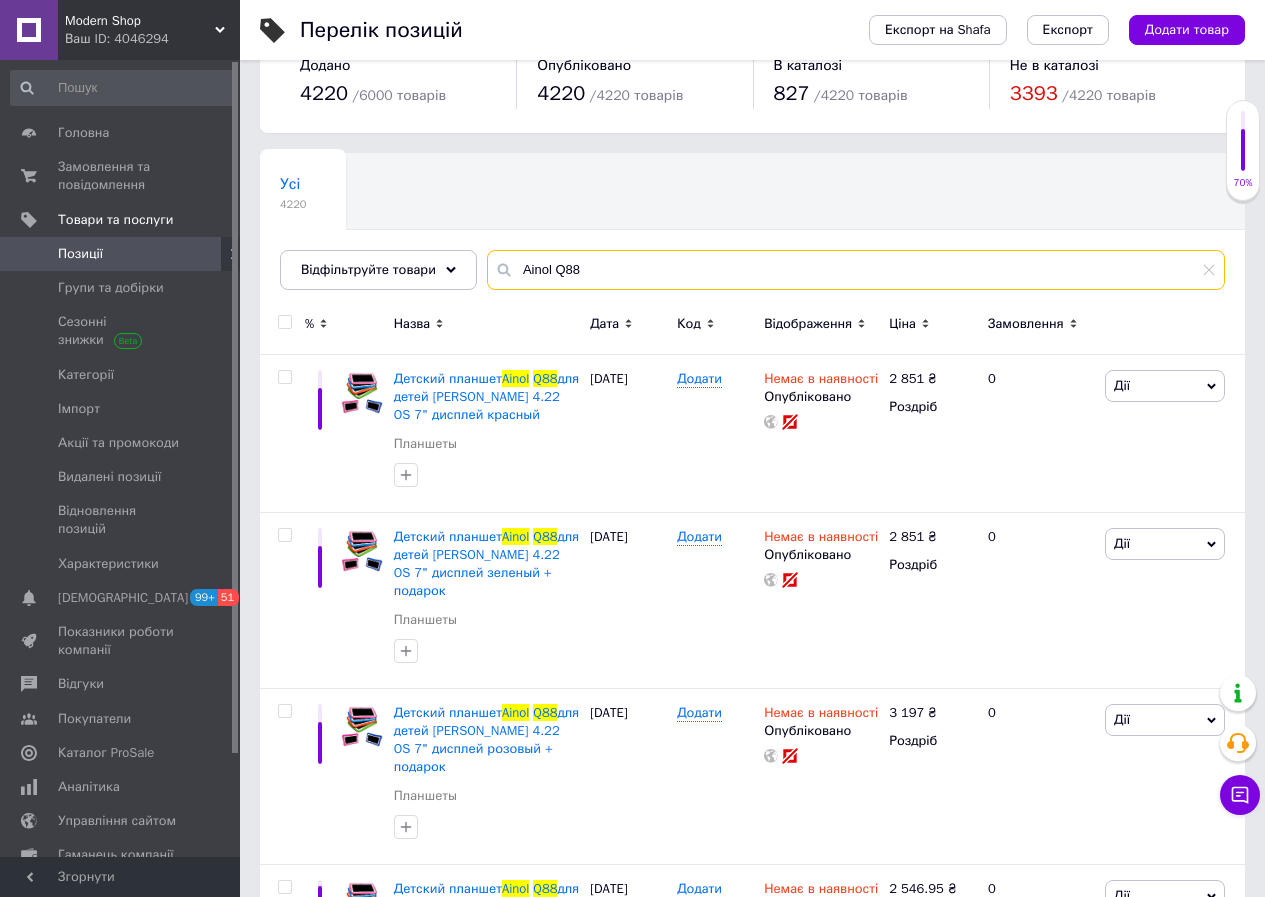 drag, startPoint x: 674, startPoint y: 269, endPoint x: 405, endPoint y: 232, distance: 271.53268 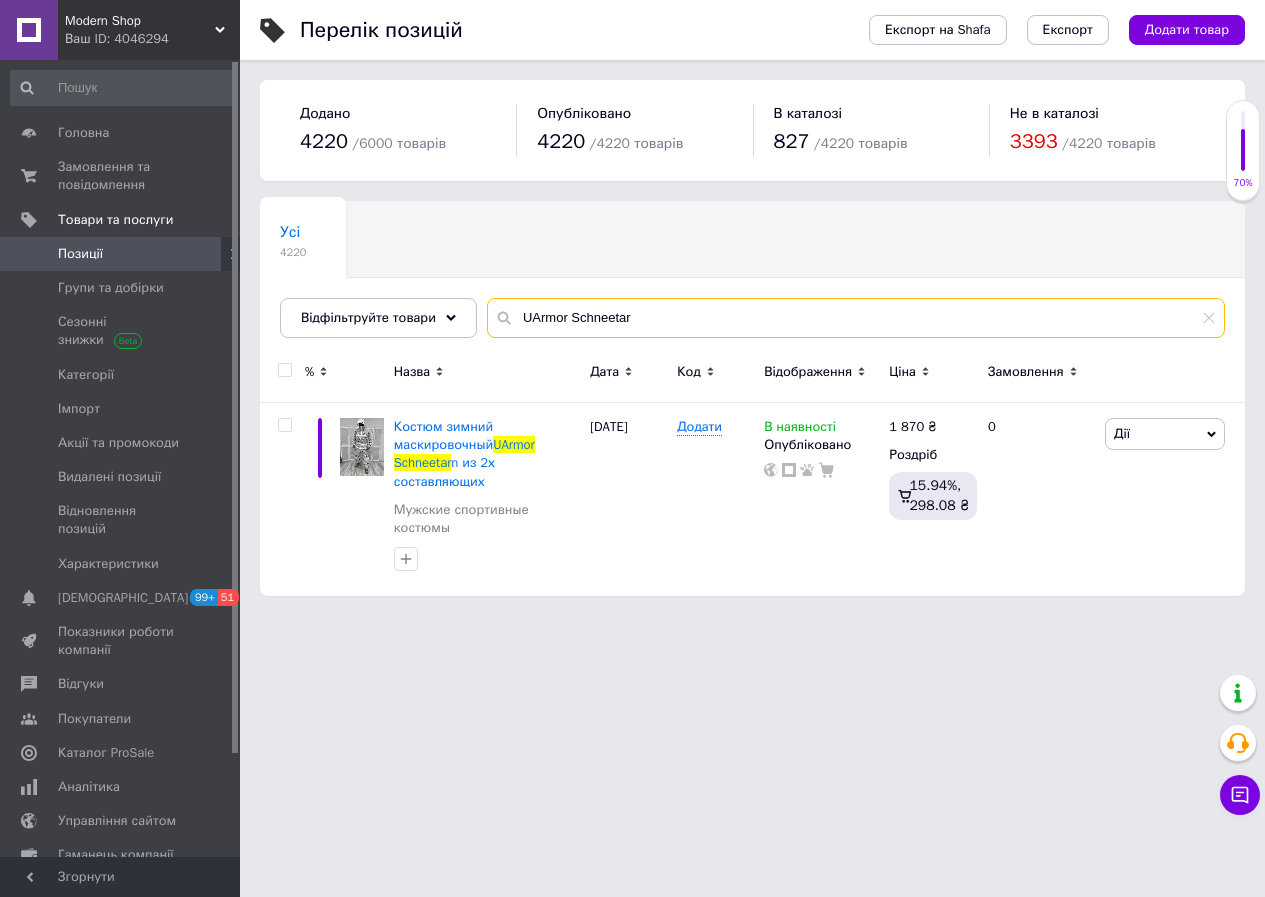 scroll, scrollTop: 0, scrollLeft: 0, axis: both 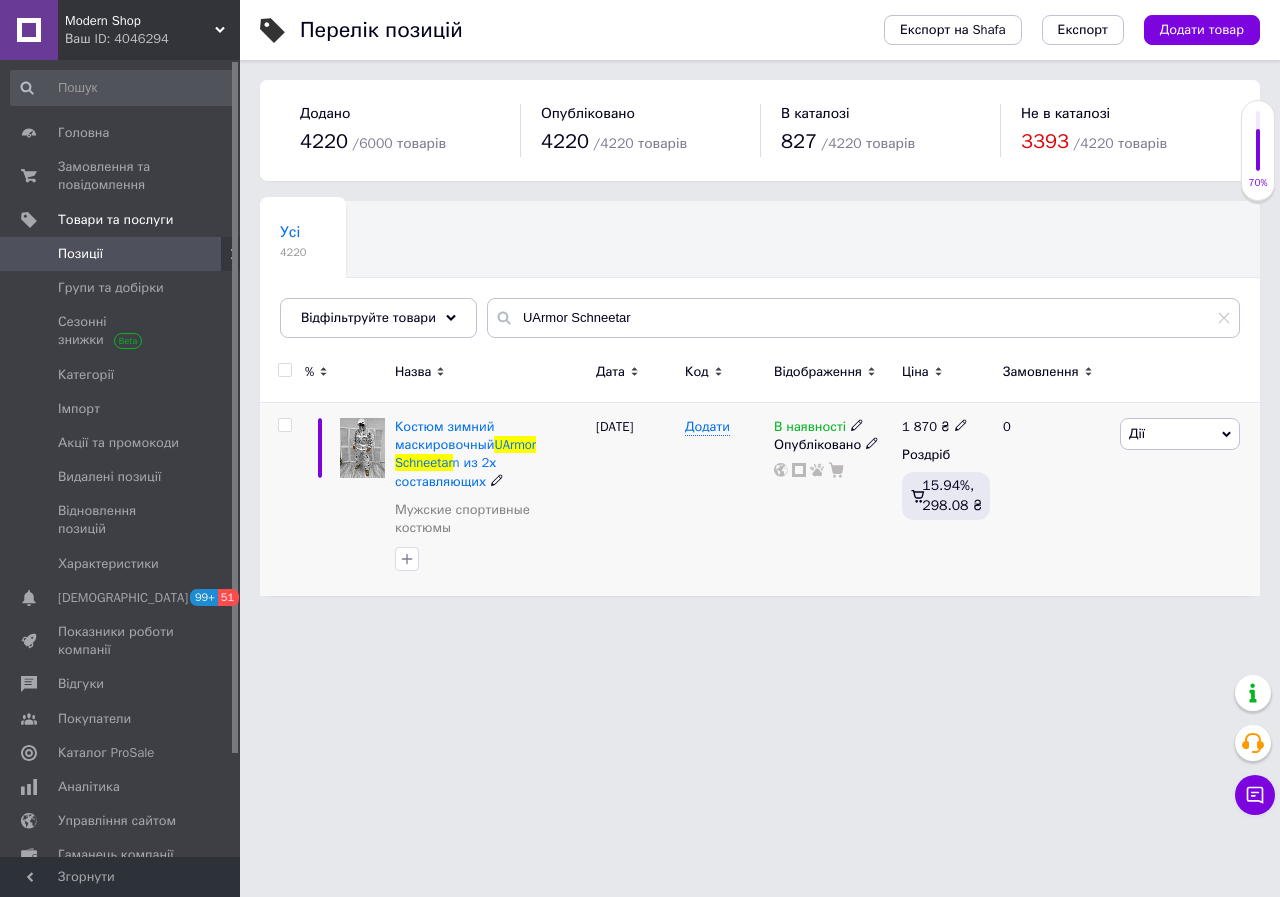 click on "В наявності" at bounding box center [810, 429] 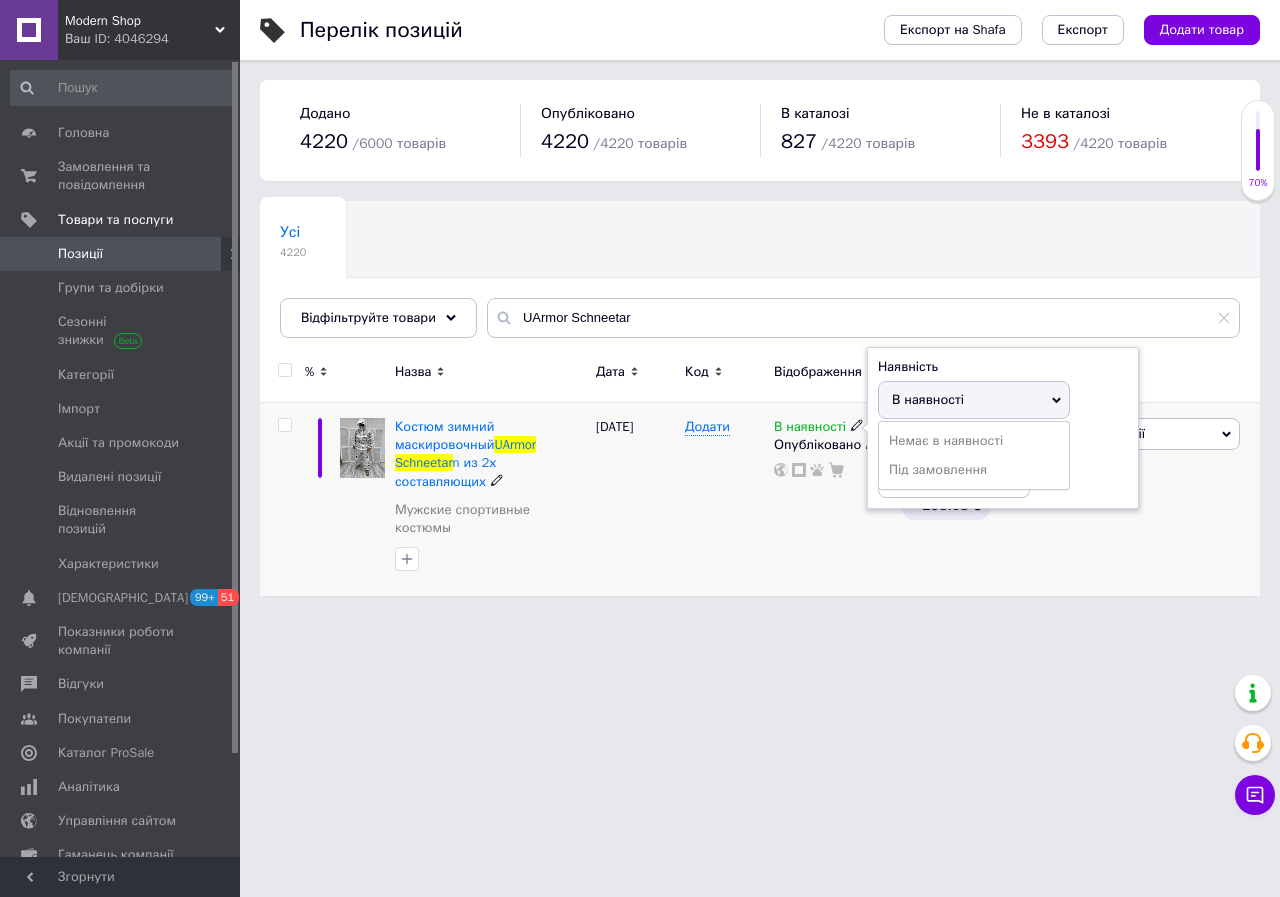 drag, startPoint x: 904, startPoint y: 440, endPoint x: 864, endPoint y: 500, distance: 72.11102 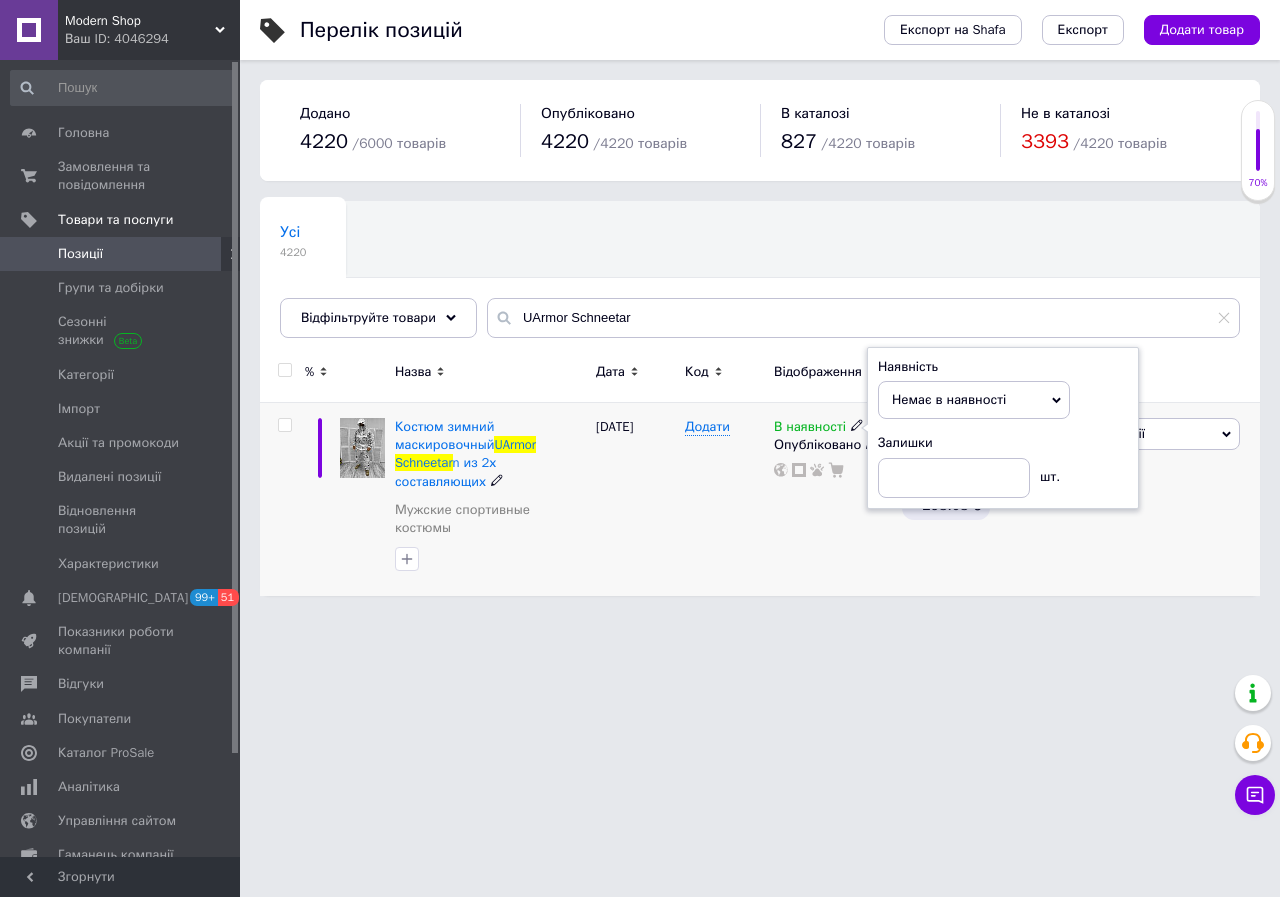 click on "В наявності Наявність Немає в наявності В наявності Під замовлення Залишки шт. Опубліковано" at bounding box center (833, 500) 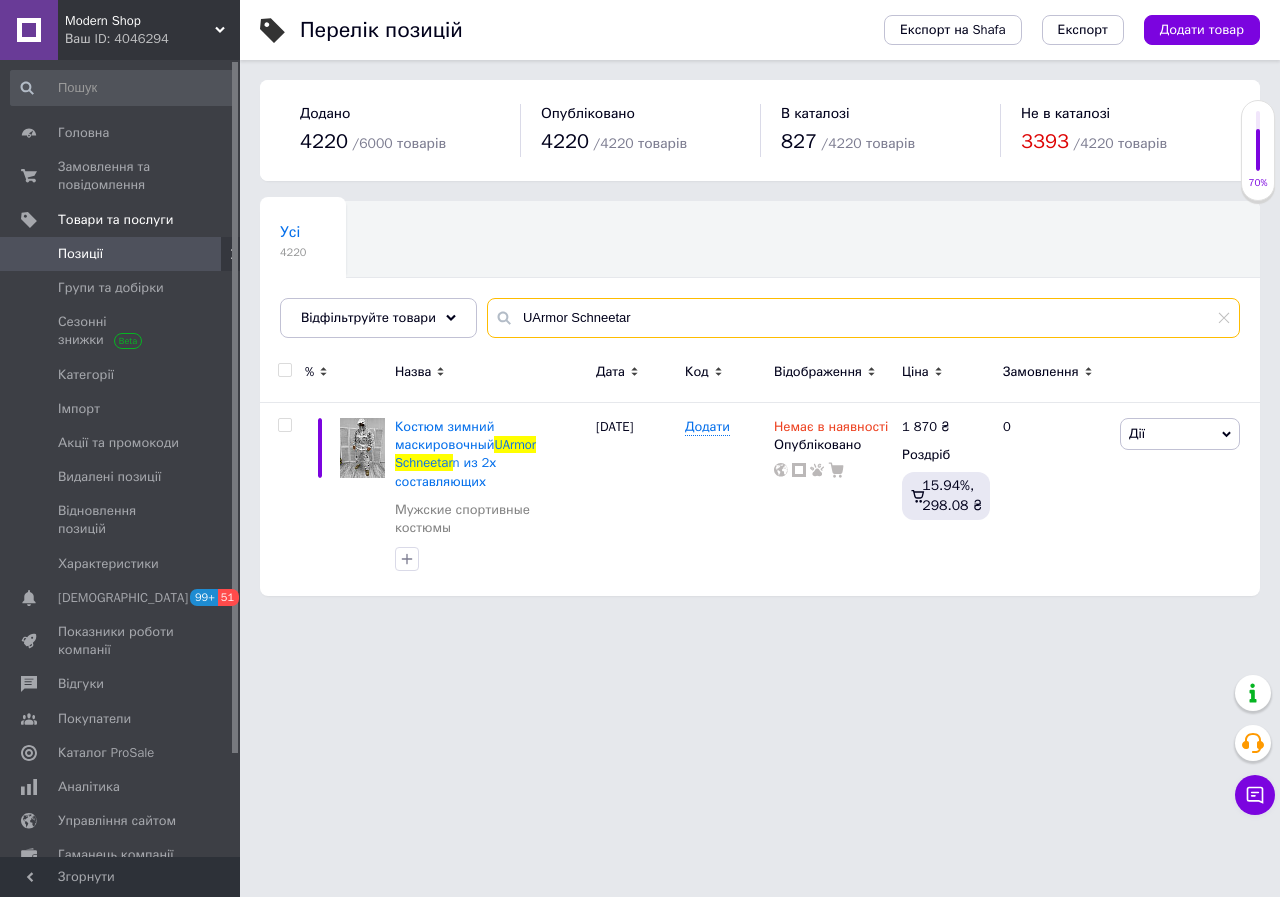 drag, startPoint x: 648, startPoint y: 310, endPoint x: 484, endPoint y: 316, distance: 164.10973 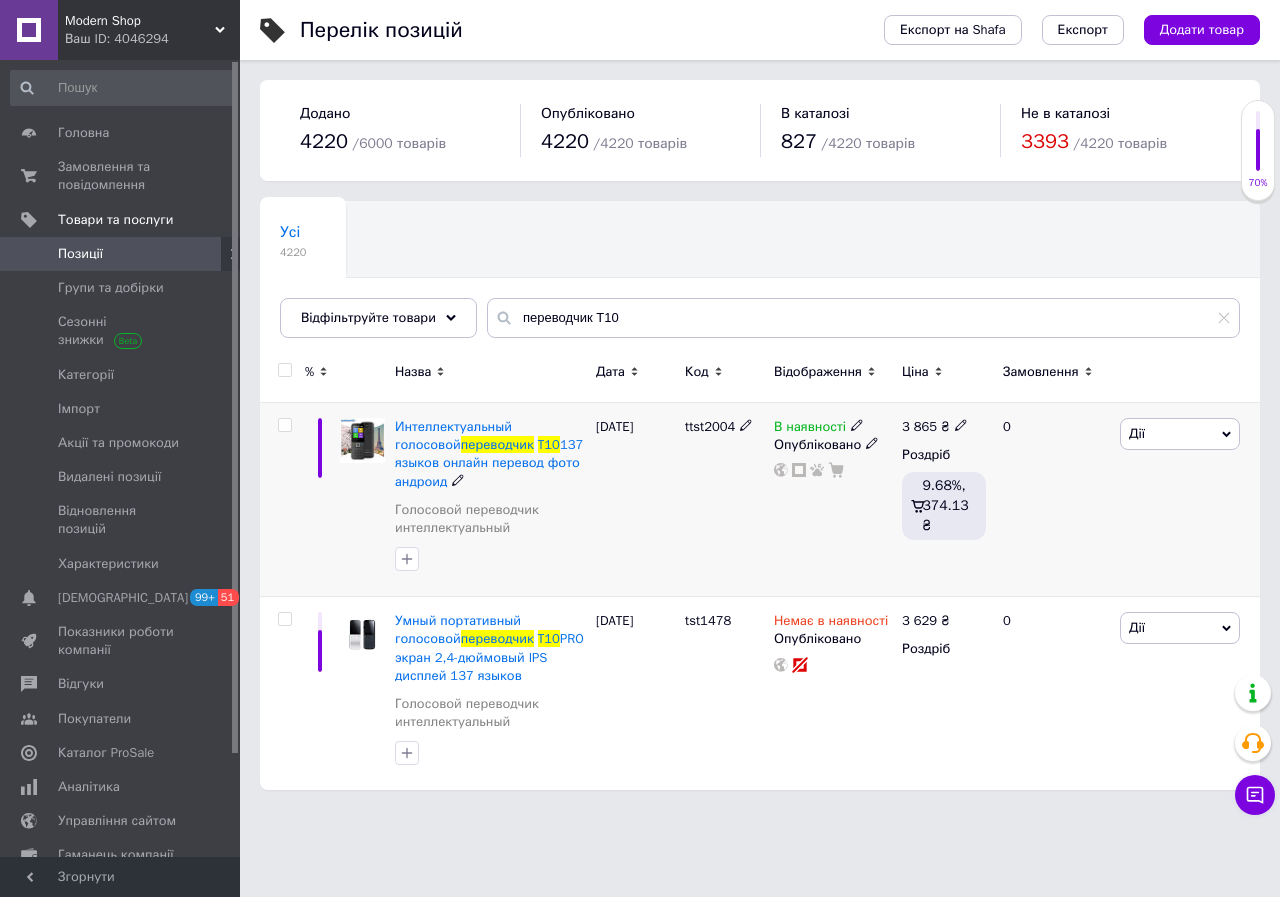 drag, startPoint x: 803, startPoint y: 426, endPoint x: 859, endPoint y: 442, distance: 58.24088 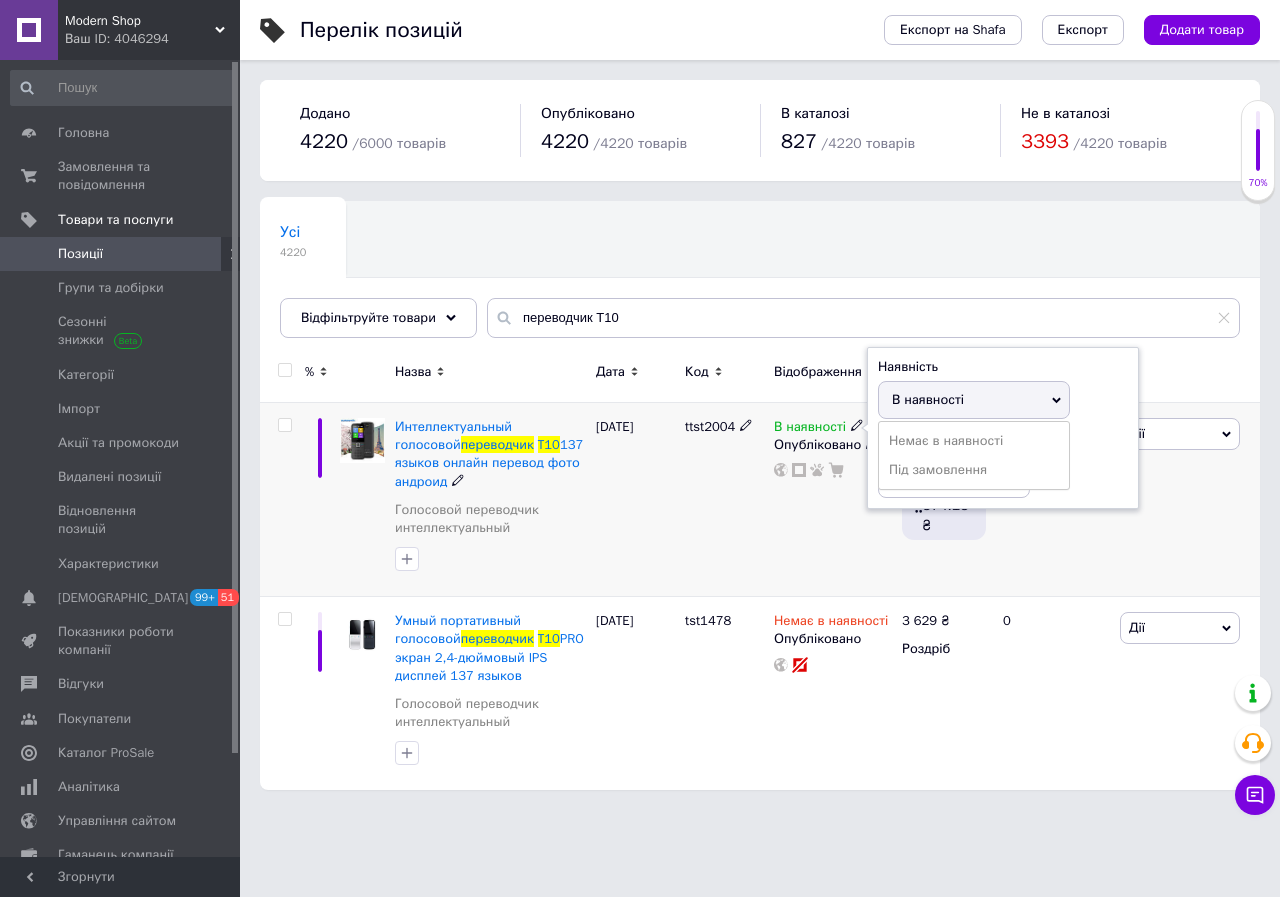 drag, startPoint x: 895, startPoint y: 440, endPoint x: 847, endPoint y: 499, distance: 76.05919 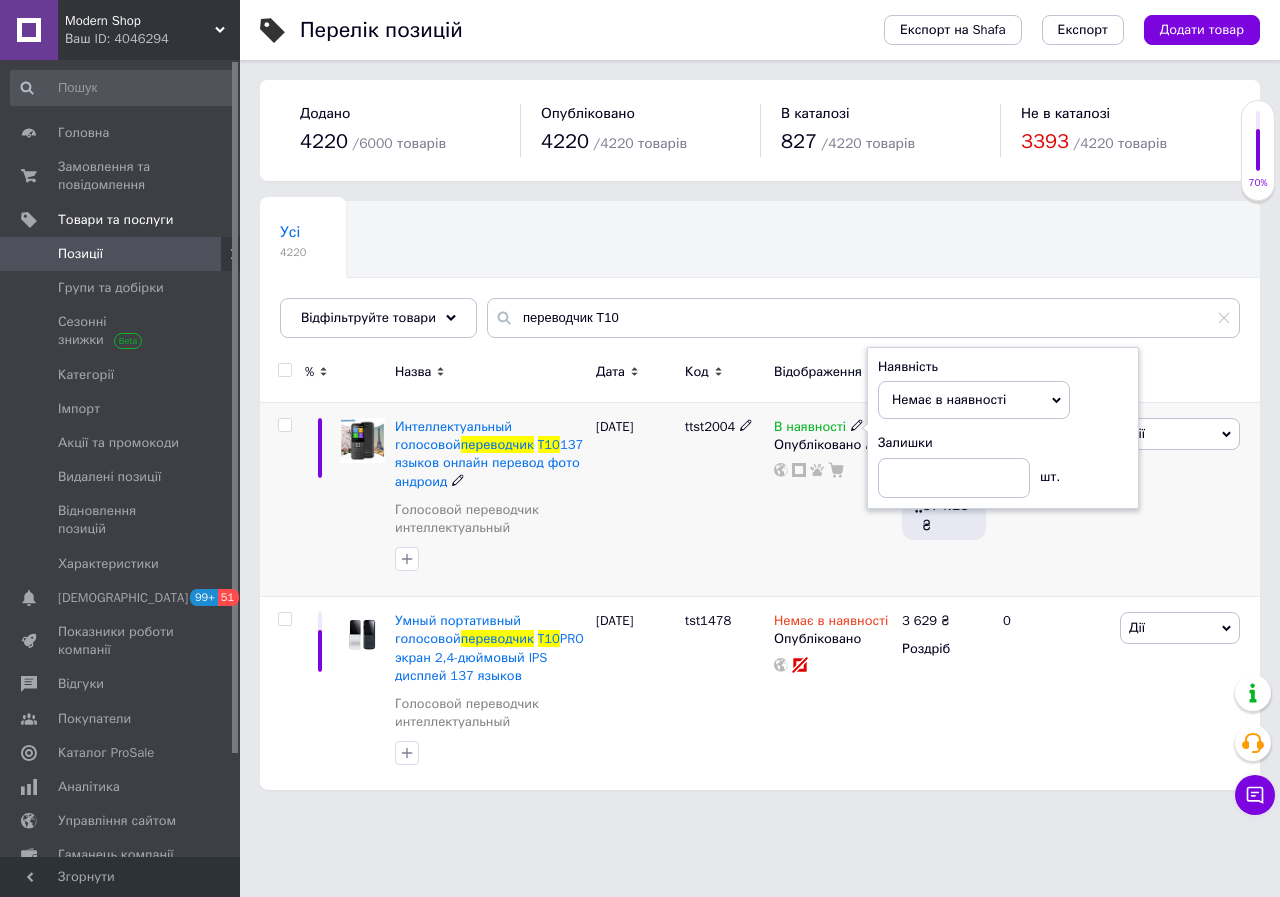 click on "В наявності Наявність Немає в наявності В наявності Під замовлення Залишки шт. Опубліковано" at bounding box center (833, 500) 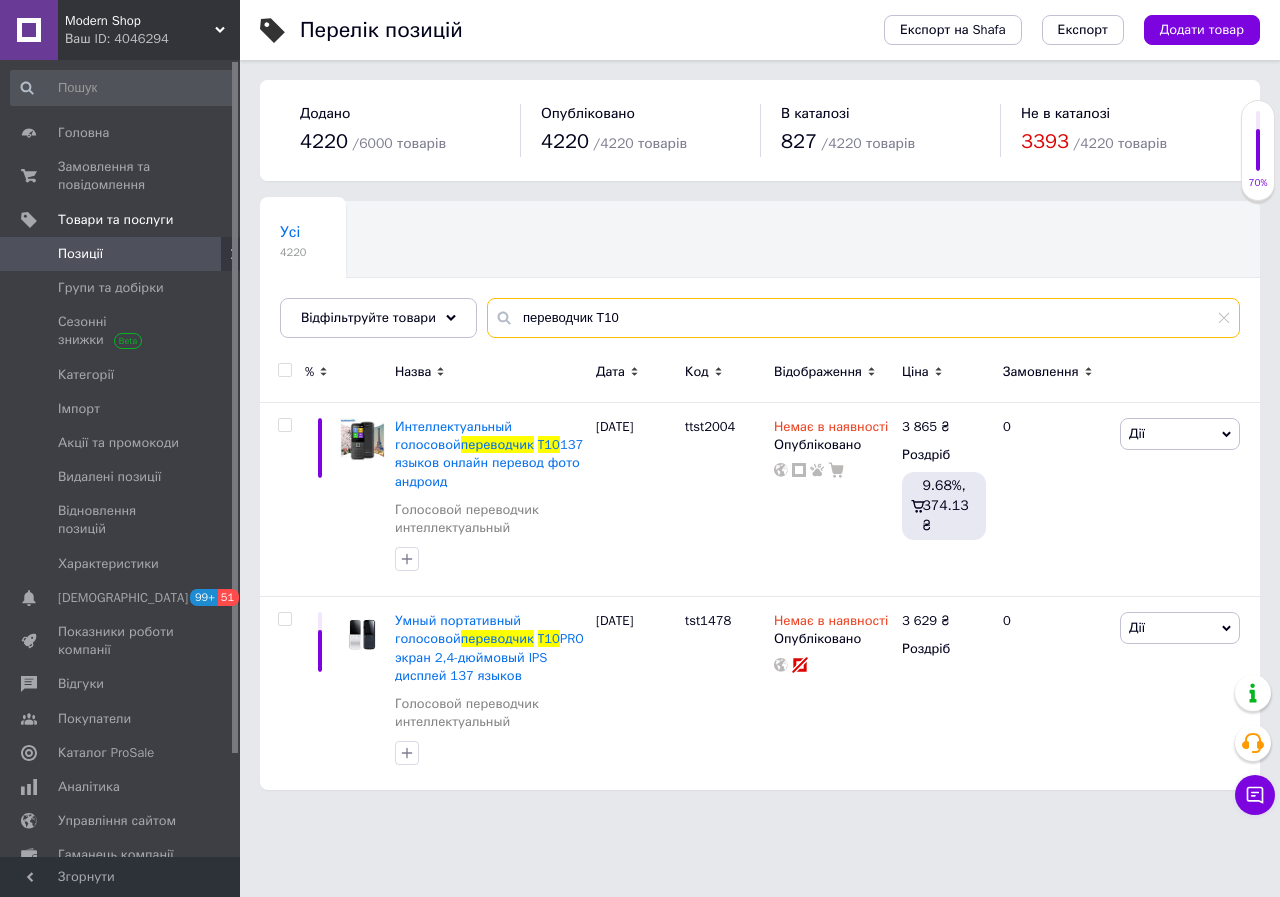 drag, startPoint x: 676, startPoint y: 320, endPoint x: 516, endPoint y: 323, distance: 160.02812 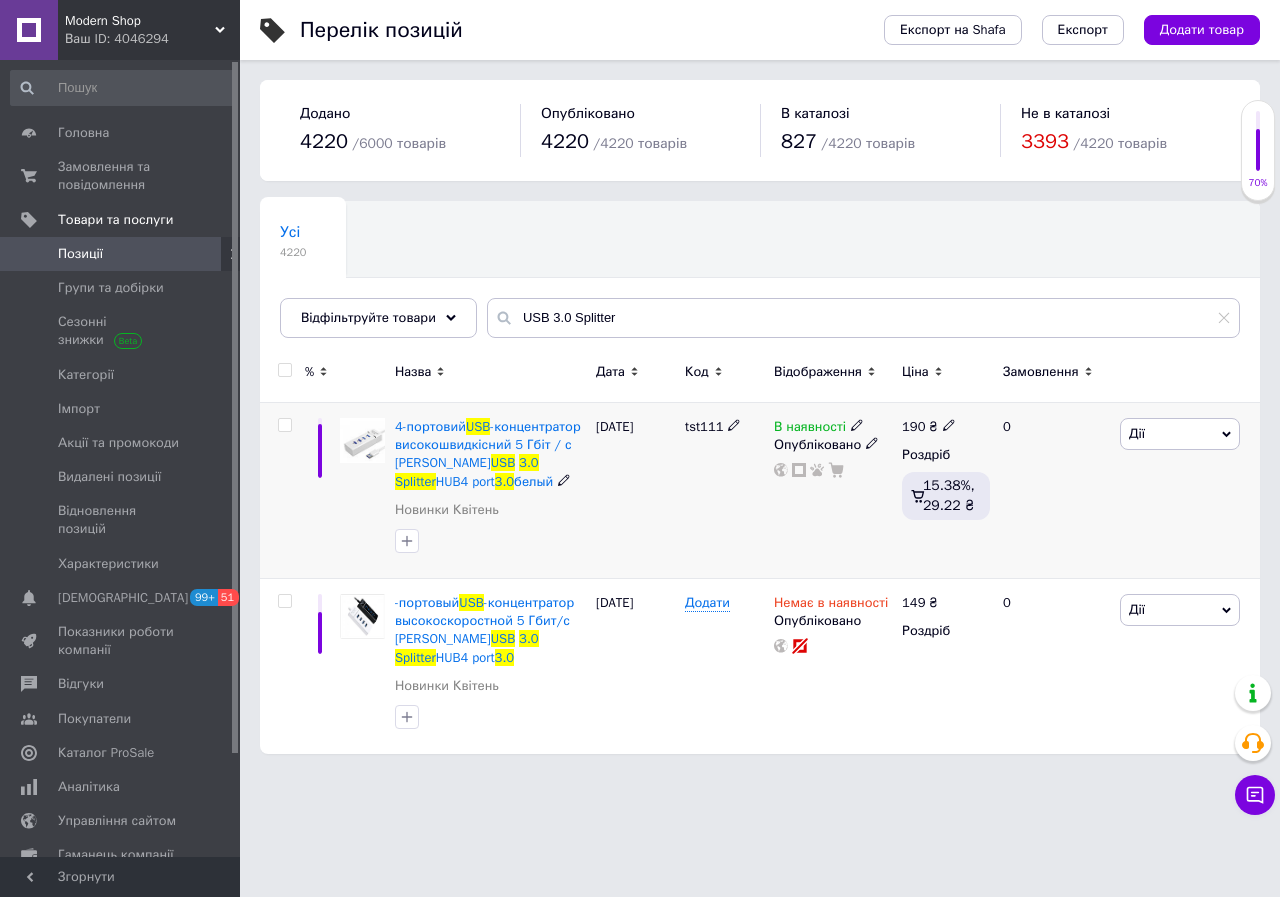 click on "В наявності" at bounding box center (810, 429) 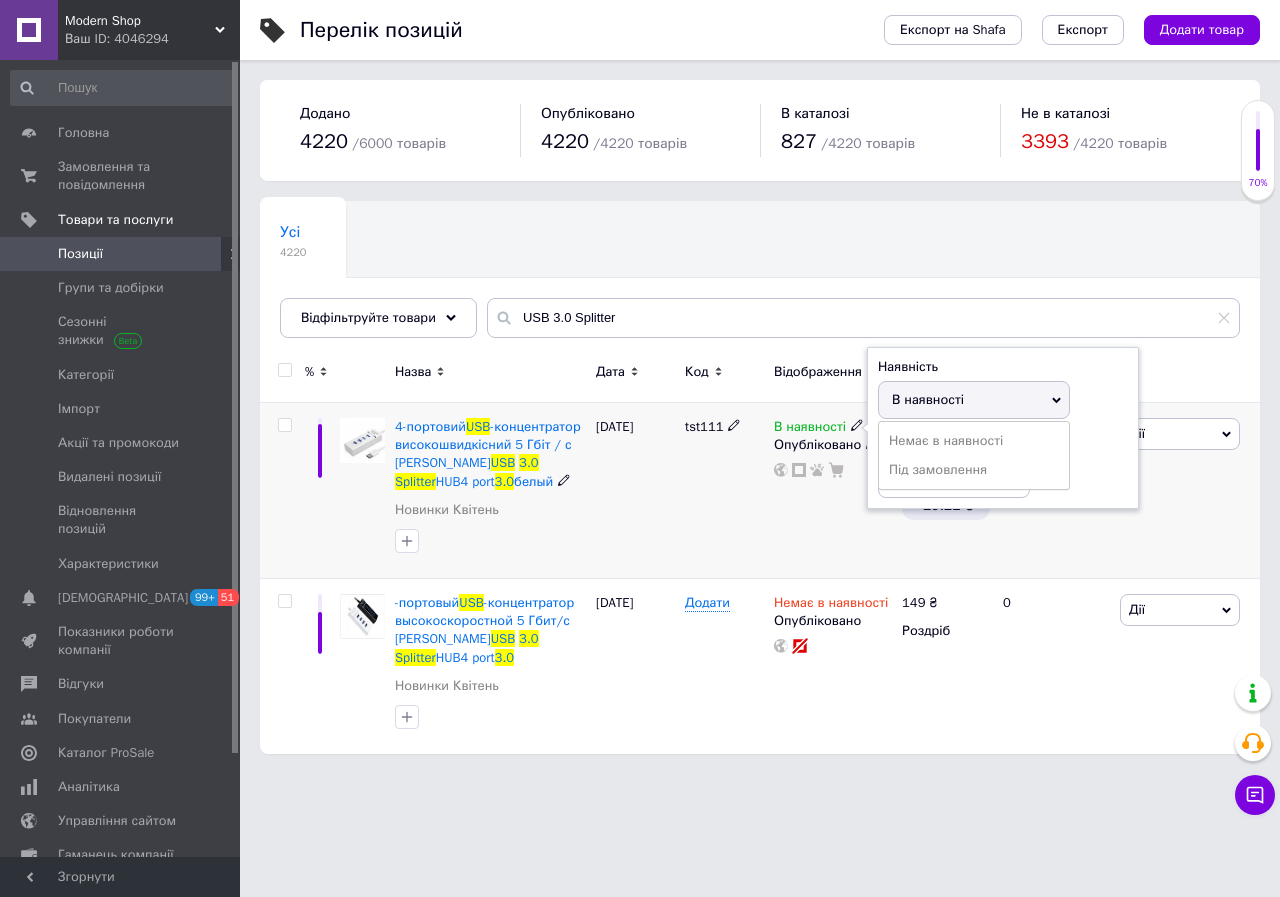 drag, startPoint x: 909, startPoint y: 439, endPoint x: 838, endPoint y: 512, distance: 101.8332 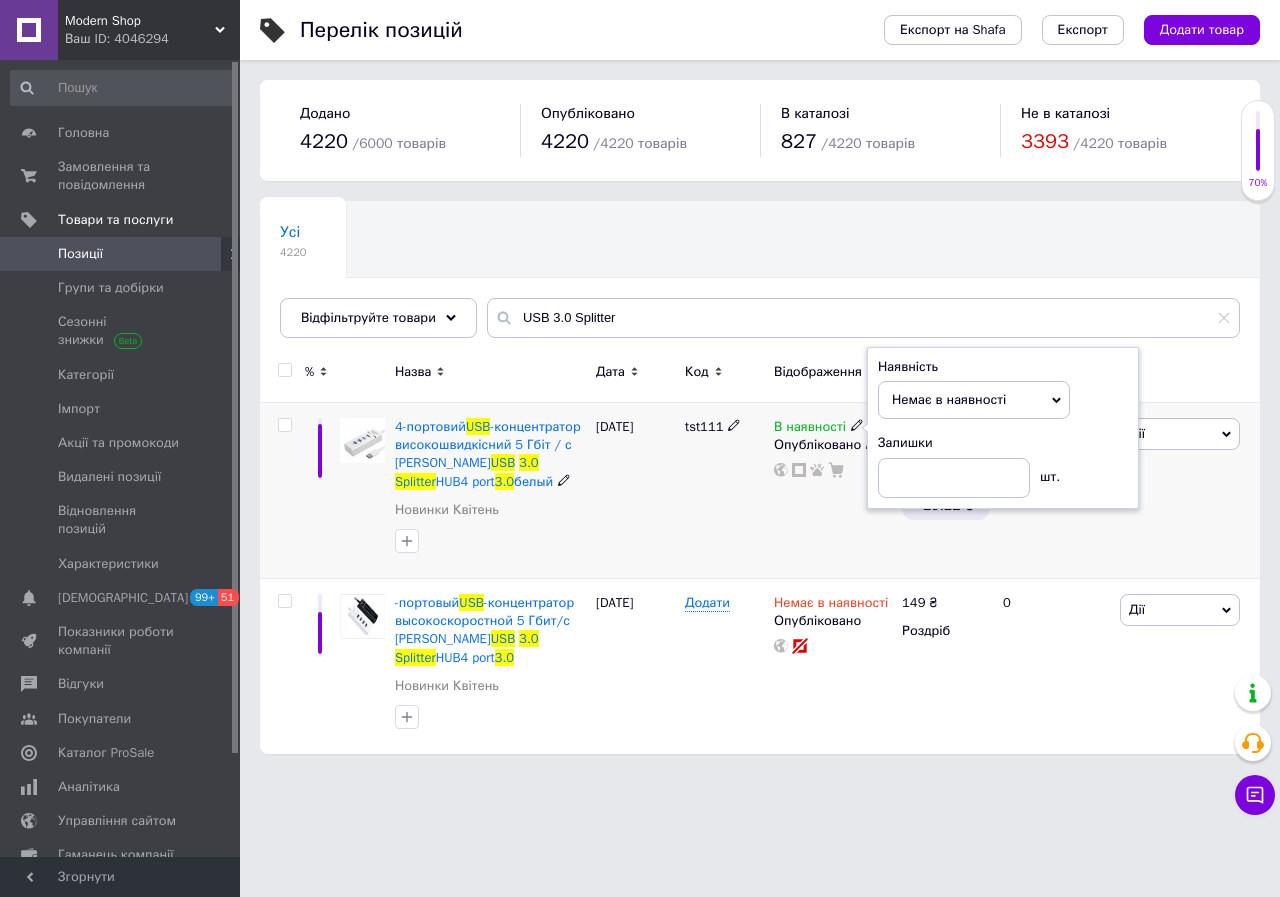 click on "В наявності Наявність Немає в наявності В наявності Під замовлення Залишки шт. Опубліковано" at bounding box center (833, 491) 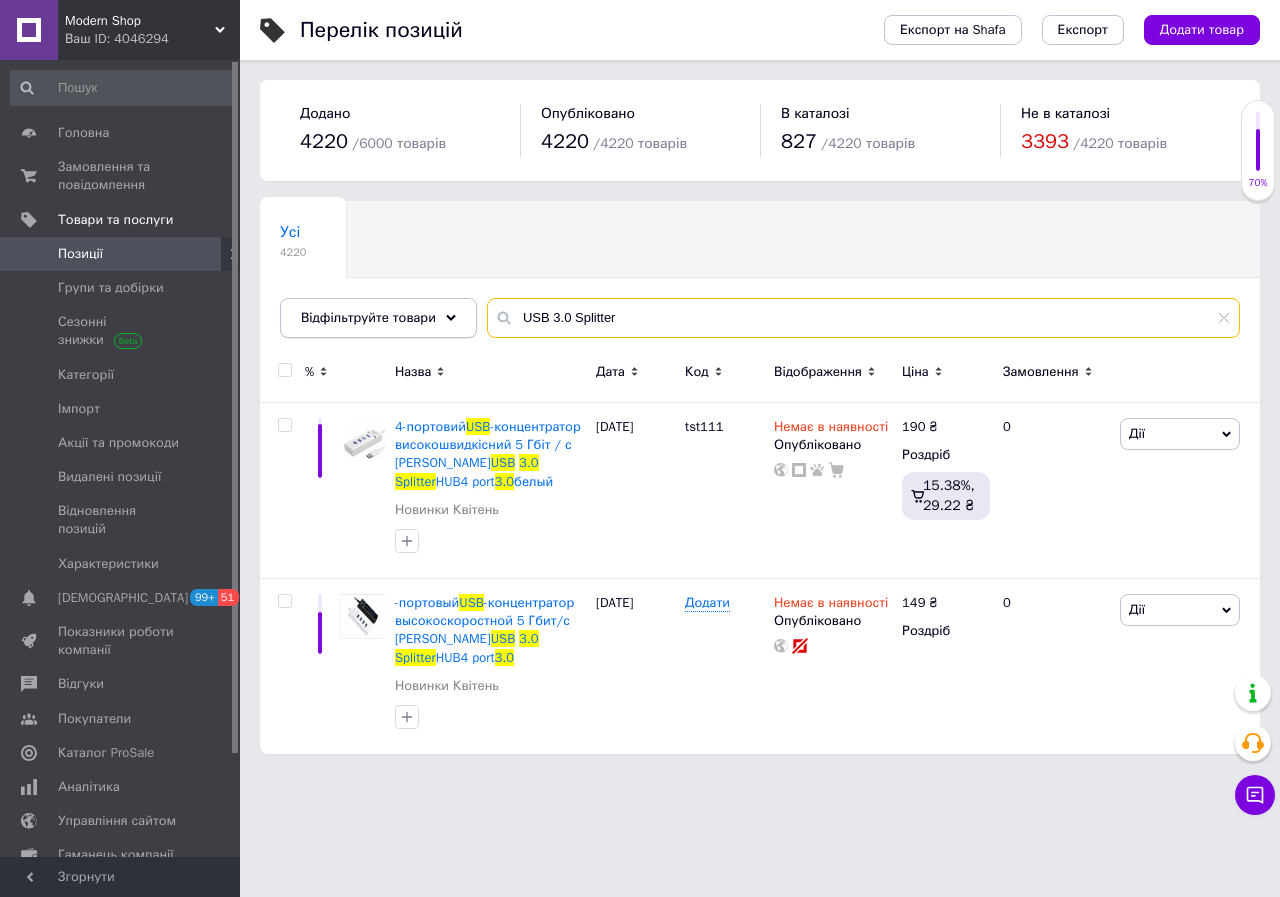 click on "Відфільтруйте товари USB 3.0 Splitter" at bounding box center (760, 318) 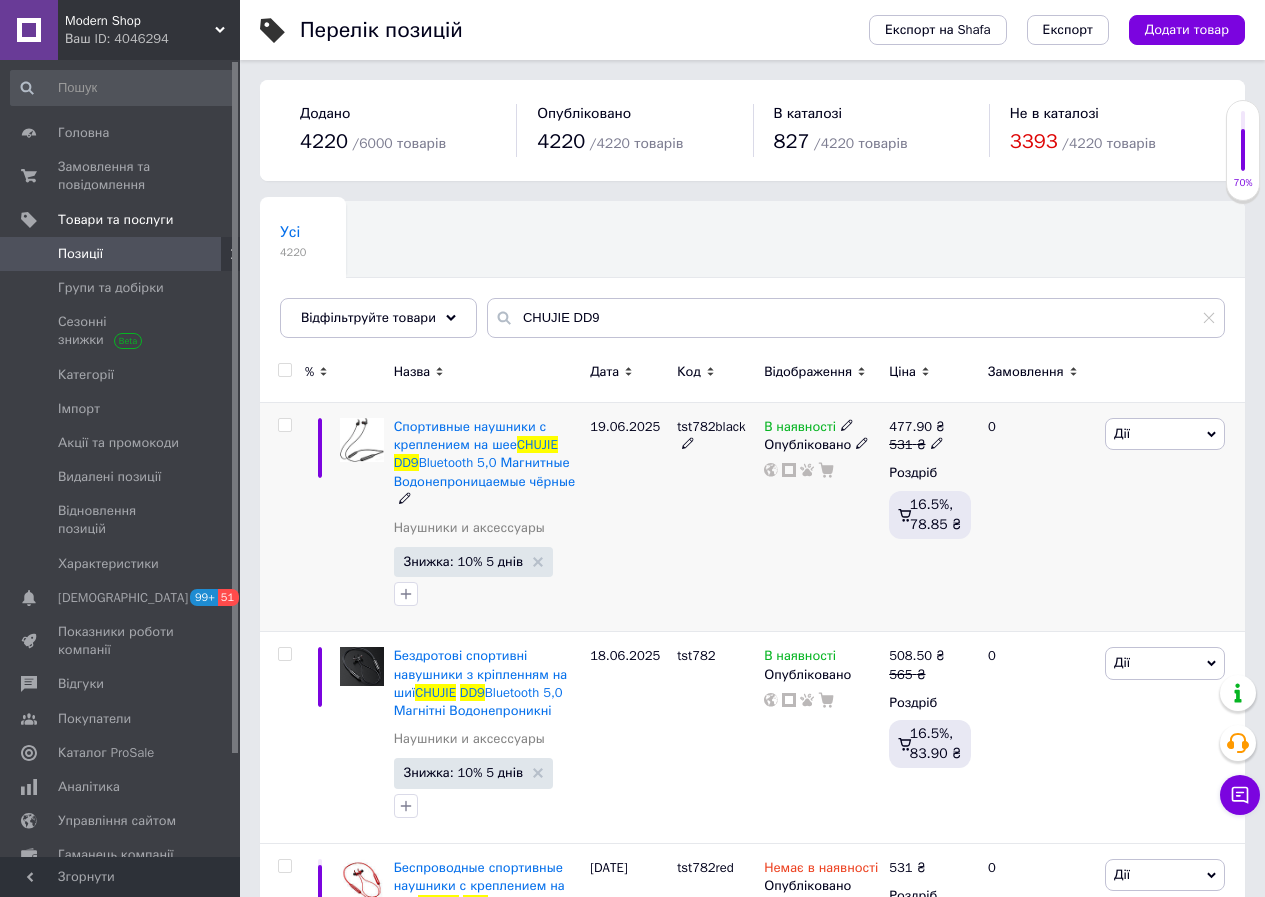 click on "В наявності" at bounding box center (800, 429) 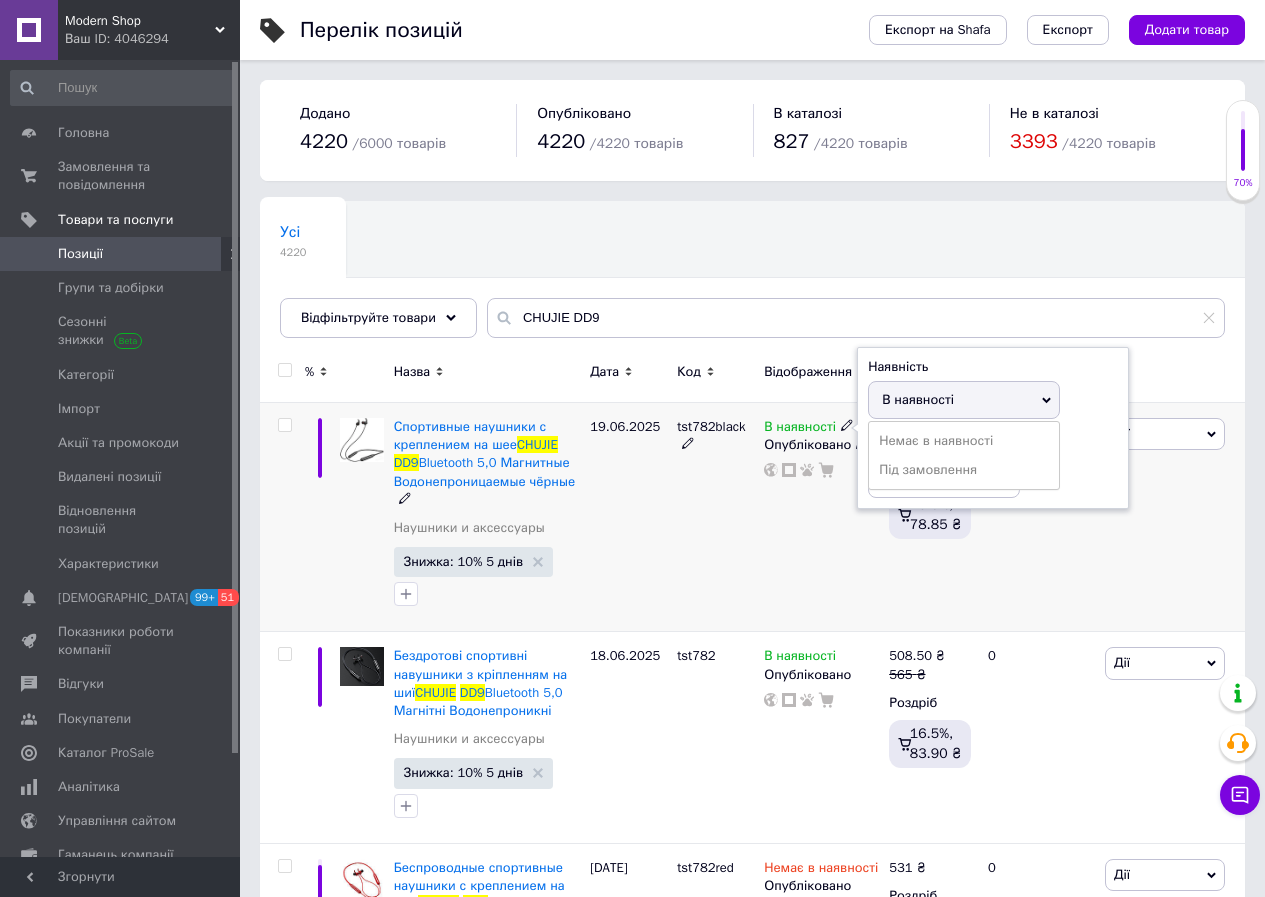 click on "Немає в наявності" at bounding box center (964, 441) 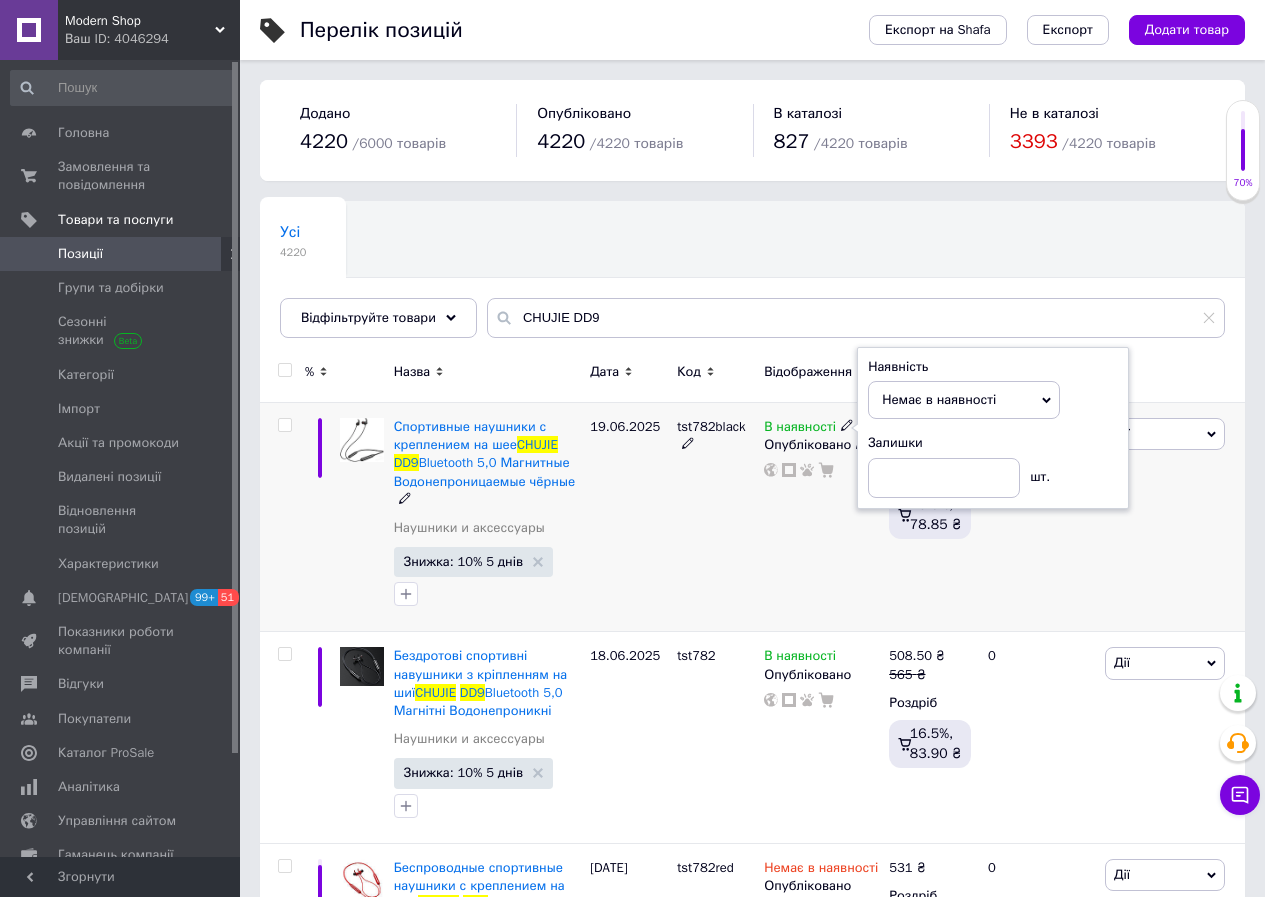 click on "В наявності Наявність Немає в наявності В наявності Під замовлення Залишки шт. Опубліковано" at bounding box center (821, 517) 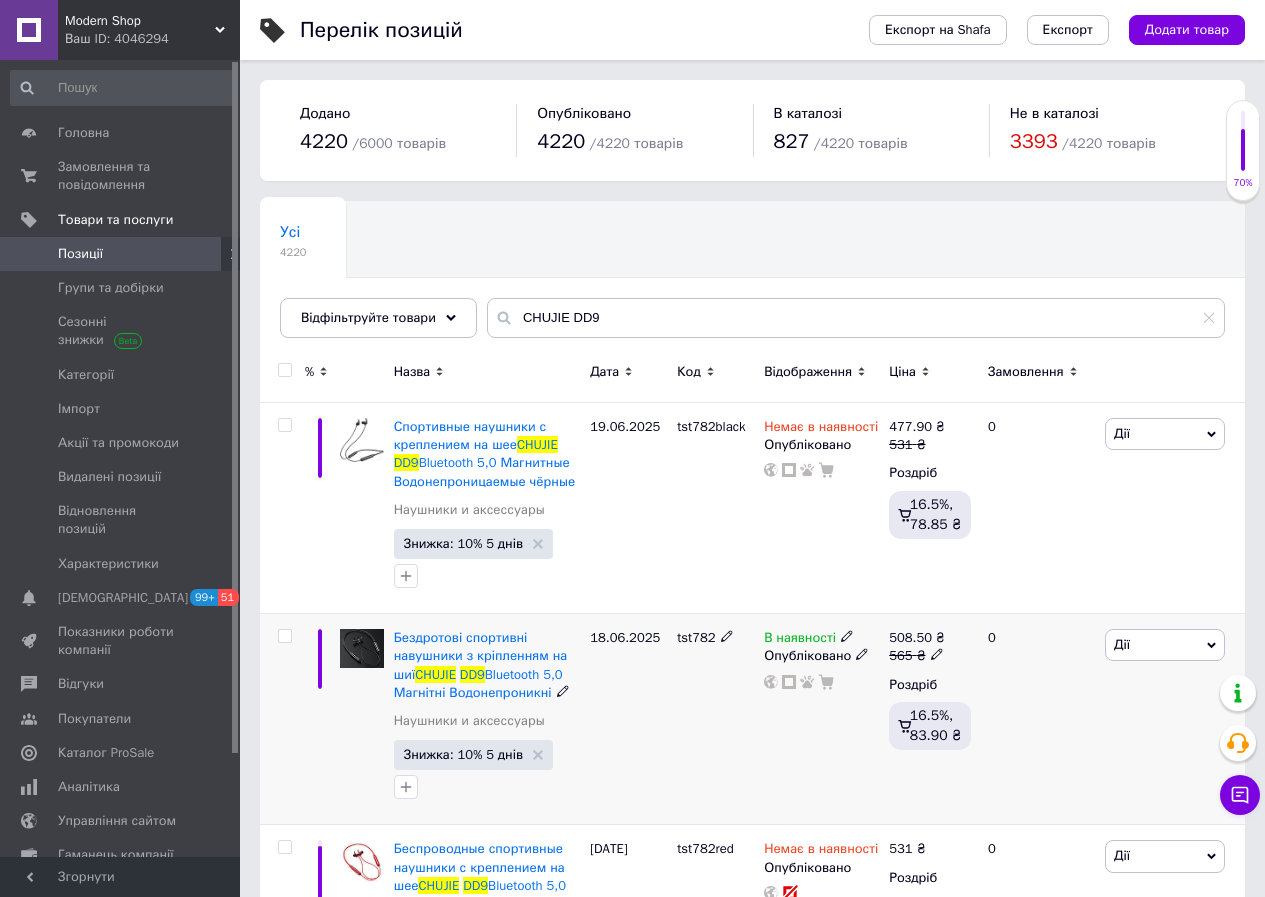 click on "В наявності" at bounding box center (800, 640) 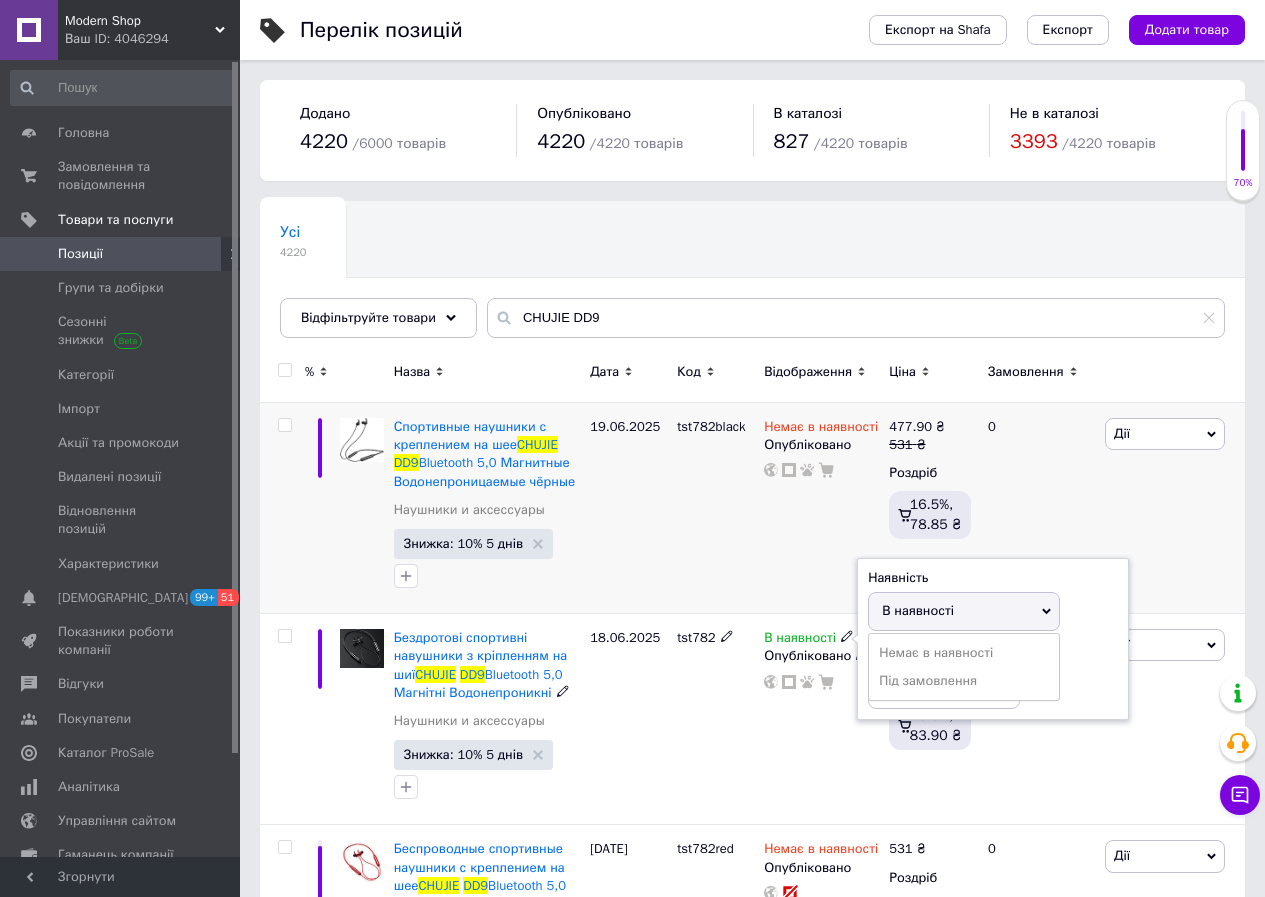 drag, startPoint x: 911, startPoint y: 642, endPoint x: 791, endPoint y: 589, distance: 131.18307 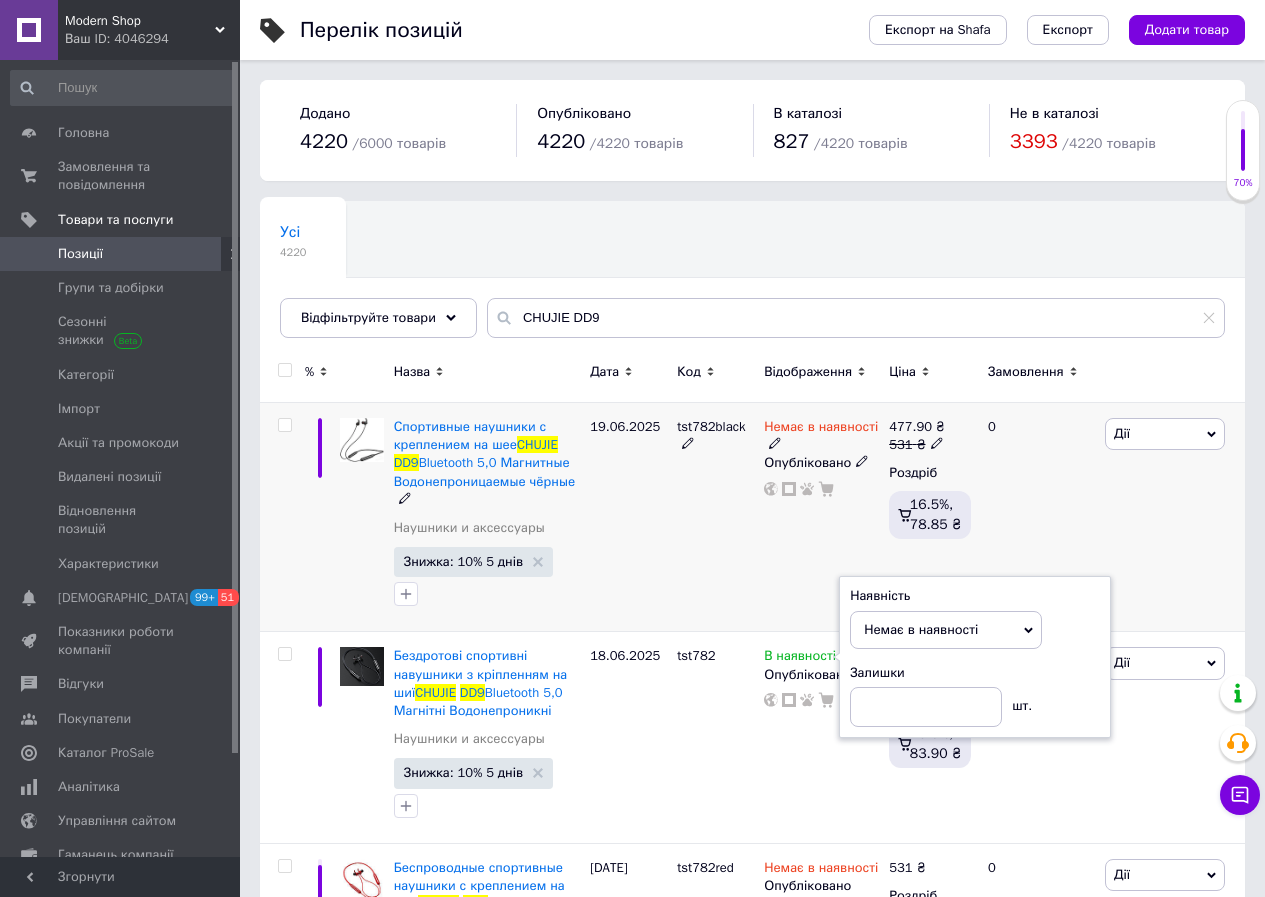 click on "Немає в наявності Опубліковано" at bounding box center (821, 517) 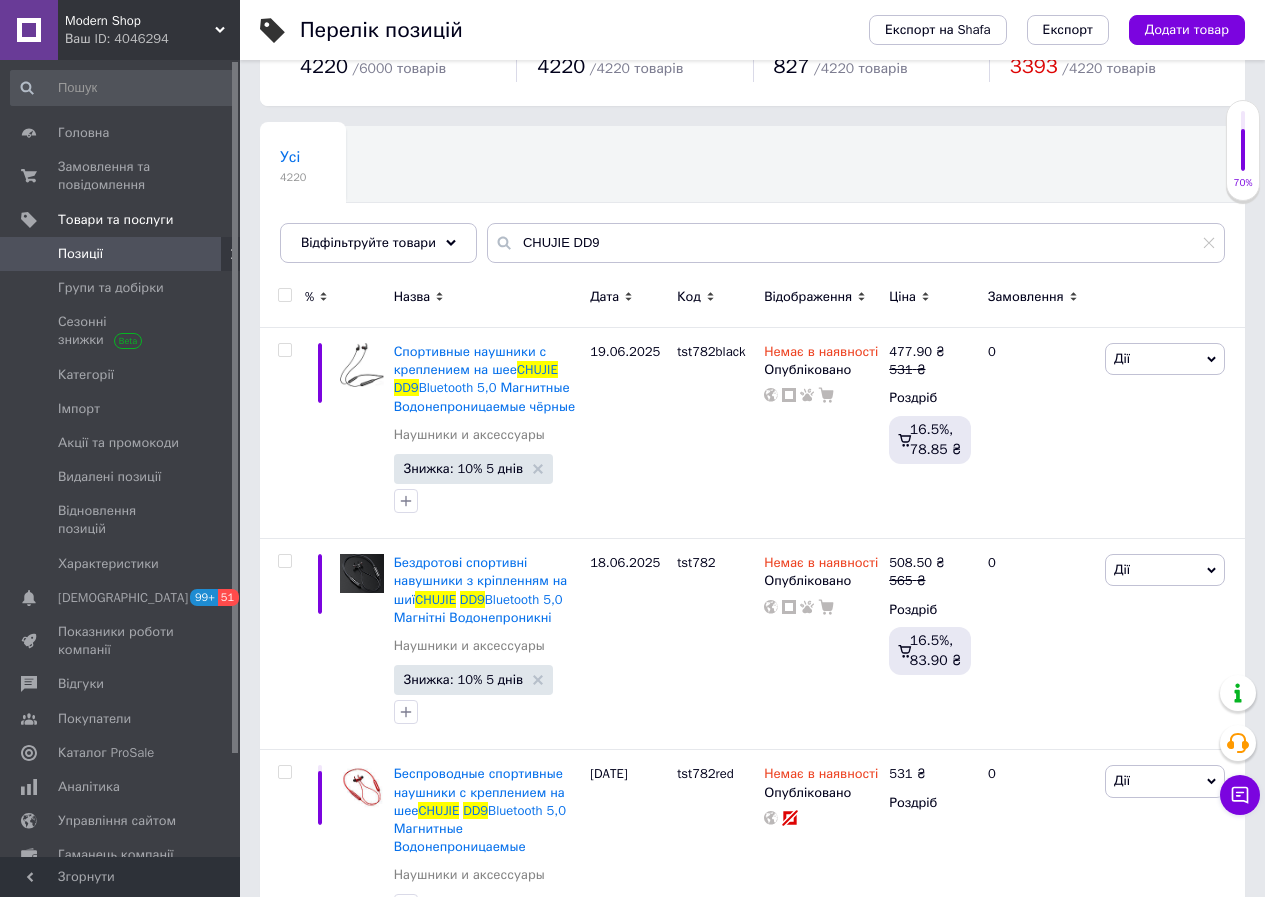 scroll, scrollTop: 141, scrollLeft: 0, axis: vertical 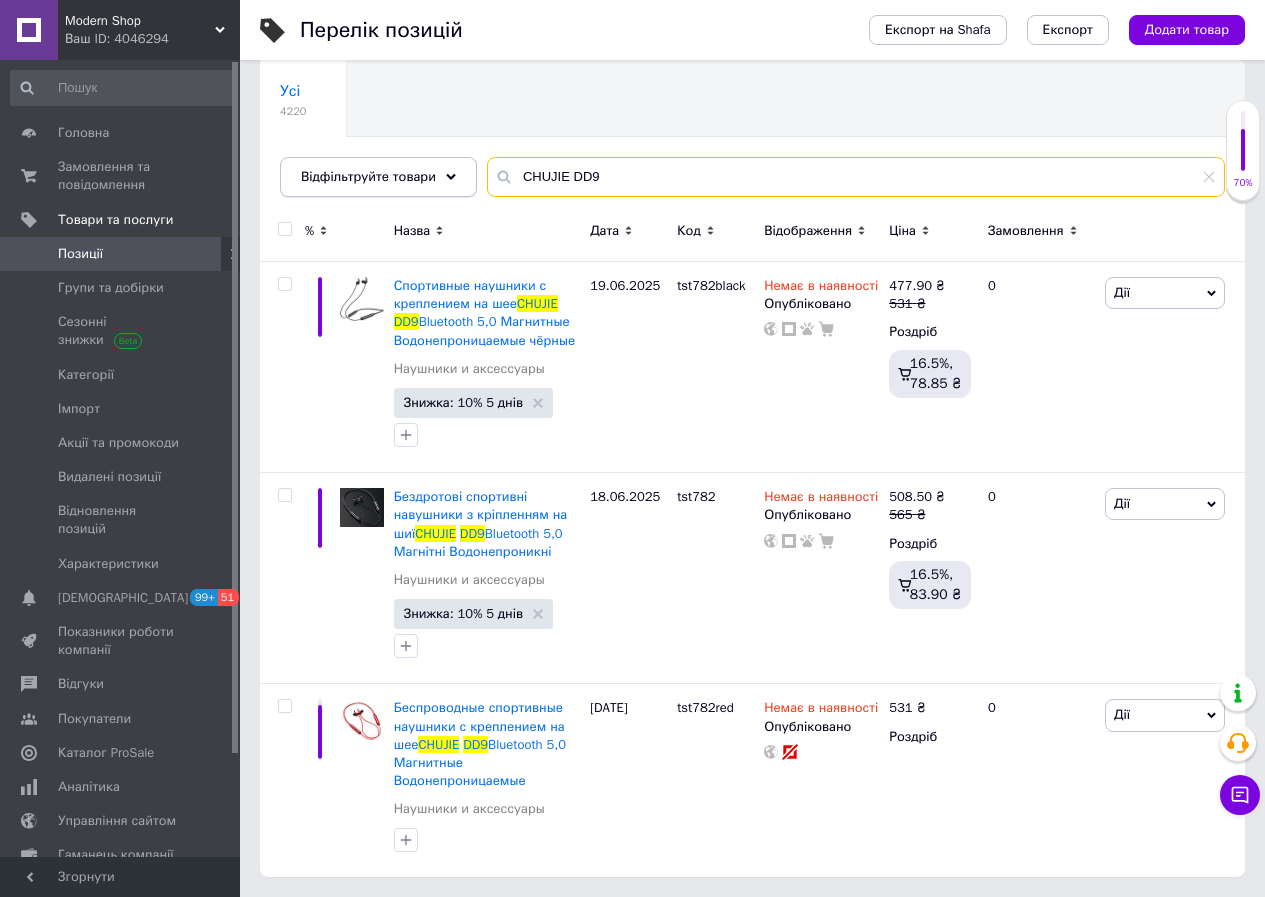 drag, startPoint x: 609, startPoint y: 173, endPoint x: 467, endPoint y: 172, distance: 142.00352 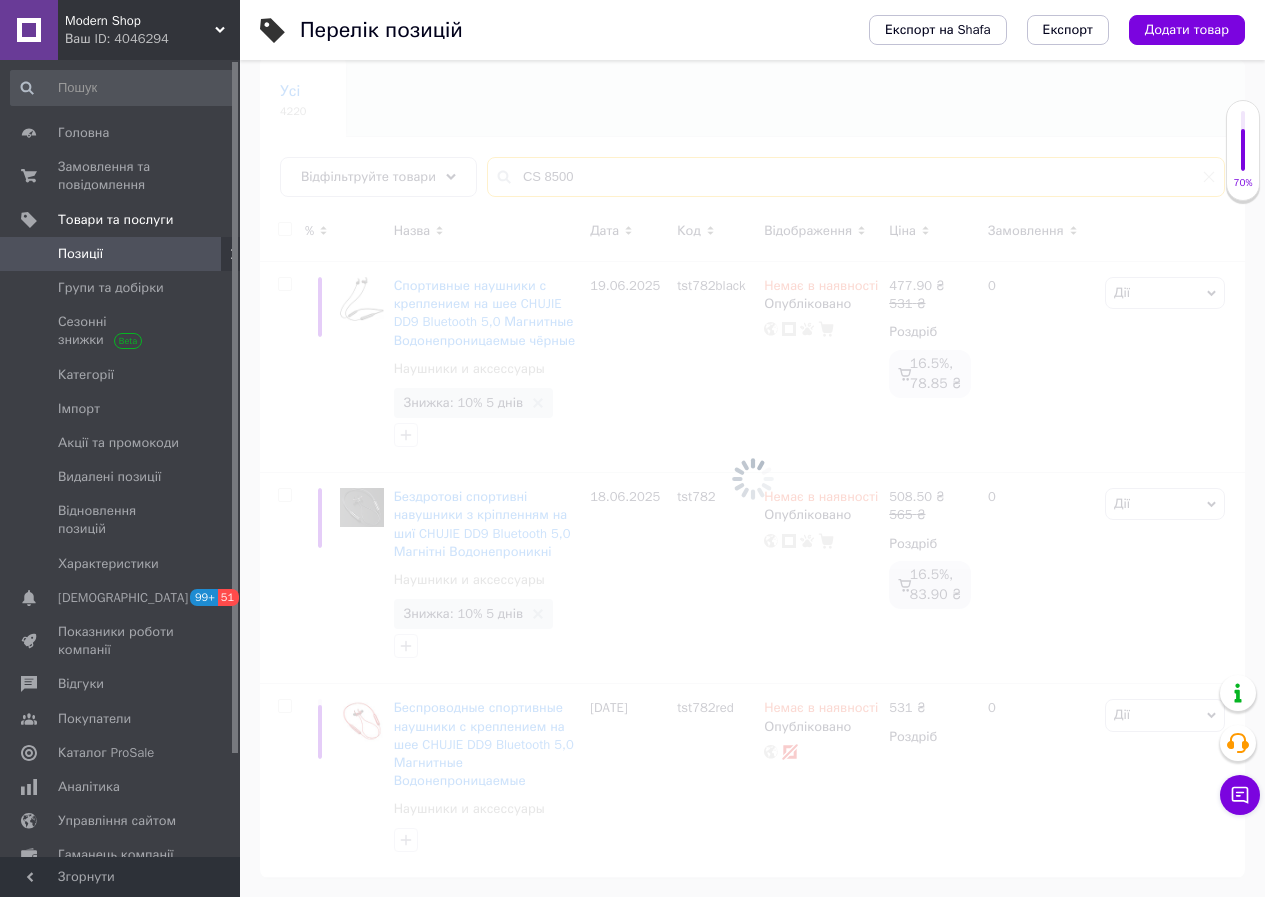 scroll, scrollTop: 0, scrollLeft: 0, axis: both 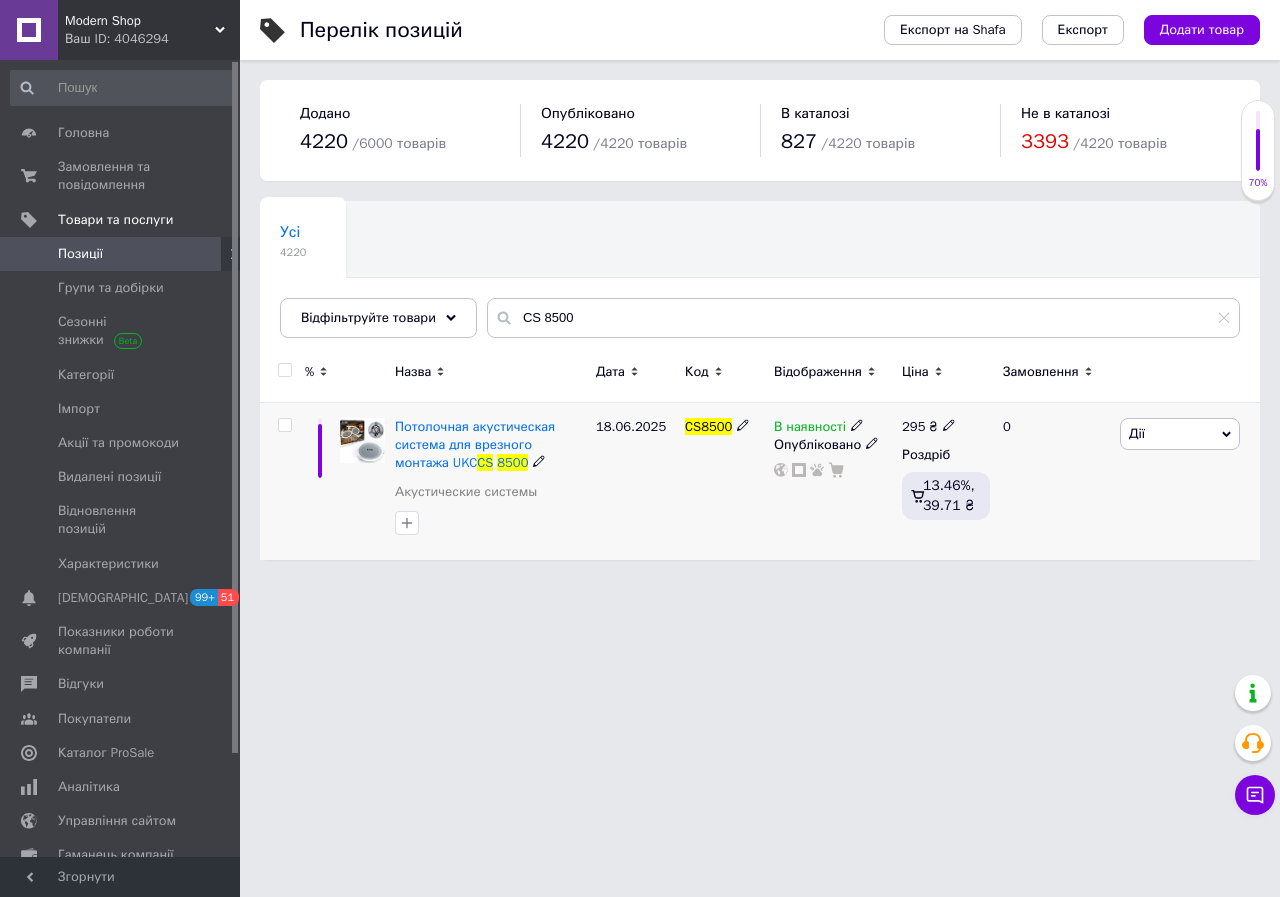 drag, startPoint x: 812, startPoint y: 422, endPoint x: 845, endPoint y: 441, distance: 38.078865 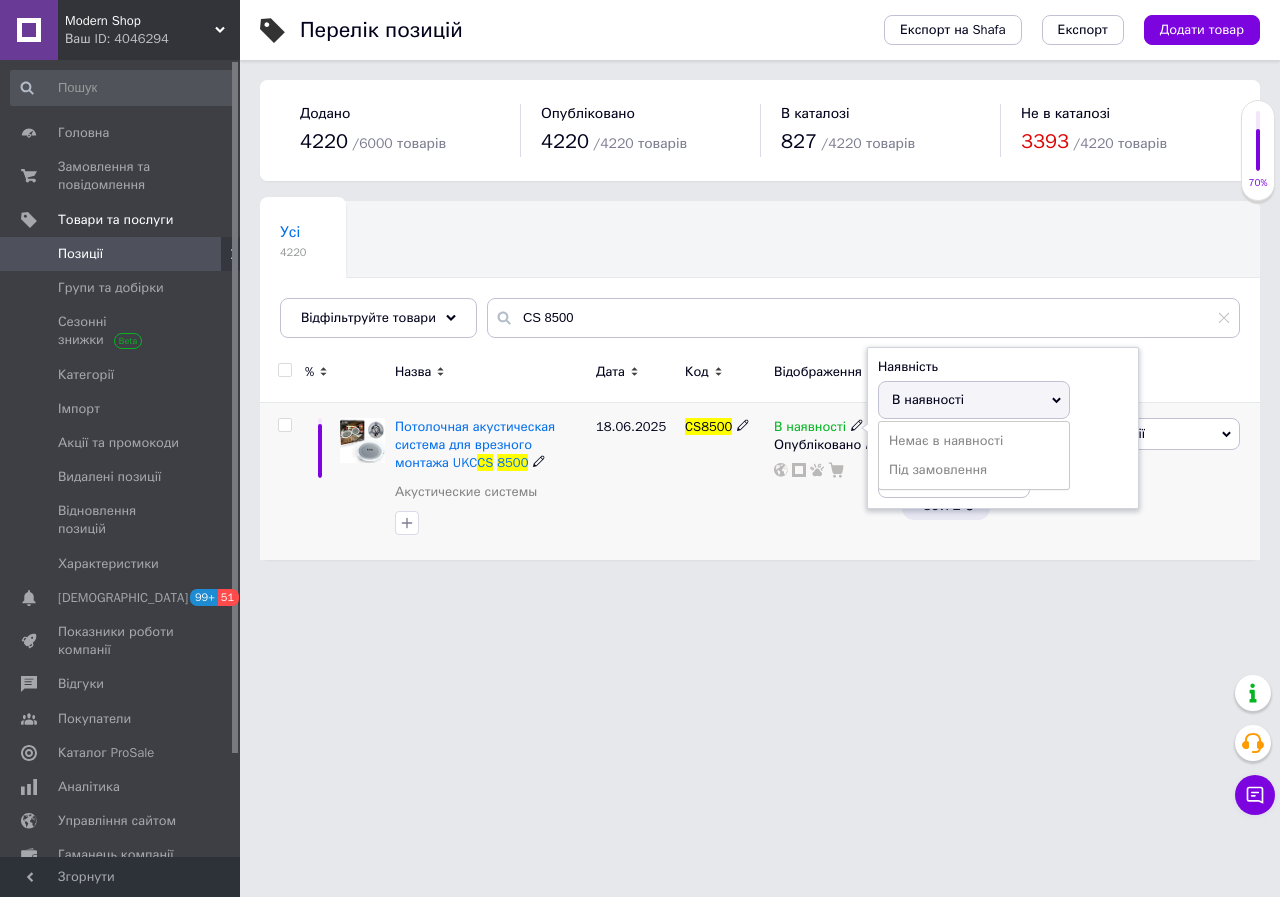 drag, startPoint x: 917, startPoint y: 442, endPoint x: 833, endPoint y: 516, distance: 111.94642 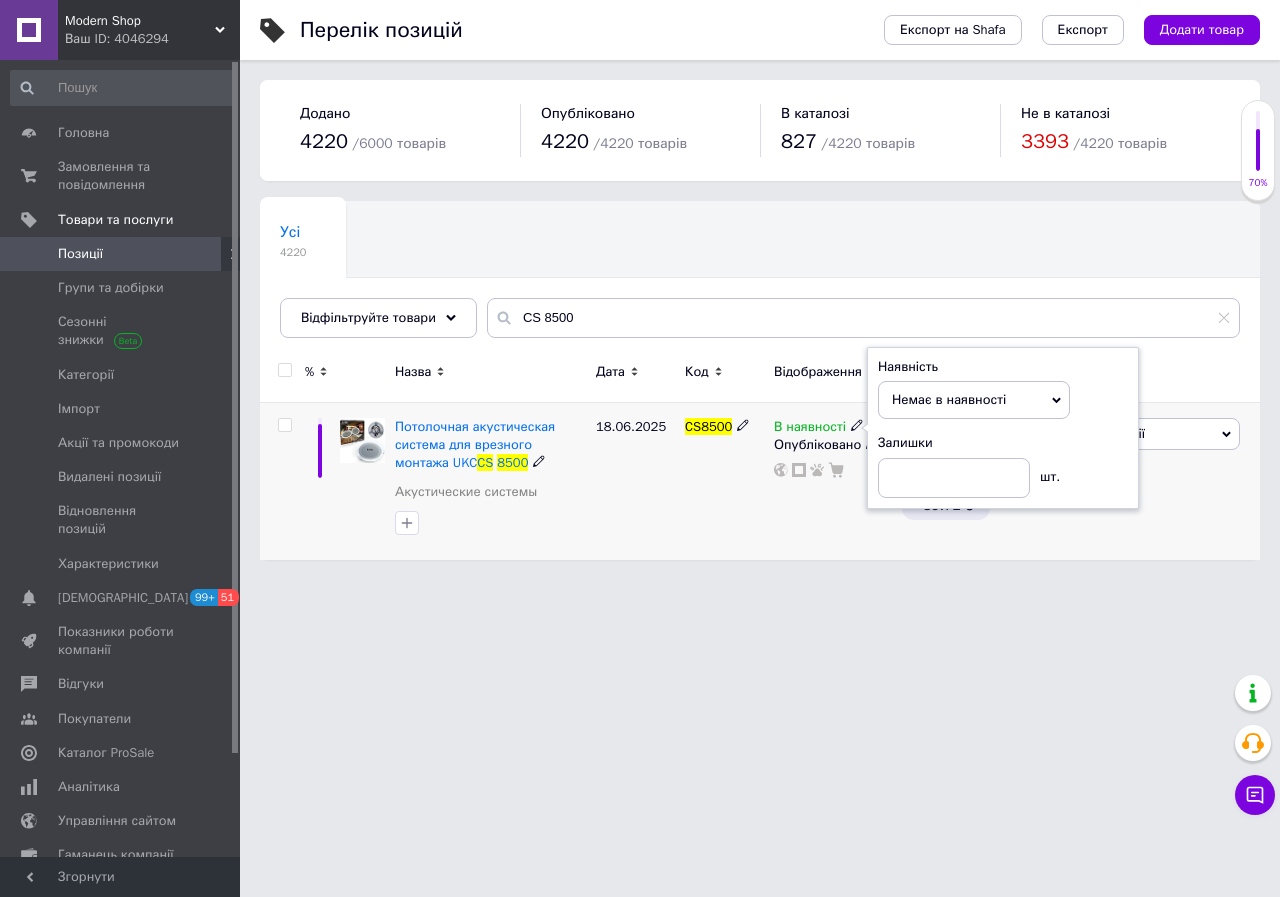 click on "В наявності Наявність Немає в наявності В наявності Під замовлення Залишки шт. Опубліковано" at bounding box center [833, 481] 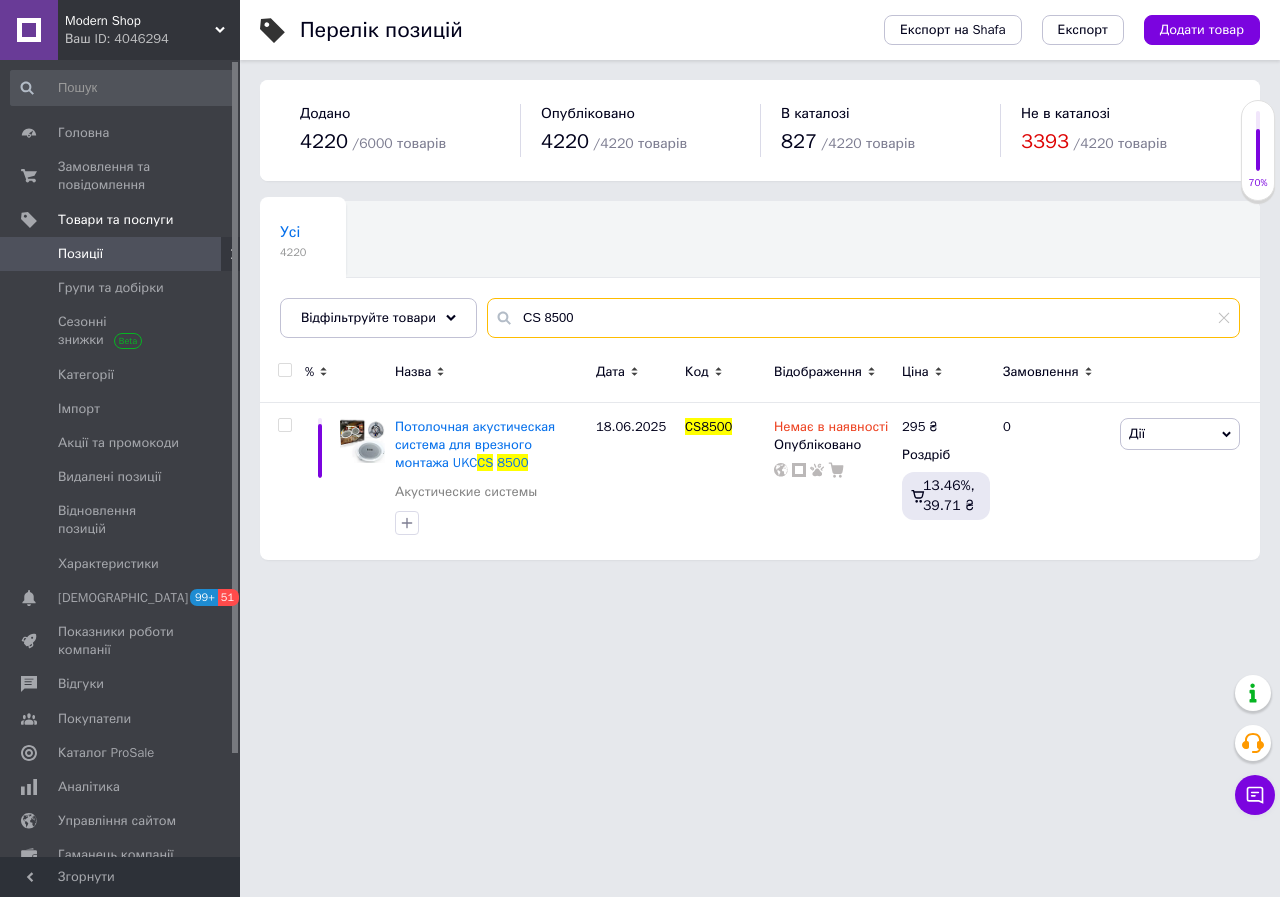 drag, startPoint x: 493, startPoint y: 307, endPoint x: 473, endPoint y: 309, distance: 20.09975 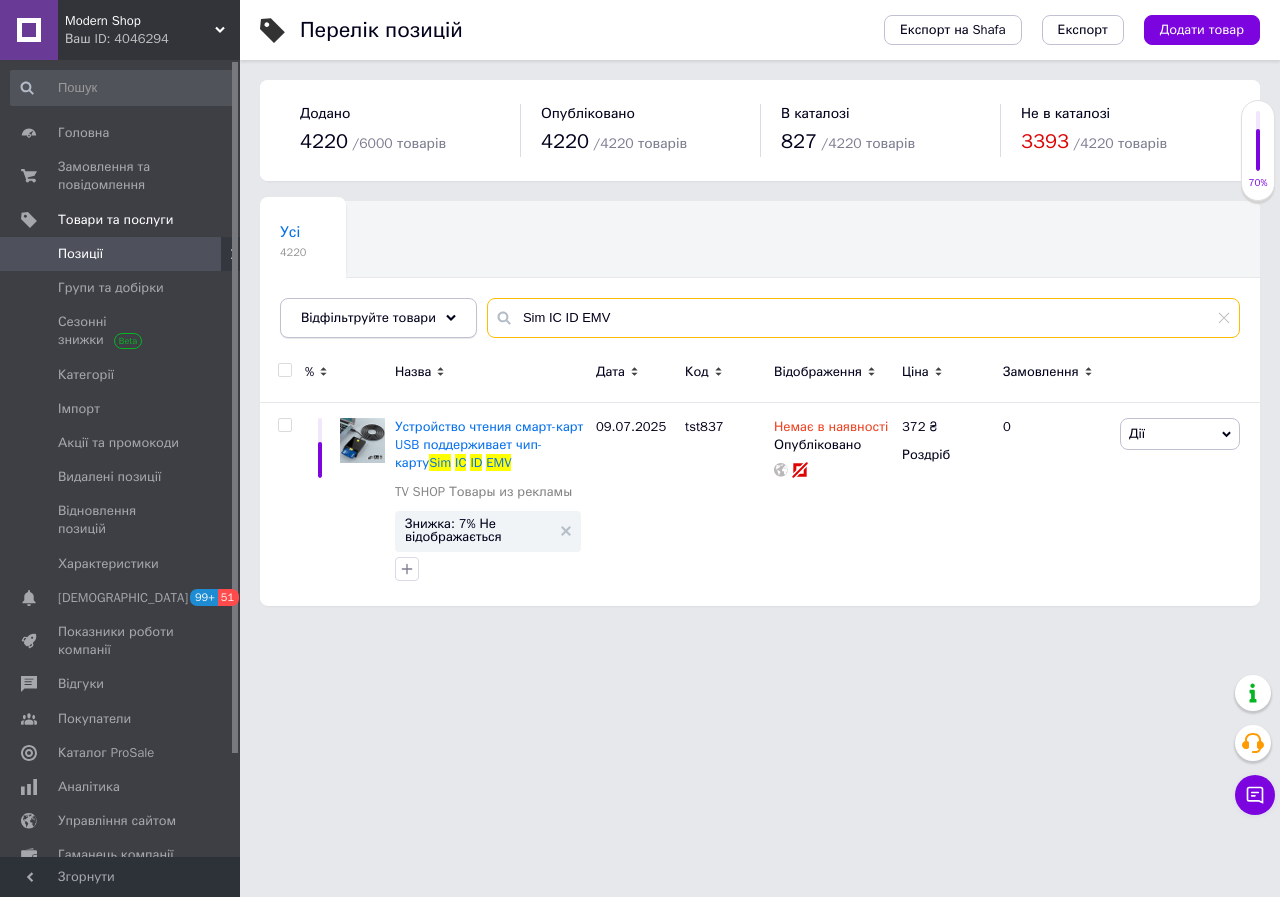 drag, startPoint x: 576, startPoint y: 316, endPoint x: 431, endPoint y: 319, distance: 145.03104 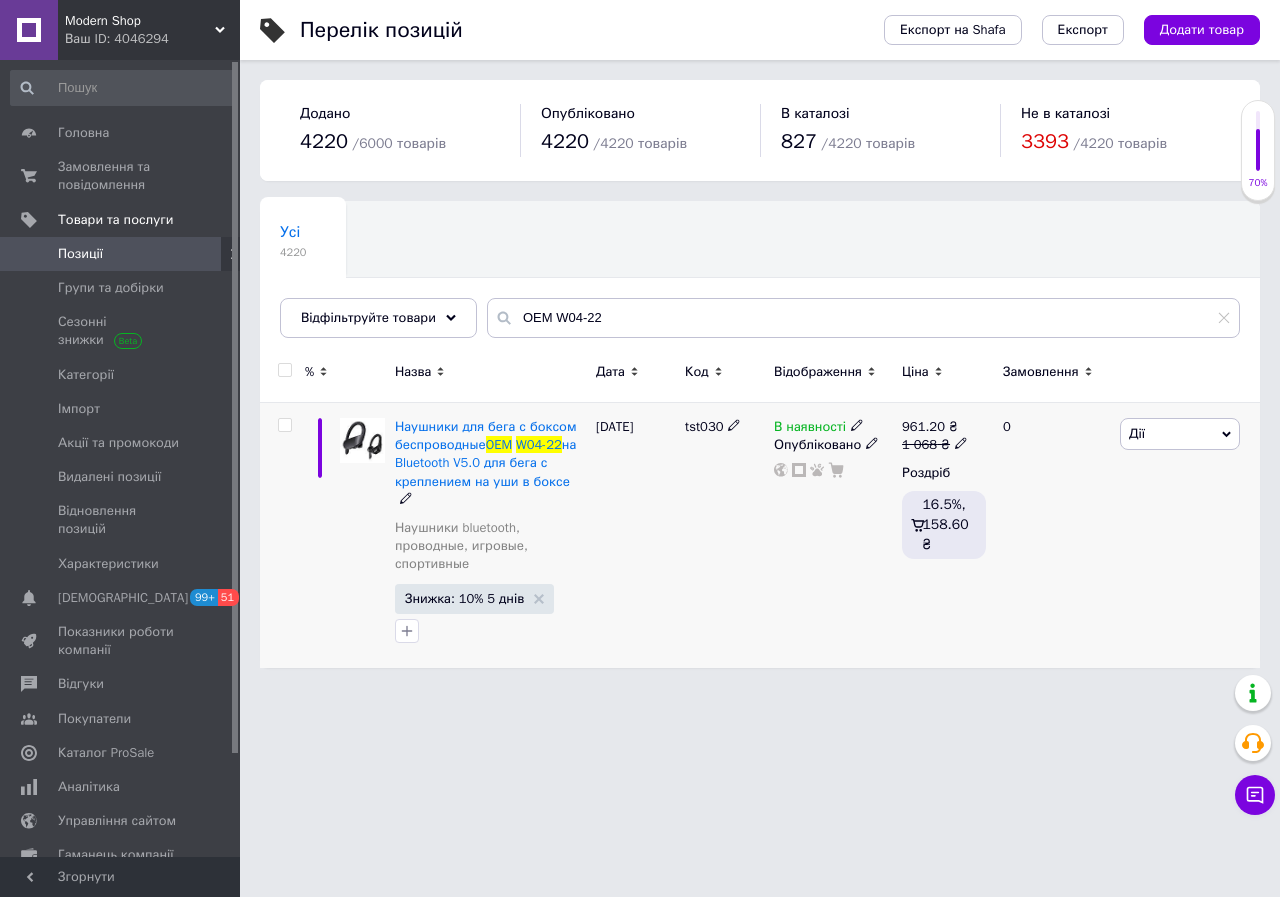click on "В наявності" at bounding box center [810, 429] 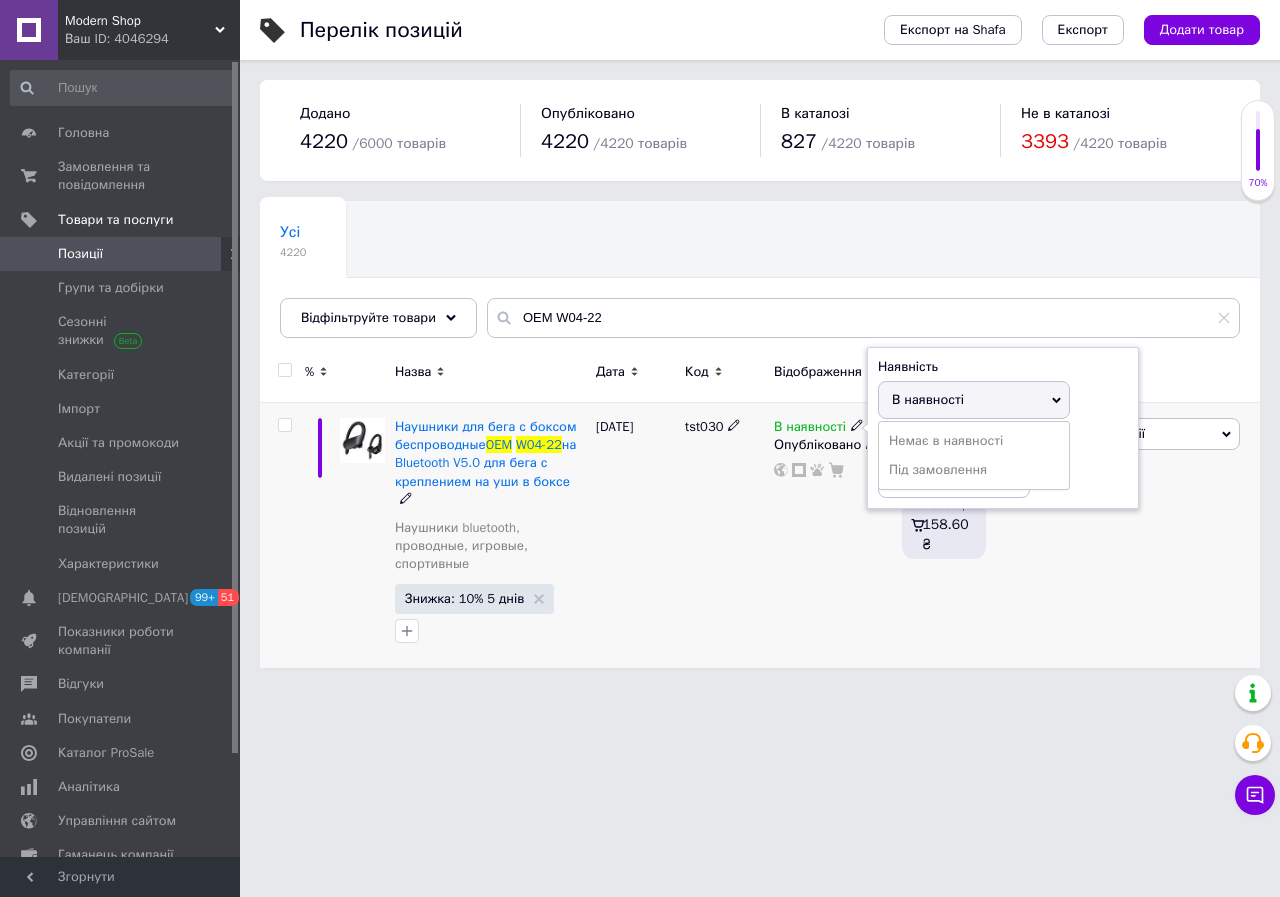 drag, startPoint x: 897, startPoint y: 433, endPoint x: 827, endPoint y: 507, distance: 101.862656 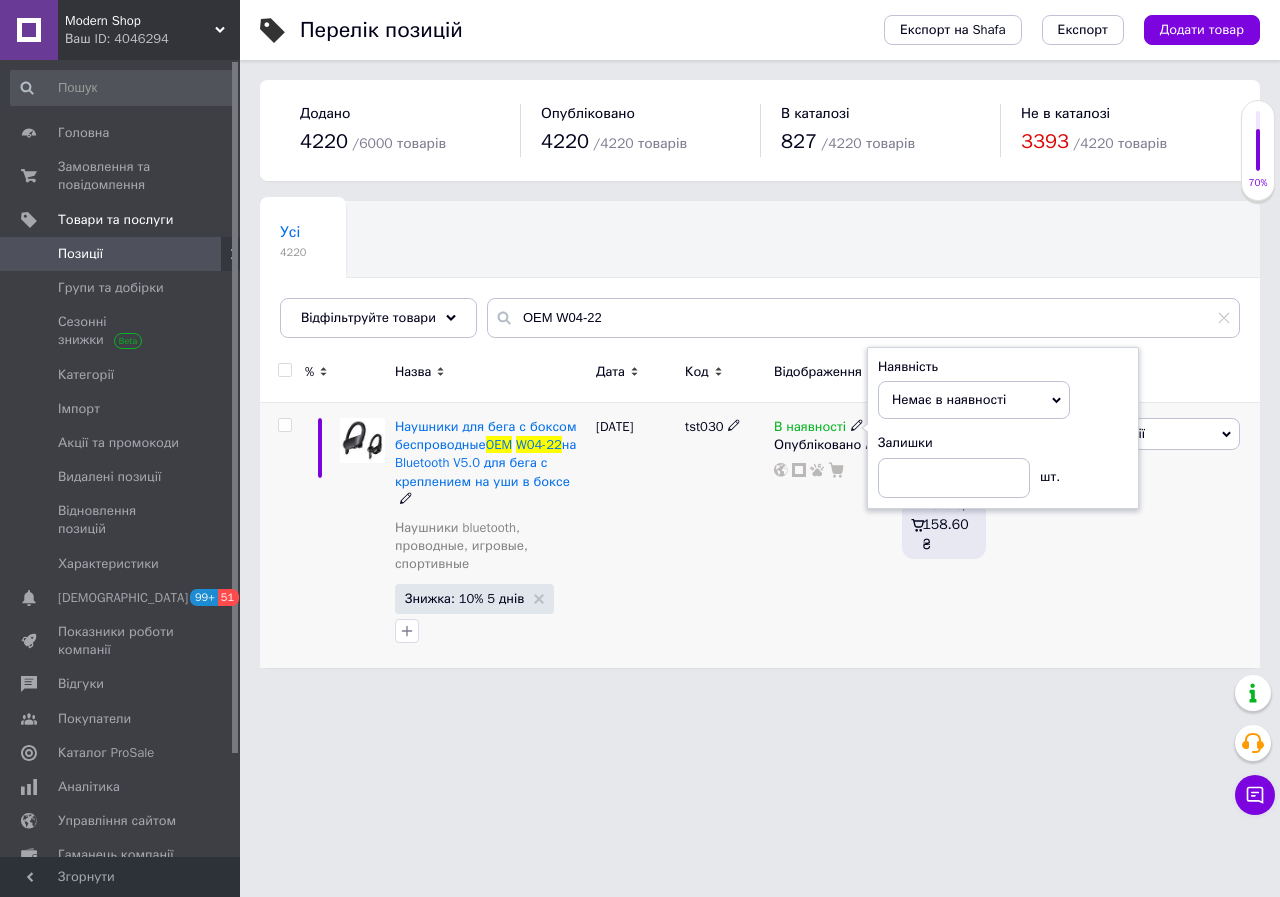 click on "В наявності Наявність Немає в наявності В наявності Під замовлення Залишки шт. Опубліковано" at bounding box center (833, 535) 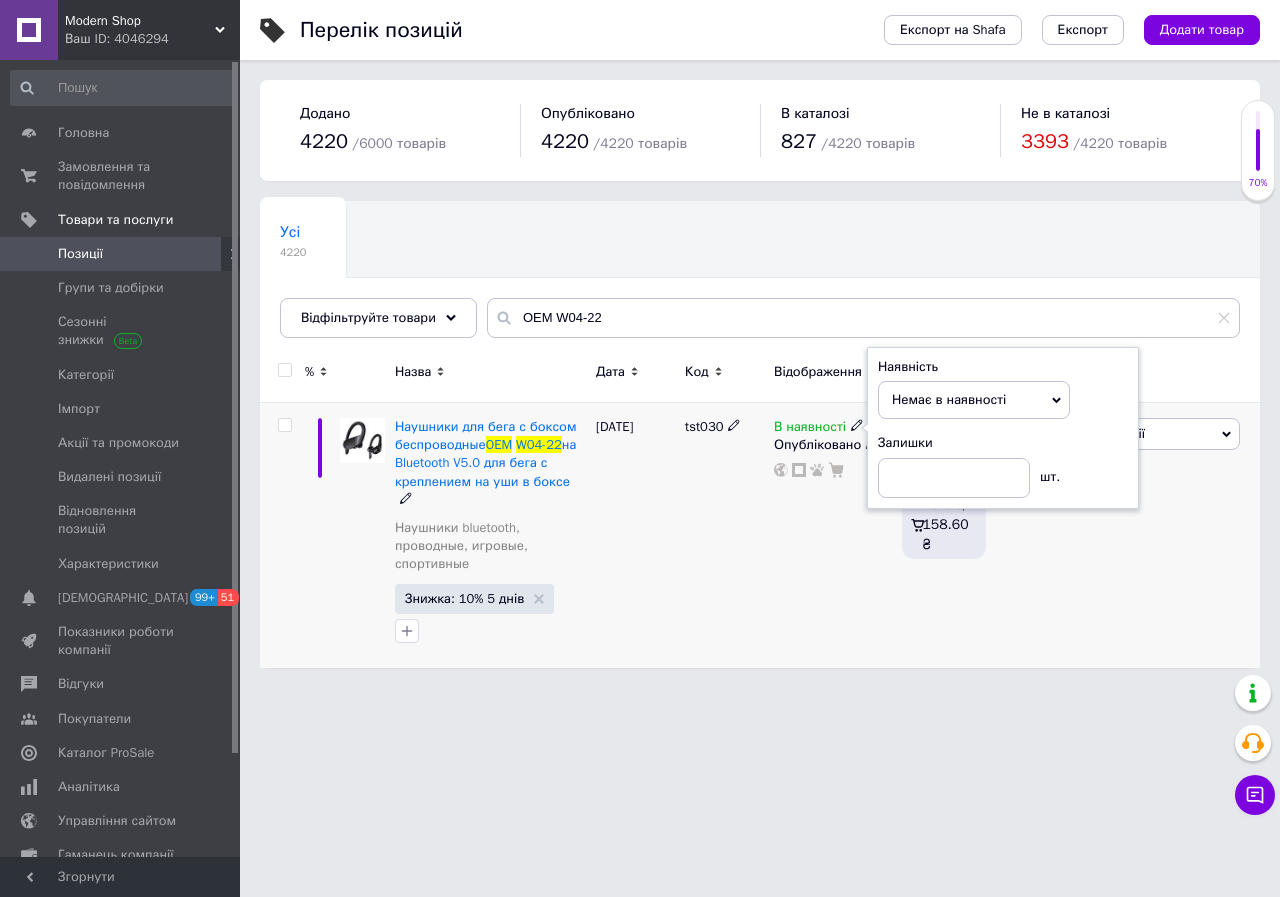 click on "В наявності Наявність Немає в наявності В наявності Під замовлення Залишки шт. Опубліковано" at bounding box center (833, 535) 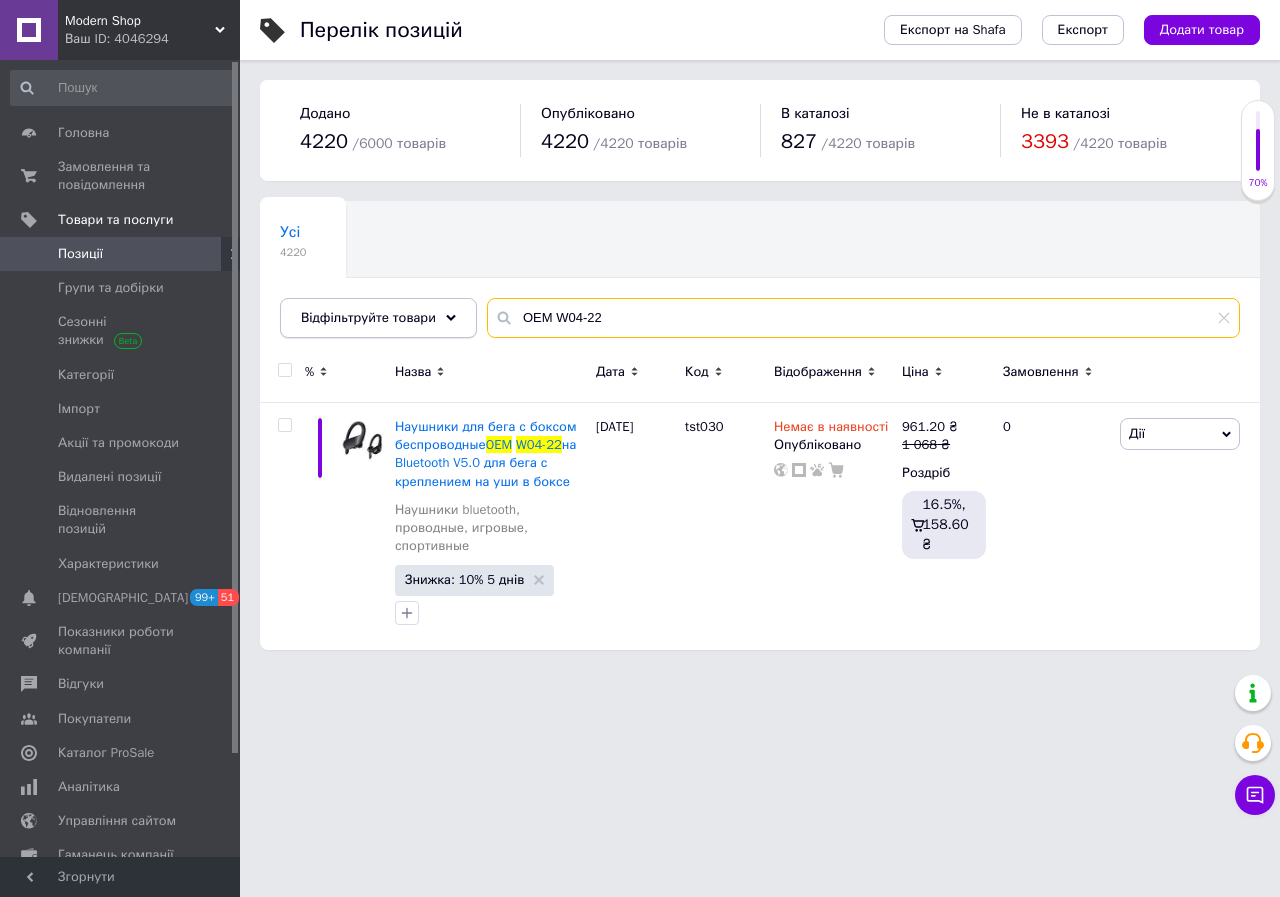 drag, startPoint x: 524, startPoint y: 315, endPoint x: 466, endPoint y: 321, distance: 58.30952 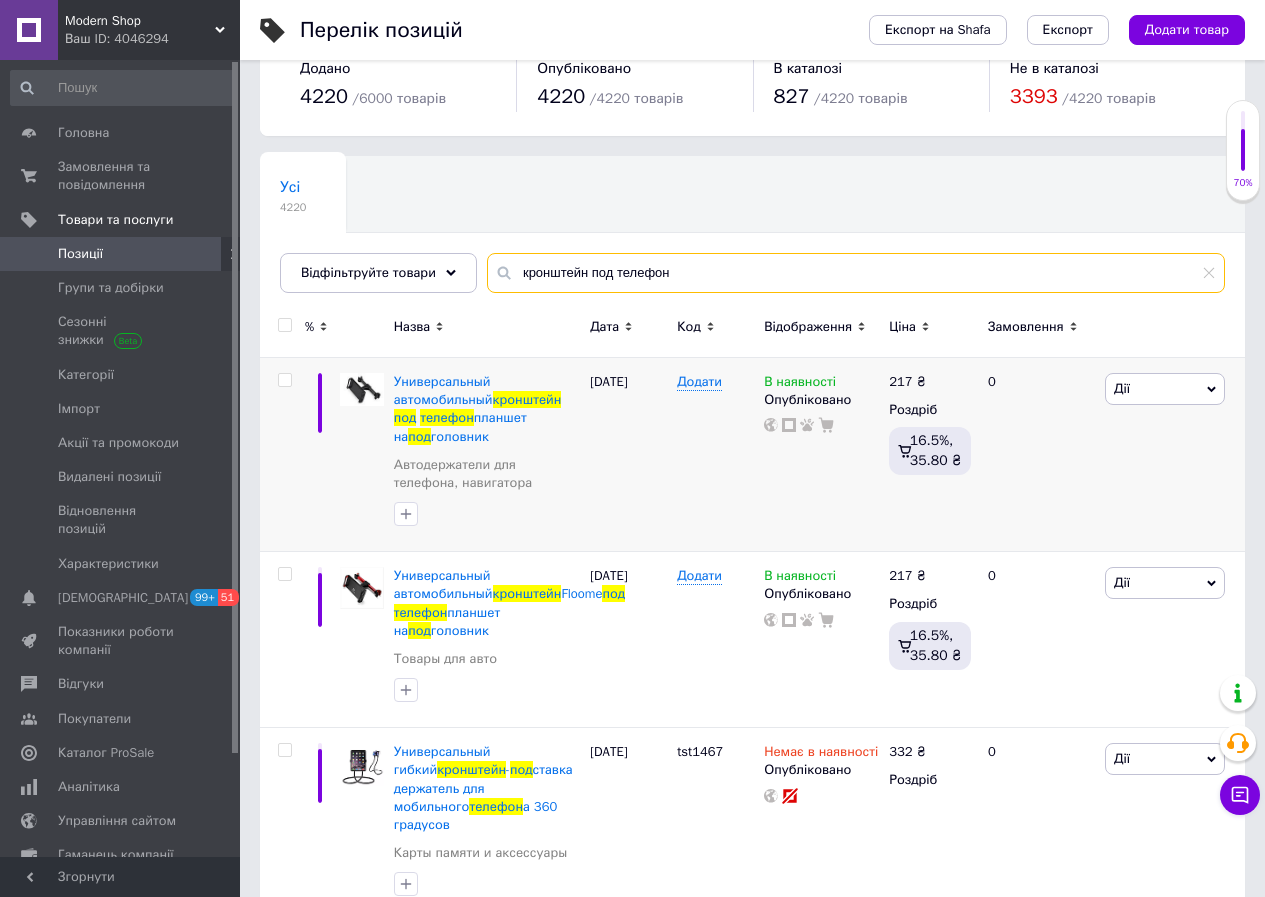 scroll, scrollTop: 50, scrollLeft: 0, axis: vertical 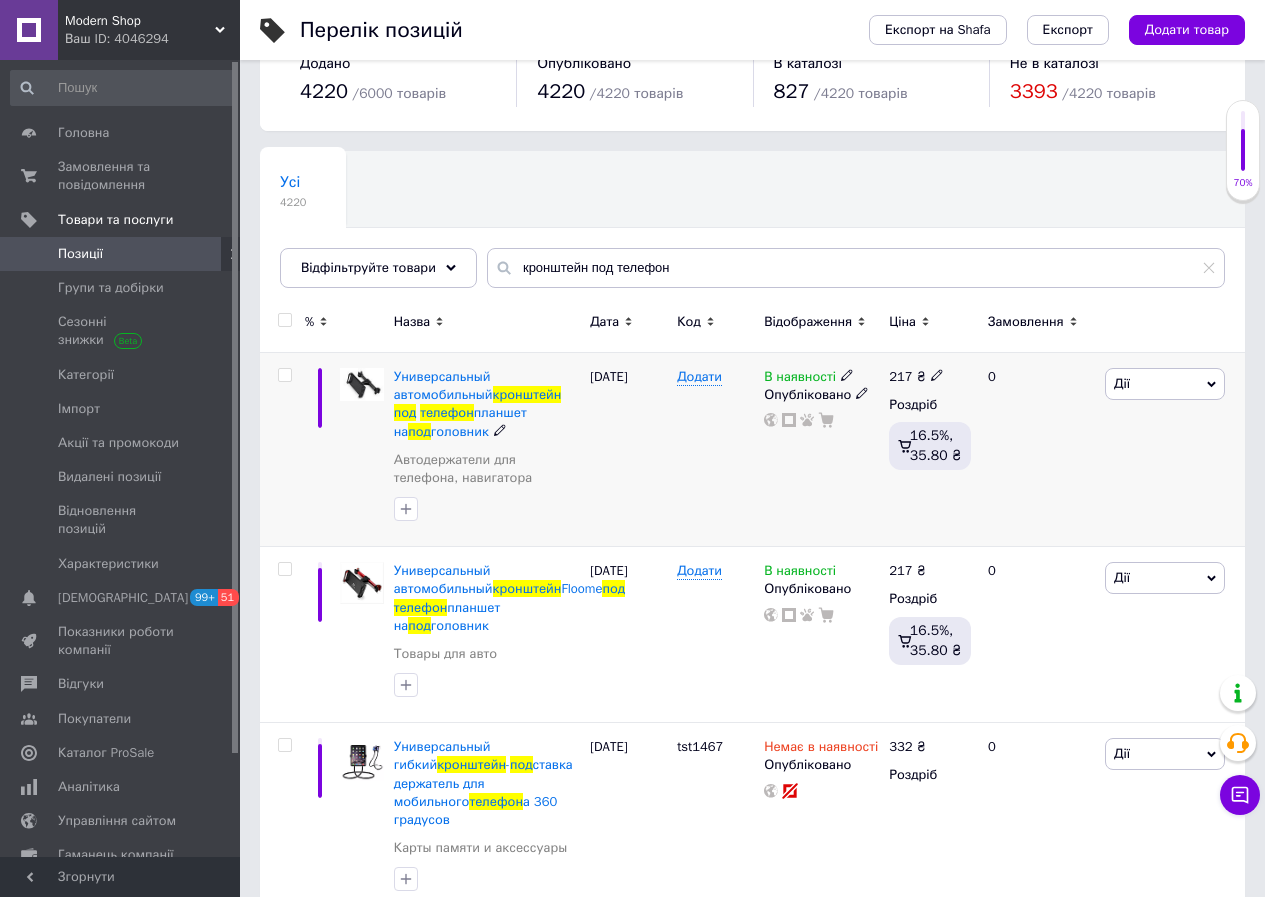drag, startPoint x: 796, startPoint y: 374, endPoint x: 841, endPoint y: 387, distance: 46.840153 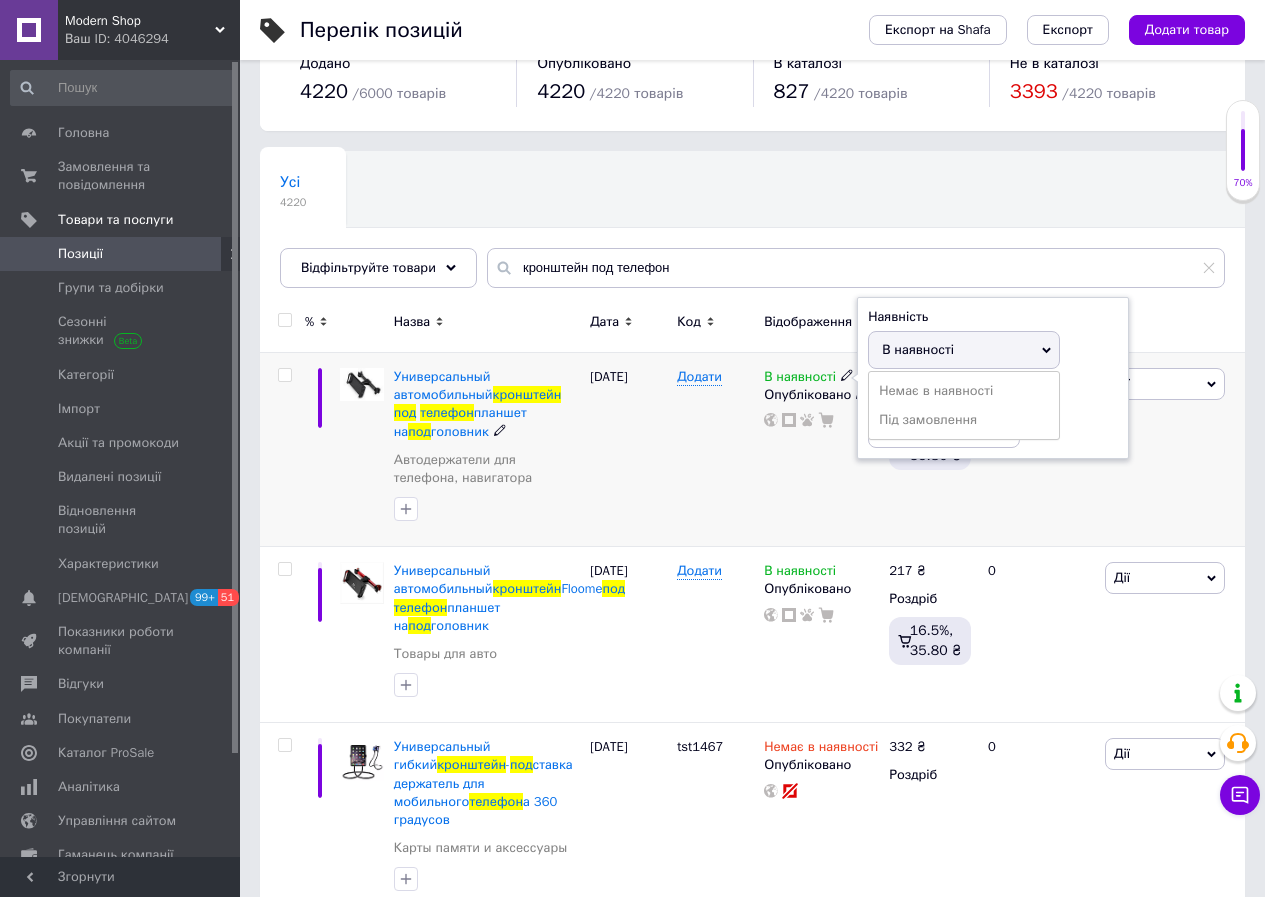 drag, startPoint x: 853, startPoint y: 388, endPoint x: 810, endPoint y: 463, distance: 86.4523 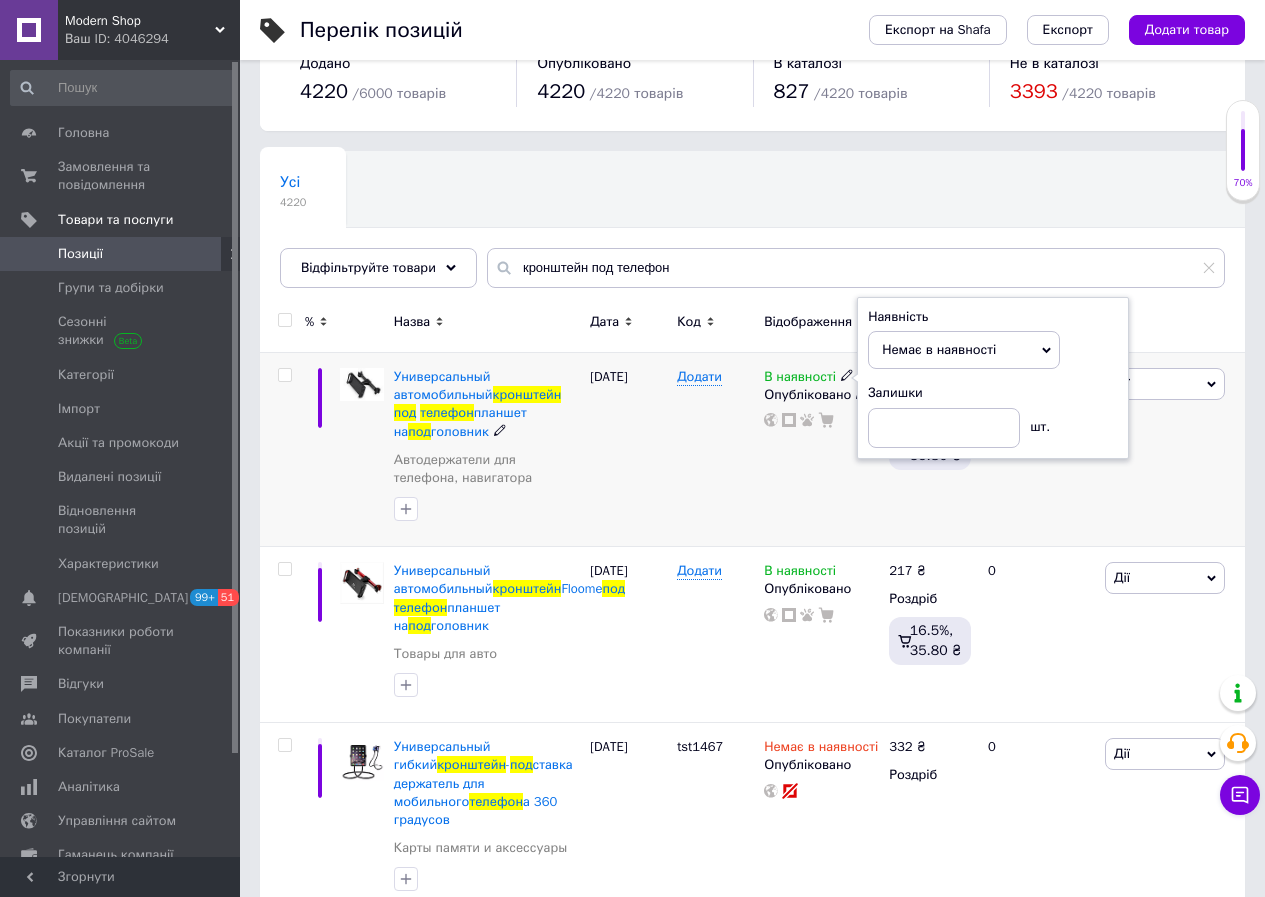 drag, startPoint x: 799, startPoint y: 494, endPoint x: 793, endPoint y: 536, distance: 42.426407 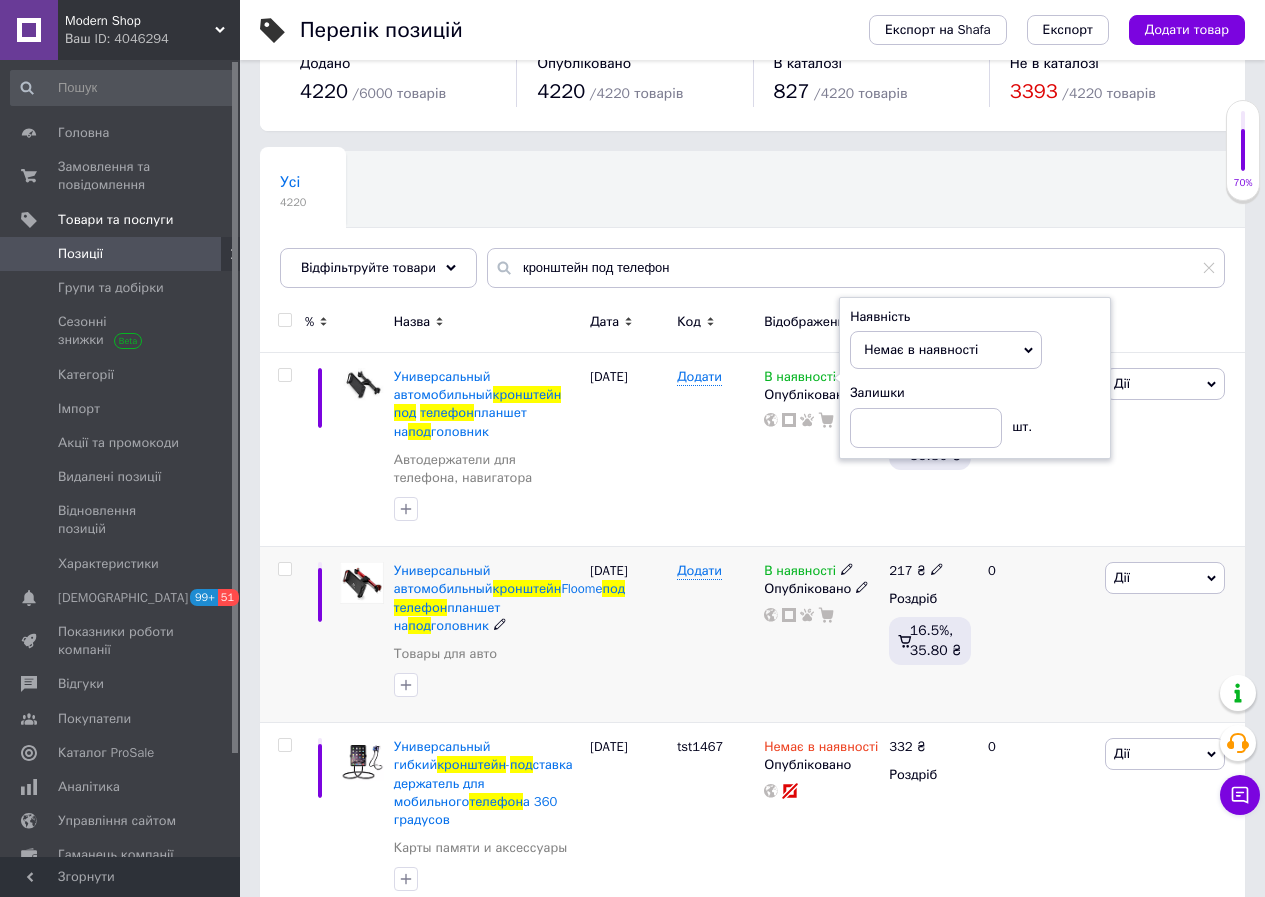 click on "В наявності" at bounding box center [800, 573] 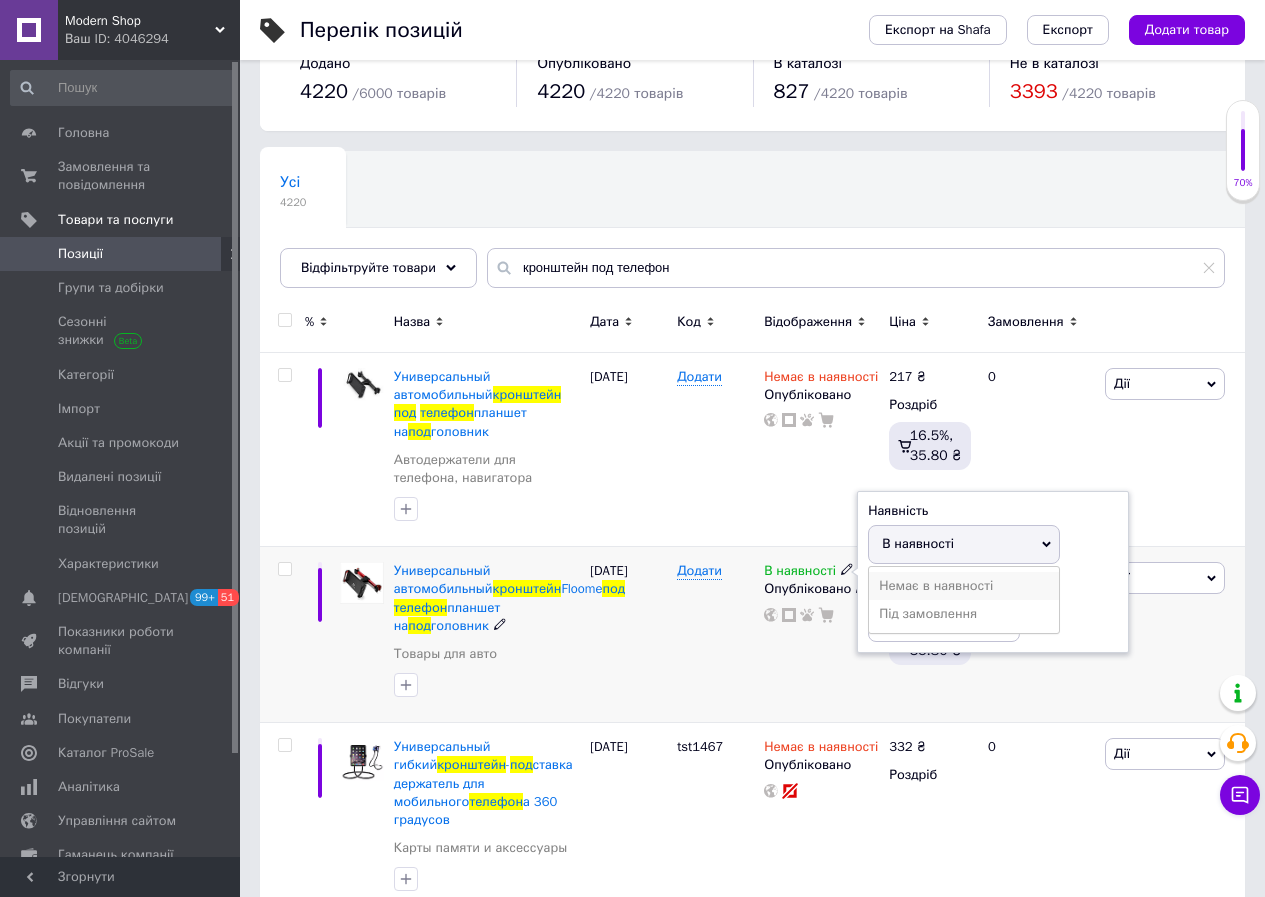 drag, startPoint x: 877, startPoint y: 584, endPoint x: 788, endPoint y: 548, distance: 96.00521 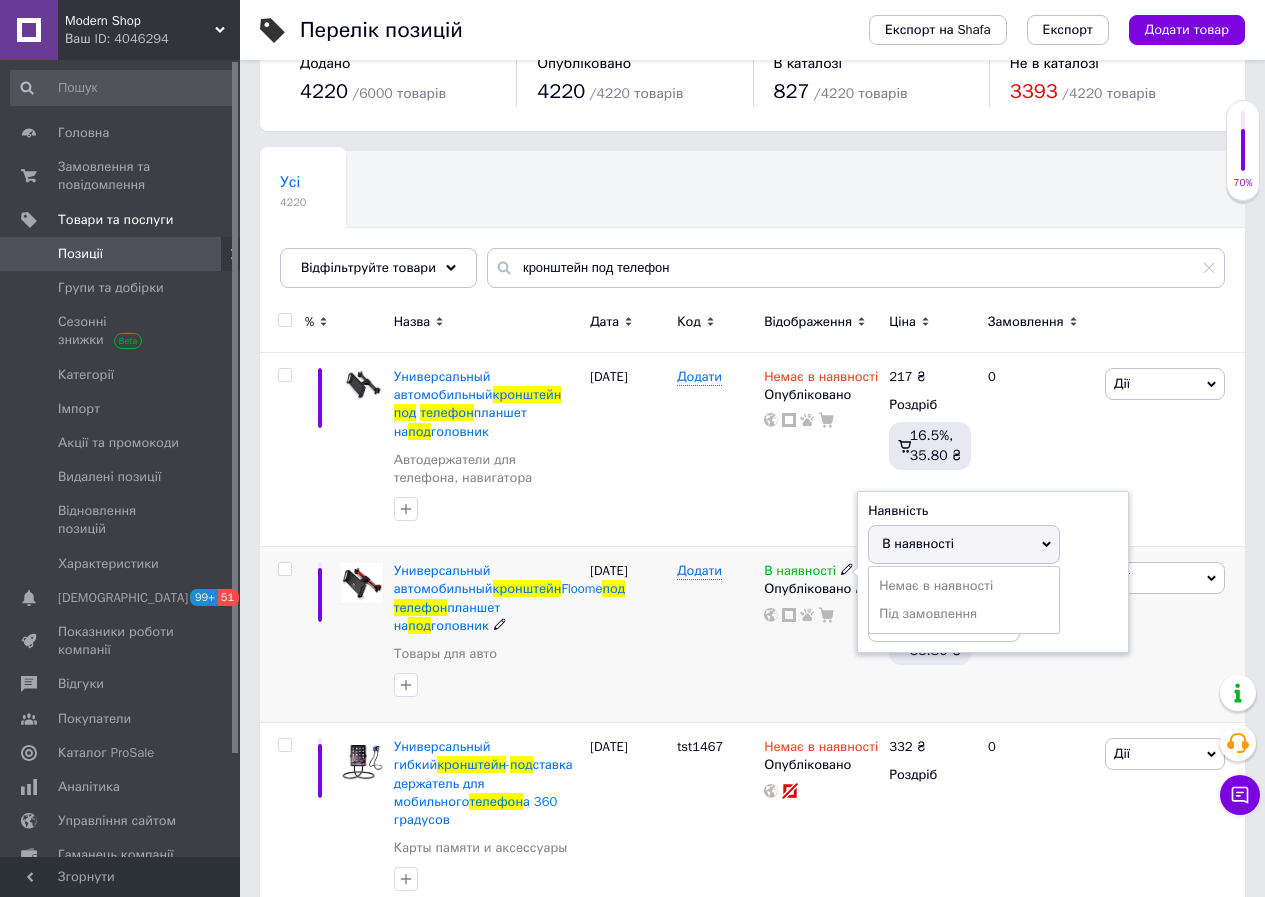 click on "Немає в наявності" at bounding box center (964, 586) 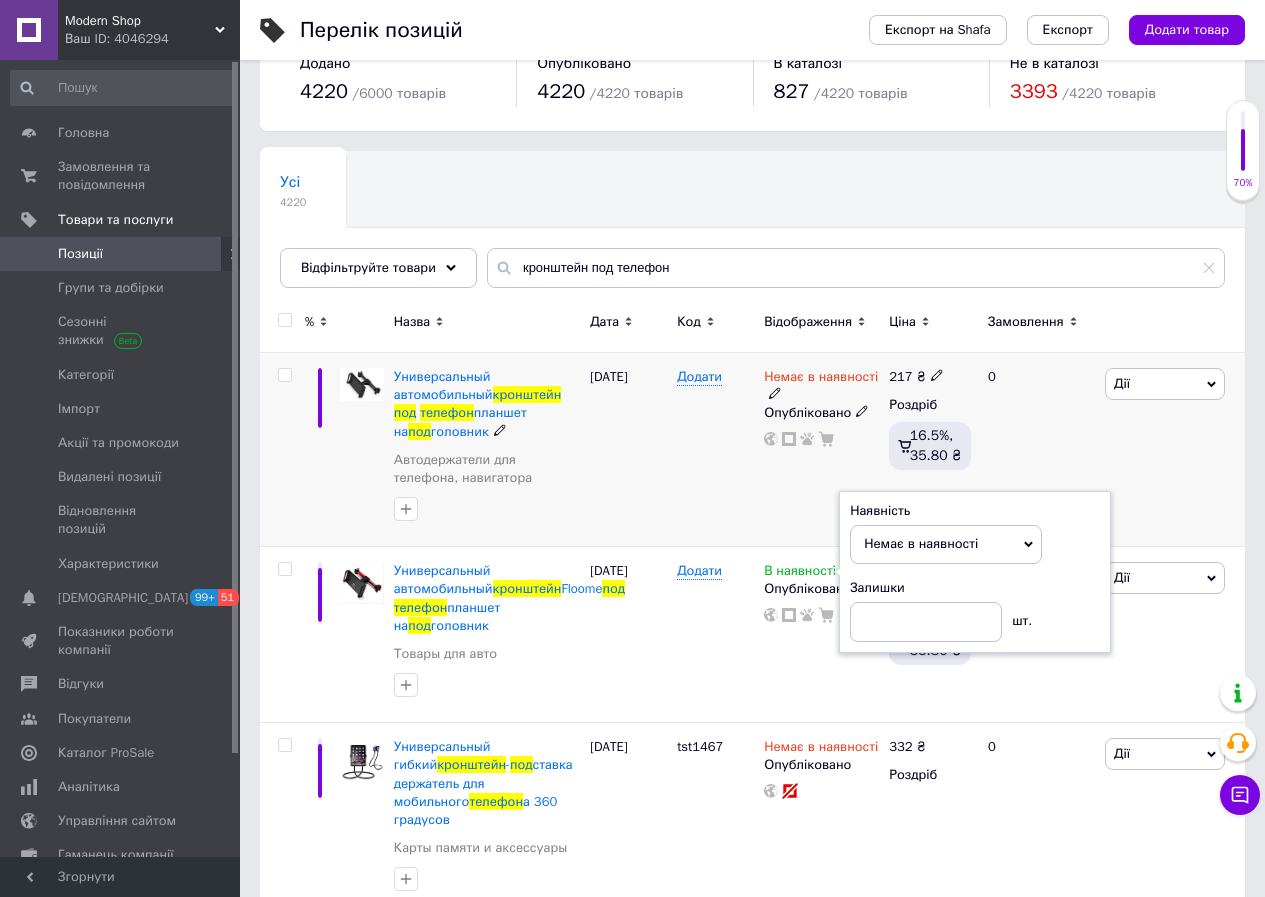 click on "Немає в наявності Опубліковано" at bounding box center [821, 450] 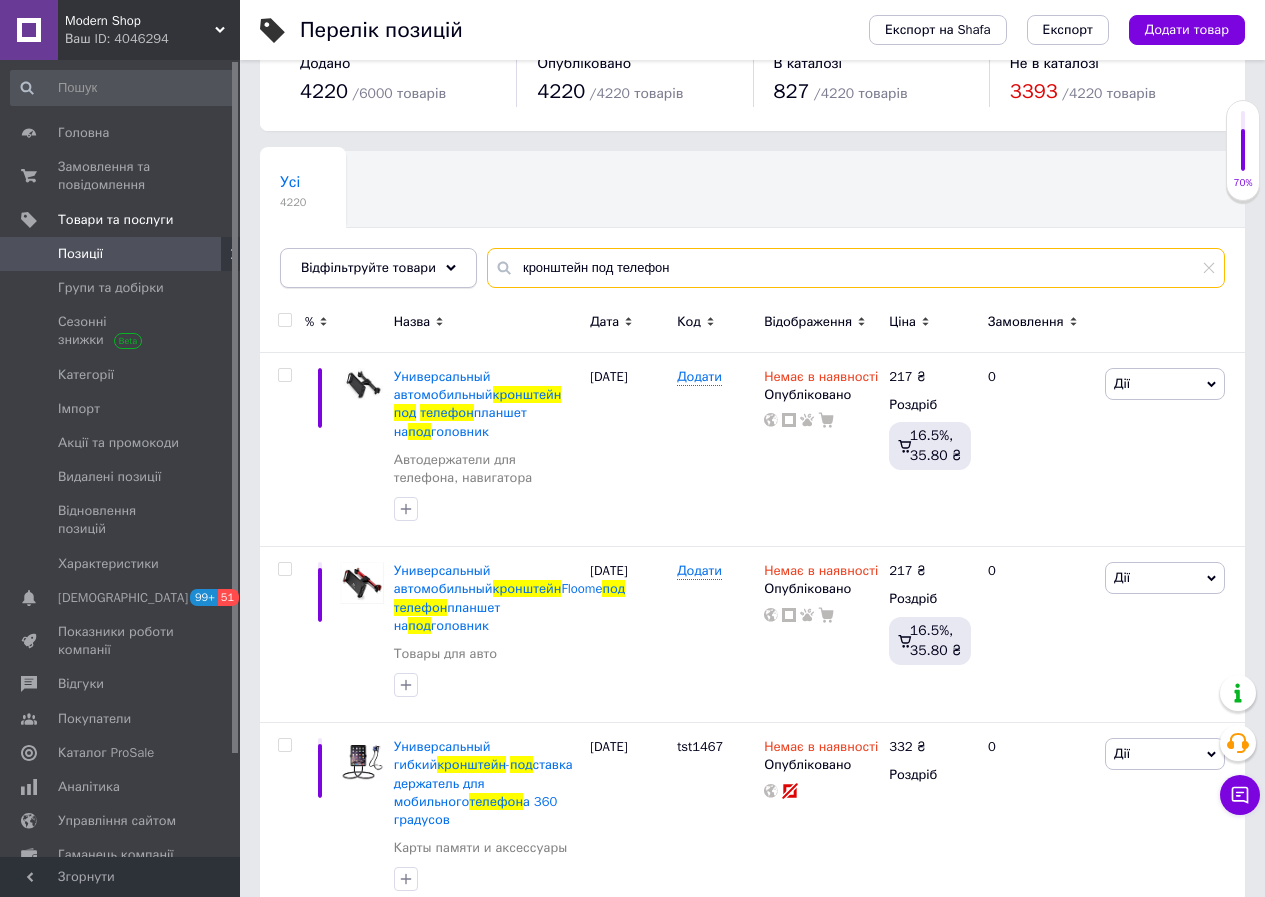 drag, startPoint x: 753, startPoint y: 247, endPoint x: 453, endPoint y: 260, distance: 300.28152 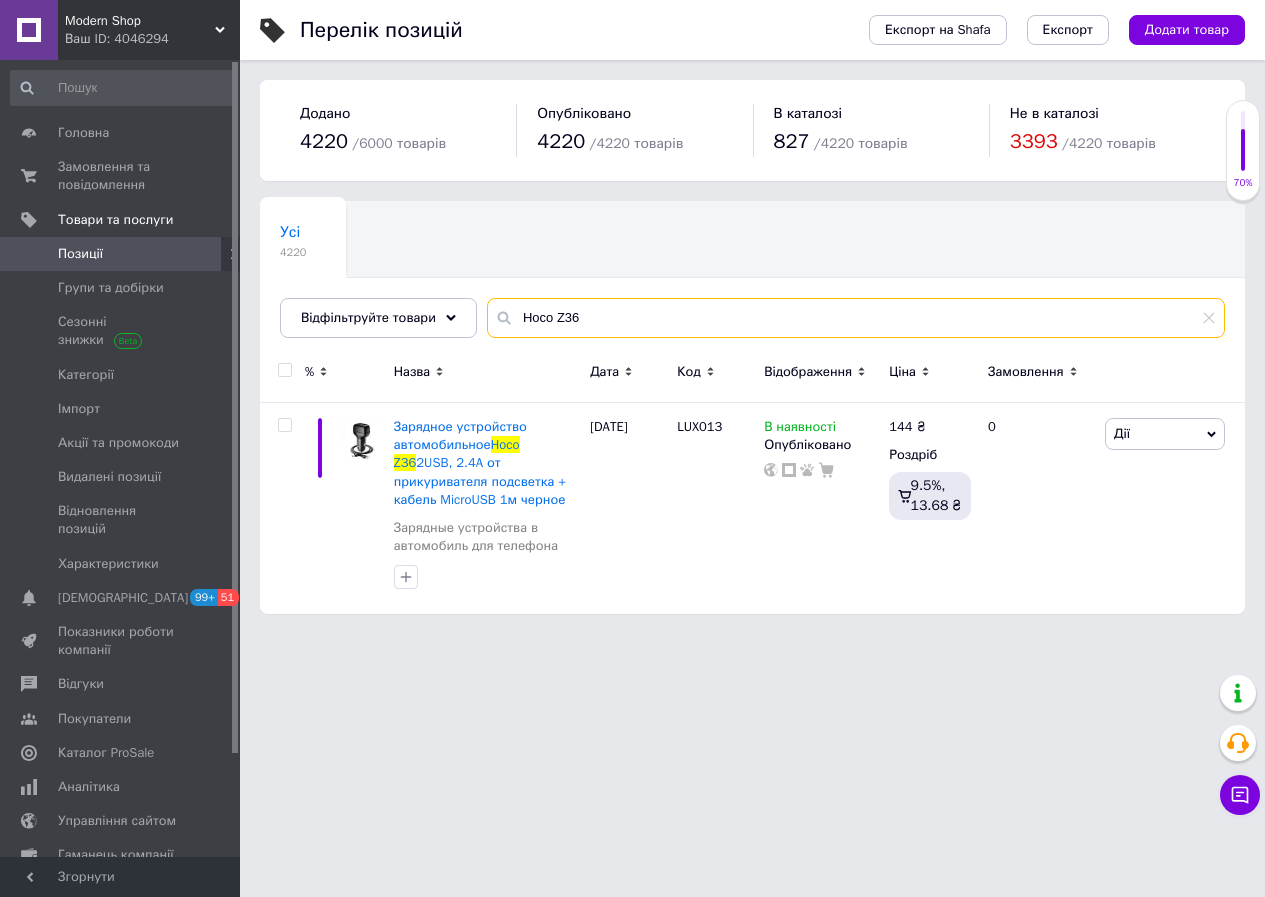 scroll, scrollTop: 0, scrollLeft: 0, axis: both 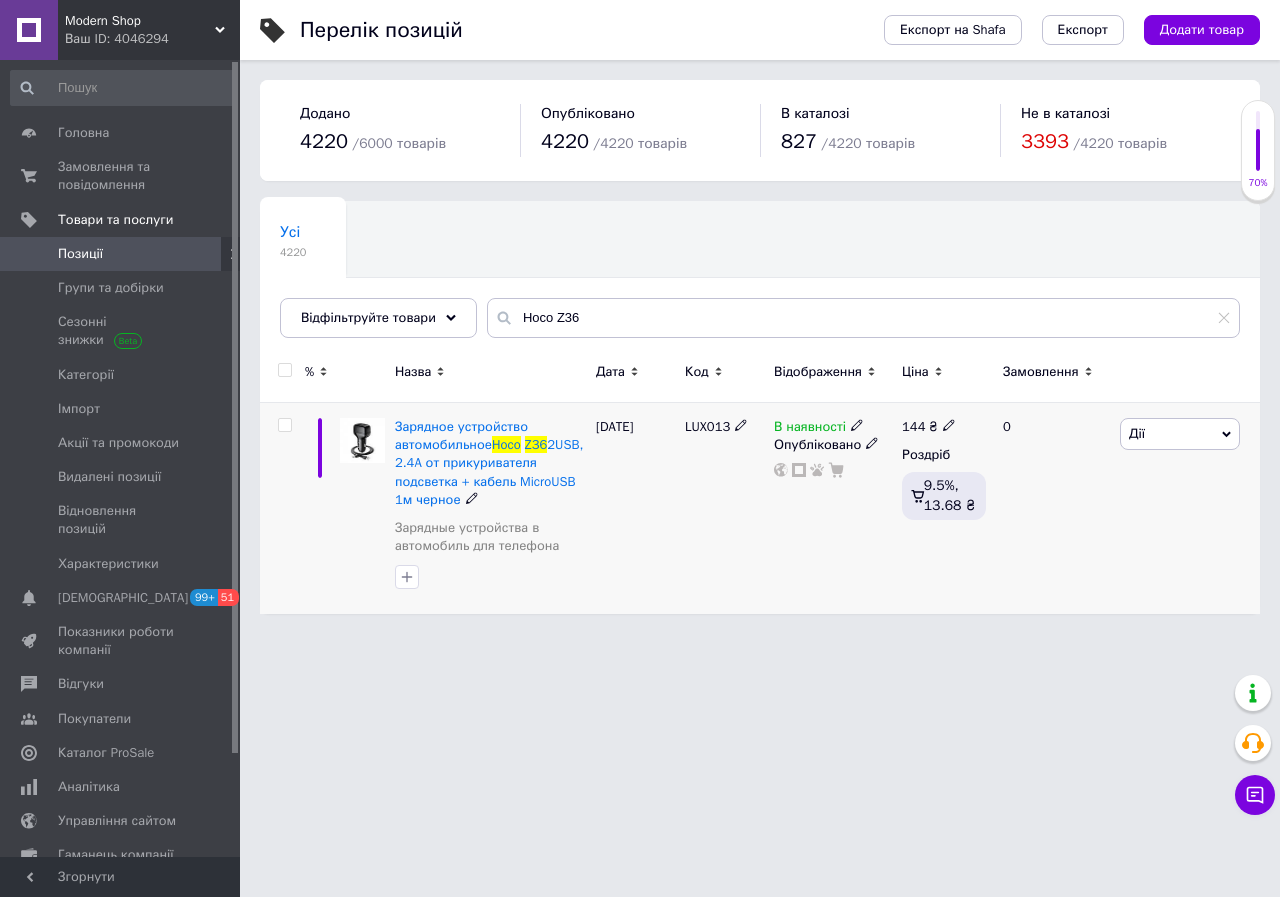 drag, startPoint x: 803, startPoint y: 436, endPoint x: 817, endPoint y: 437, distance: 14.035668 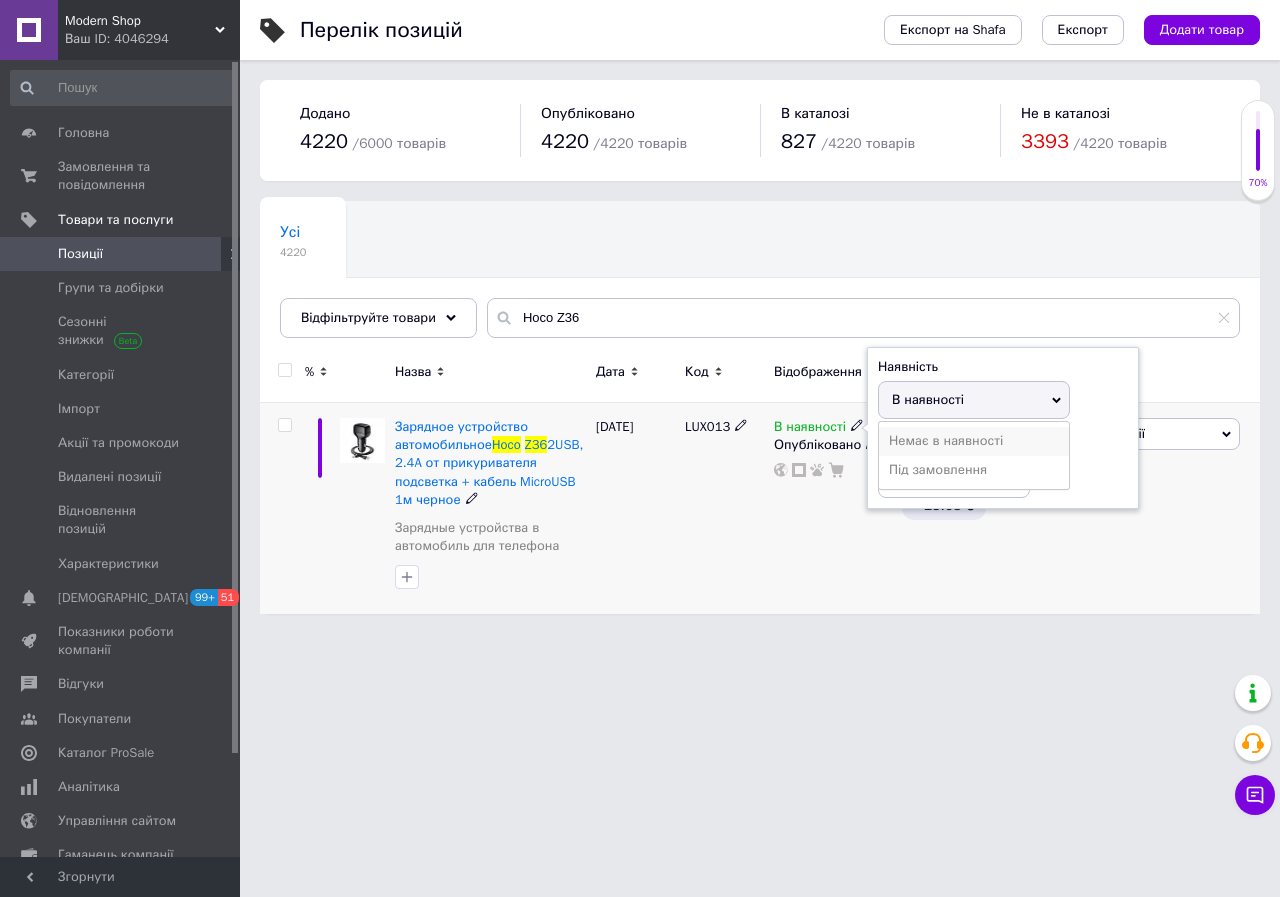 click on "Немає в наявності" at bounding box center [974, 441] 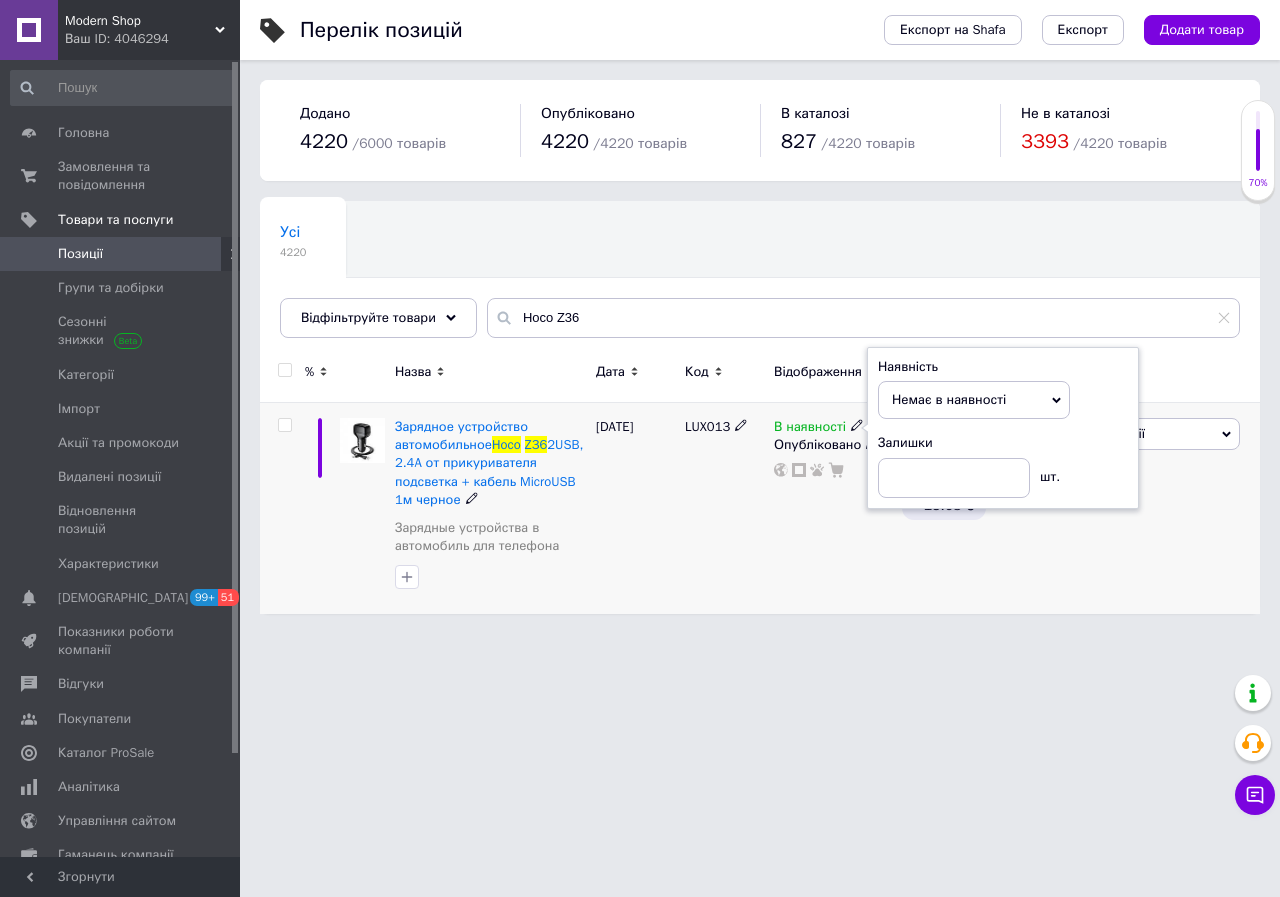click on "В наявності Наявність Немає в наявності В наявності Під замовлення Залишки шт. Опубліковано" at bounding box center [833, 509] 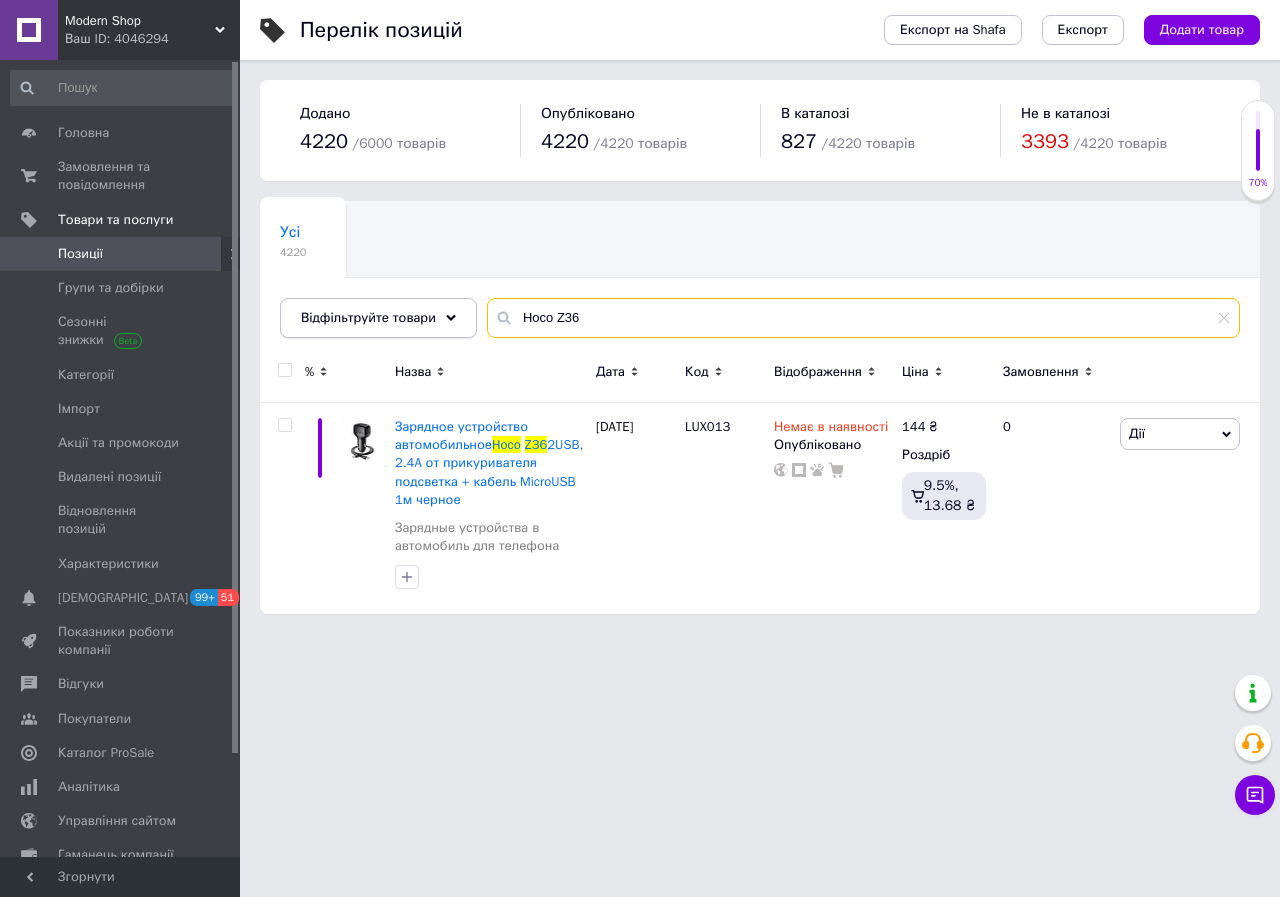 click on "Відфільтруйте товари Hoco Z36" at bounding box center (760, 318) 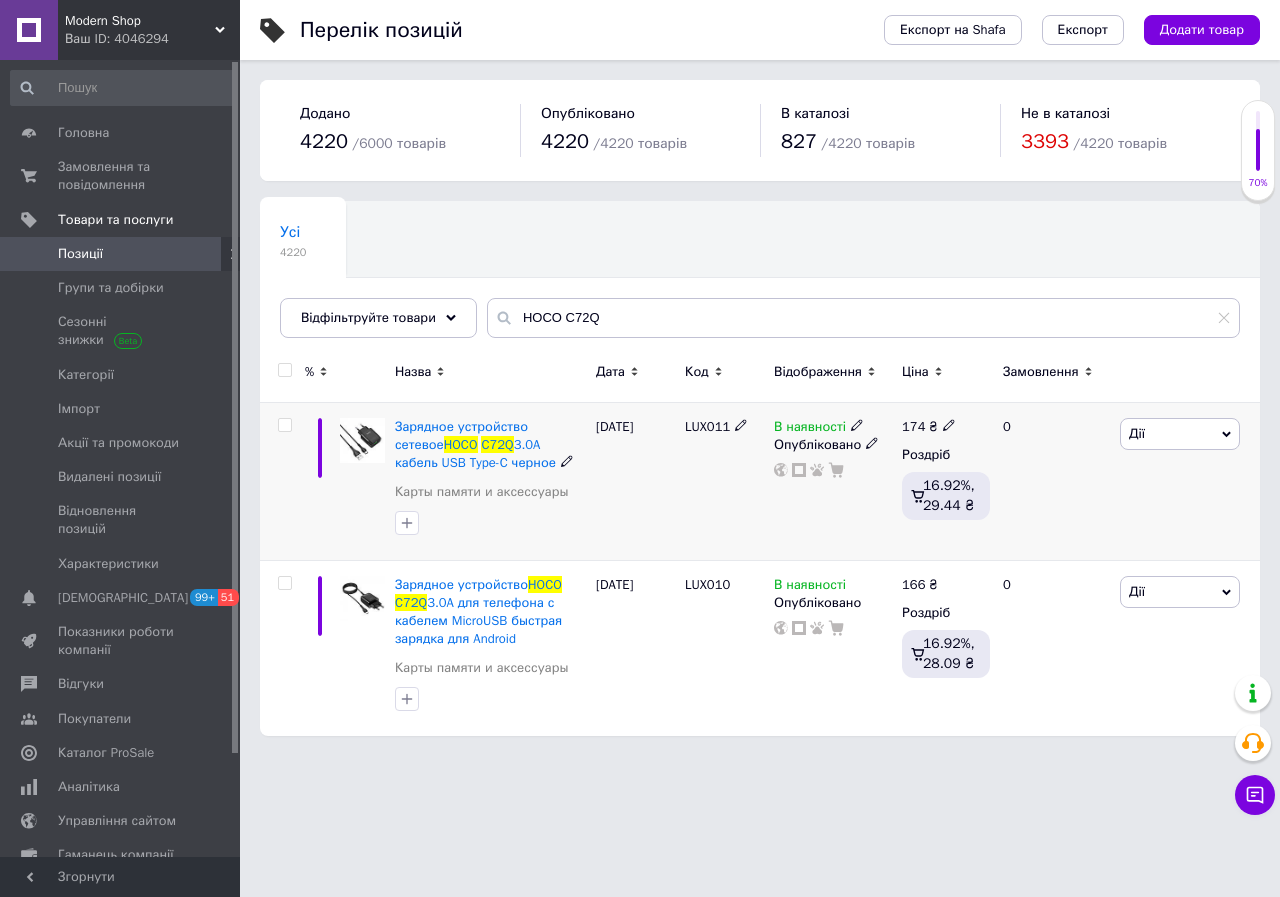 click on "В наявності" at bounding box center (810, 429) 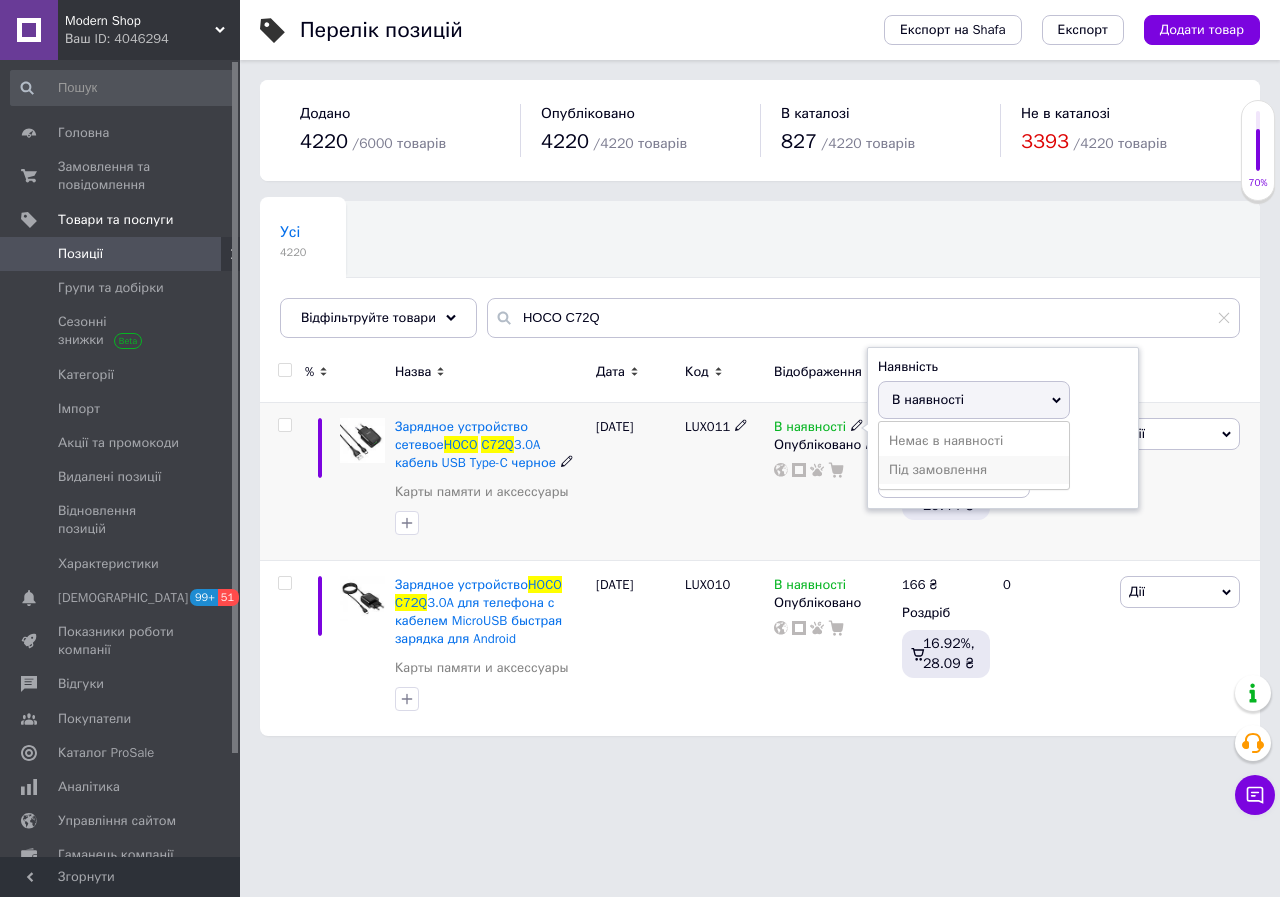 click on "Під замовлення" at bounding box center [974, 470] 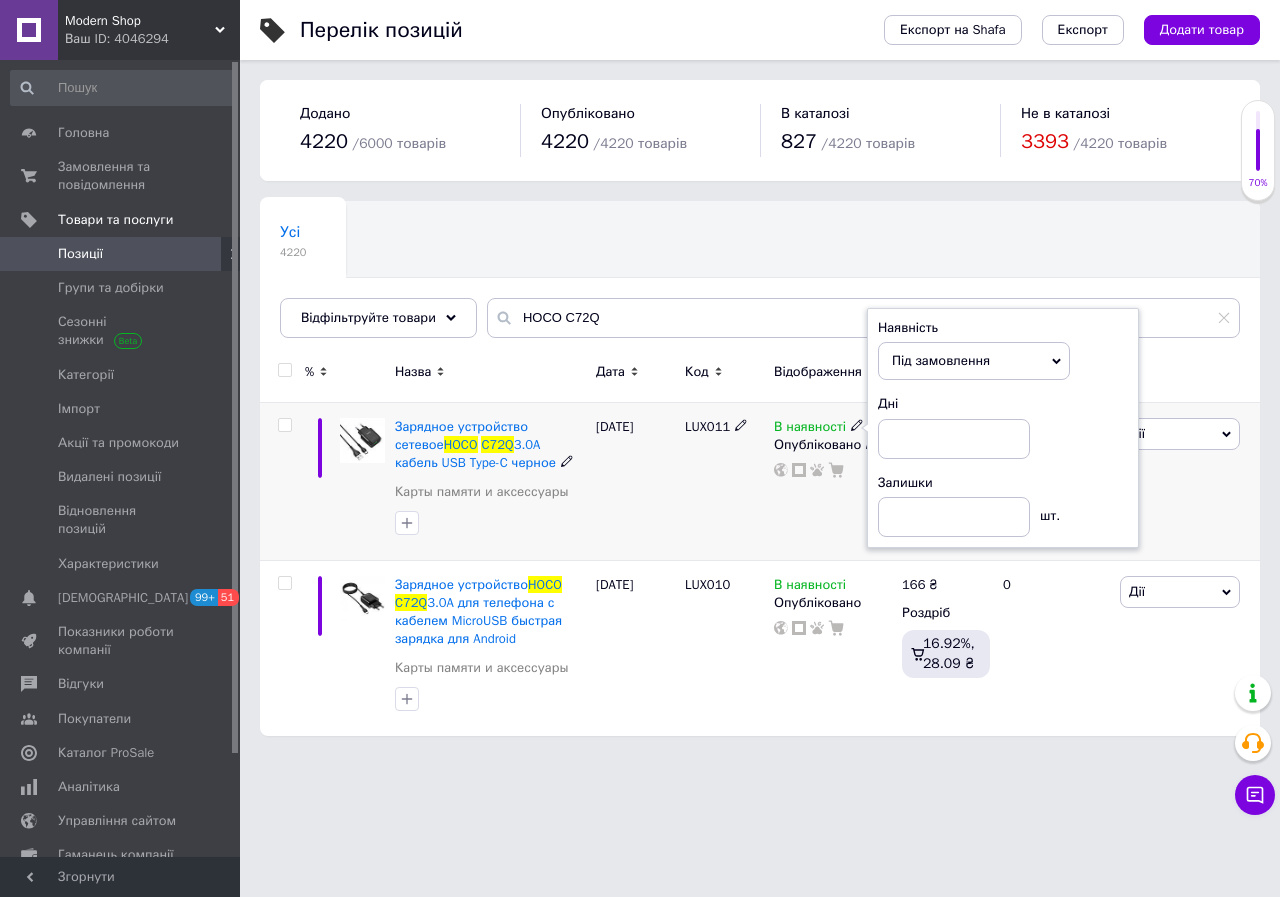 click on "Під замовлення" at bounding box center [941, 360] 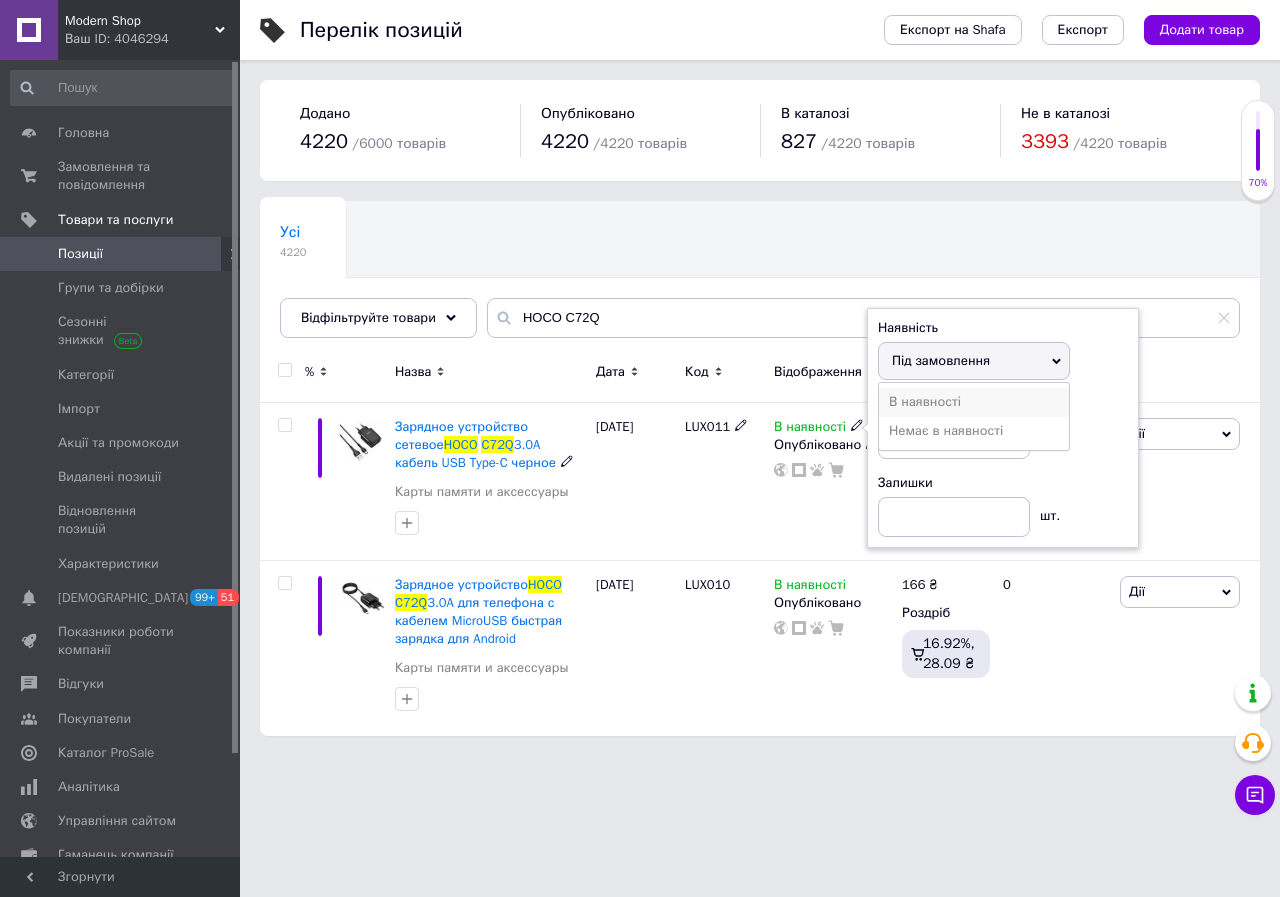click on "В наявності" at bounding box center (974, 402) 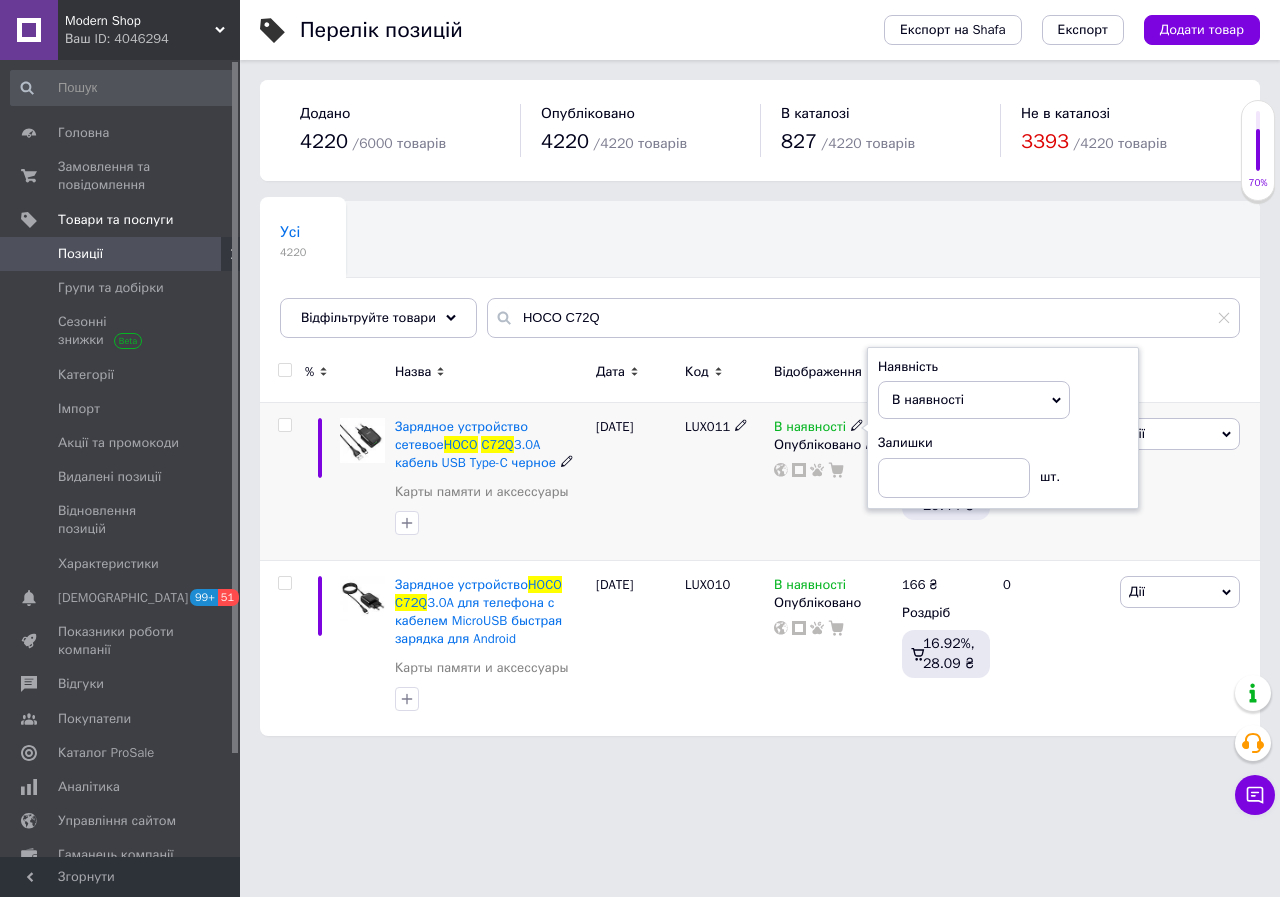 click on "В наявності" at bounding box center [928, 399] 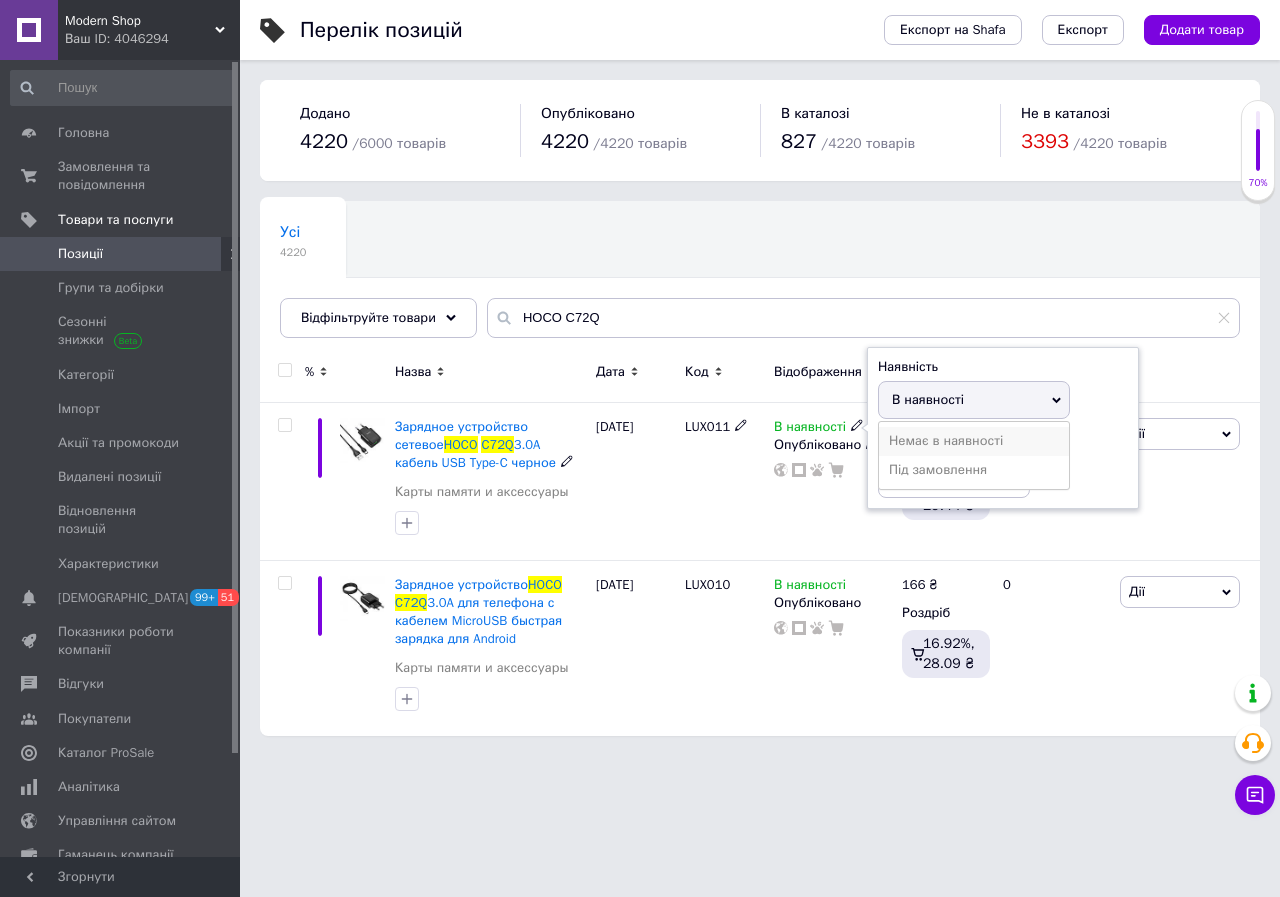 click on "Немає в наявності" at bounding box center [974, 441] 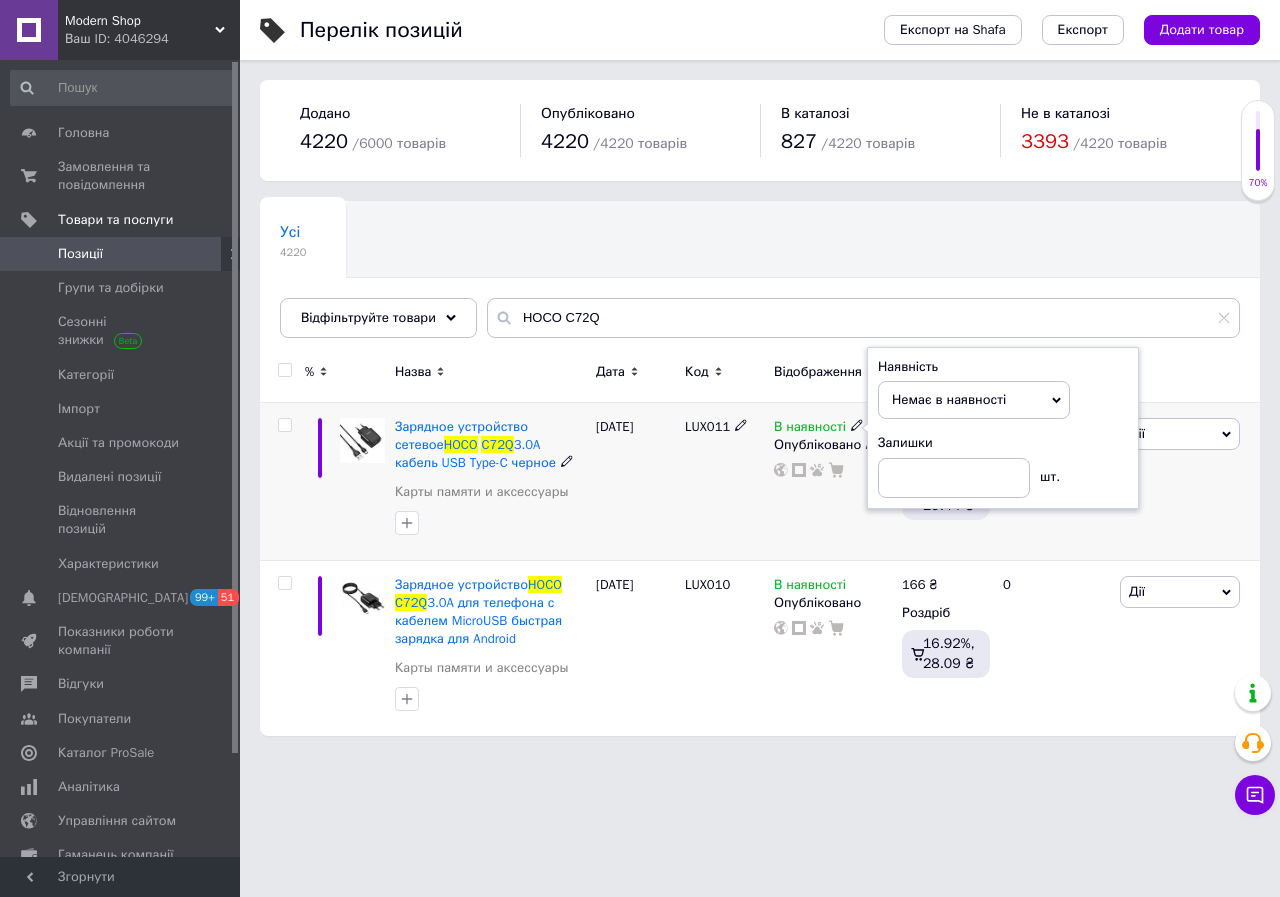 click on "В наявності Наявність Немає в наявності В наявності Під замовлення Залишки шт. Опубліковано" at bounding box center (833, 482) 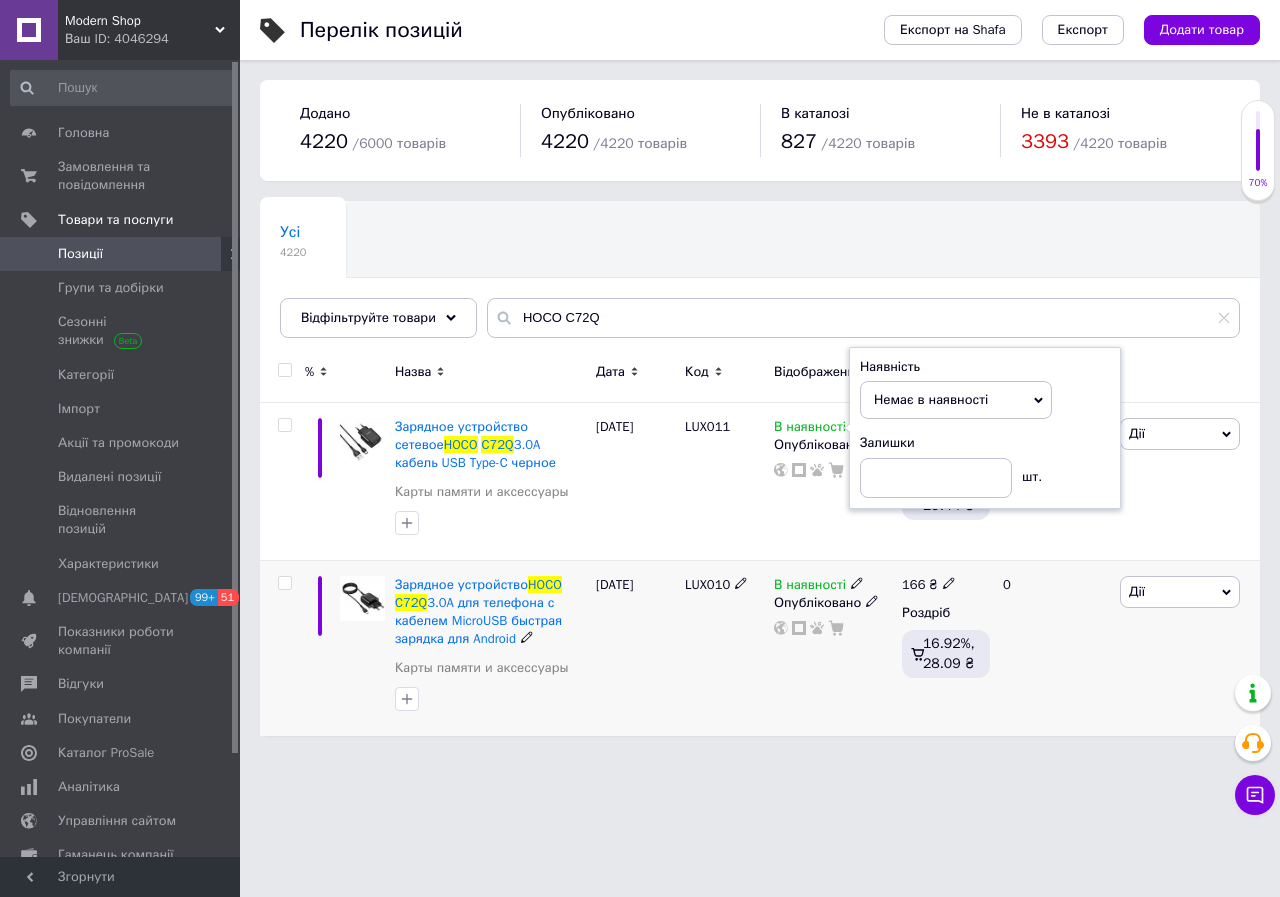 drag, startPoint x: 818, startPoint y: 589, endPoint x: 864, endPoint y: 593, distance: 46.173584 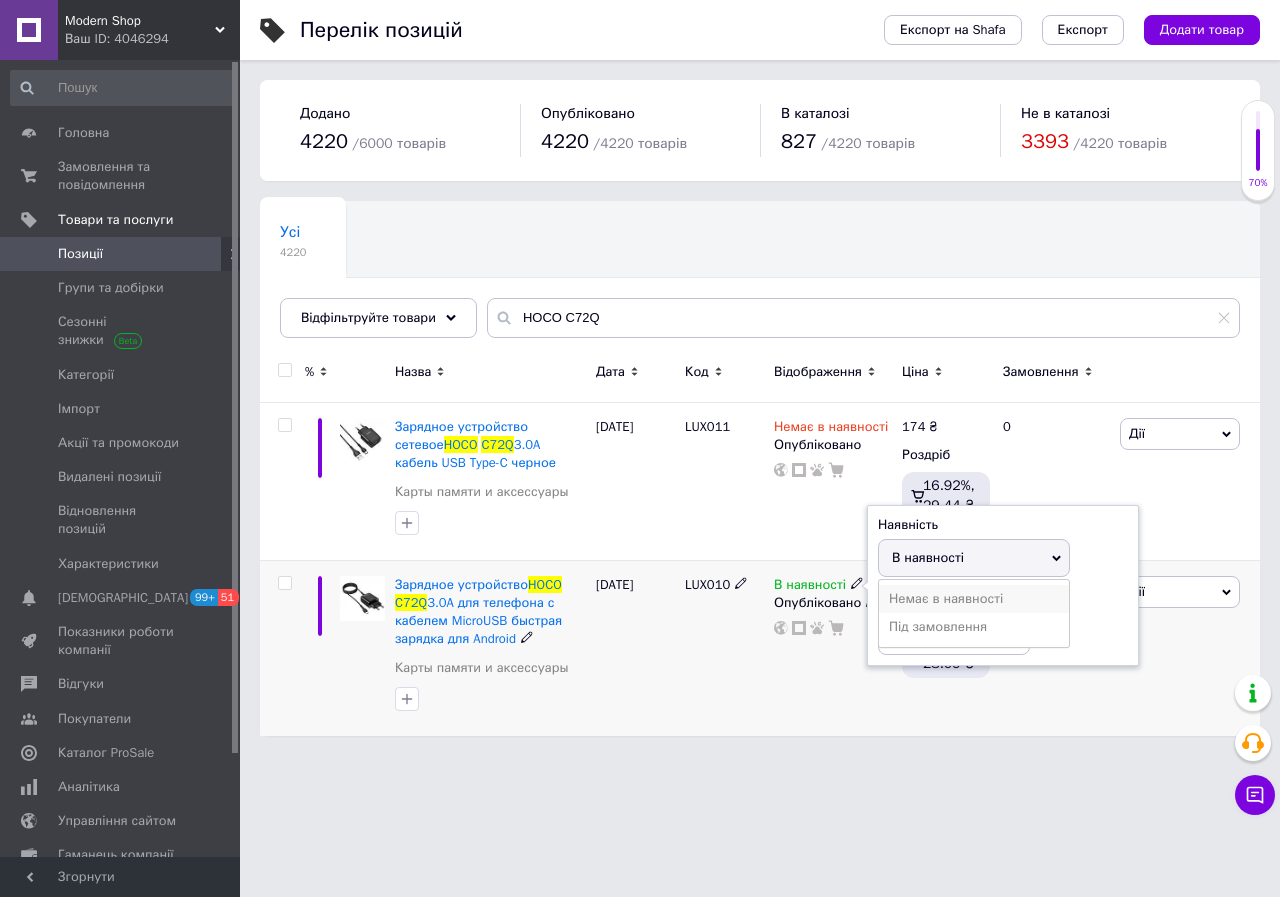 click on "Немає в наявності" at bounding box center [974, 599] 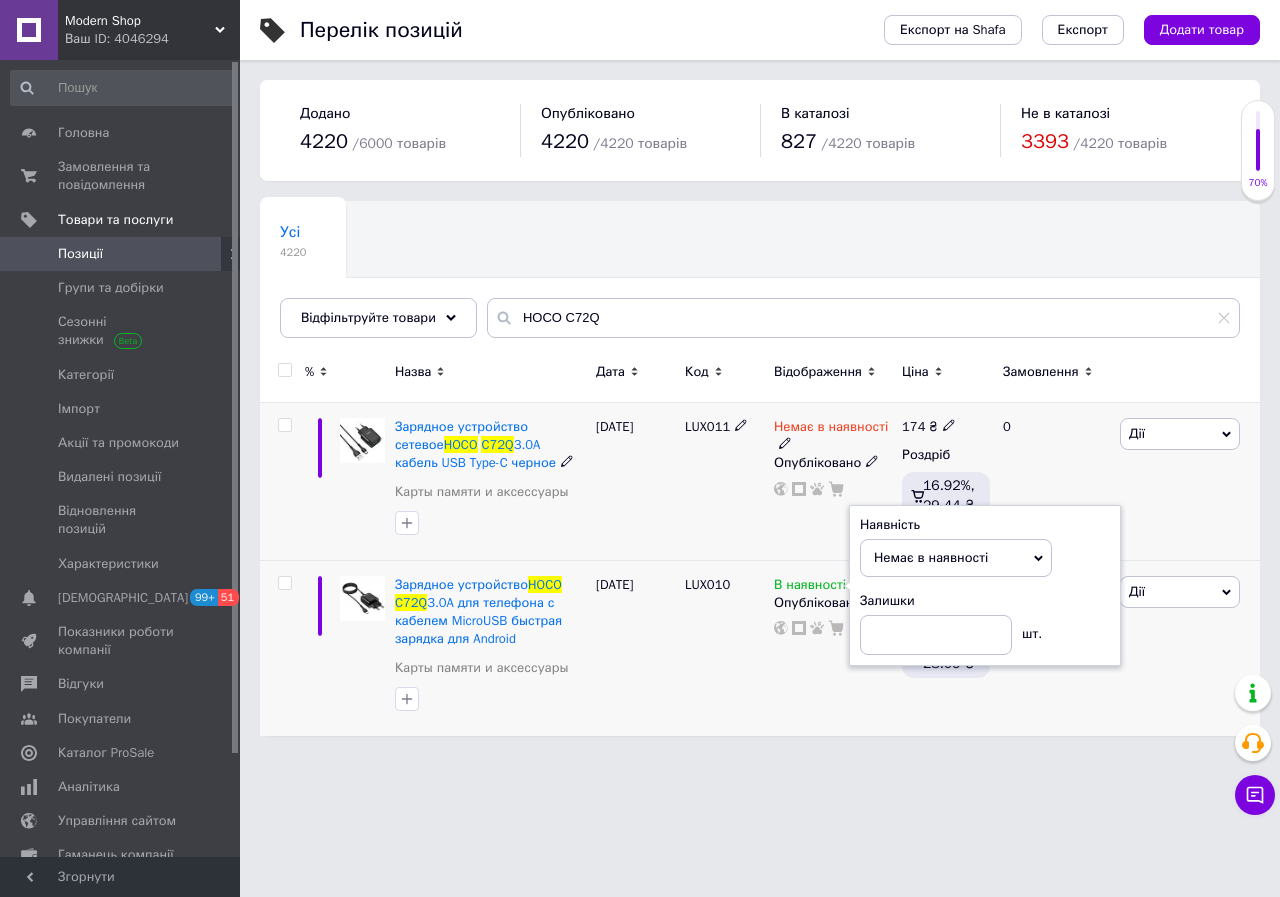 click on "Немає в наявності Опубліковано" at bounding box center [833, 482] 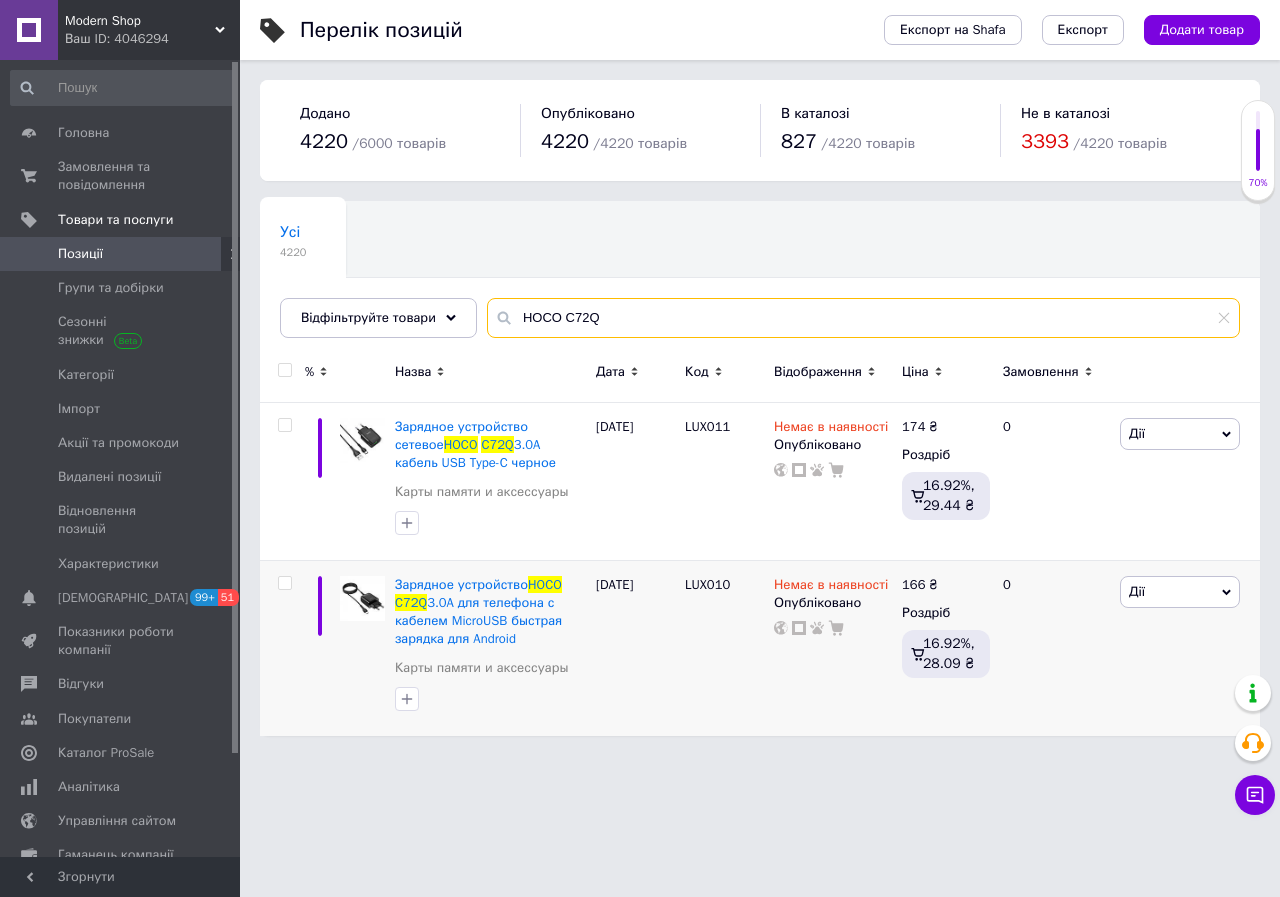 drag, startPoint x: 494, startPoint y: 320, endPoint x: 474, endPoint y: 322, distance: 20.09975 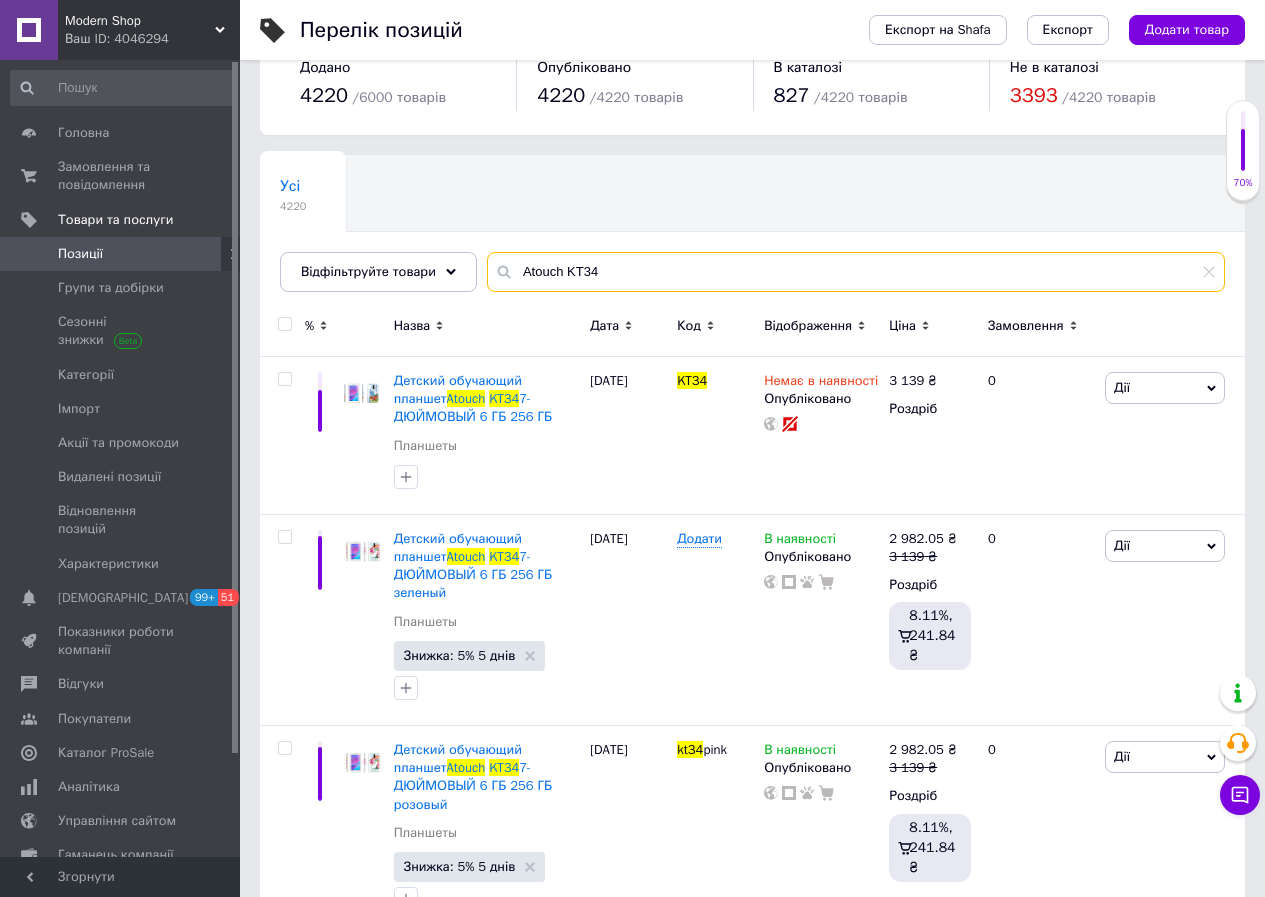 scroll, scrollTop: 69, scrollLeft: 0, axis: vertical 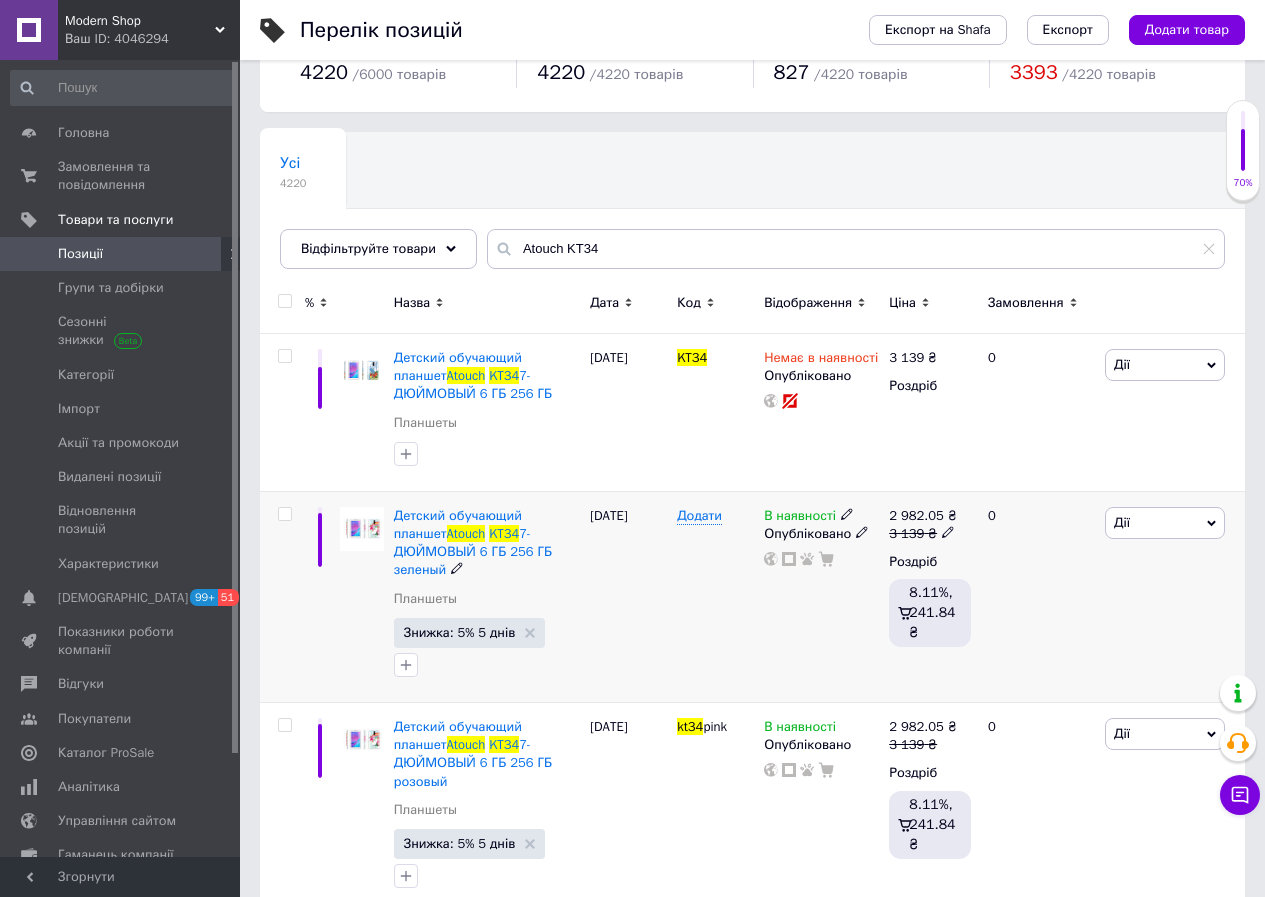 click on "В наявності" at bounding box center (800, 518) 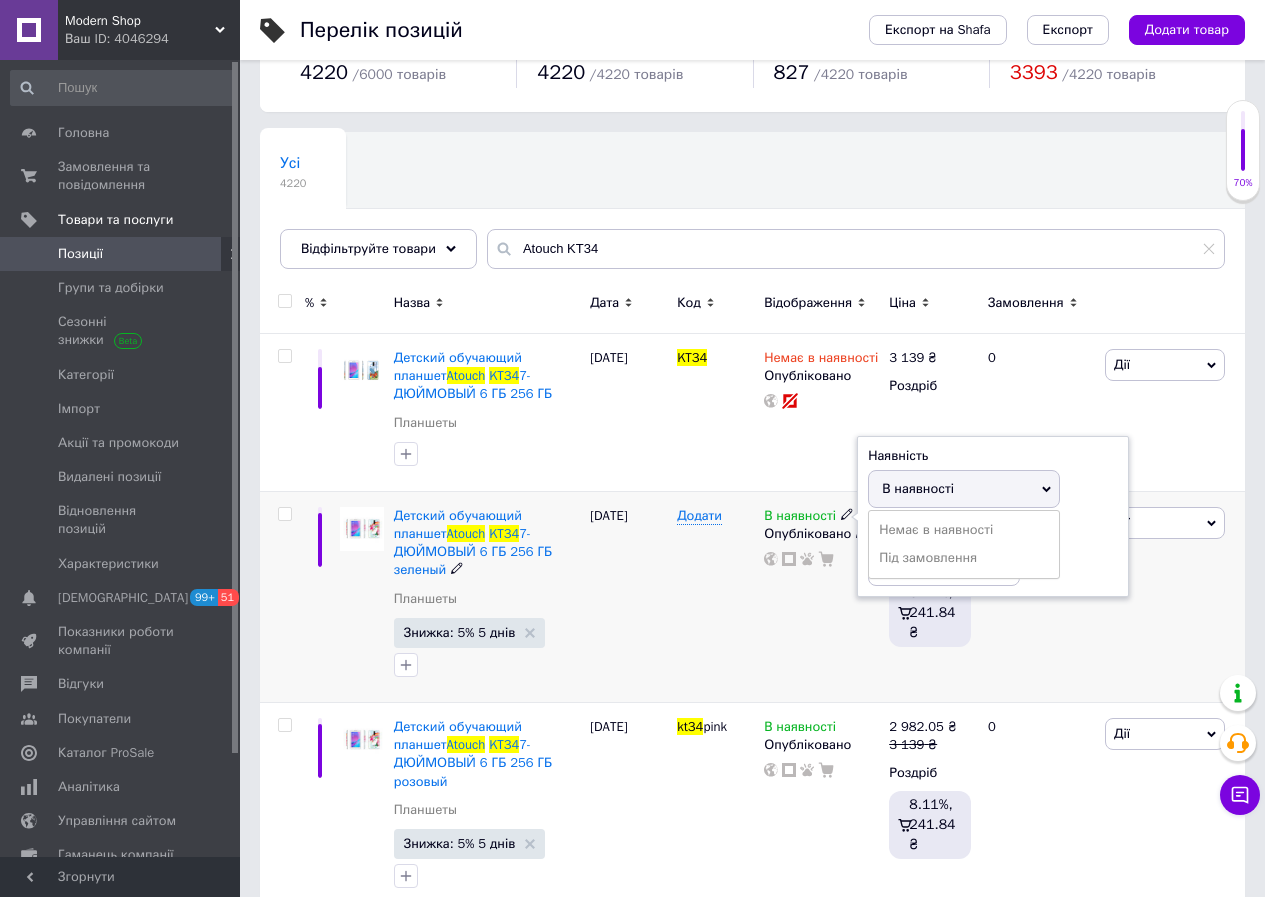 click on "Немає в наявності" at bounding box center [964, 530] 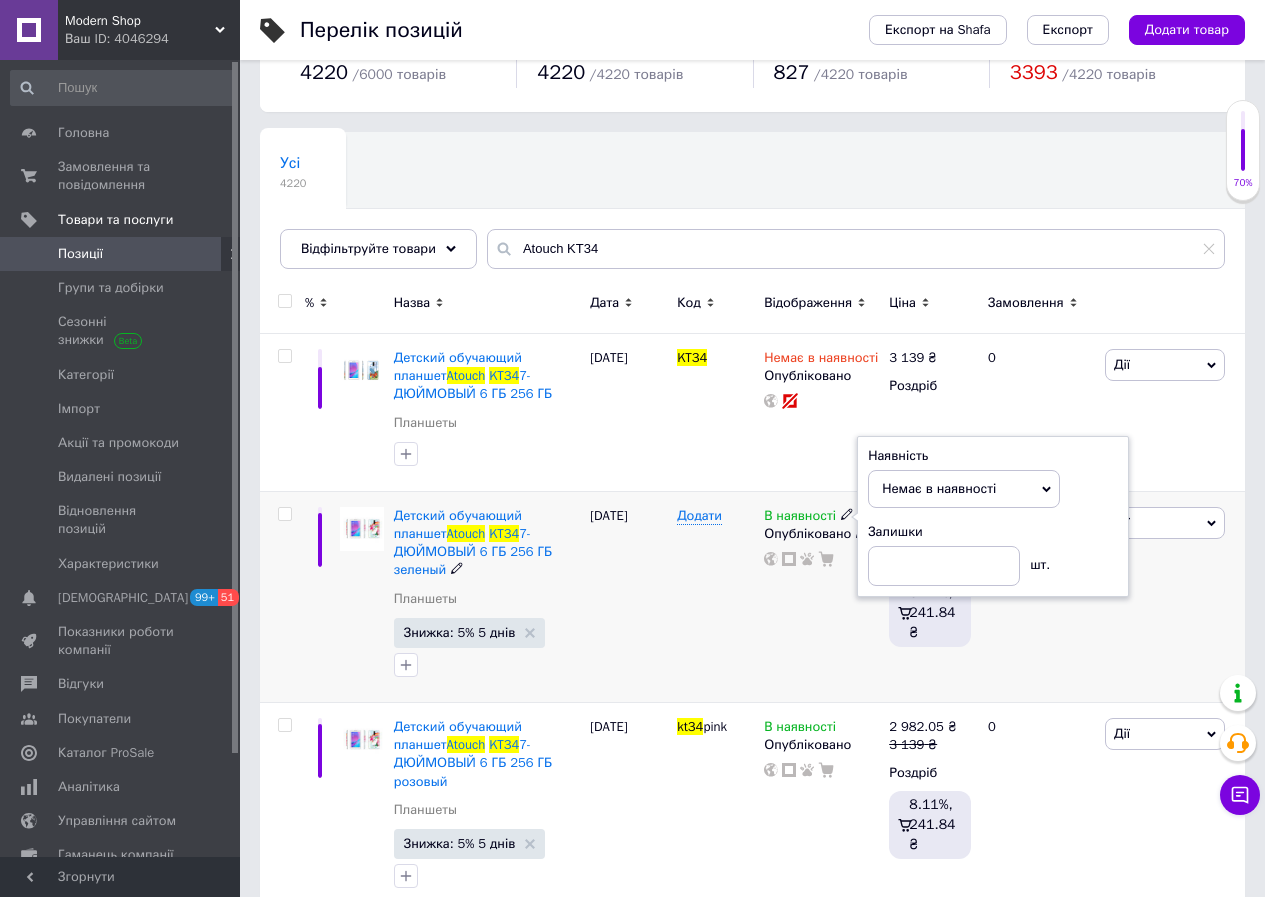 drag, startPoint x: 826, startPoint y: 600, endPoint x: 807, endPoint y: 650, distance: 53.488316 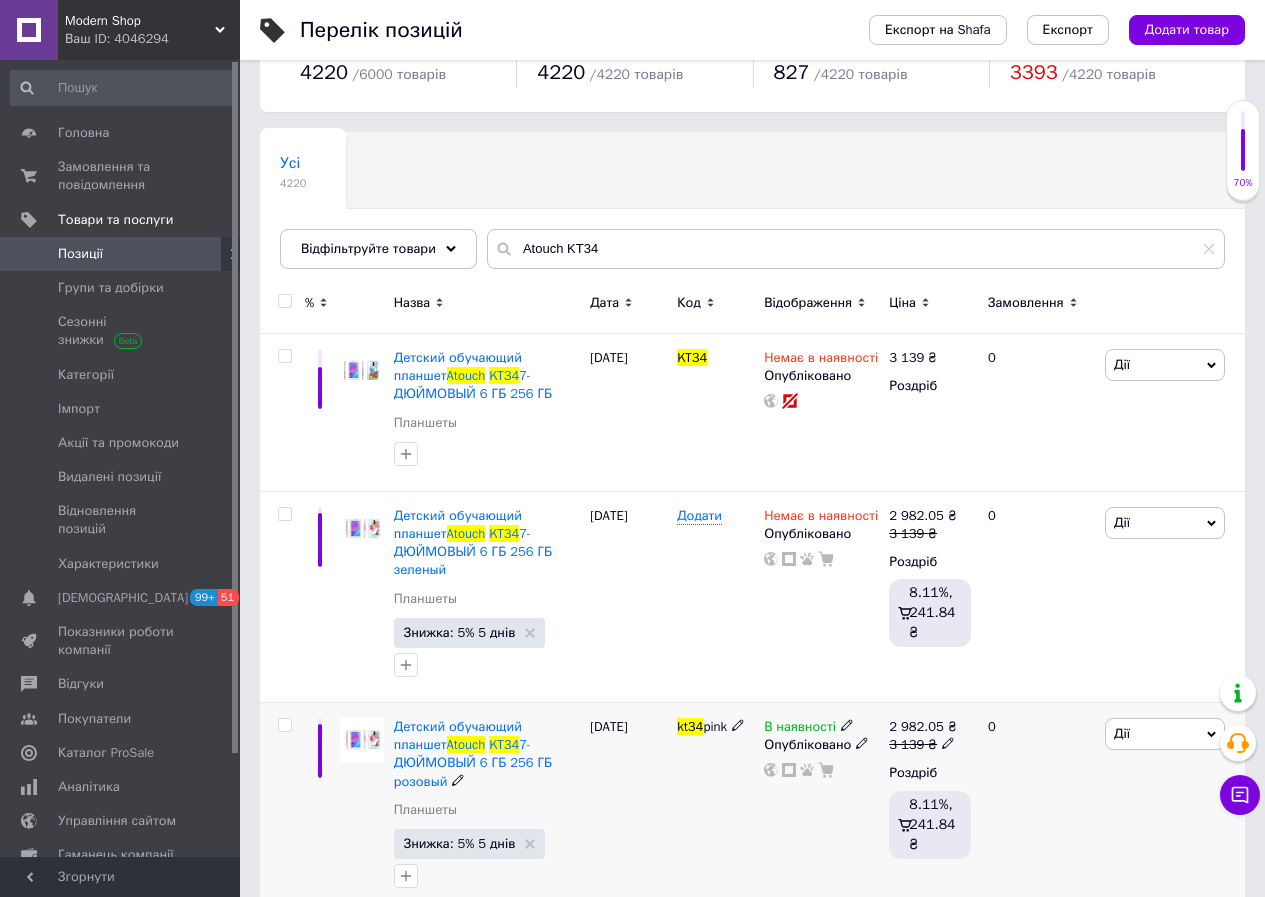 click on "В наявності" at bounding box center [800, 729] 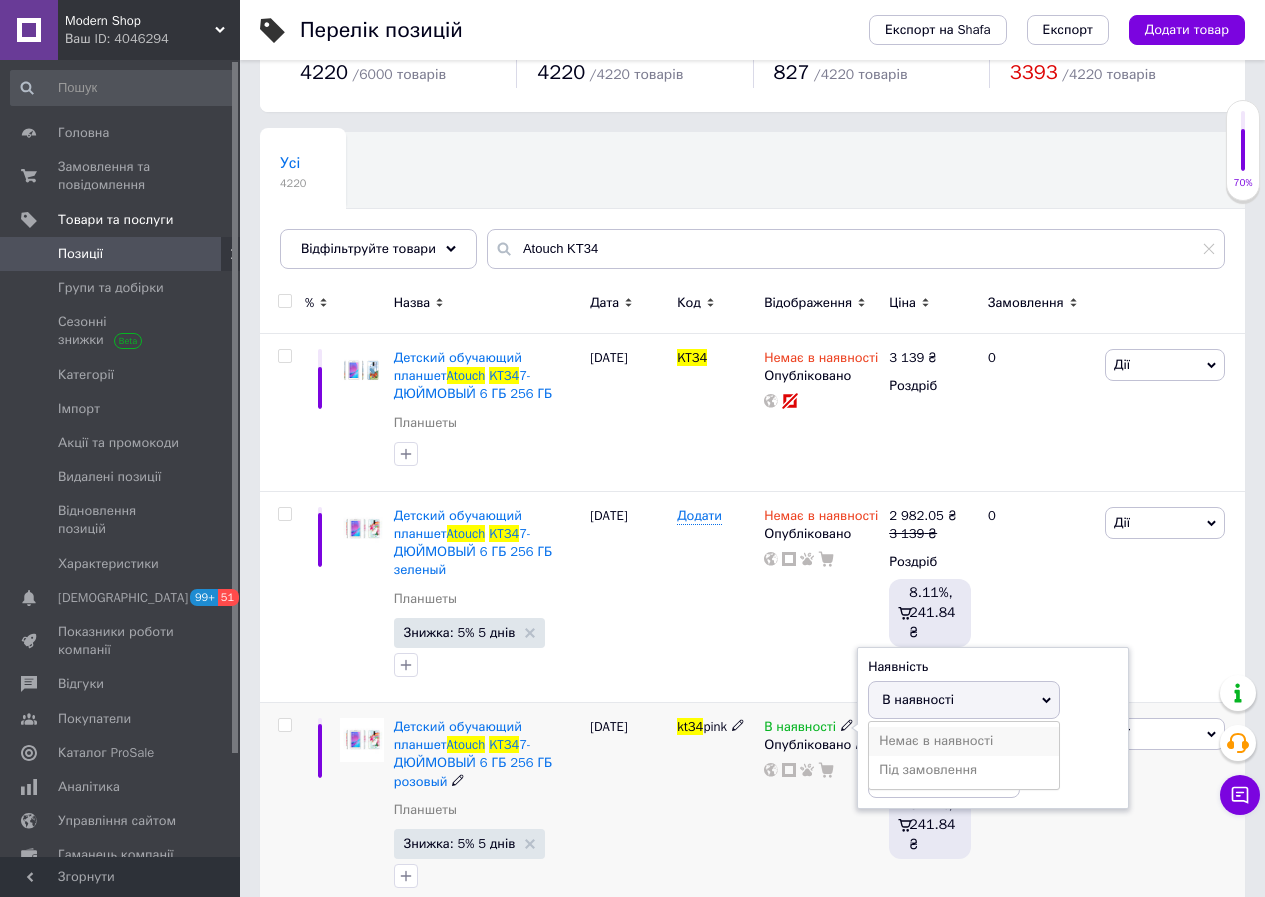 click on "Немає в наявності" at bounding box center (964, 741) 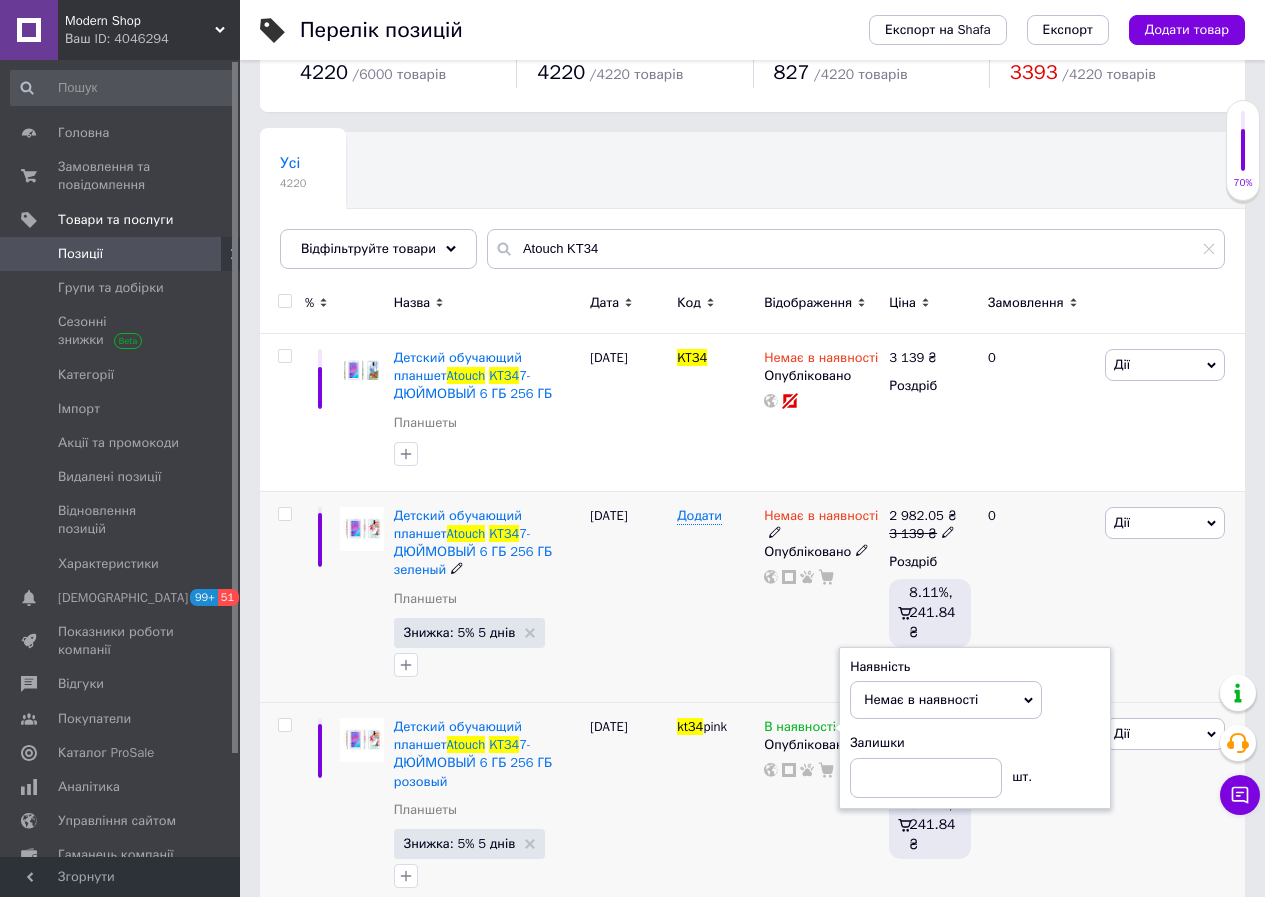click on "Додати" at bounding box center [715, 596] 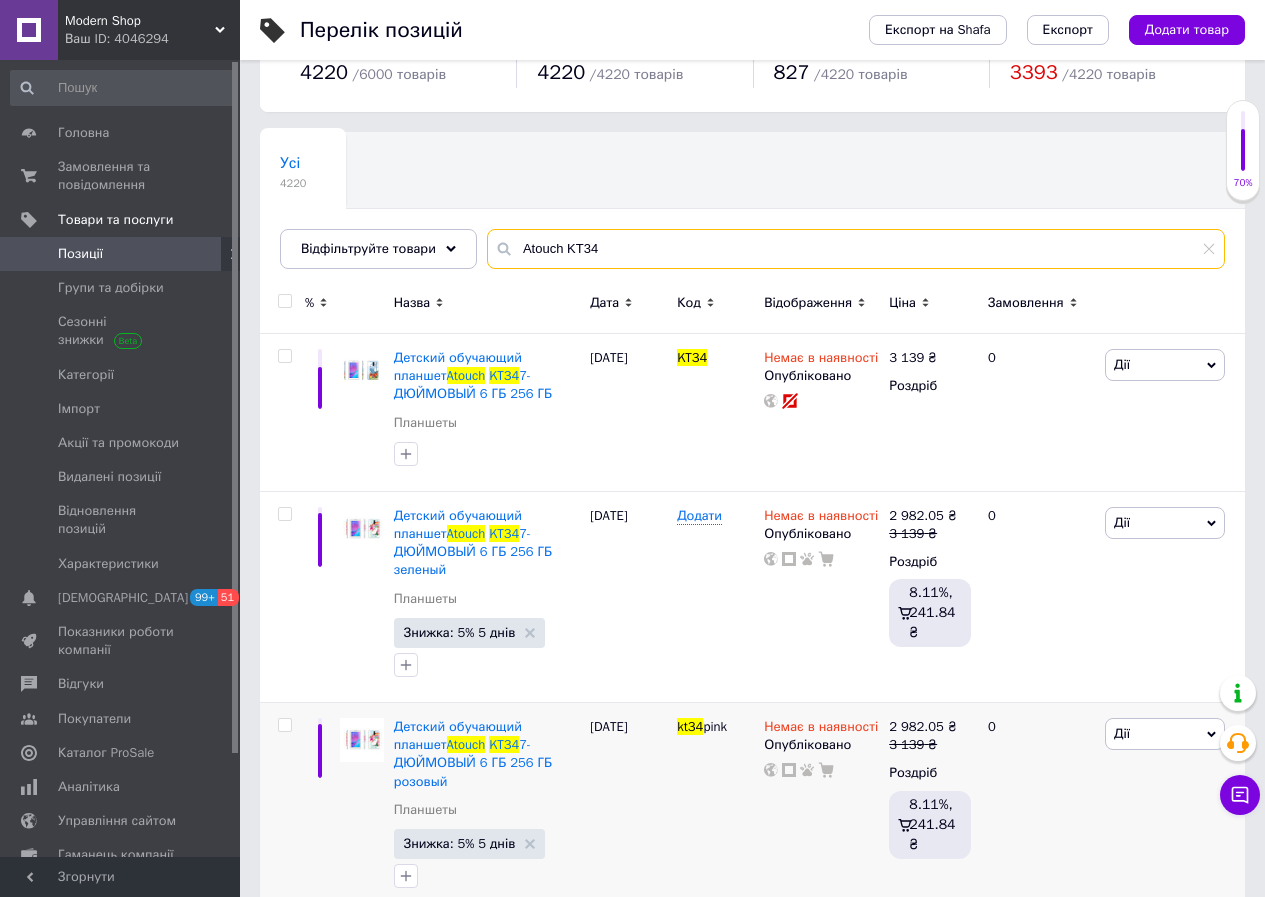 click on "Усі 4220 Ok Відфільтровано...  Зберегти Нічого не знайдено Можливо, помилка у слові  або немає відповідностей за вашим запитом. Усі 4220 Відфільтруйте товари Atouch KT34" at bounding box center (752, 200) 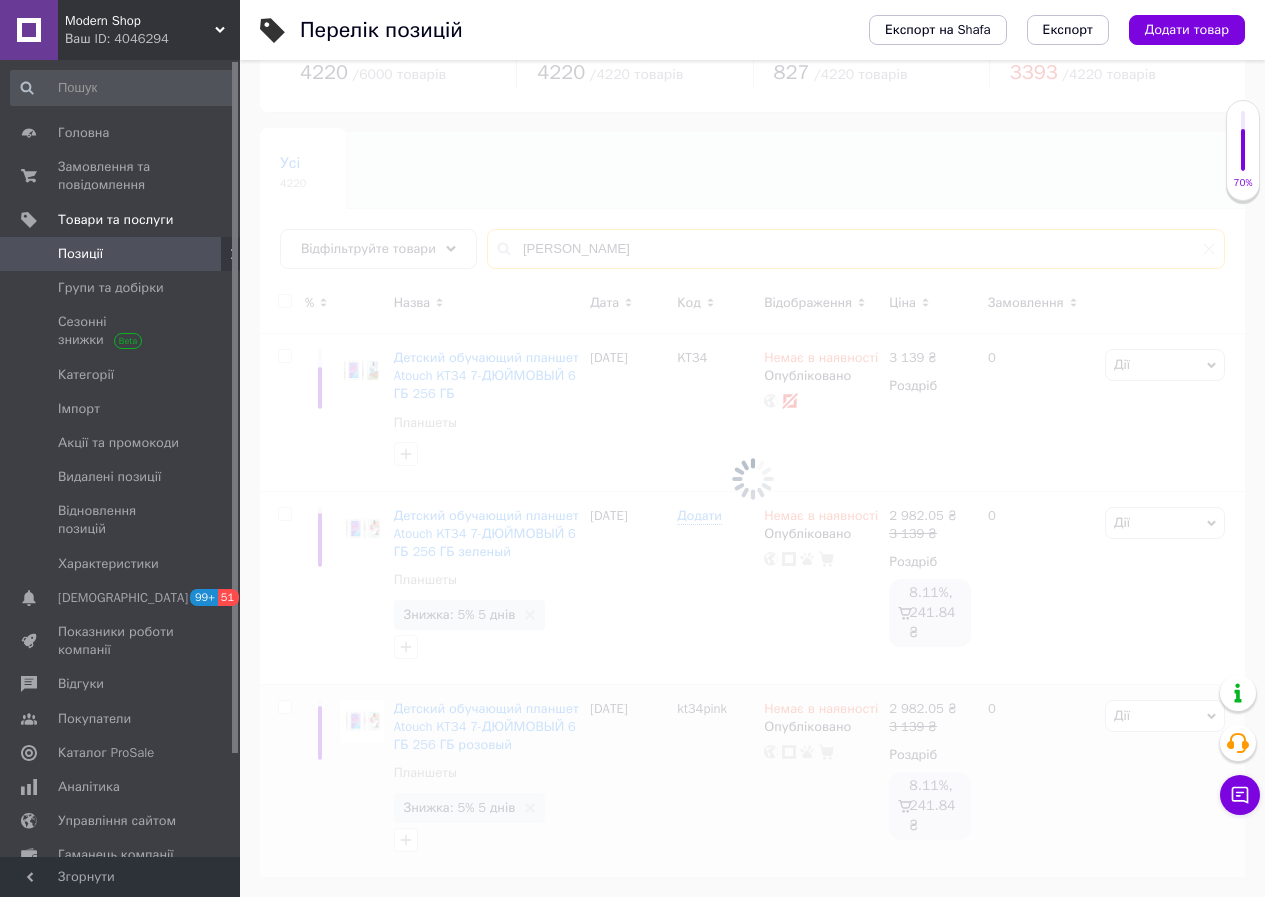 scroll, scrollTop: 0, scrollLeft: 0, axis: both 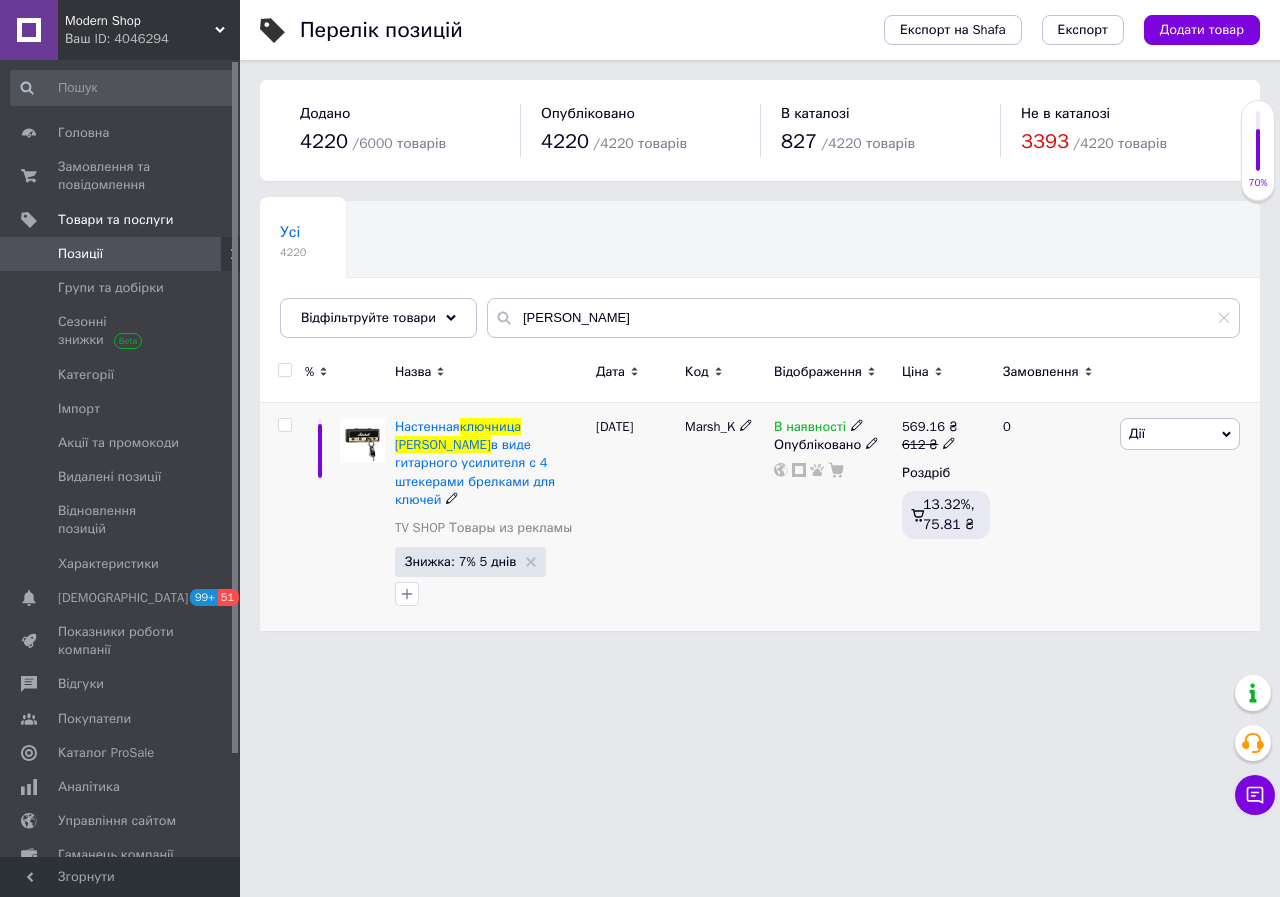 click on "В наявності" at bounding box center (810, 429) 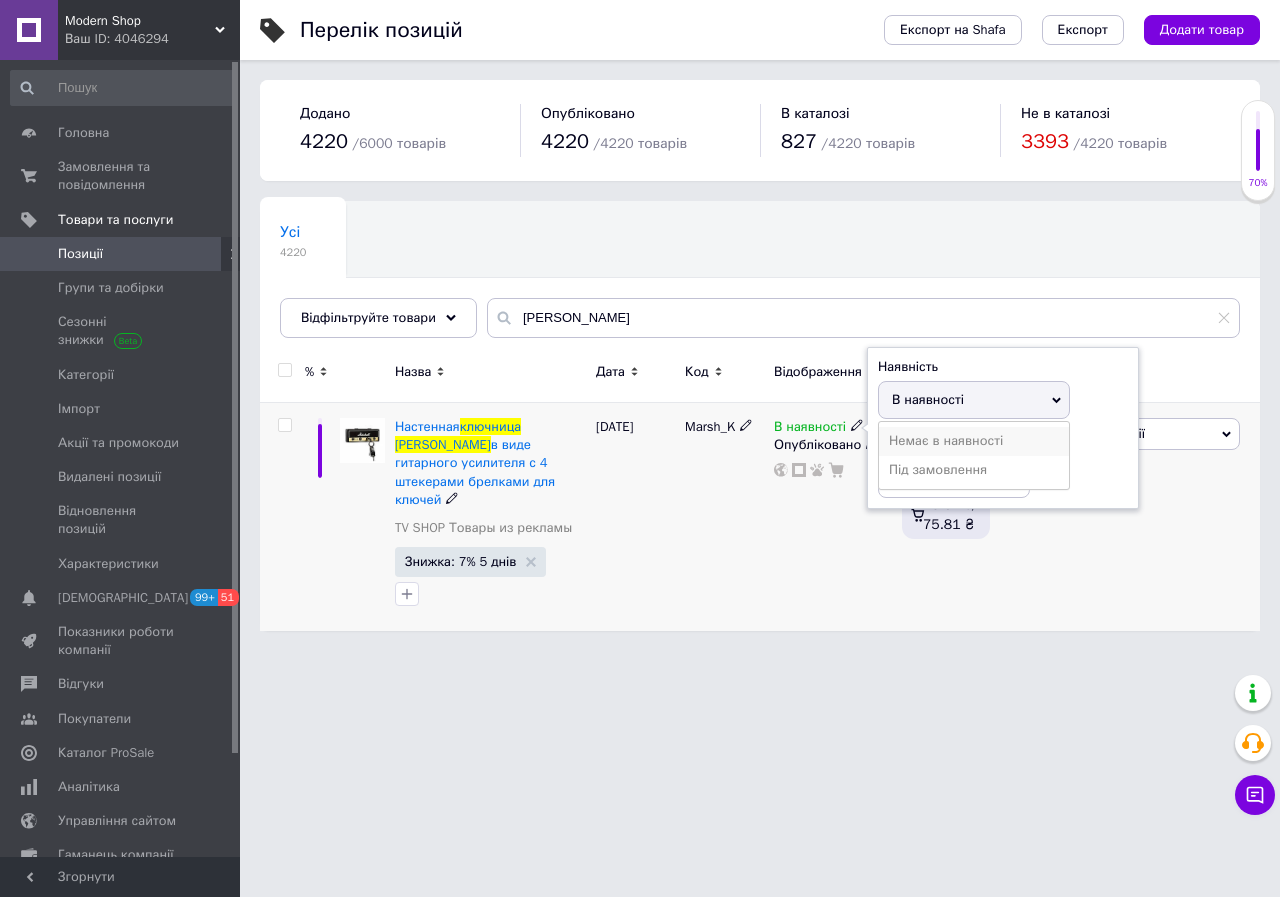 click on "Немає в наявності" at bounding box center (974, 441) 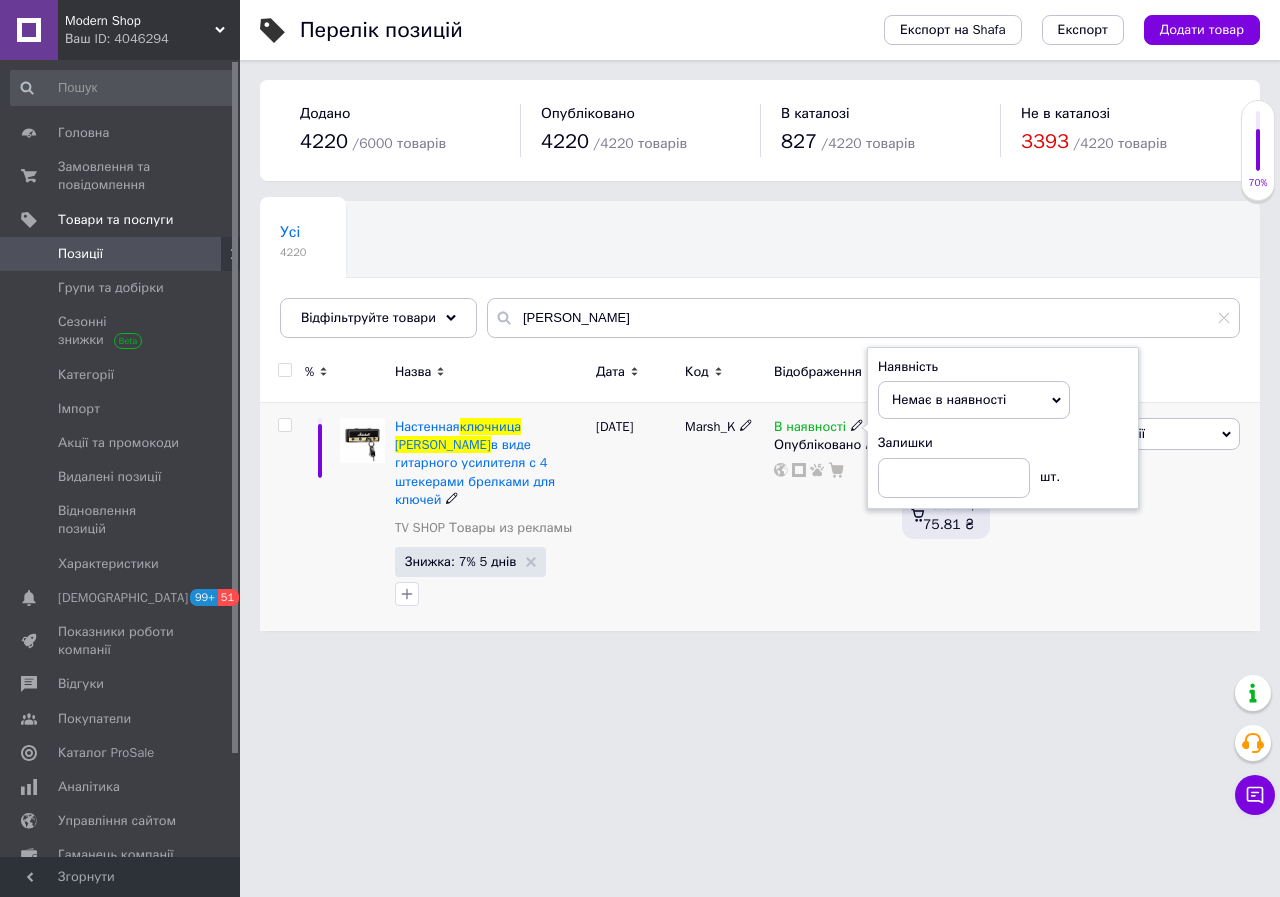 drag, startPoint x: 793, startPoint y: 523, endPoint x: 799, endPoint y: 540, distance: 18.027756 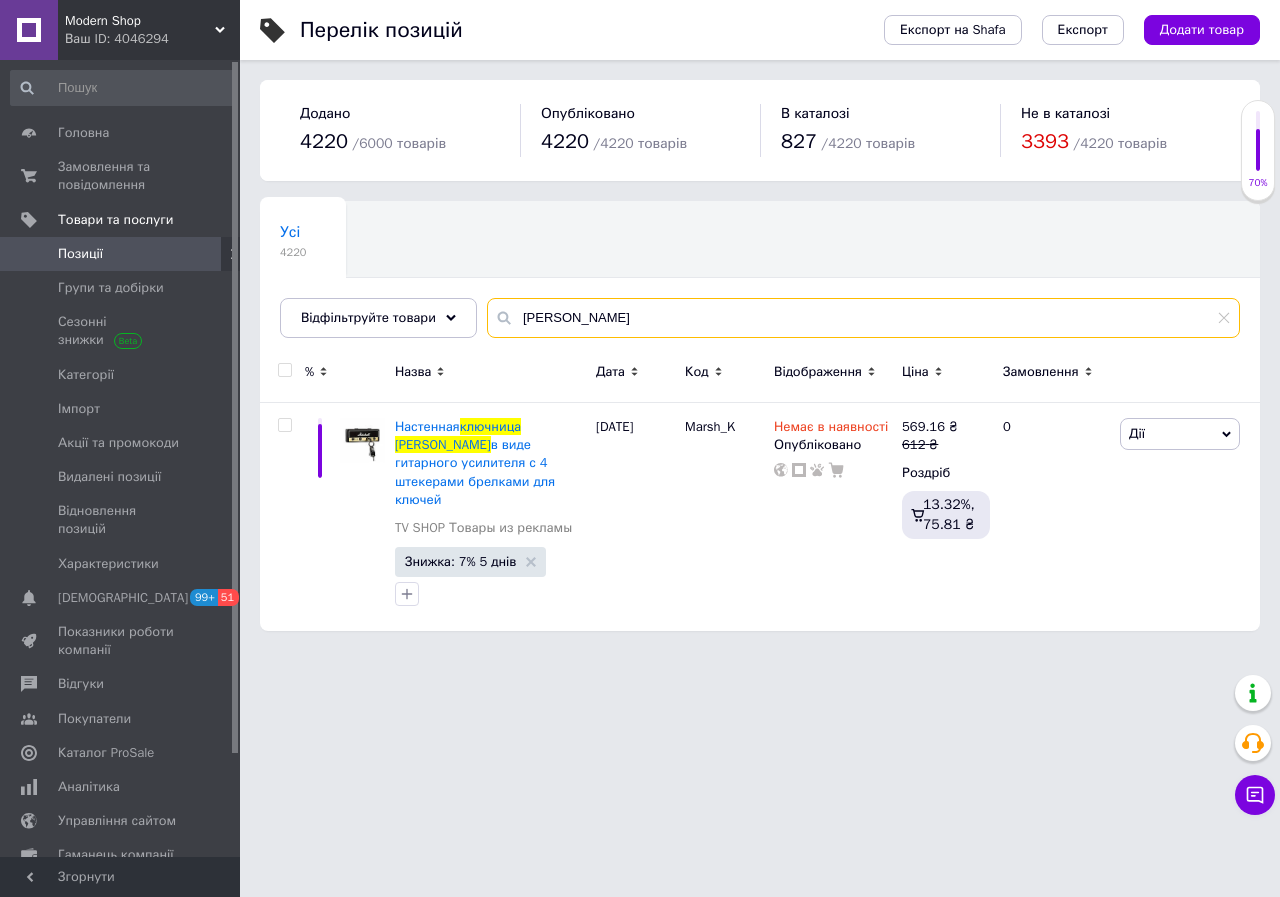 drag, startPoint x: 637, startPoint y: 313, endPoint x: 471, endPoint y: 323, distance: 166.30093 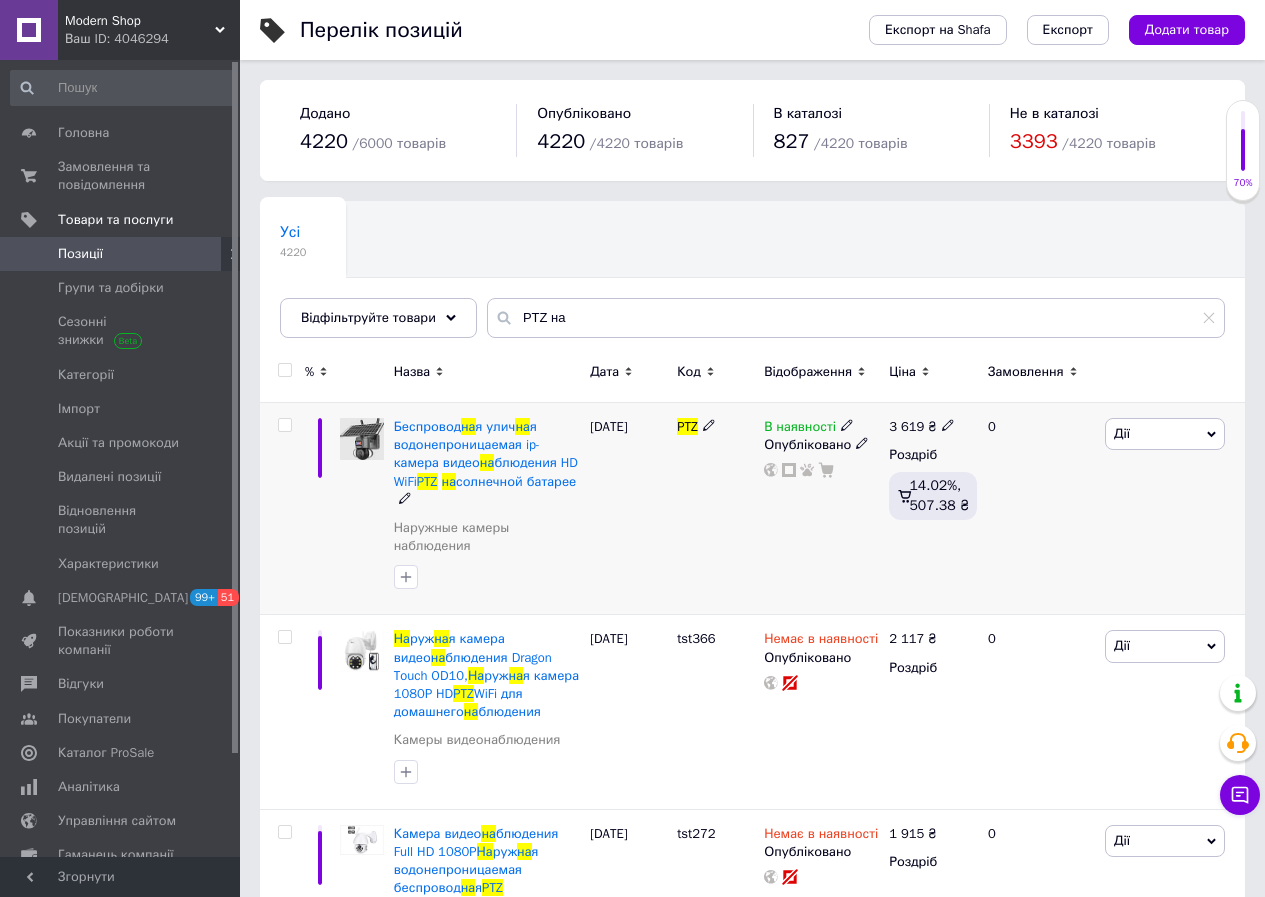 click on "В наявності" at bounding box center (800, 429) 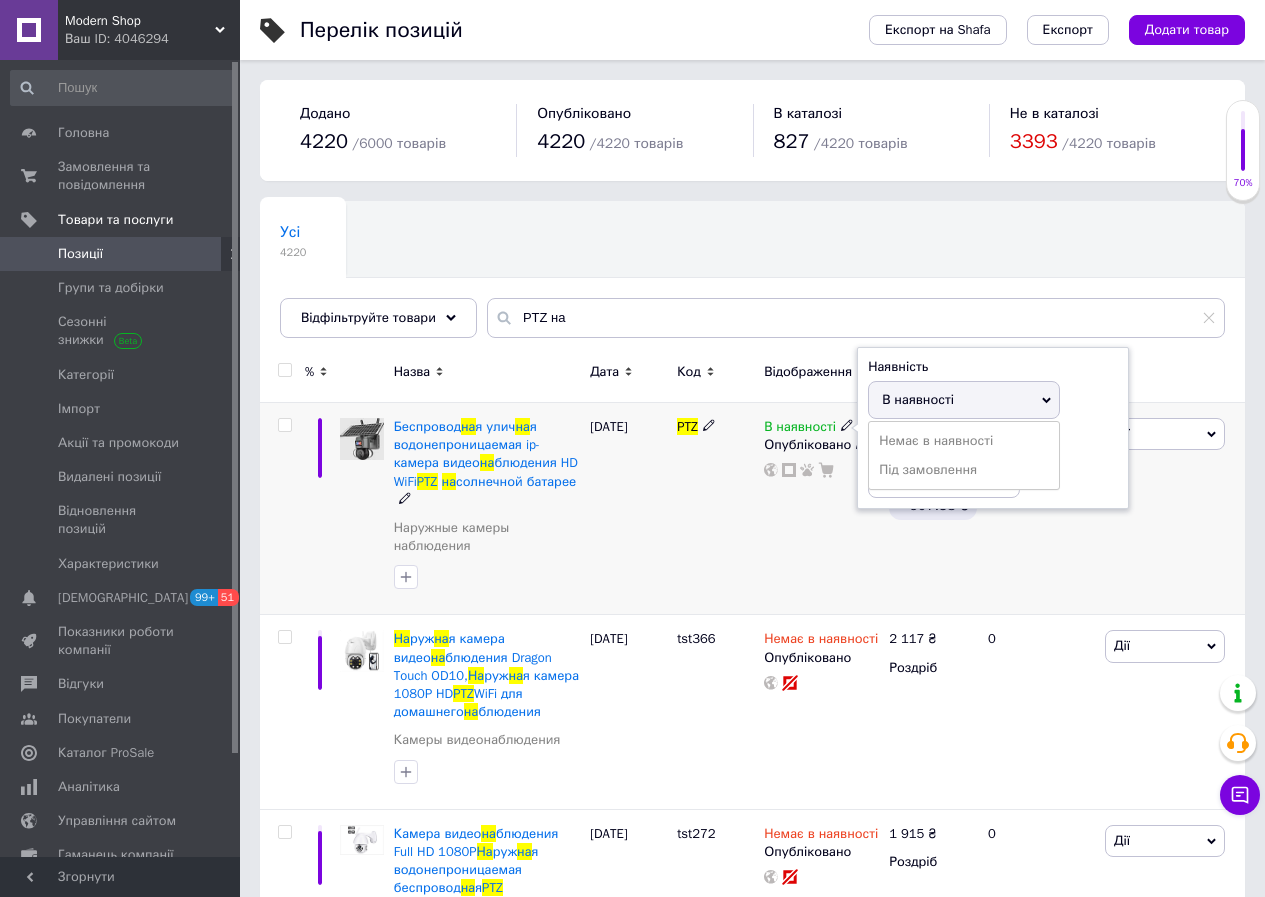 drag, startPoint x: 893, startPoint y: 433, endPoint x: 793, endPoint y: 512, distance: 127.440186 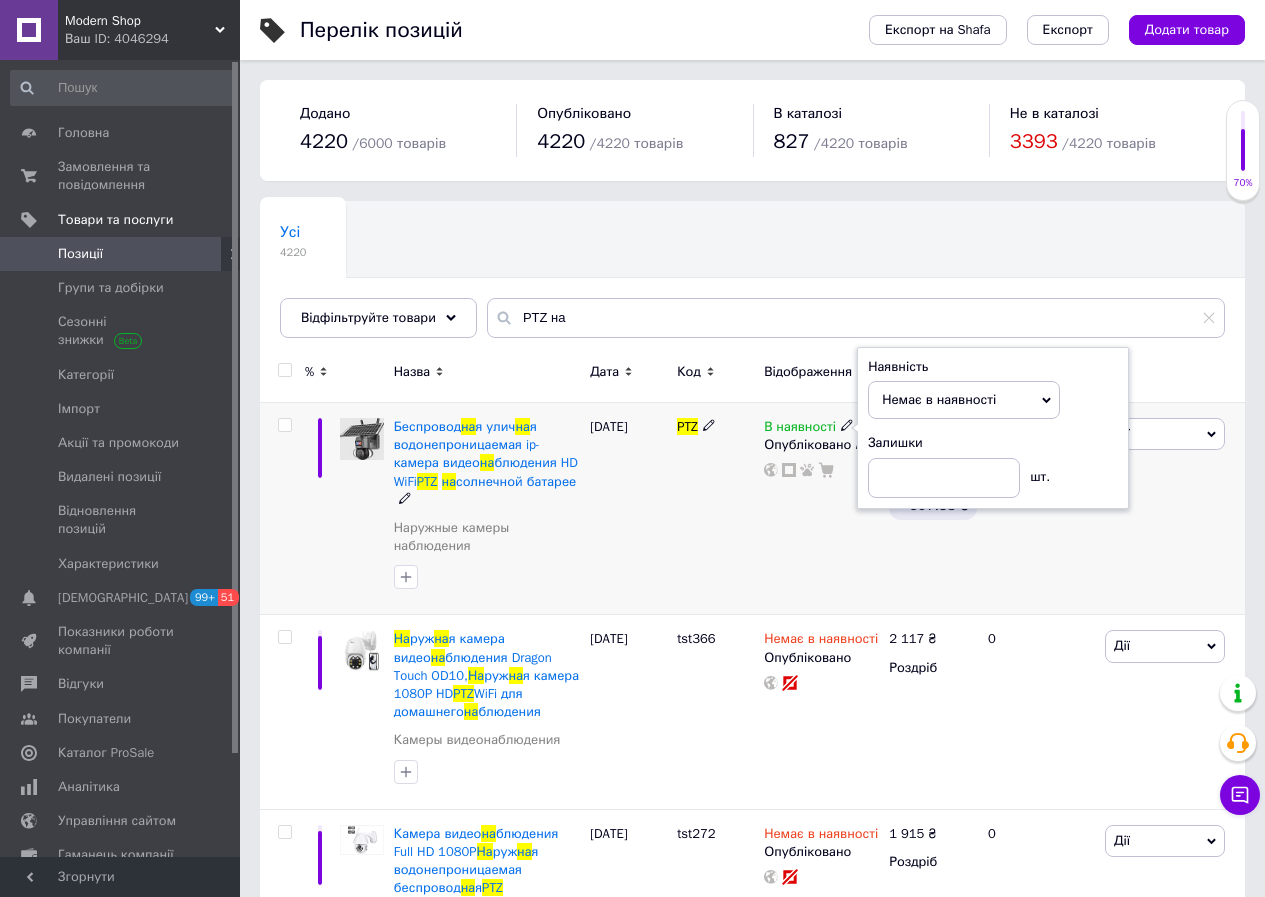 click on "В наявності Наявність Немає в наявності В наявності Під замовлення Залишки шт. Опубліковано" at bounding box center (821, 509) 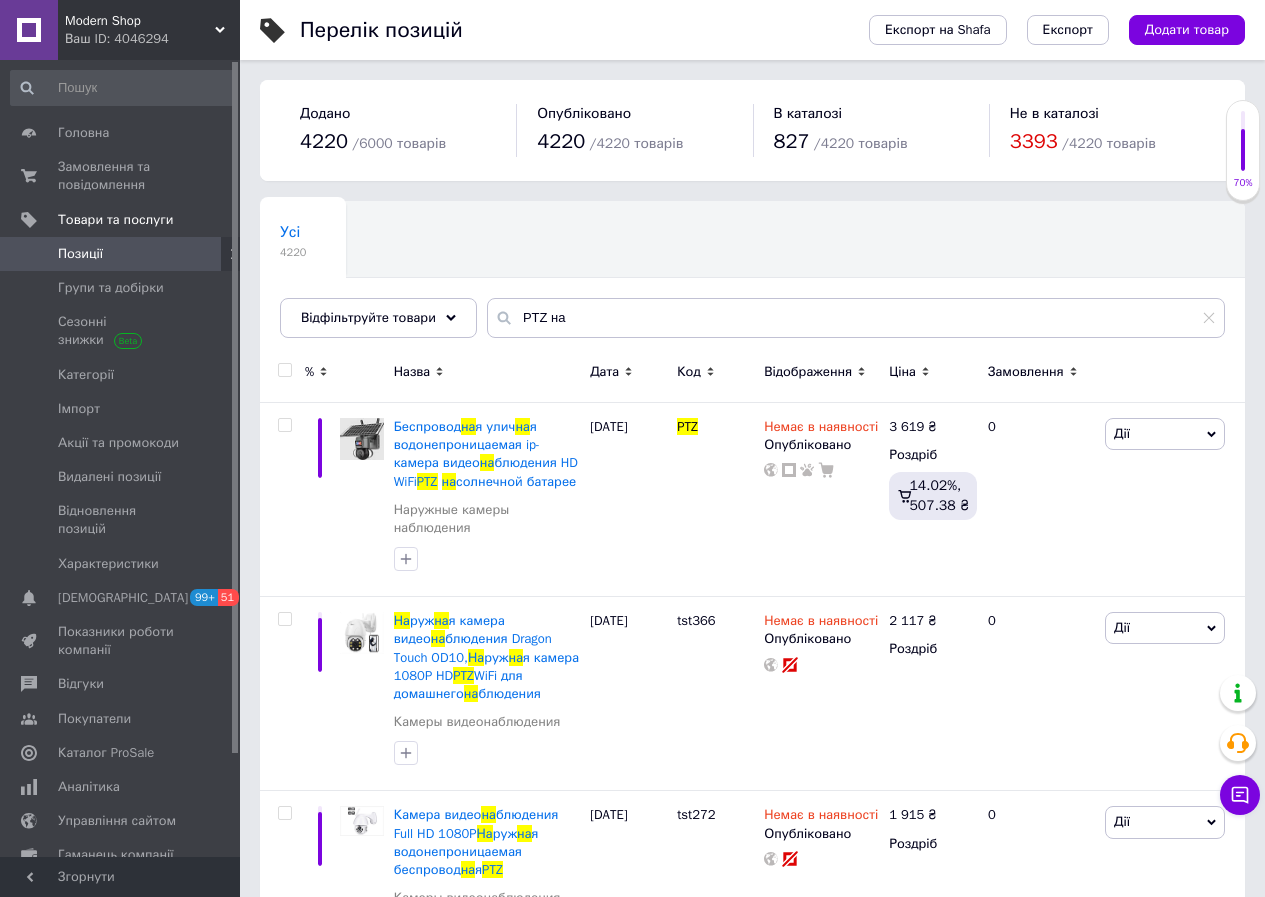 scroll, scrollTop: 107, scrollLeft: 0, axis: vertical 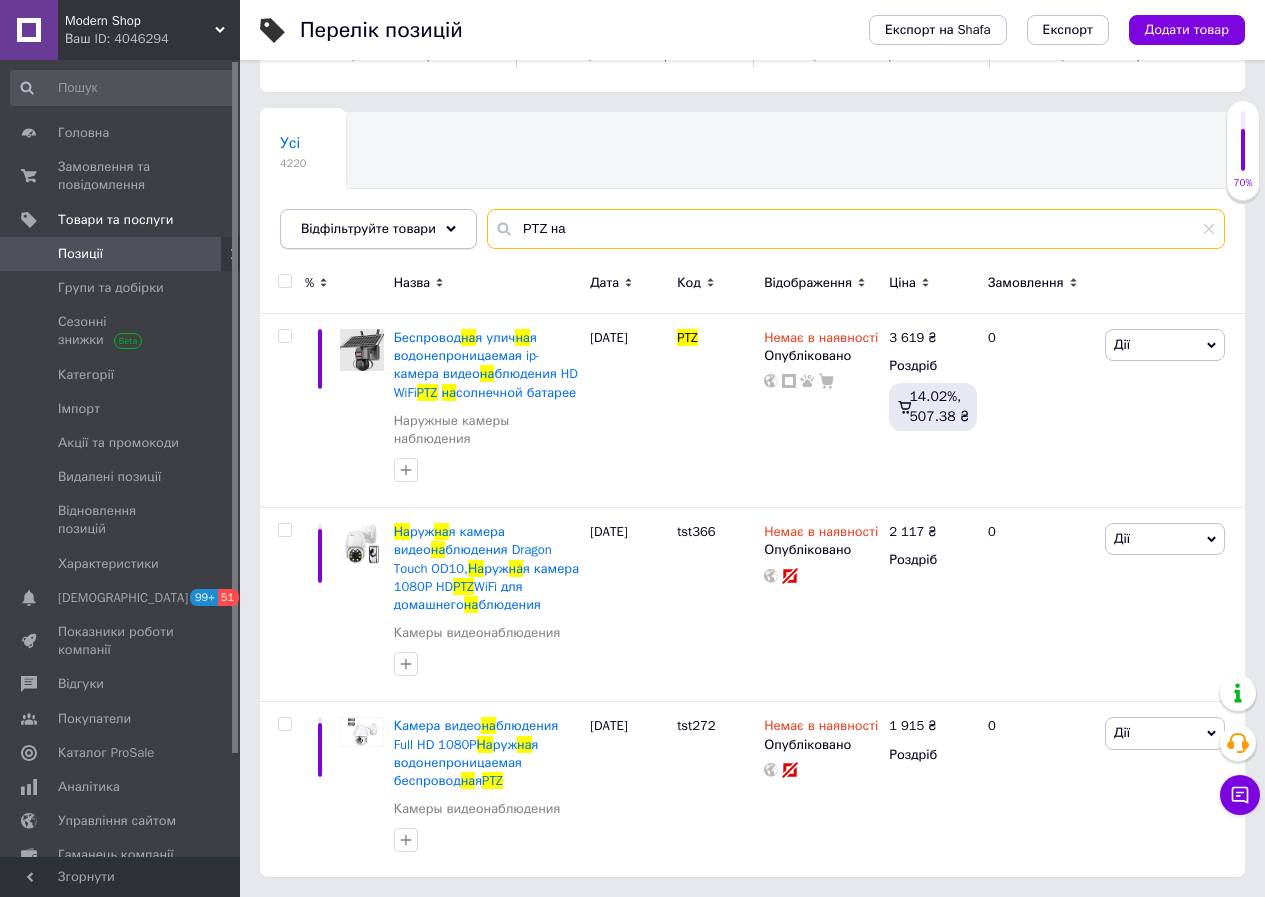 drag, startPoint x: 565, startPoint y: 212, endPoint x: 440, endPoint y: 218, distance: 125.14392 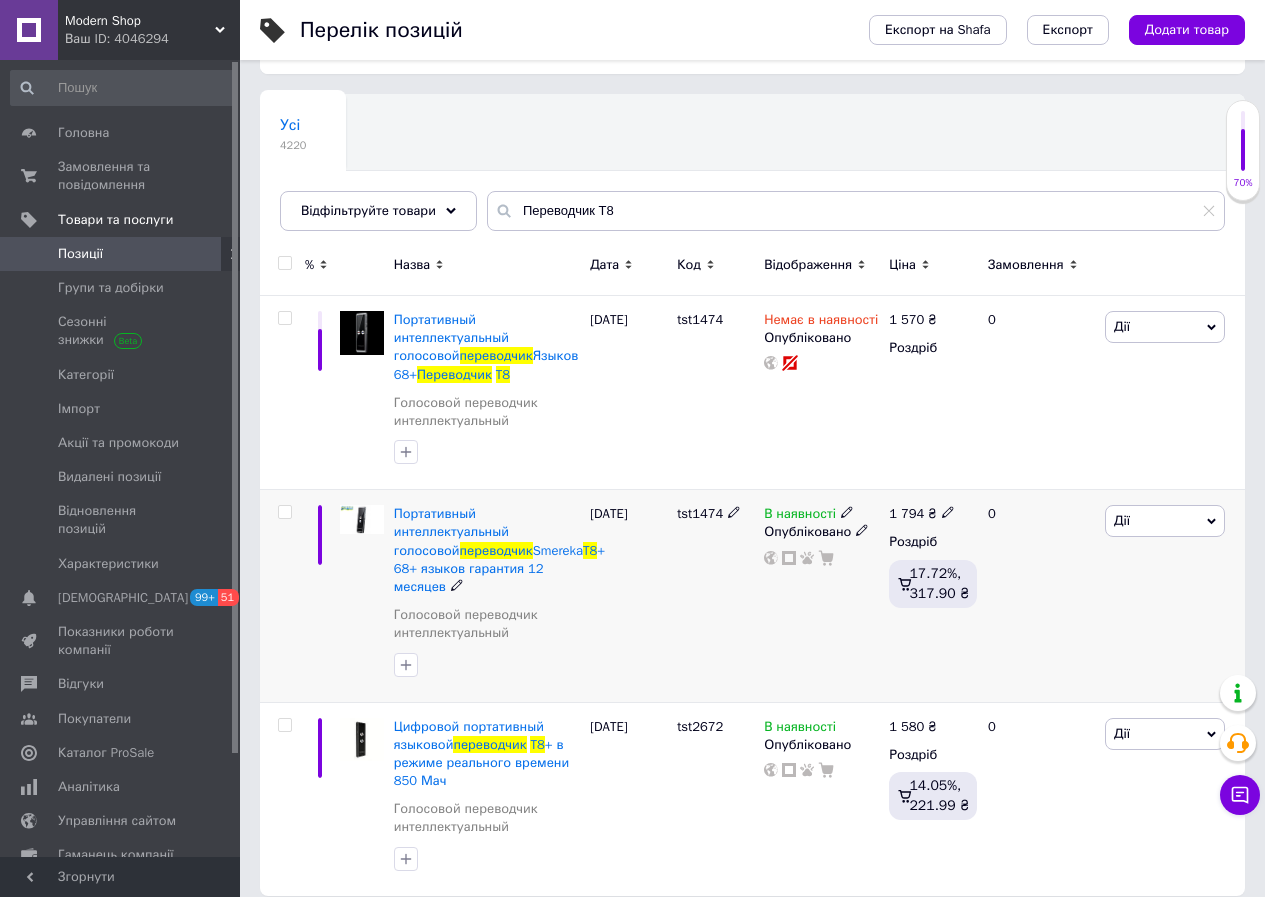 drag, startPoint x: 798, startPoint y: 513, endPoint x: 807, endPoint y: 495, distance: 20.12461 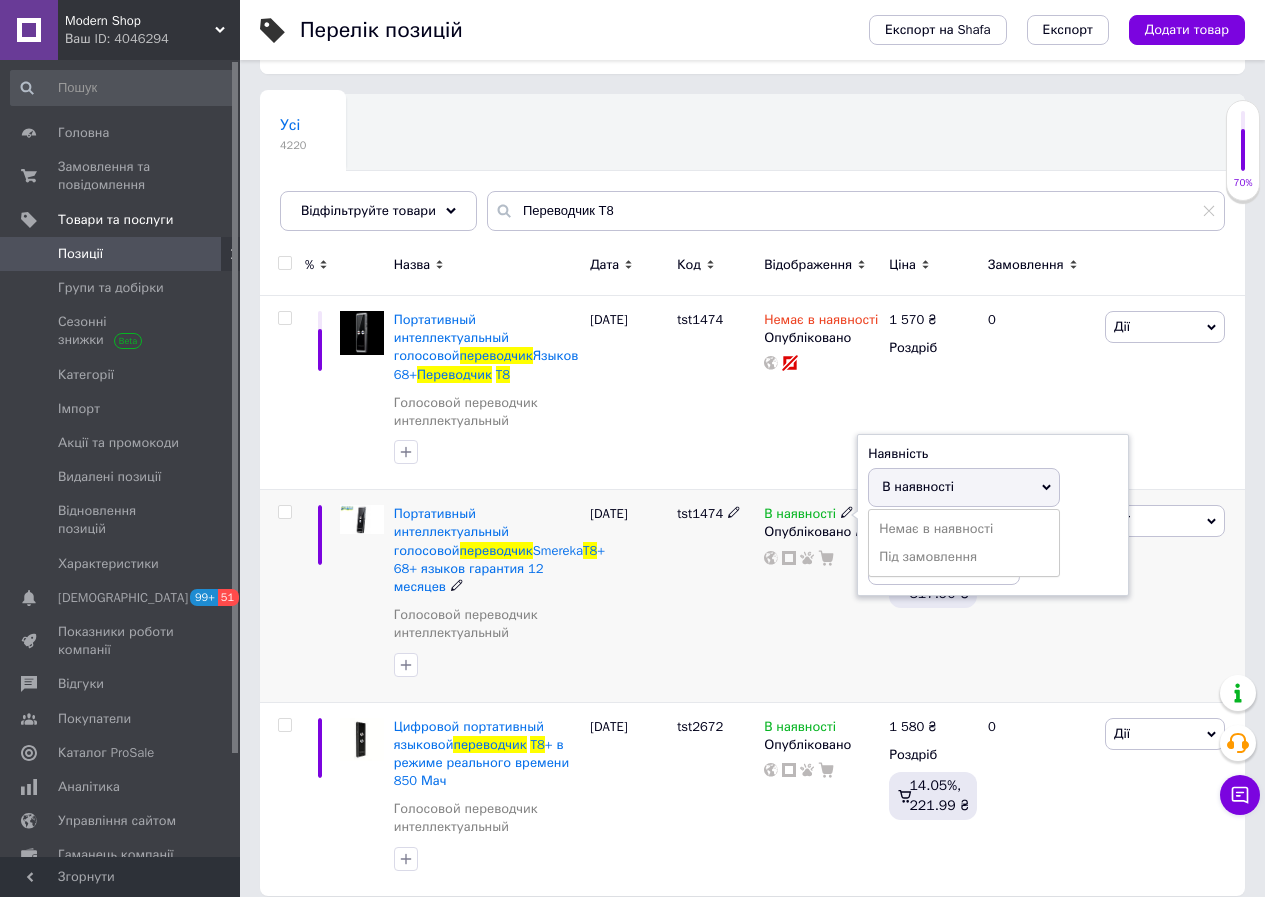 drag, startPoint x: 895, startPoint y: 527, endPoint x: 828, endPoint y: 601, distance: 99.824844 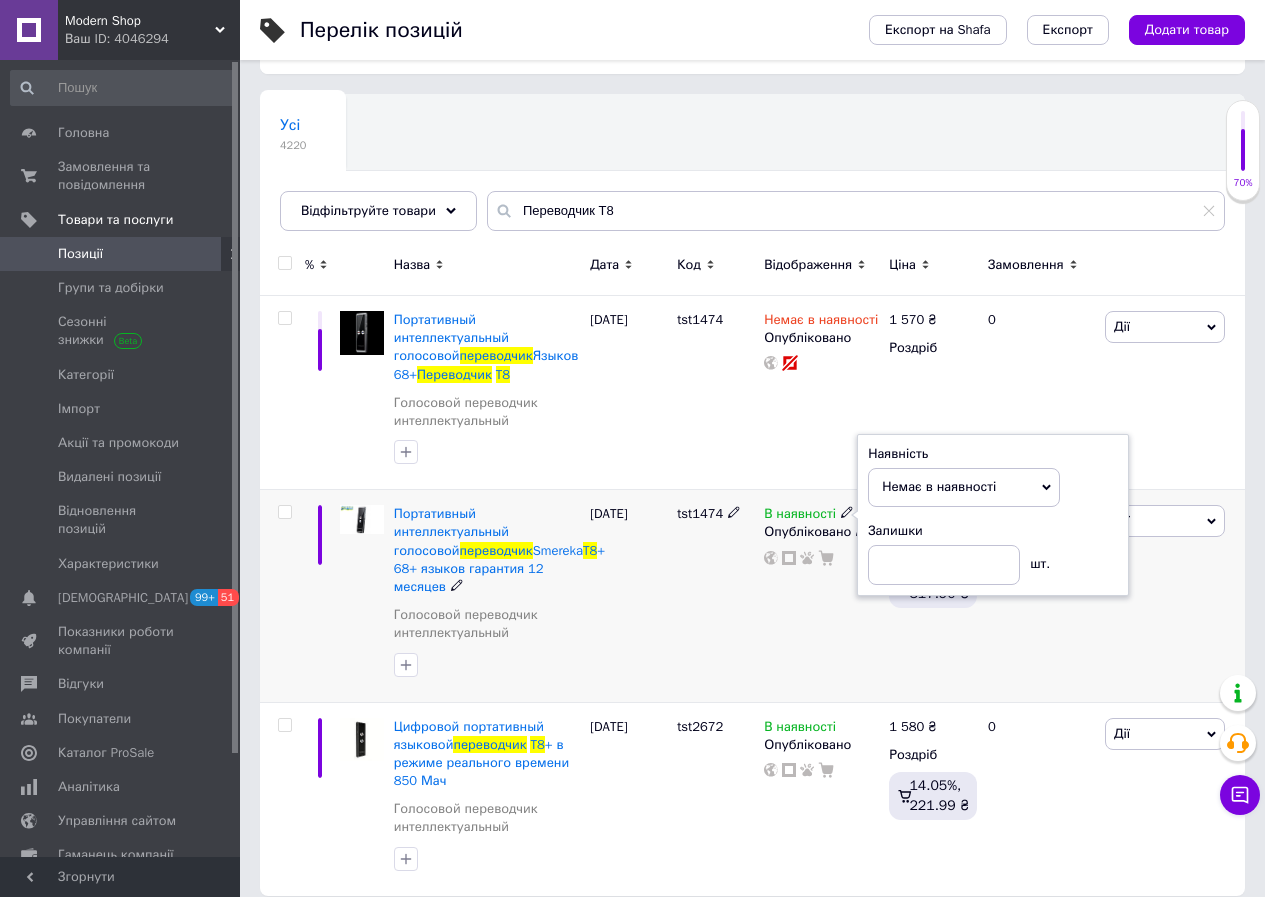 click on "В наявності Наявність Немає в наявності В наявності Під замовлення Залишки шт. Опубліковано" at bounding box center (821, 596) 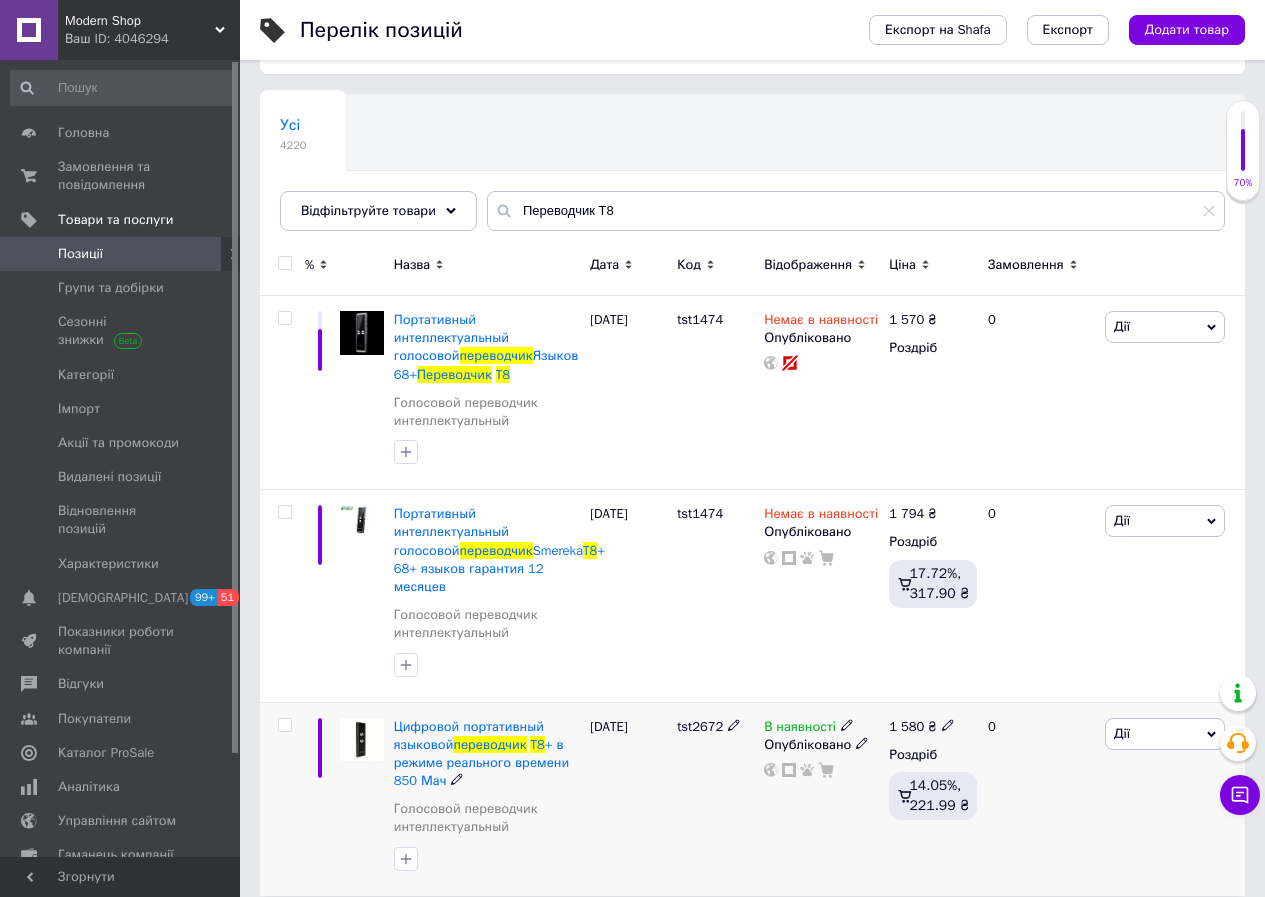 drag, startPoint x: 809, startPoint y: 711, endPoint x: 852, endPoint y: 723, distance: 44.64303 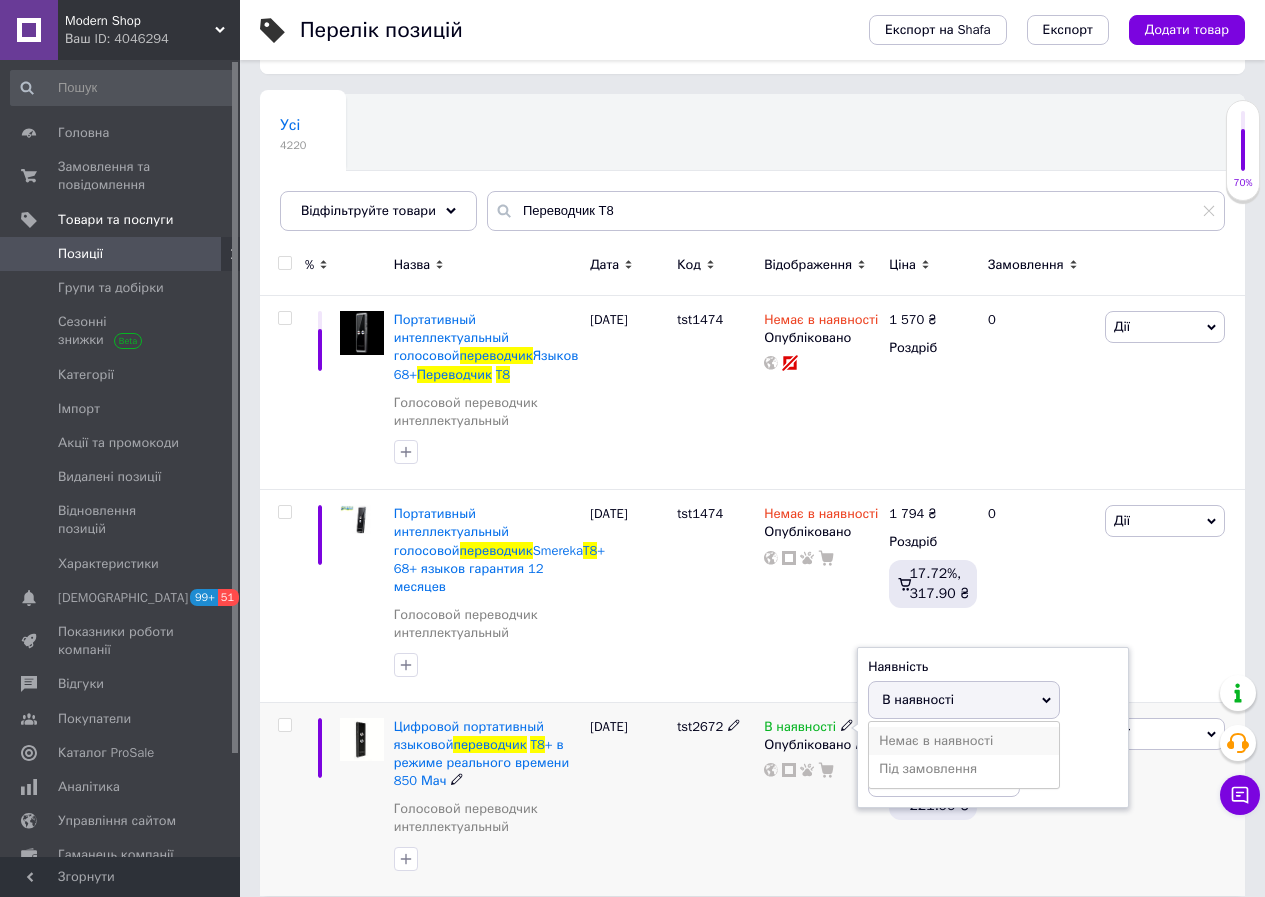 click on "Немає в наявності" at bounding box center [964, 741] 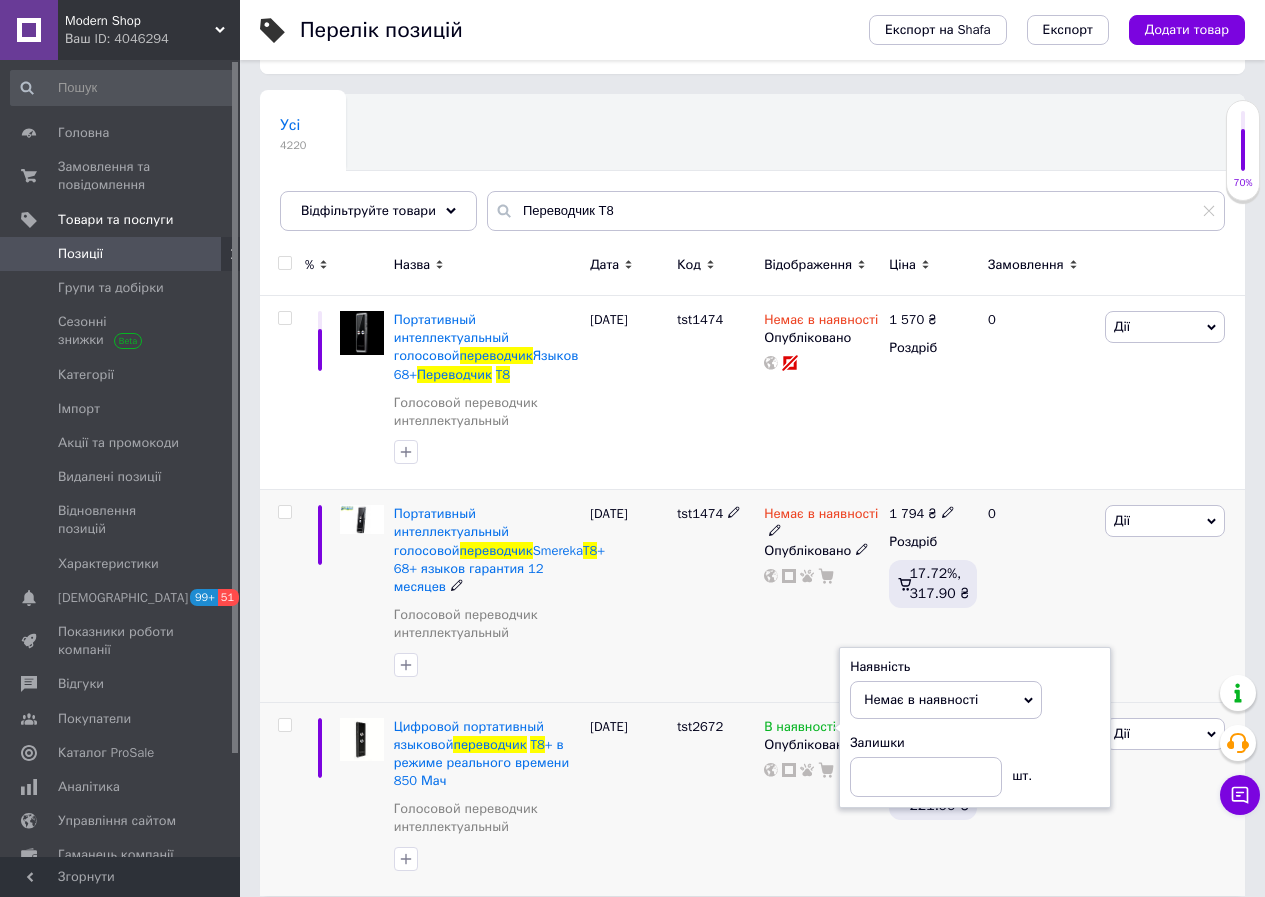 click on "Немає в наявності Опубліковано" at bounding box center (821, 596) 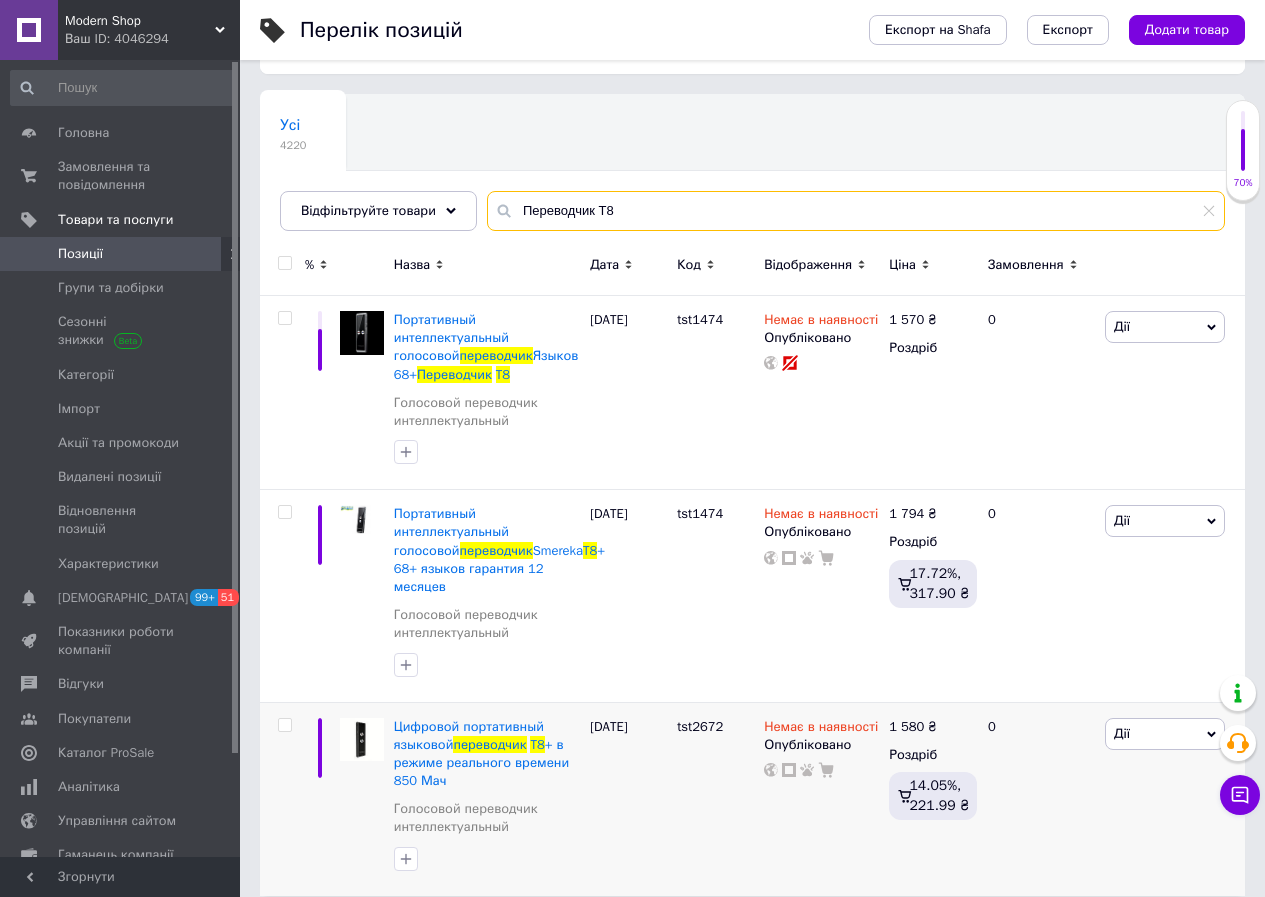 drag, startPoint x: 632, startPoint y: 207, endPoint x: 485, endPoint y: 228, distance: 148.49243 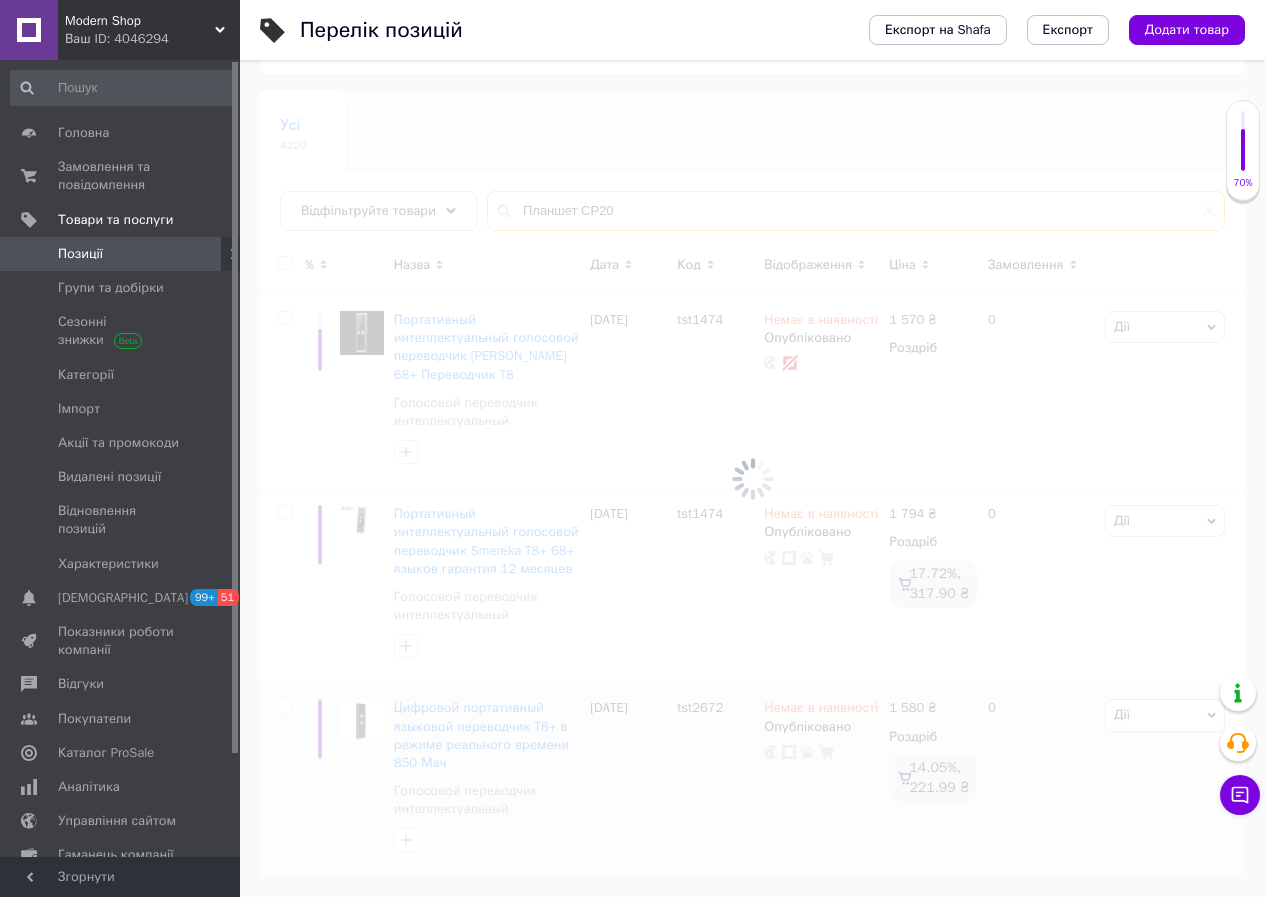 scroll, scrollTop: 0, scrollLeft: 0, axis: both 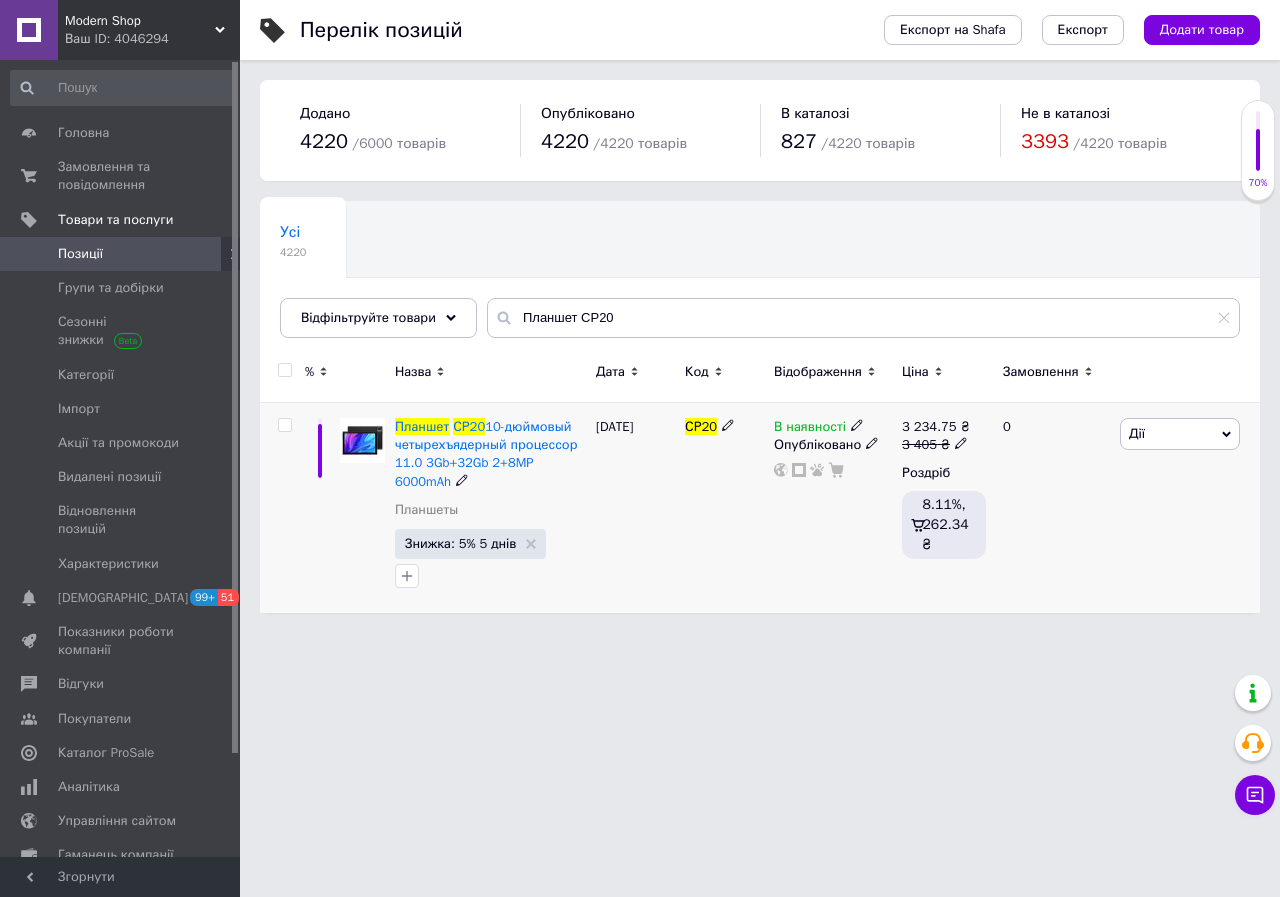 click on "В наявності" at bounding box center [810, 429] 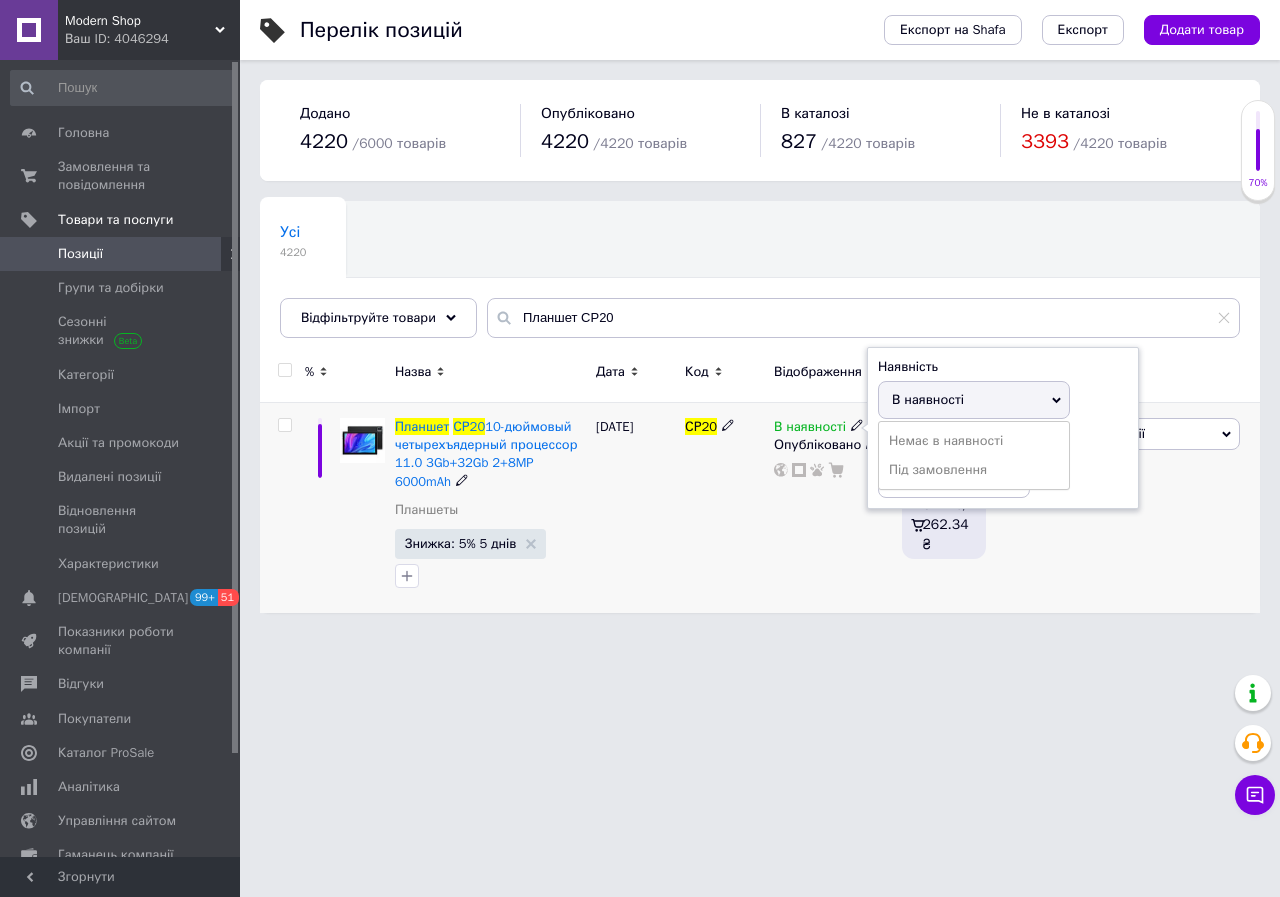 drag, startPoint x: 901, startPoint y: 438, endPoint x: 837, endPoint y: 506, distance: 93.38094 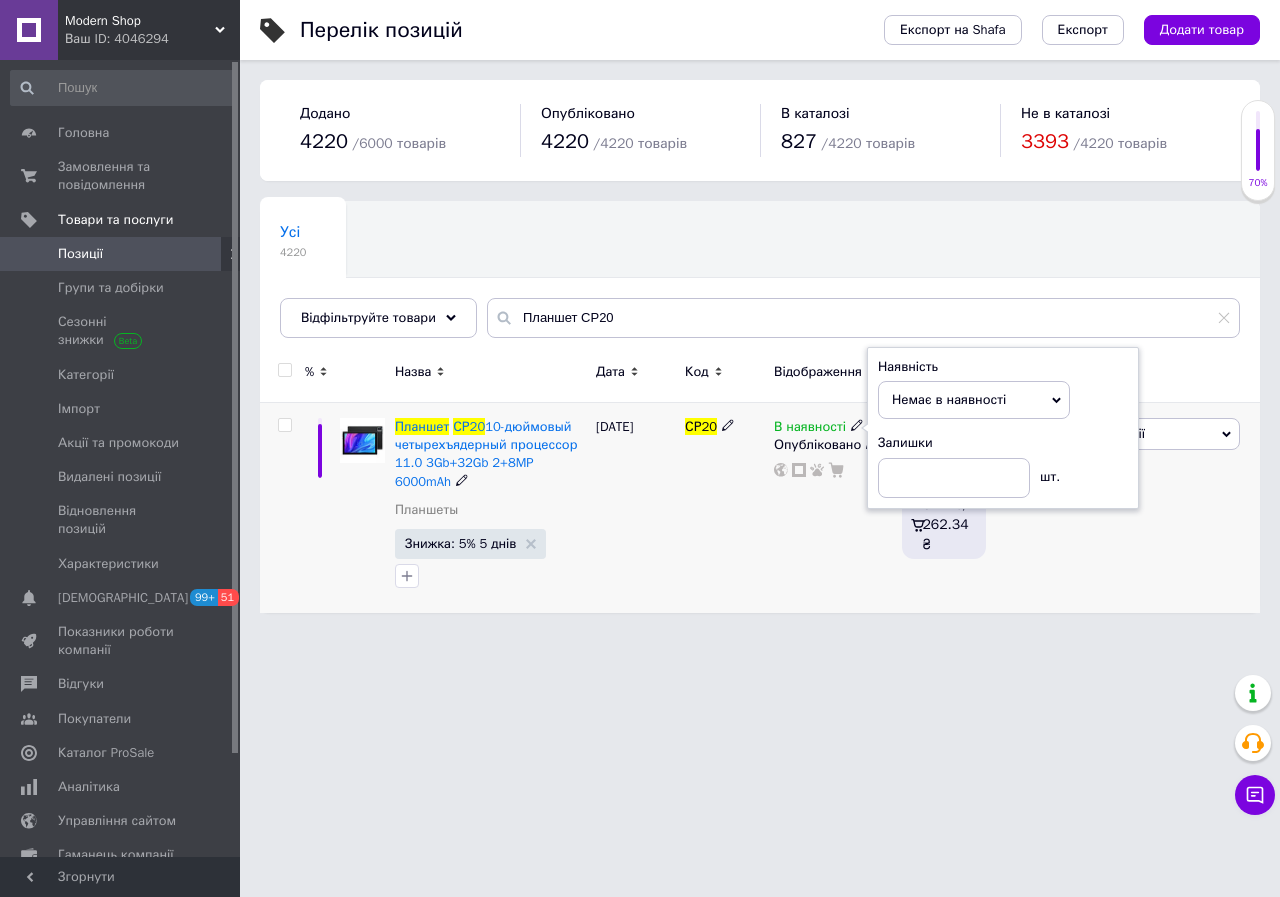 click on "В наявності Наявність Немає в наявності В наявності Під замовлення Залишки шт. Опубліковано" at bounding box center [833, 508] 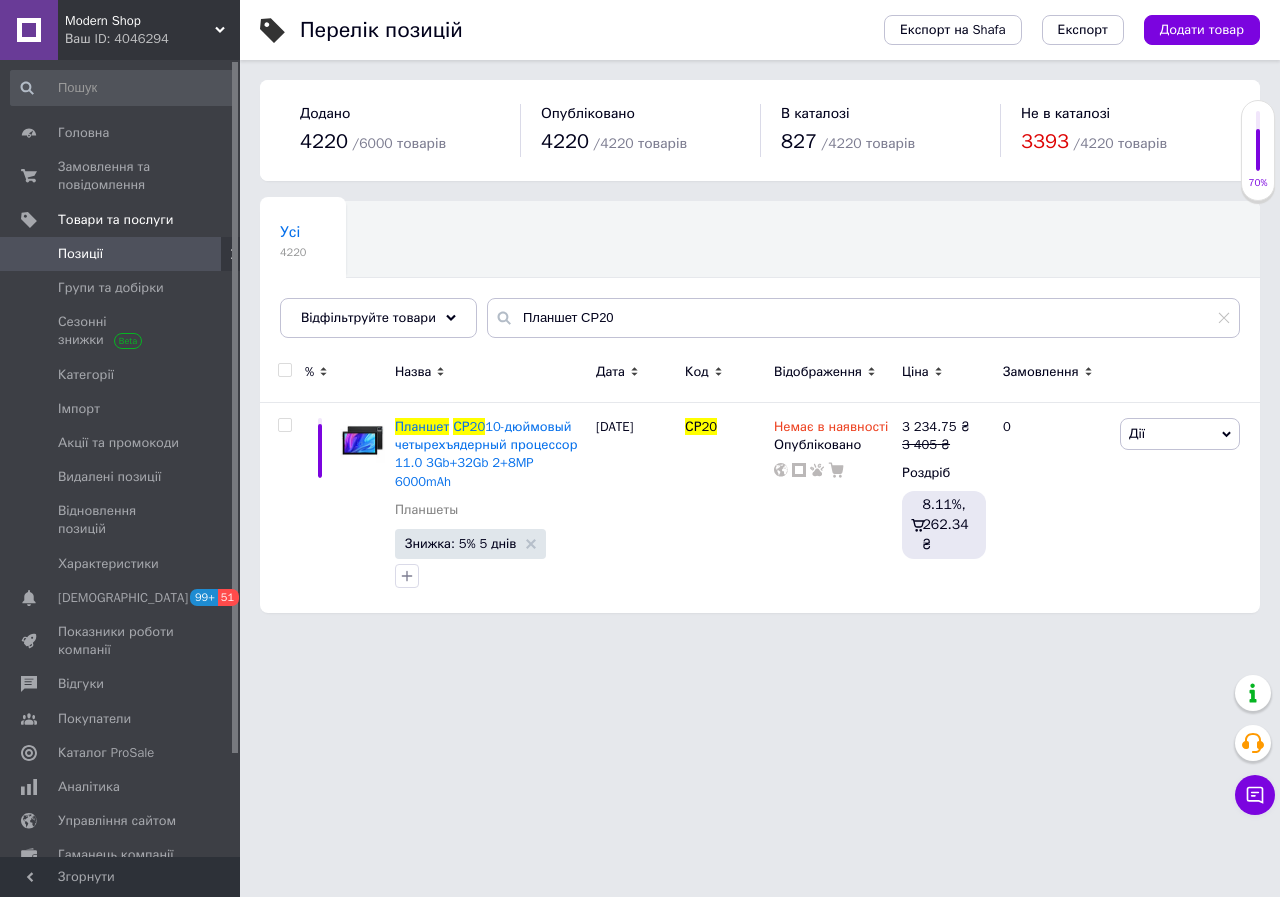 drag, startPoint x: 531, startPoint y: 305, endPoint x: 491, endPoint y: 309, distance: 40.1995 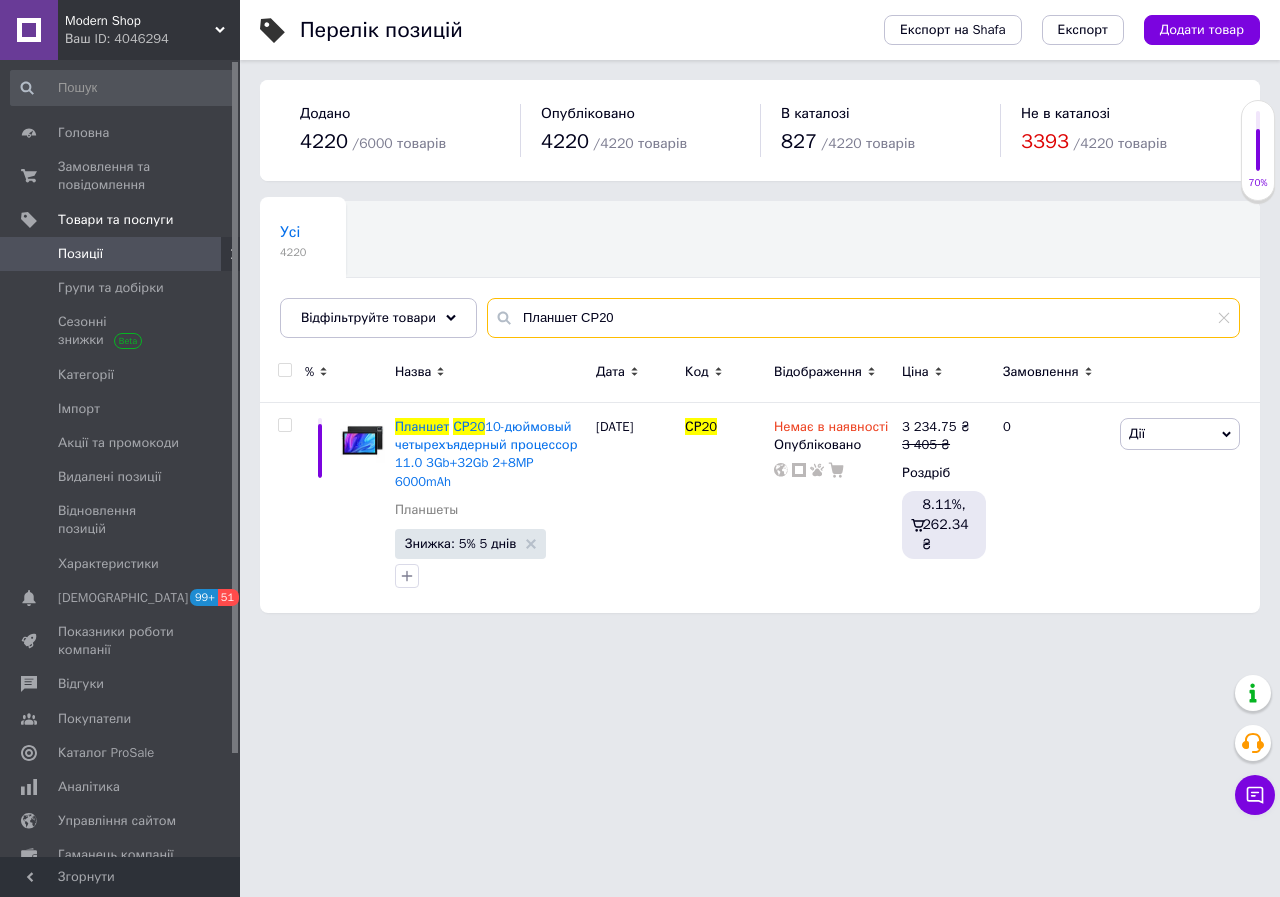 drag, startPoint x: 584, startPoint y: 311, endPoint x: 487, endPoint y: 315, distance: 97.082436 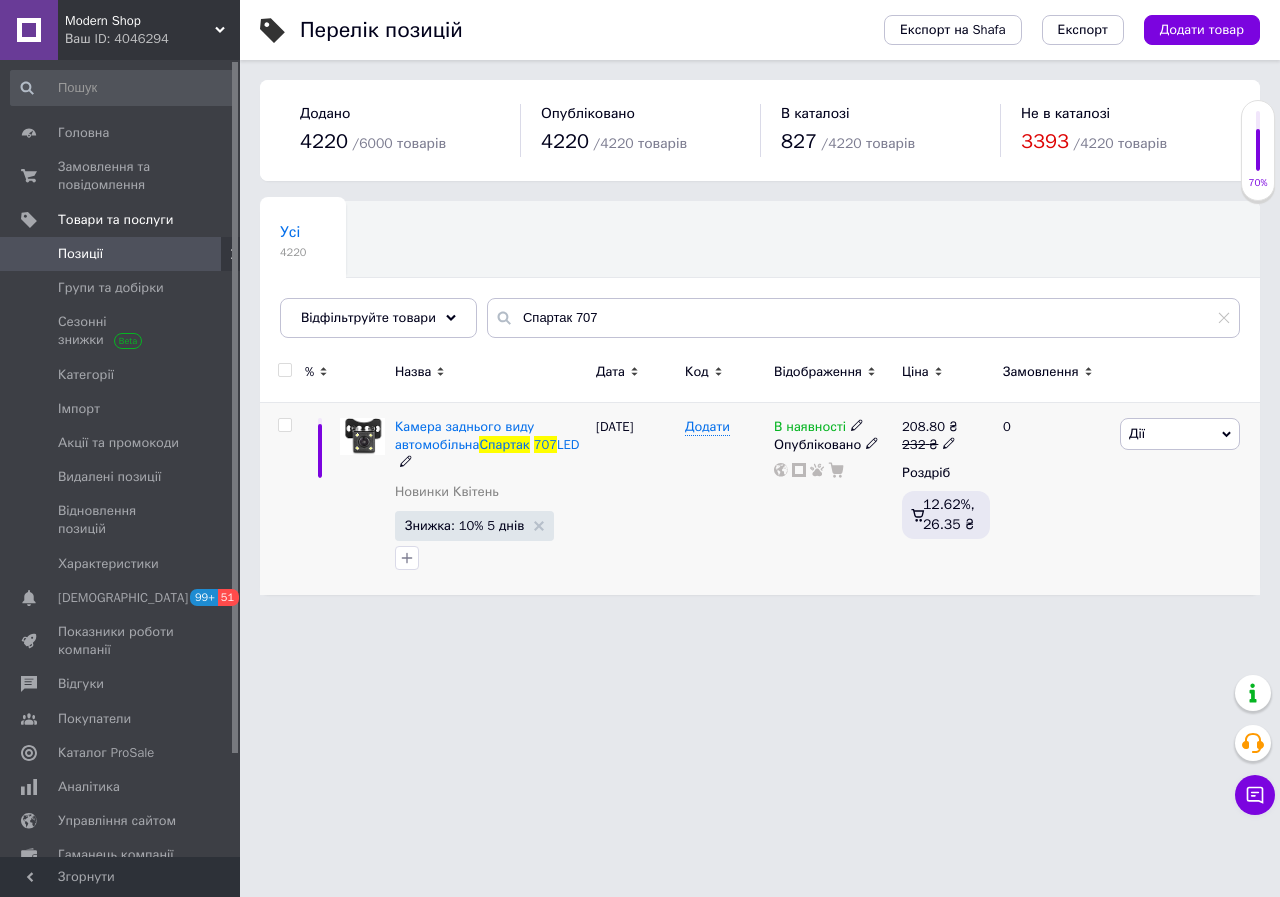 click on "В наявності" at bounding box center (810, 429) 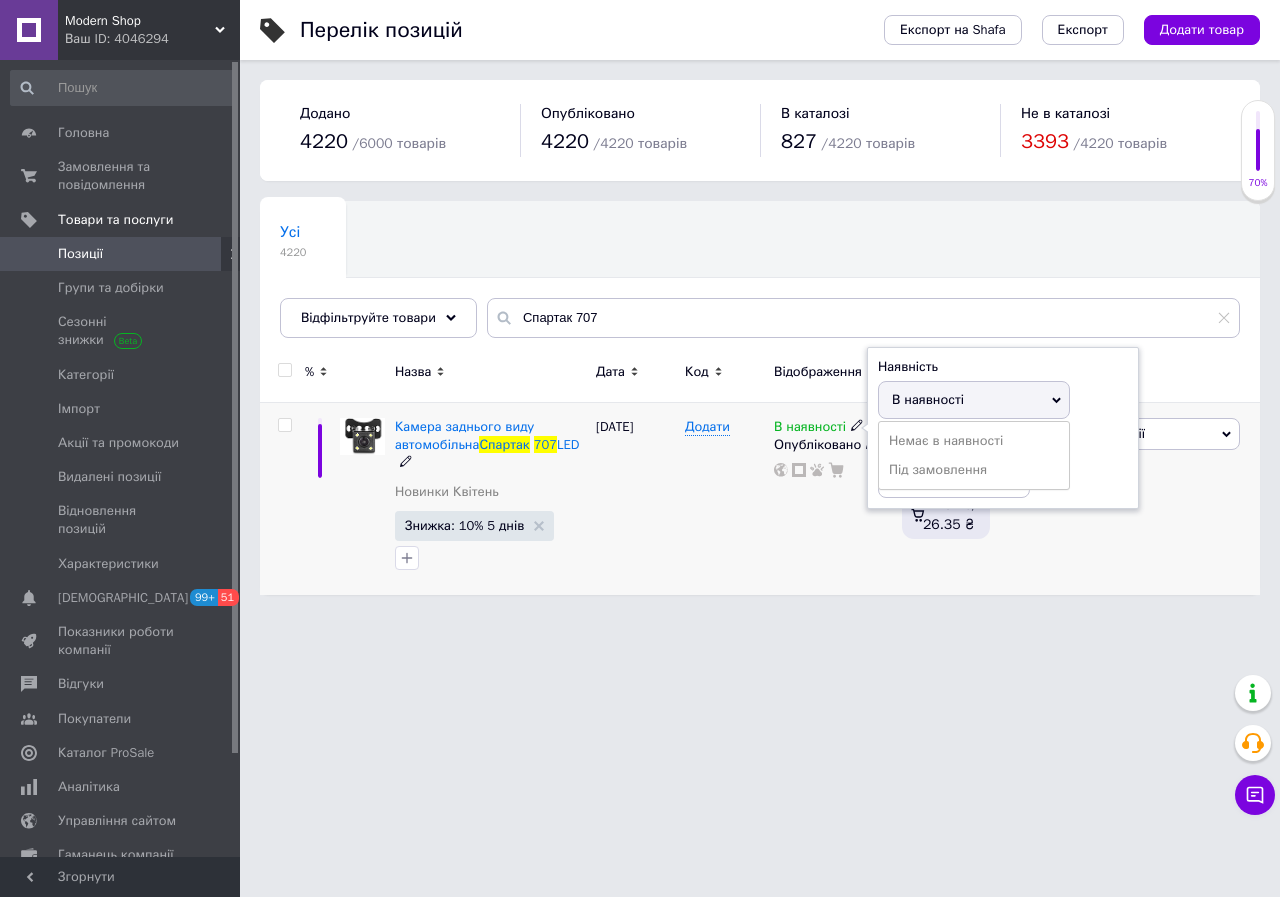drag, startPoint x: 909, startPoint y: 436, endPoint x: 885, endPoint y: 455, distance: 30.610456 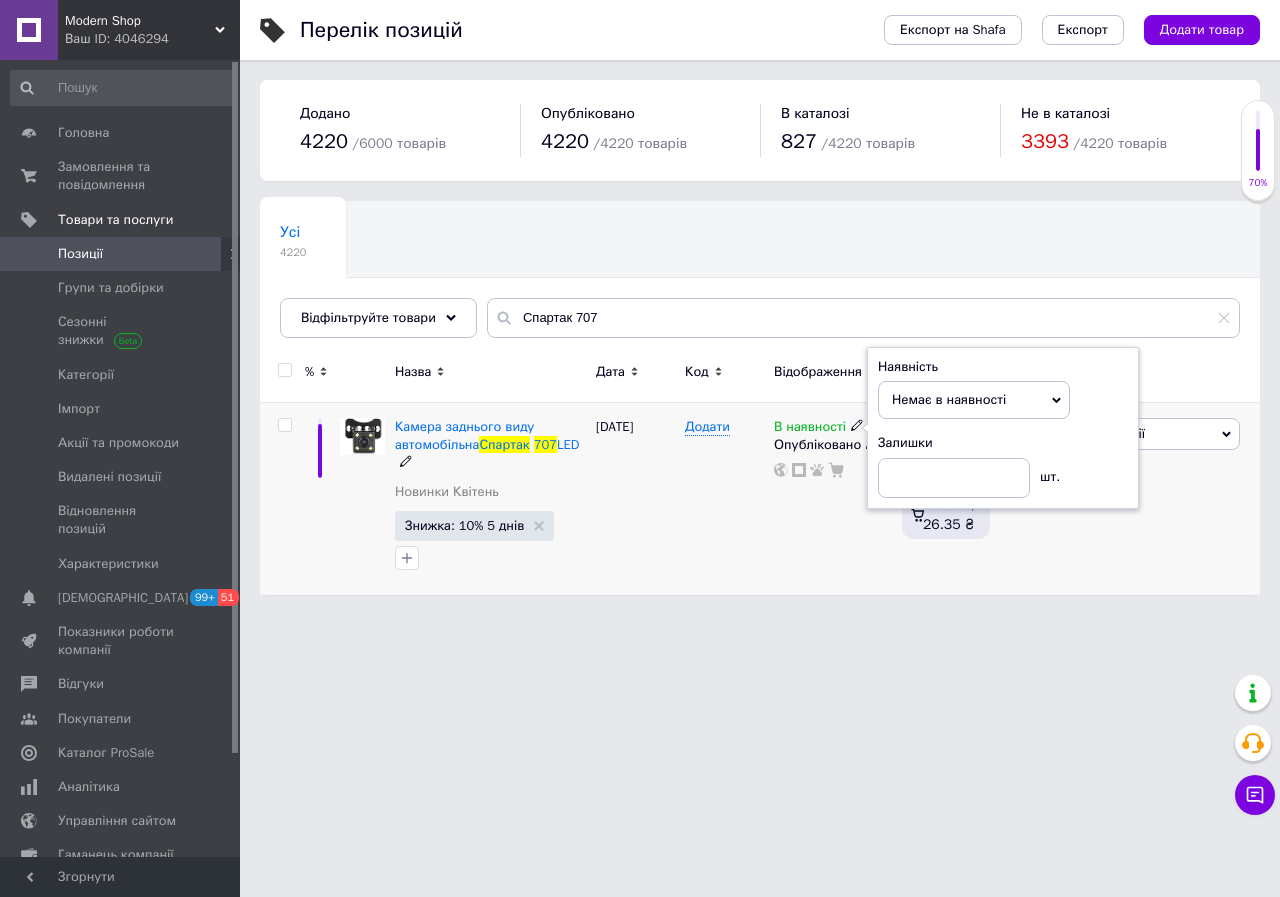 click on "В наявності Наявність Немає в наявності В наявності Під замовлення Залишки шт. Опубліковано" at bounding box center (833, 499) 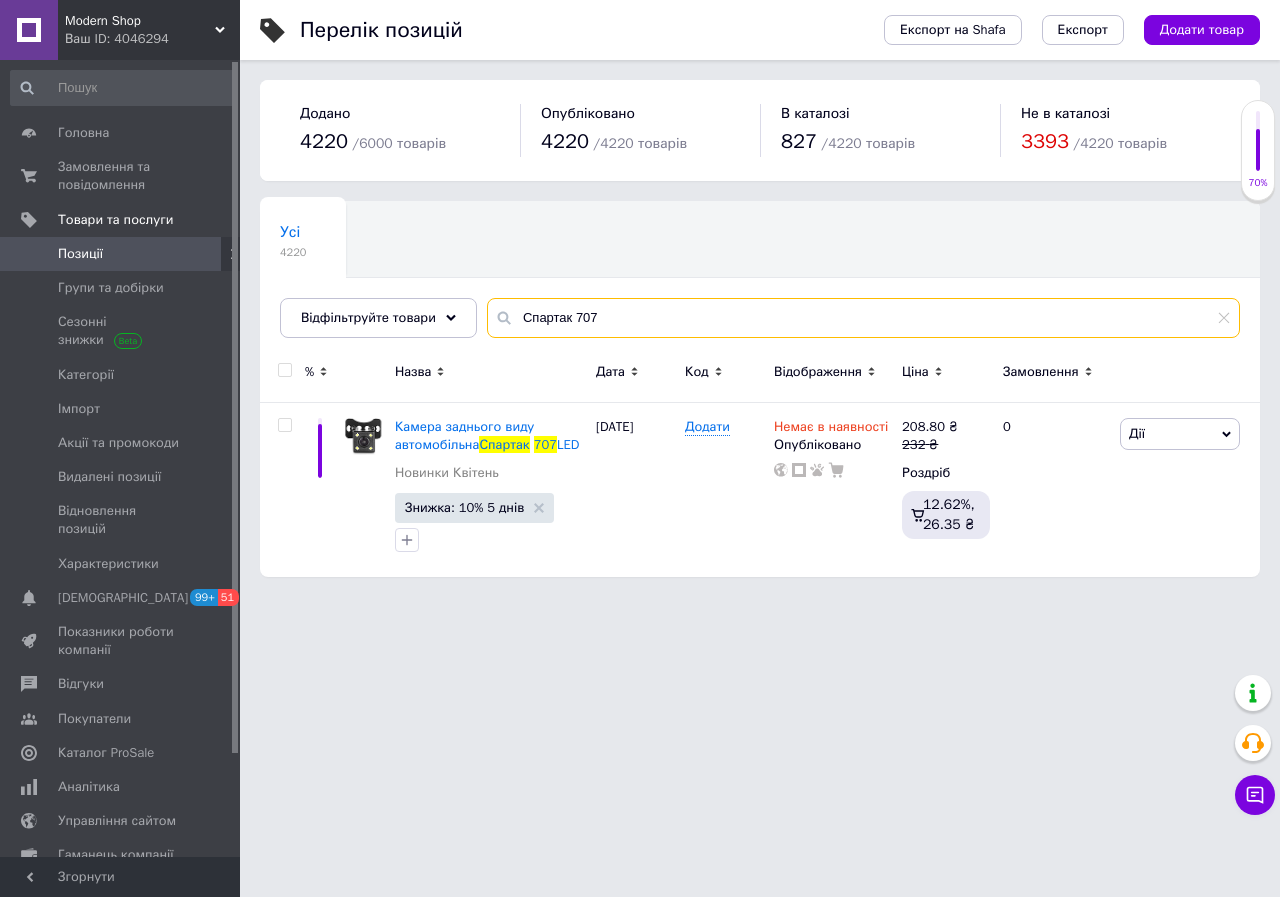 drag, startPoint x: 624, startPoint y: 315, endPoint x: 499, endPoint y: 316, distance: 125.004 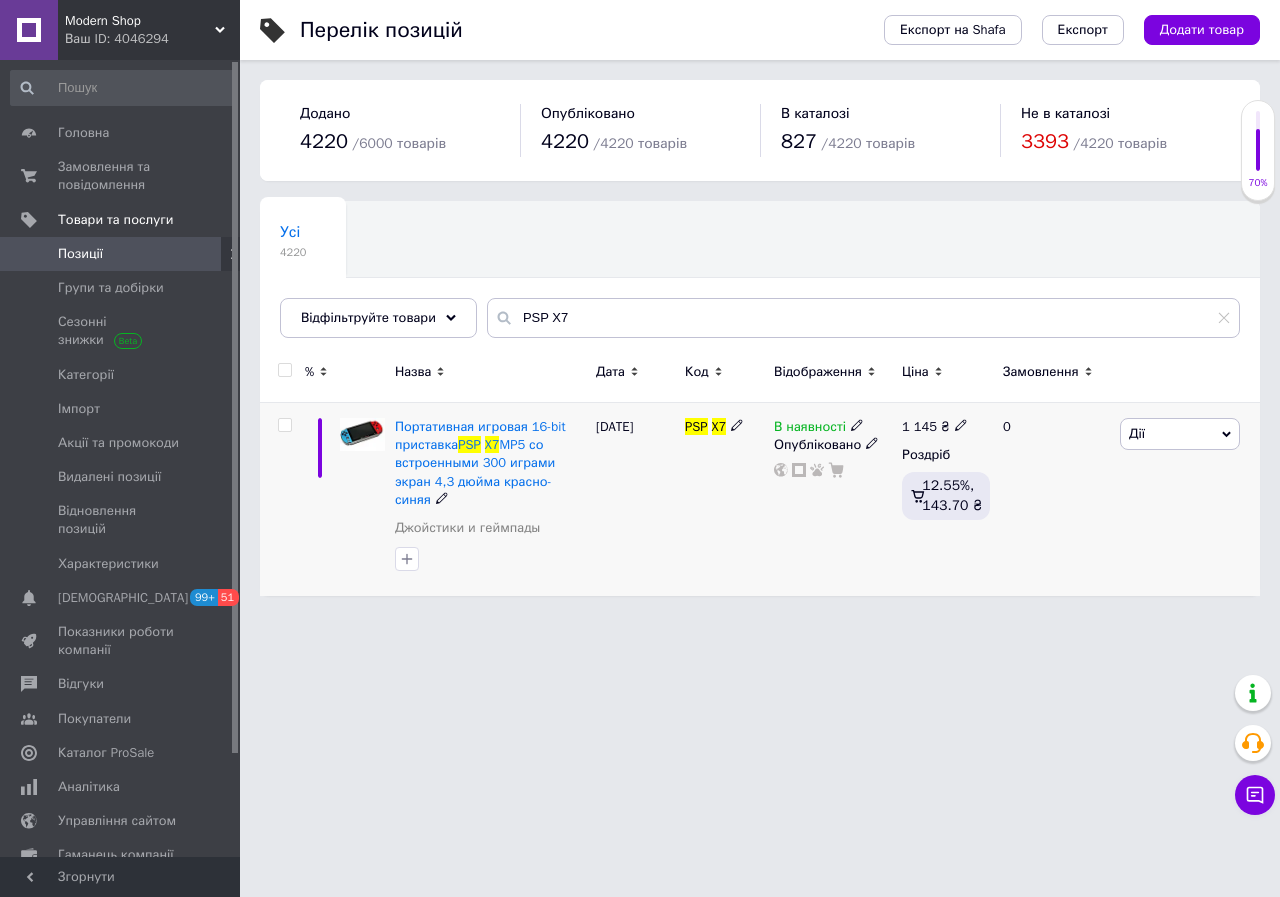 click on "В наявності" at bounding box center (810, 429) 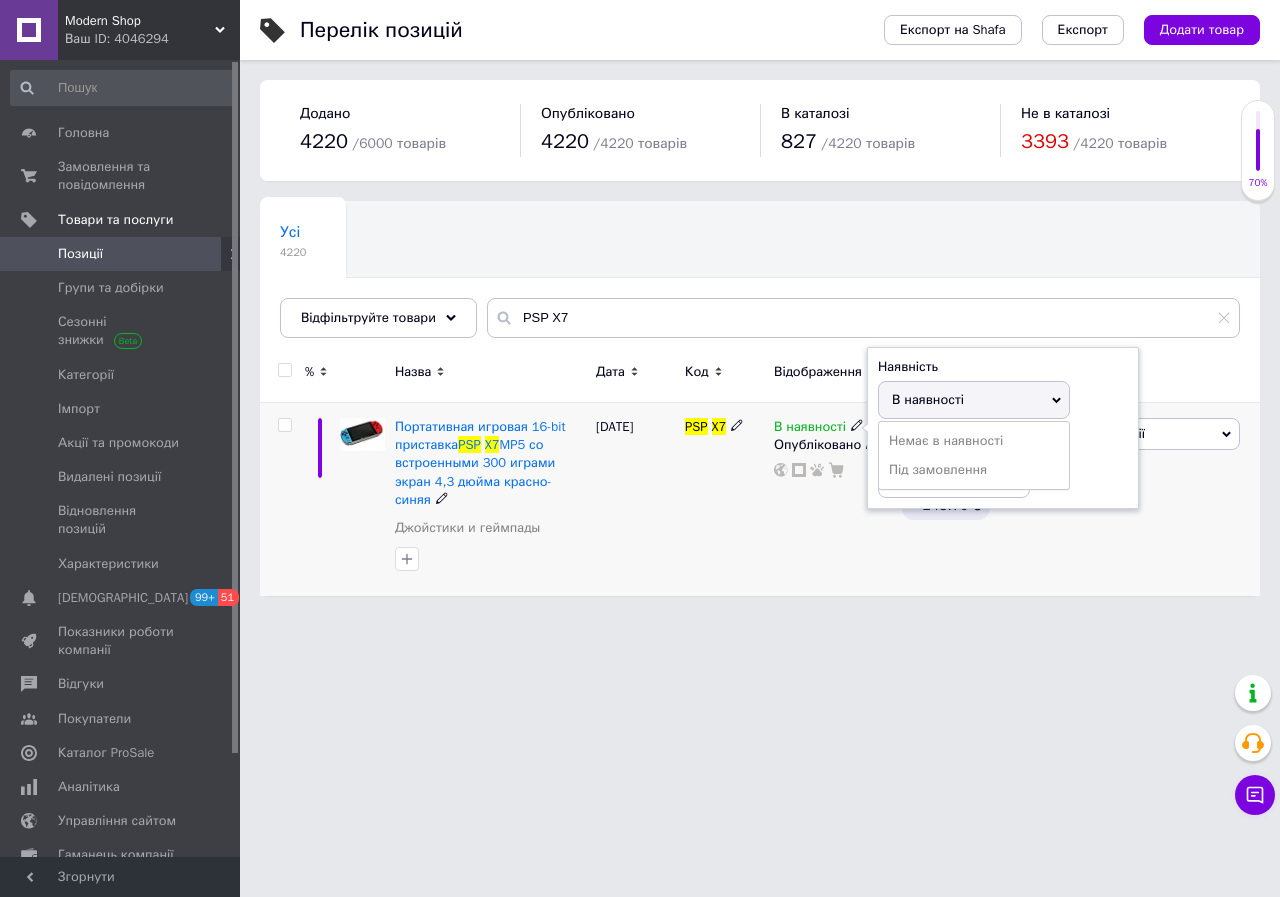 drag, startPoint x: 887, startPoint y: 433, endPoint x: 810, endPoint y: 504, distance: 104.73777 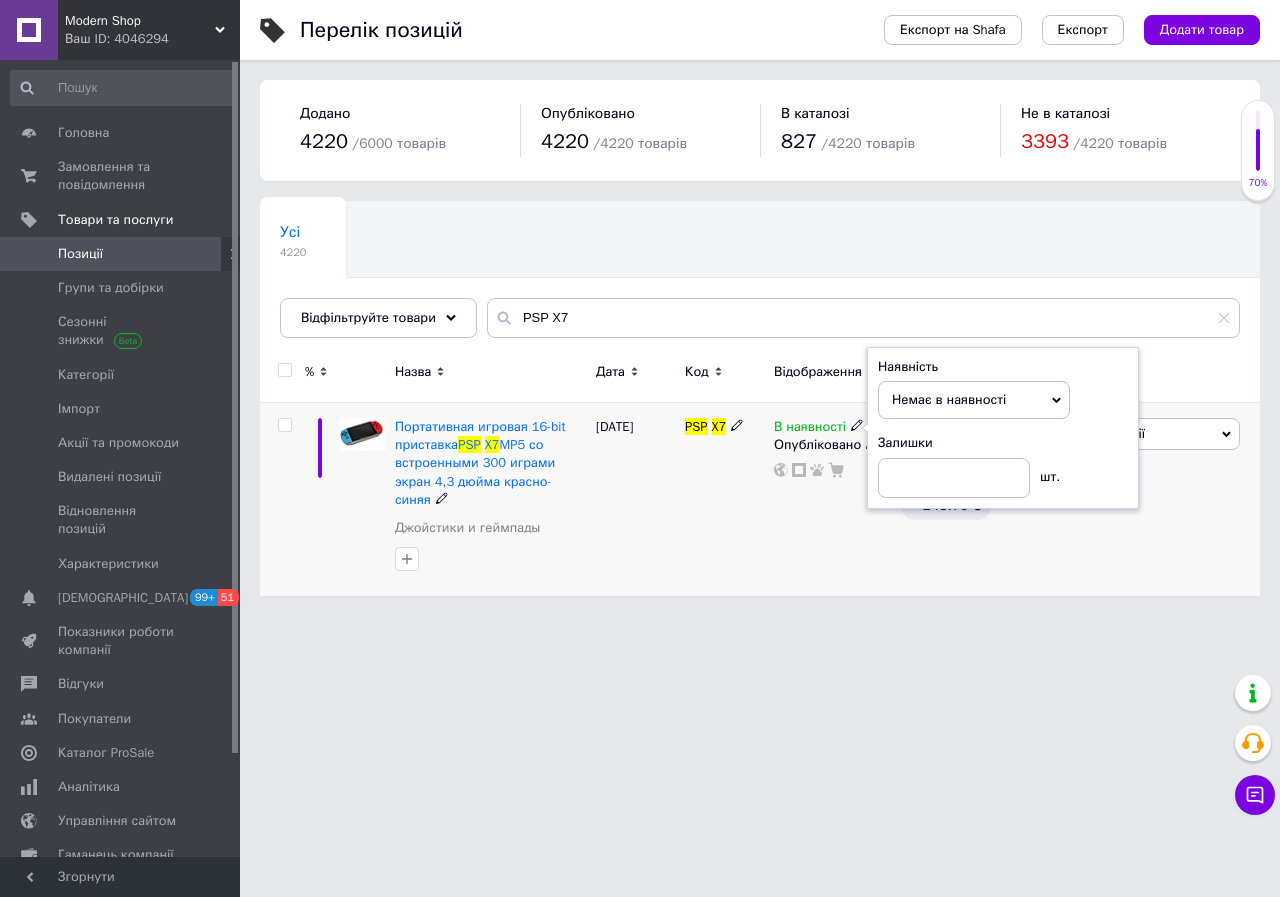 click on "В наявності Наявність Немає в наявності В наявності Під замовлення Залишки шт. Опубліковано" at bounding box center (833, 500) 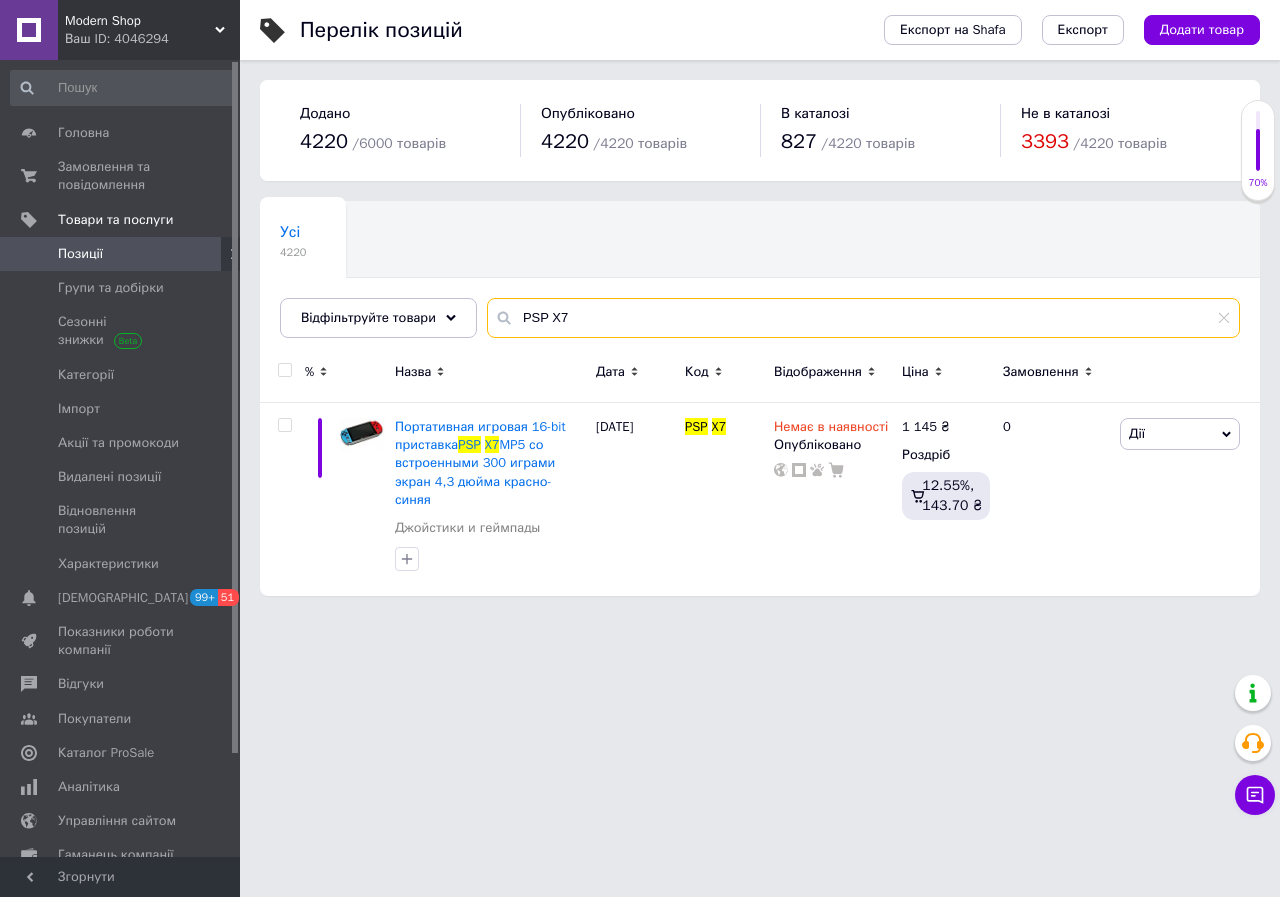 drag, startPoint x: 622, startPoint y: 299, endPoint x: 488, endPoint y: 319, distance: 135.48431 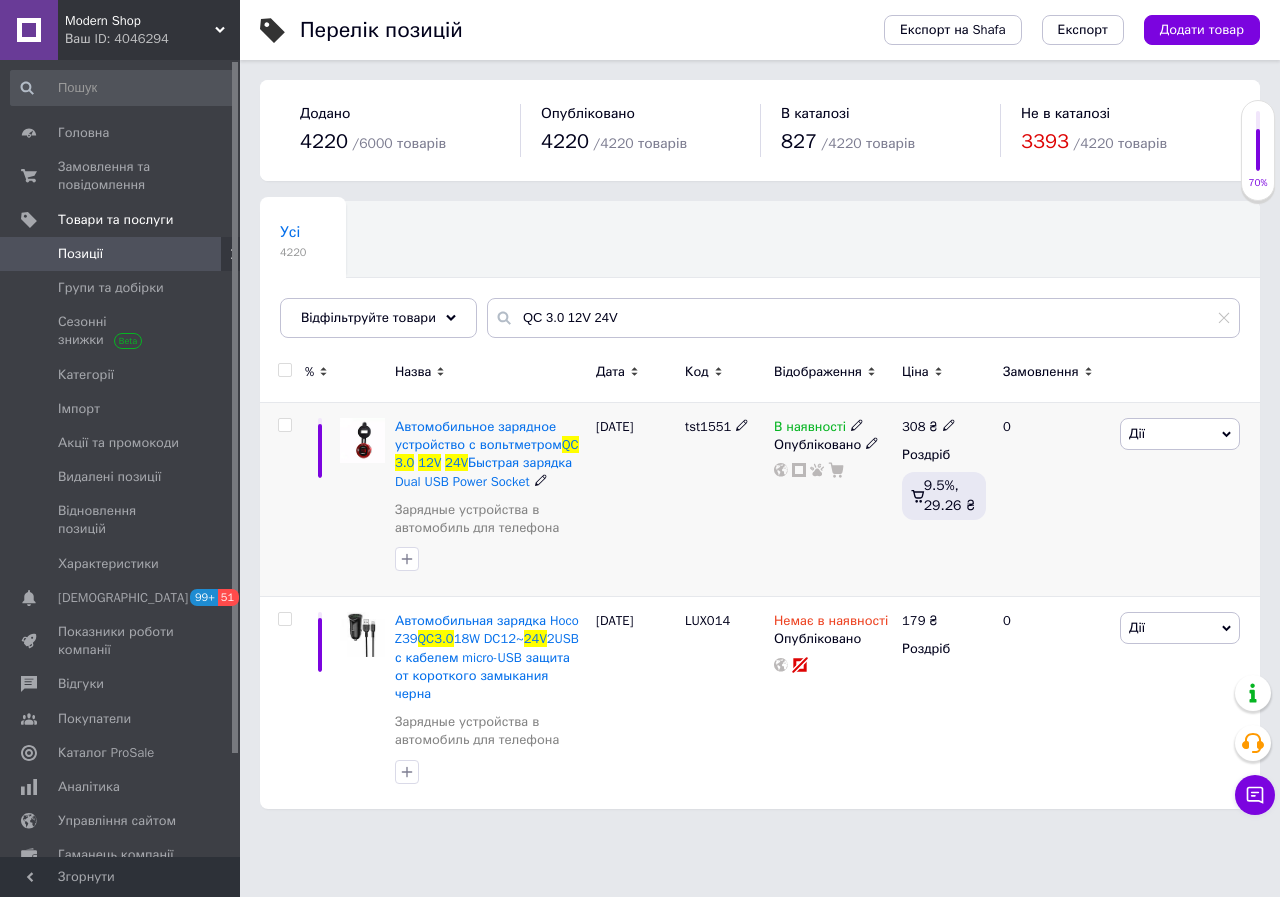 click on "В наявності" at bounding box center (810, 429) 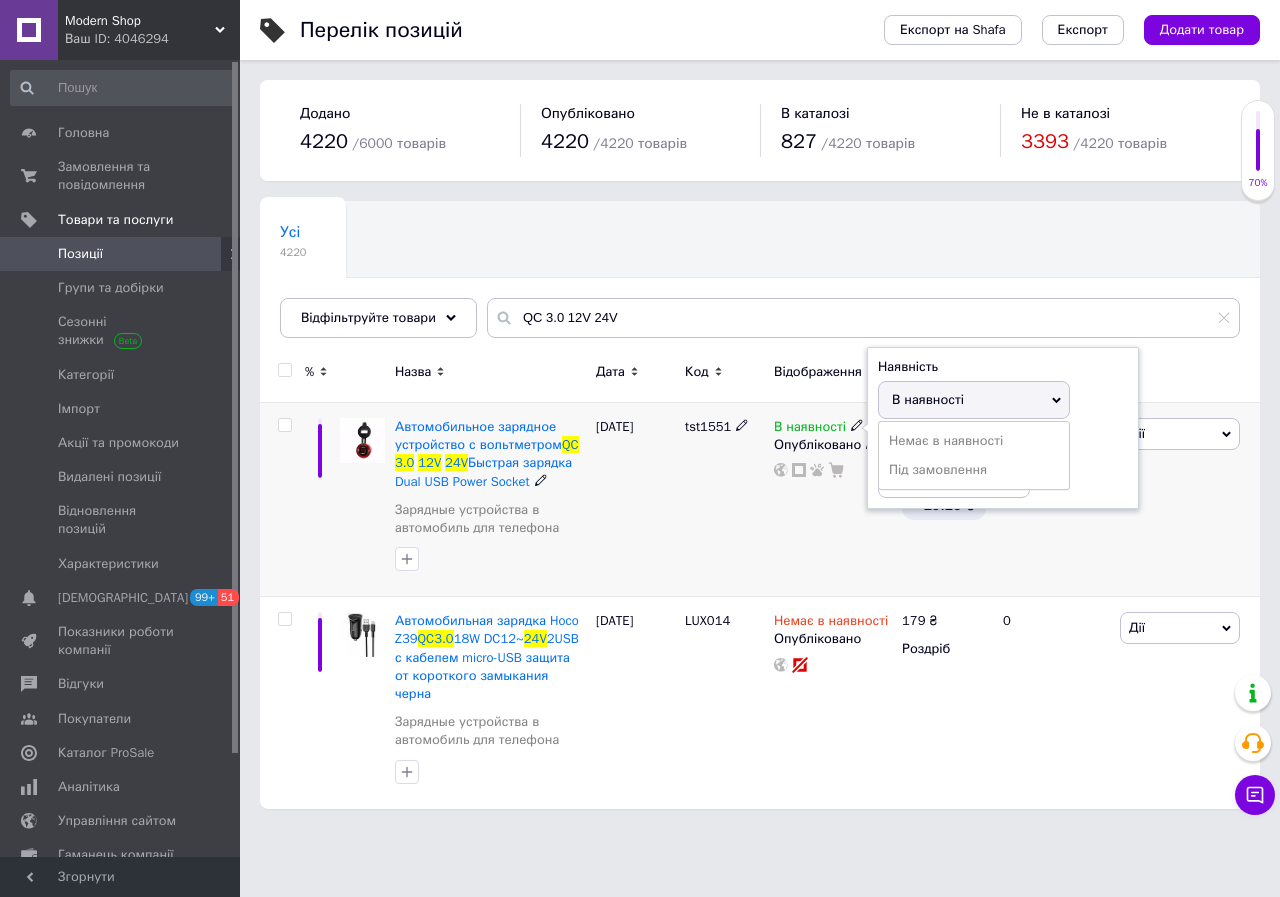 drag, startPoint x: 909, startPoint y: 438, endPoint x: 786, endPoint y: 514, distance: 144.58562 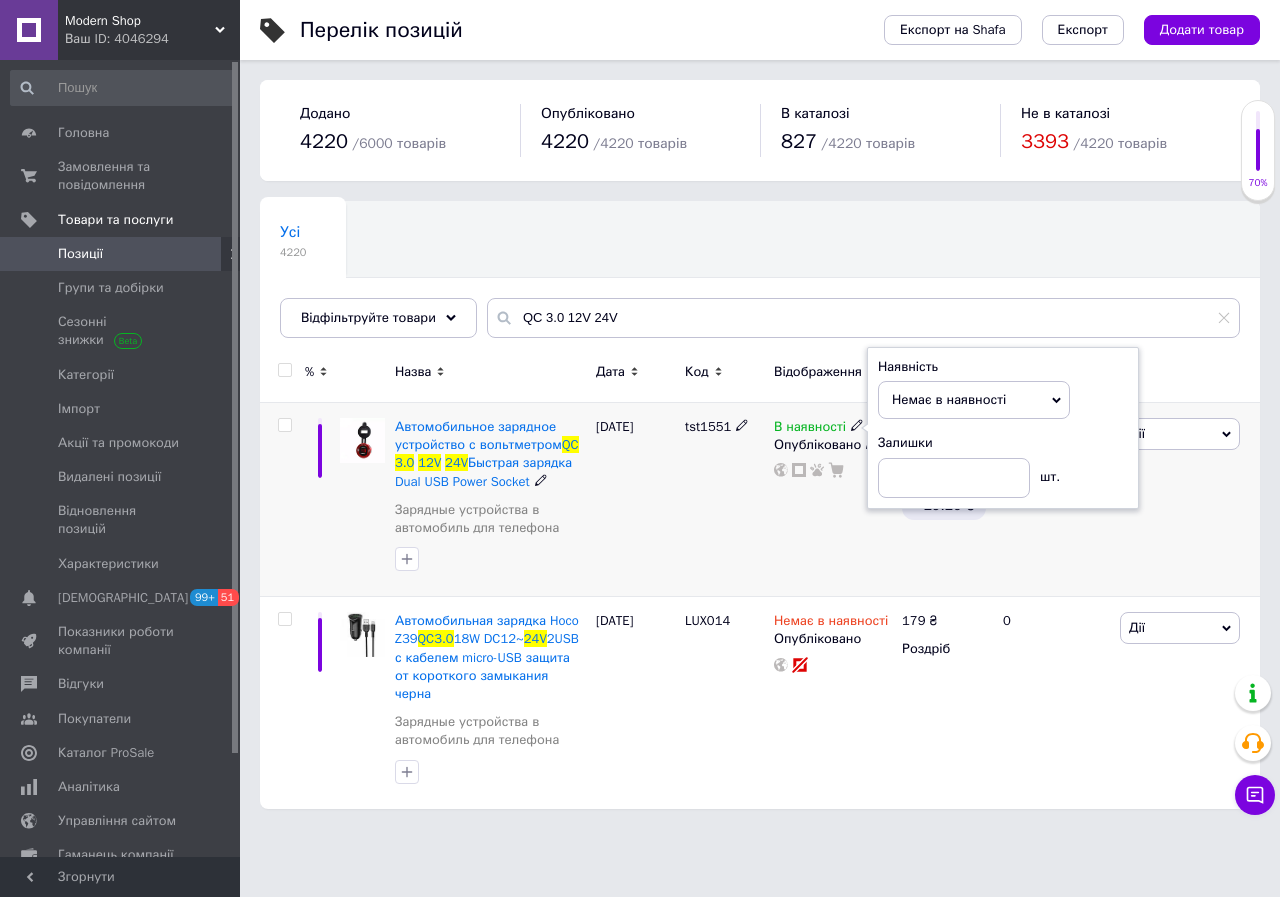 click on "В наявності Наявність Немає в наявності В наявності Під замовлення Залишки шт. Опубліковано" at bounding box center [833, 500] 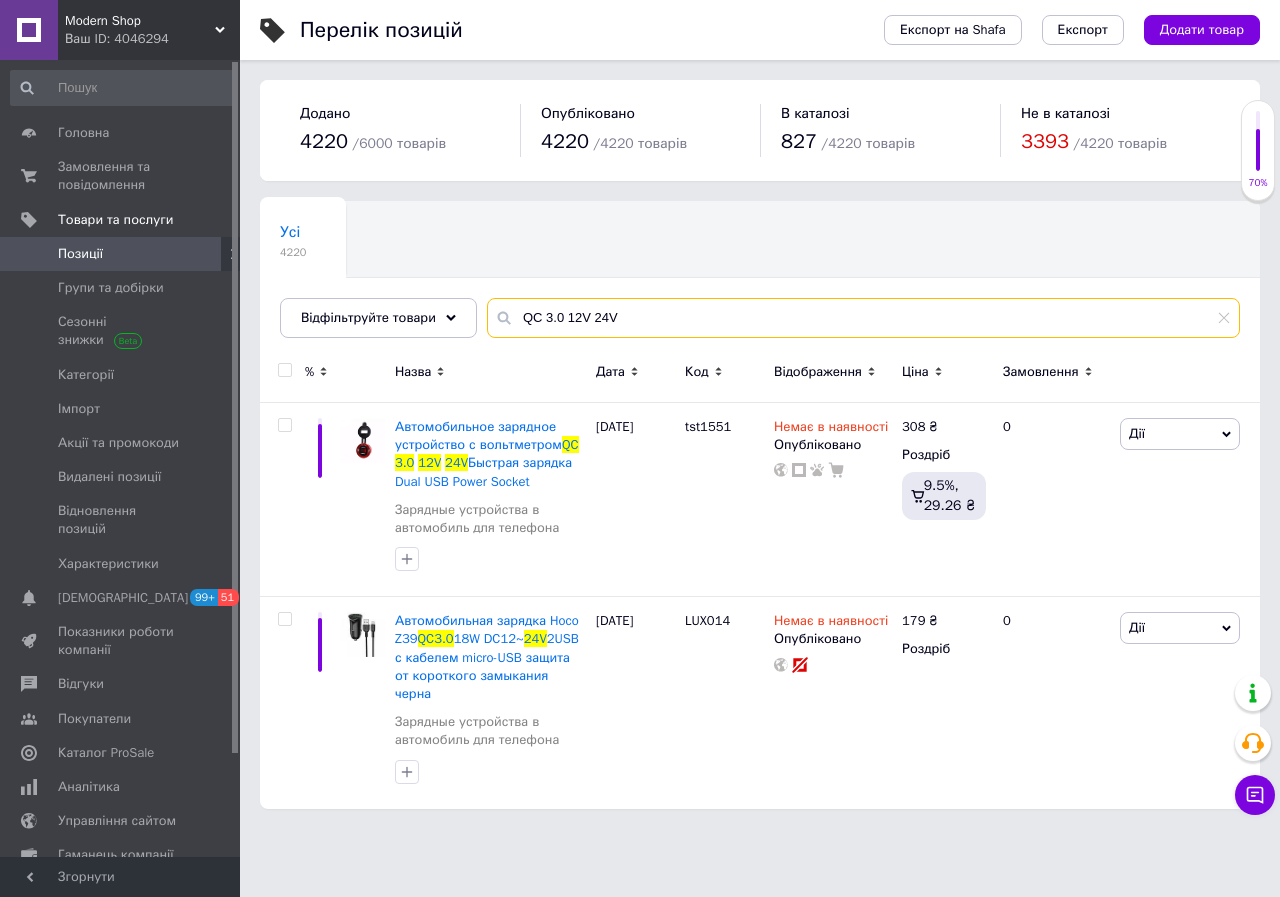 drag, startPoint x: 630, startPoint y: 321, endPoint x: 500, endPoint y: 333, distance: 130.55267 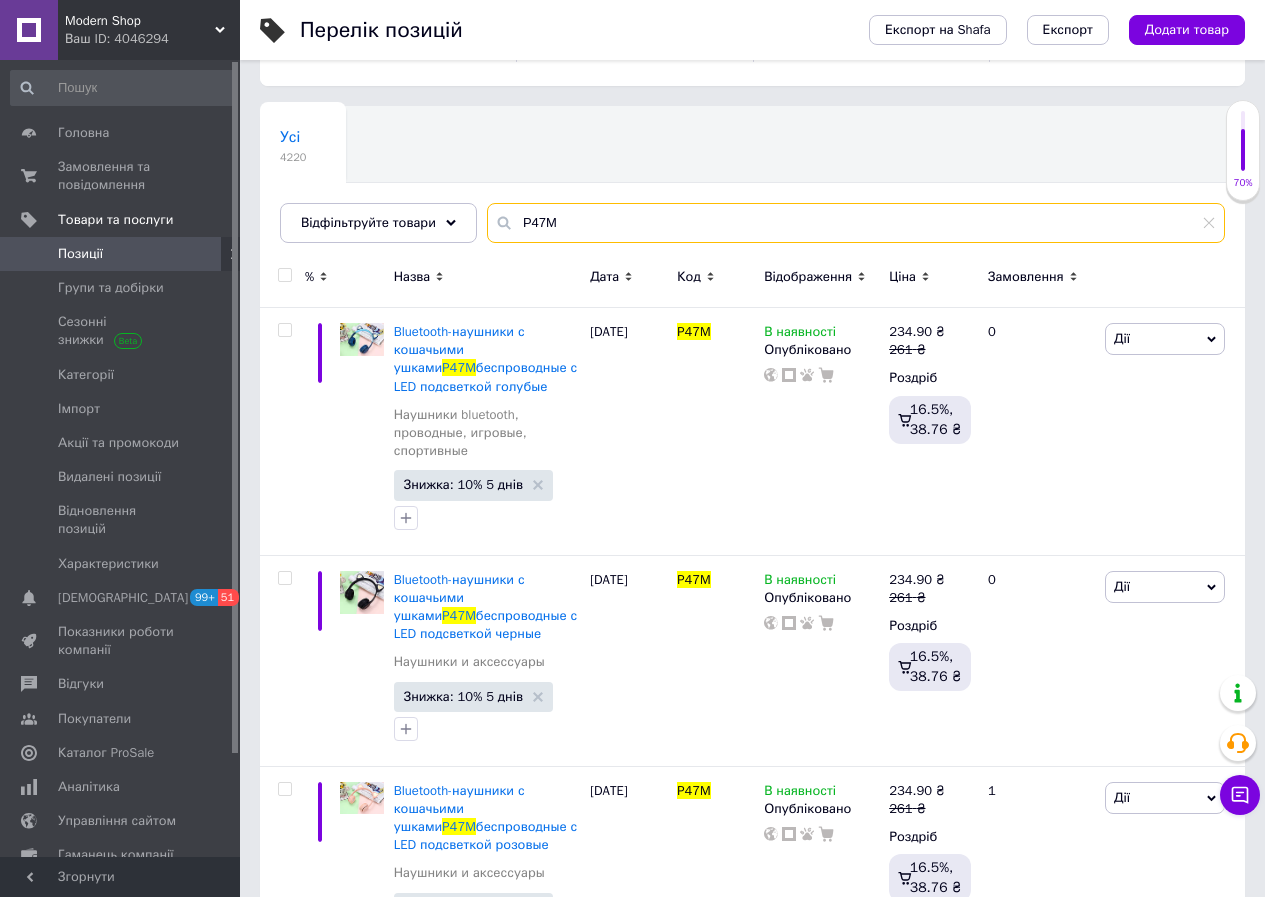 scroll, scrollTop: 125, scrollLeft: 0, axis: vertical 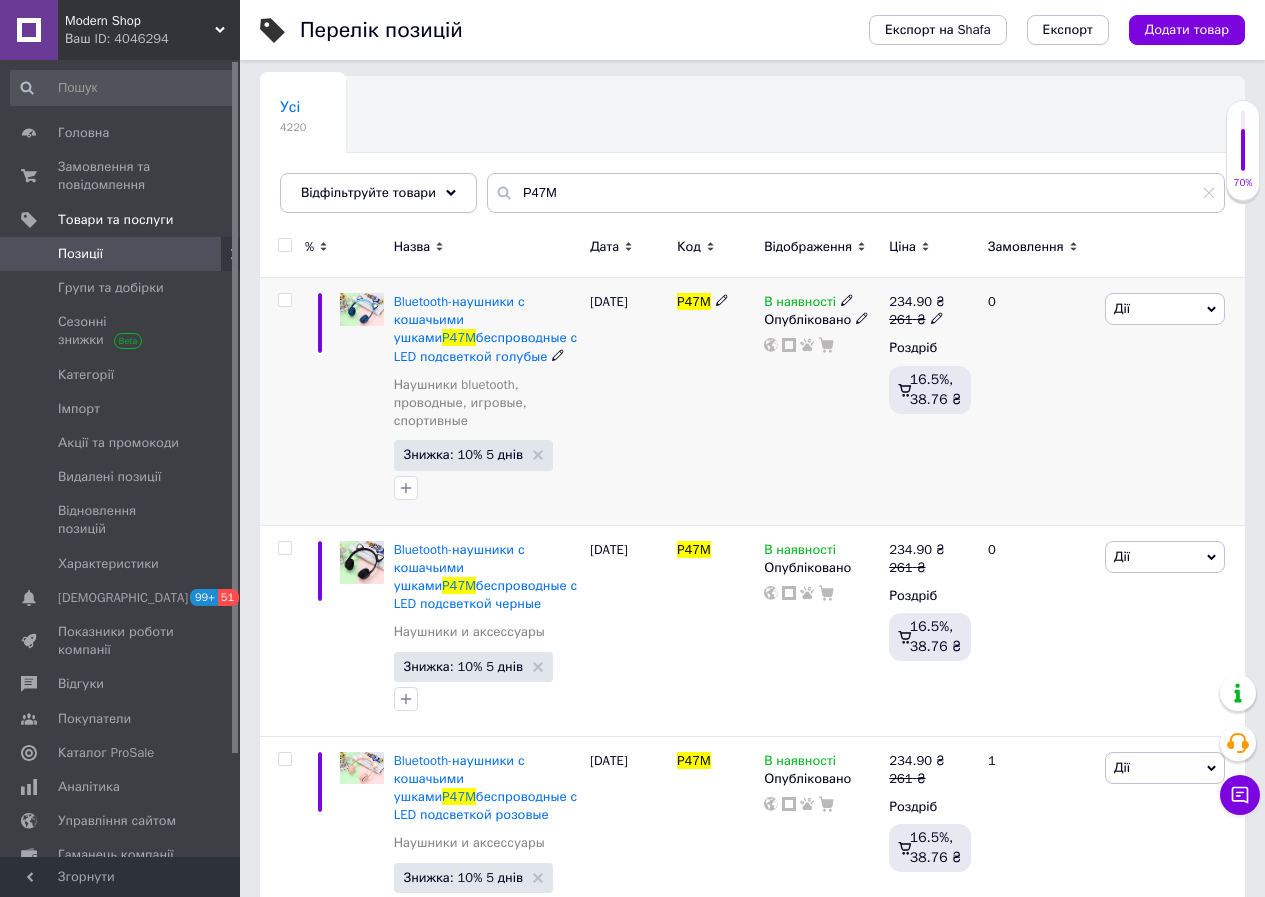 click on "В наявності" at bounding box center [800, 304] 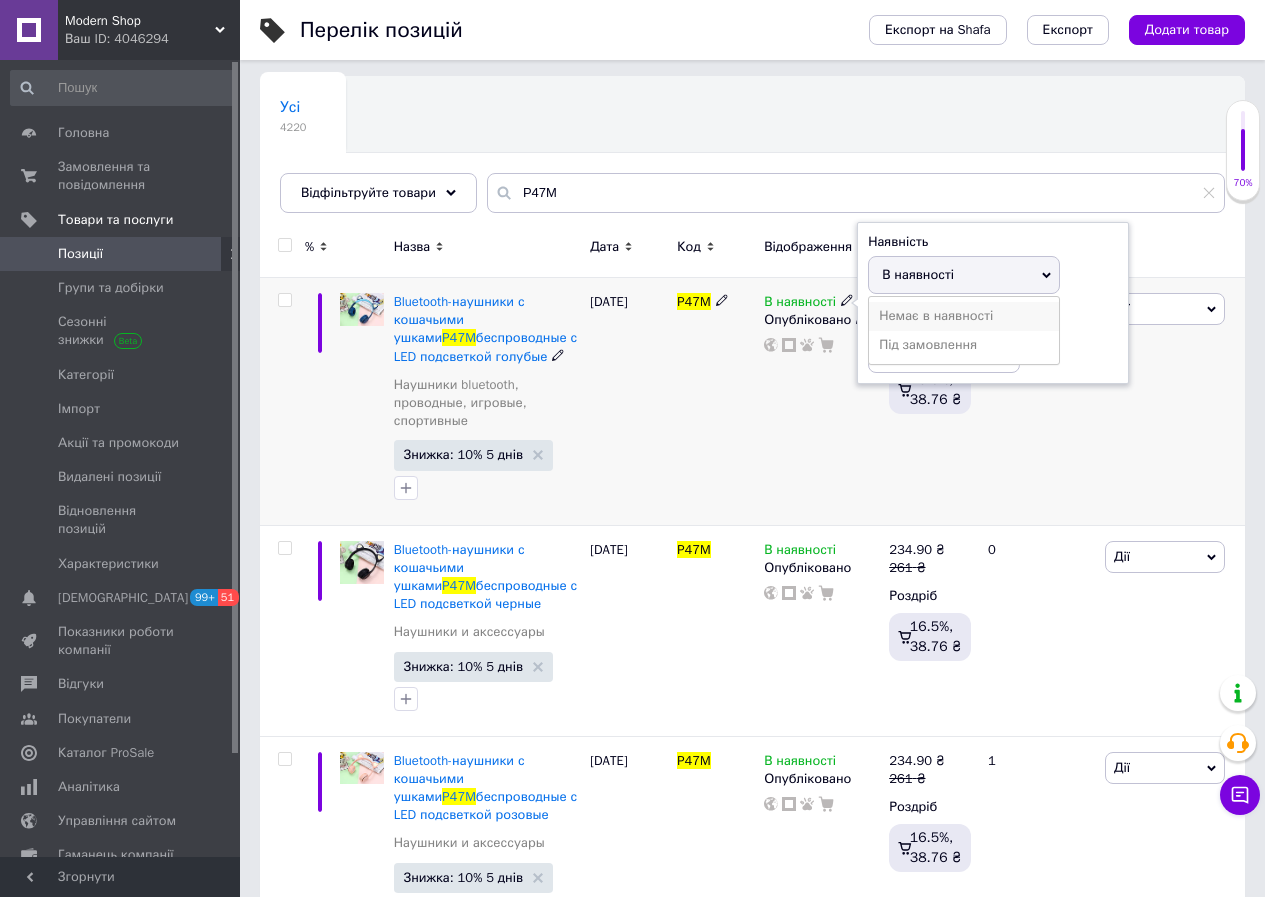 click on "Немає в наявності" at bounding box center (964, 316) 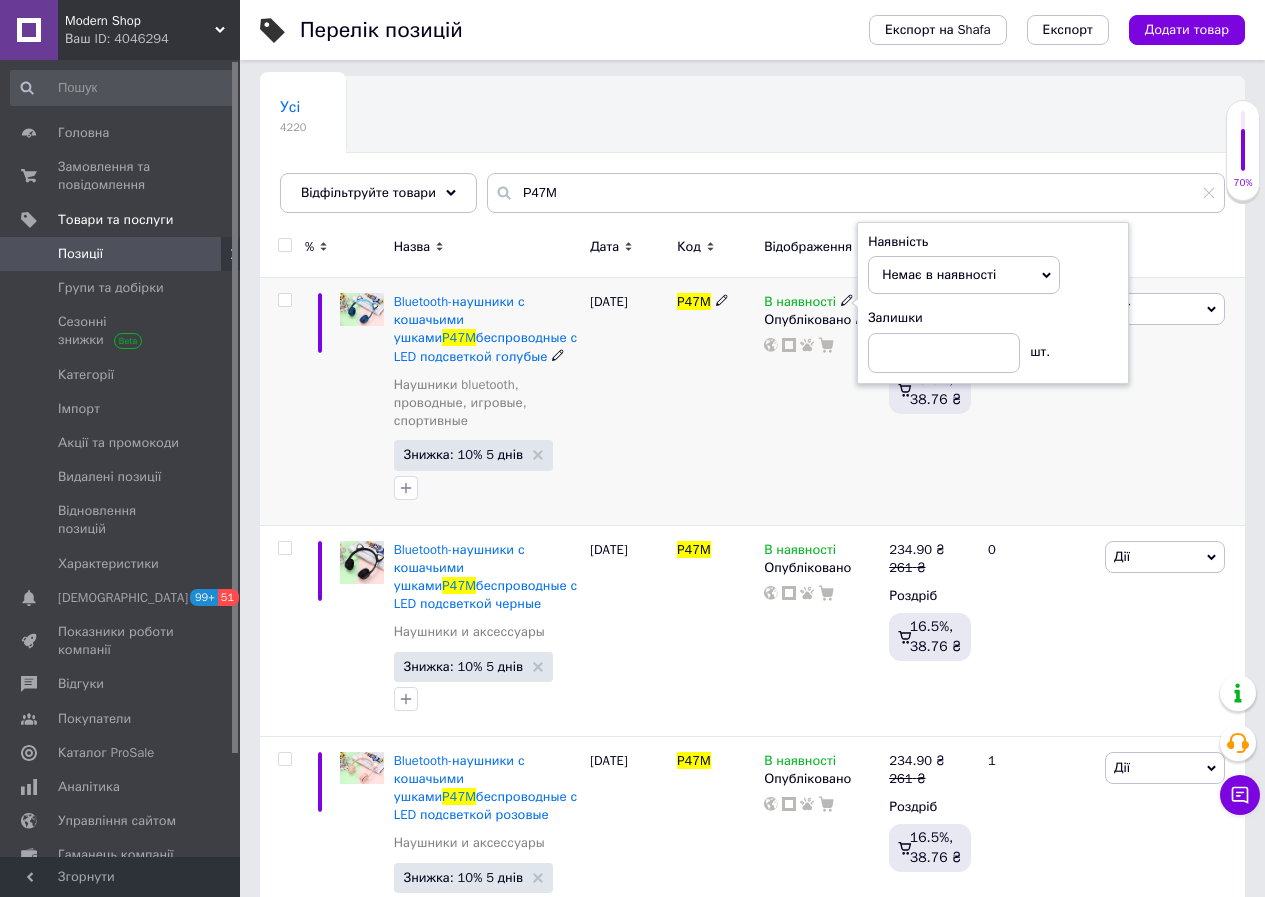 click on "В наявності Наявність Немає в наявності В наявності Під замовлення Залишки шт. Опубліковано" at bounding box center [821, 402] 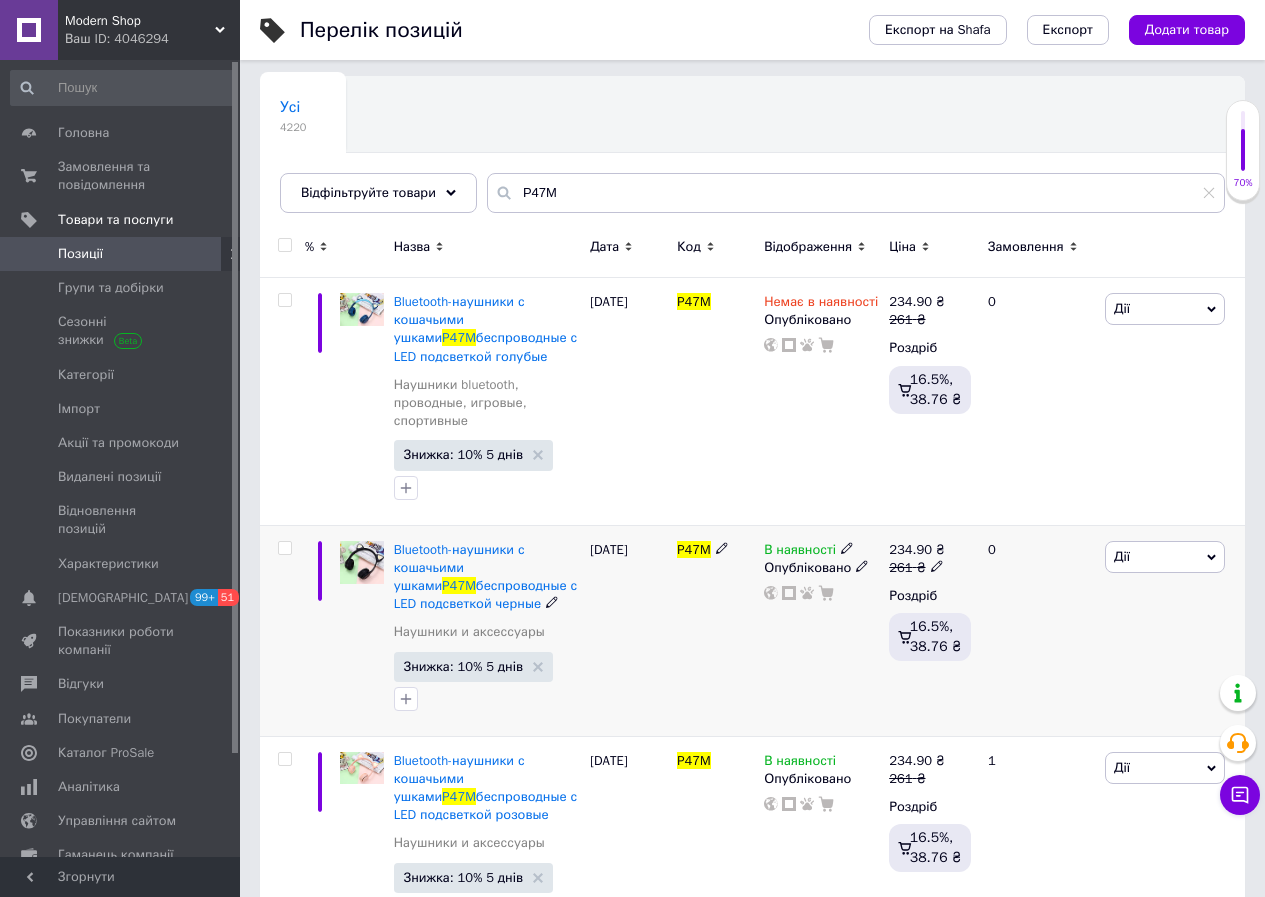 drag, startPoint x: 787, startPoint y: 544, endPoint x: 846, endPoint y: 569, distance: 64.07808 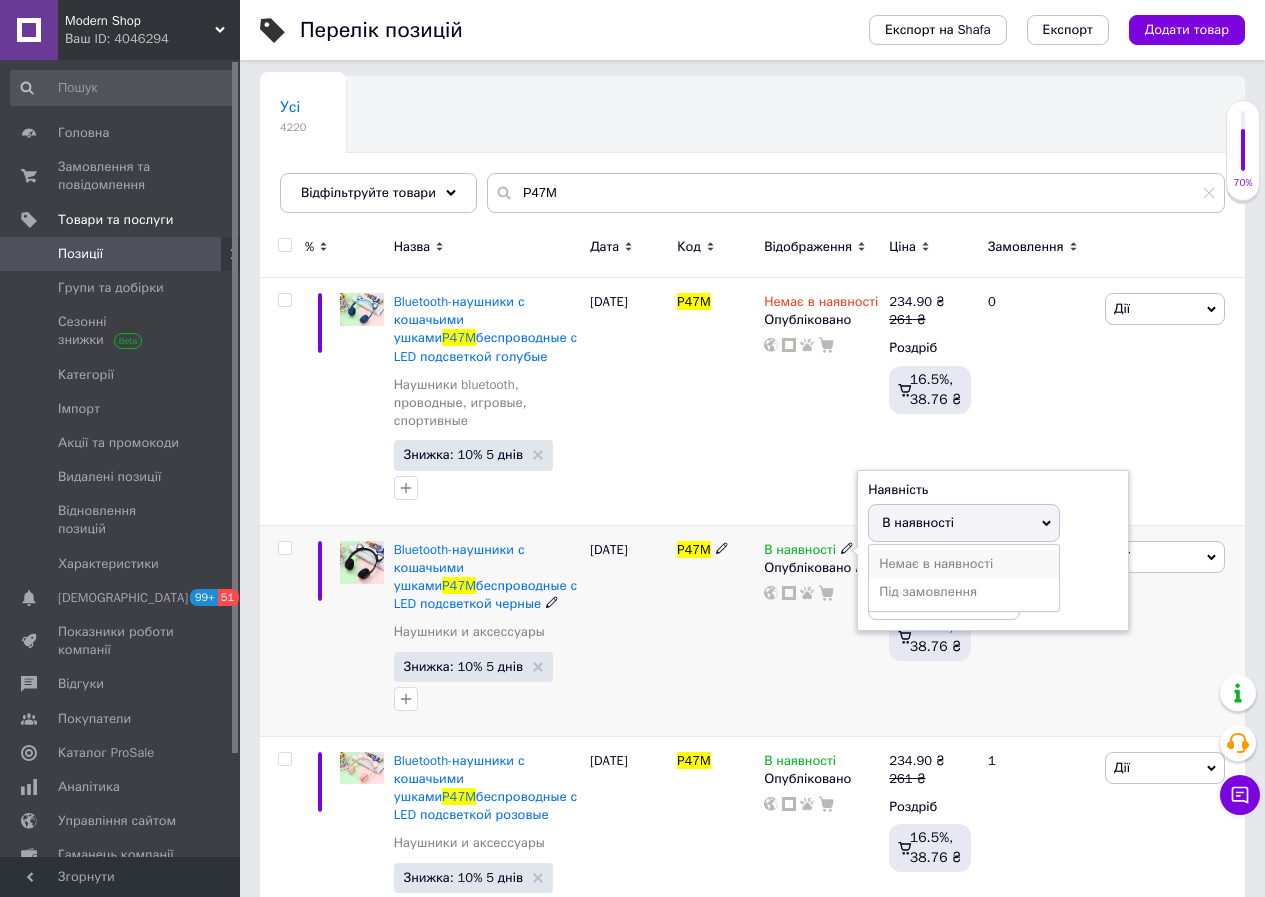 click on "Немає в наявності" at bounding box center [964, 564] 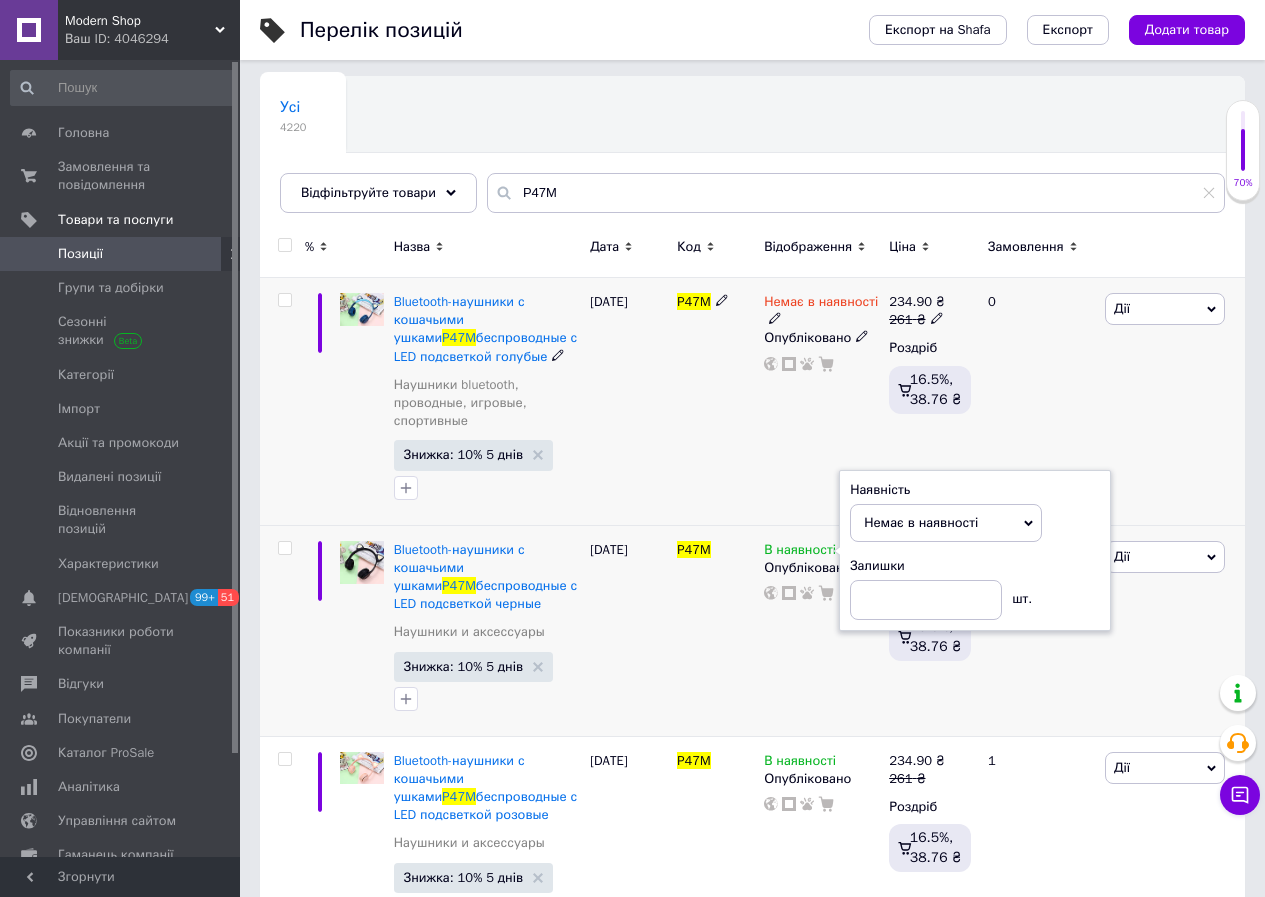 click on "Немає в наявності Опубліковано" at bounding box center [821, 402] 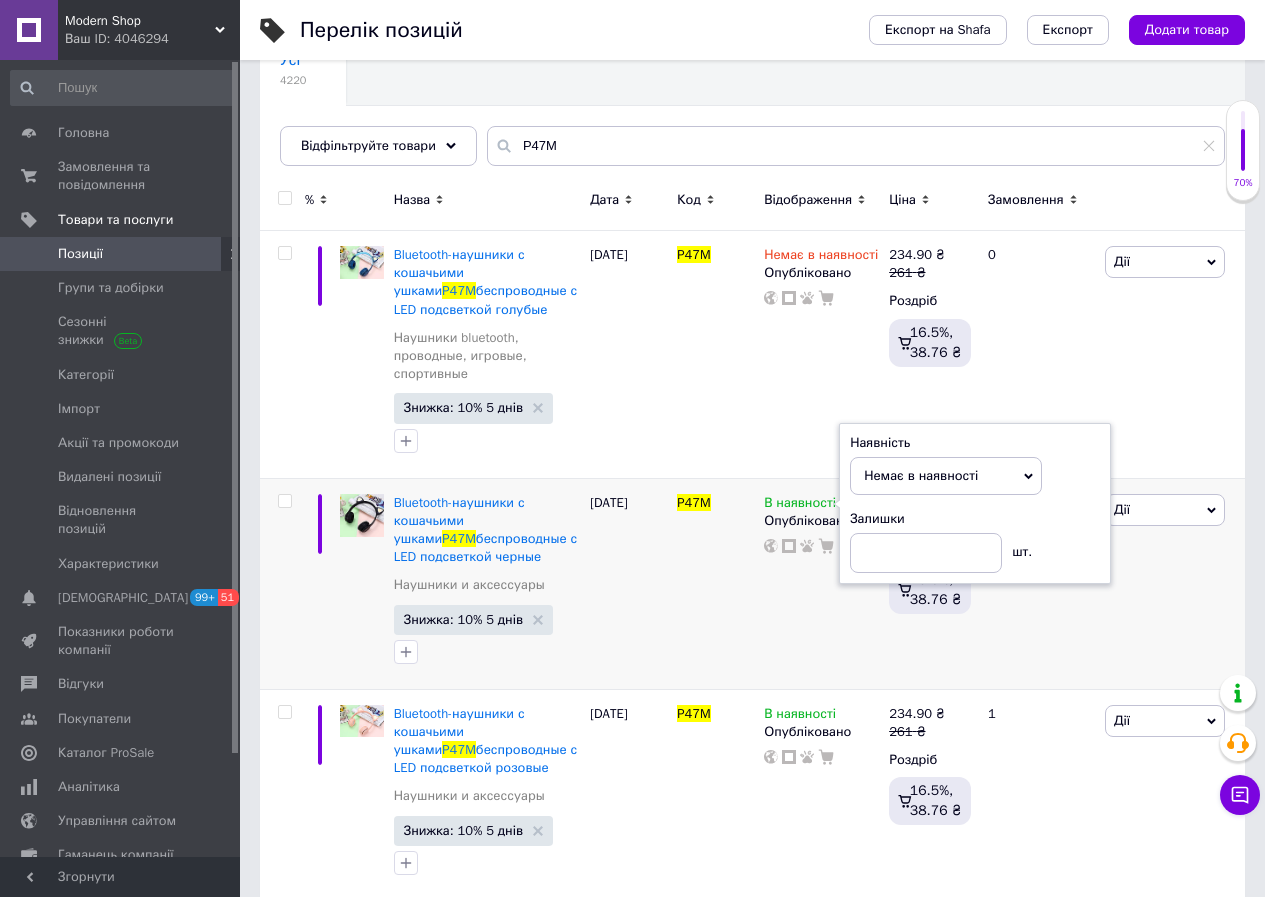 scroll, scrollTop: 285, scrollLeft: 0, axis: vertical 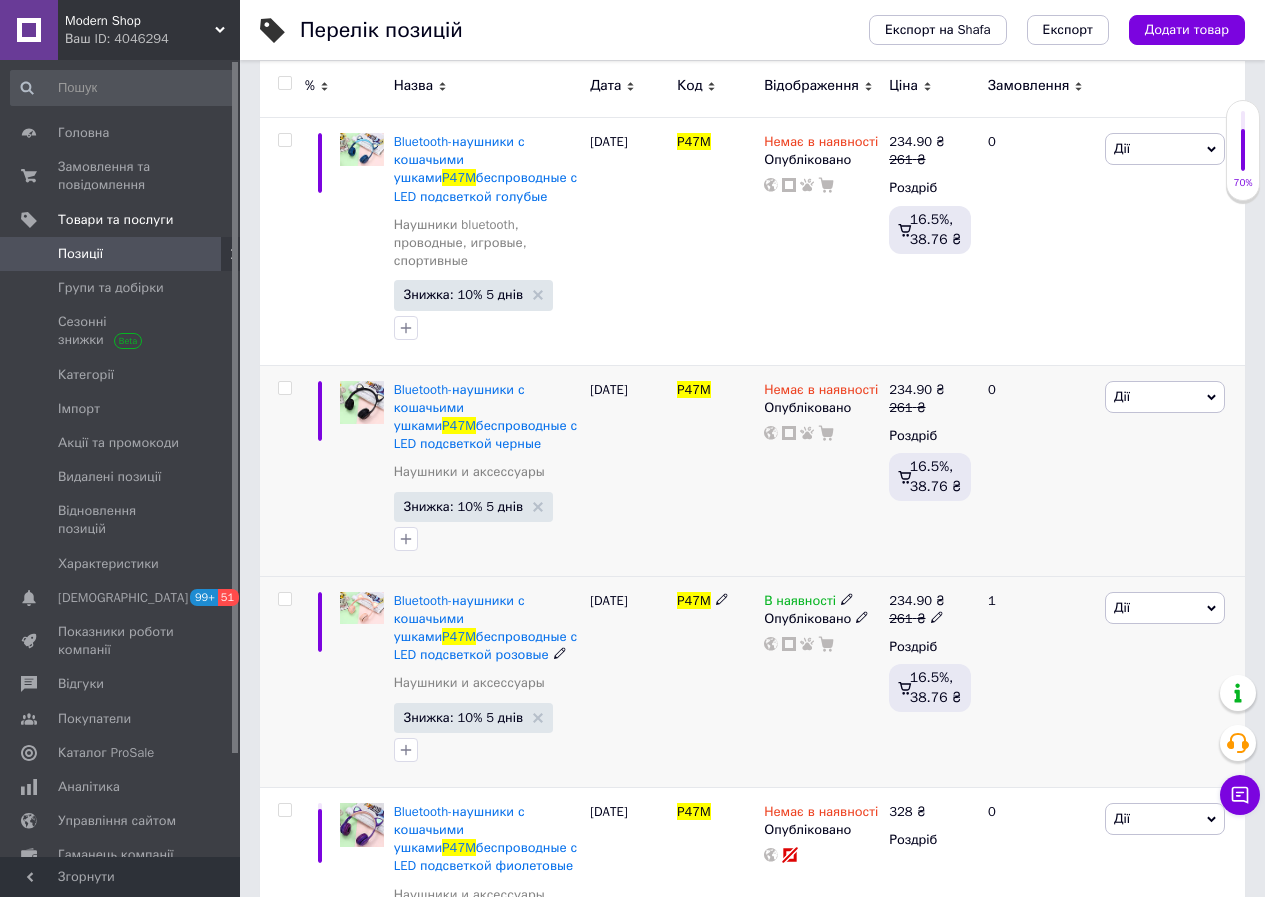 click on "В наявності" at bounding box center [800, 603] 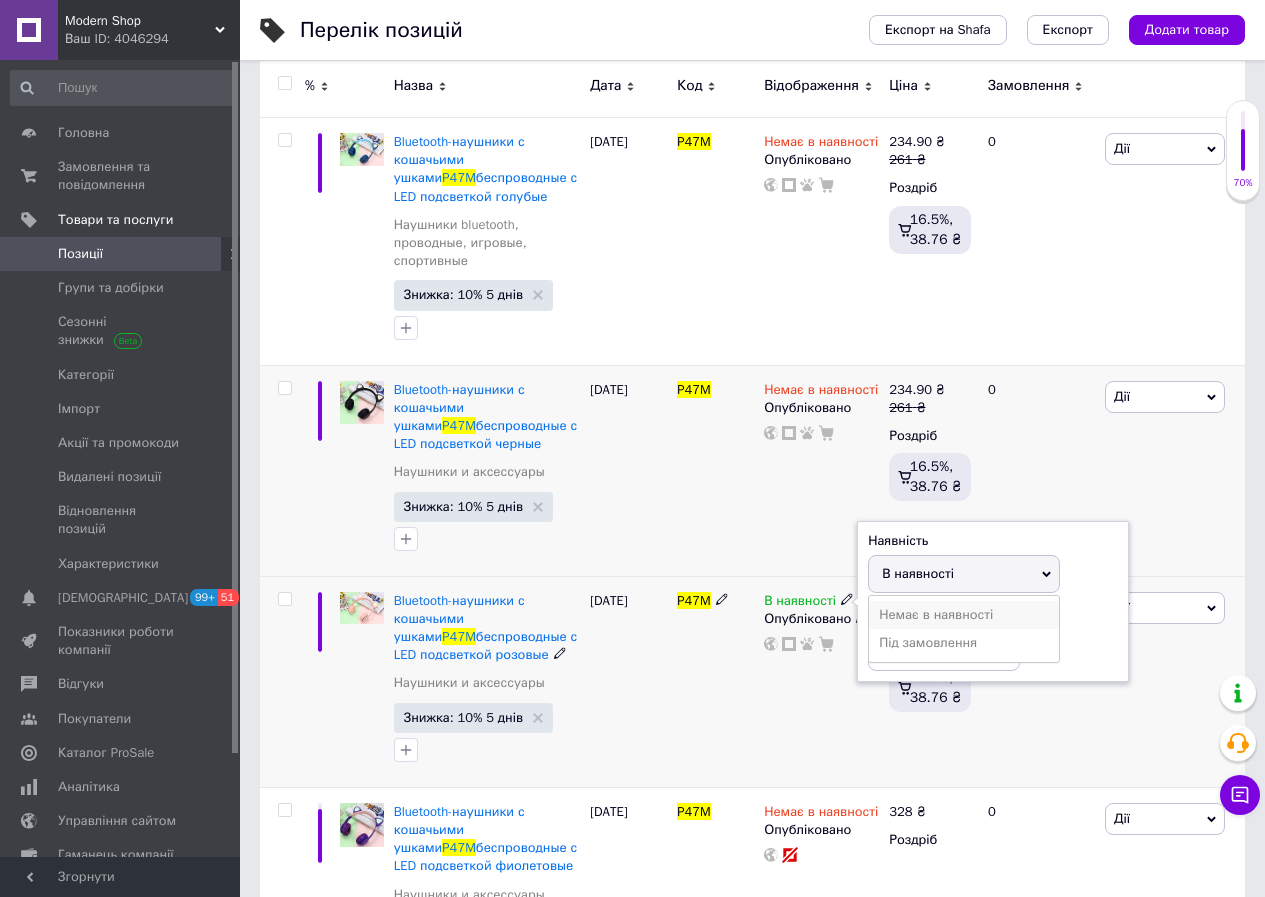 click on "Немає в наявності" at bounding box center [964, 615] 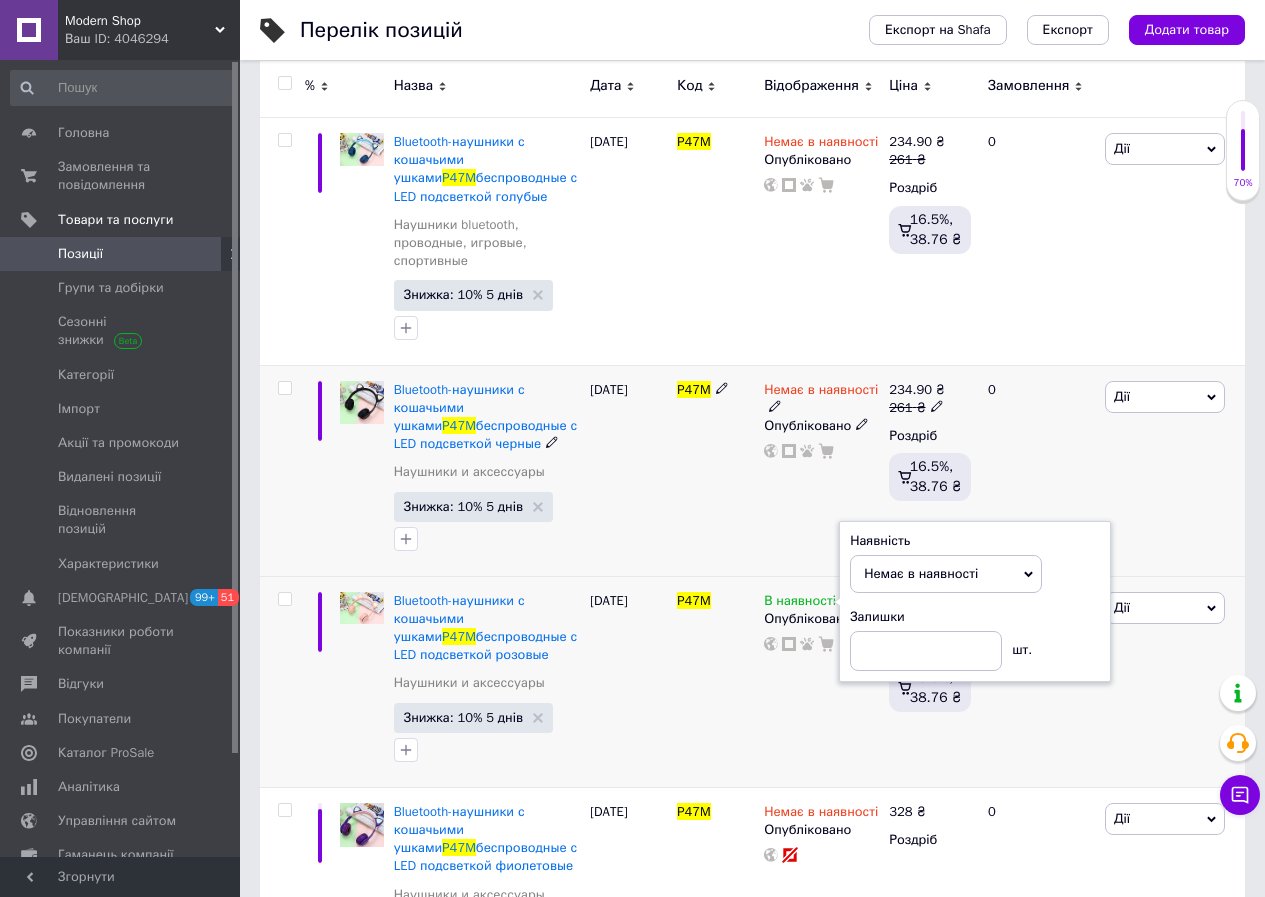 click on "Немає в наявності Опубліковано" at bounding box center [821, 470] 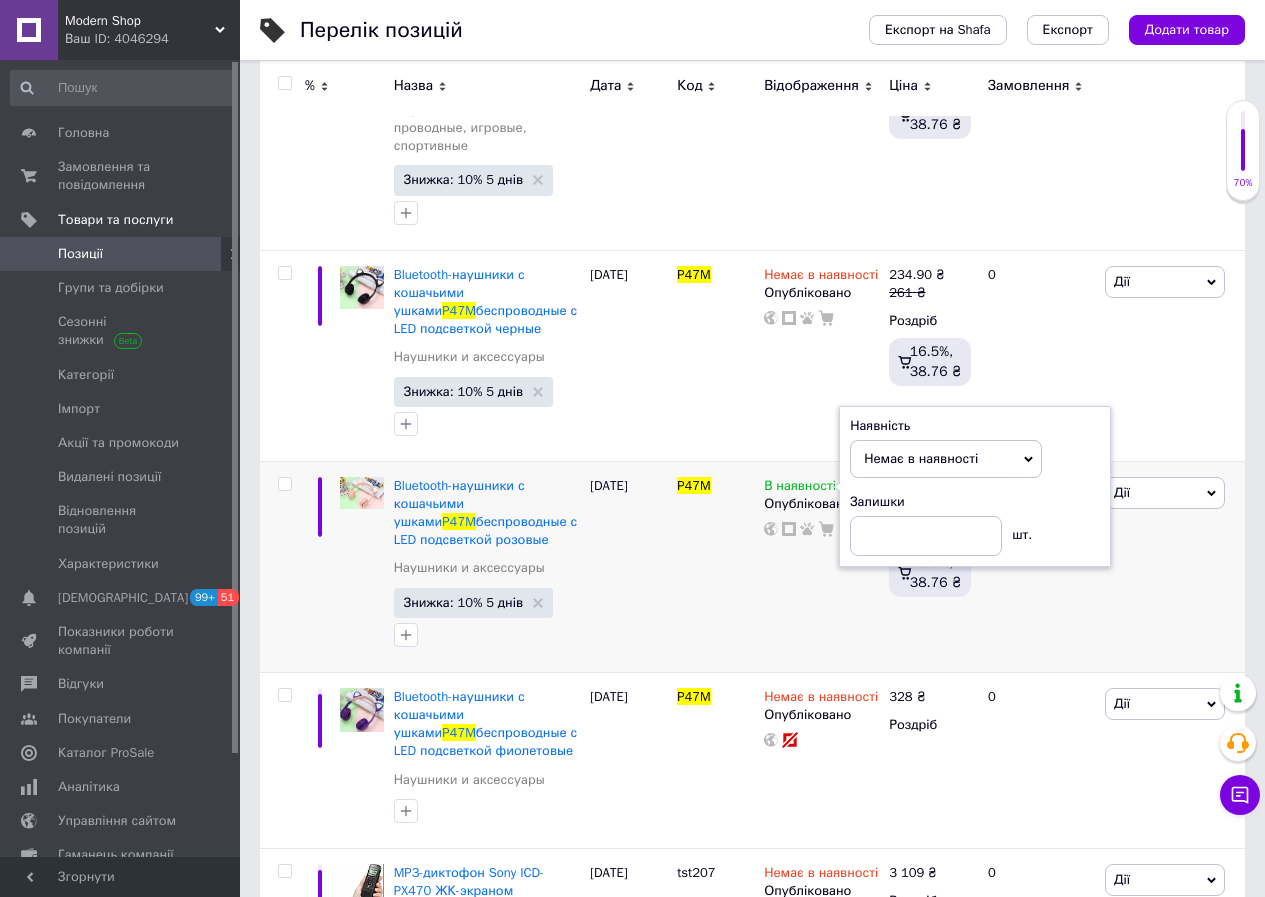 scroll, scrollTop: 405, scrollLeft: 0, axis: vertical 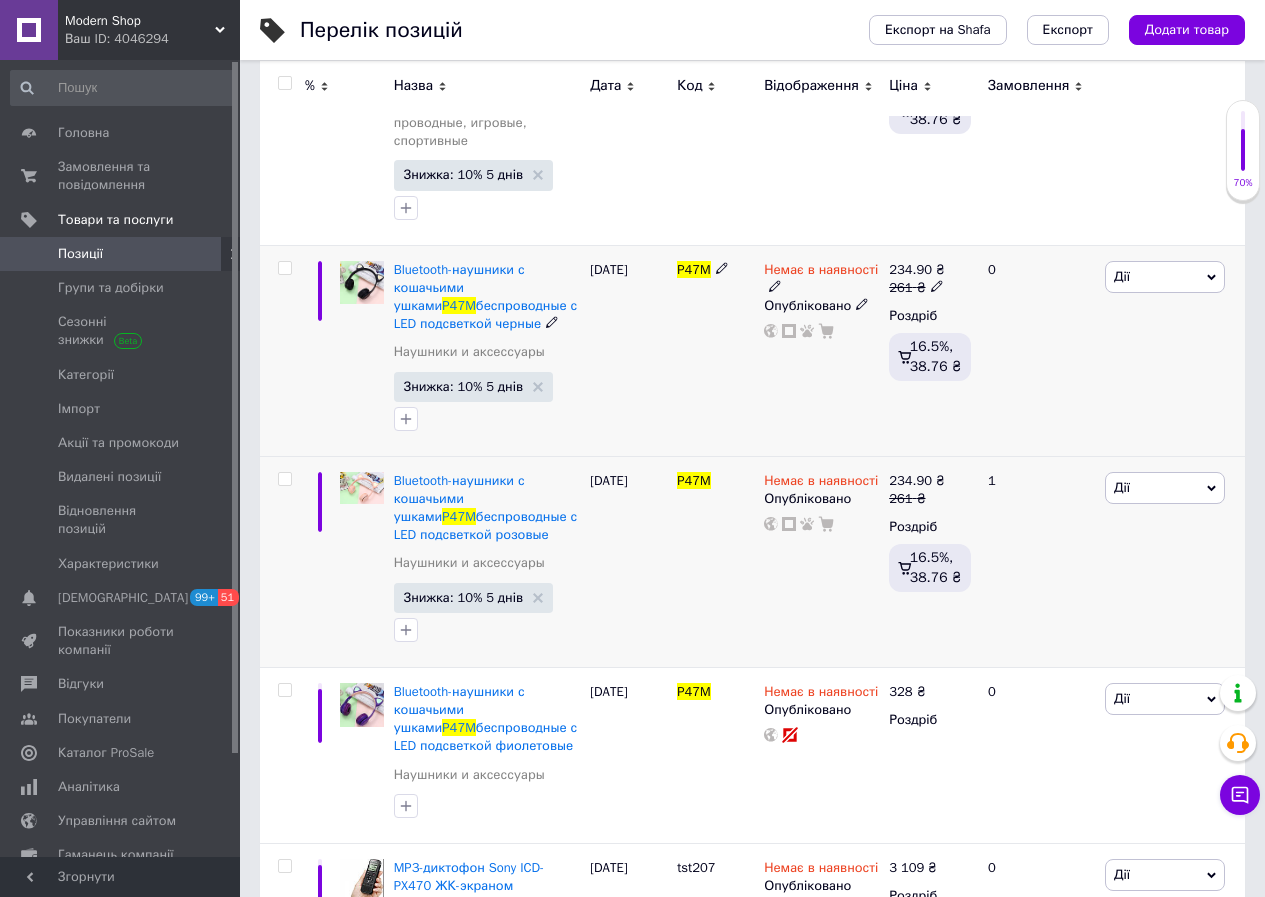 click on "P47M" at bounding box center [715, 350] 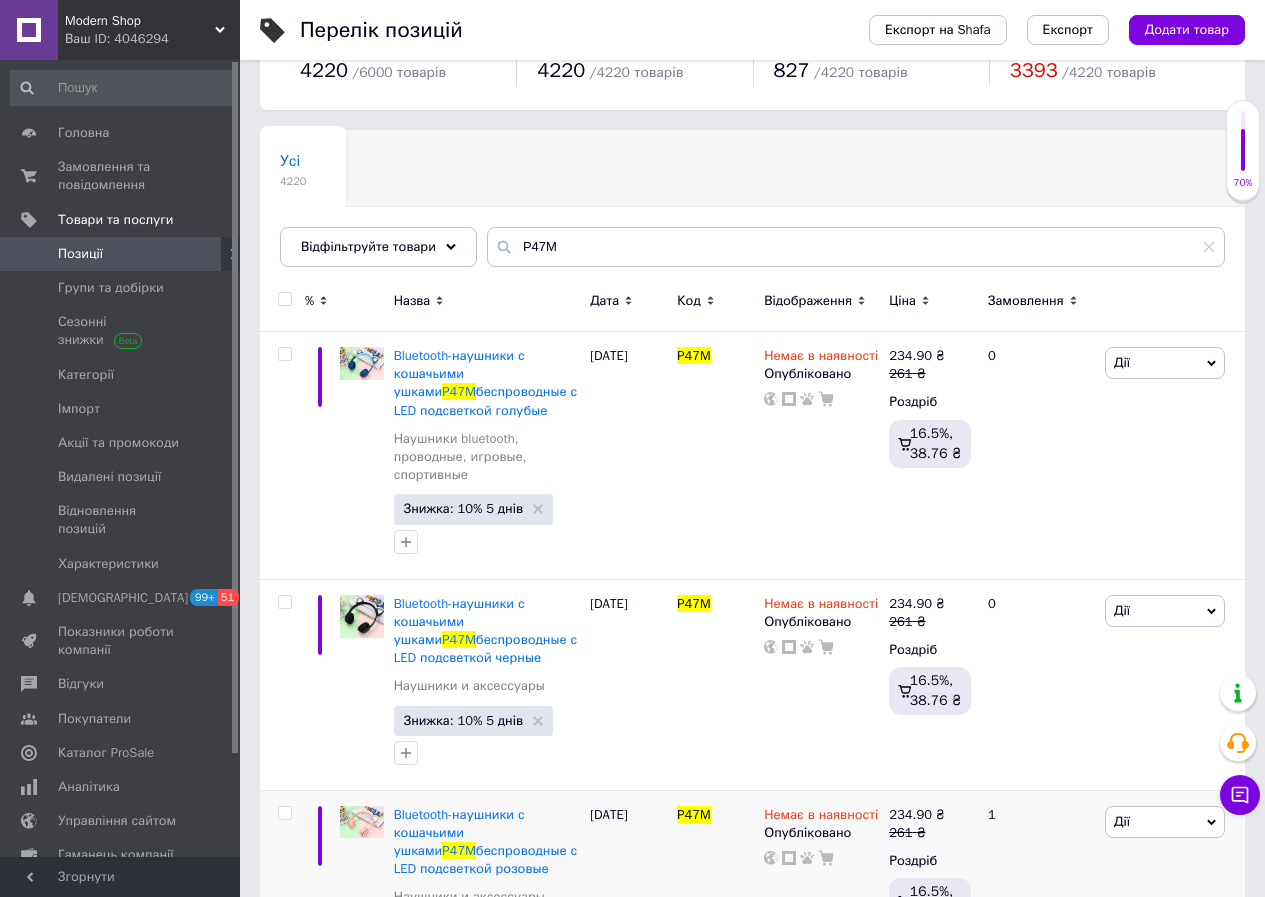 scroll, scrollTop: 62, scrollLeft: 0, axis: vertical 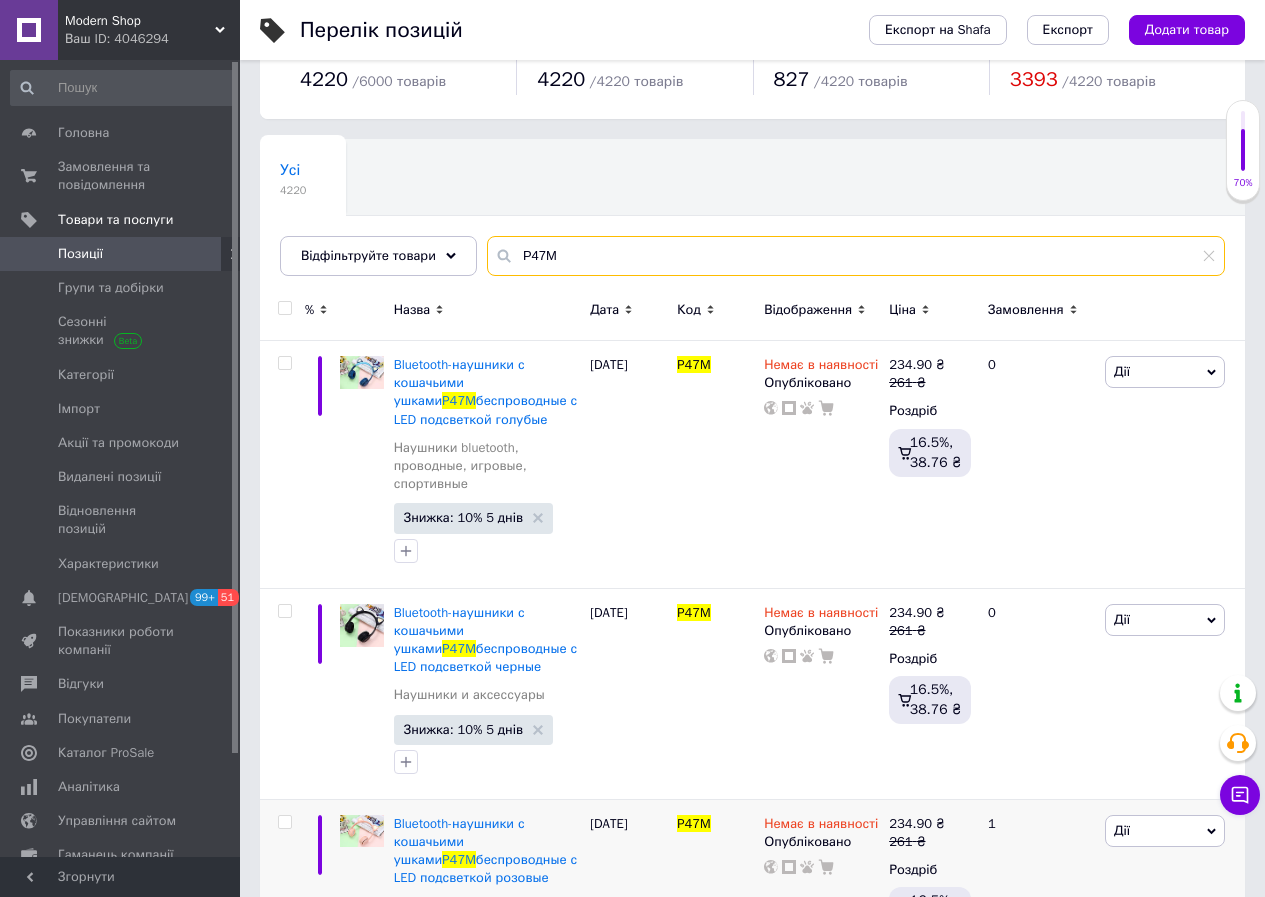 click on "Усі 4220 Ok Відфільтровано...  Зберегти Нічого не знайдено Можливо, помилка у слові  або немає відповідностей за вашим запитом. Усі 4220 Відфільтруйте товари P47M" at bounding box center (752, 207) 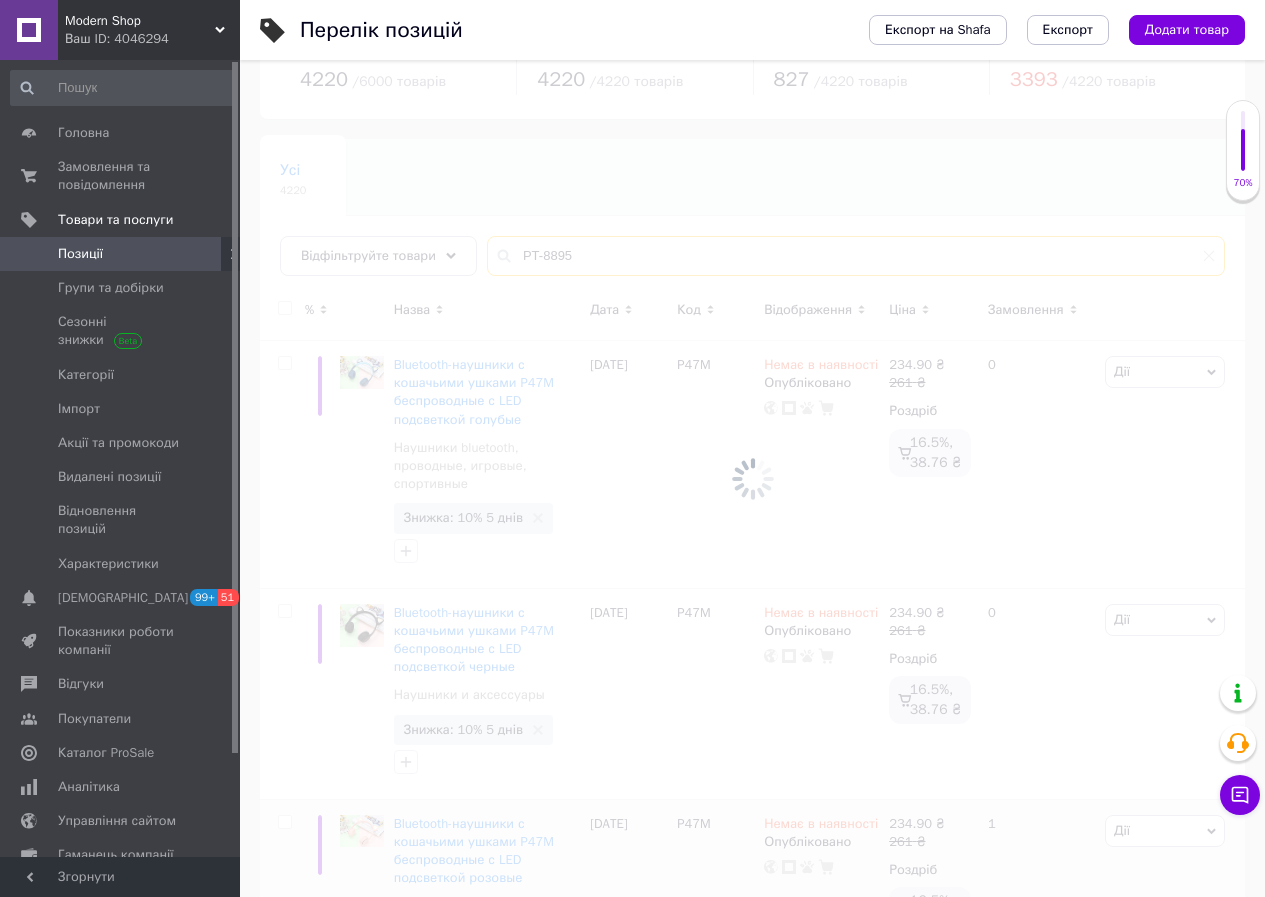 scroll, scrollTop: 0, scrollLeft: 0, axis: both 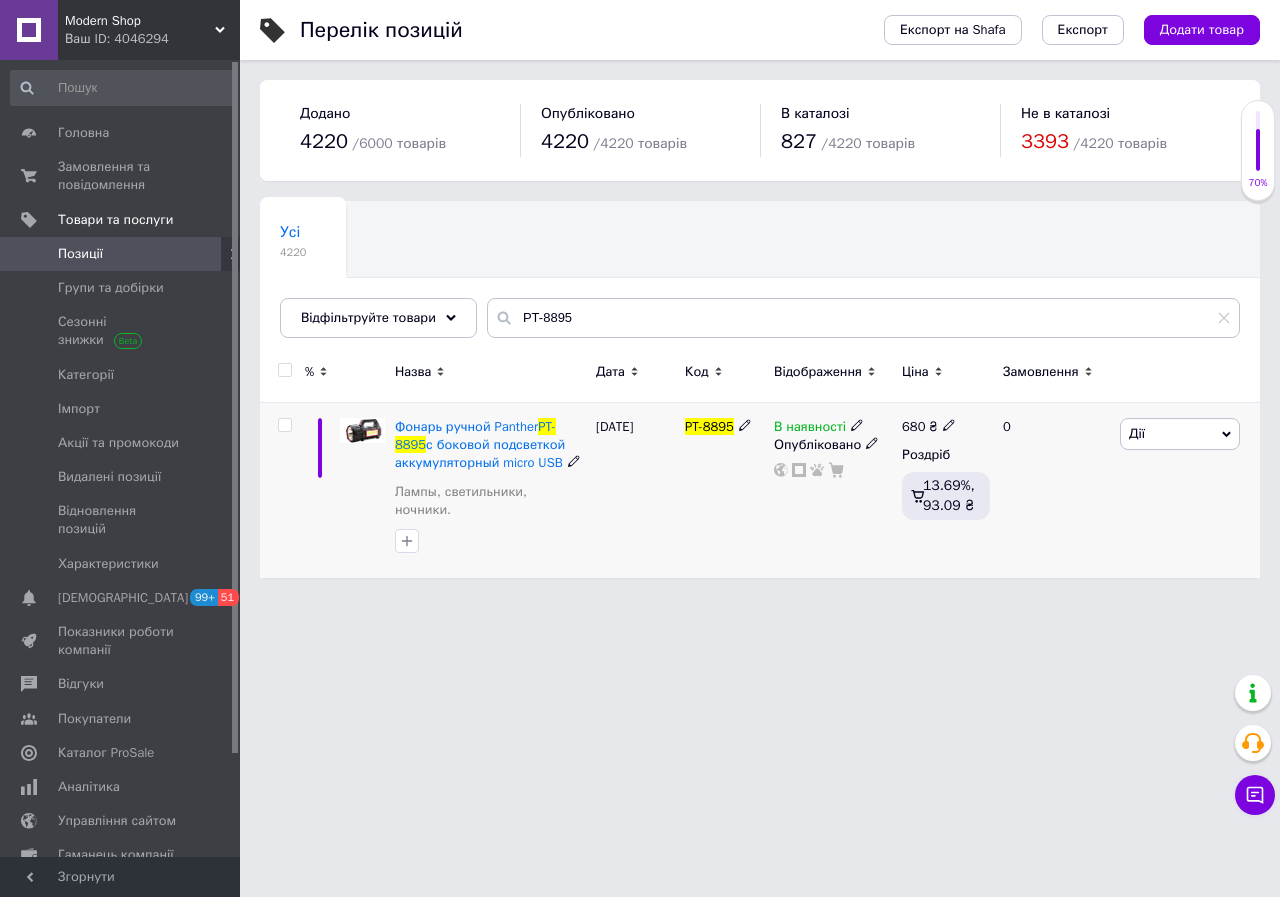 click on "В наявності" at bounding box center [810, 429] 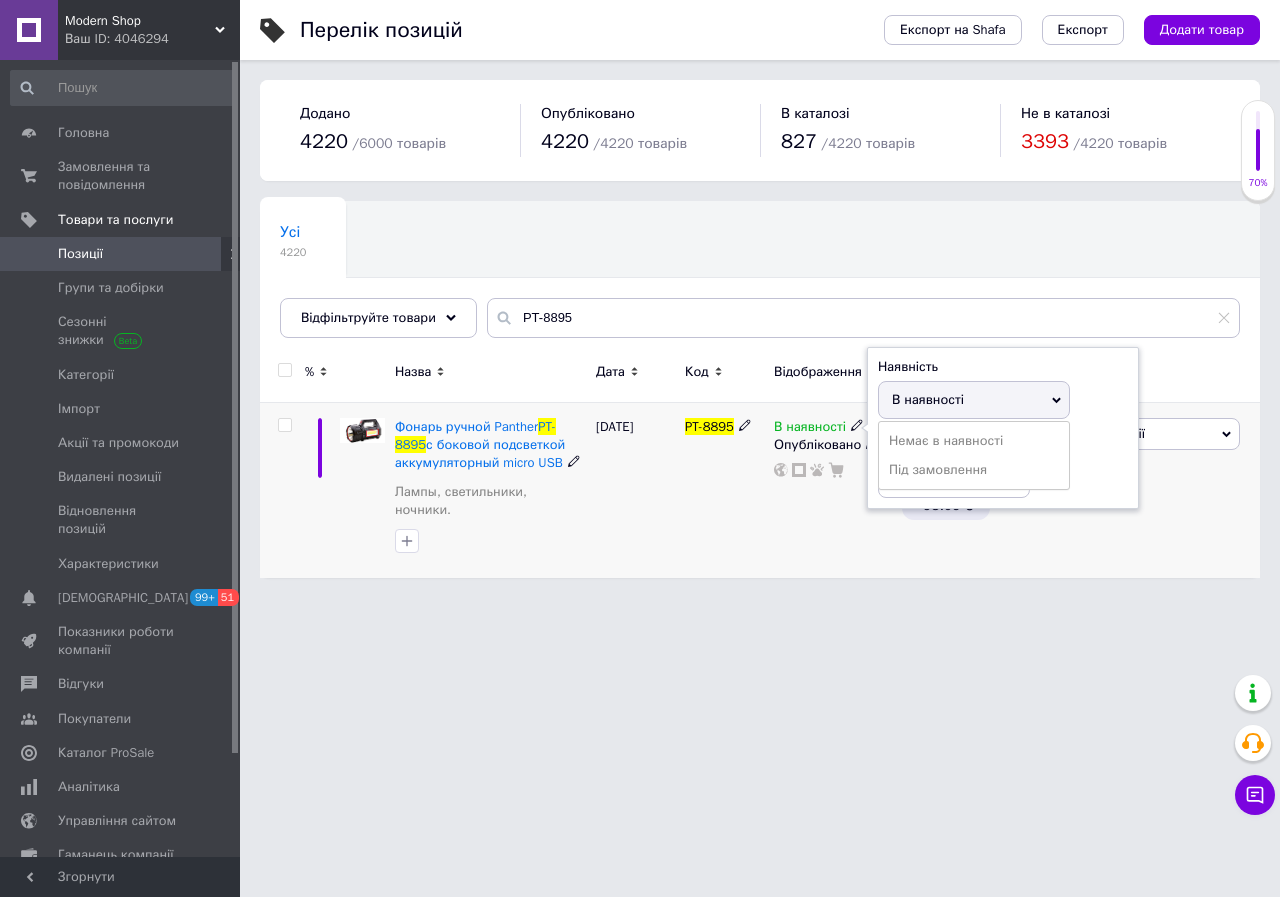 click on "Немає в наявності" at bounding box center [974, 441] 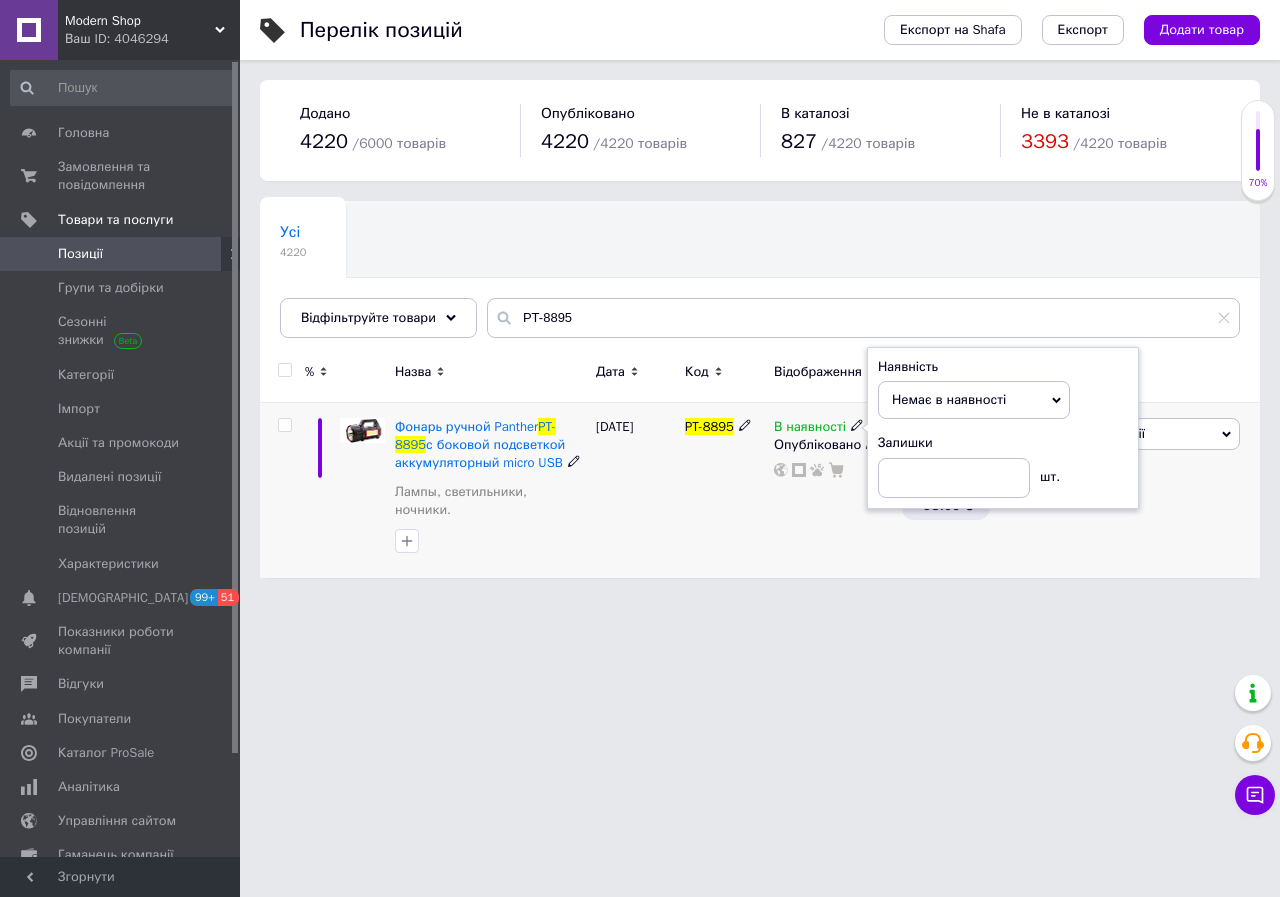 click on "В наявності Наявність Немає в наявності В наявності Під замовлення Залишки шт. Опубліковано" at bounding box center [833, 490] 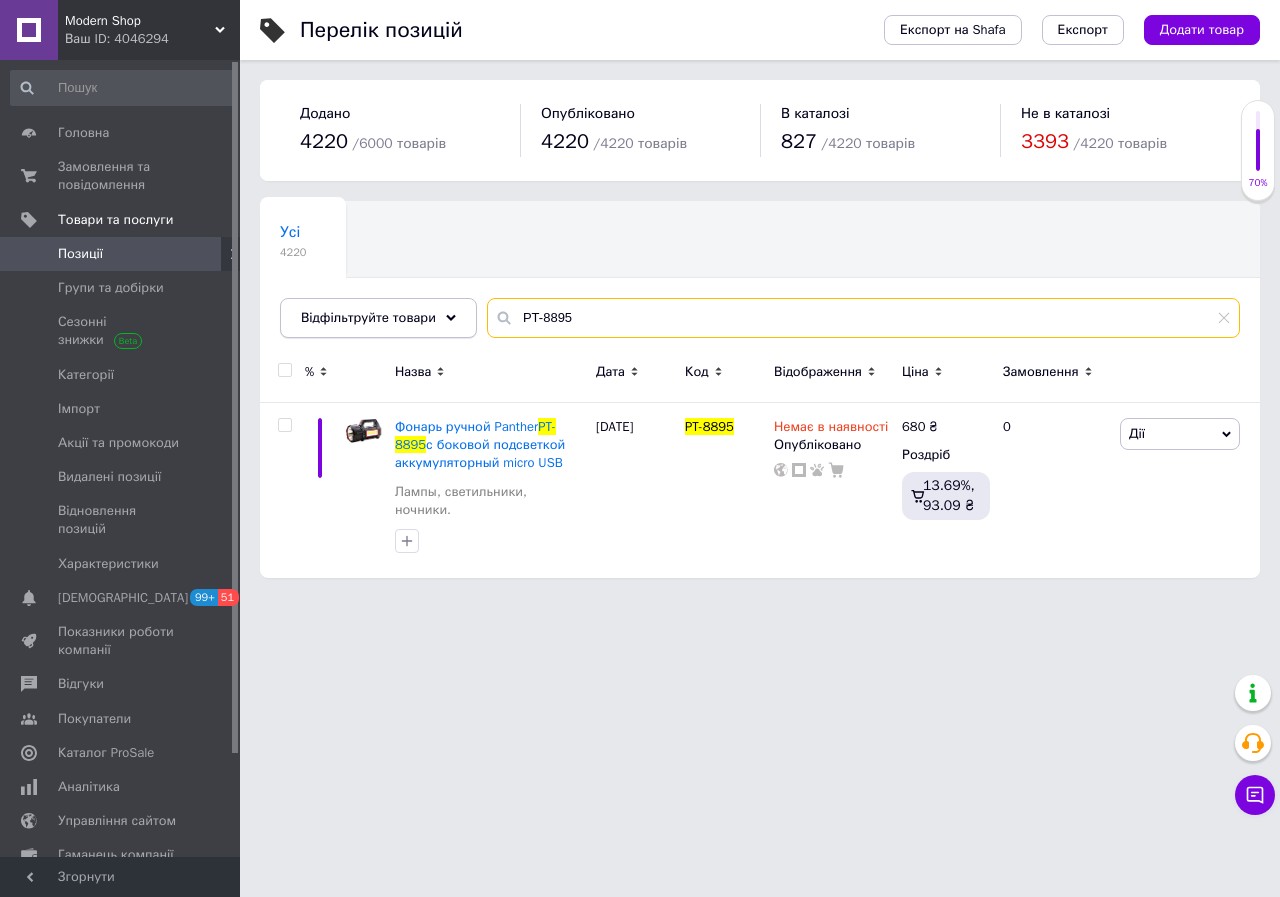 drag, startPoint x: 534, startPoint y: 307, endPoint x: 465, endPoint y: 319, distance: 70.035706 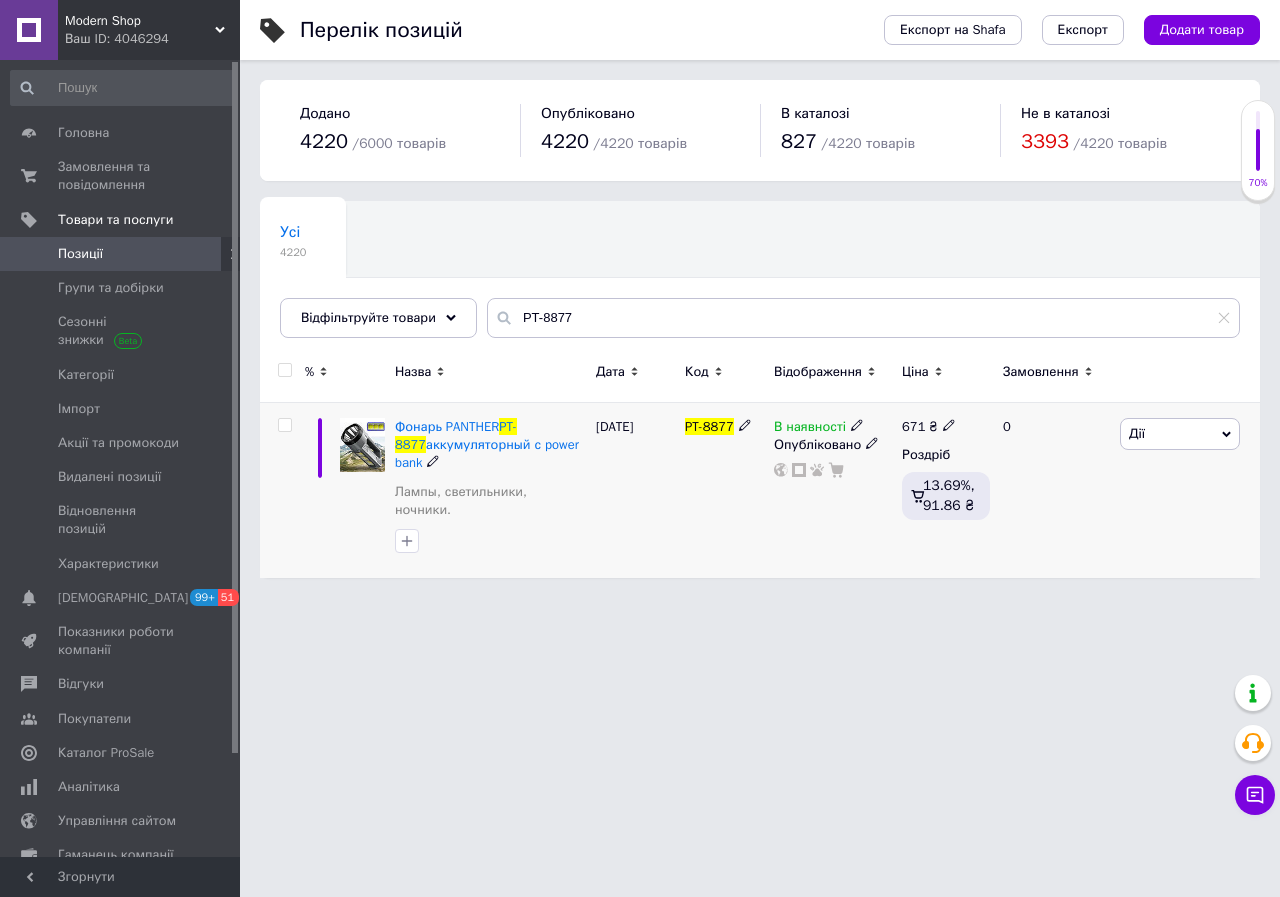 click on "В наявності" at bounding box center (810, 429) 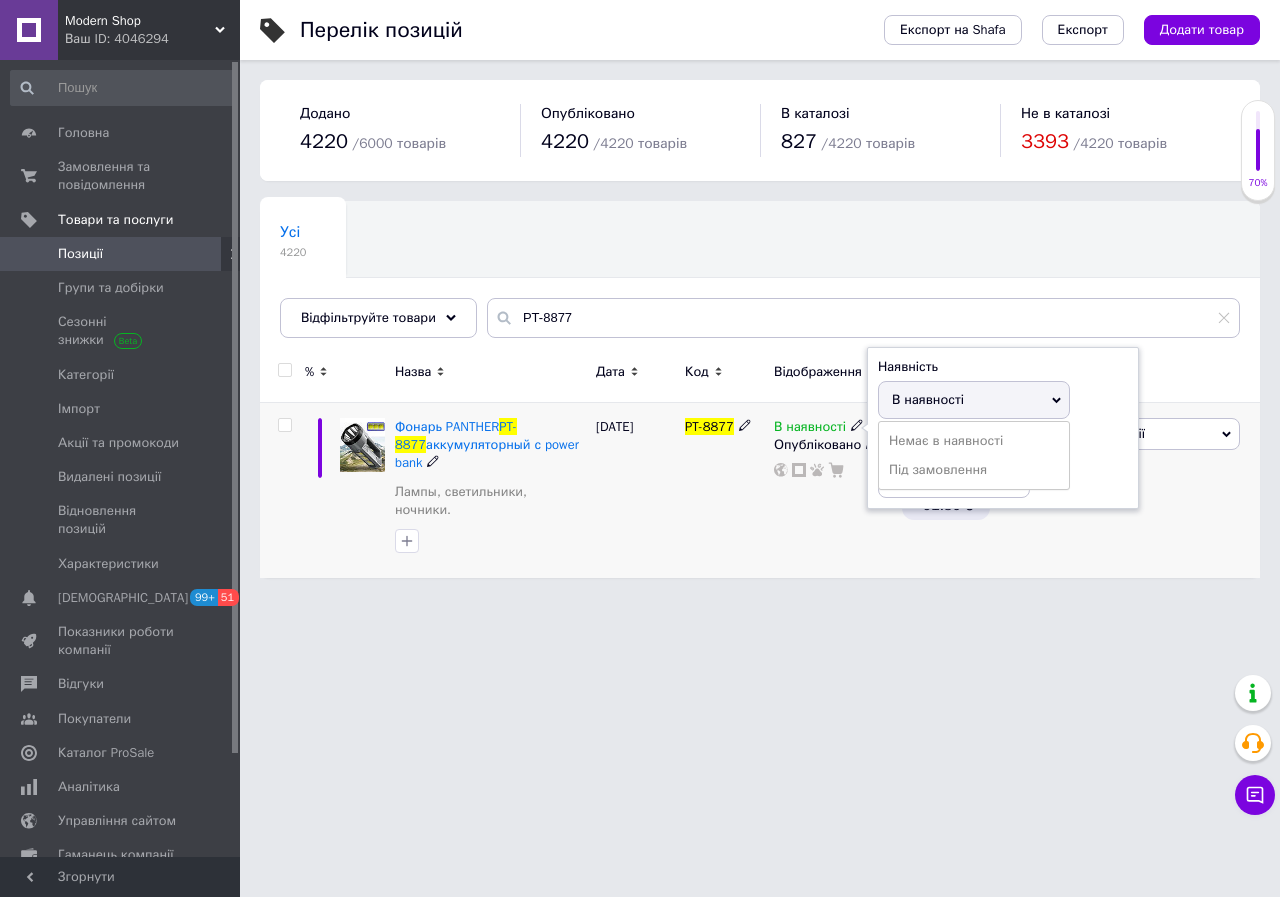 drag, startPoint x: 902, startPoint y: 437, endPoint x: 790, endPoint y: 507, distance: 132.07573 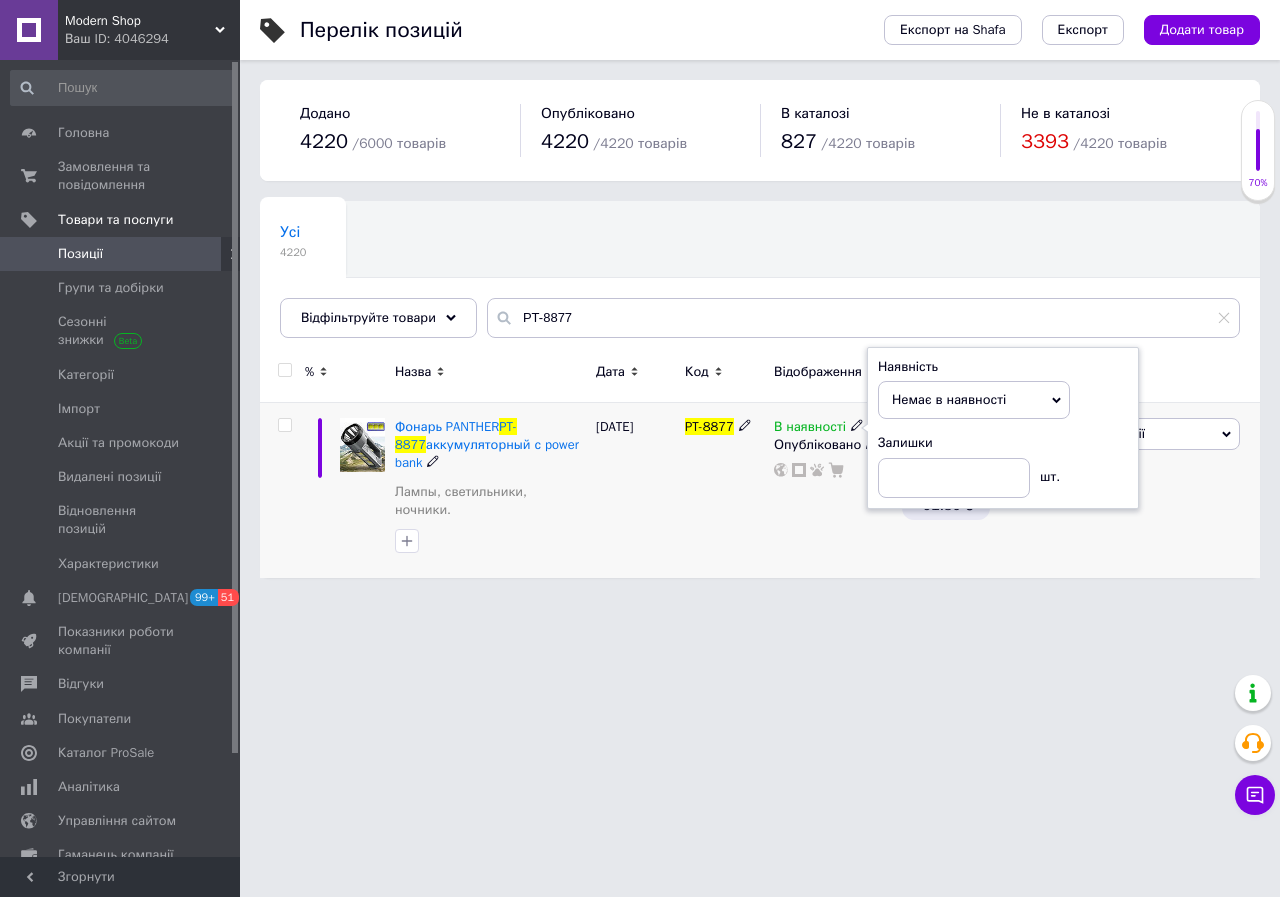 click on "В наявності Наявність Немає в наявності В наявності Під замовлення Залишки шт. Опубліковано" at bounding box center (833, 490) 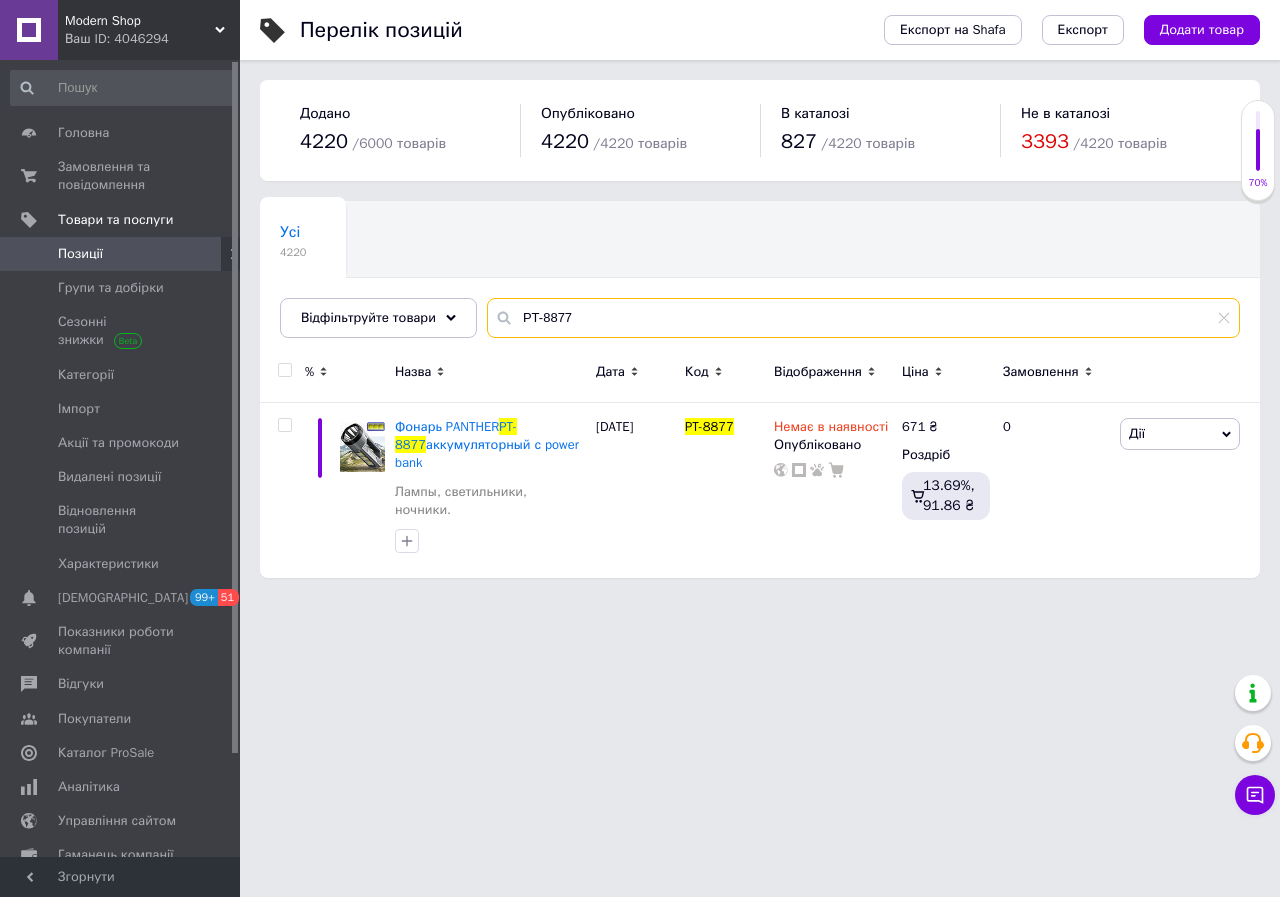 drag, startPoint x: 614, startPoint y: 300, endPoint x: 472, endPoint y: 319, distance: 143.26549 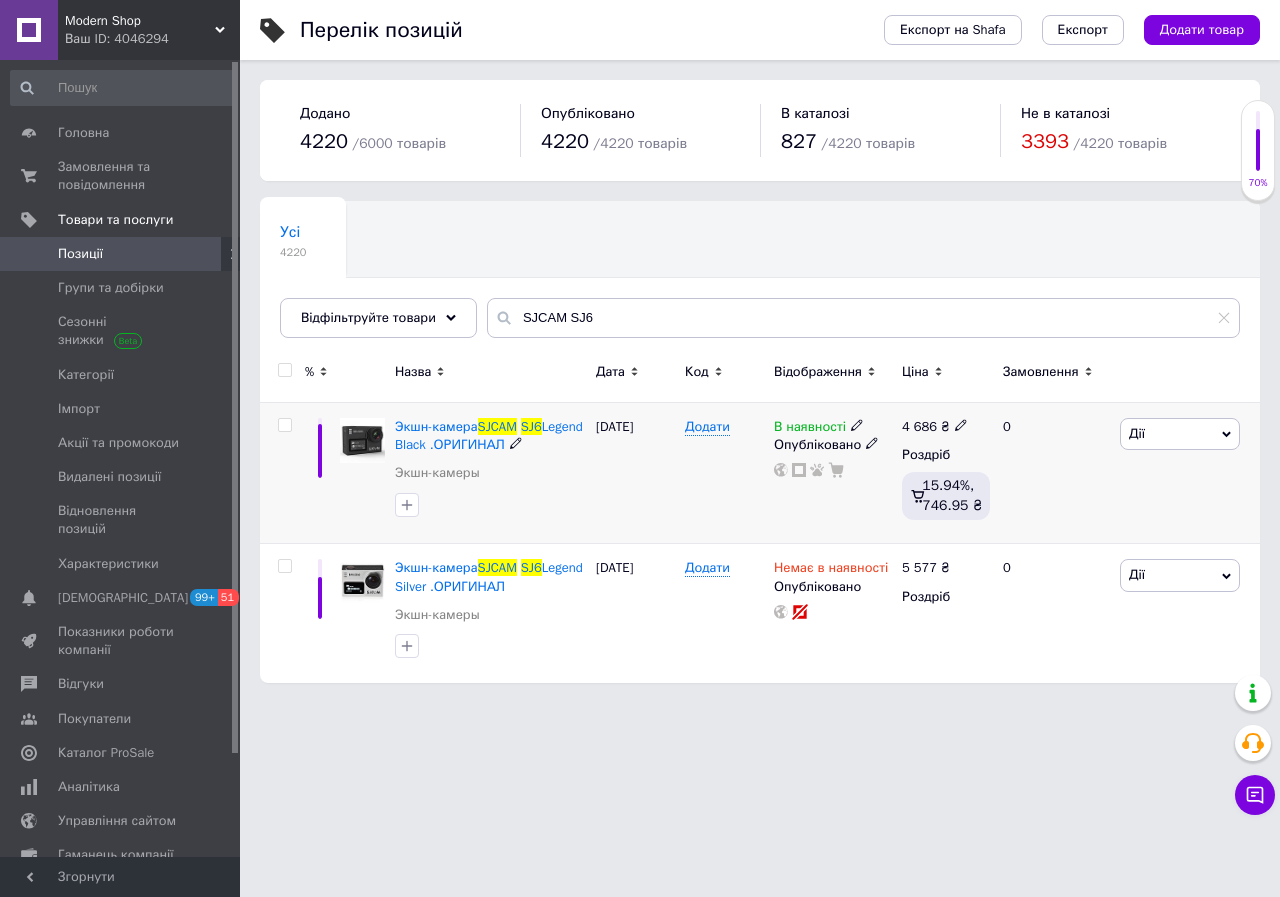 click on "В наявності" at bounding box center [810, 429] 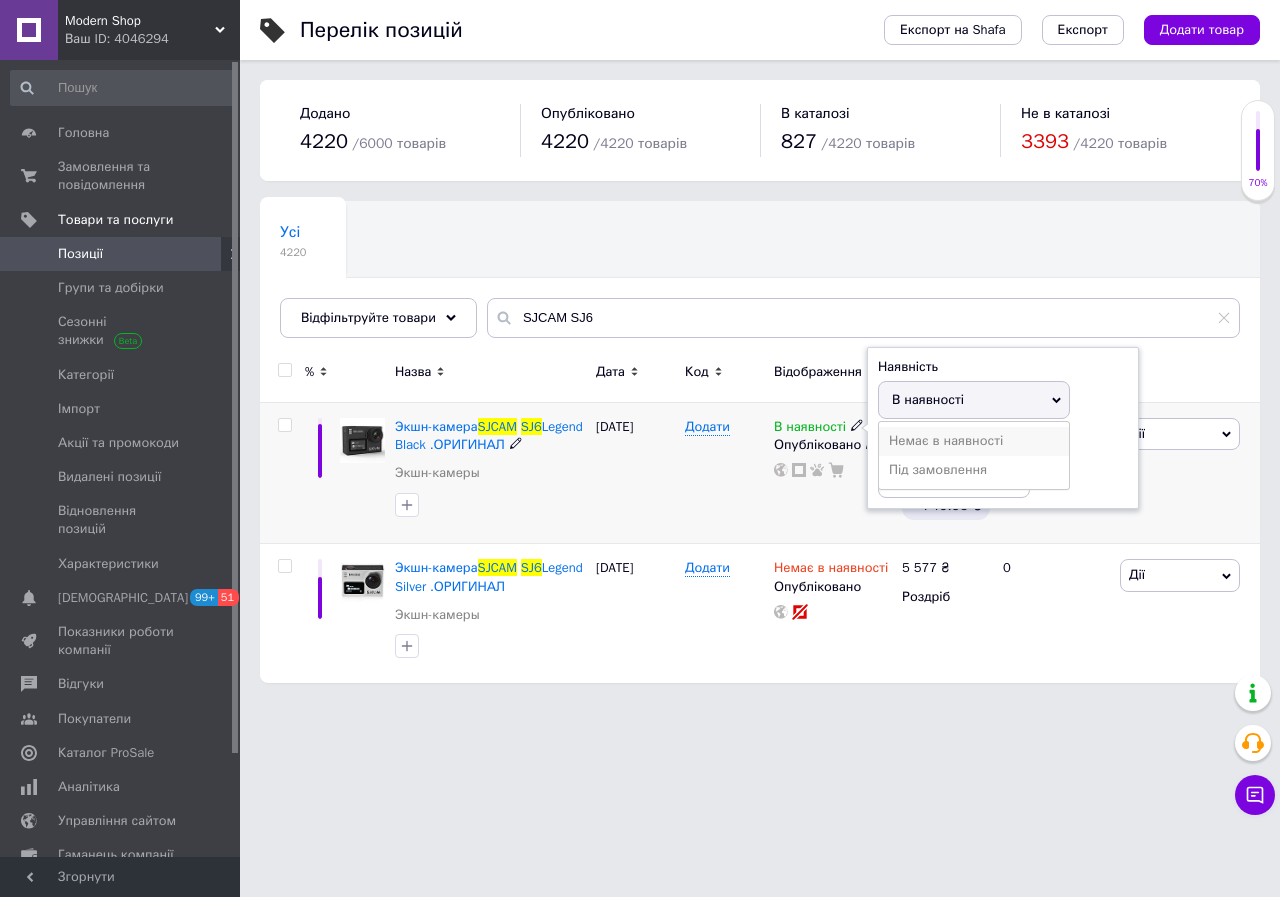 click on "Немає в наявності" at bounding box center (974, 441) 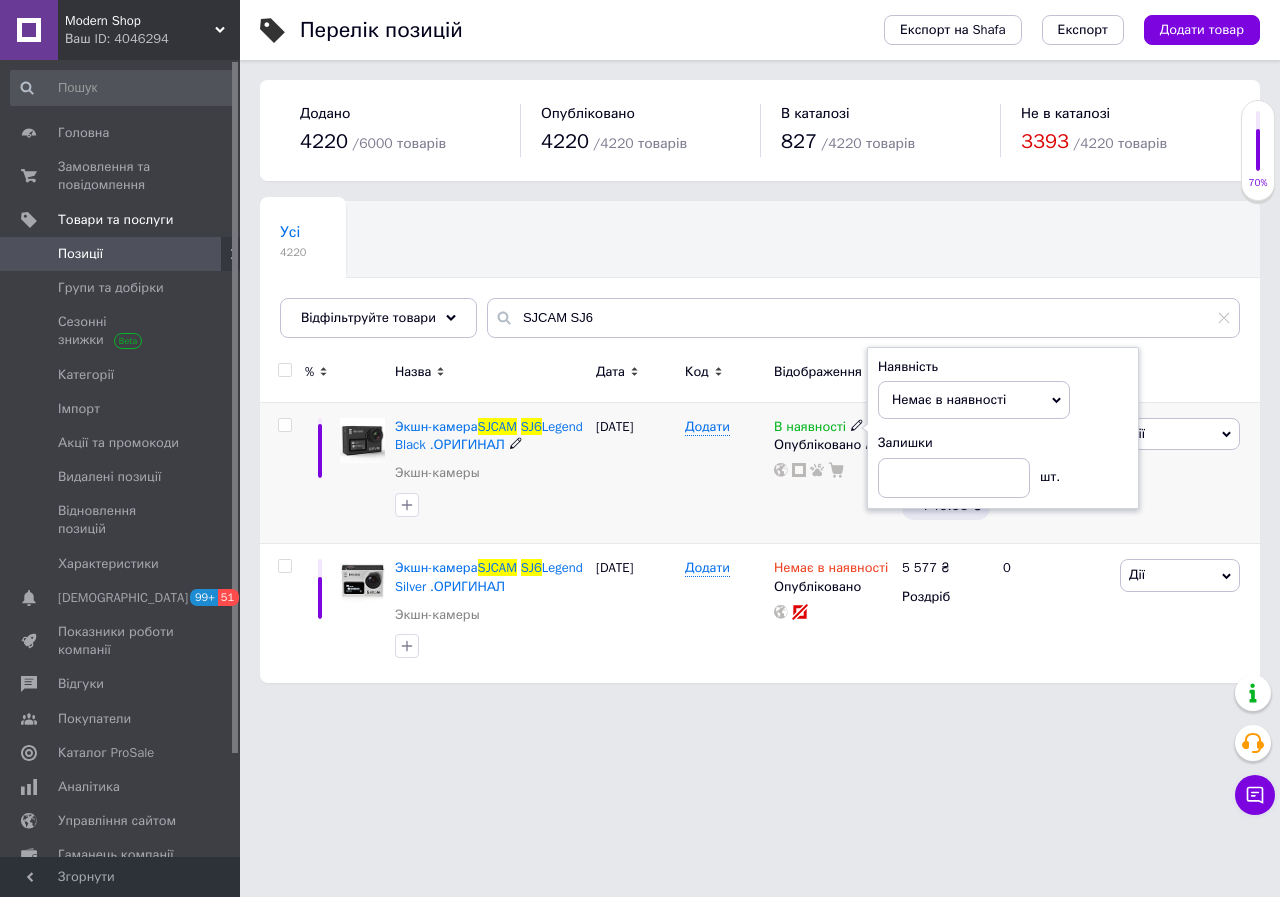 click on "В наявності Наявність Немає в наявності В наявності Під замовлення Залишки шт. Опубліковано" at bounding box center (833, 473) 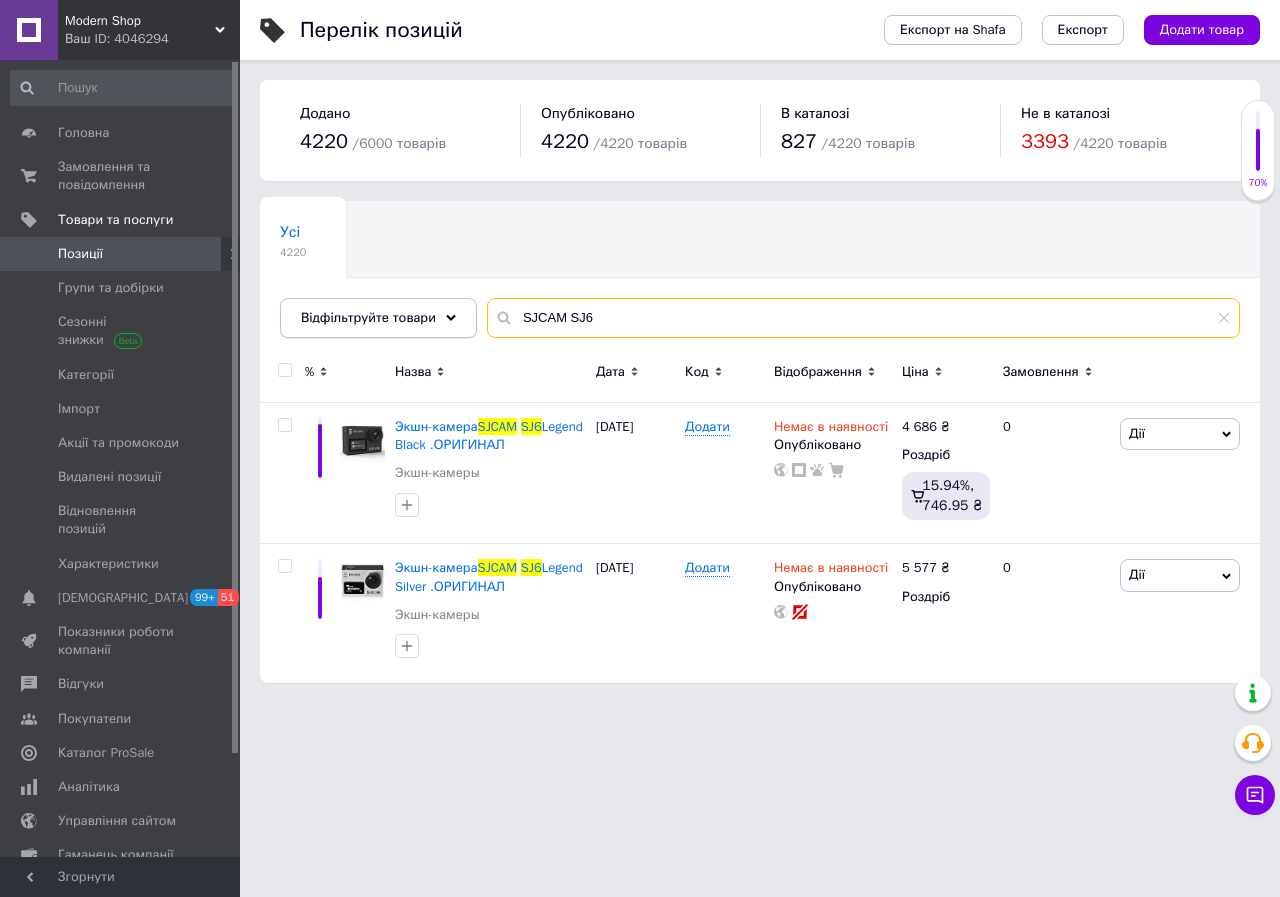 drag, startPoint x: 600, startPoint y: 299, endPoint x: 458, endPoint y: 309, distance: 142.35168 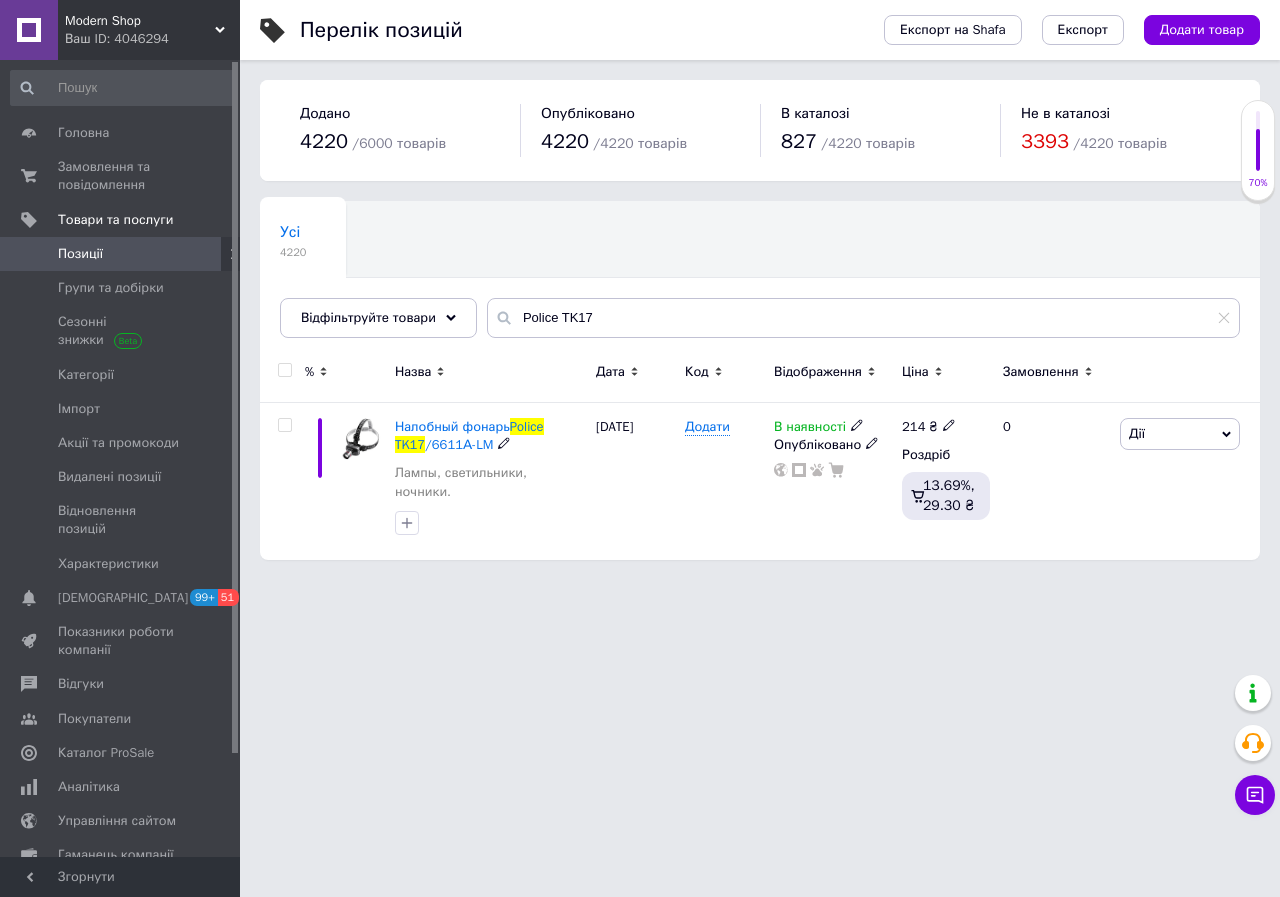 click on "В наявності" at bounding box center [810, 429] 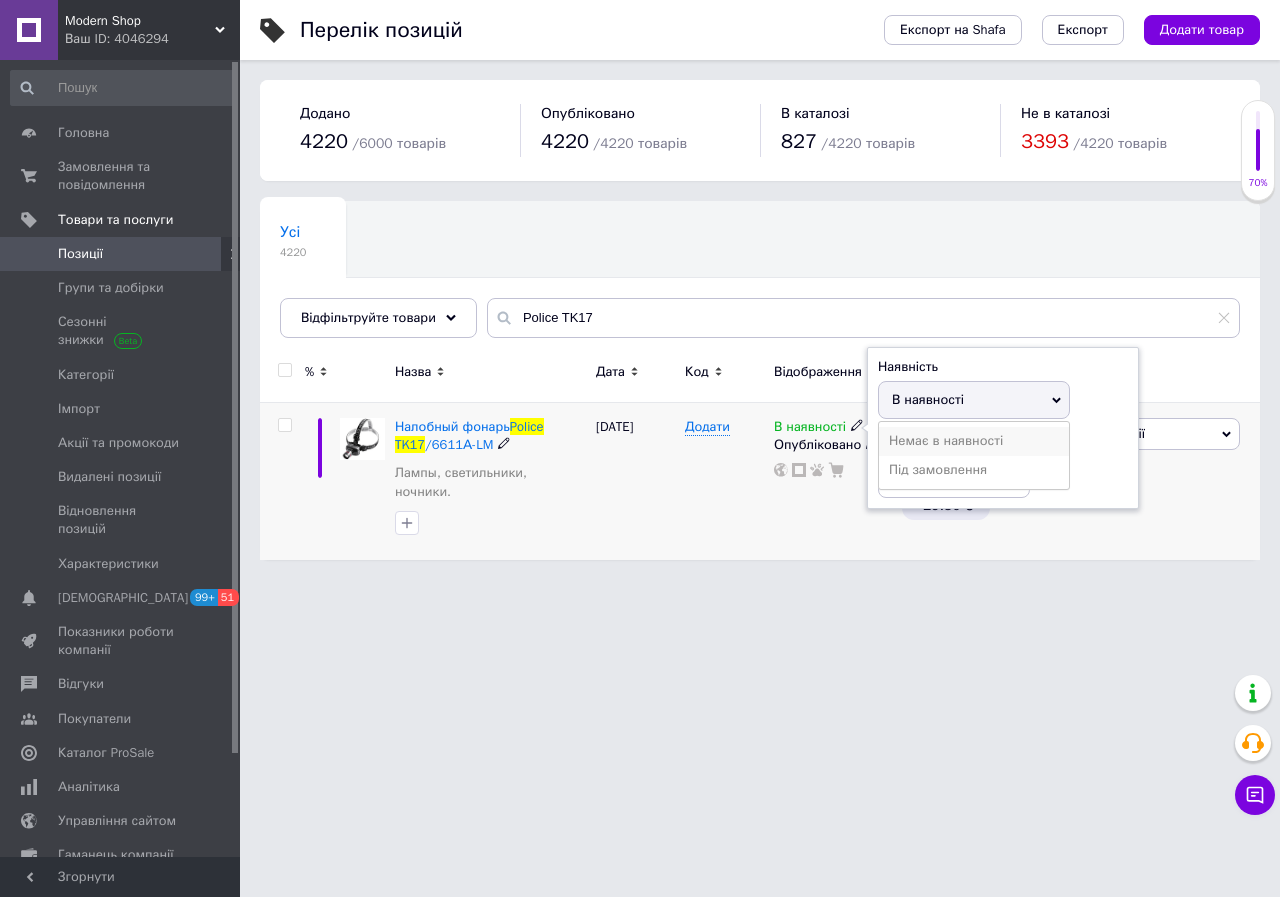 click on "Немає в наявності" at bounding box center [974, 441] 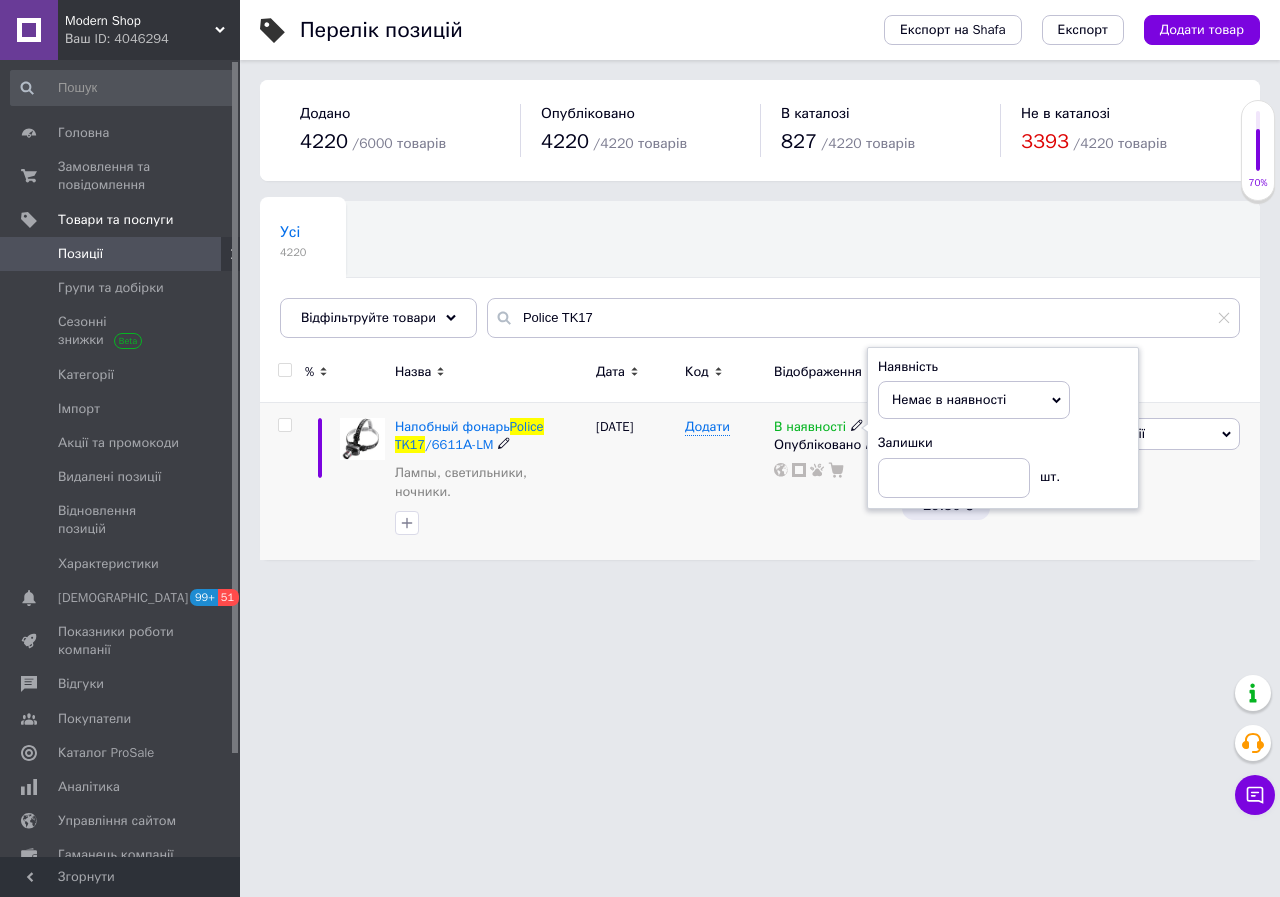 drag, startPoint x: 829, startPoint y: 517, endPoint x: 821, endPoint y: 503, distance: 16.124516 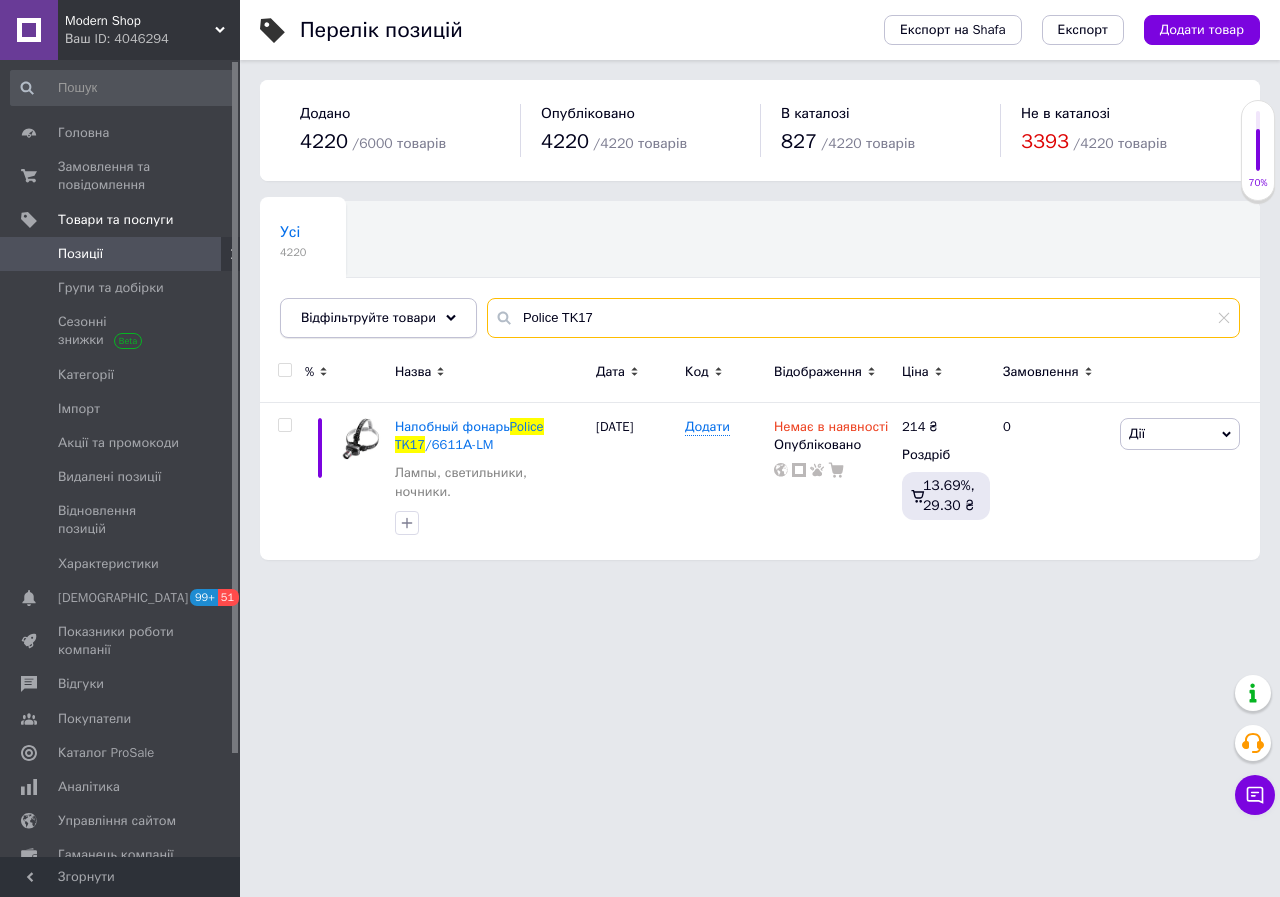 drag, startPoint x: 477, startPoint y: 324, endPoint x: 449, endPoint y: 327, distance: 28.160255 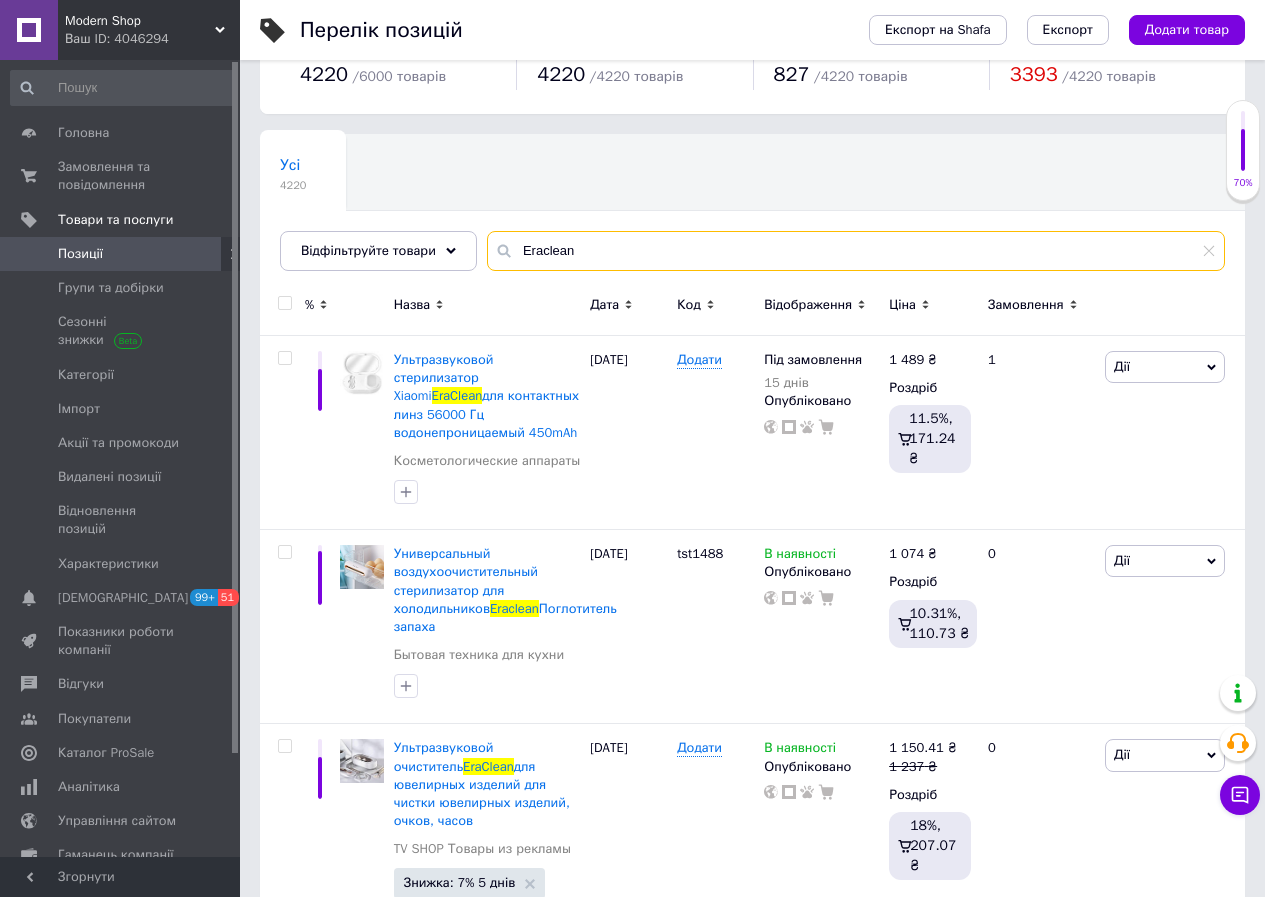 scroll, scrollTop: 85, scrollLeft: 0, axis: vertical 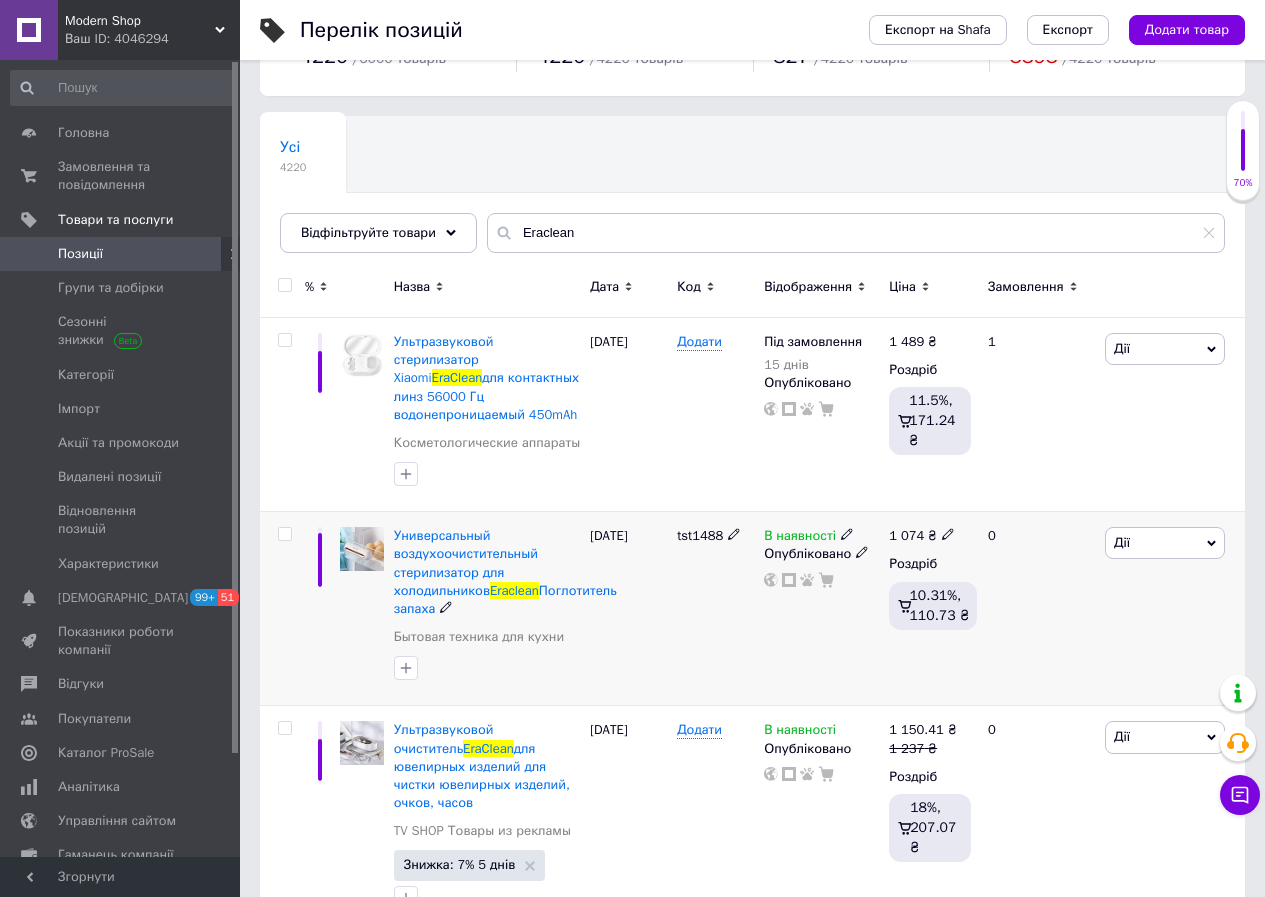 click on "В наявності" at bounding box center [800, 538] 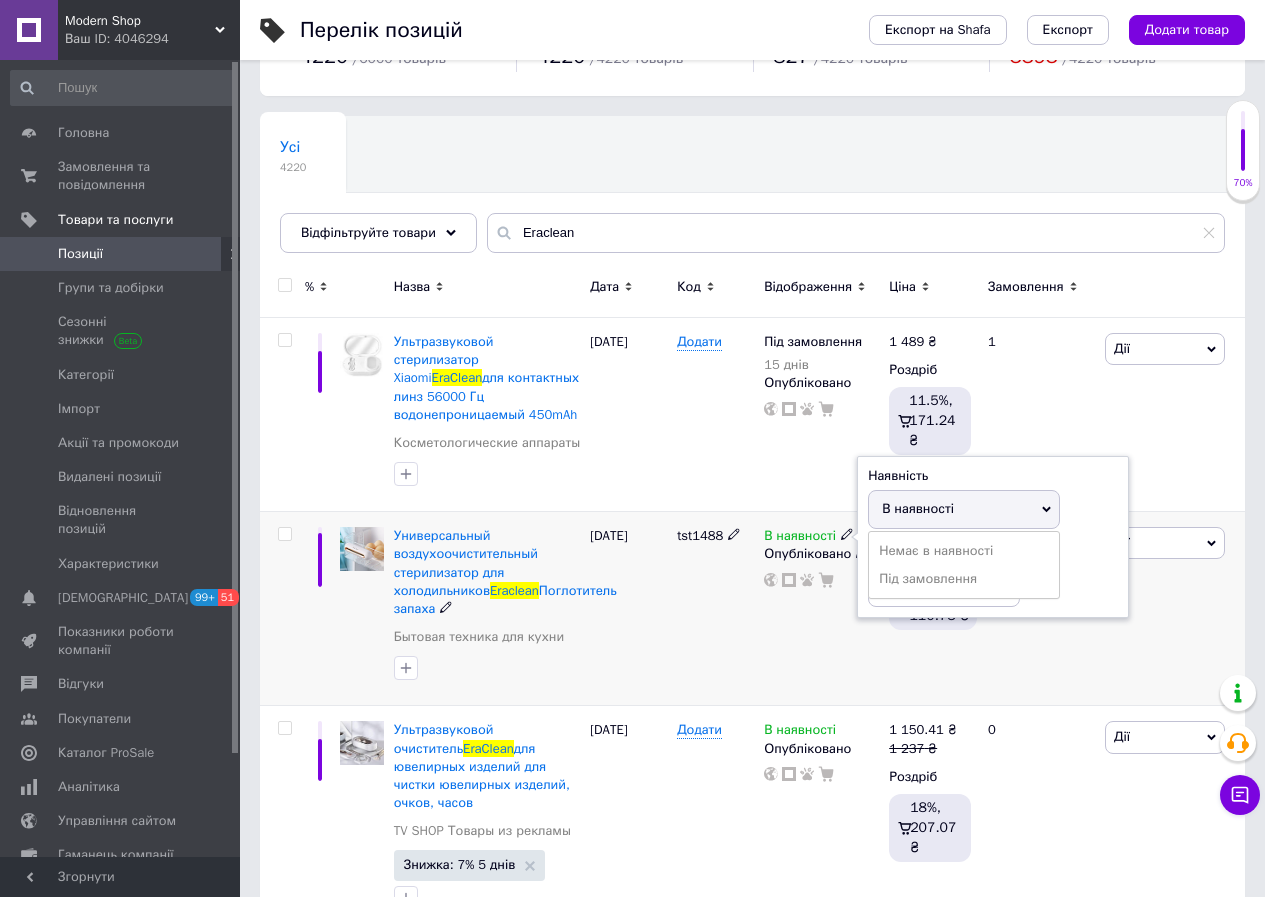 drag, startPoint x: 909, startPoint y: 531, endPoint x: 899, endPoint y: 558, distance: 28.79236 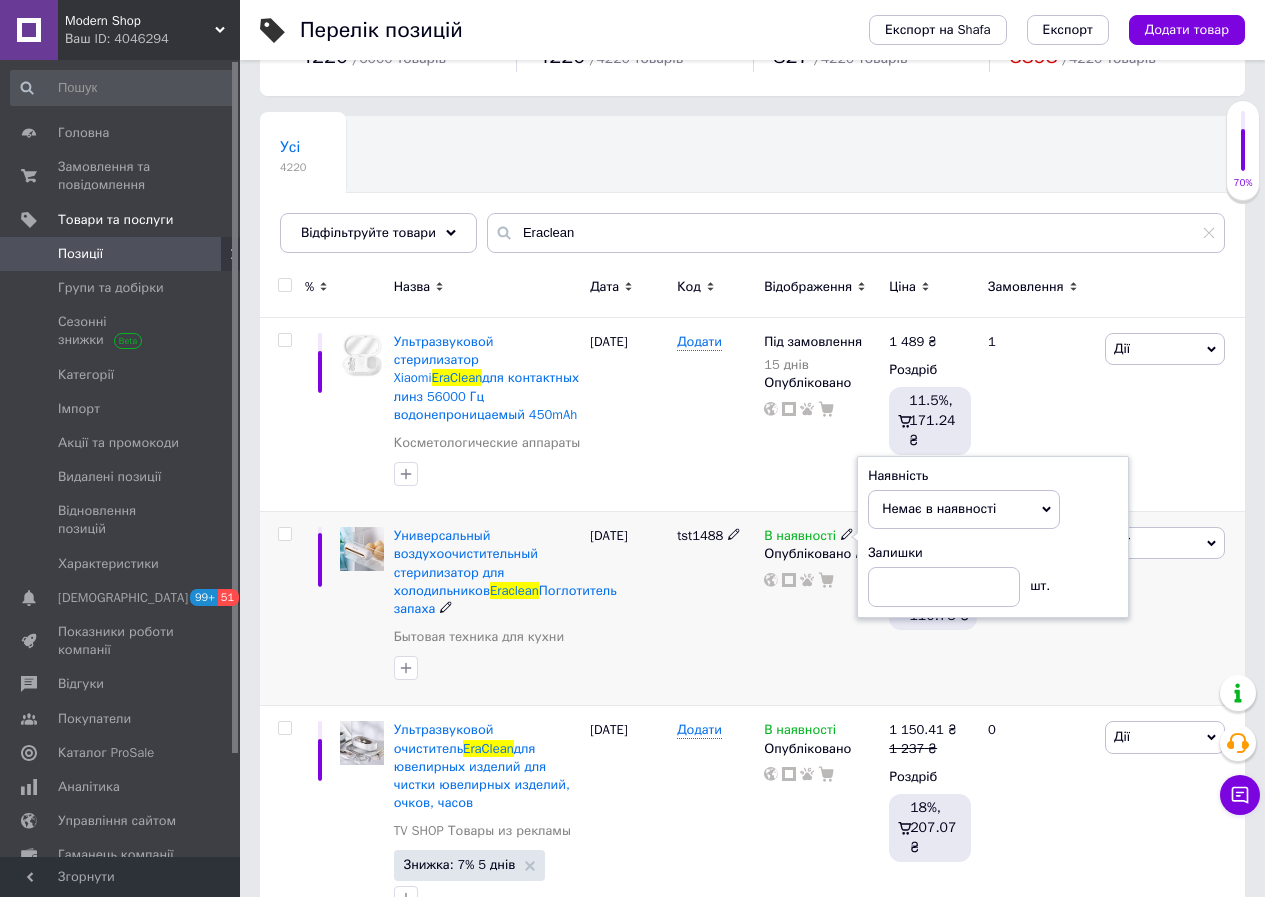drag, startPoint x: 831, startPoint y: 647, endPoint x: 819, endPoint y: 679, distance: 34.176014 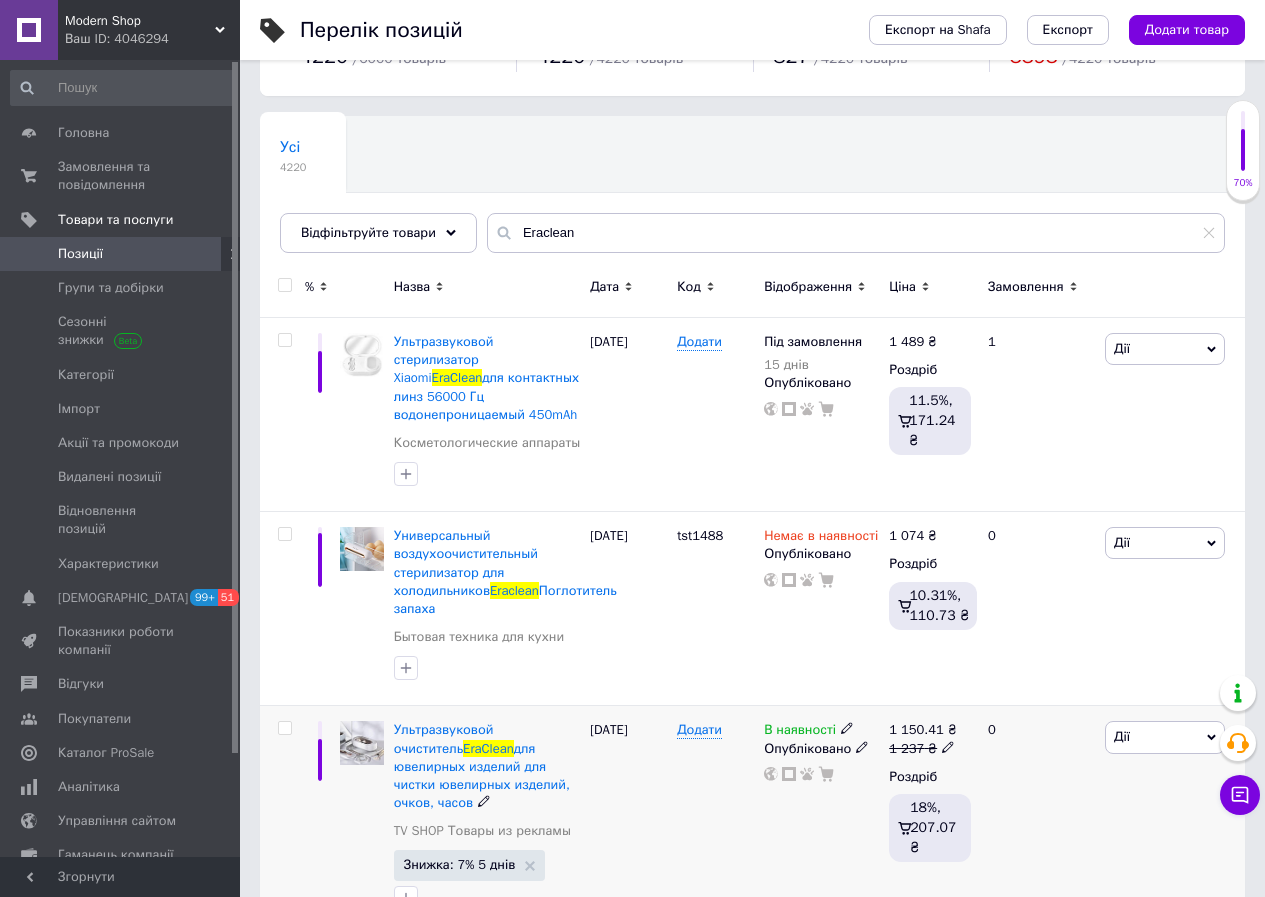 click on "В наявності" at bounding box center [800, 732] 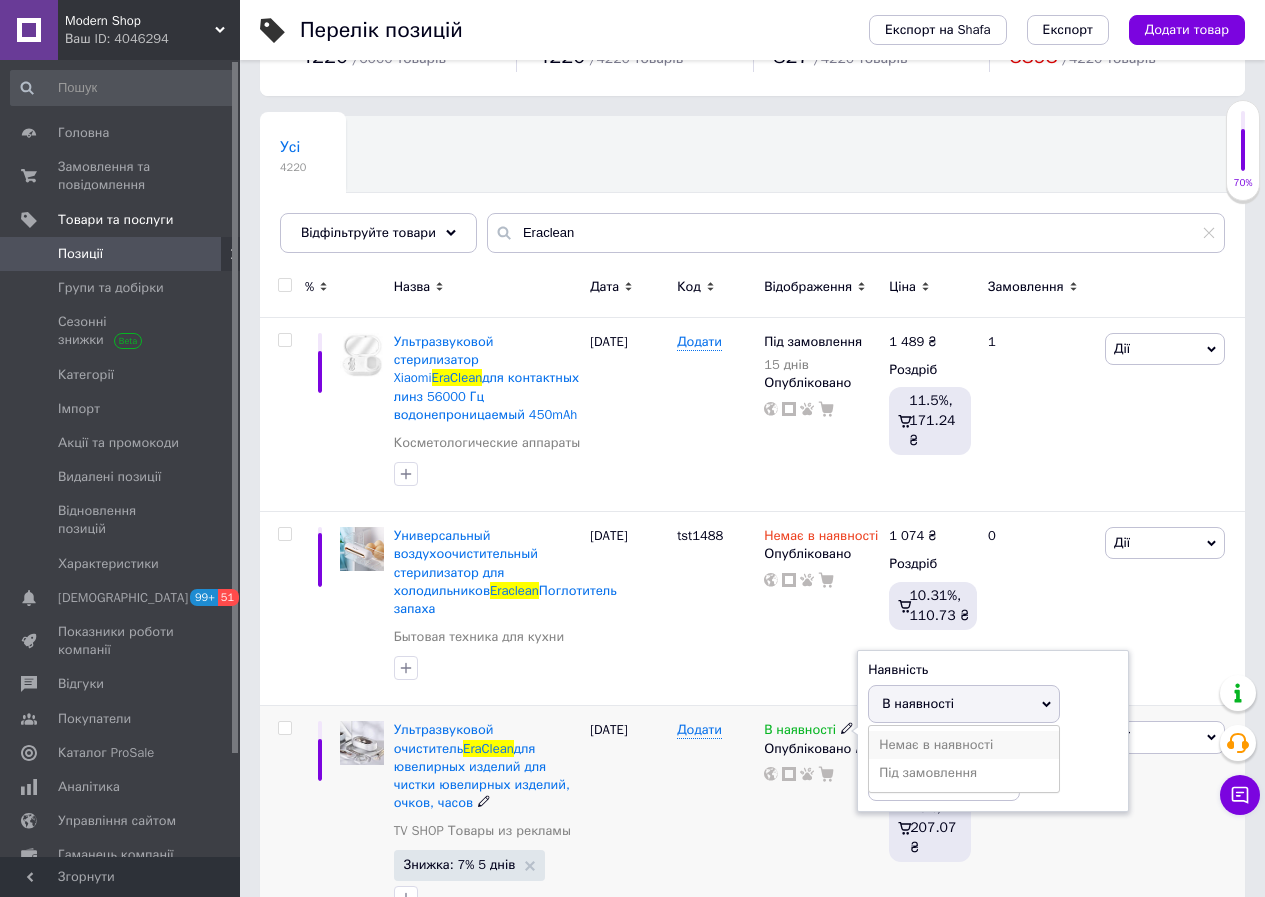 click on "Немає в наявності" at bounding box center [964, 745] 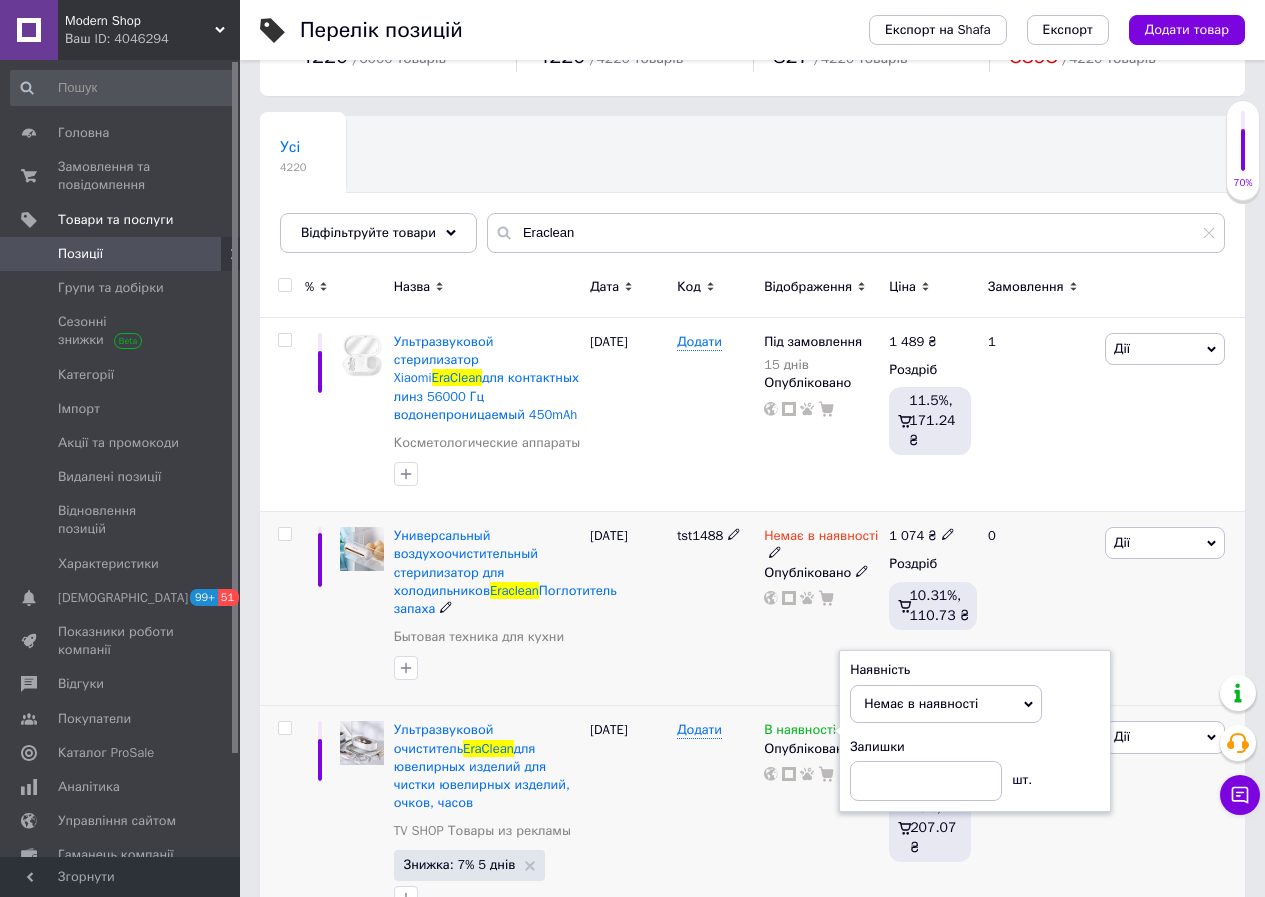 click on "Немає в наявності Опубліковано" at bounding box center [821, 609] 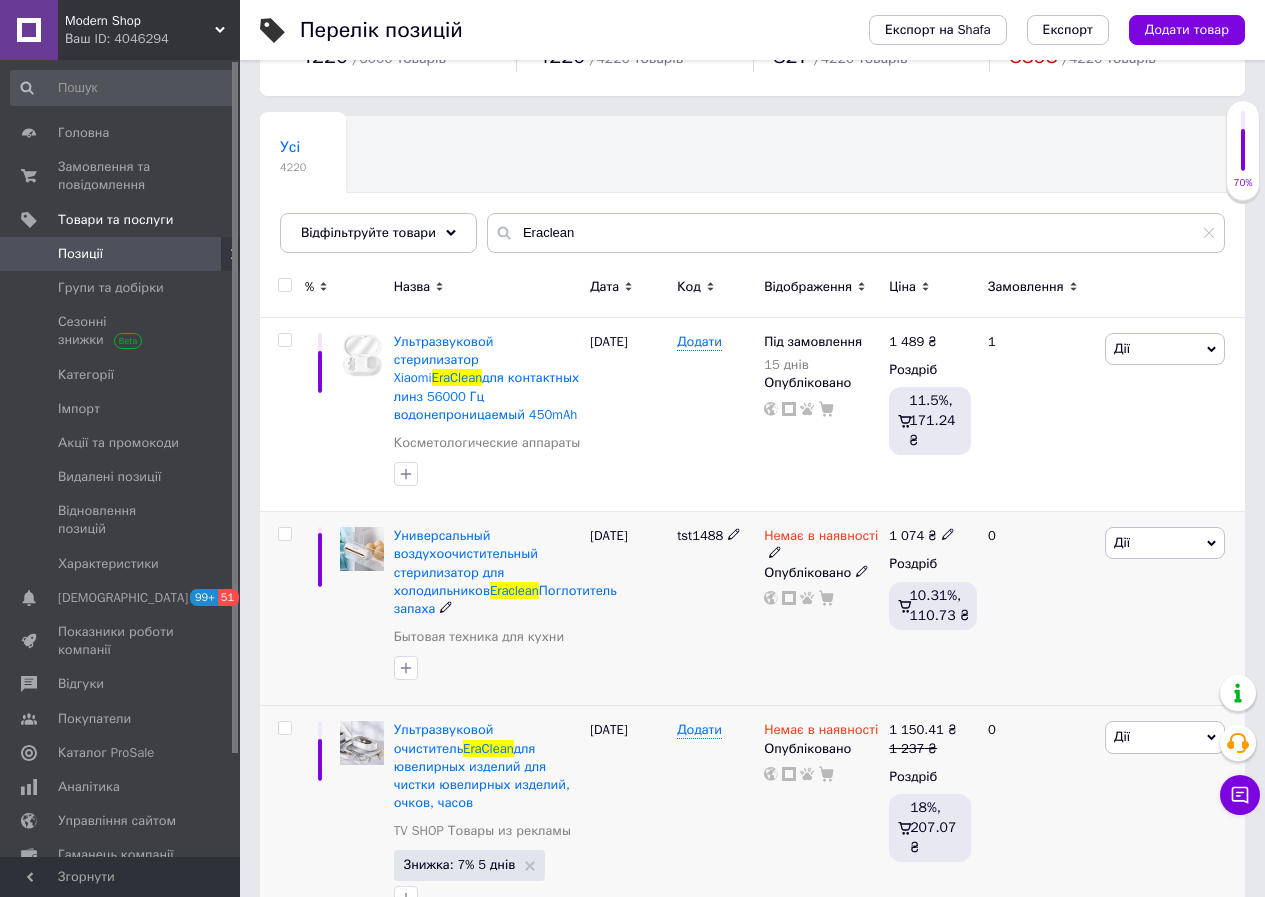click on "0" at bounding box center (1038, 609) 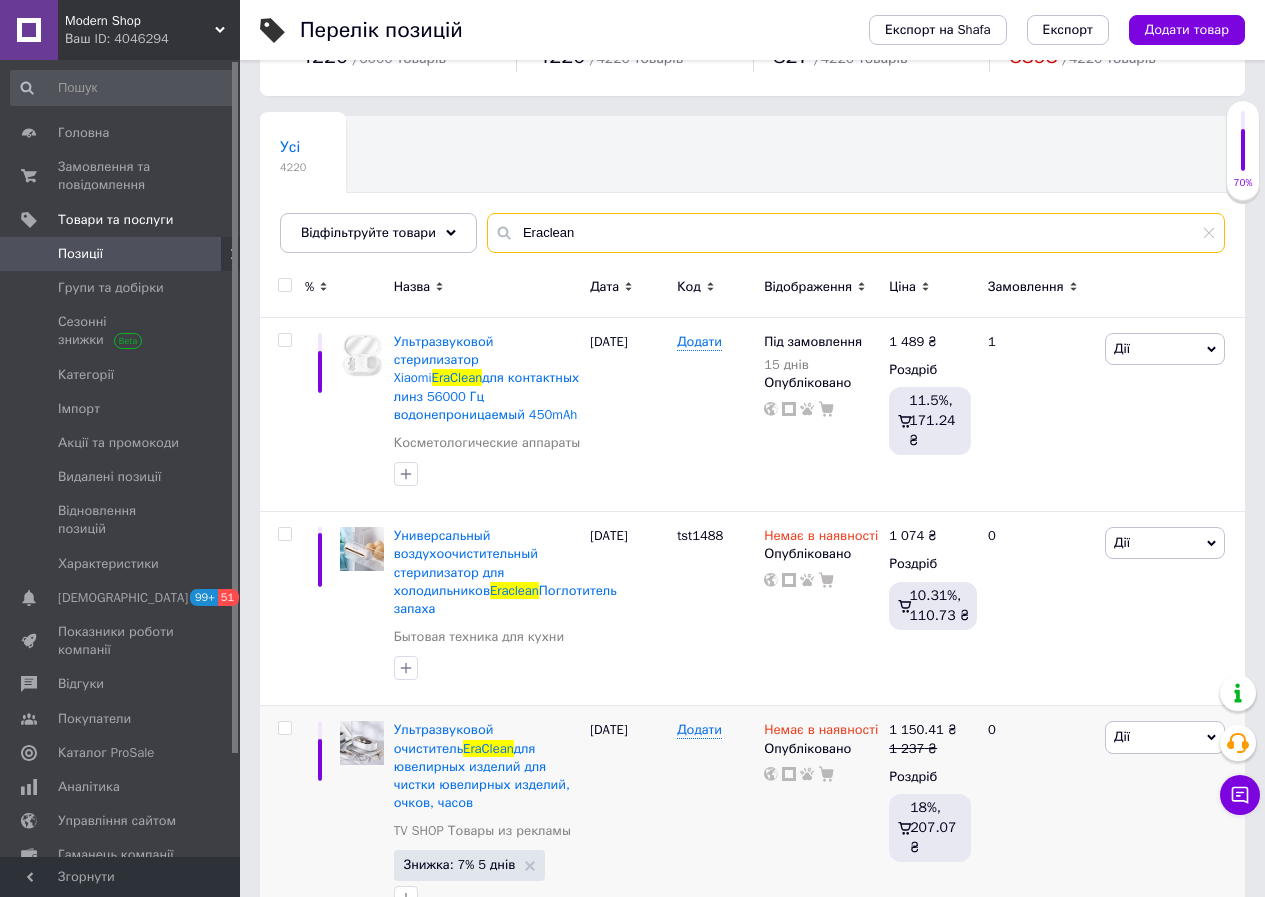 drag, startPoint x: 651, startPoint y: 239, endPoint x: 501, endPoint y: 239, distance: 150 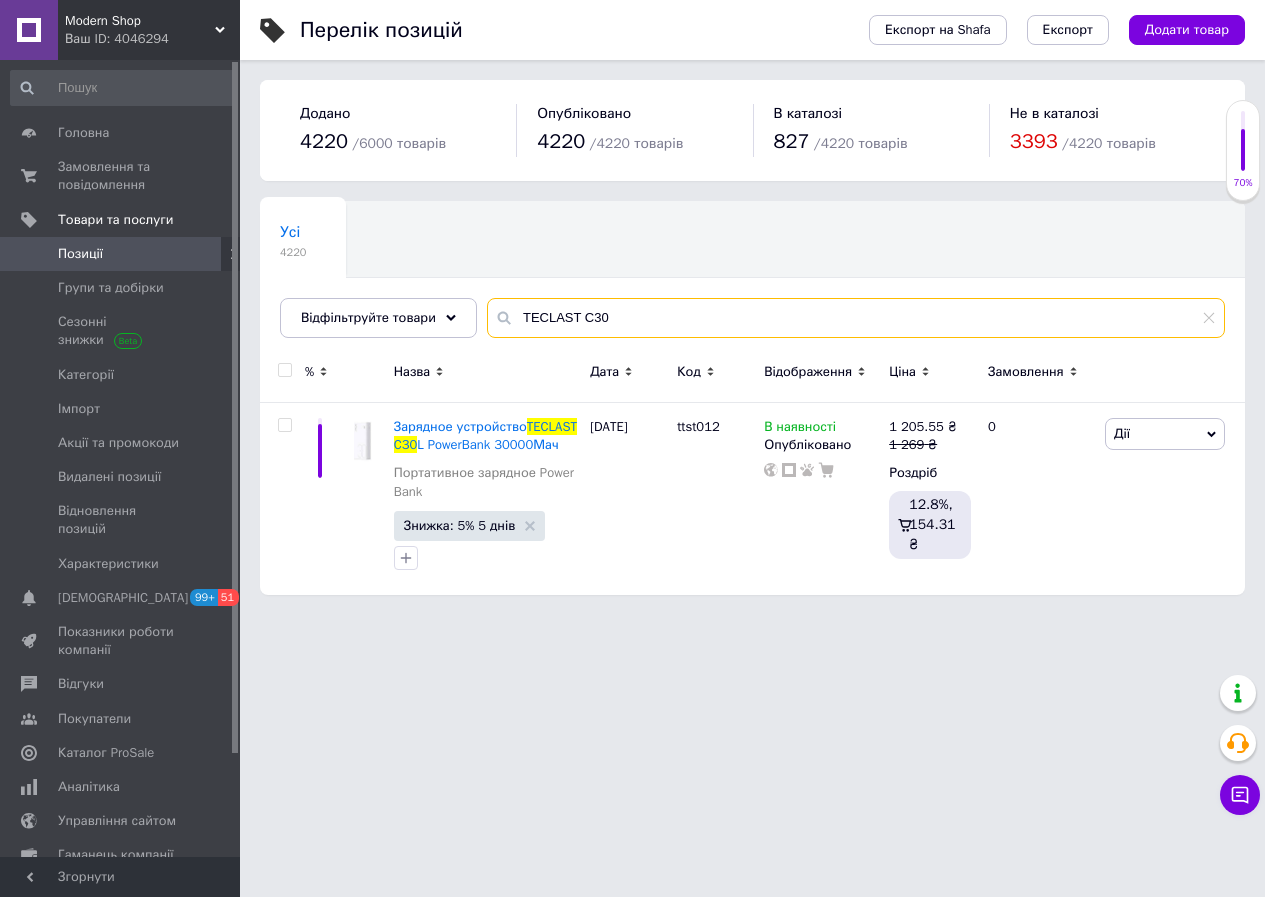 scroll, scrollTop: 0, scrollLeft: 0, axis: both 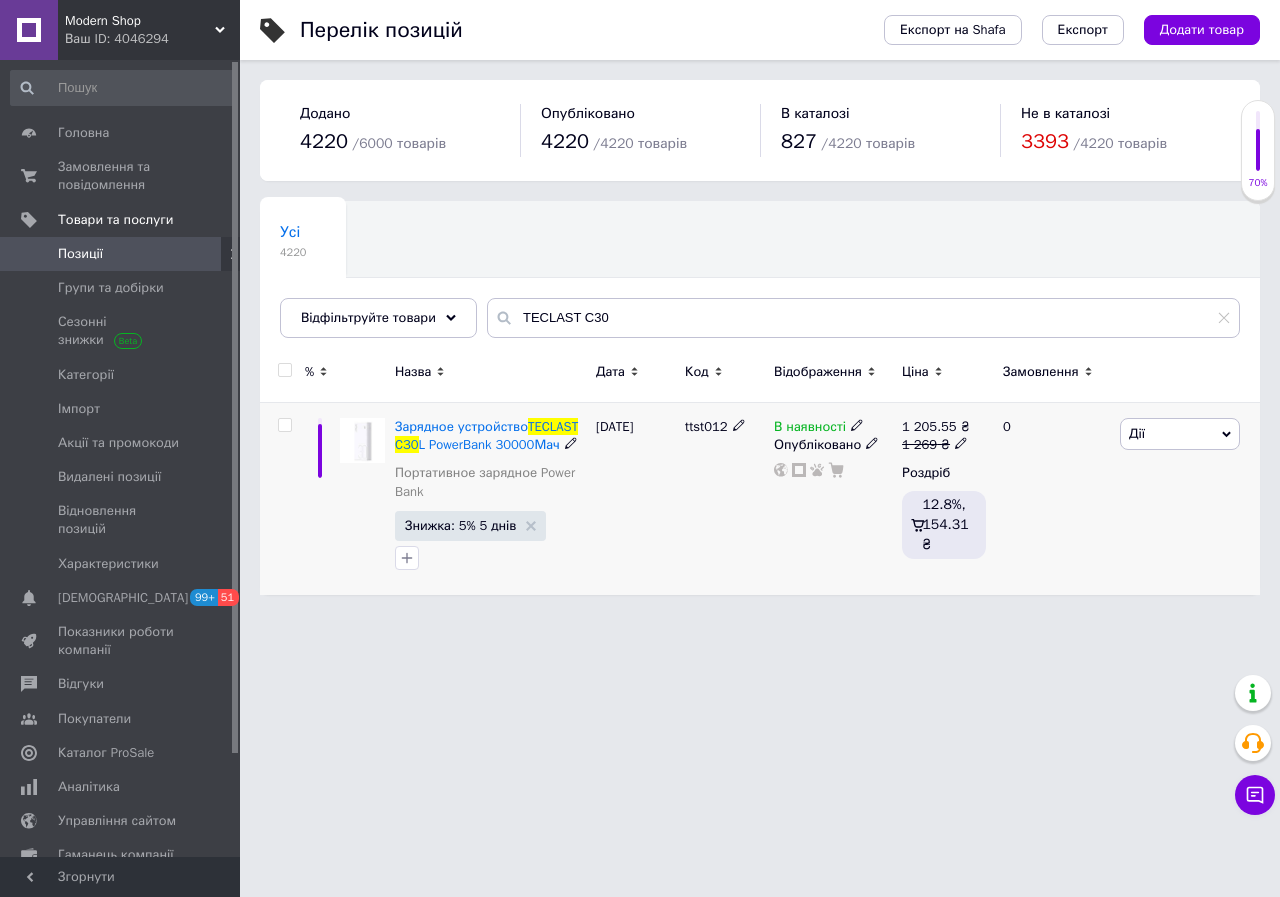 click on "В наявності" at bounding box center (810, 429) 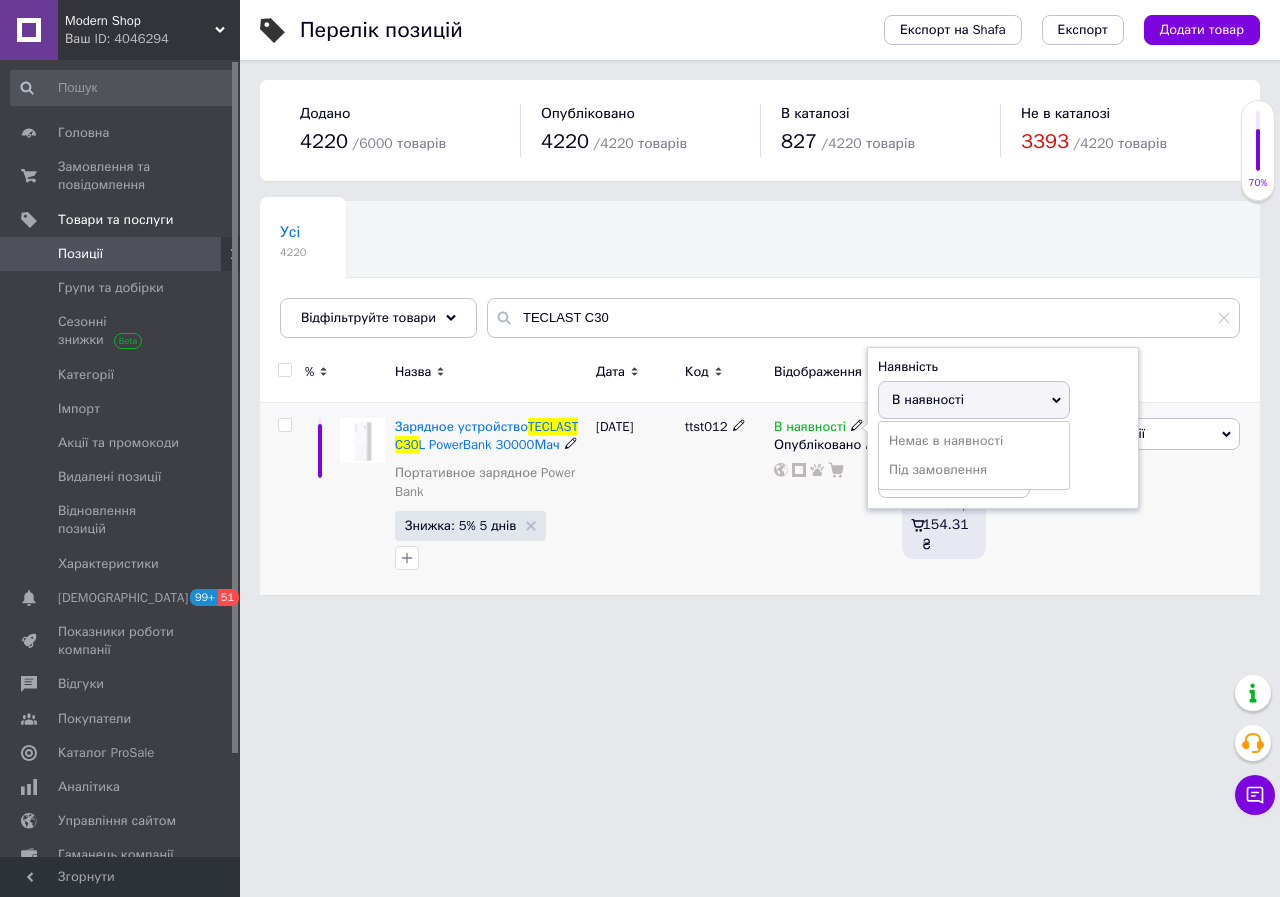 drag, startPoint x: 902, startPoint y: 436, endPoint x: 794, endPoint y: 524, distance: 139.31259 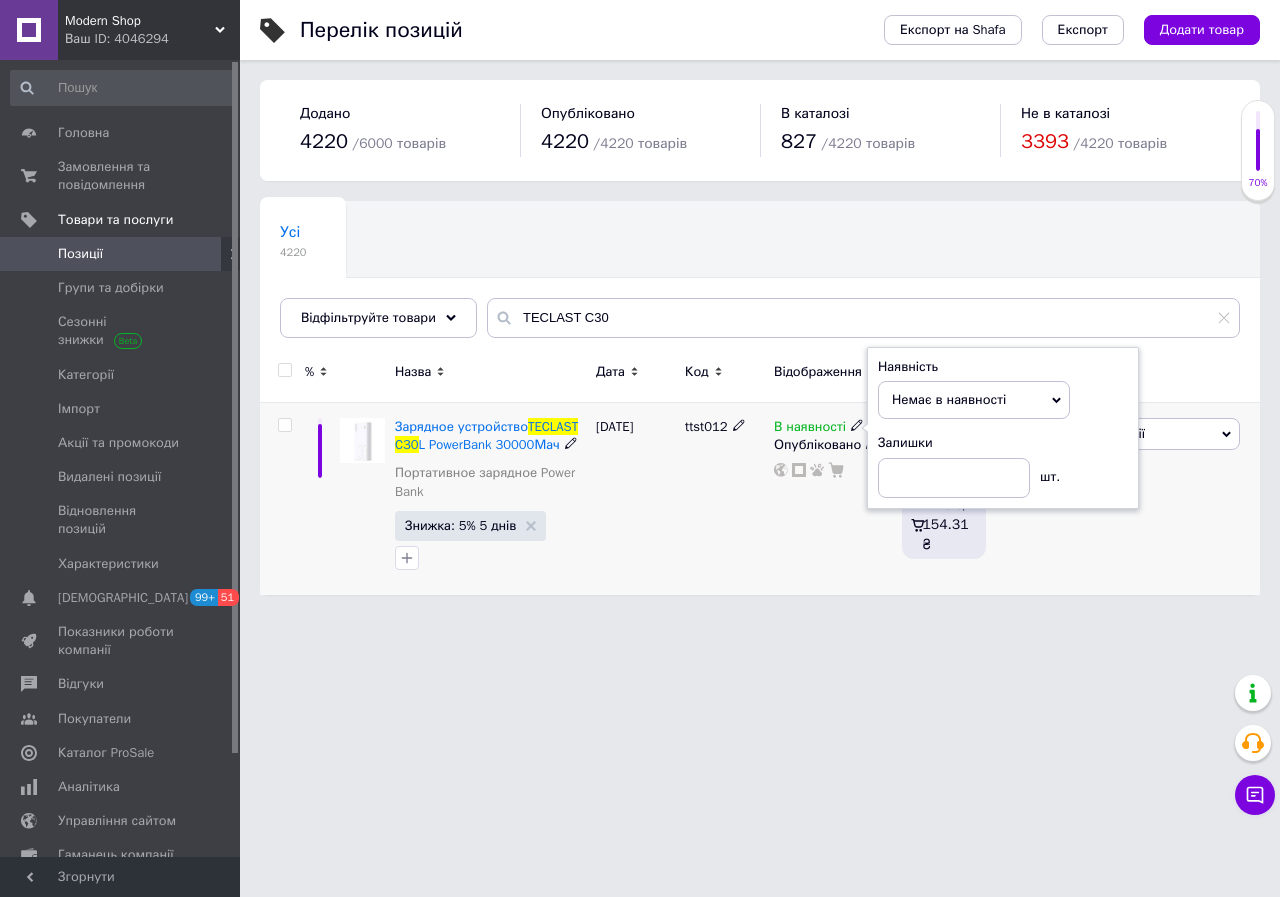 drag, startPoint x: 773, startPoint y: 551, endPoint x: 783, endPoint y: 546, distance: 11.18034 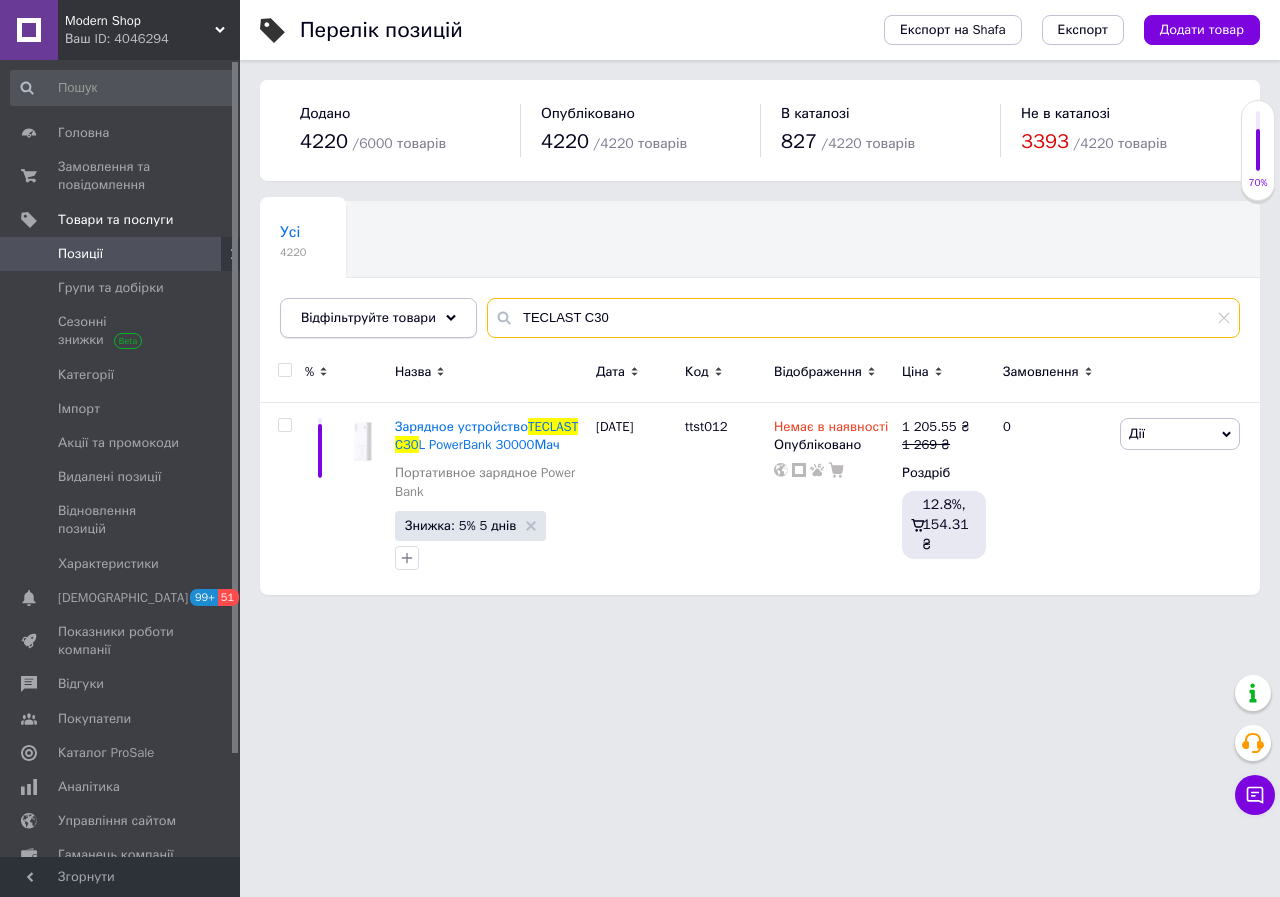 click on "Відфільтруйте товари TECLAST C30" at bounding box center [760, 318] 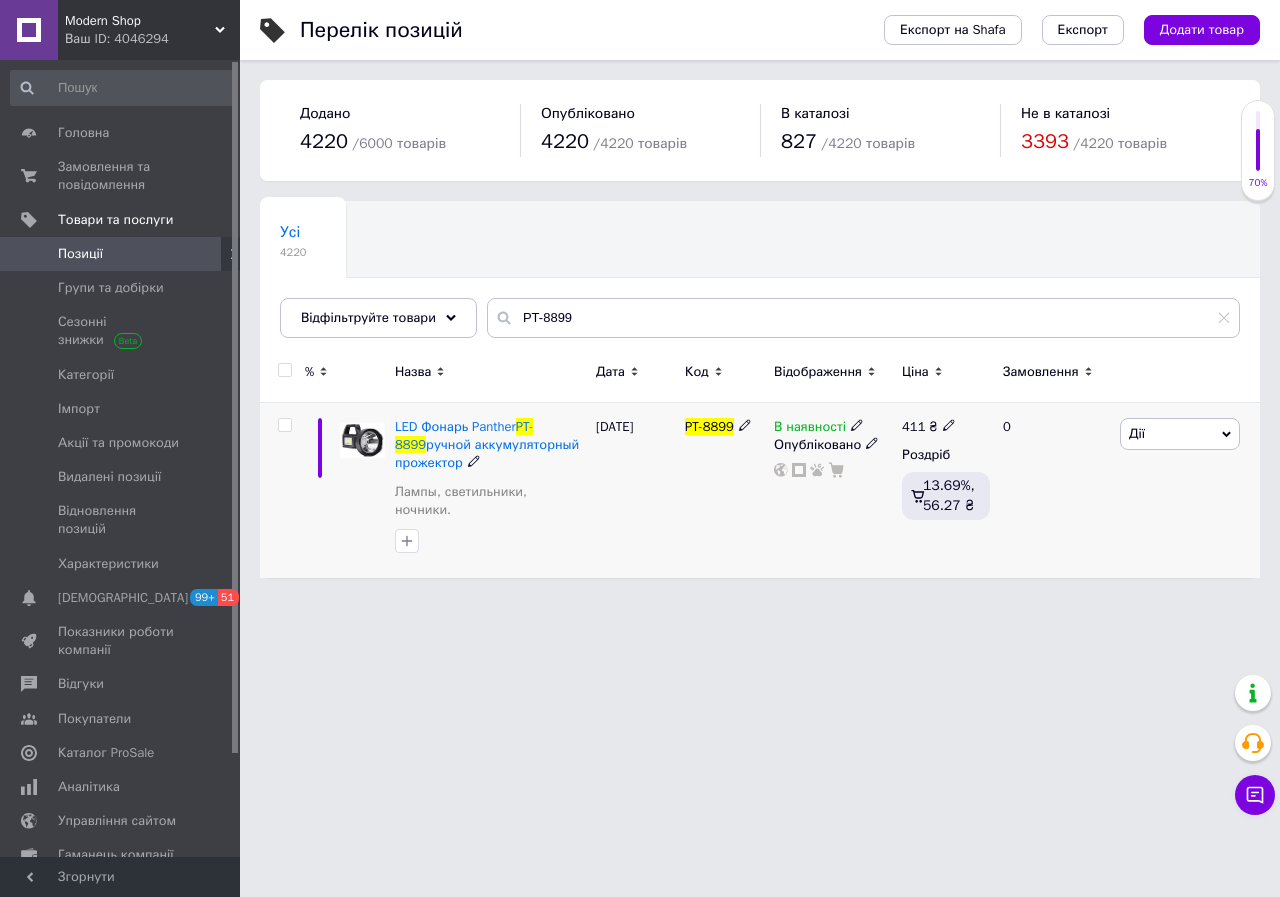 click on "В наявності" at bounding box center [810, 429] 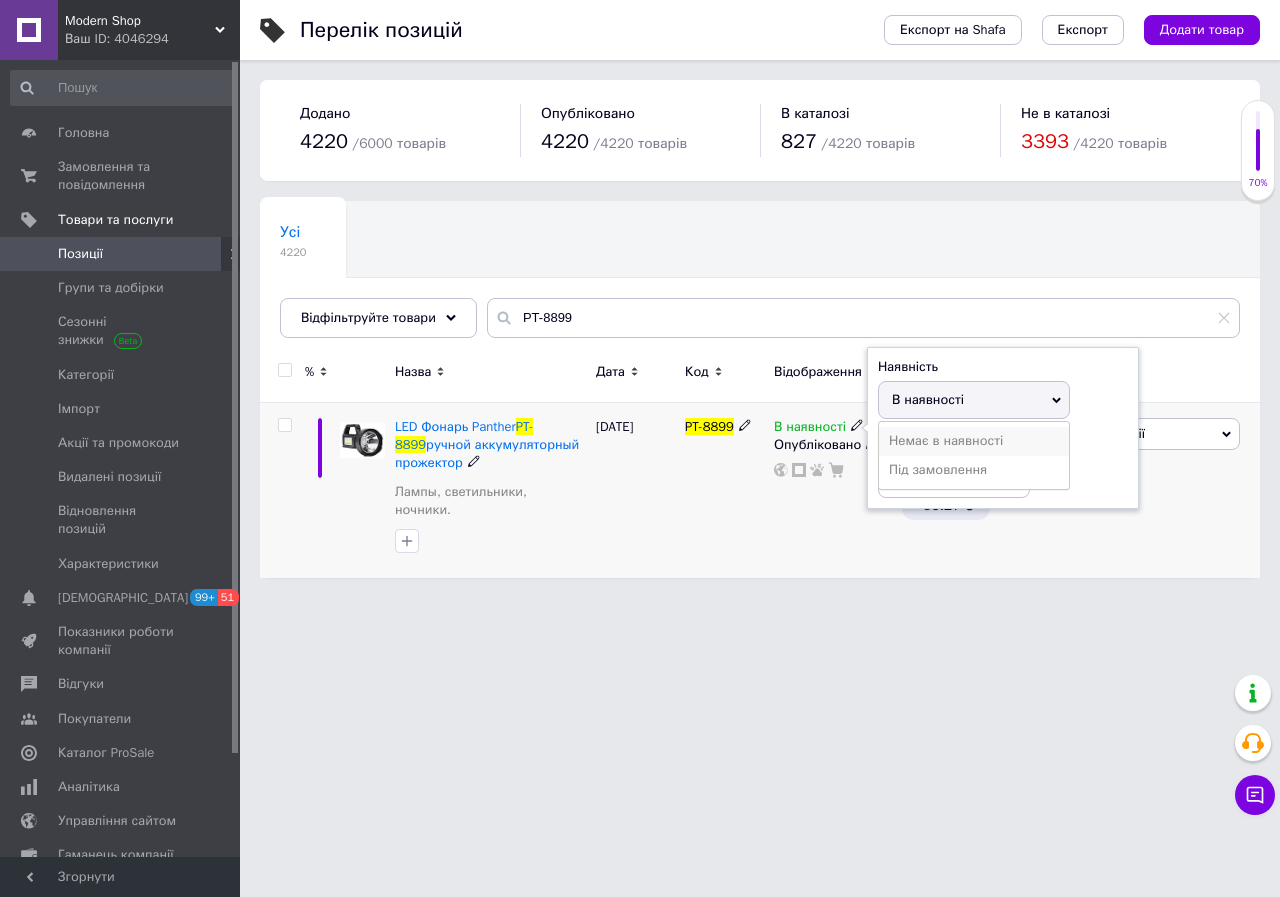 click on "Немає в наявності" at bounding box center (974, 441) 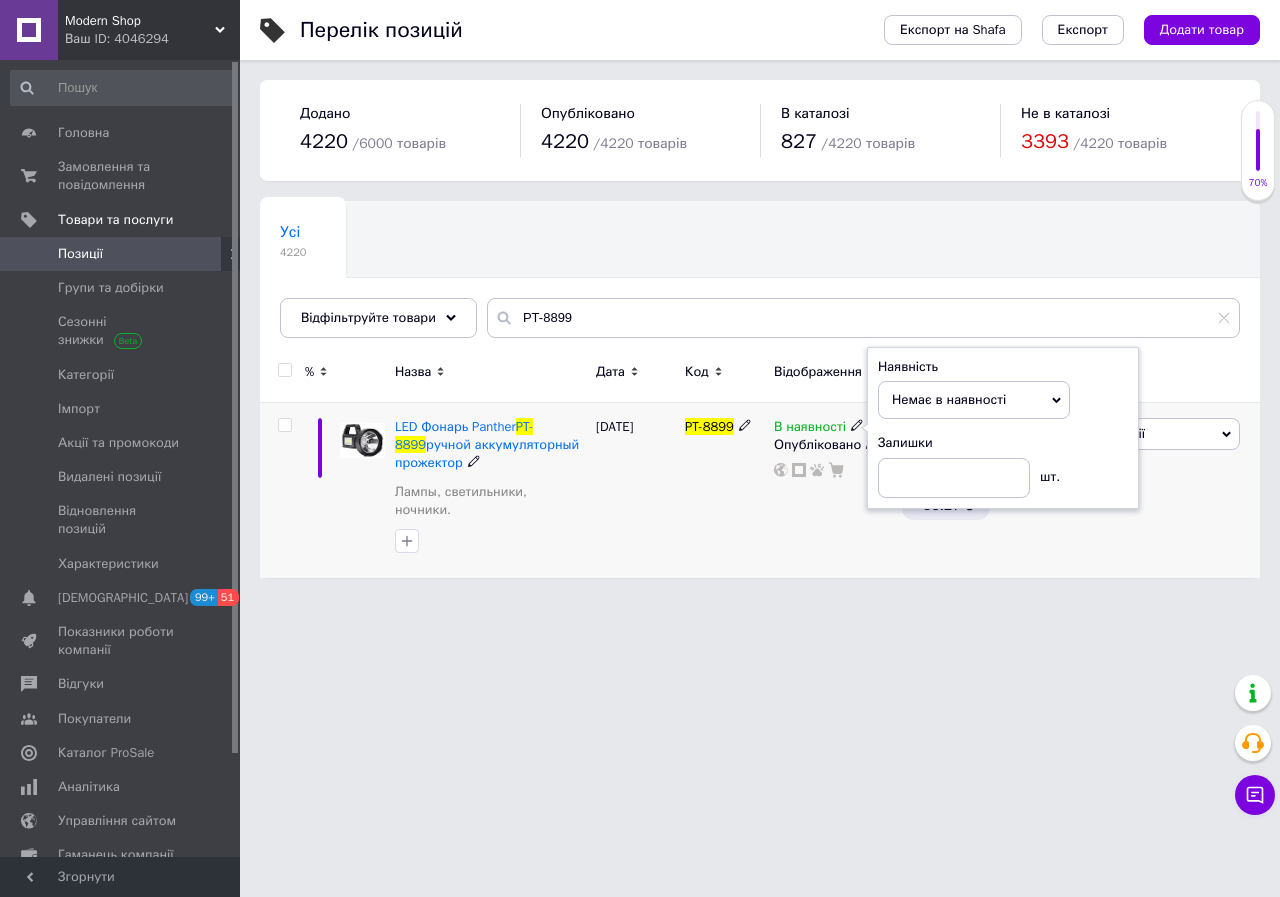 click on "В наявності Наявність Немає в наявності В наявності Під замовлення Залишки шт. Опубліковано" at bounding box center (833, 490) 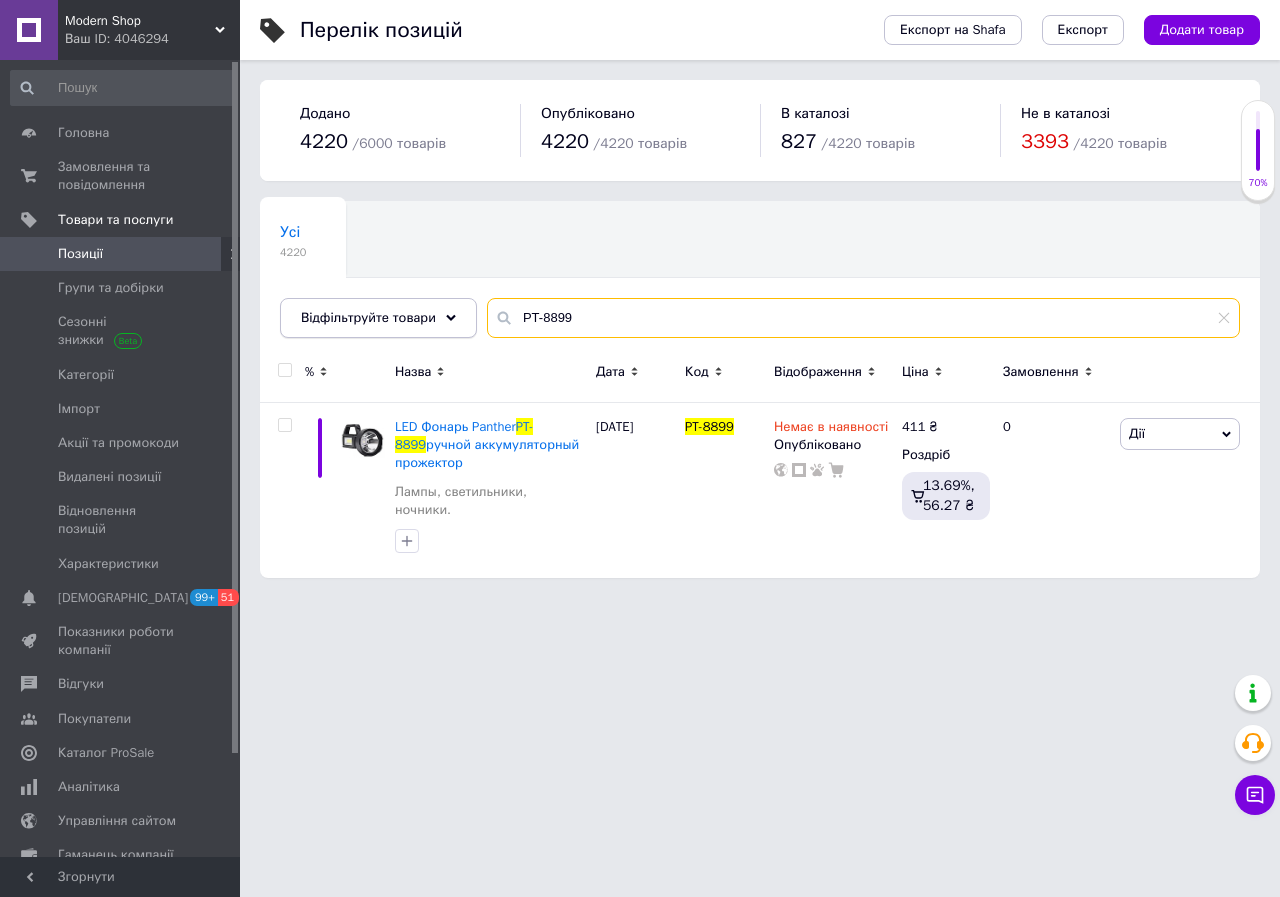 drag, startPoint x: 634, startPoint y: 330, endPoint x: 430, endPoint y: 331, distance: 204.00246 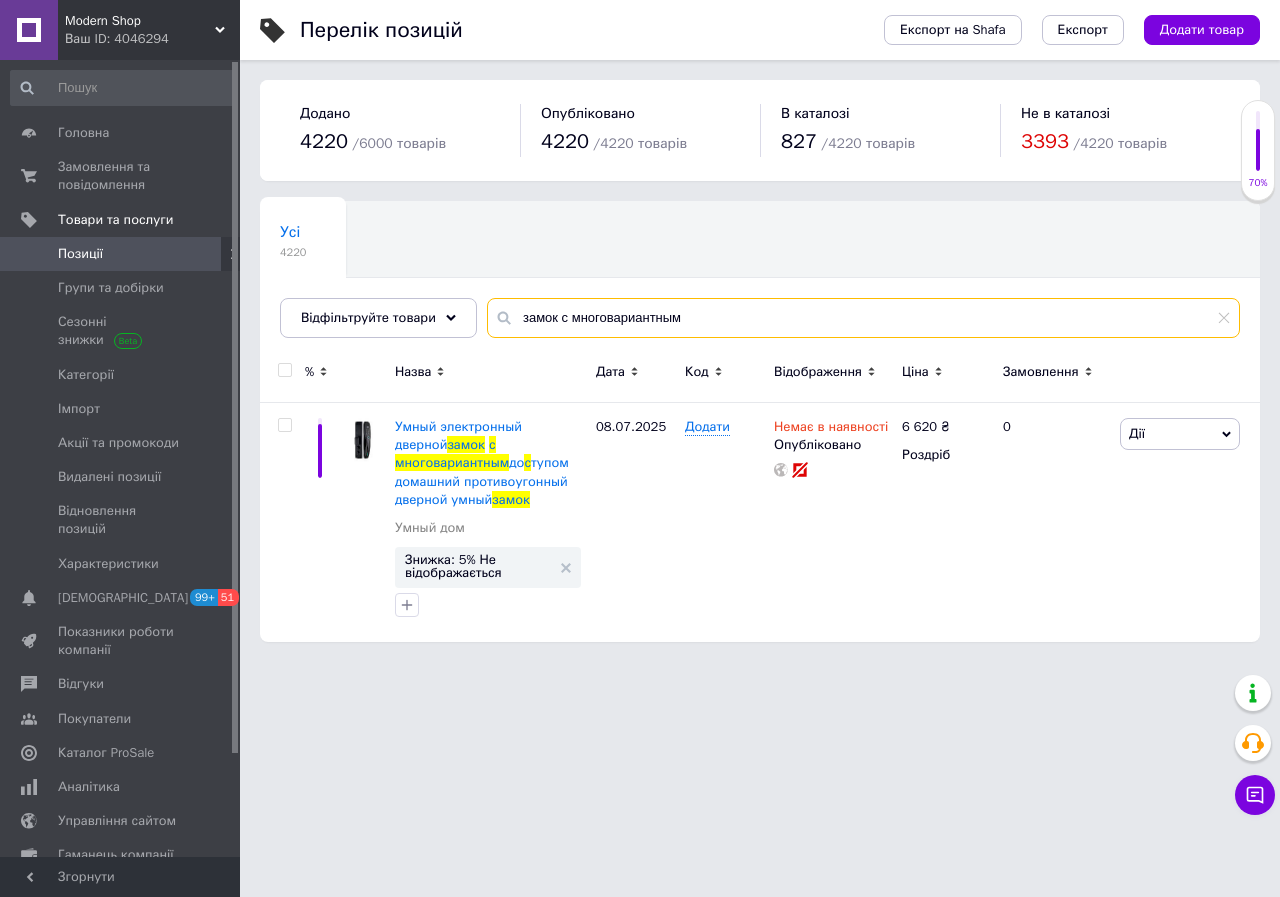 drag, startPoint x: 527, startPoint y: 326, endPoint x: 494, endPoint y: 329, distance: 33.13608 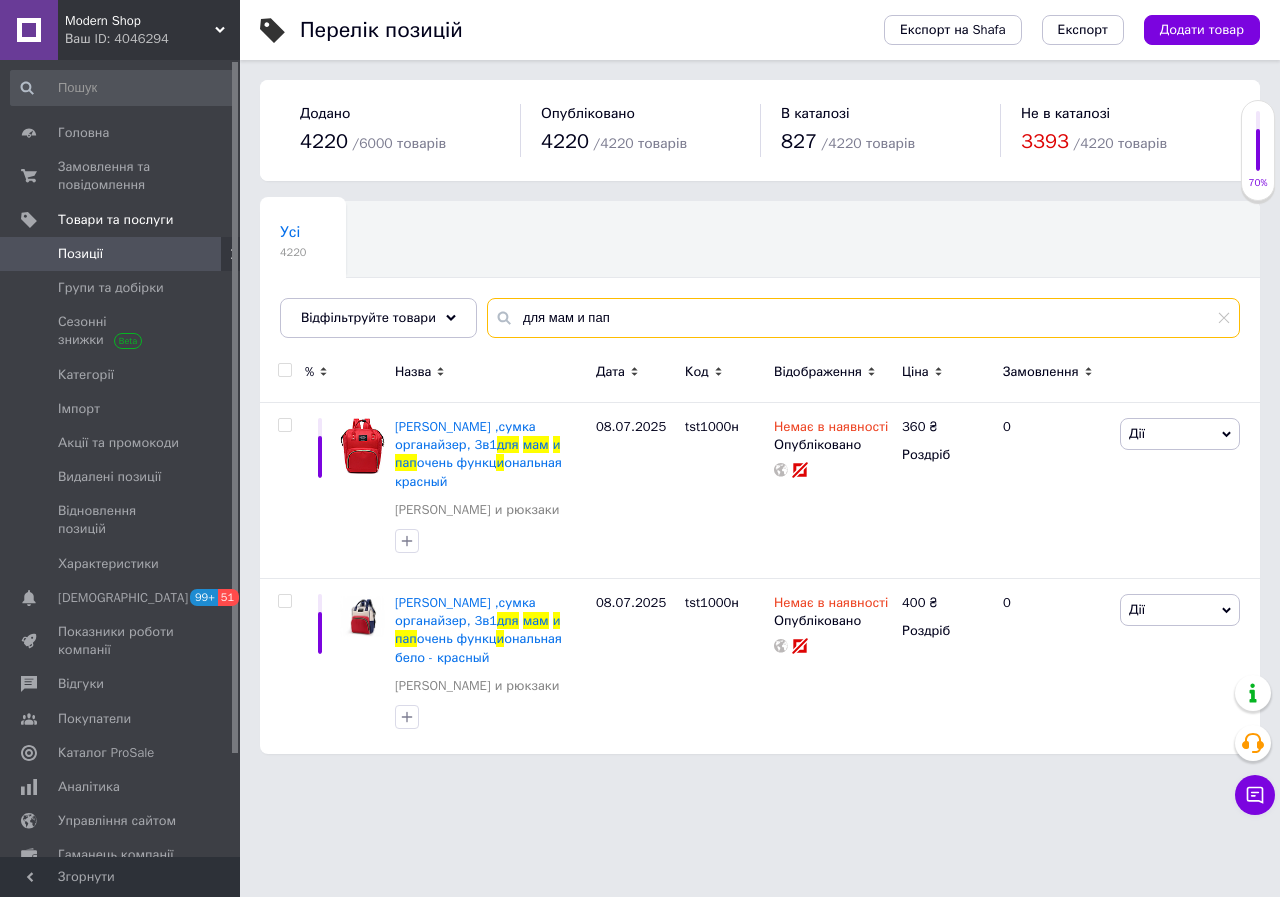 drag, startPoint x: 563, startPoint y: 319, endPoint x: 740, endPoint y: 330, distance: 177.34148 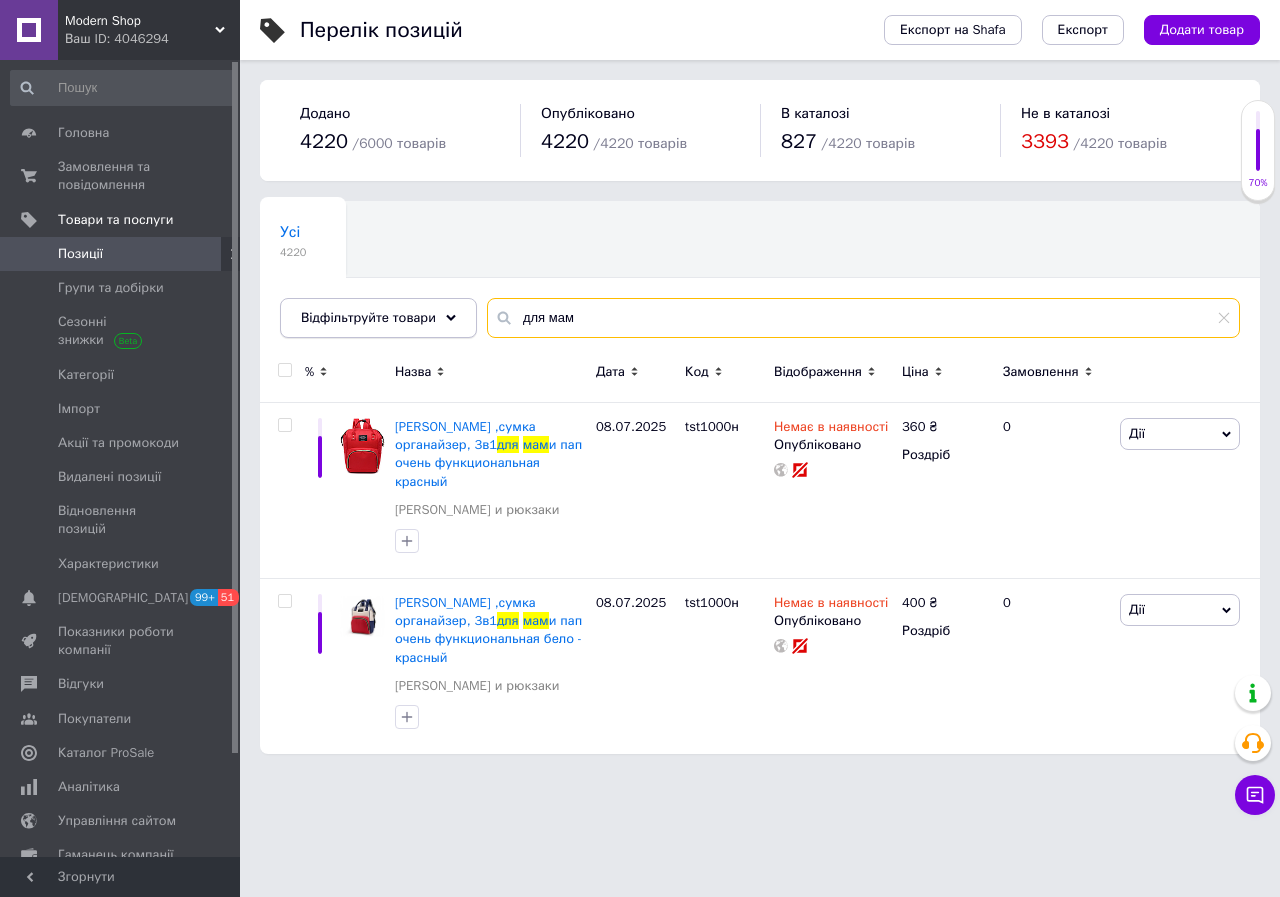 drag, startPoint x: 541, startPoint y: 317, endPoint x: 451, endPoint y: 325, distance: 90.35486 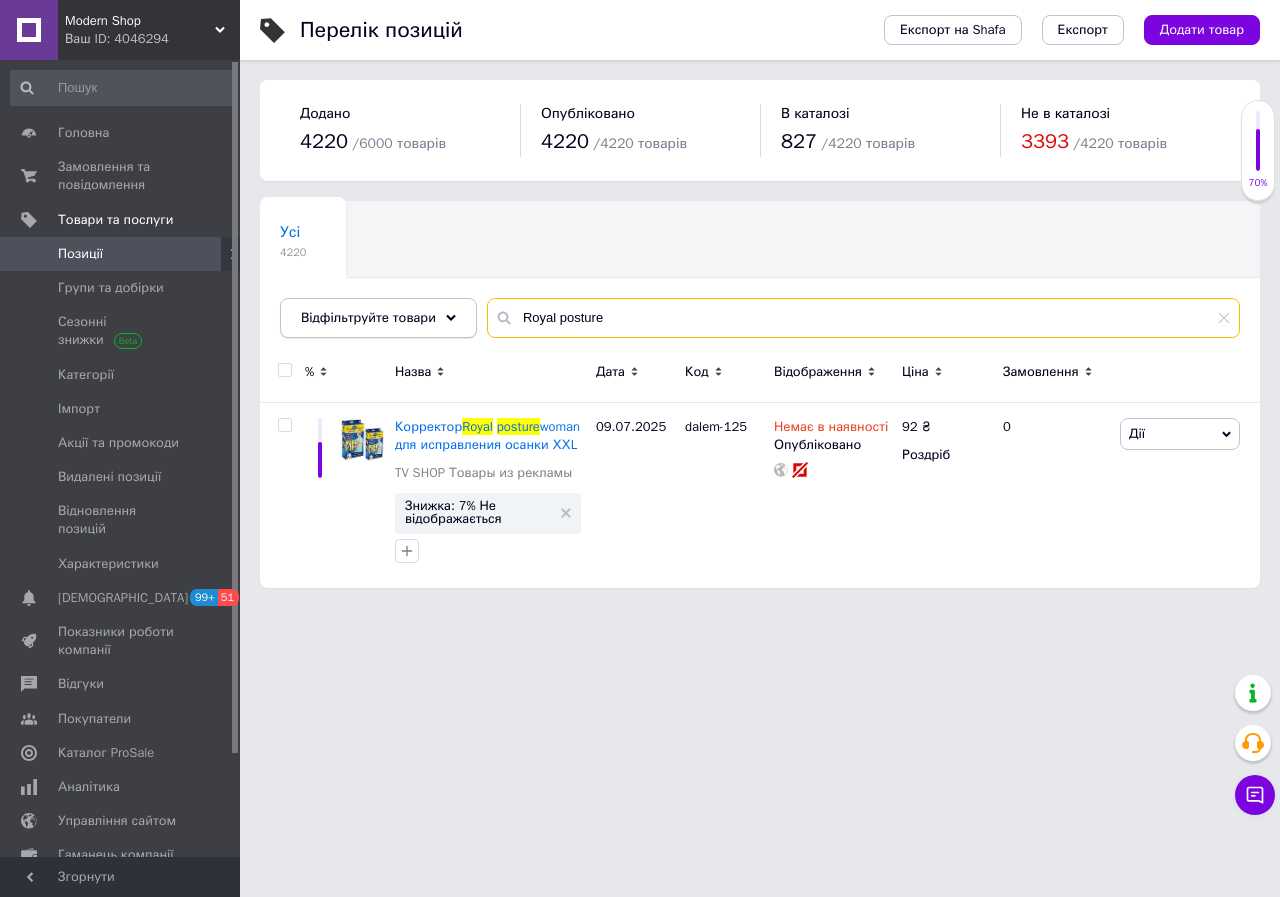 drag, startPoint x: 449, startPoint y: 324, endPoint x: 433, endPoint y: 327, distance: 16.27882 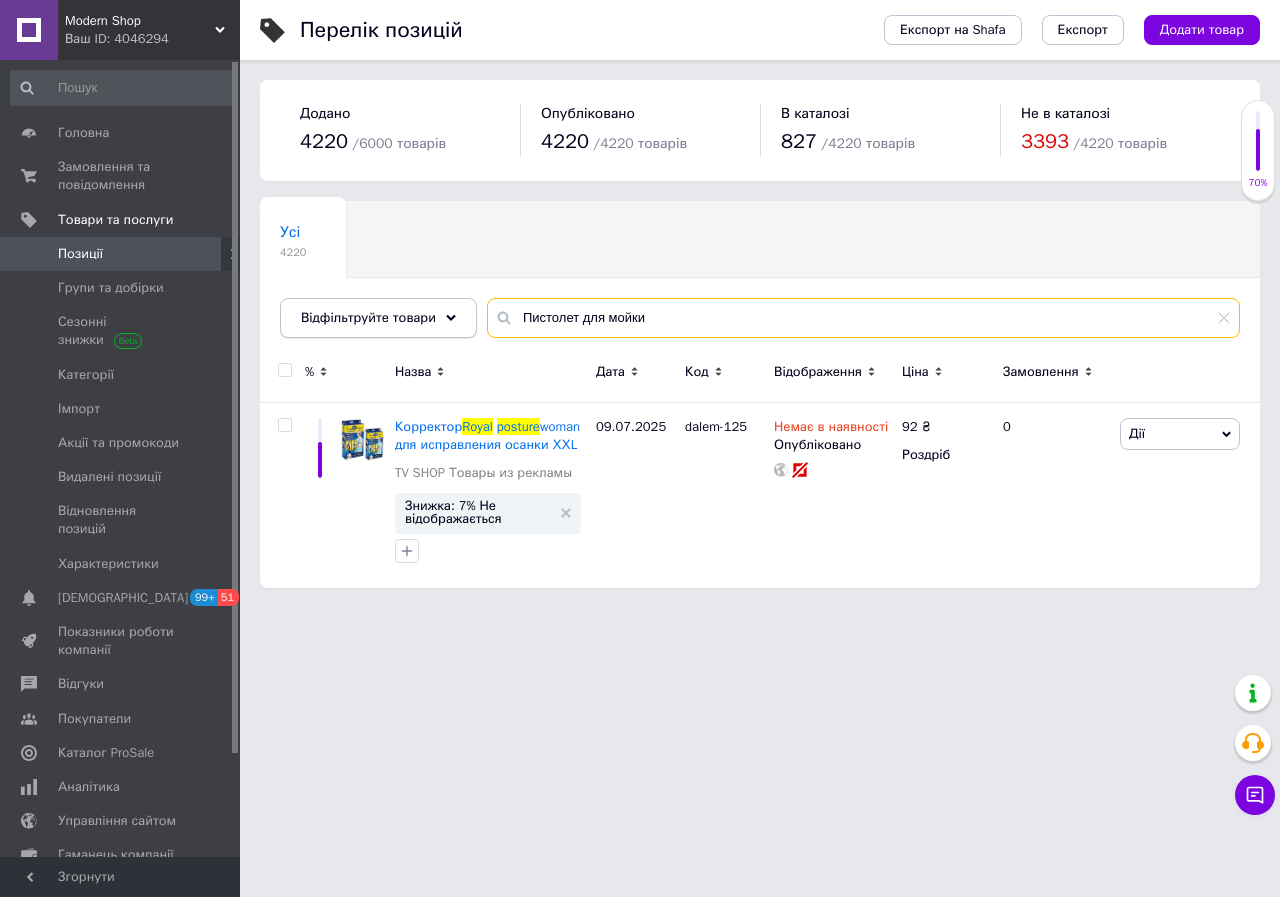 type on "Пистолет для мойки" 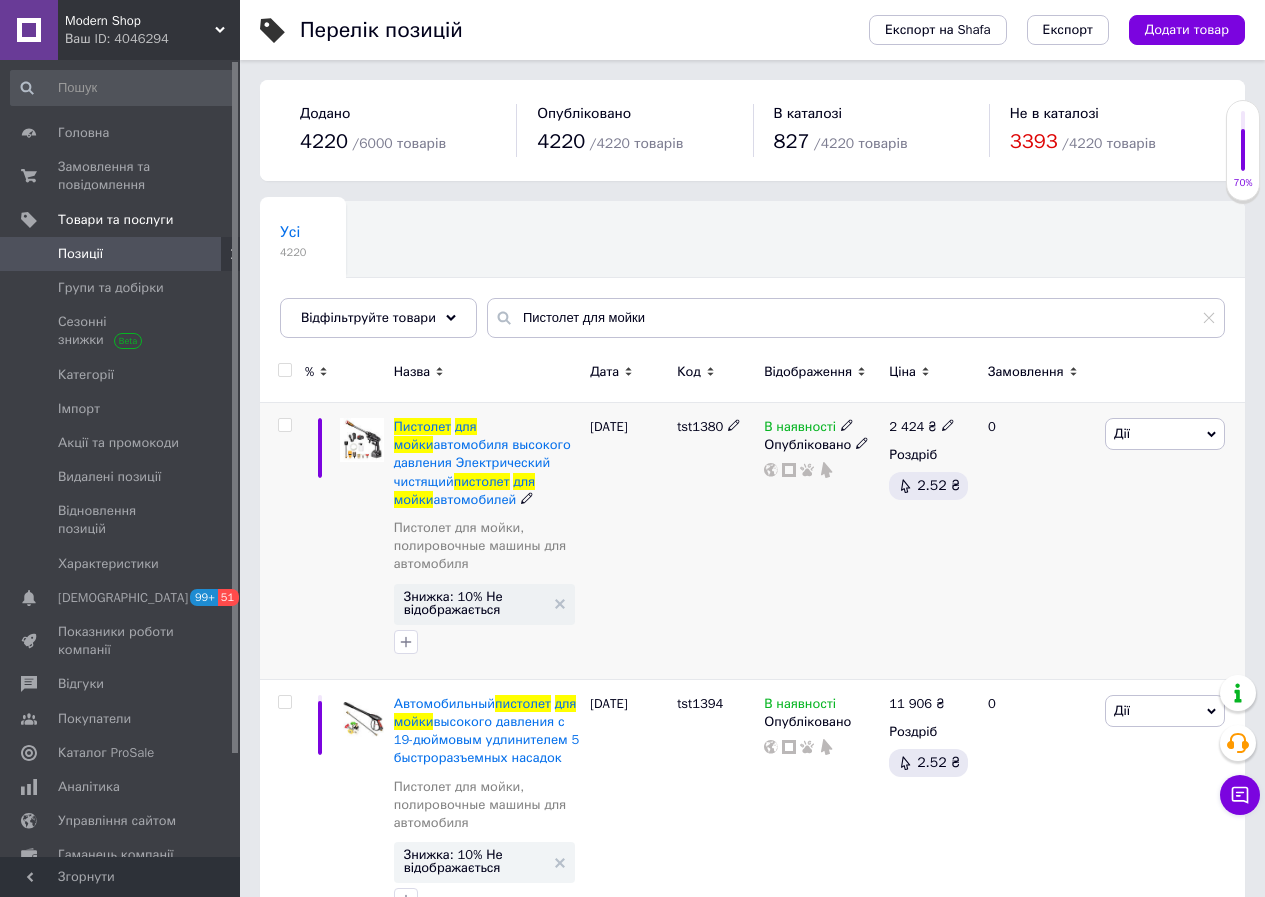 drag, startPoint x: 819, startPoint y: 429, endPoint x: 852, endPoint y: 439, distance: 34.48188 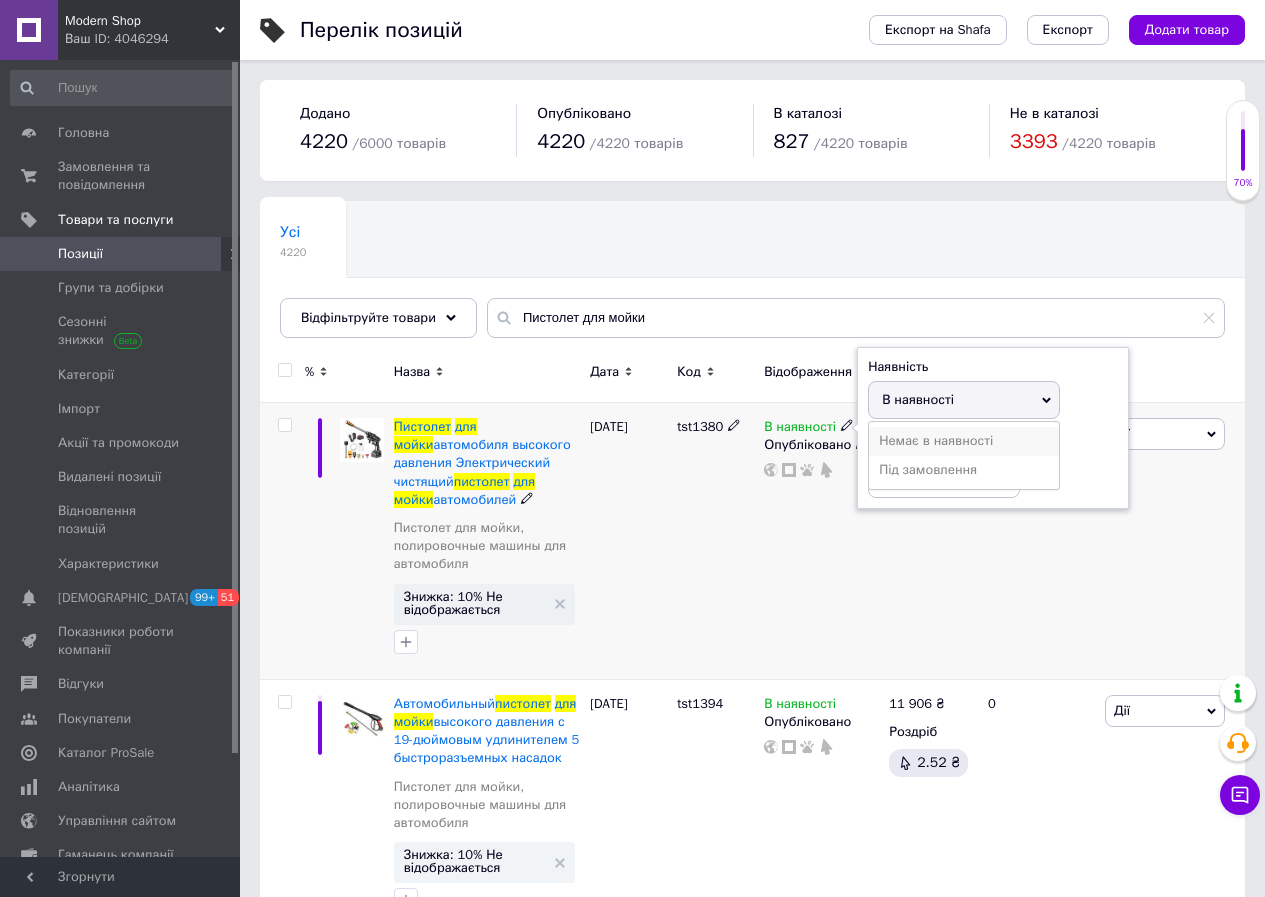 click on "Немає в наявності" at bounding box center (964, 441) 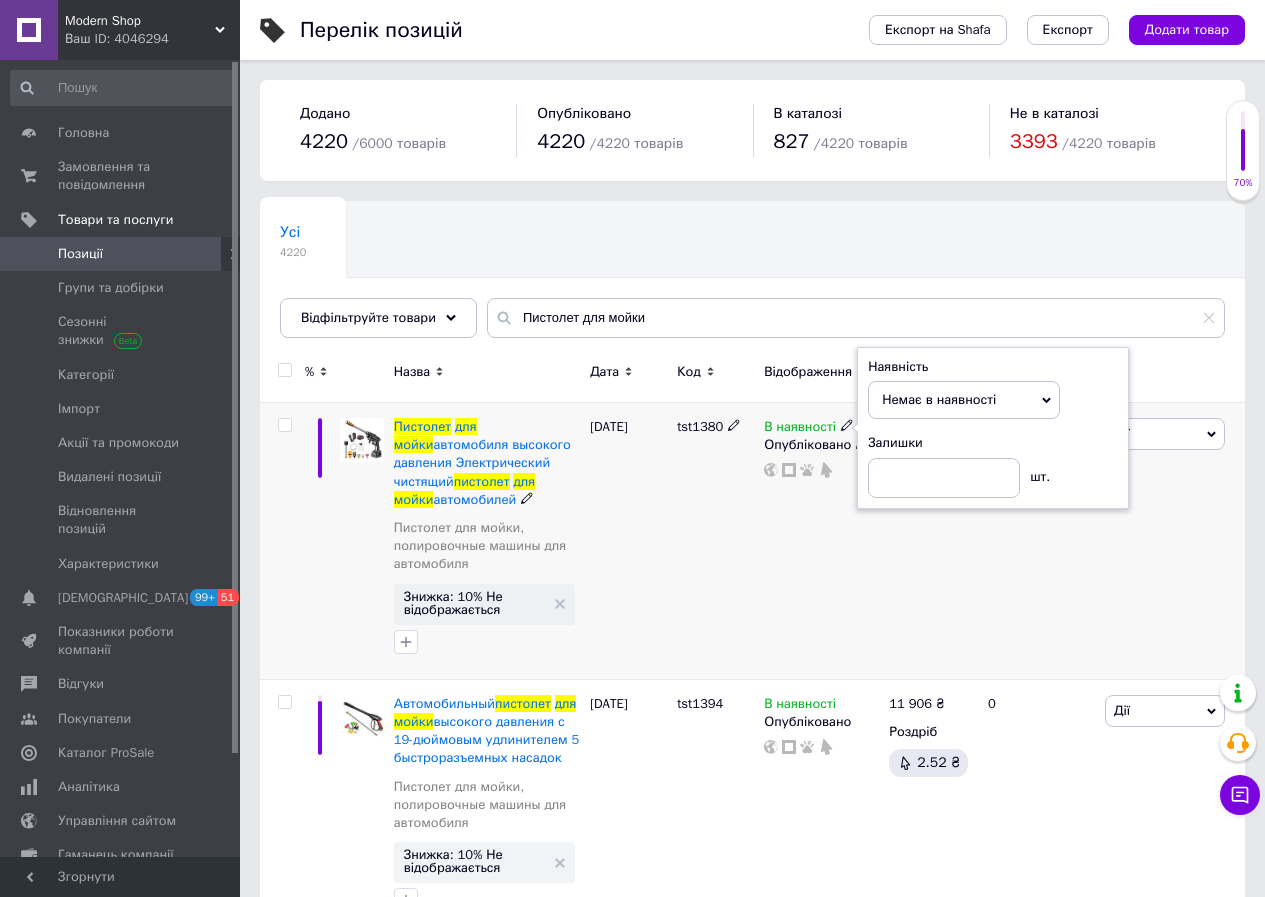 click on "В наявності Наявність Немає в наявності В наявності Під замовлення Залишки шт. Опубліковано" at bounding box center (821, 541) 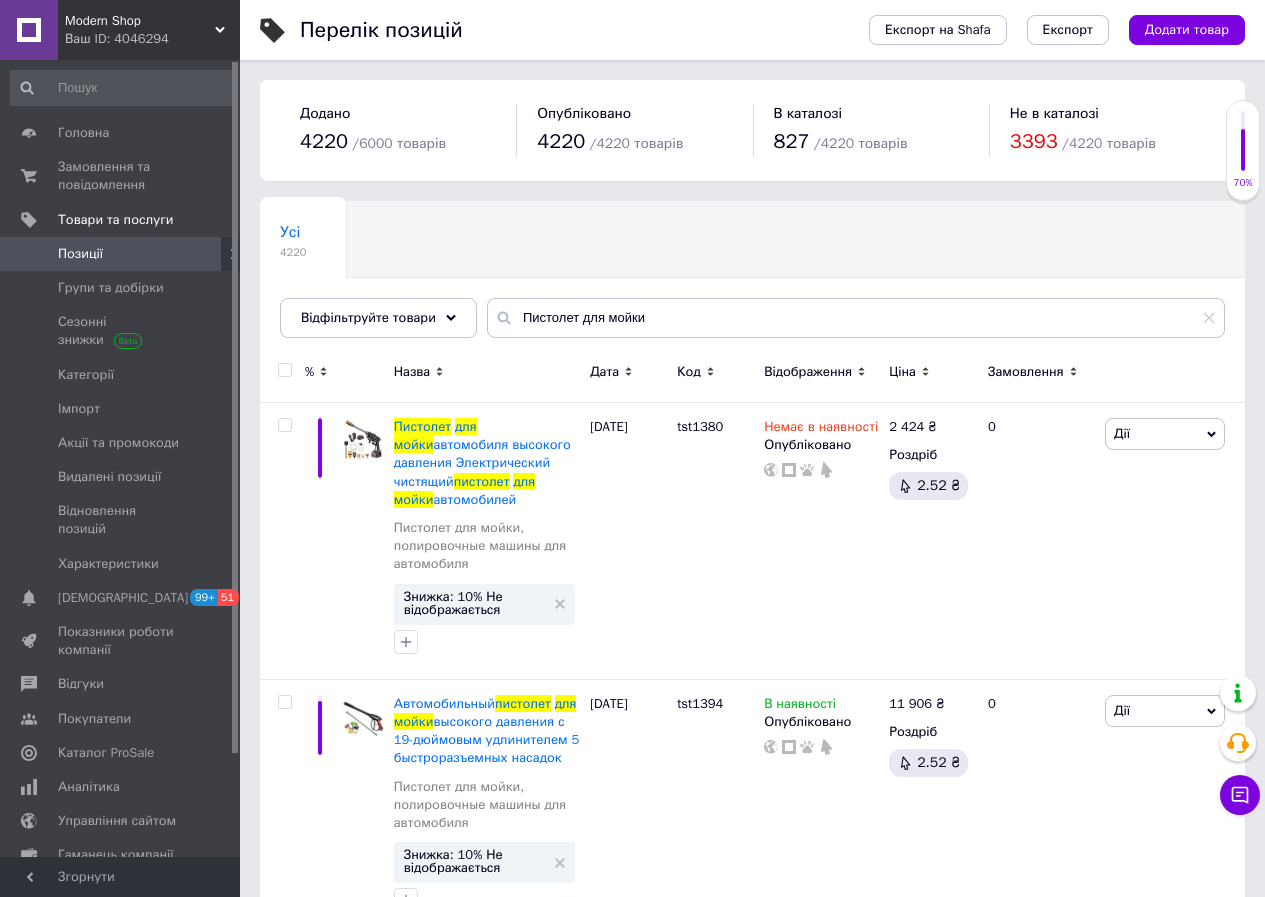 scroll, scrollTop: 168, scrollLeft: 0, axis: vertical 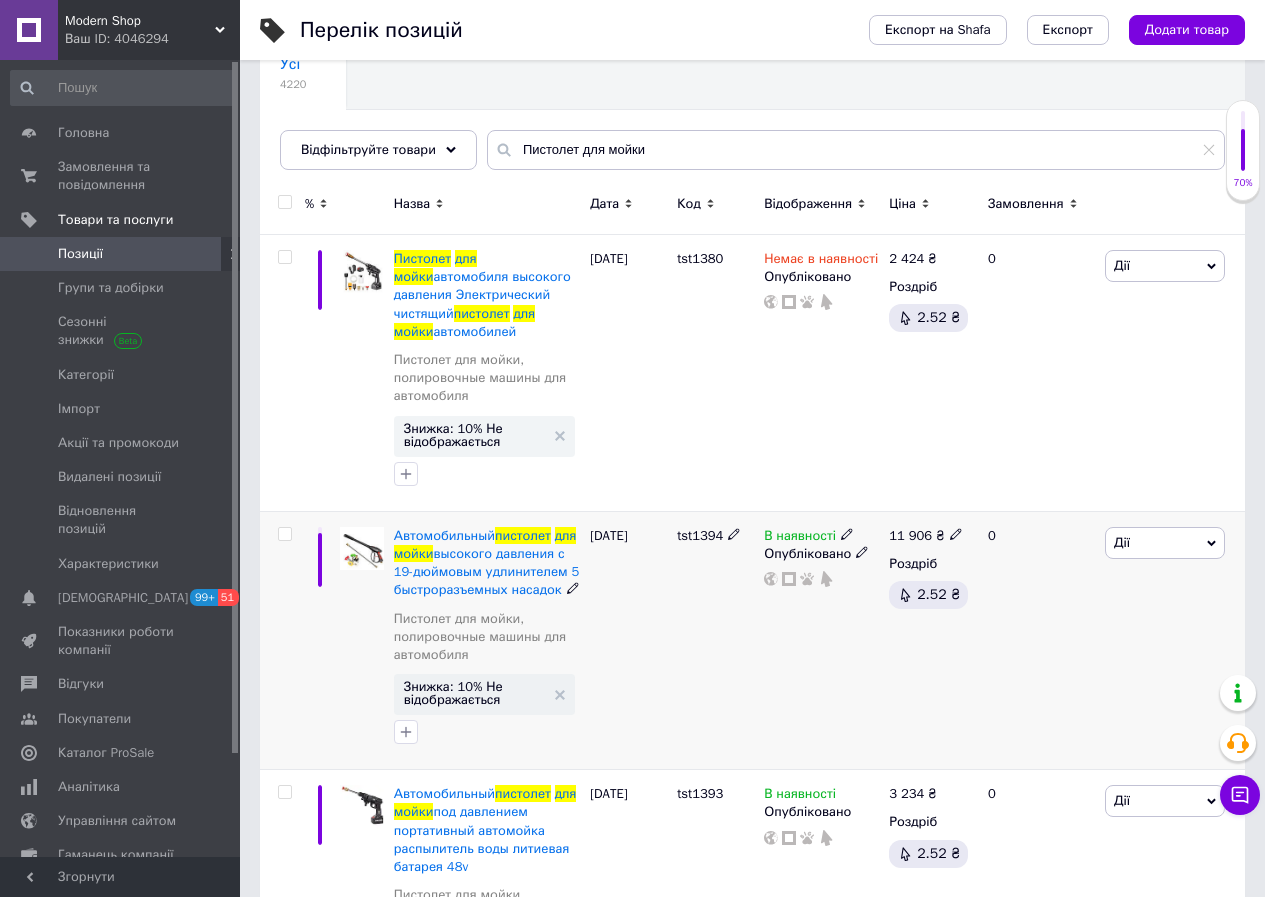 click on "В наявності" at bounding box center [800, 538] 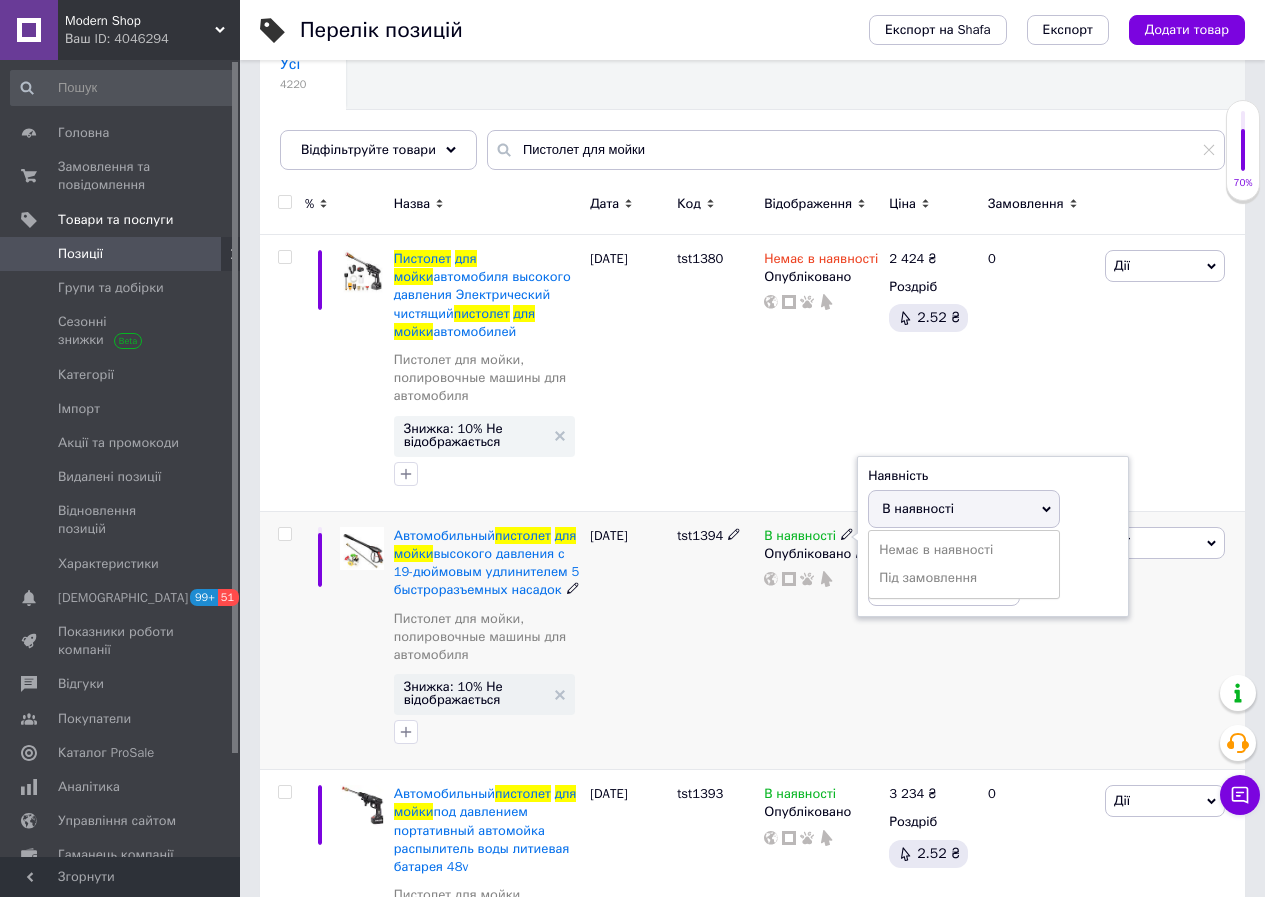 drag, startPoint x: 926, startPoint y: 547, endPoint x: 904, endPoint y: 569, distance: 31.112698 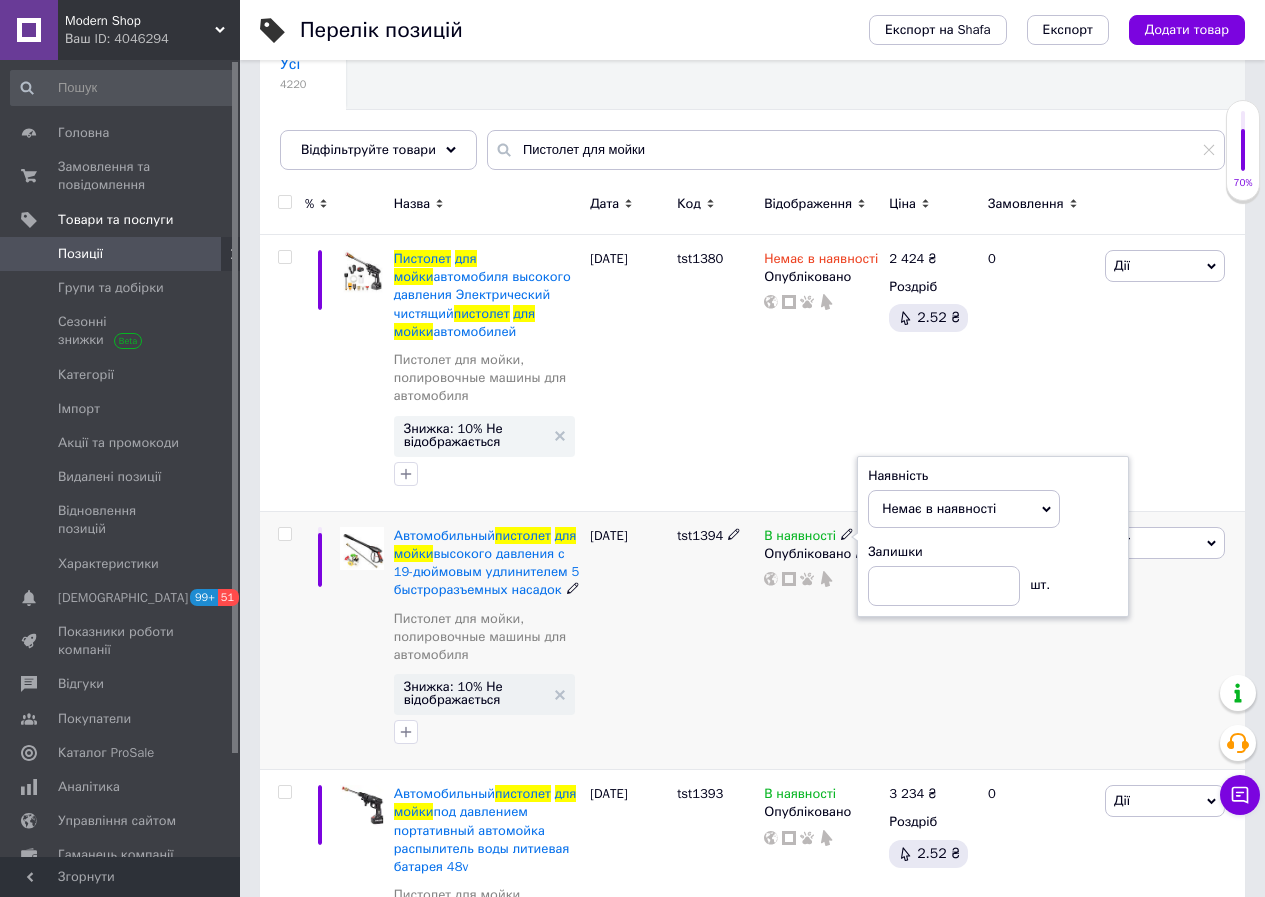 click on "В наявності Наявність Немає в наявності В наявності Під замовлення Залишки шт. Опубліковано" at bounding box center (821, 640) 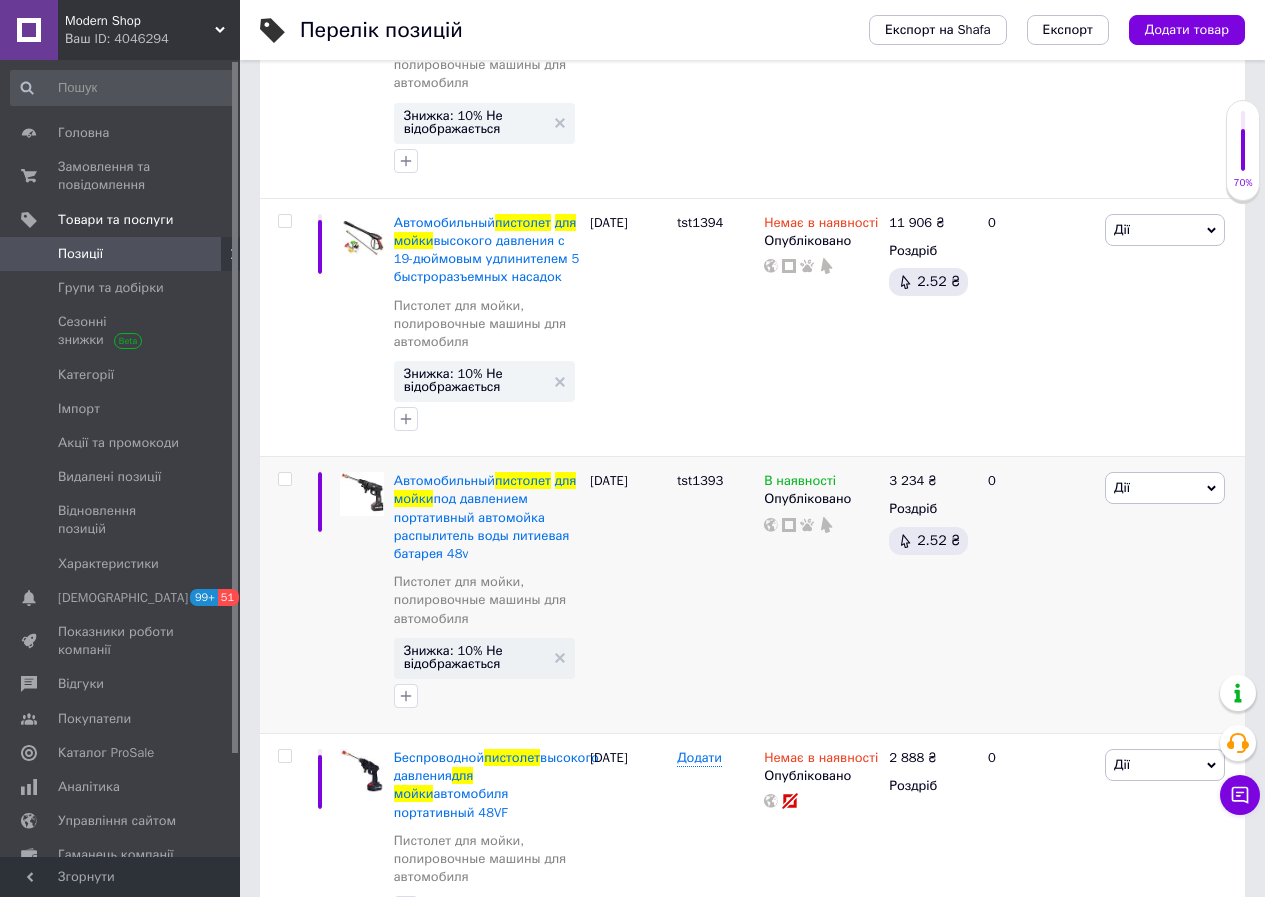 scroll, scrollTop: 490, scrollLeft: 0, axis: vertical 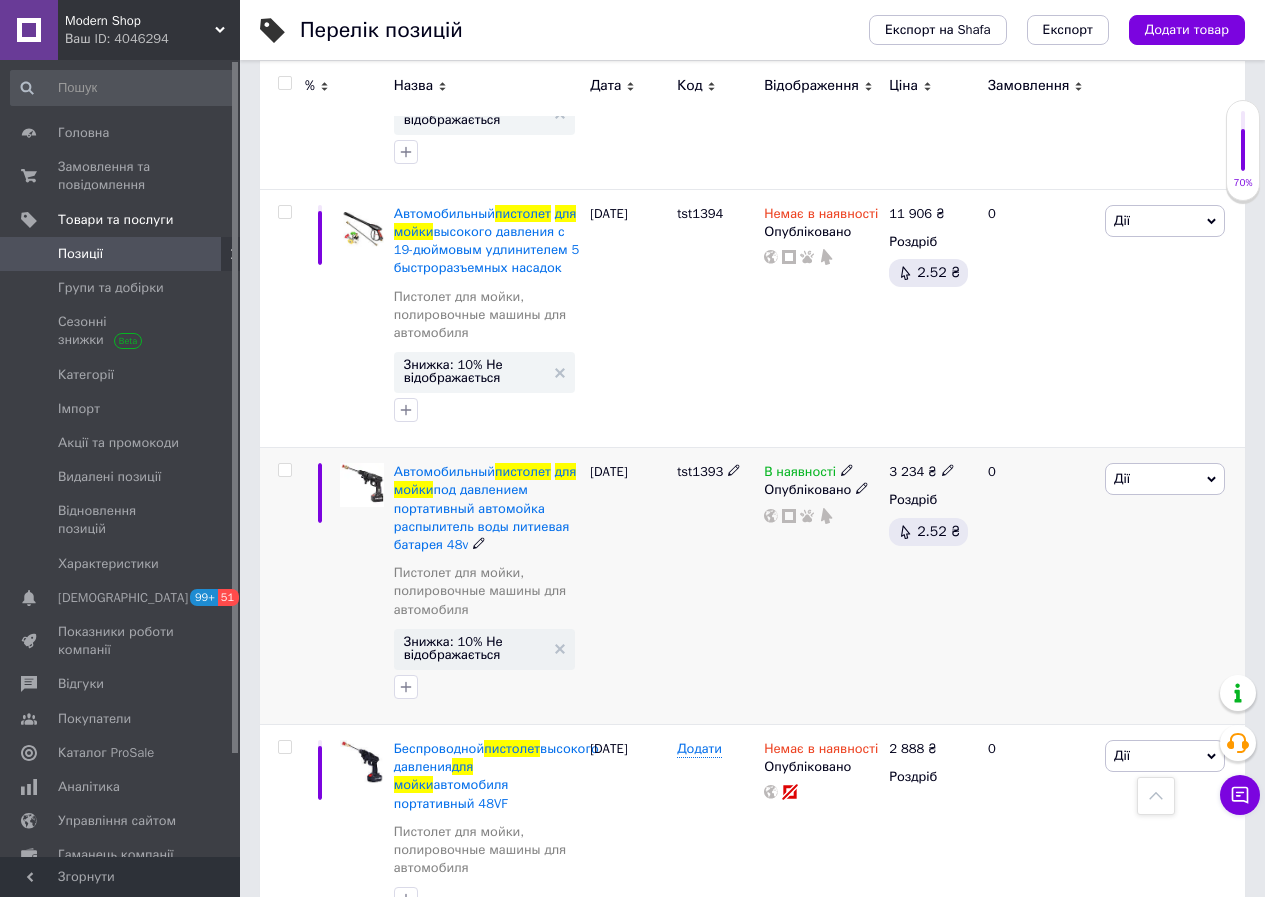 click on "В наявності" at bounding box center (800, 474) 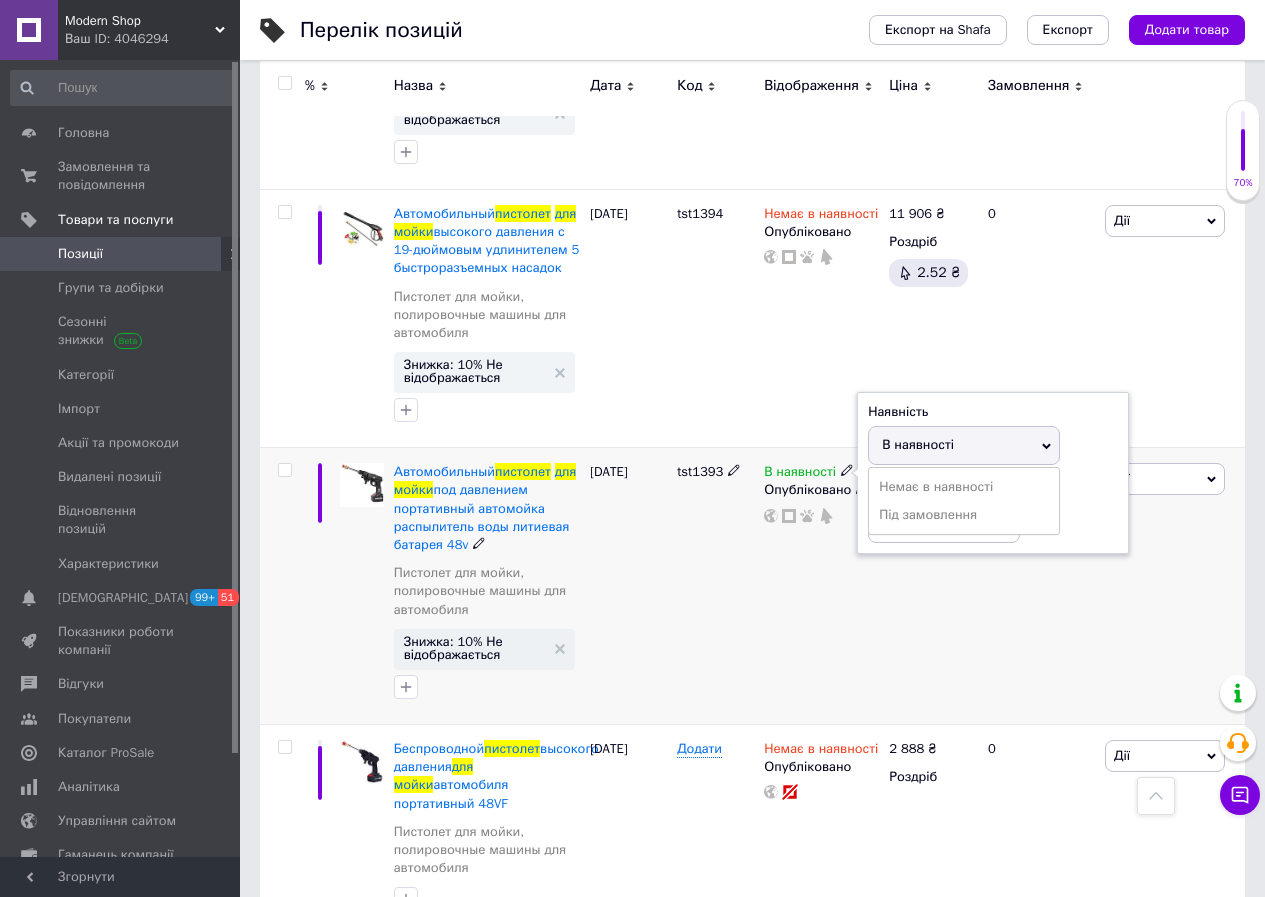 drag, startPoint x: 928, startPoint y: 483, endPoint x: 910, endPoint y: 491, distance: 19.697716 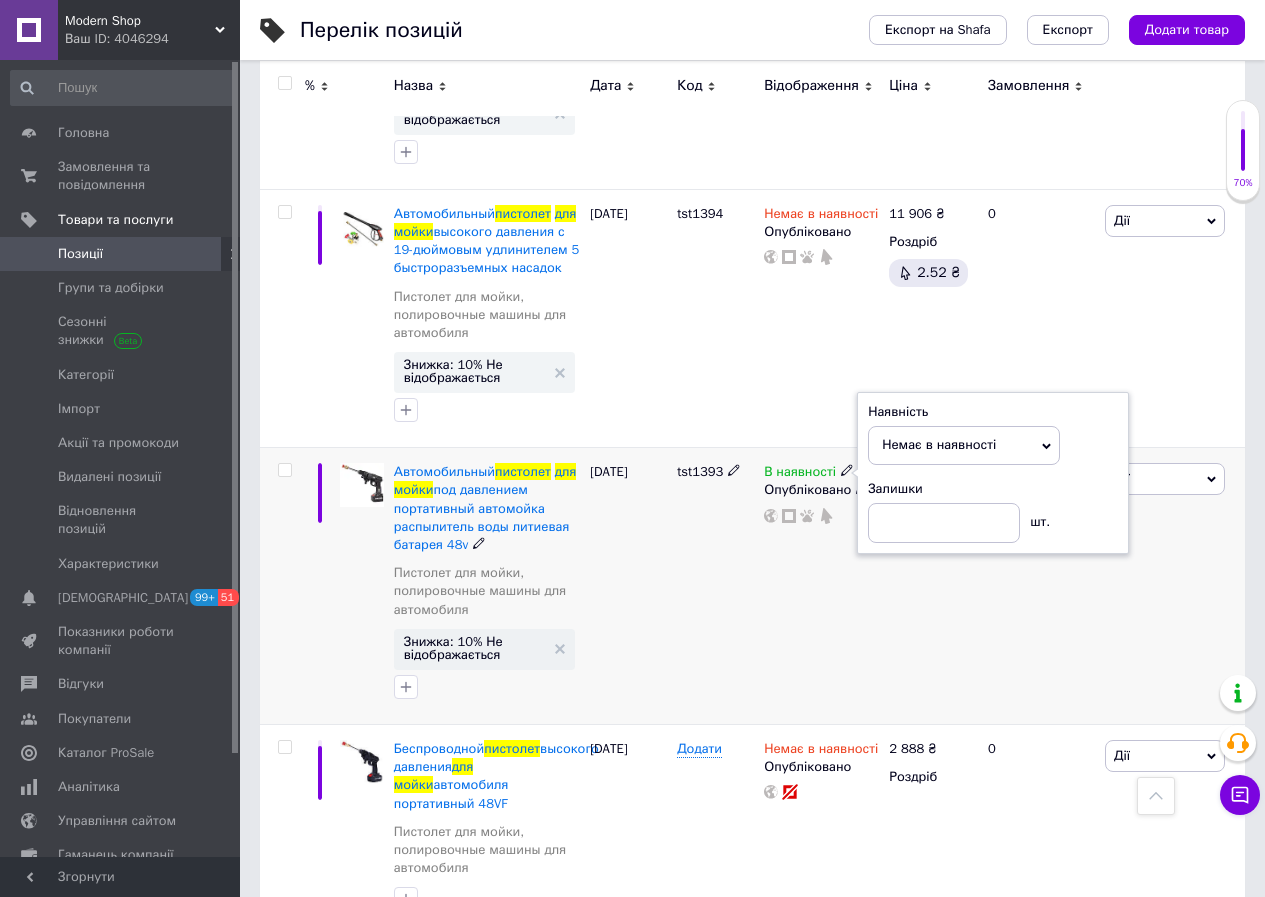 click on "tst1393" at bounding box center [715, 586] 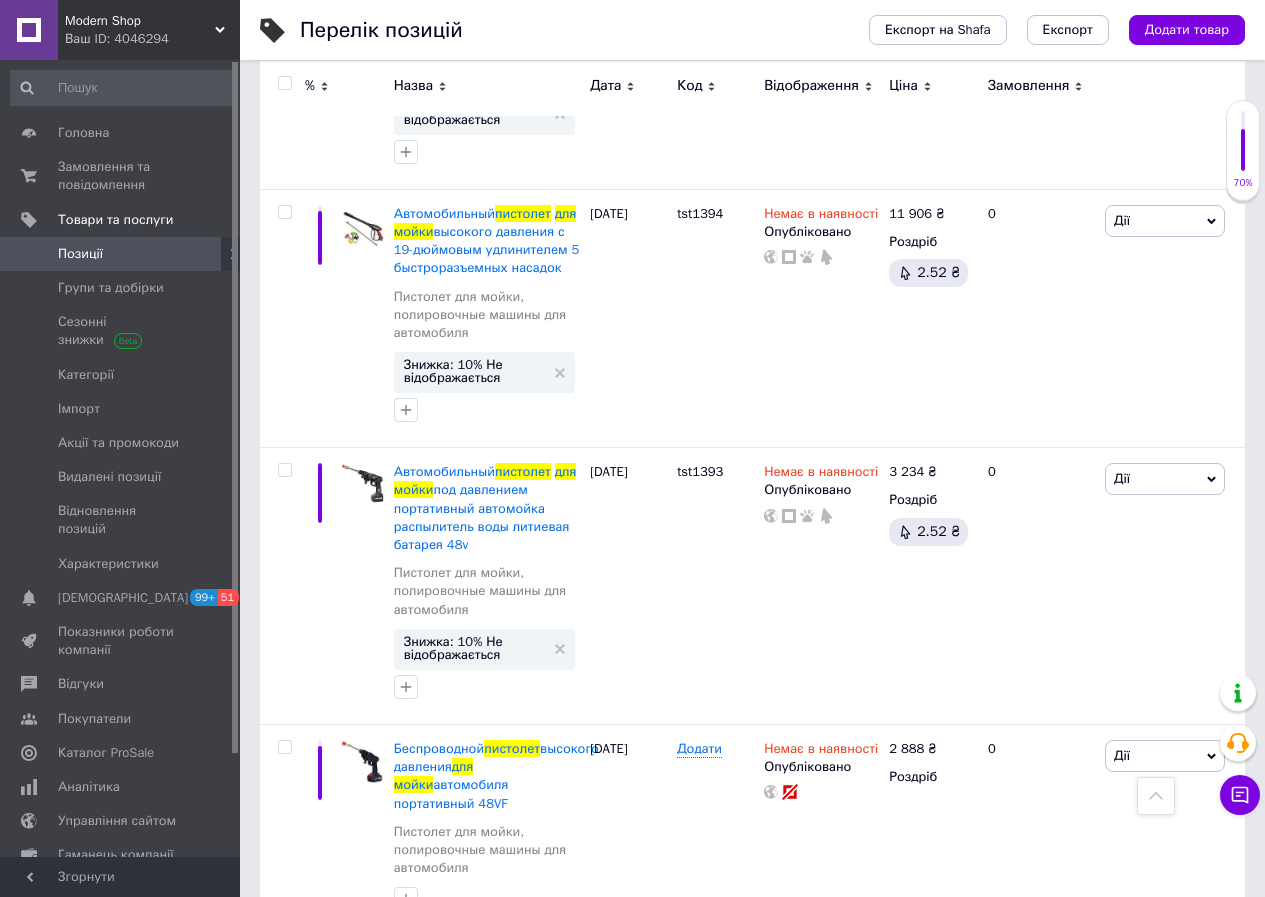 drag, startPoint x: 108, startPoint y: 27, endPoint x: 140, endPoint y: 128, distance: 105.9481 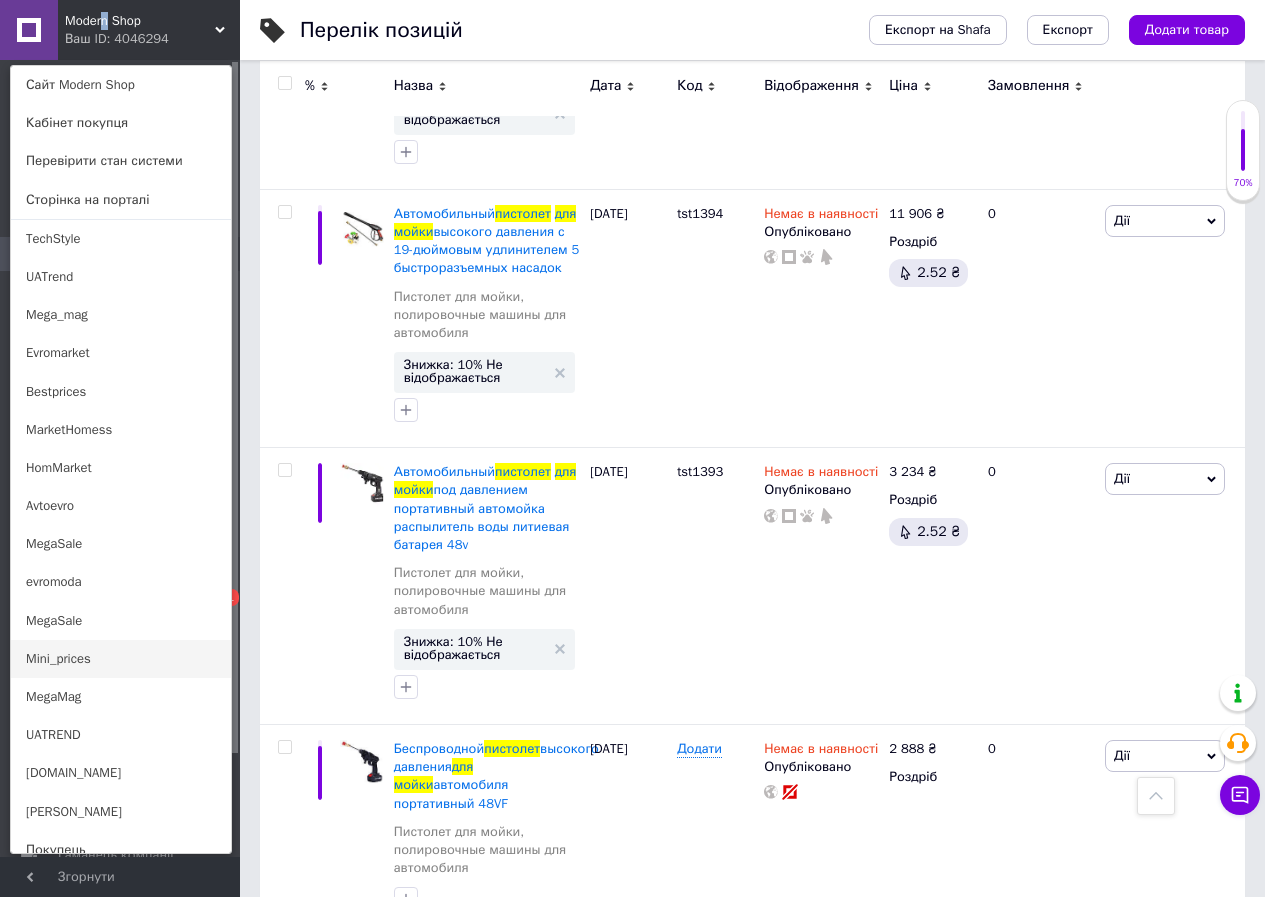 click on "Mini_prices" at bounding box center (121, 659) 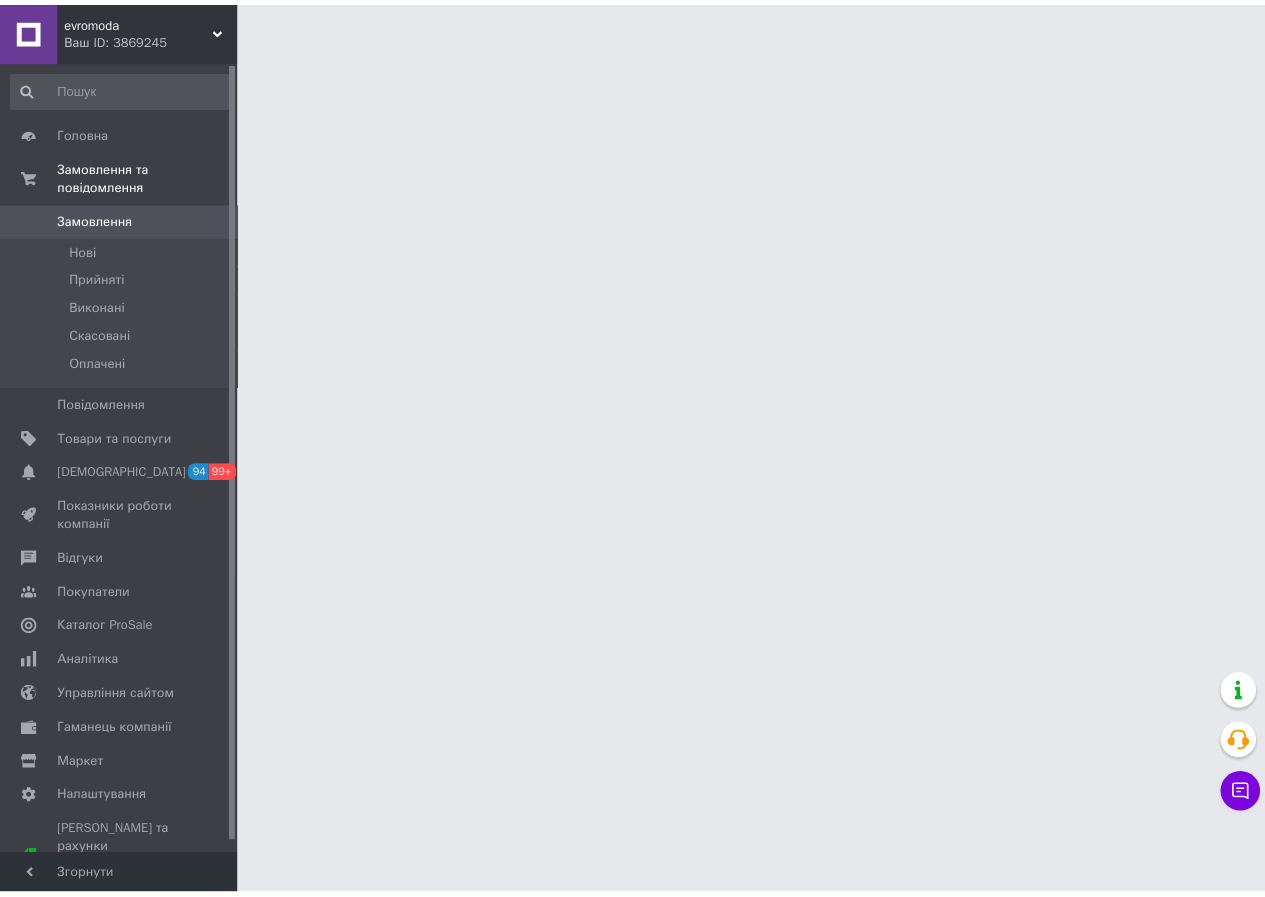 scroll, scrollTop: 0, scrollLeft: 0, axis: both 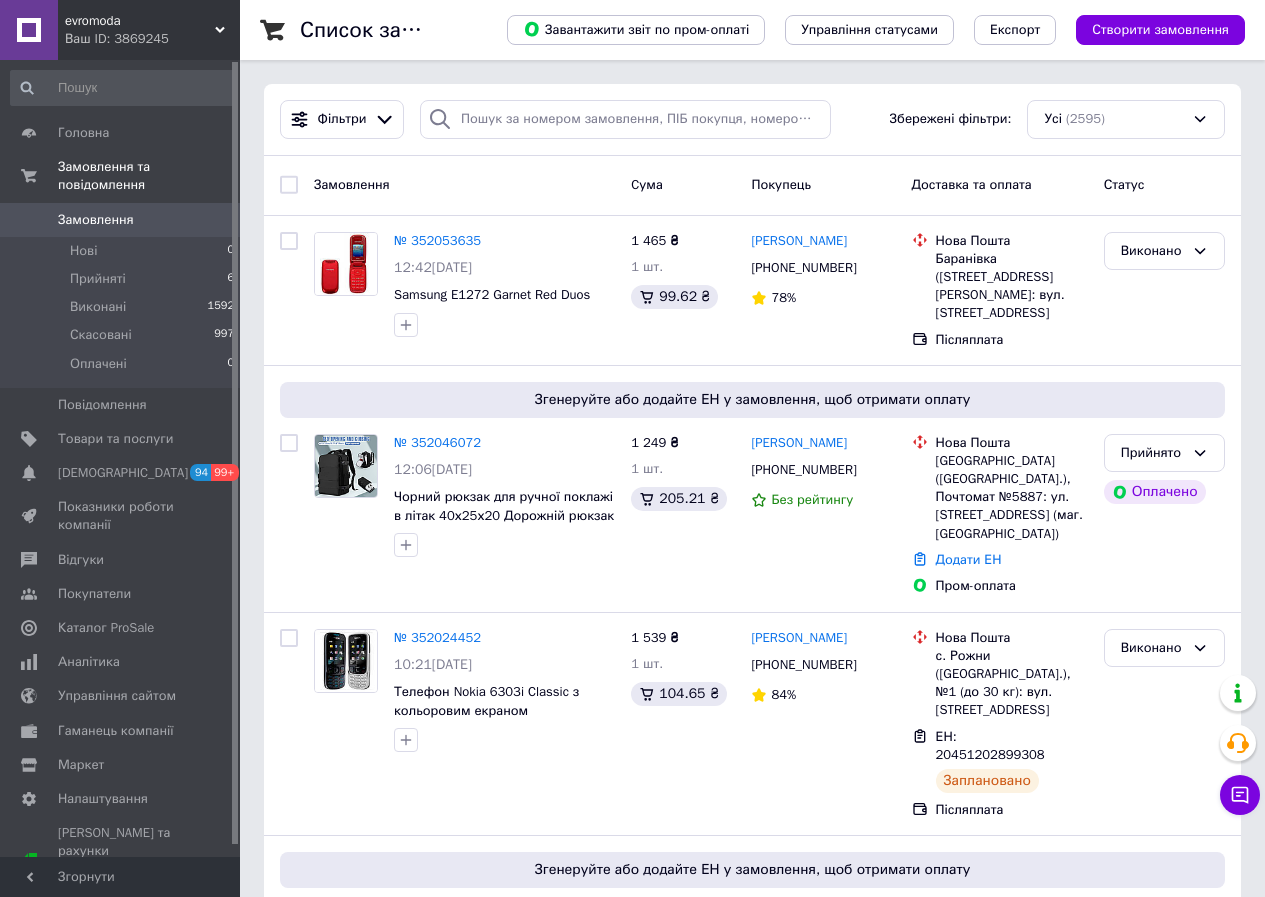 click on "Ваш ID: 3869245" at bounding box center (152, 39) 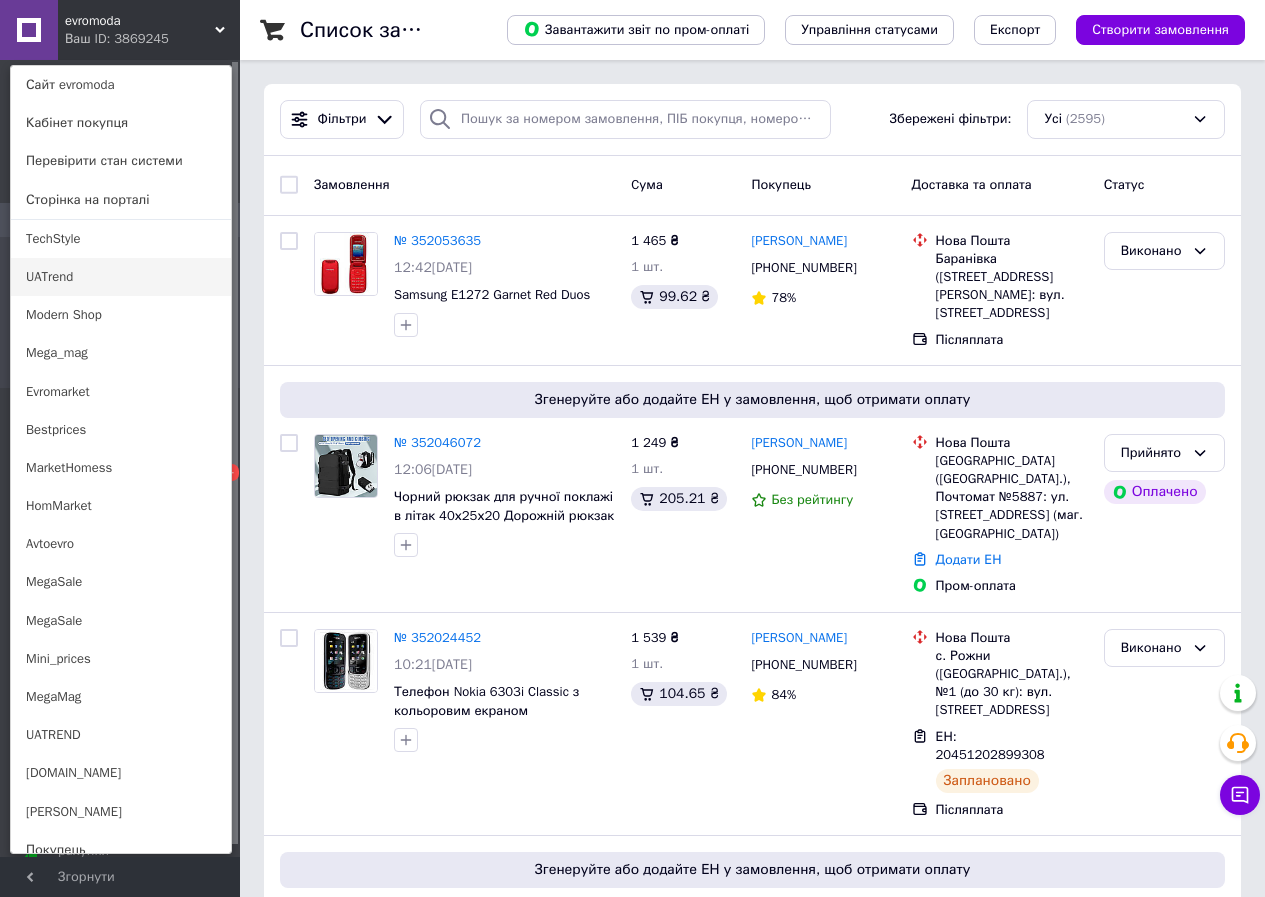 click on "UATrend" at bounding box center (121, 277) 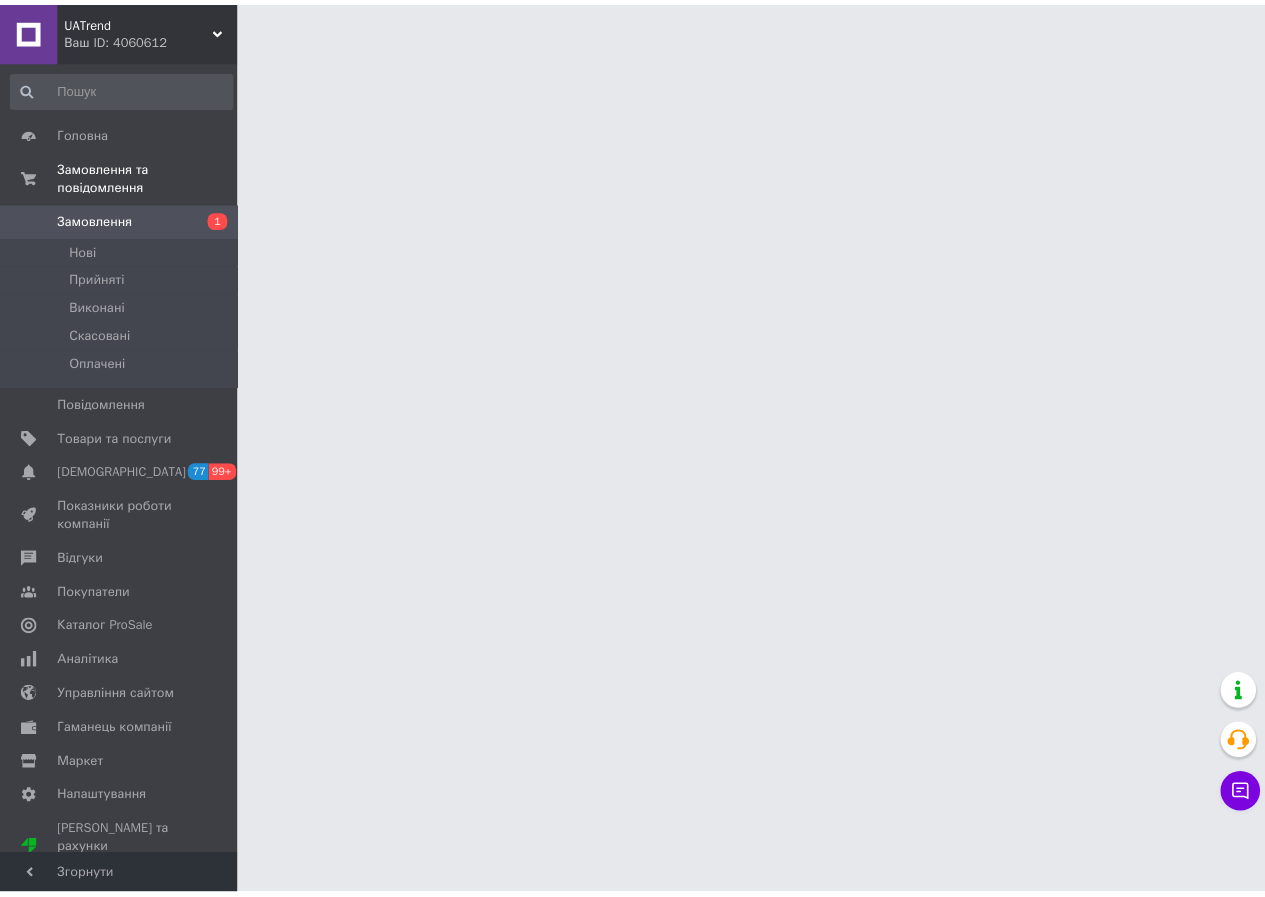 scroll, scrollTop: 0, scrollLeft: 0, axis: both 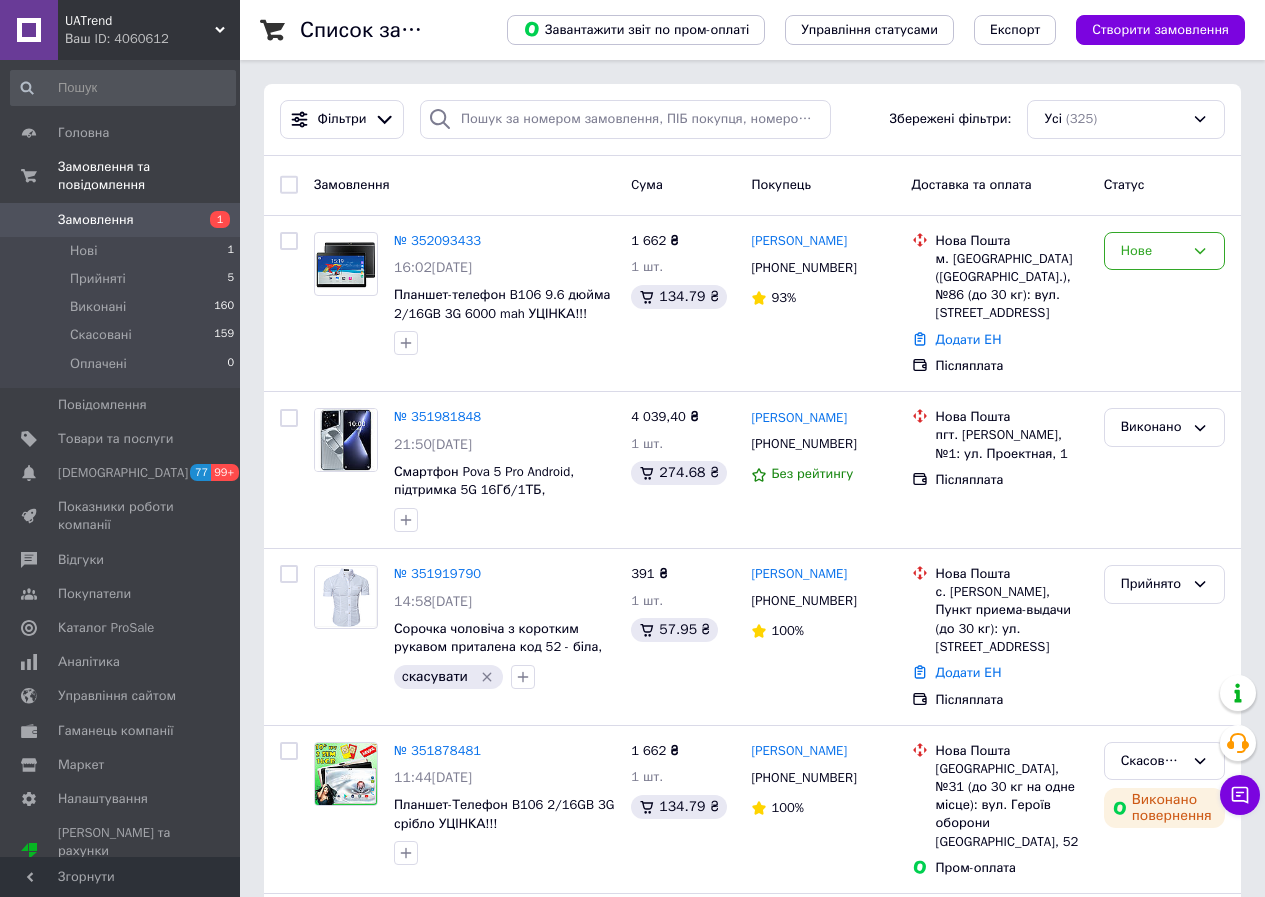 click on "UATrend" at bounding box center (140, 21) 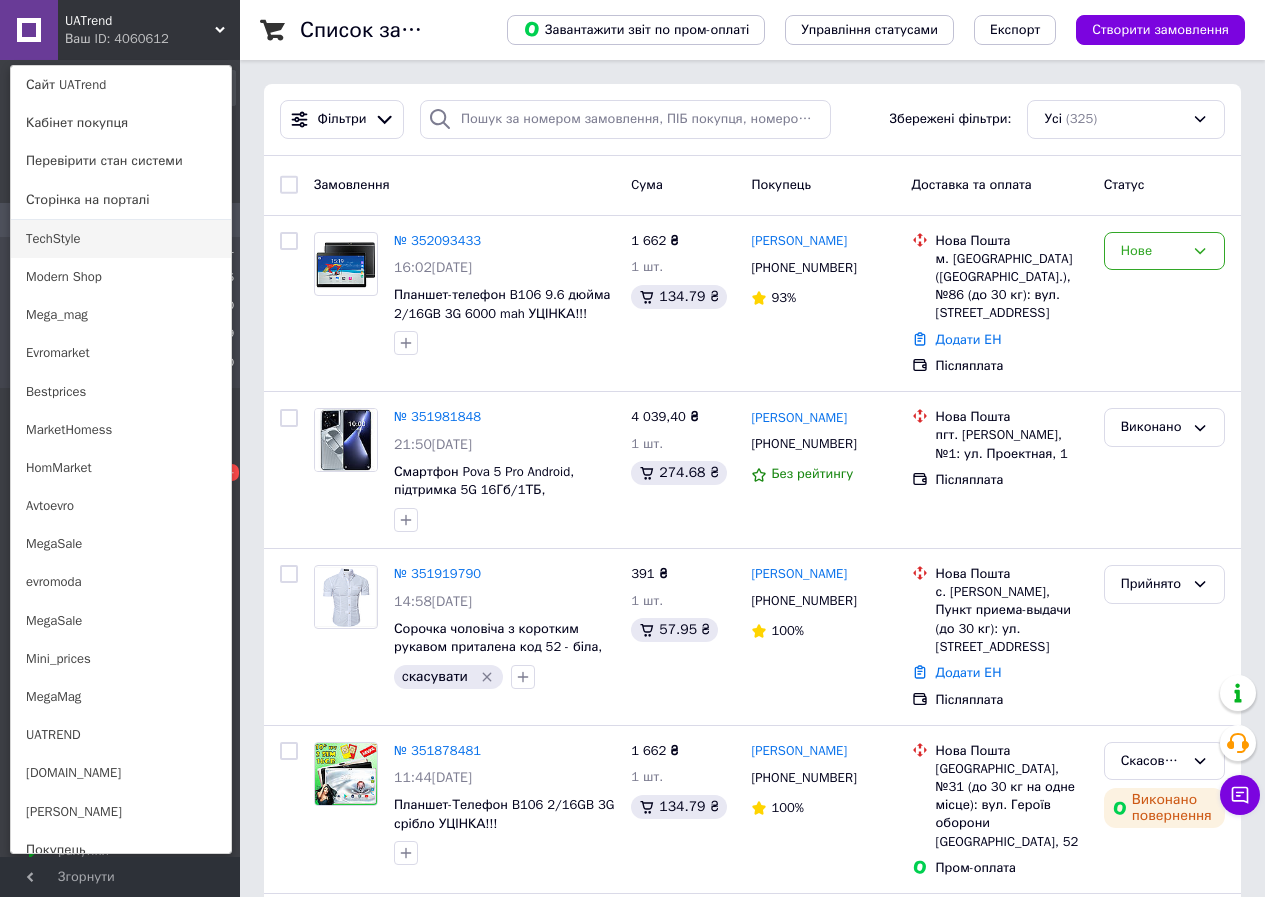 click on "TechStyle" at bounding box center (121, 239) 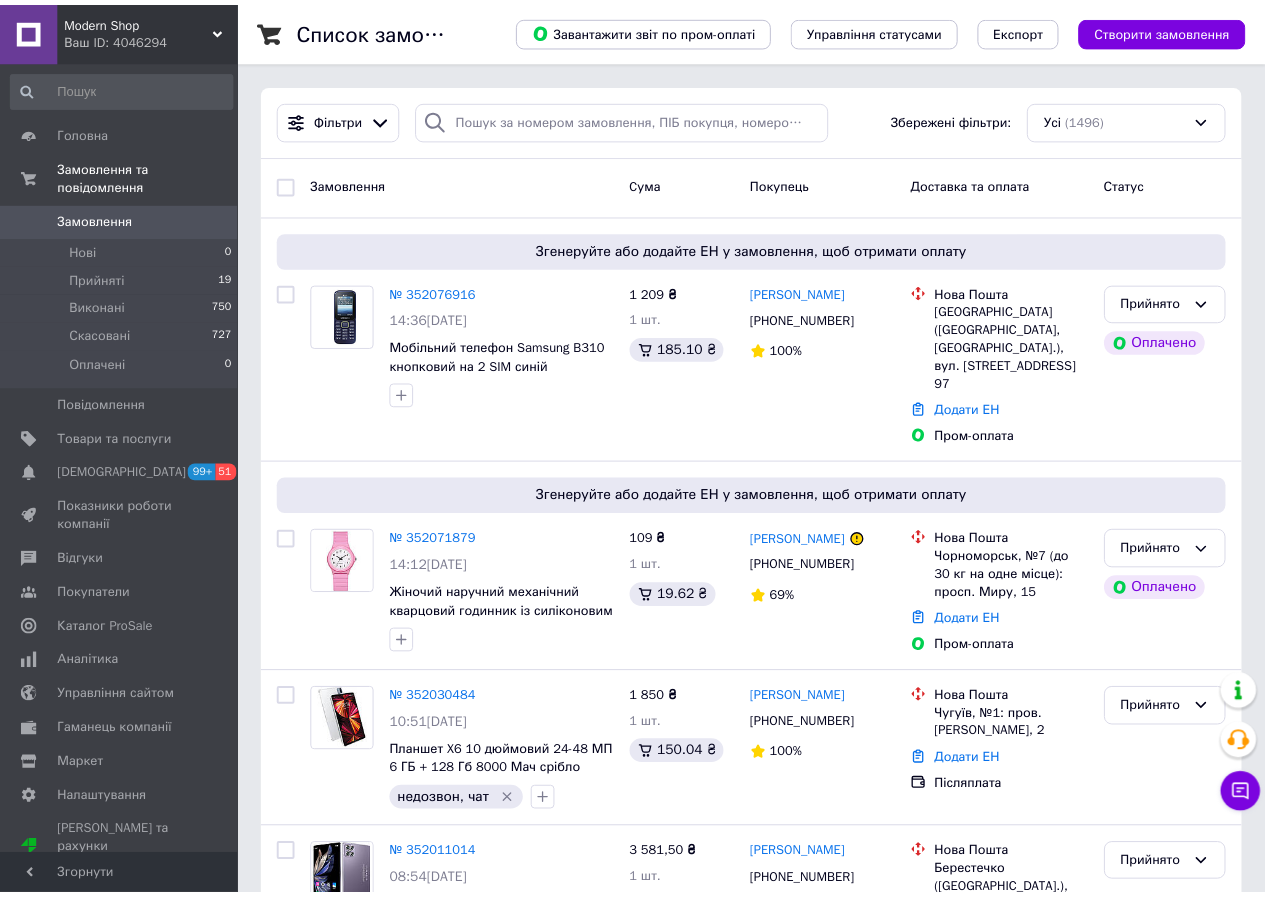 scroll, scrollTop: 0, scrollLeft: 0, axis: both 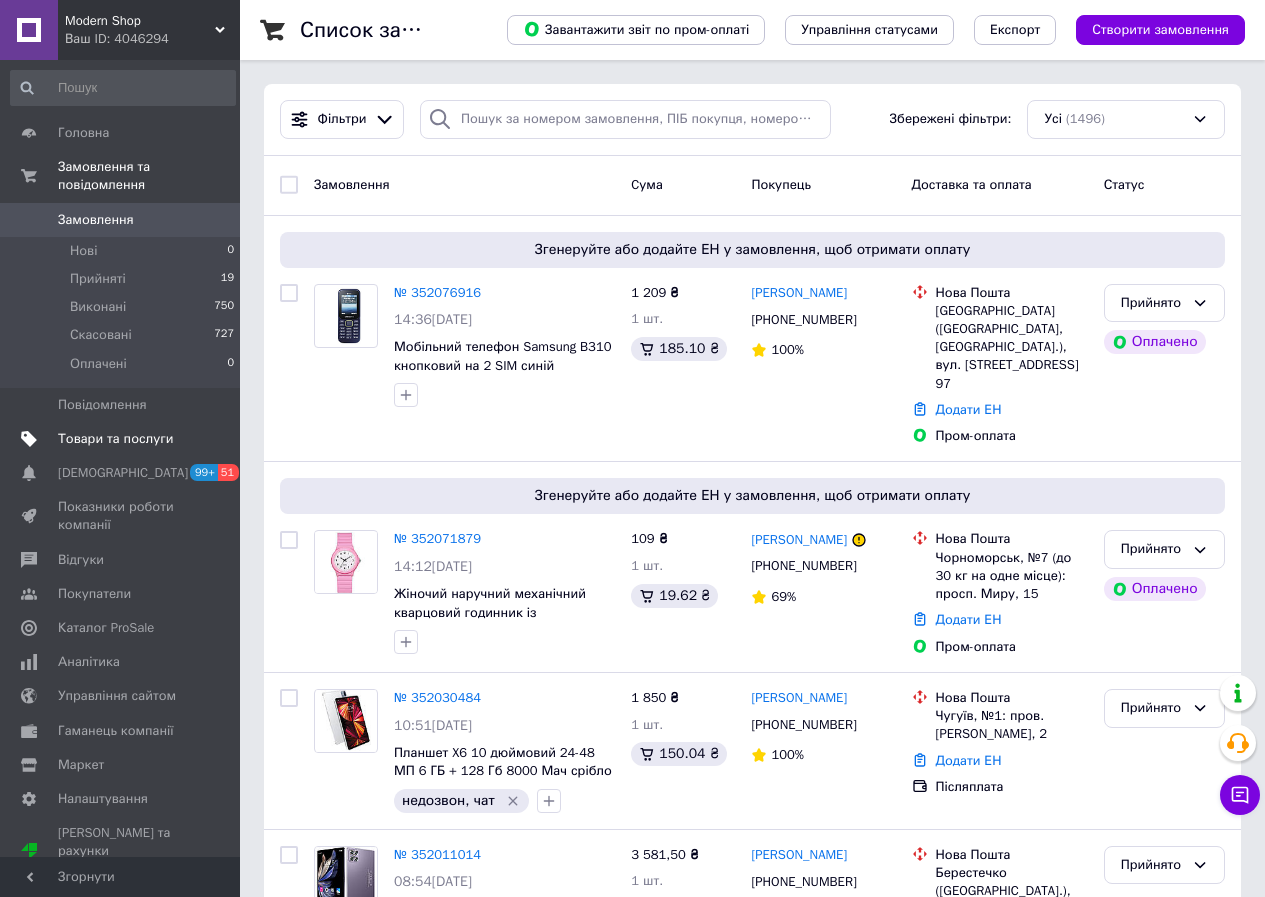 click on "Товари та послуги" at bounding box center [115, 439] 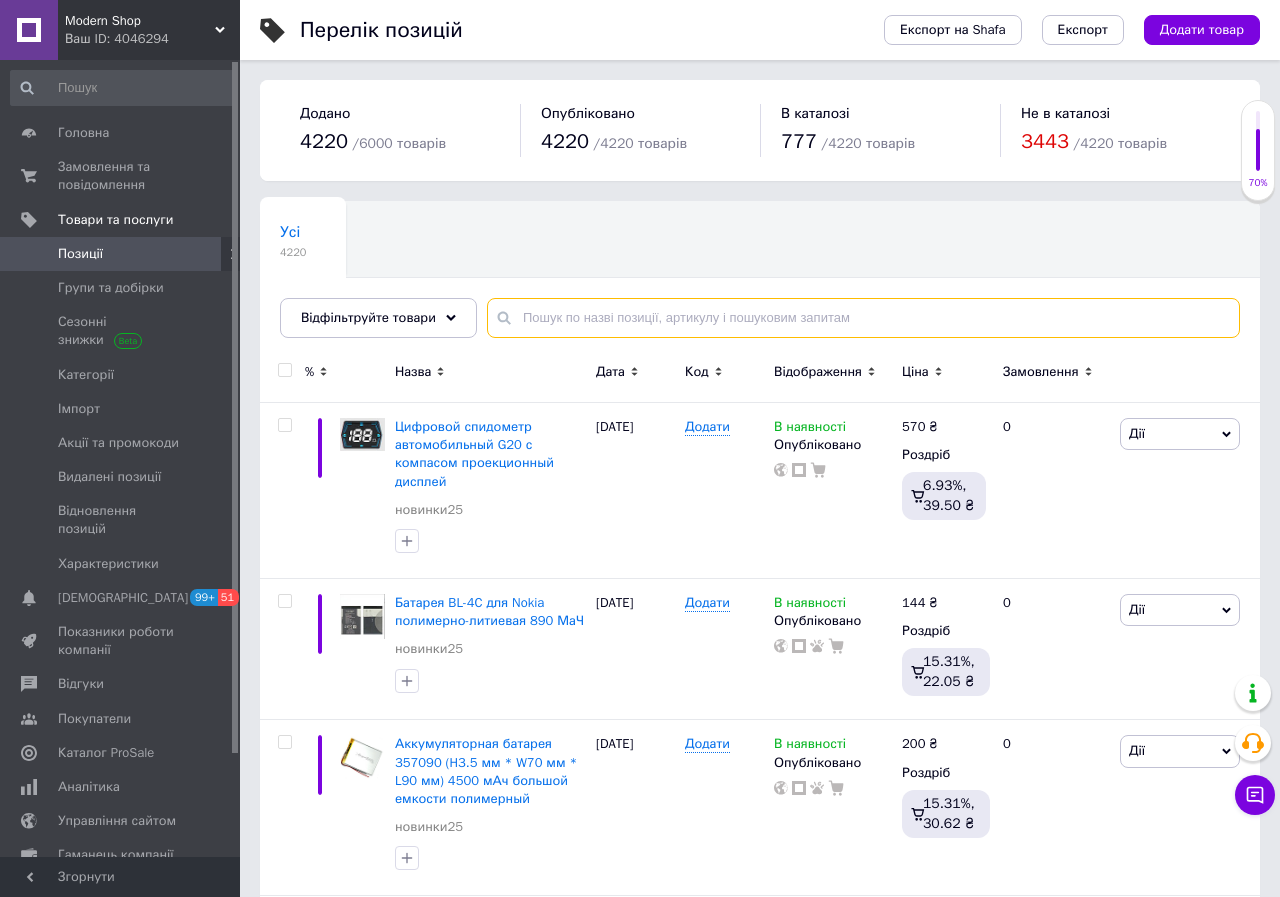 click at bounding box center [863, 318] 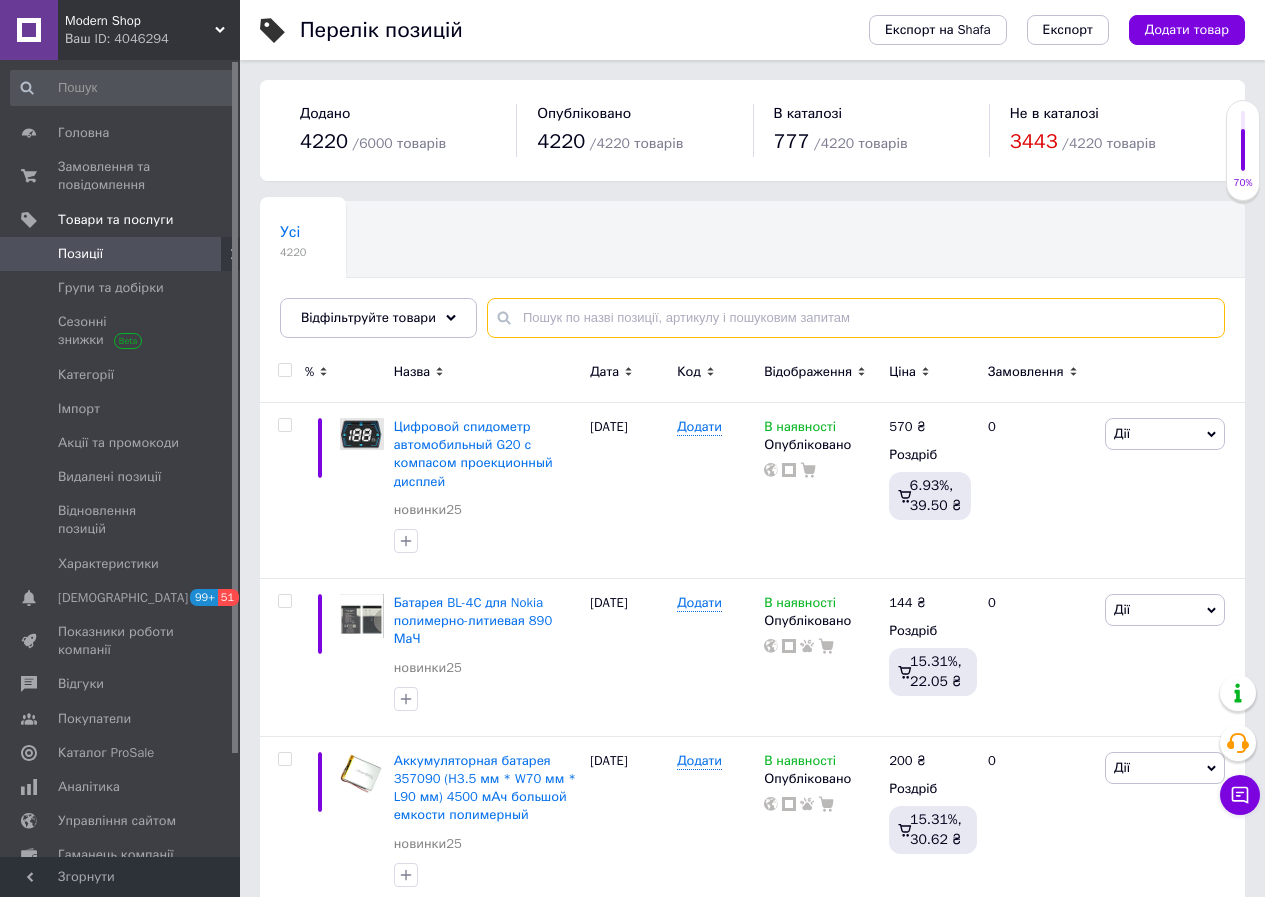 paste on "Tkexun G9000" 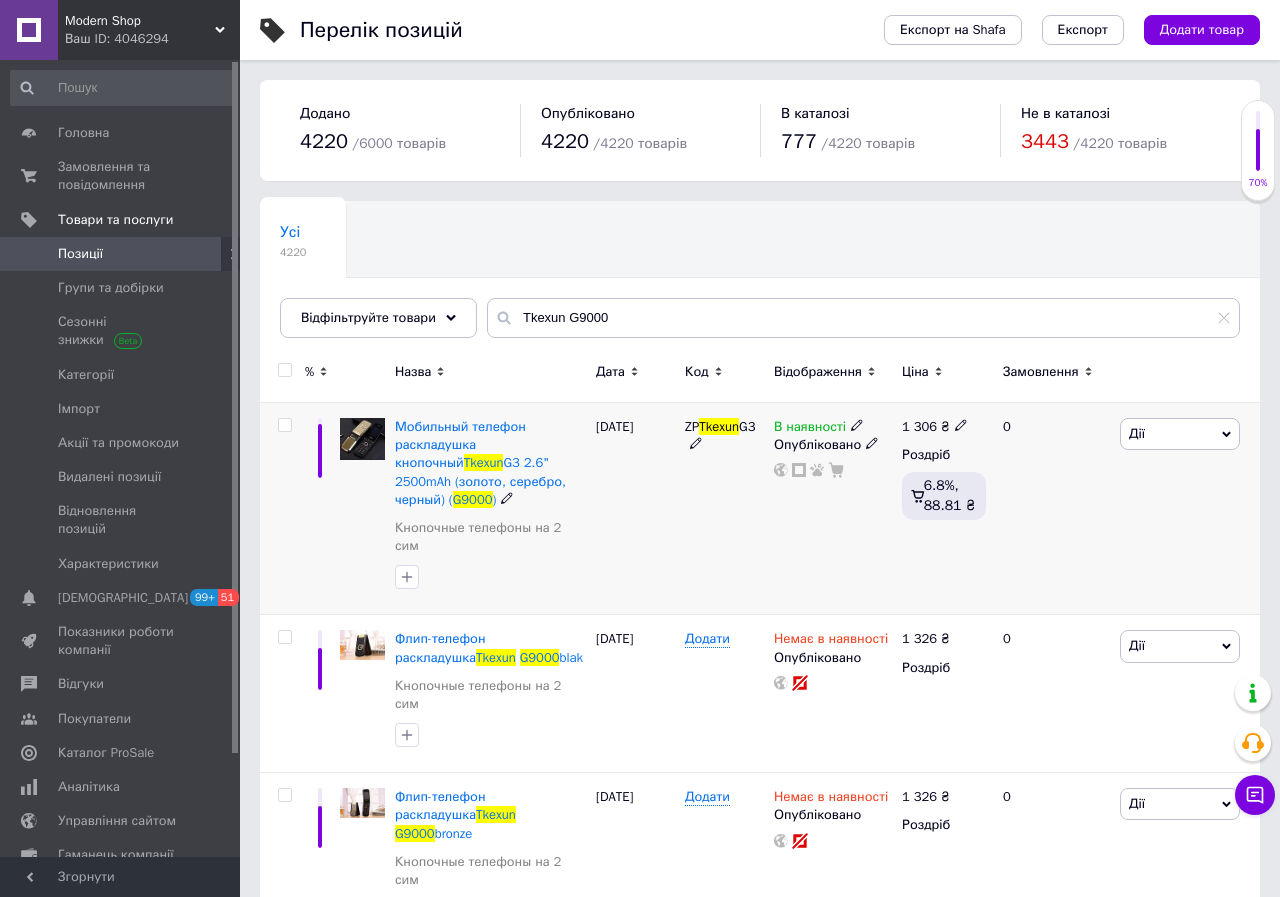 click on "В наявності" at bounding box center [810, 429] 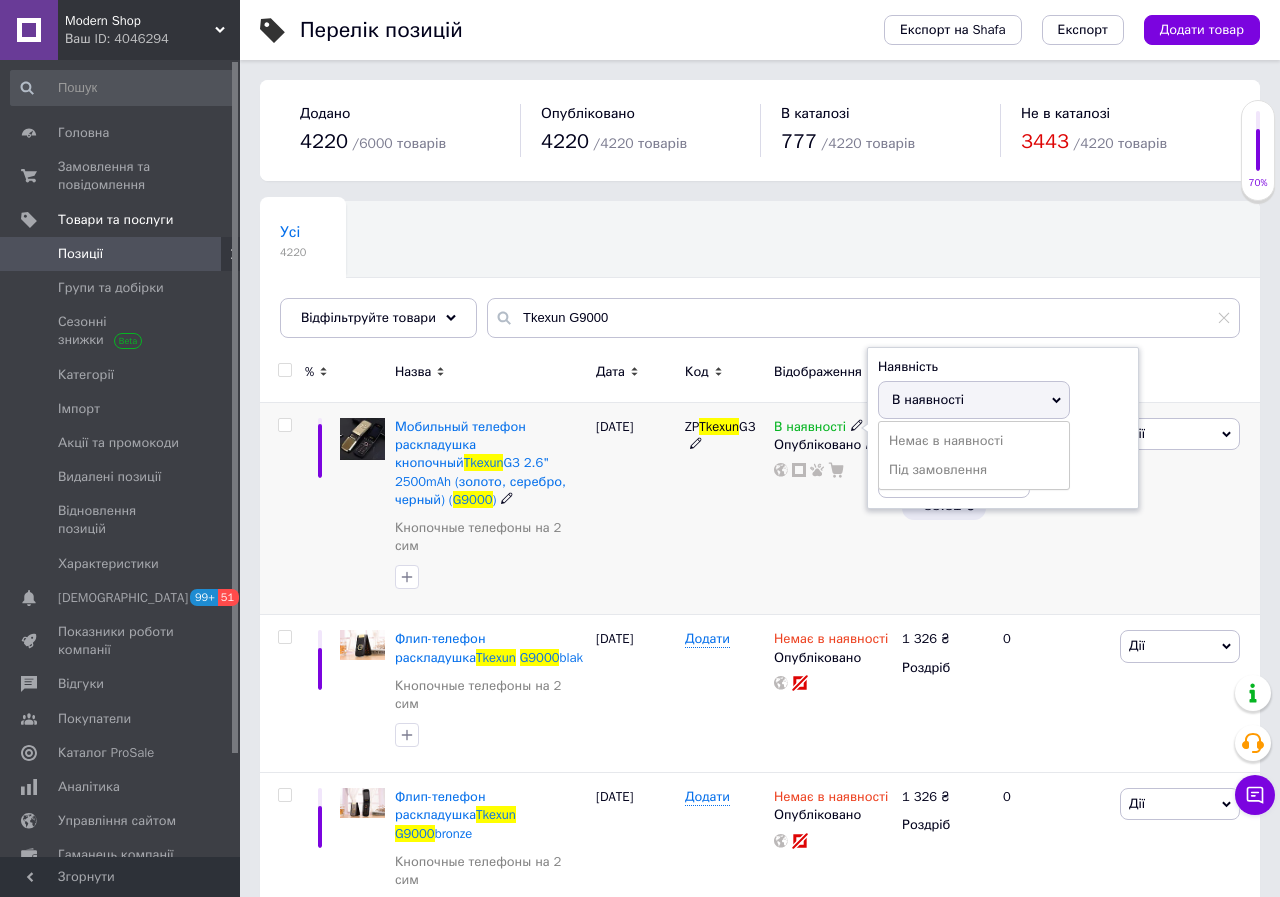 drag, startPoint x: 897, startPoint y: 441, endPoint x: 832, endPoint y: 494, distance: 83.86894 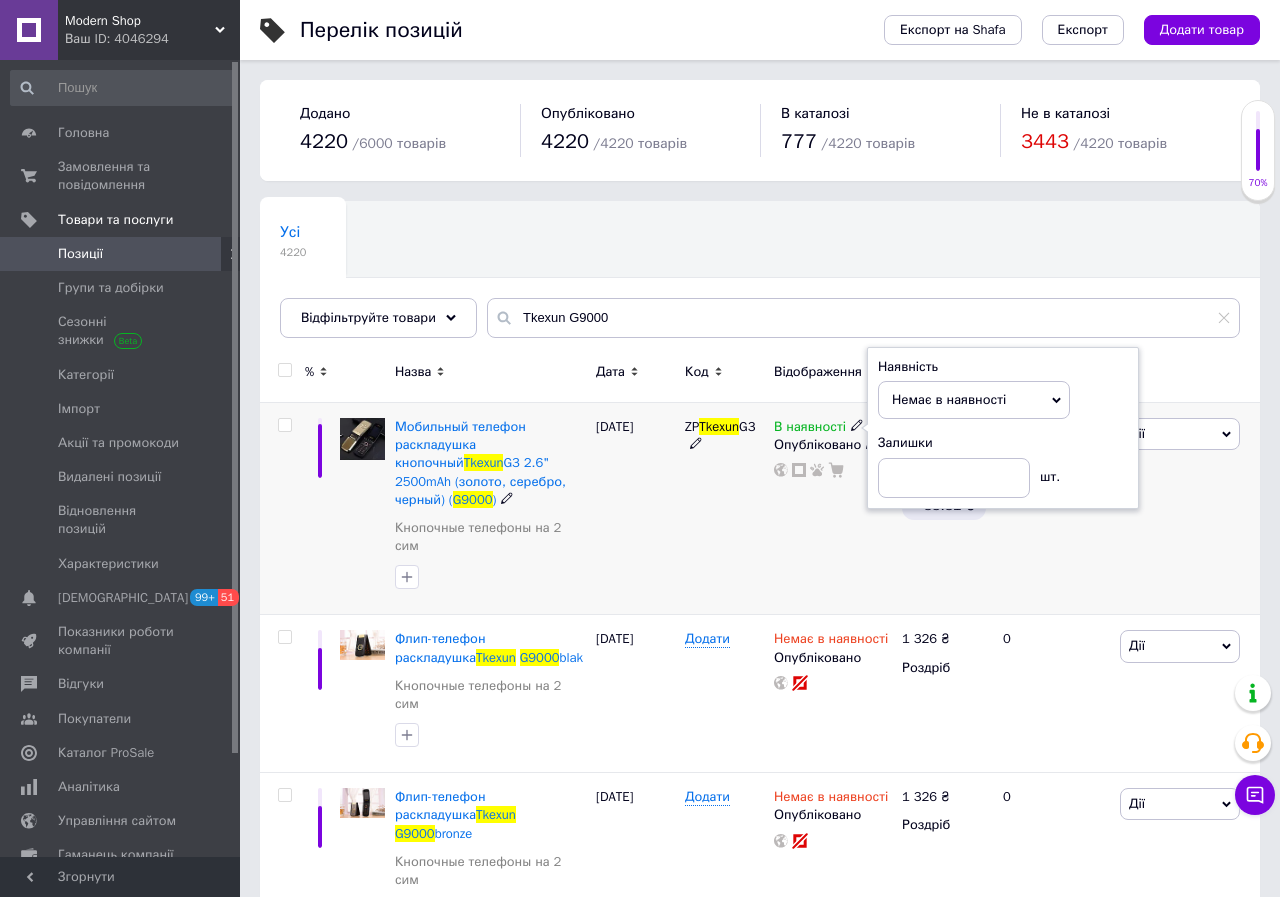 click on "В наявності Наявність Немає в наявності В наявності Під замовлення Залишки шт. Опубліковано" at bounding box center [833, 509] 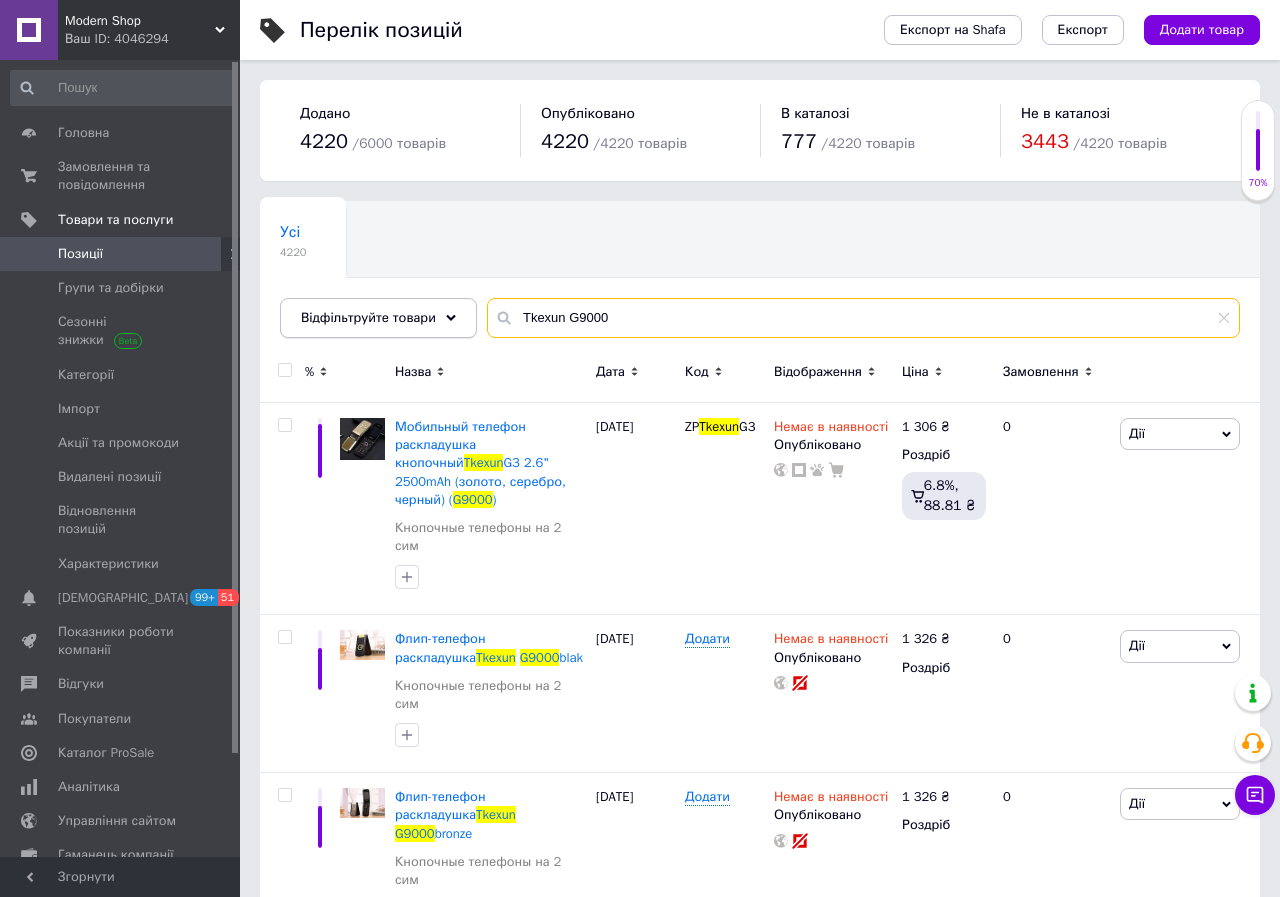 drag, startPoint x: 627, startPoint y: 326, endPoint x: 423, endPoint y: 323, distance: 204.02206 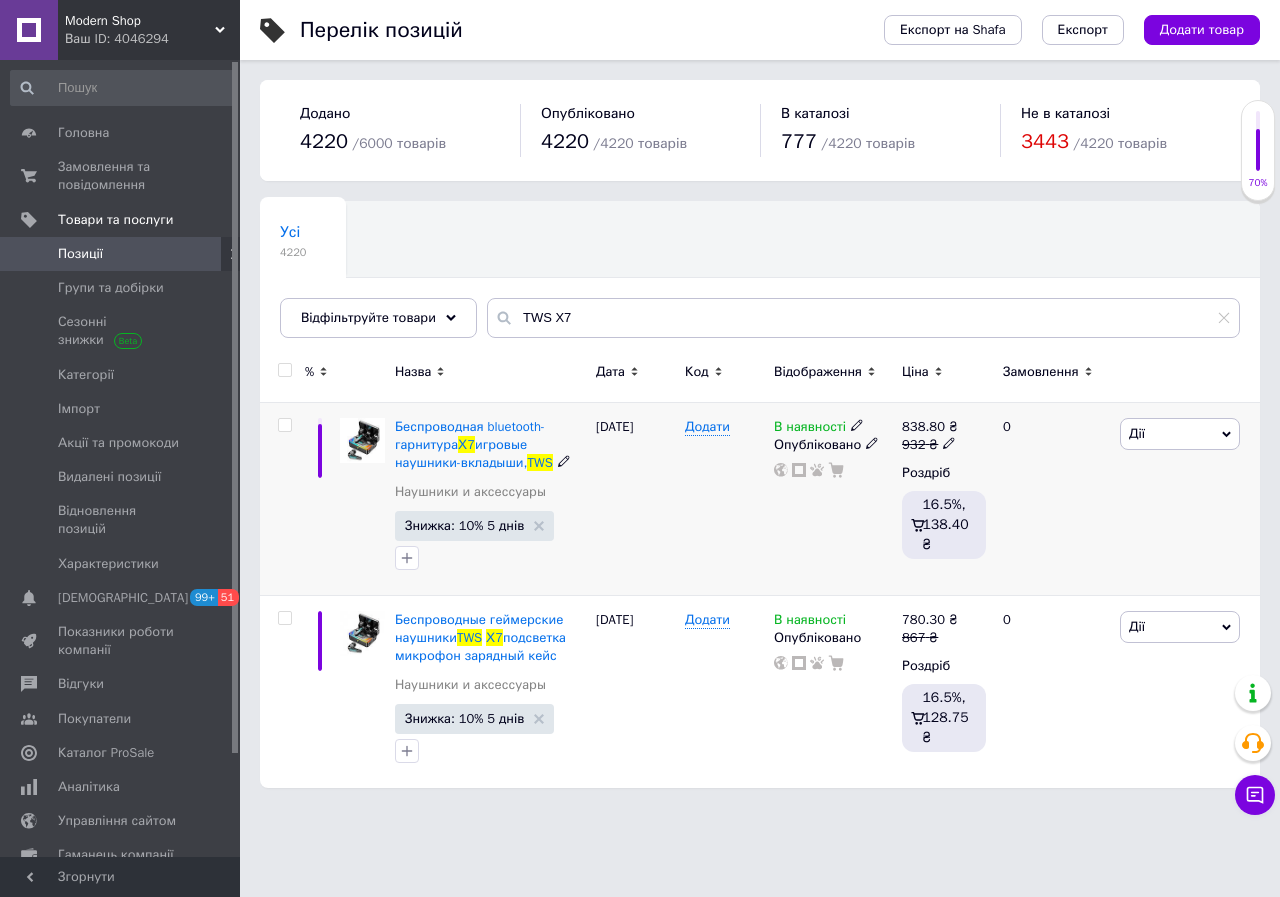 click on "В наявності" at bounding box center [810, 429] 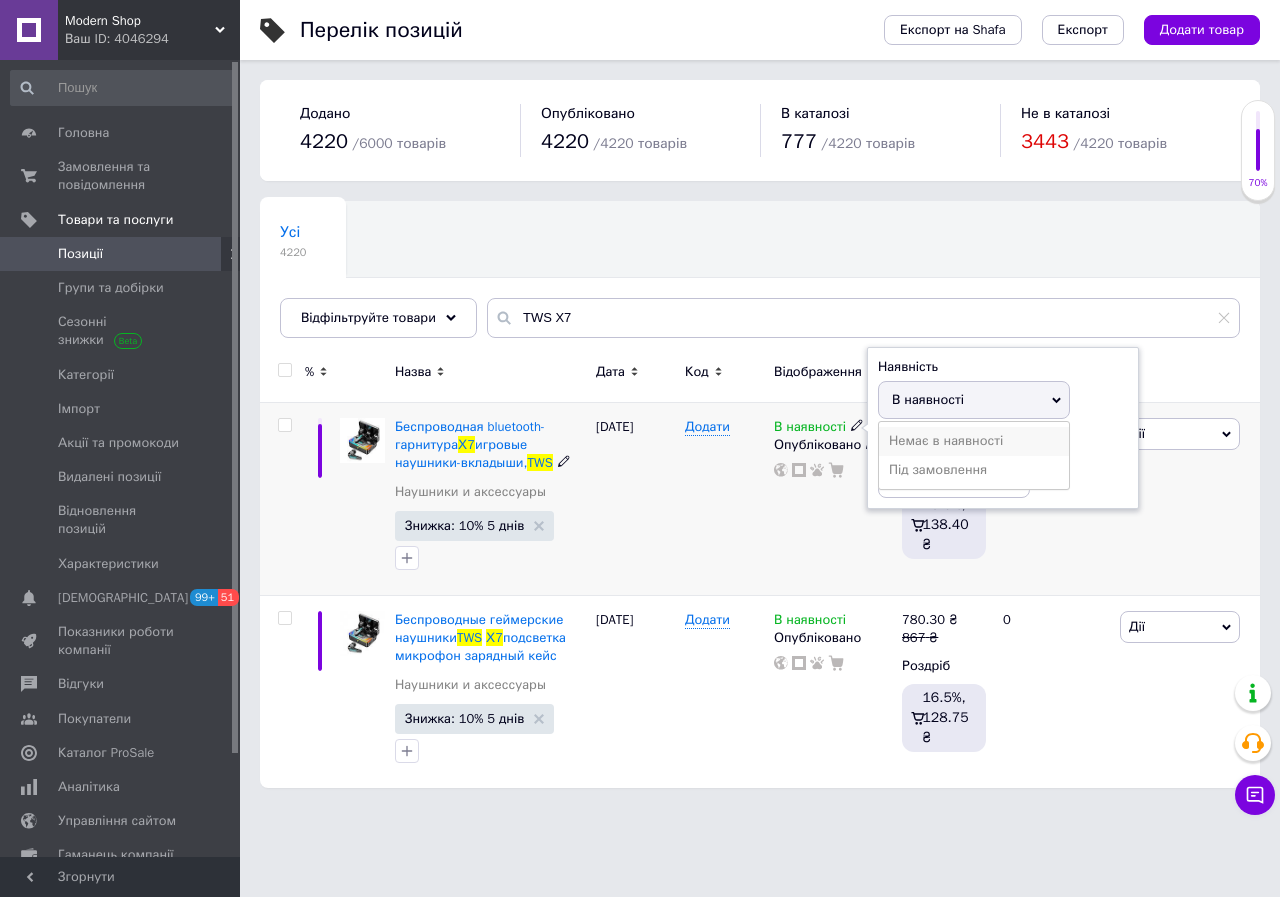 click on "Немає в наявності" at bounding box center [974, 441] 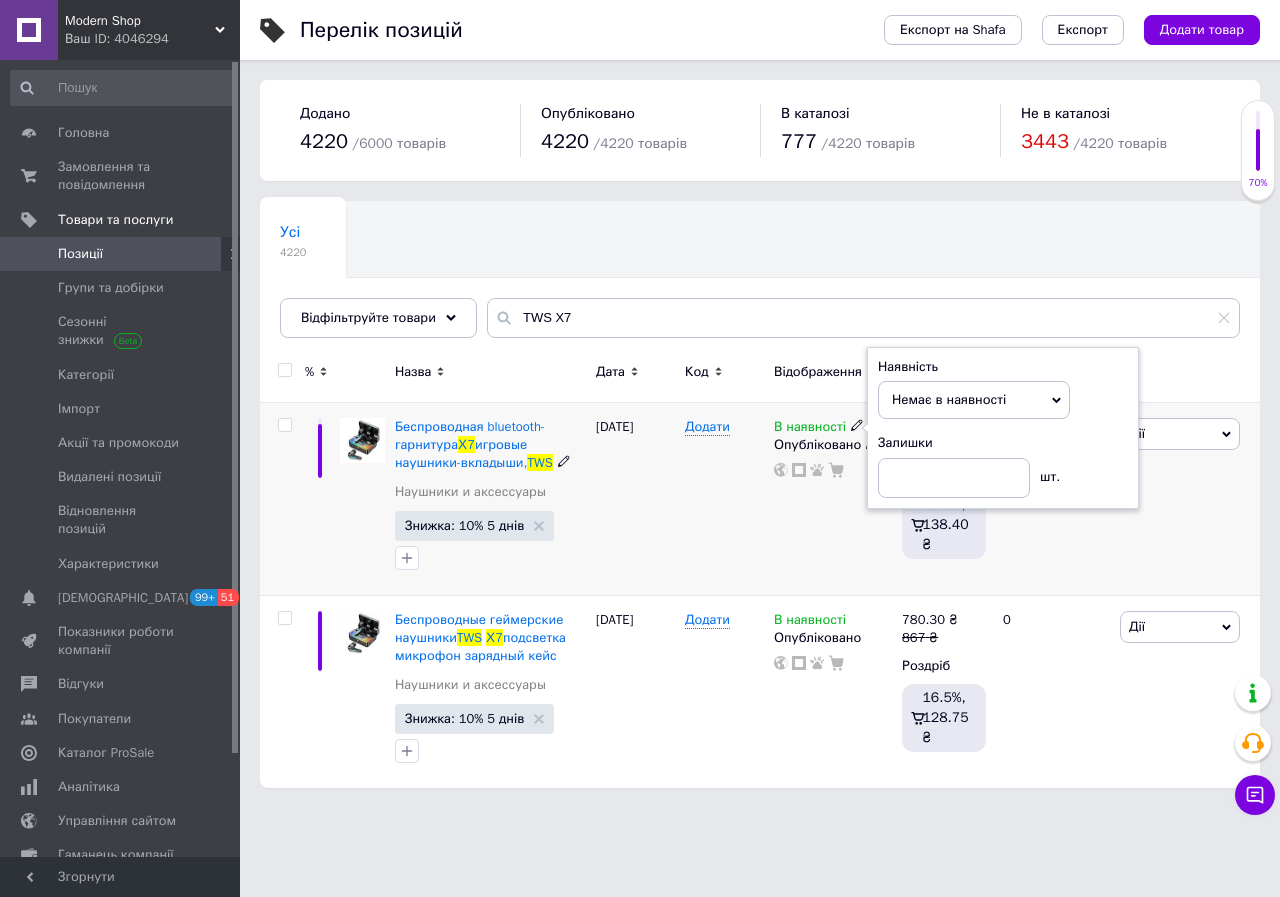 click on "В наявності Наявність Немає в наявності В наявності Під замовлення Залишки шт. Опубліковано" at bounding box center [833, 499] 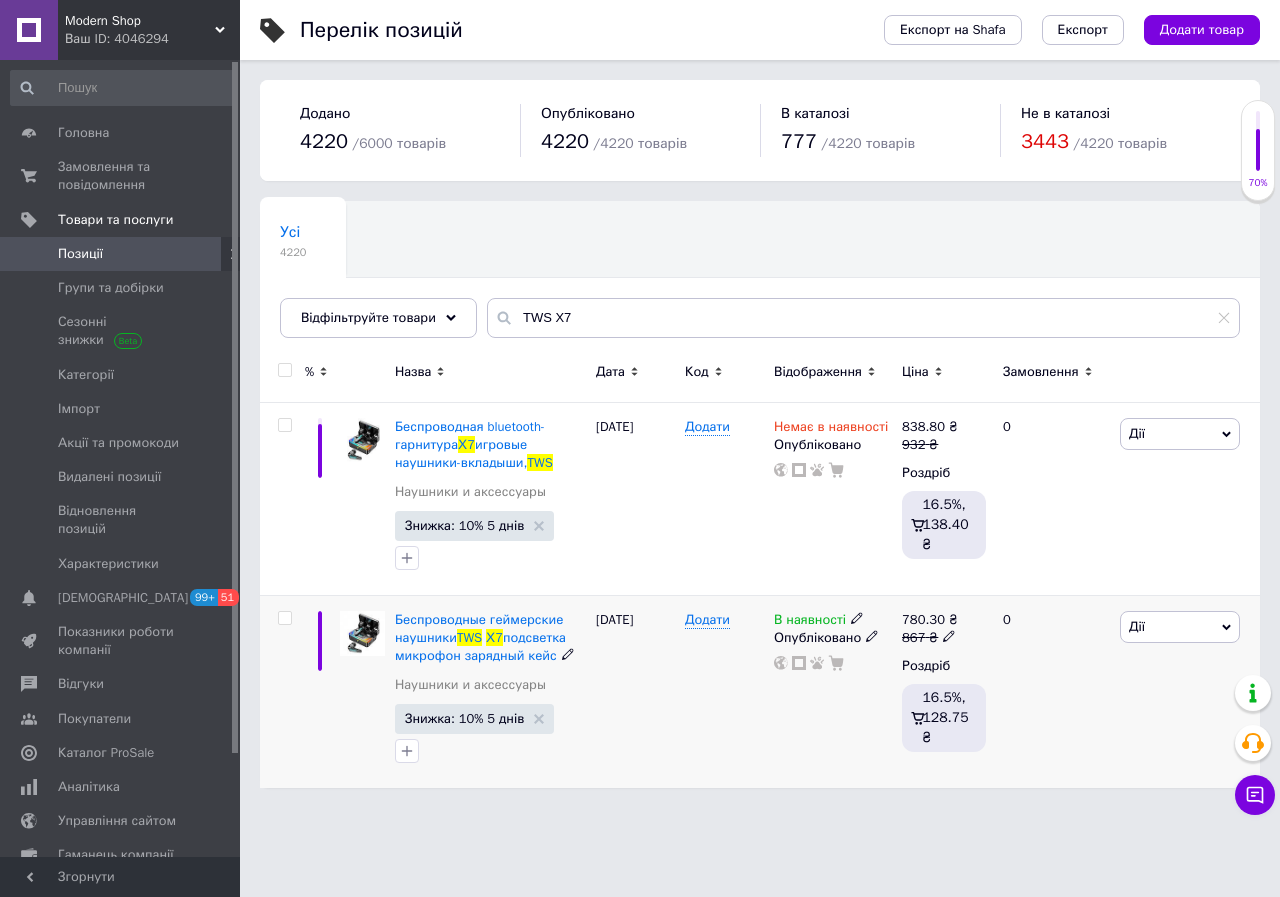 click on "В наявності" at bounding box center [810, 622] 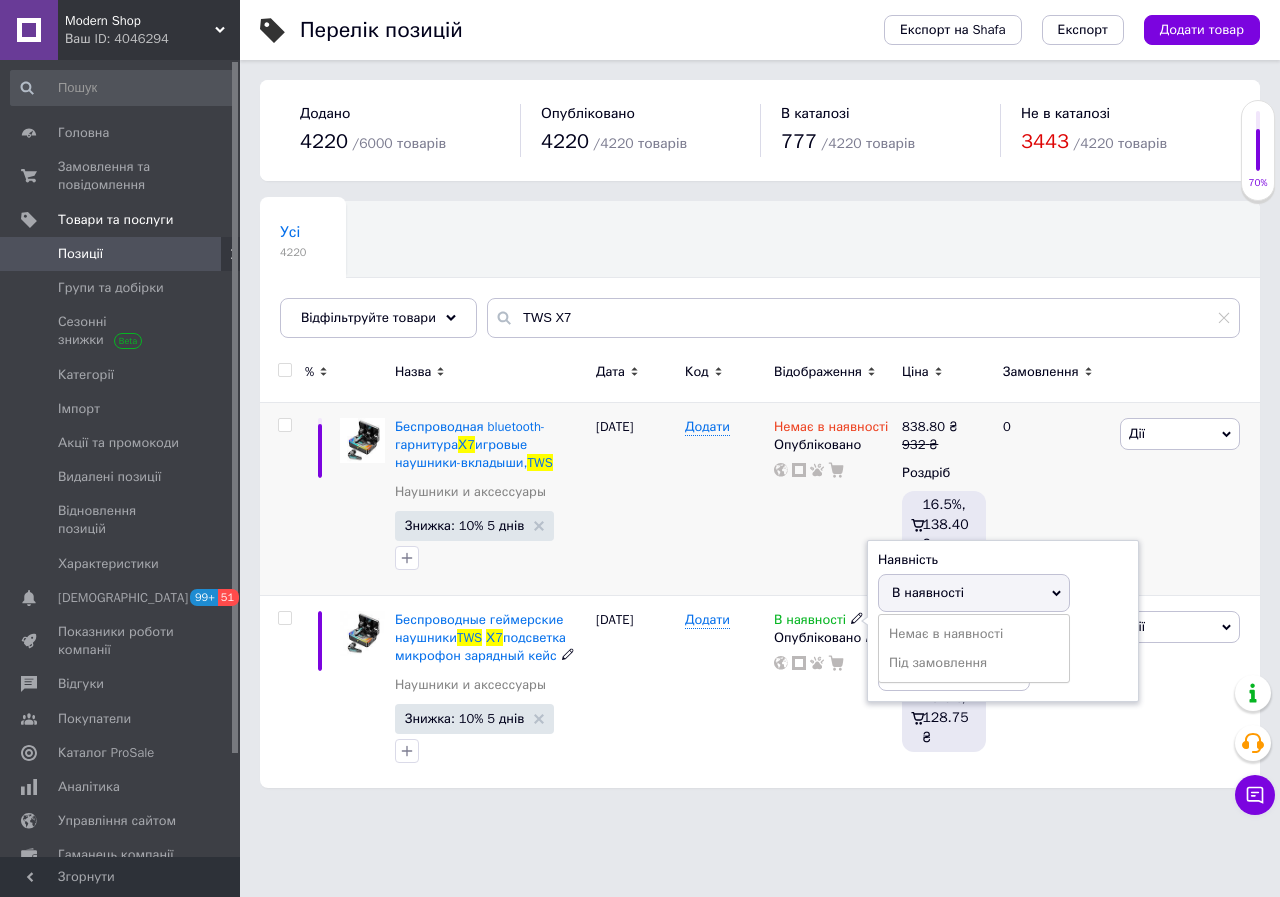 drag, startPoint x: 896, startPoint y: 623, endPoint x: 758, endPoint y: 574, distance: 146.44112 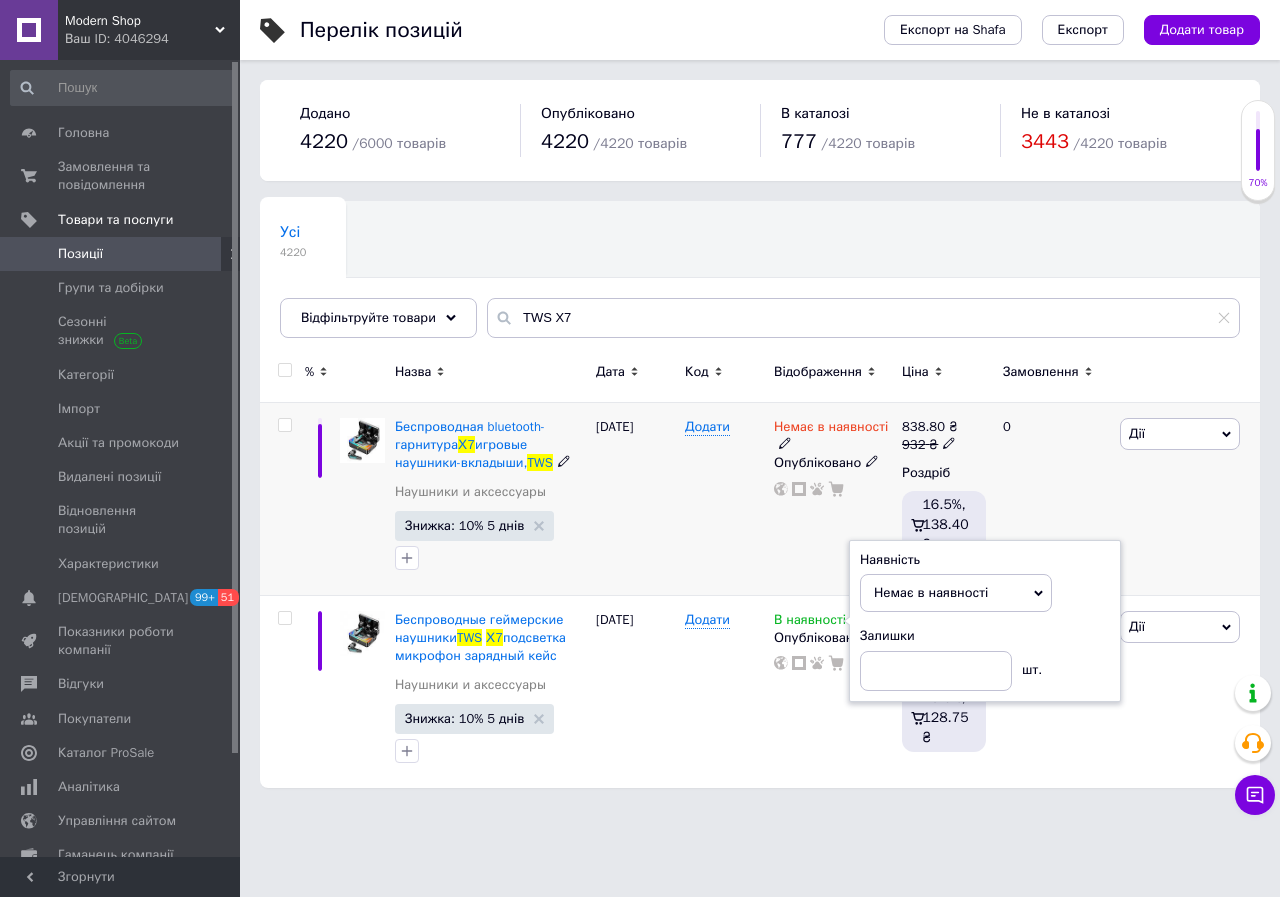 click on "Додати" at bounding box center (724, 499) 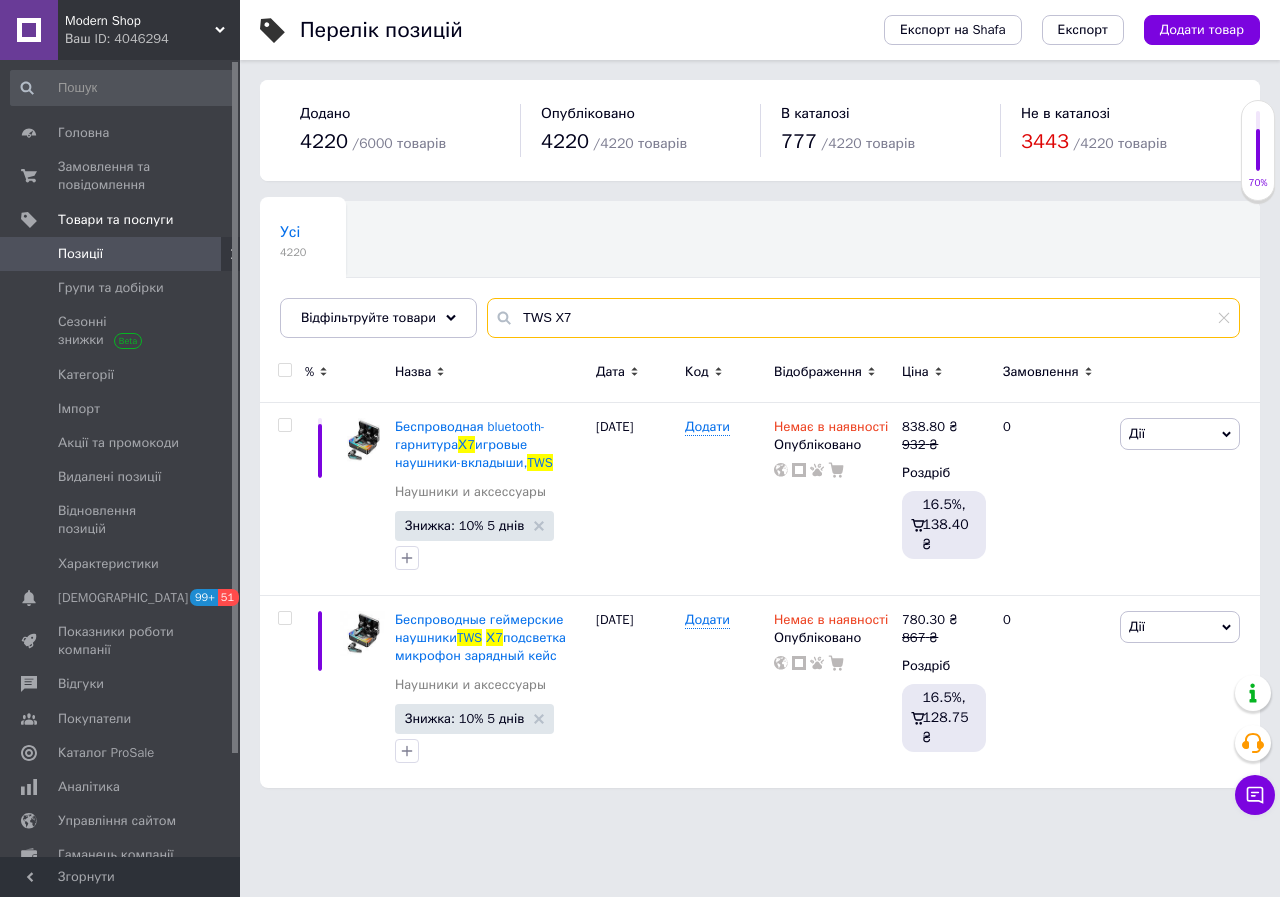 drag, startPoint x: 550, startPoint y: 326, endPoint x: 484, endPoint y: 328, distance: 66.0303 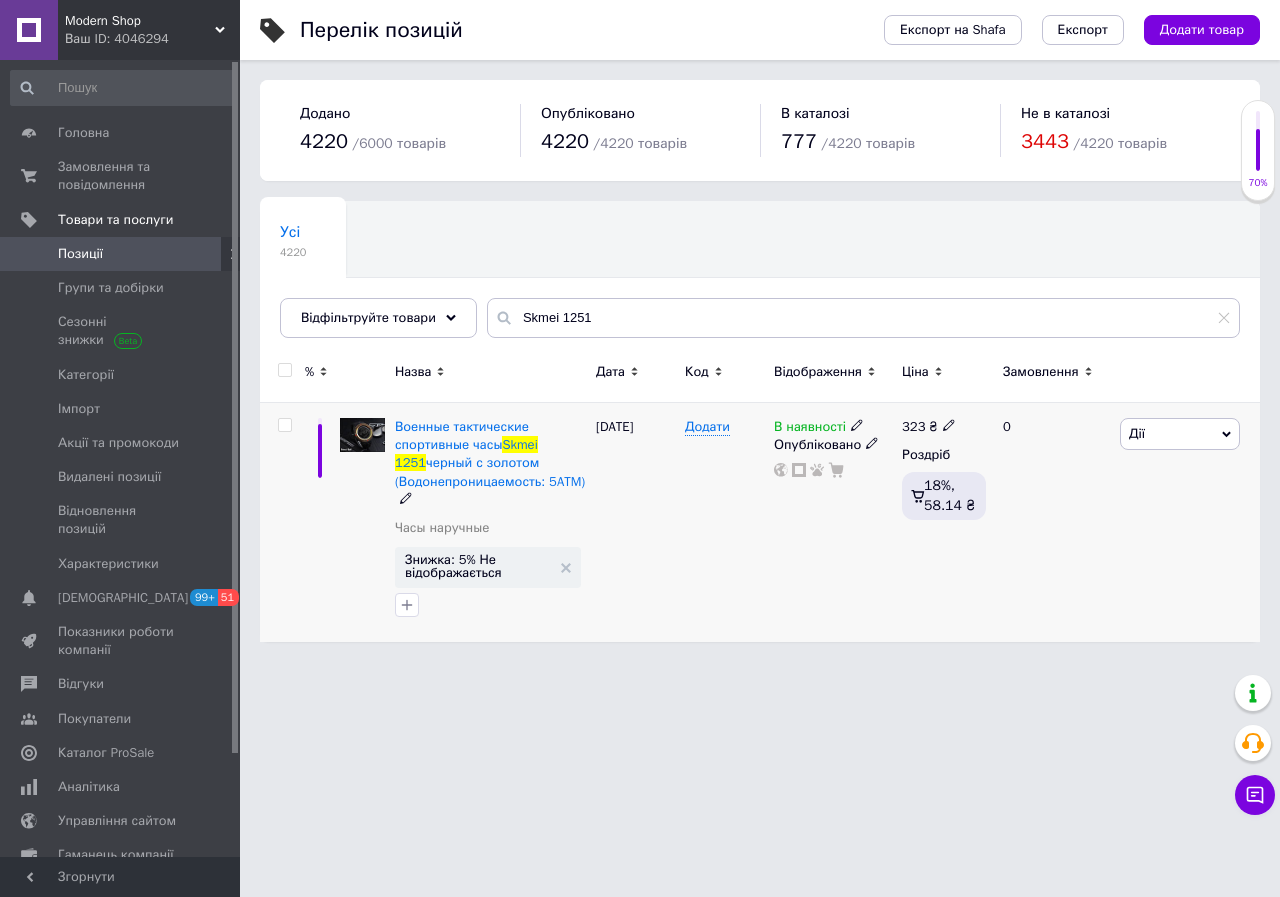 click on "В наявності" at bounding box center [810, 429] 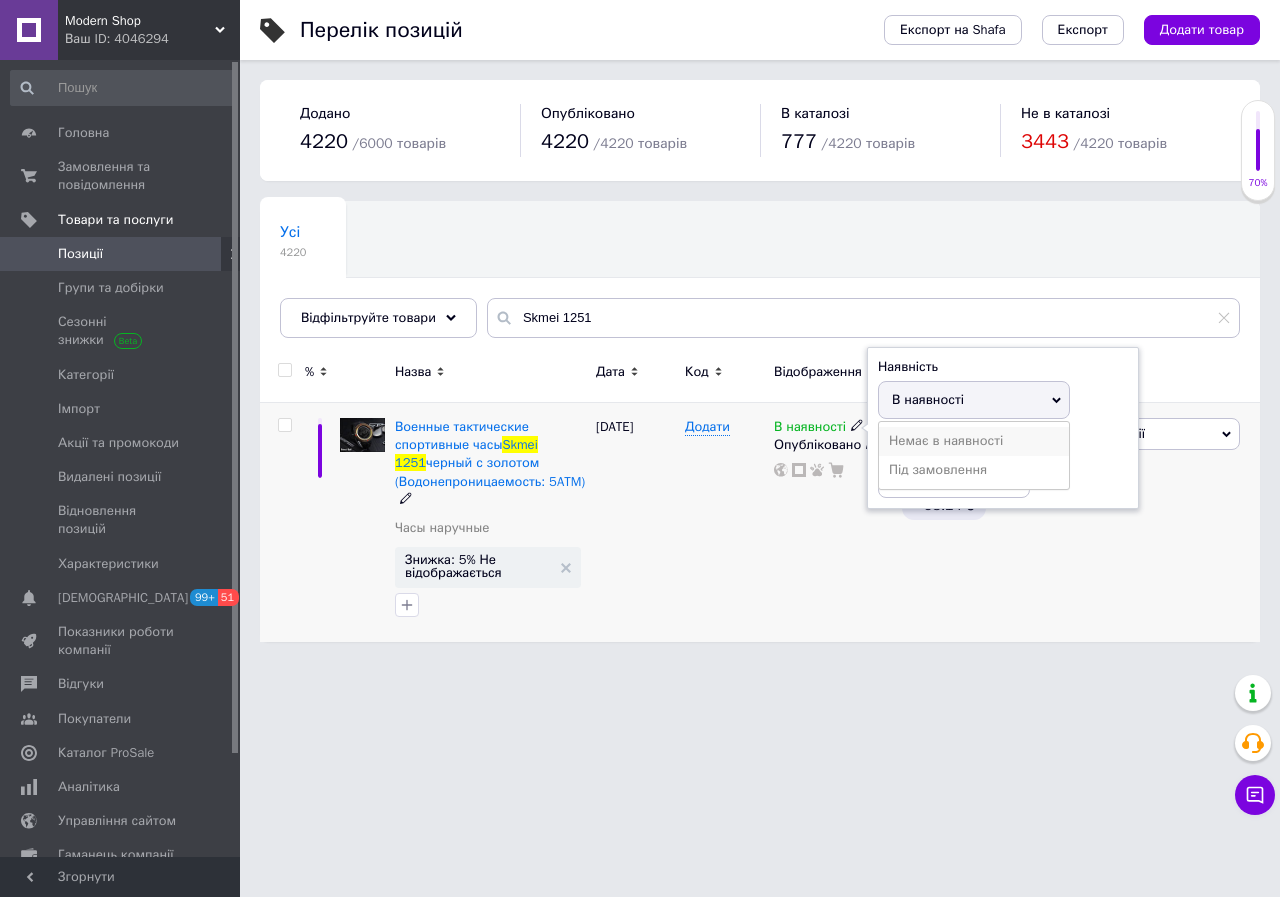 click on "Немає в наявності" at bounding box center [974, 441] 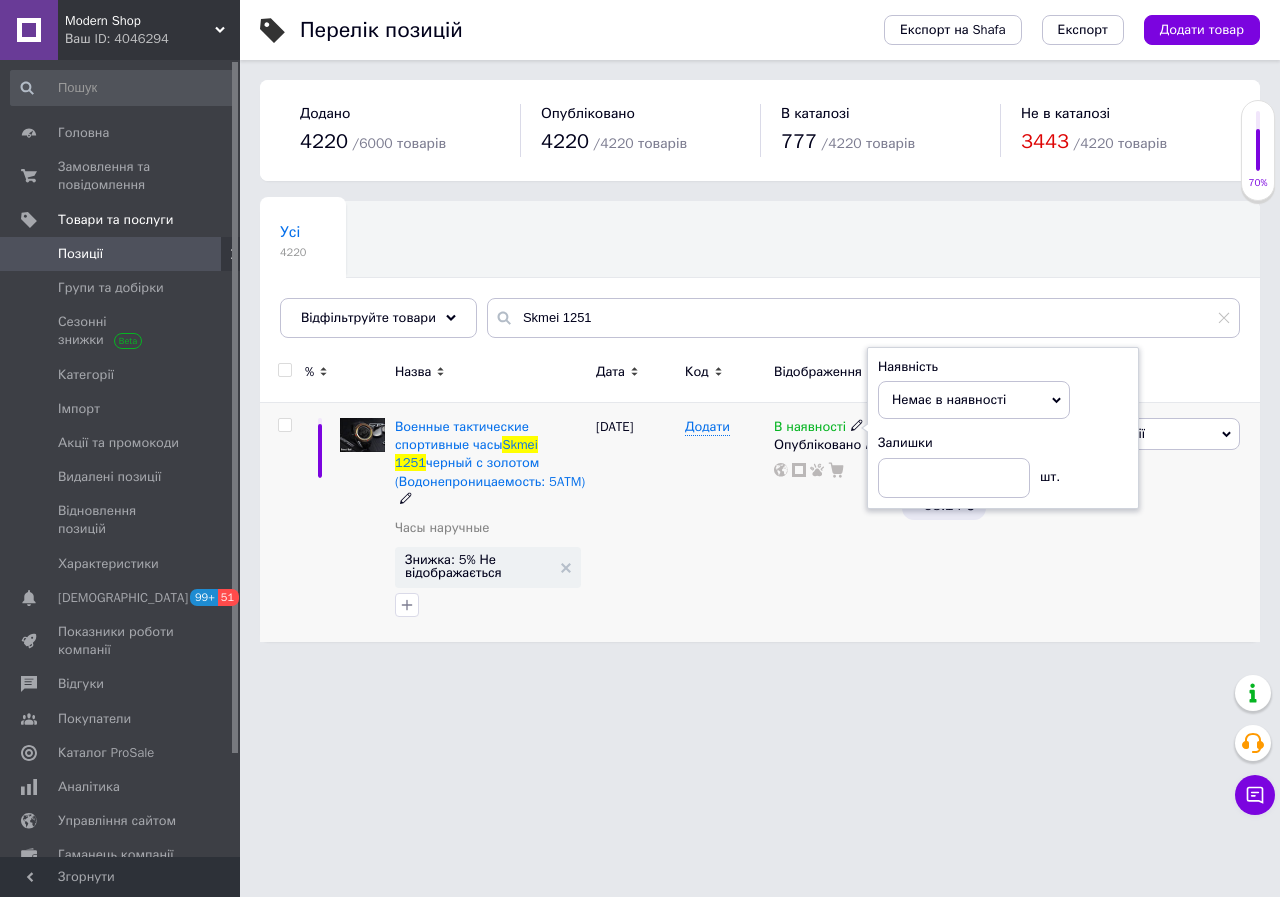 click on "В наявності Наявність Немає в наявності В наявності Під замовлення Залишки шт. Опубліковано" at bounding box center [833, 523] 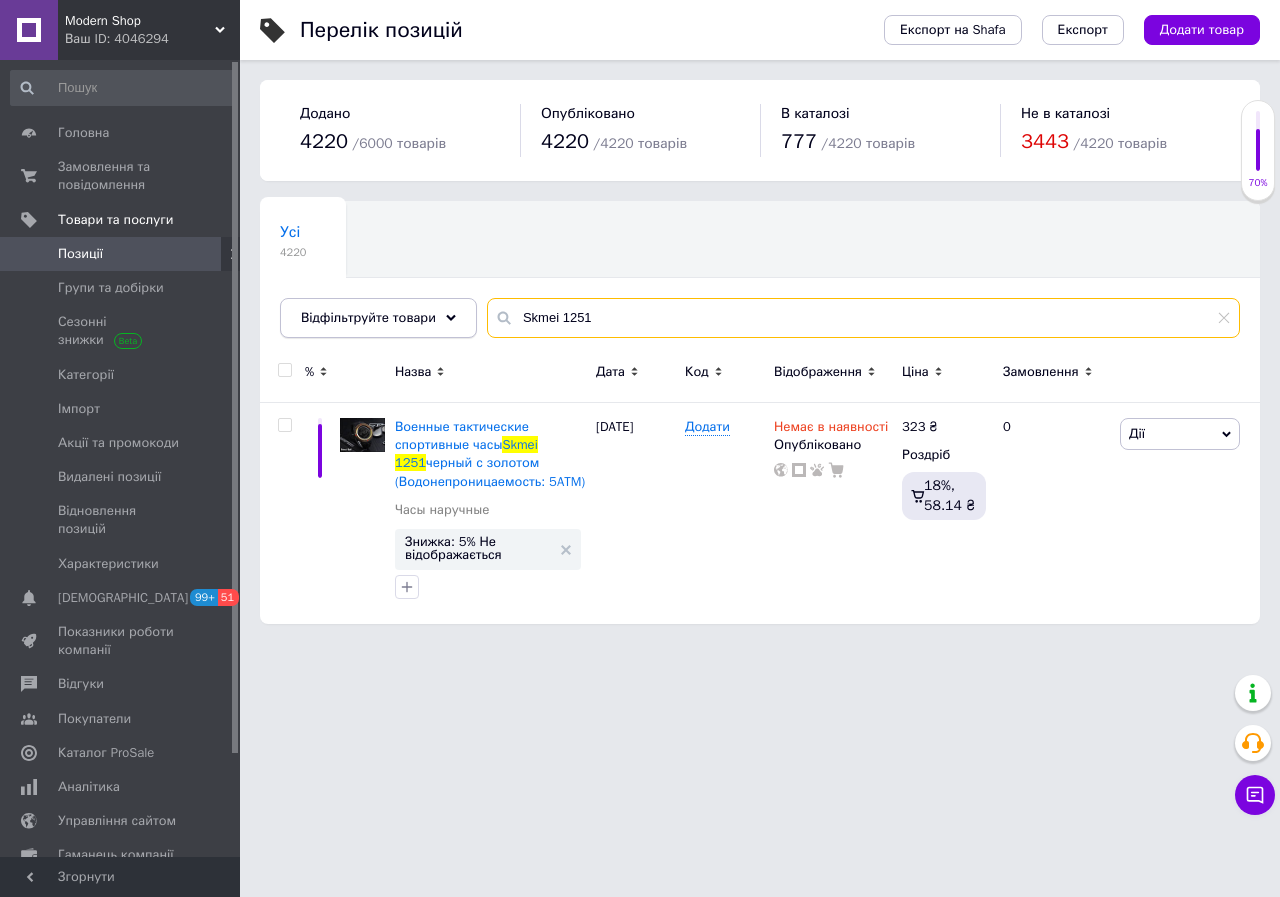 drag, startPoint x: 652, startPoint y: 319, endPoint x: 380, endPoint y: 320, distance: 272.00183 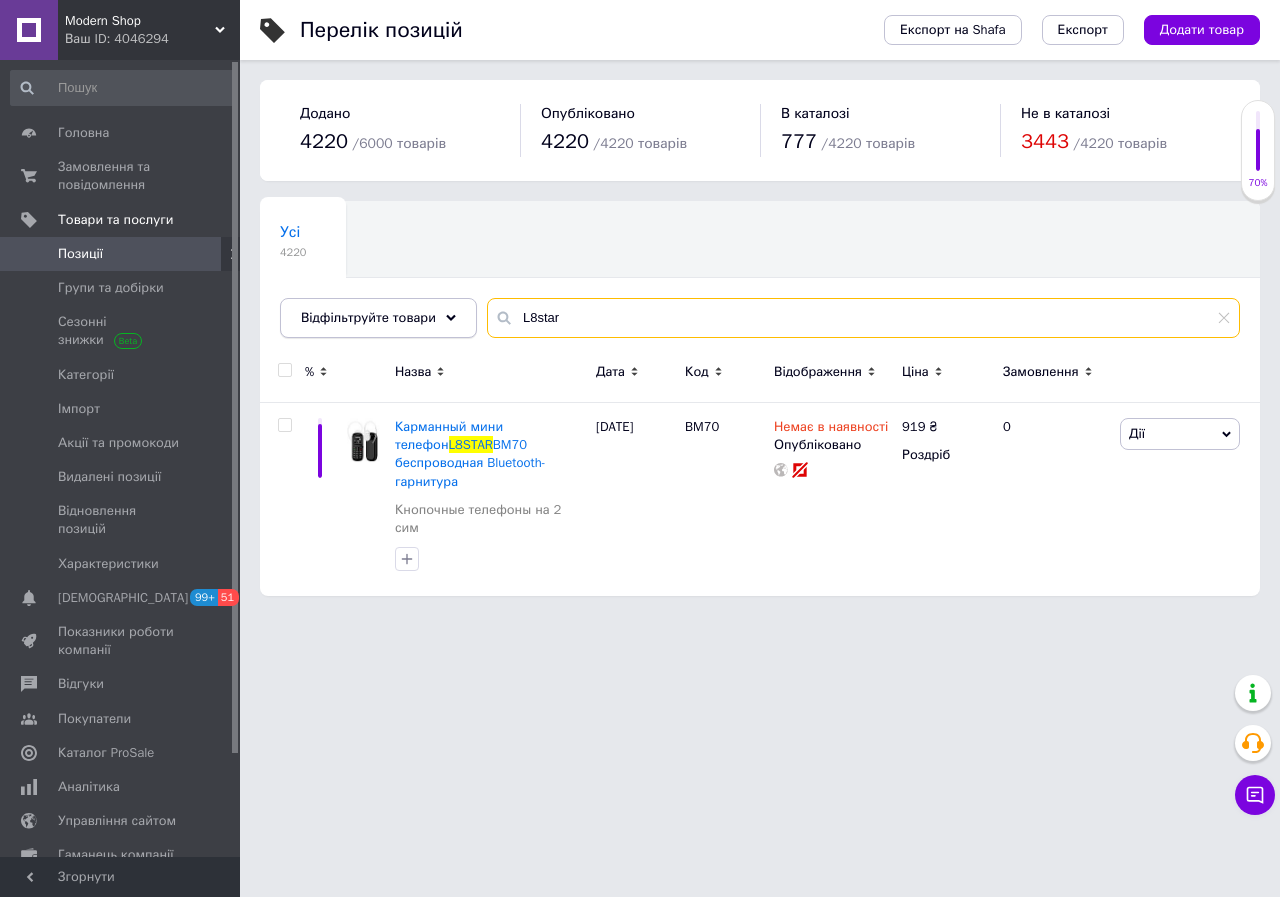 drag, startPoint x: 590, startPoint y: 315, endPoint x: 463, endPoint y: 319, distance: 127.06297 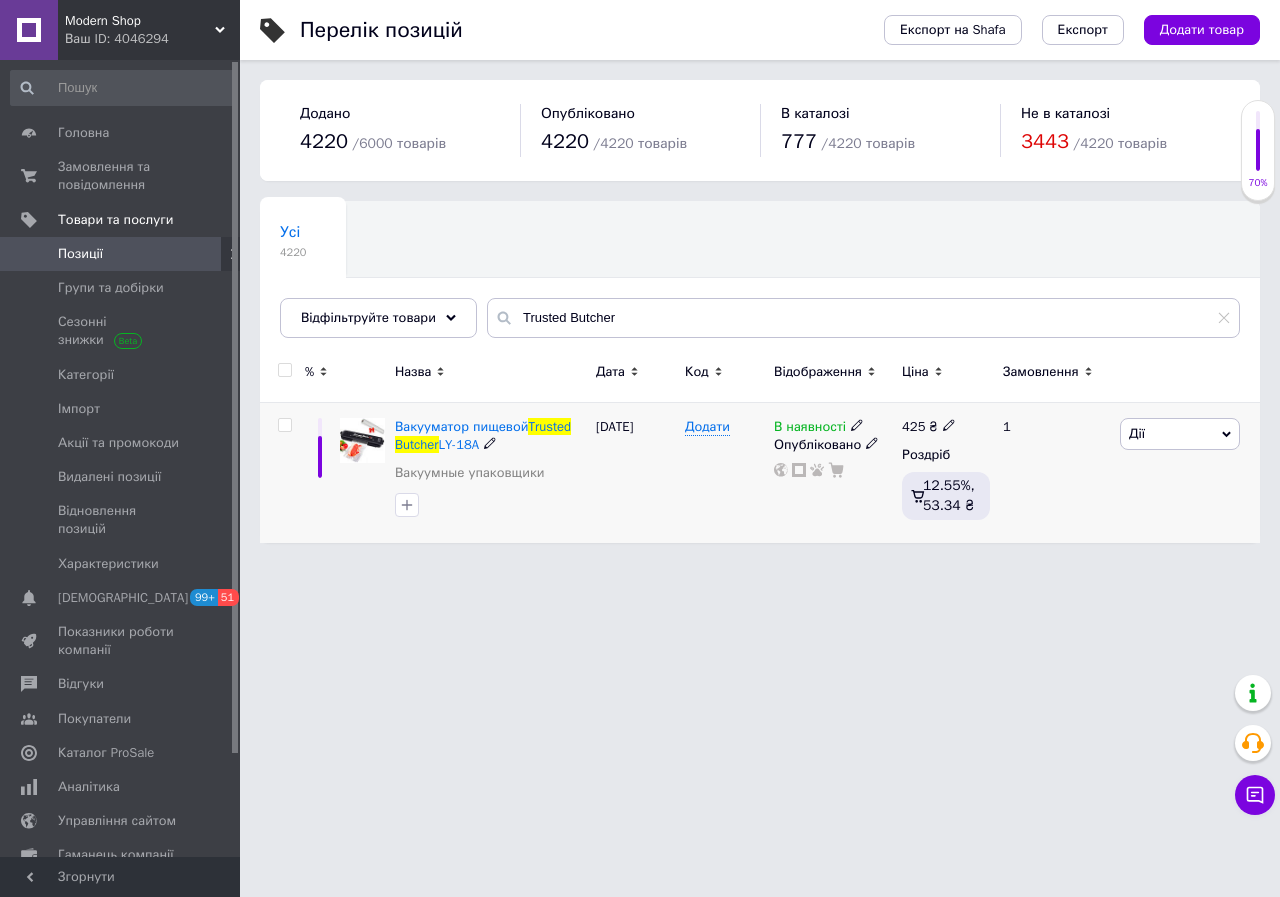 click on "В наявності" at bounding box center (810, 429) 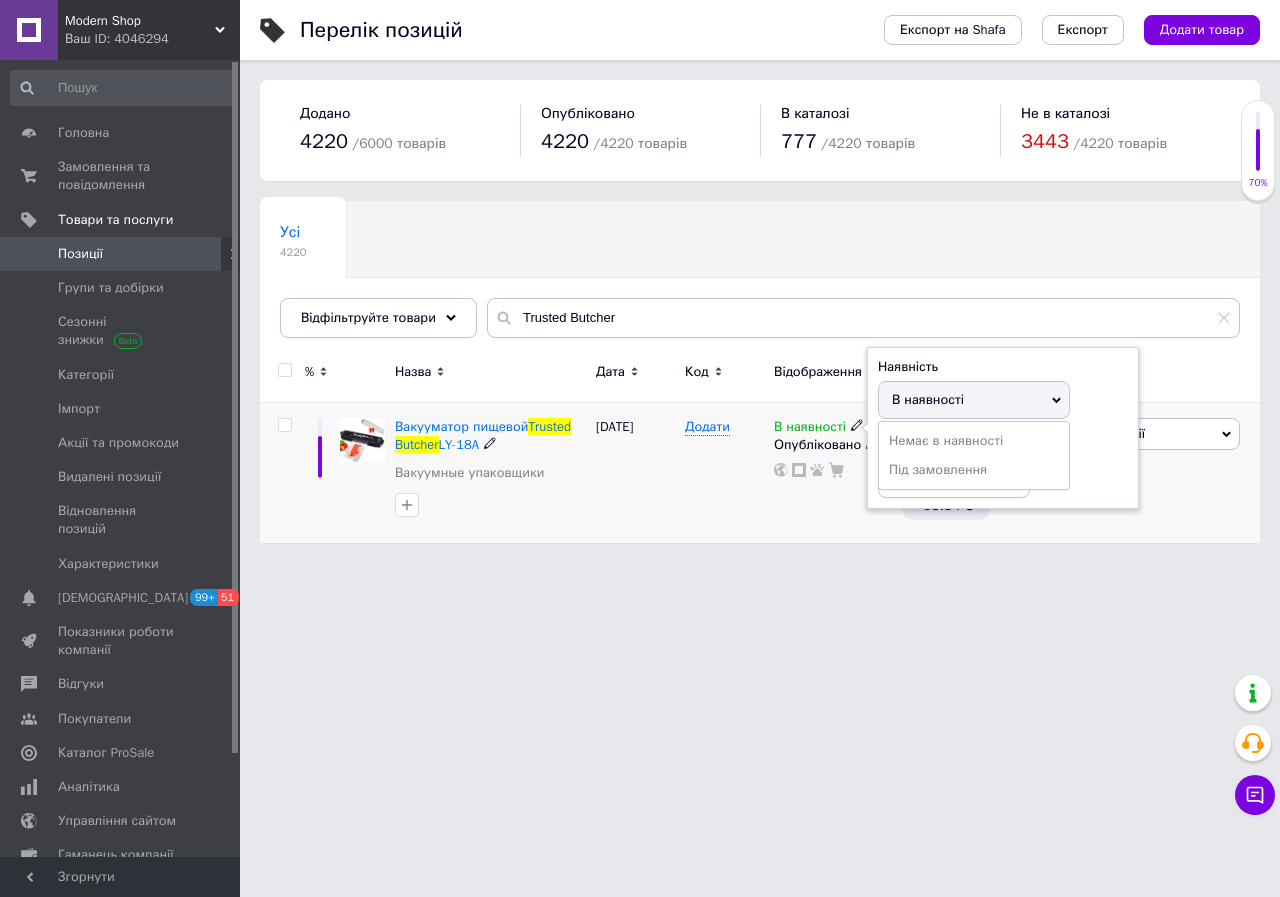 drag, startPoint x: 839, startPoint y: 426, endPoint x: 925, endPoint y: 445, distance: 88.07383 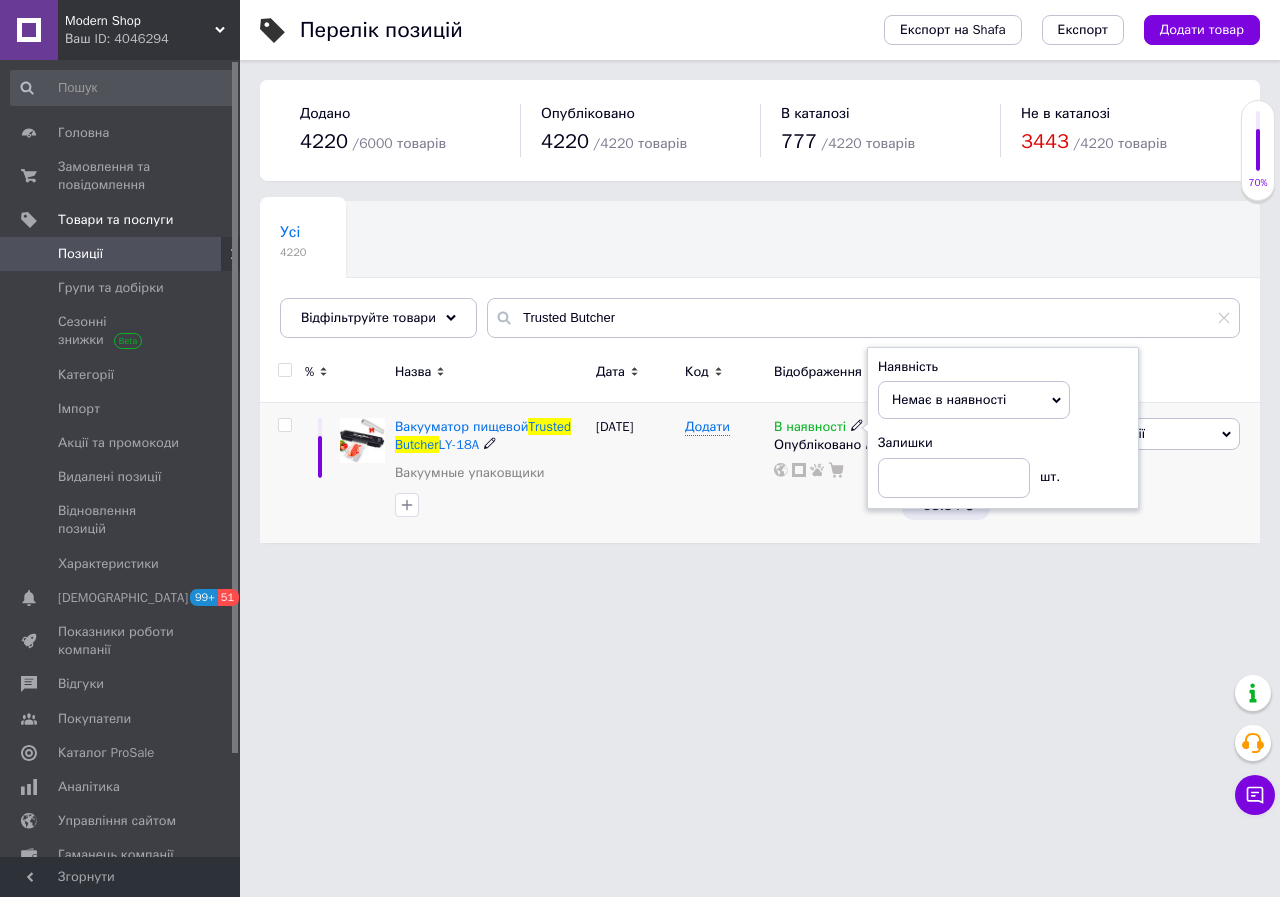 click on "В наявності Наявність Немає в наявності В наявності Під замовлення Залишки шт. Опубліковано" at bounding box center [833, 473] 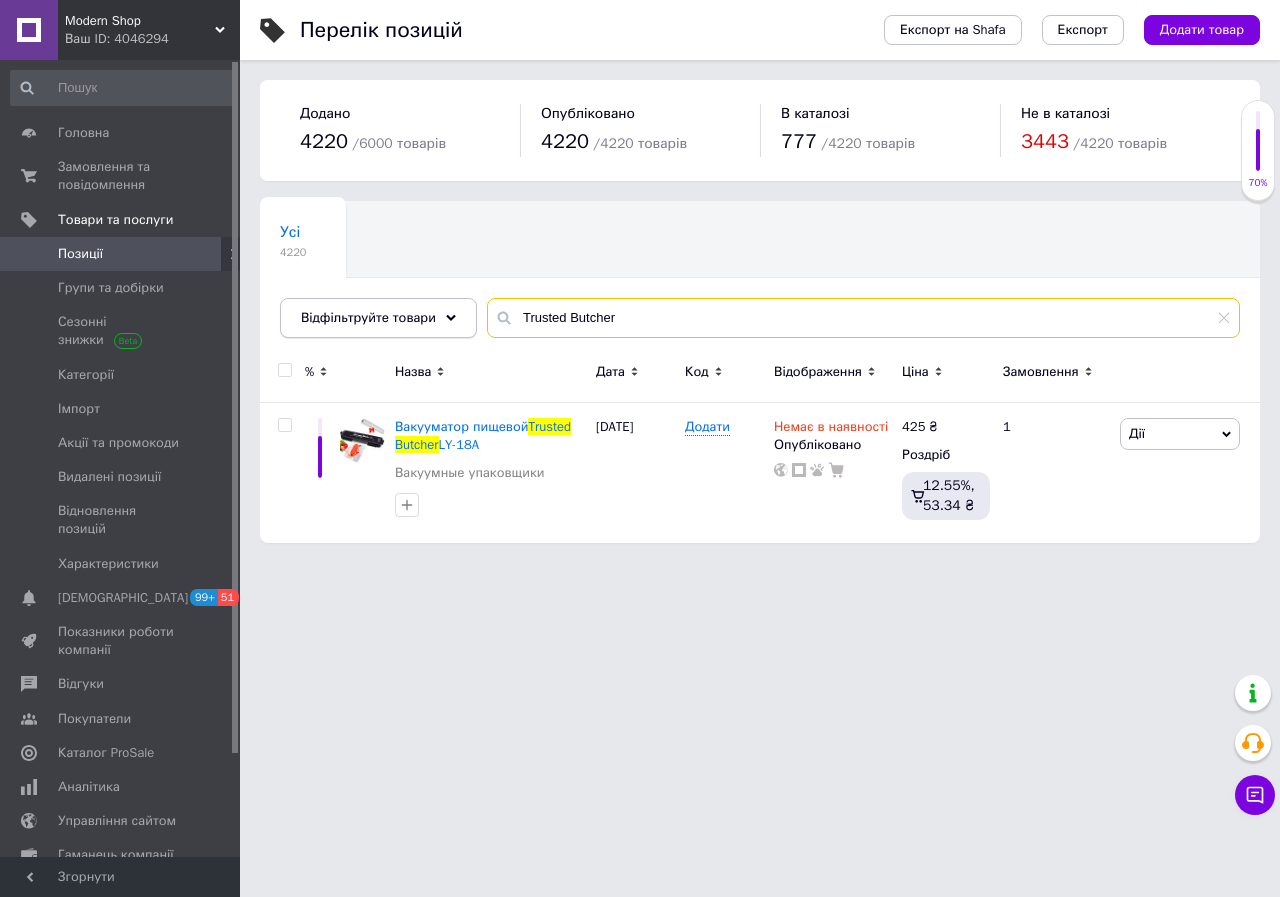 drag, startPoint x: 735, startPoint y: 324, endPoint x: 457, endPoint y: 318, distance: 278.06473 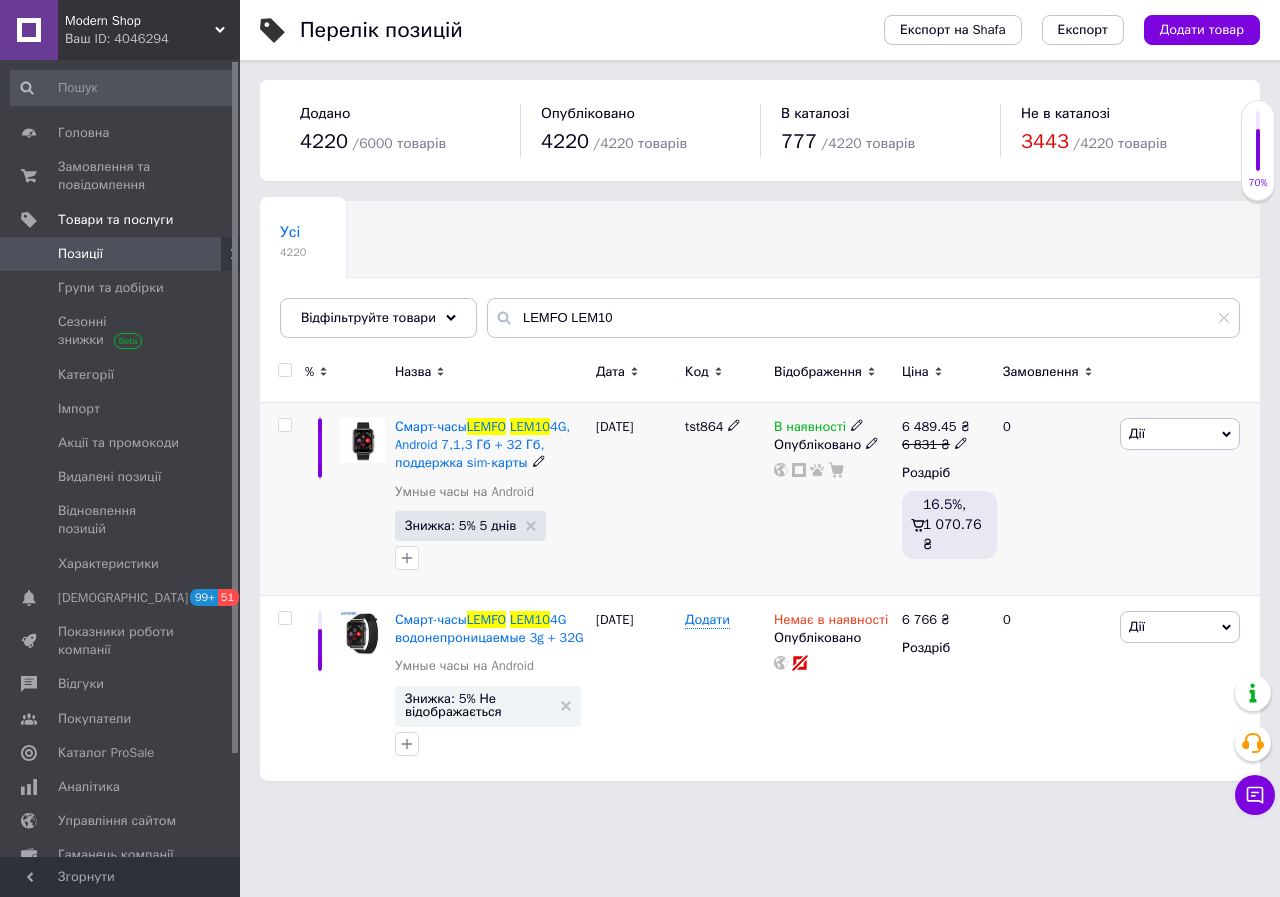 click on "В наявності" at bounding box center [810, 429] 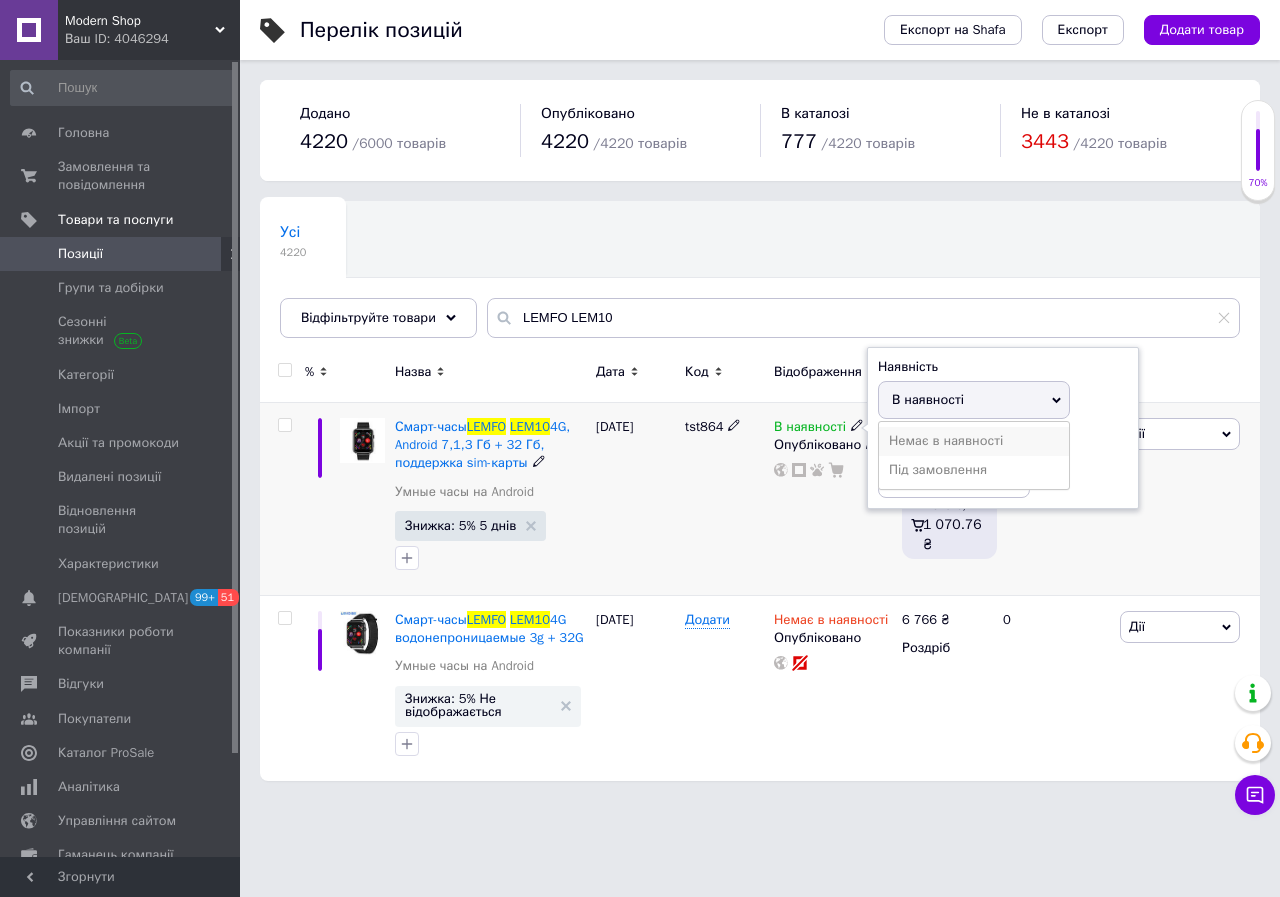 click on "Немає в наявності" at bounding box center (974, 441) 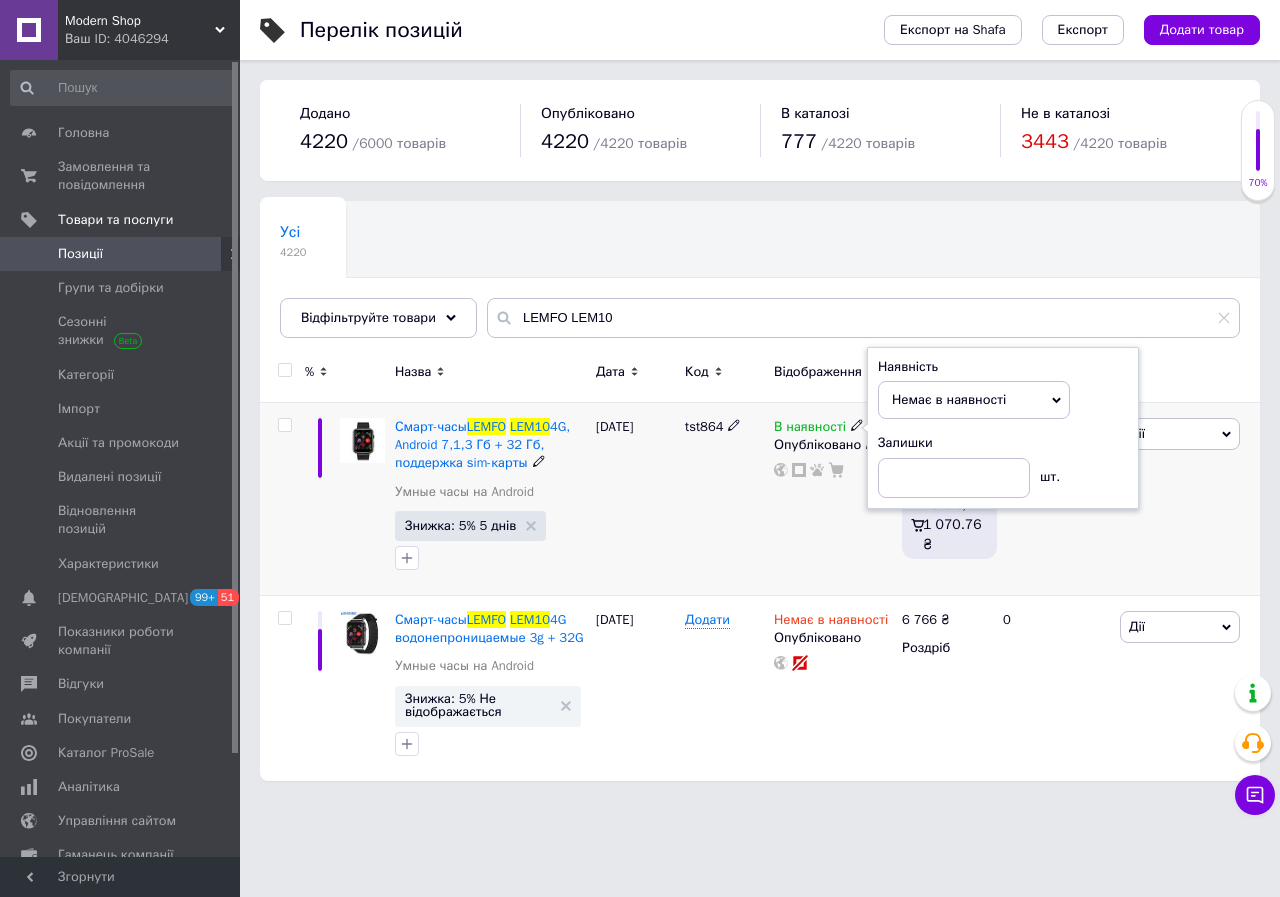 click on "В наявності Наявність Немає в наявності В наявності Під замовлення Залишки шт. Опубліковано" at bounding box center [833, 499] 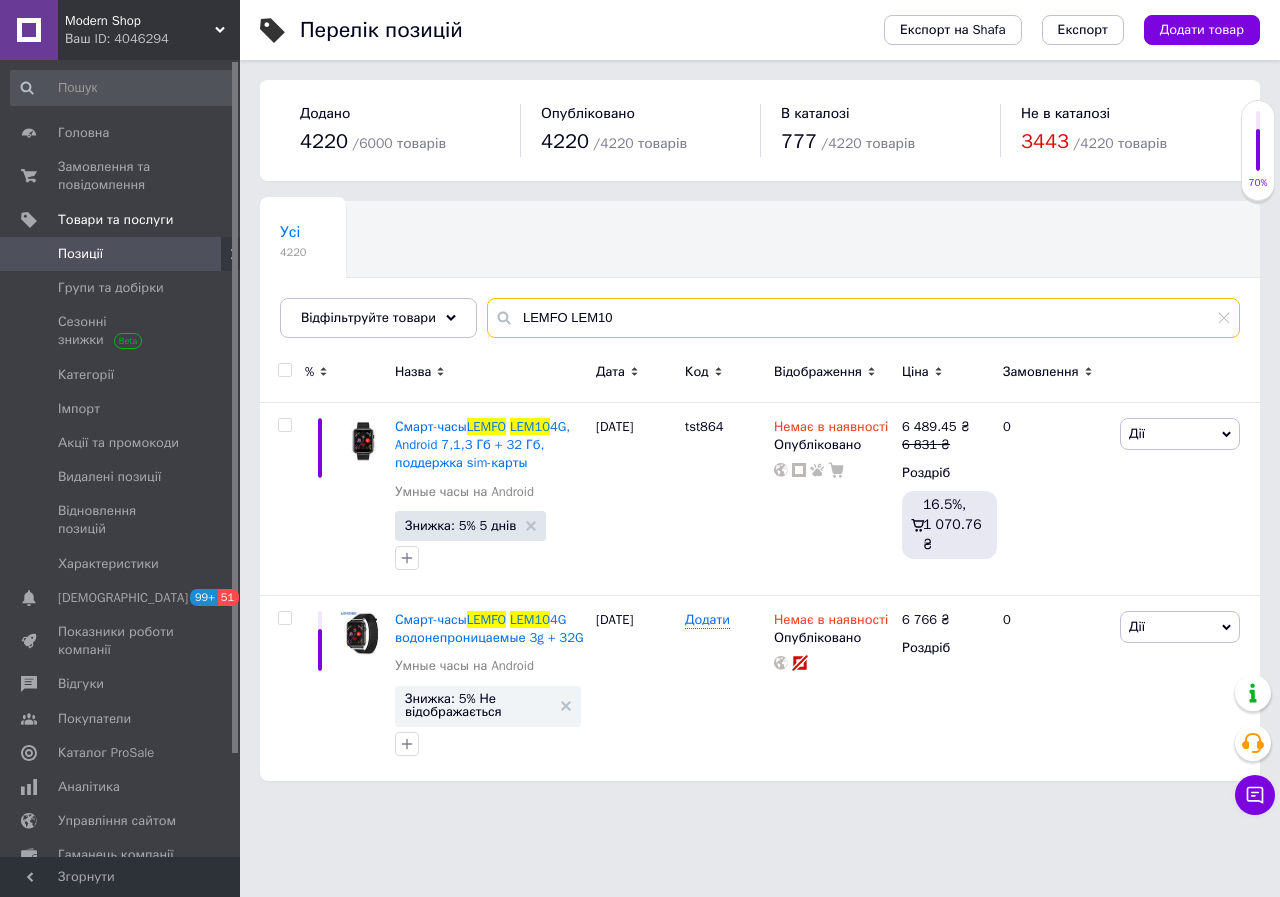 drag, startPoint x: 598, startPoint y: 324, endPoint x: 471, endPoint y: 332, distance: 127.25172 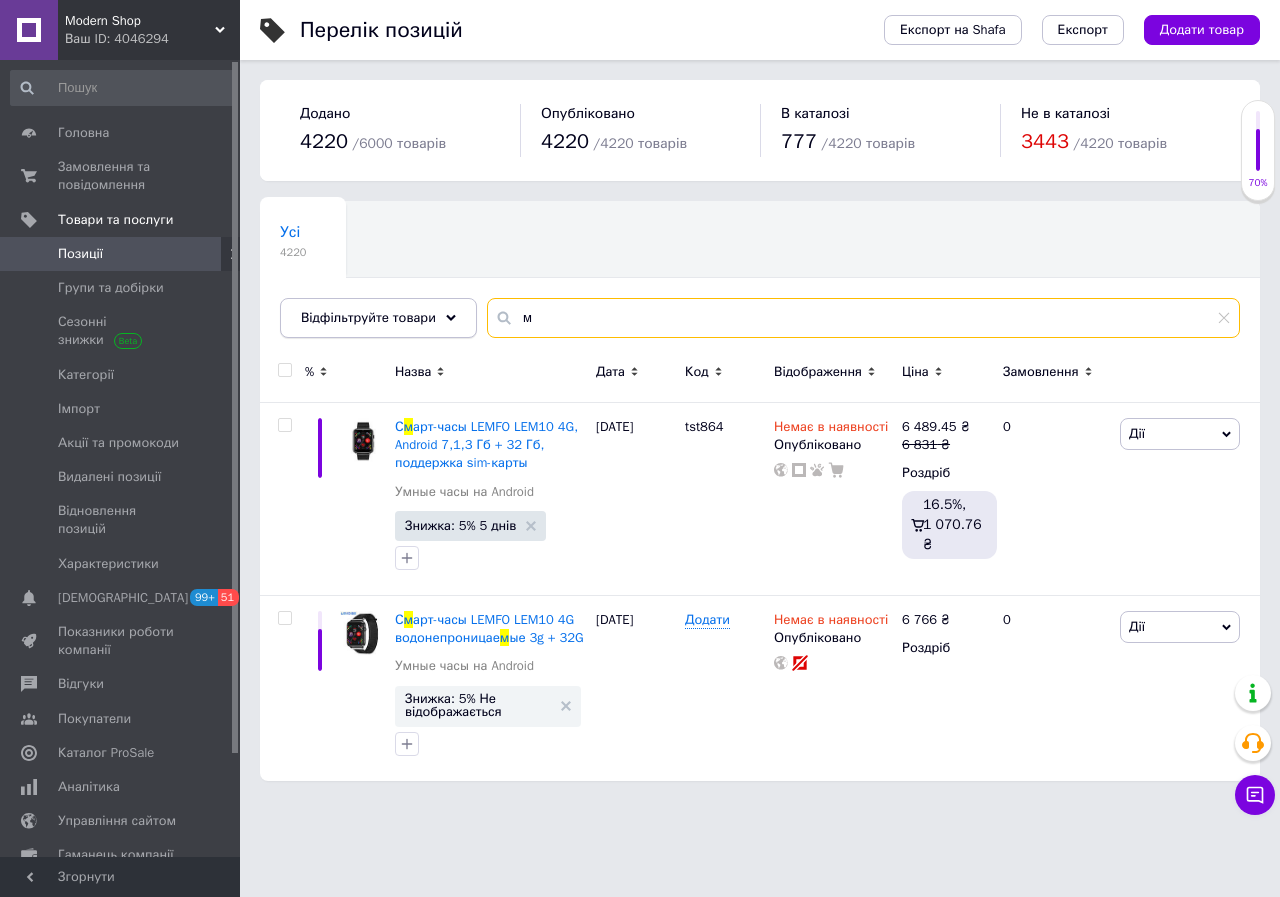 drag, startPoint x: 558, startPoint y: 322, endPoint x: 439, endPoint y: 318, distance: 119.06721 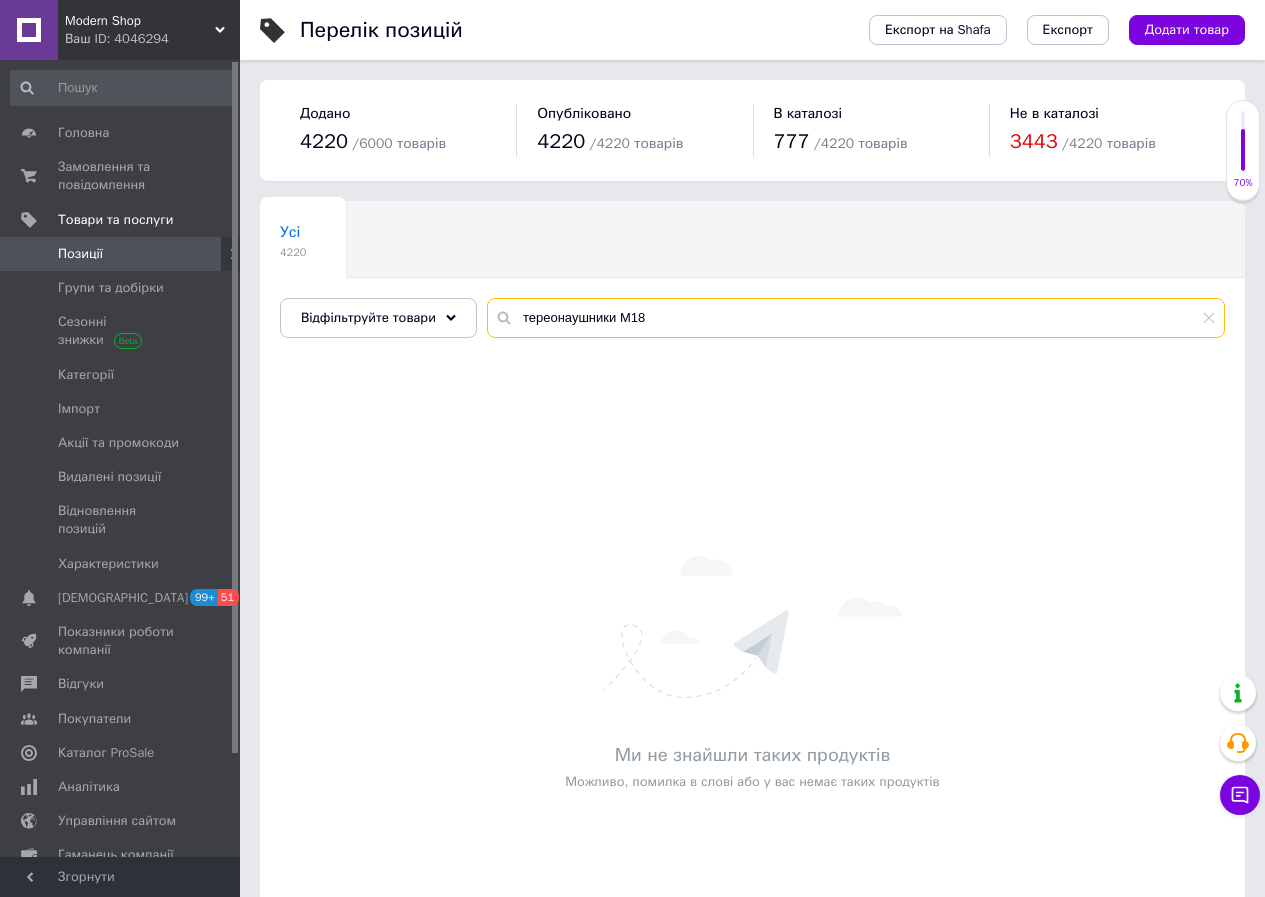 click on "тереонаушники M18" at bounding box center [856, 318] 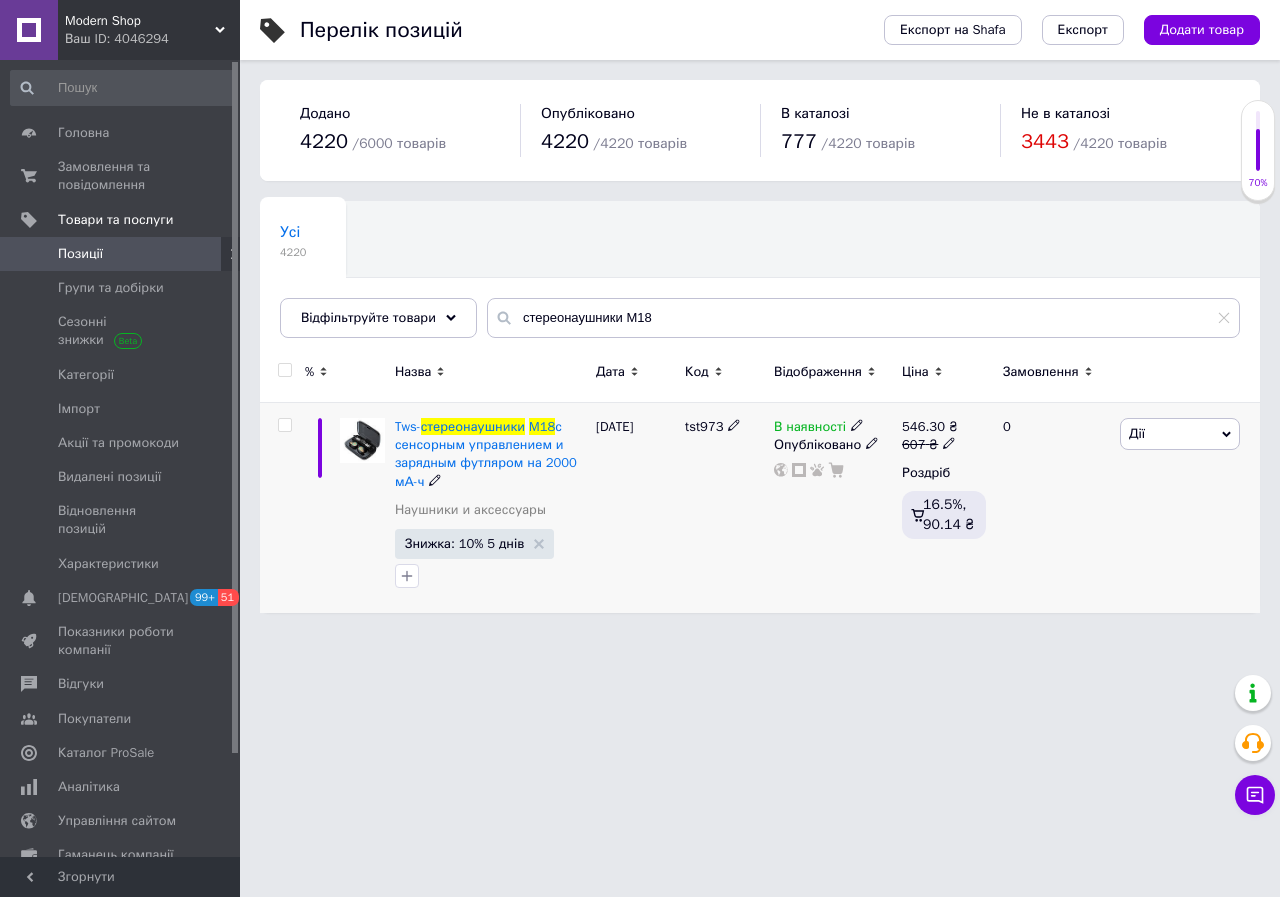 click on "В наявності" at bounding box center [810, 429] 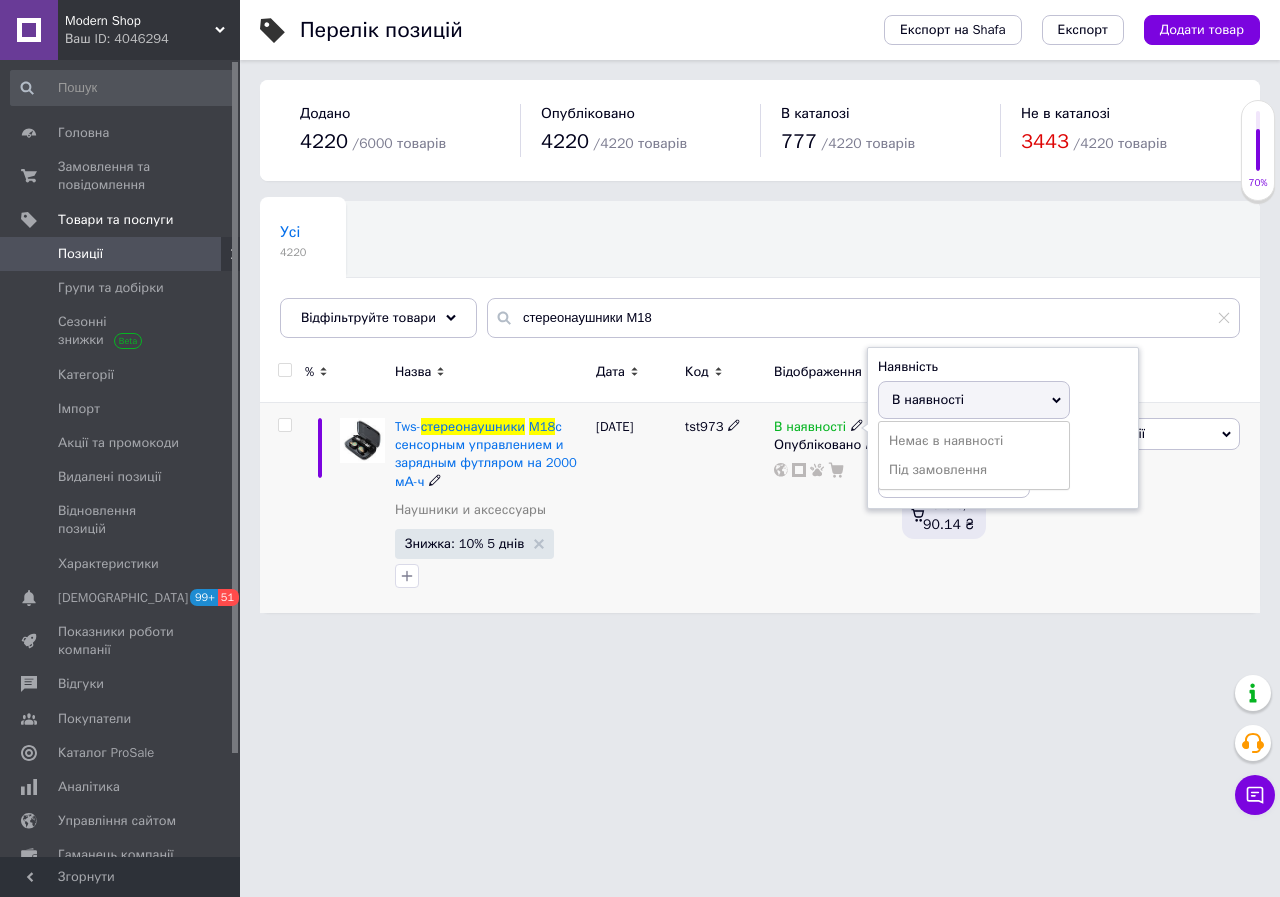 drag, startPoint x: 932, startPoint y: 434, endPoint x: 872, endPoint y: 495, distance: 85.56284 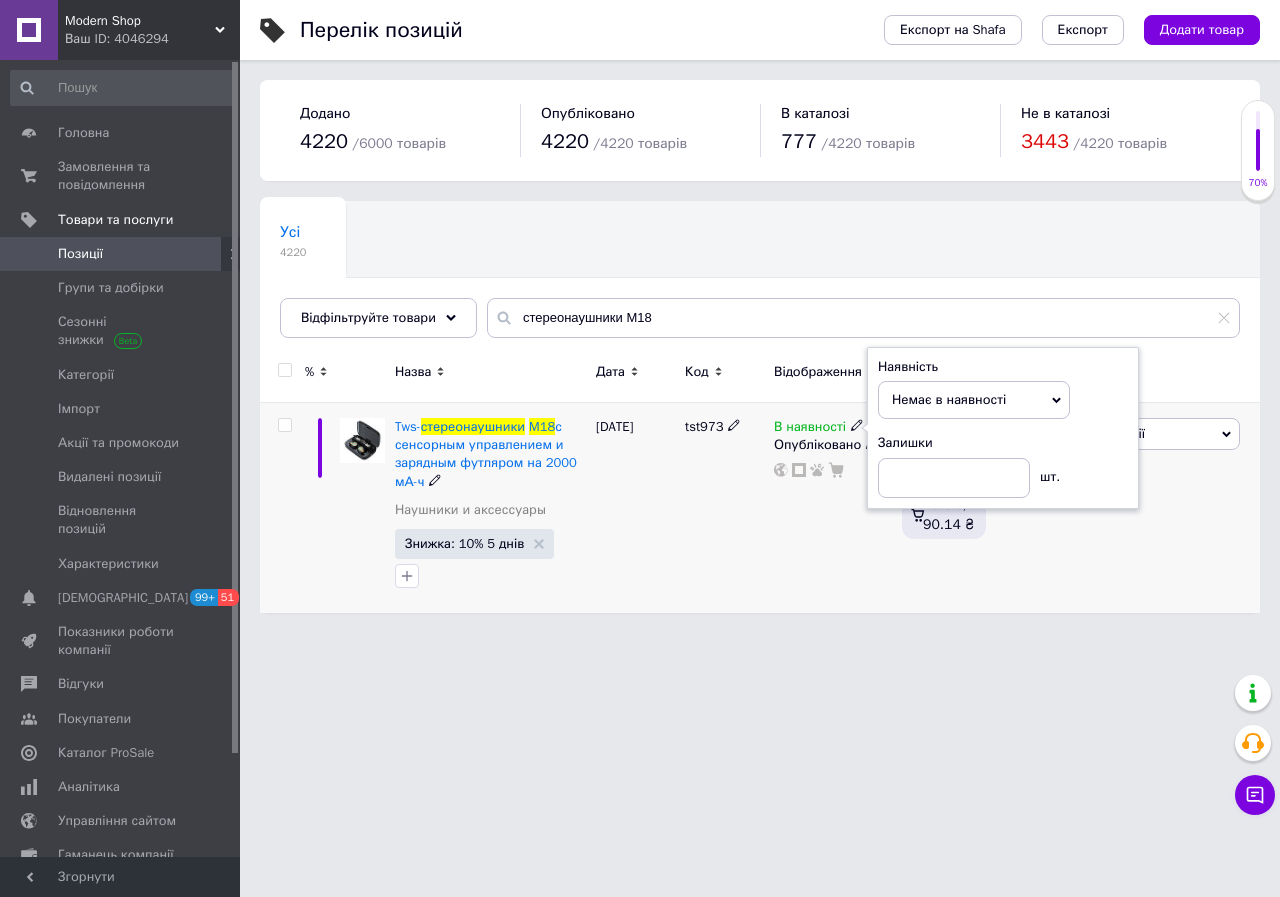 click on "В наявності Наявність Немає в наявності В наявності Під замовлення Залишки шт. Опубліковано" at bounding box center [833, 508] 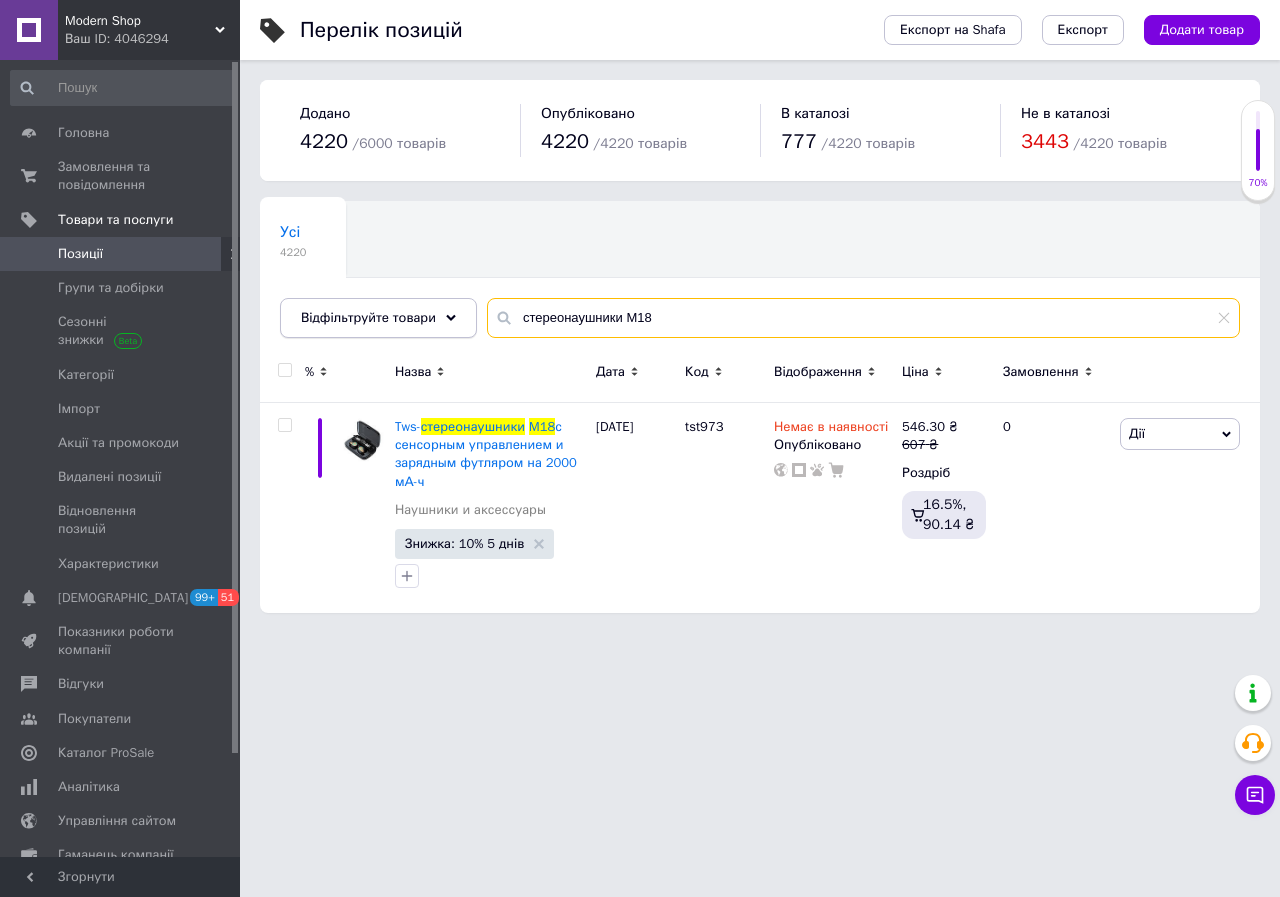 drag, startPoint x: 689, startPoint y: 318, endPoint x: 438, endPoint y: 324, distance: 251.0717 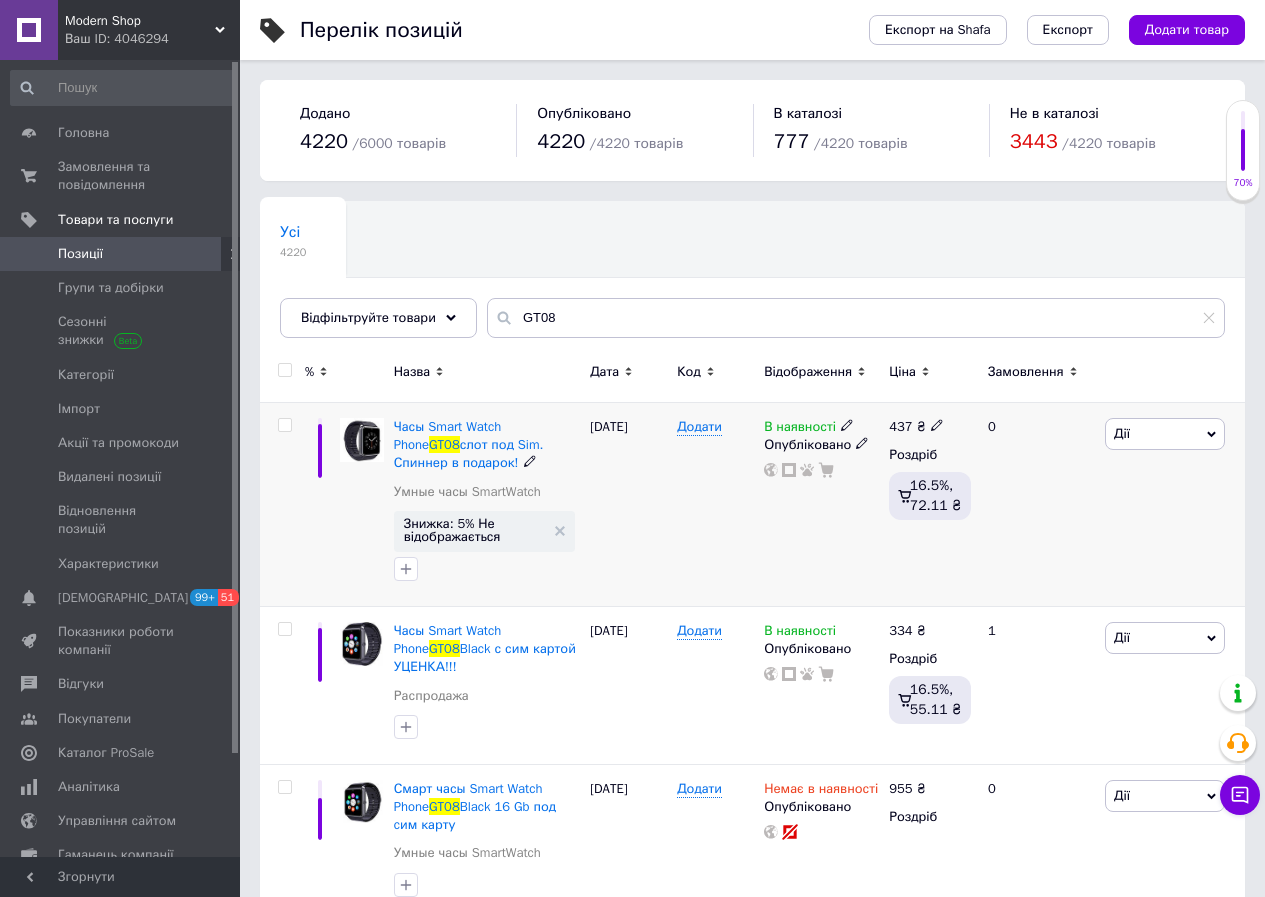 drag, startPoint x: 799, startPoint y: 429, endPoint x: 853, endPoint y: 442, distance: 55.542778 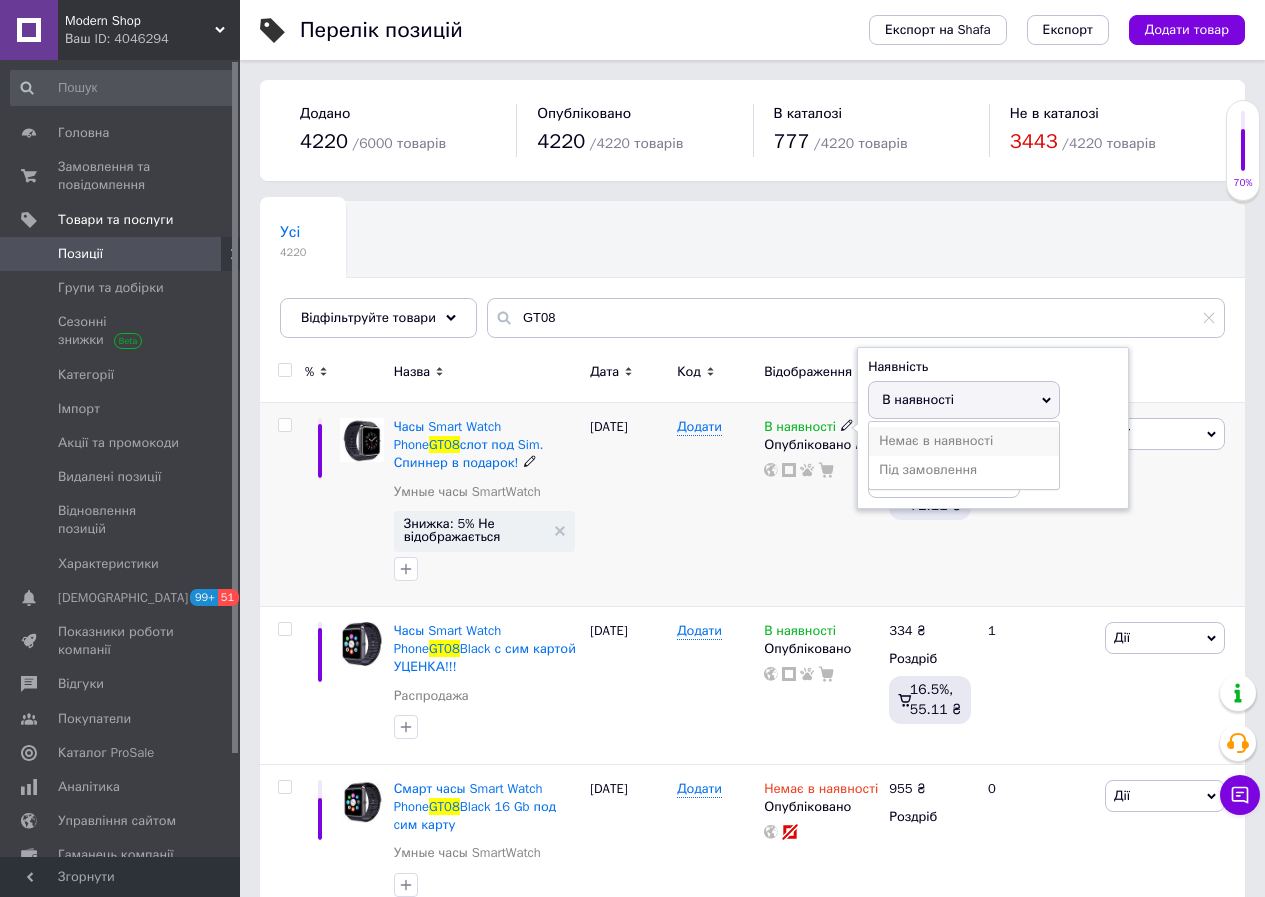 click on "Немає в наявності" at bounding box center [964, 441] 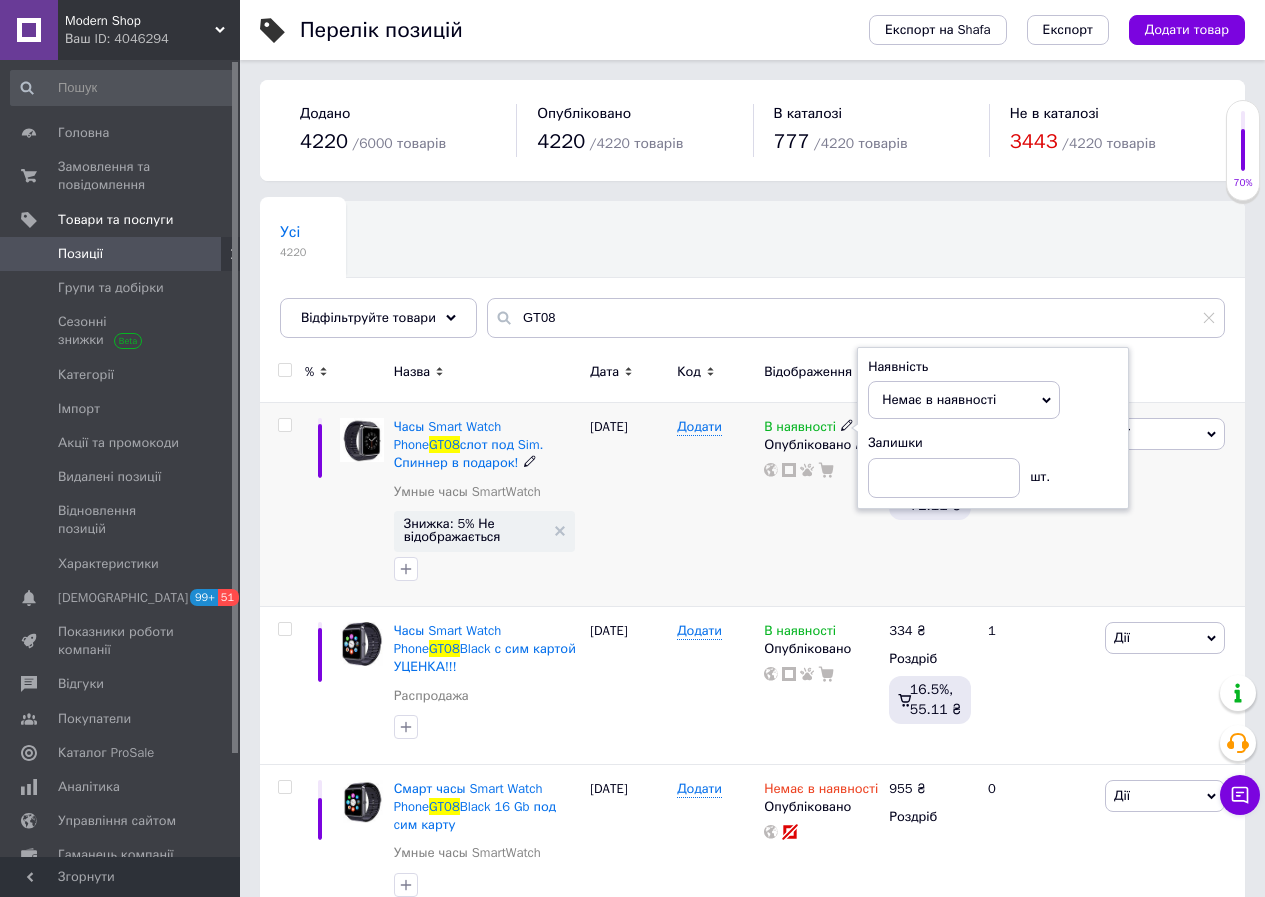 click on "В наявності Наявність Немає в наявності В наявності Під замовлення Залишки шт. Опубліковано" at bounding box center [821, 505] 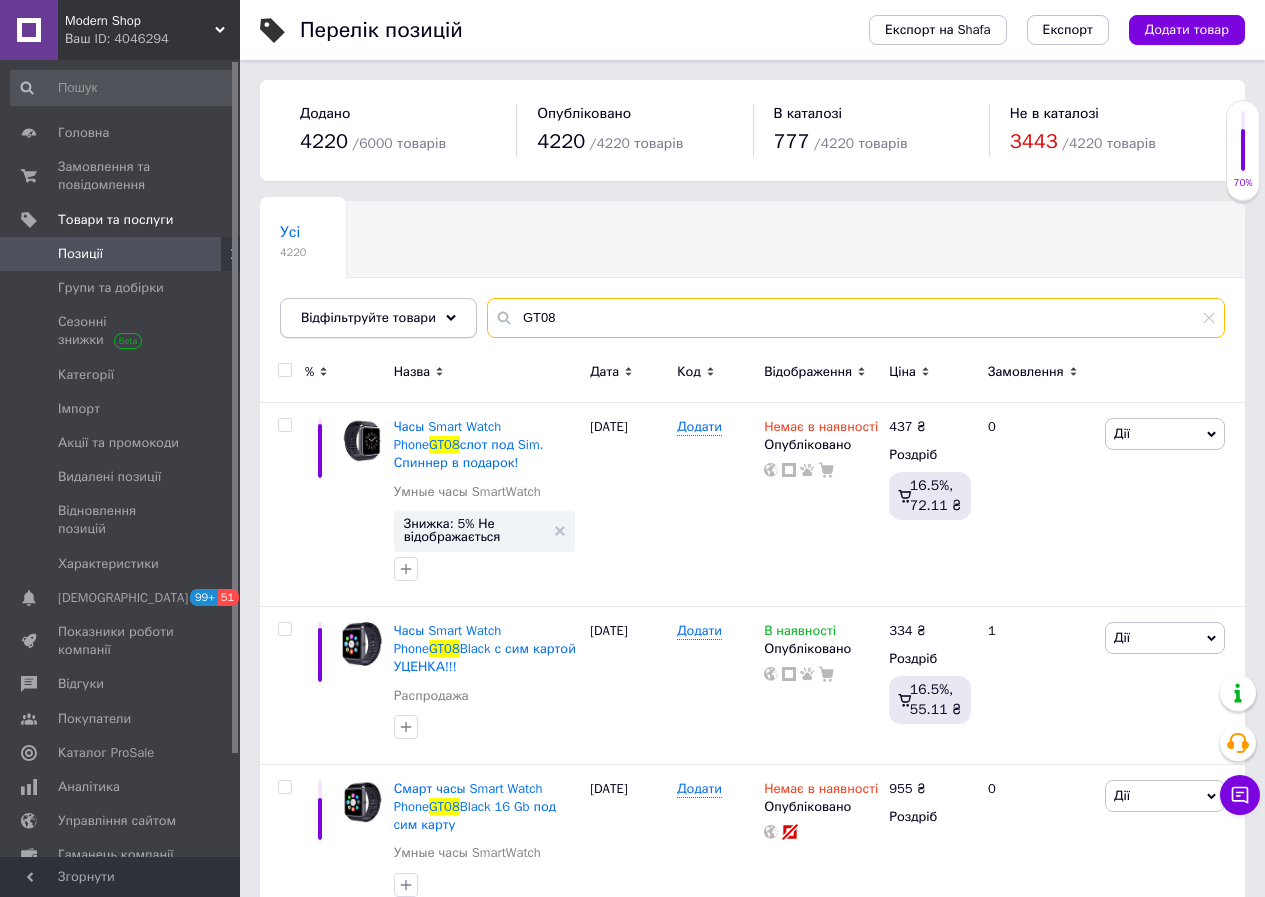 click on "Відфільтруйте товари GT08" at bounding box center [752, 318] 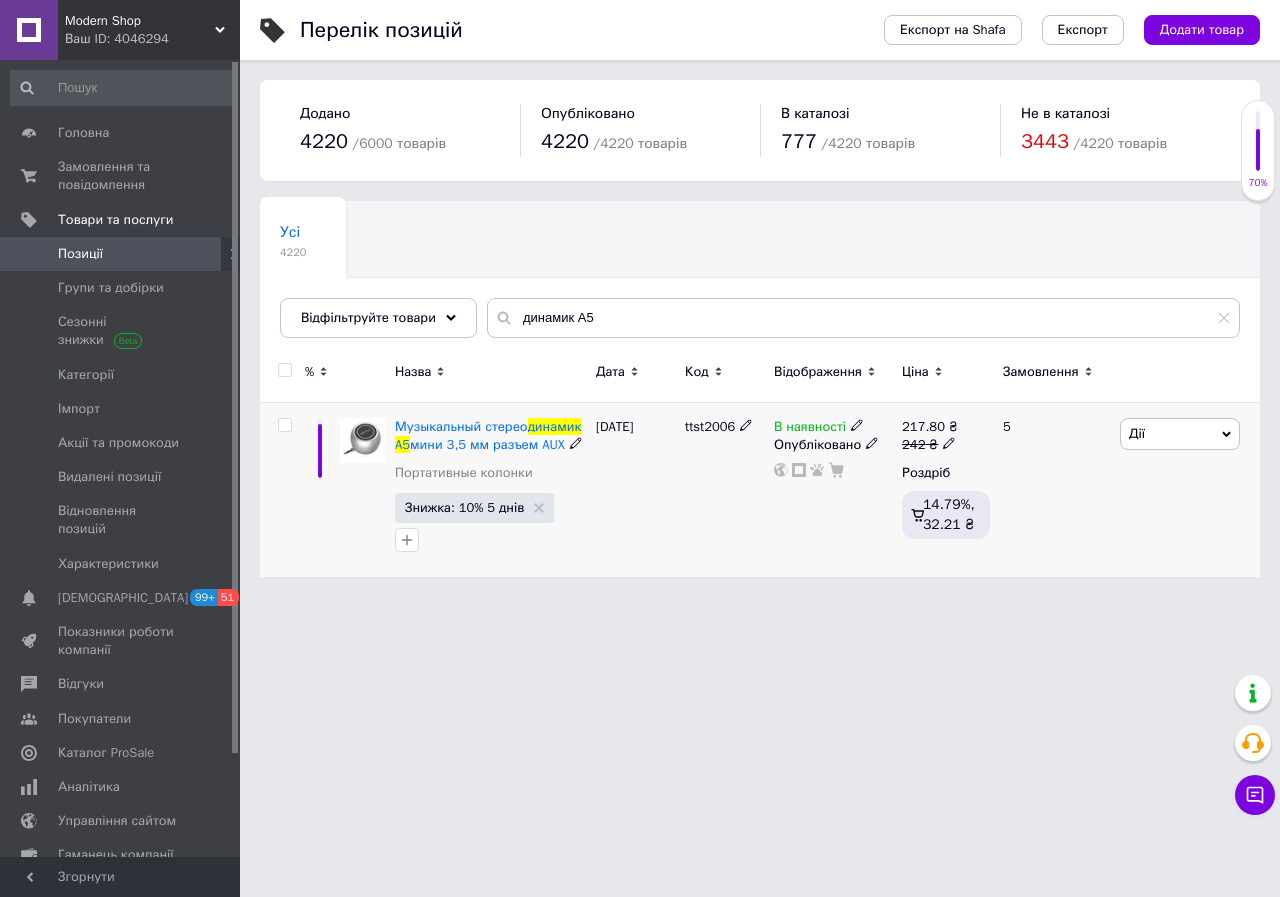 click on "В наявності" at bounding box center [810, 429] 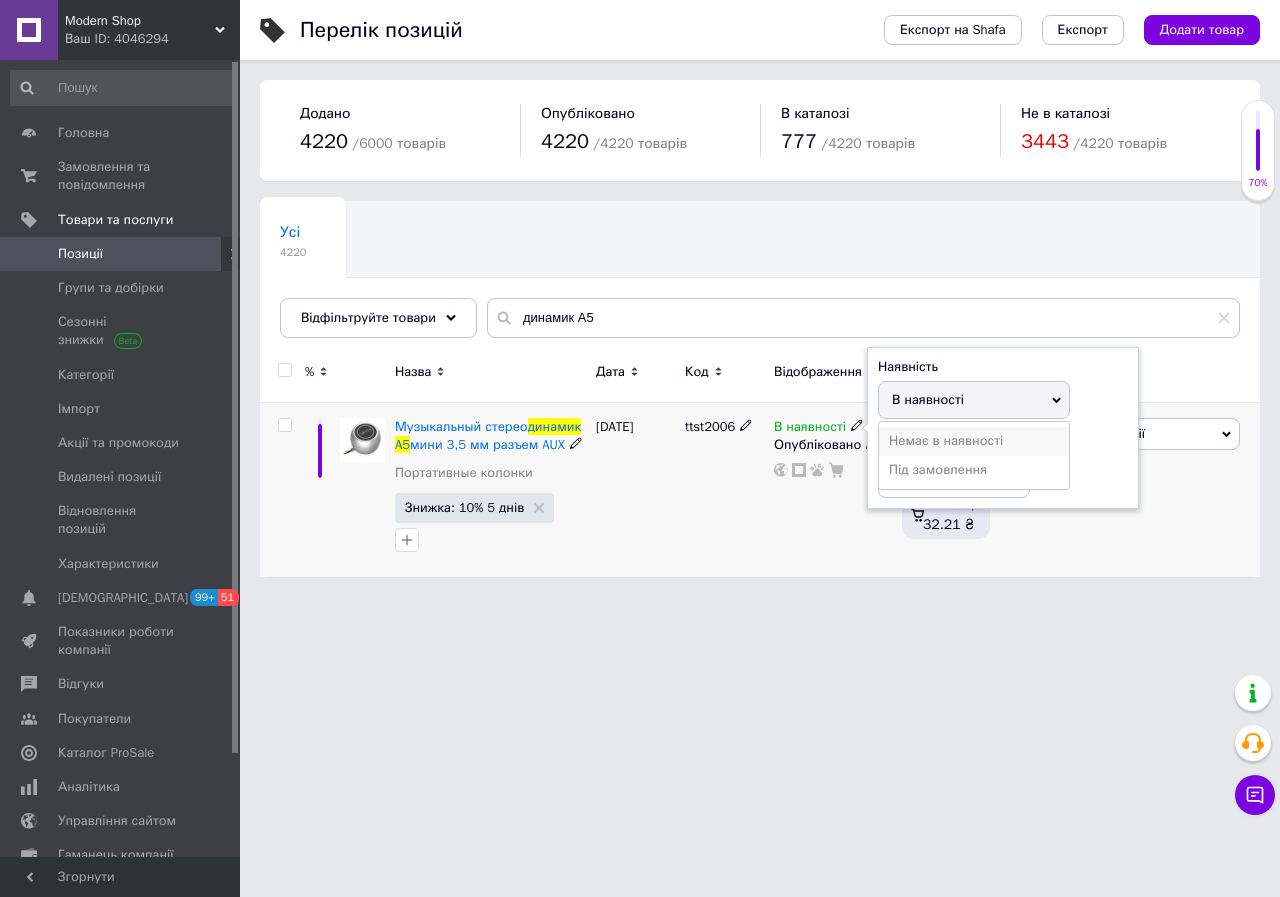 click on "Немає в наявності" at bounding box center (974, 441) 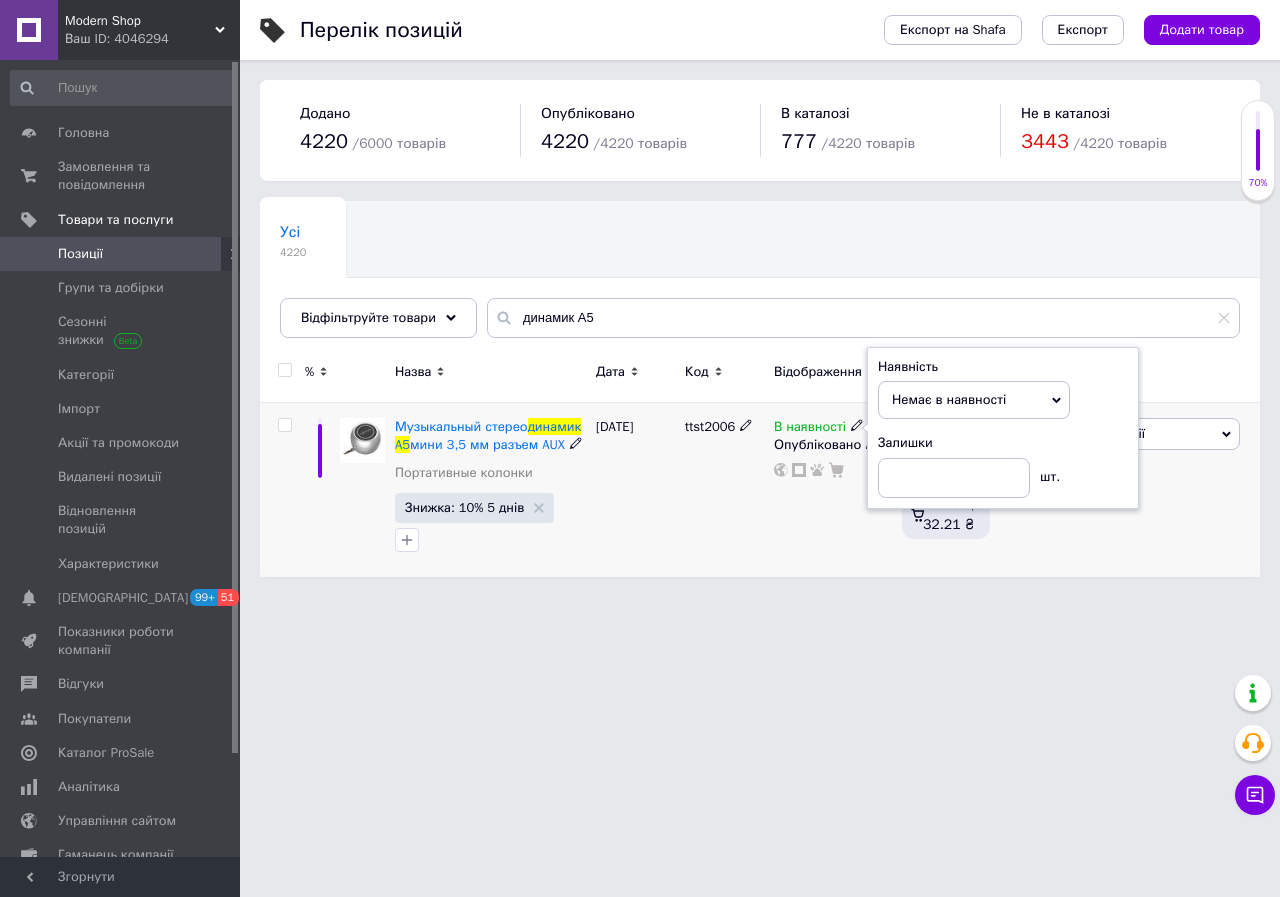 drag, startPoint x: 820, startPoint y: 515, endPoint x: 815, endPoint y: 527, distance: 13 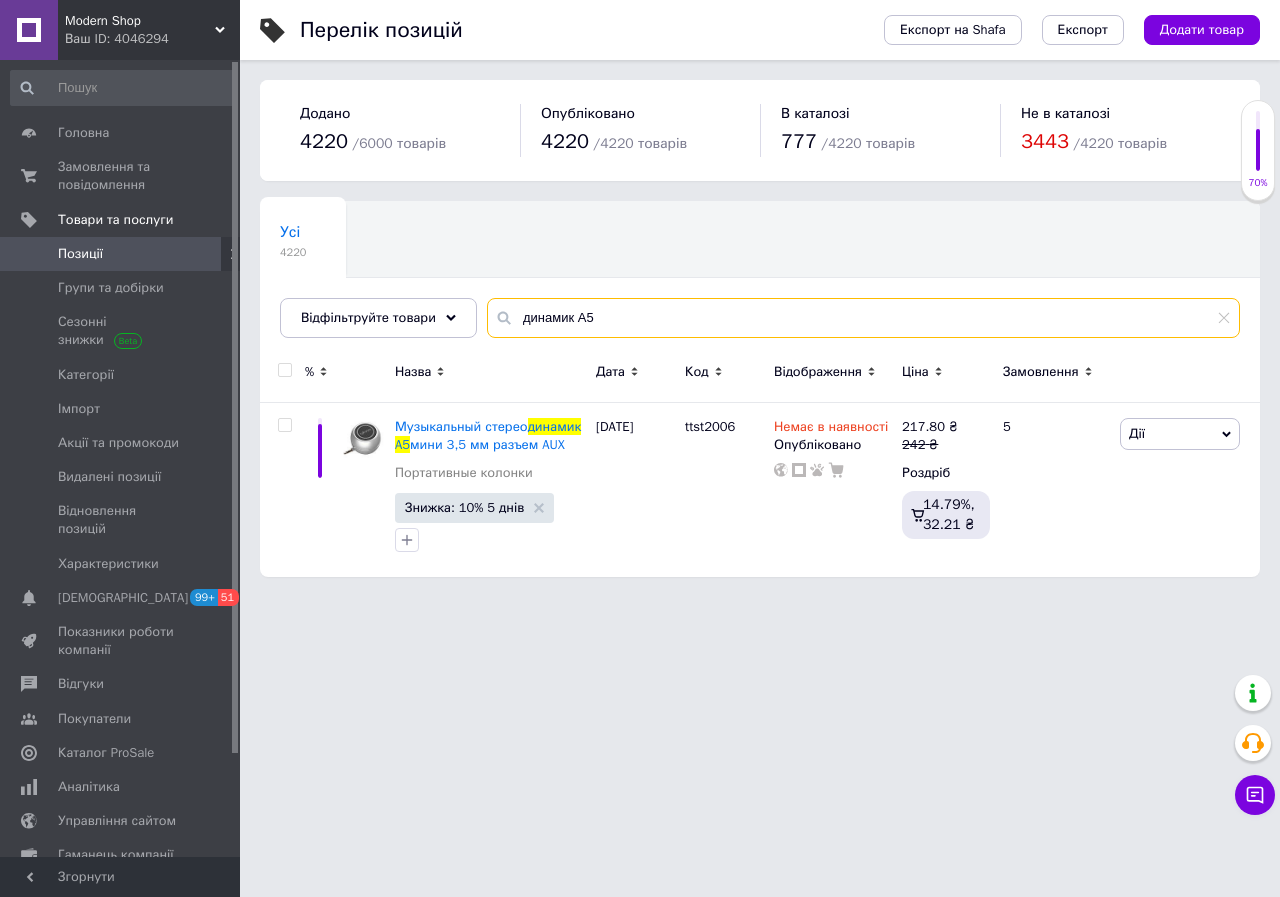 drag, startPoint x: 630, startPoint y: 304, endPoint x: 495, endPoint y: 323, distance: 136.33047 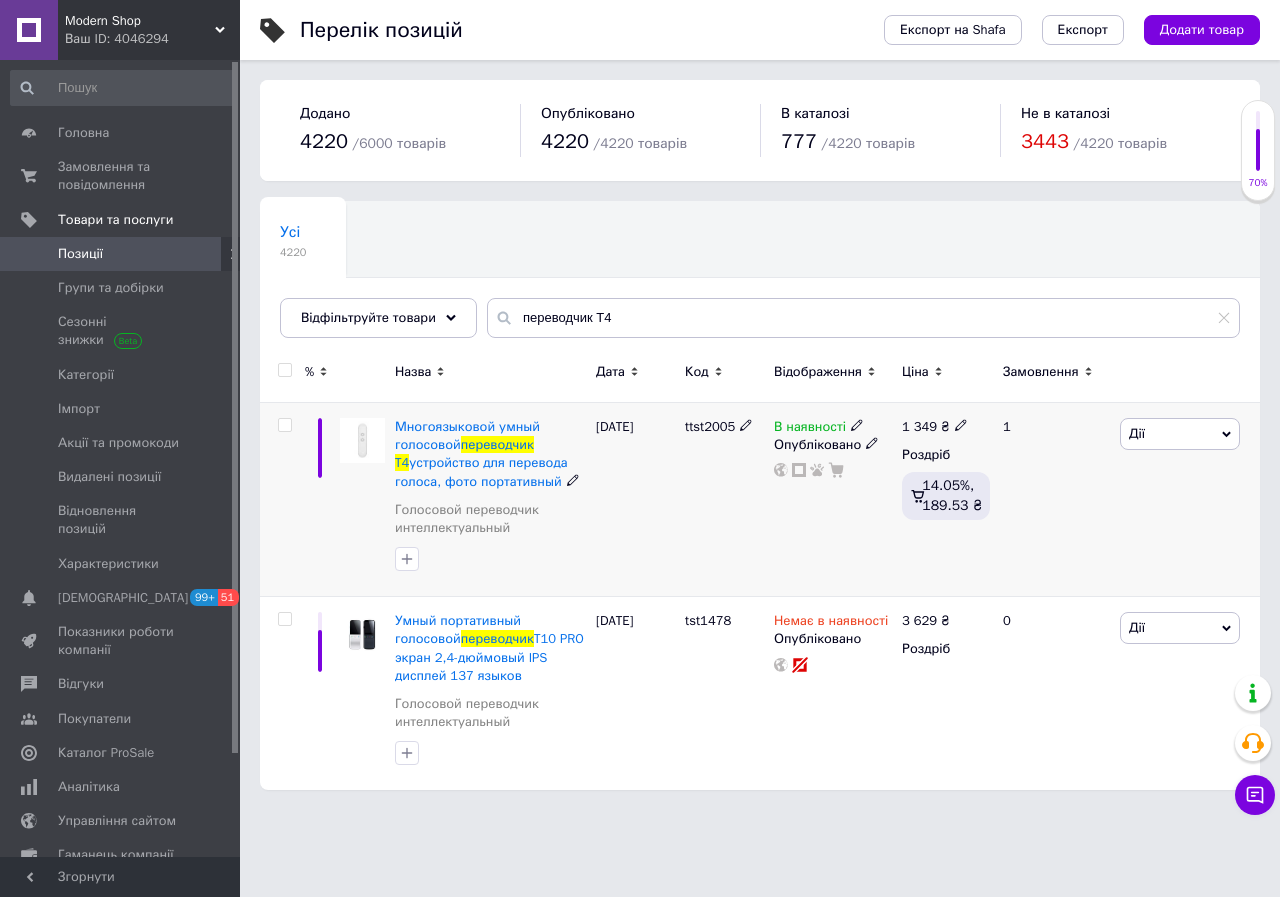 click on "В наявності" at bounding box center [810, 429] 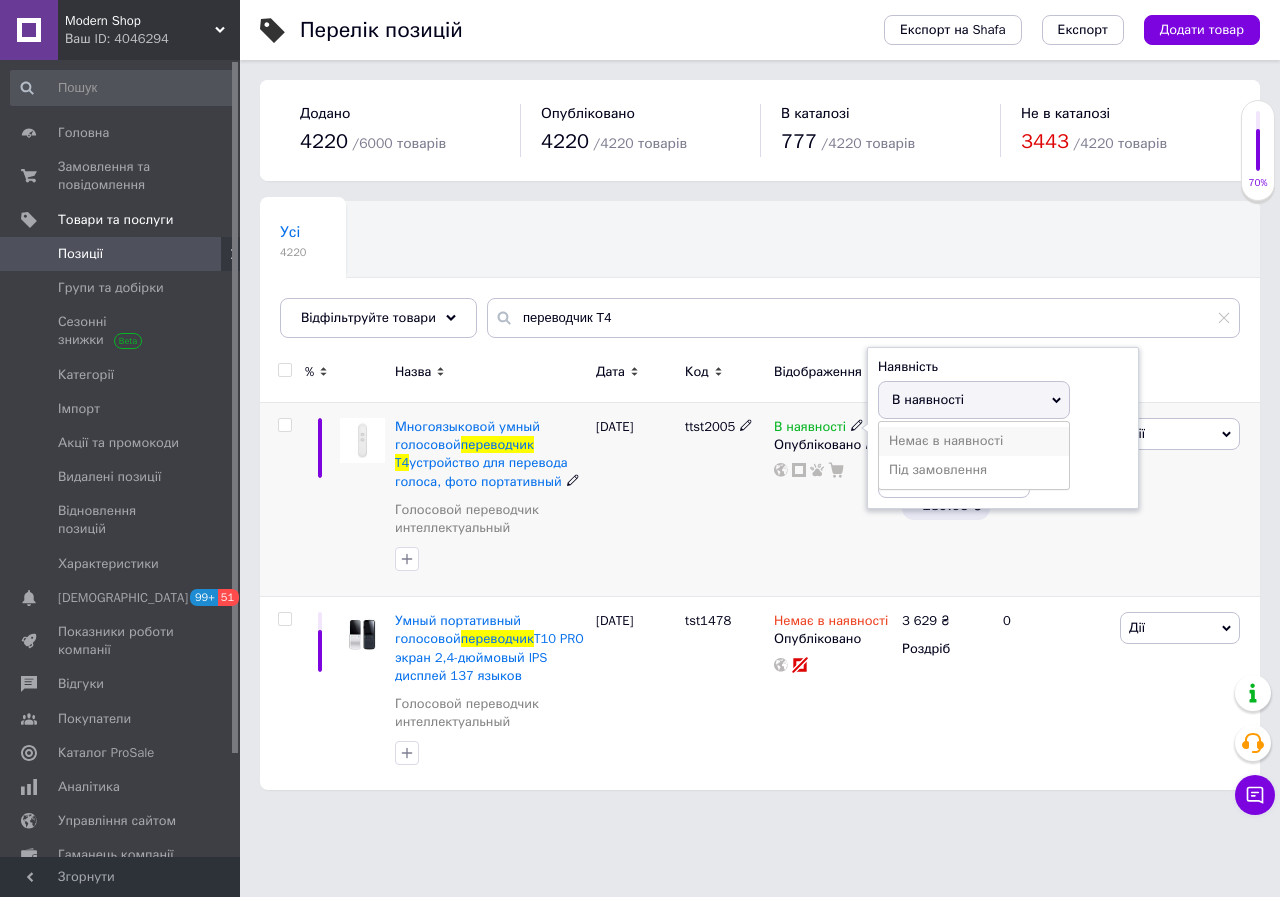 click on "Немає в наявності" at bounding box center [974, 441] 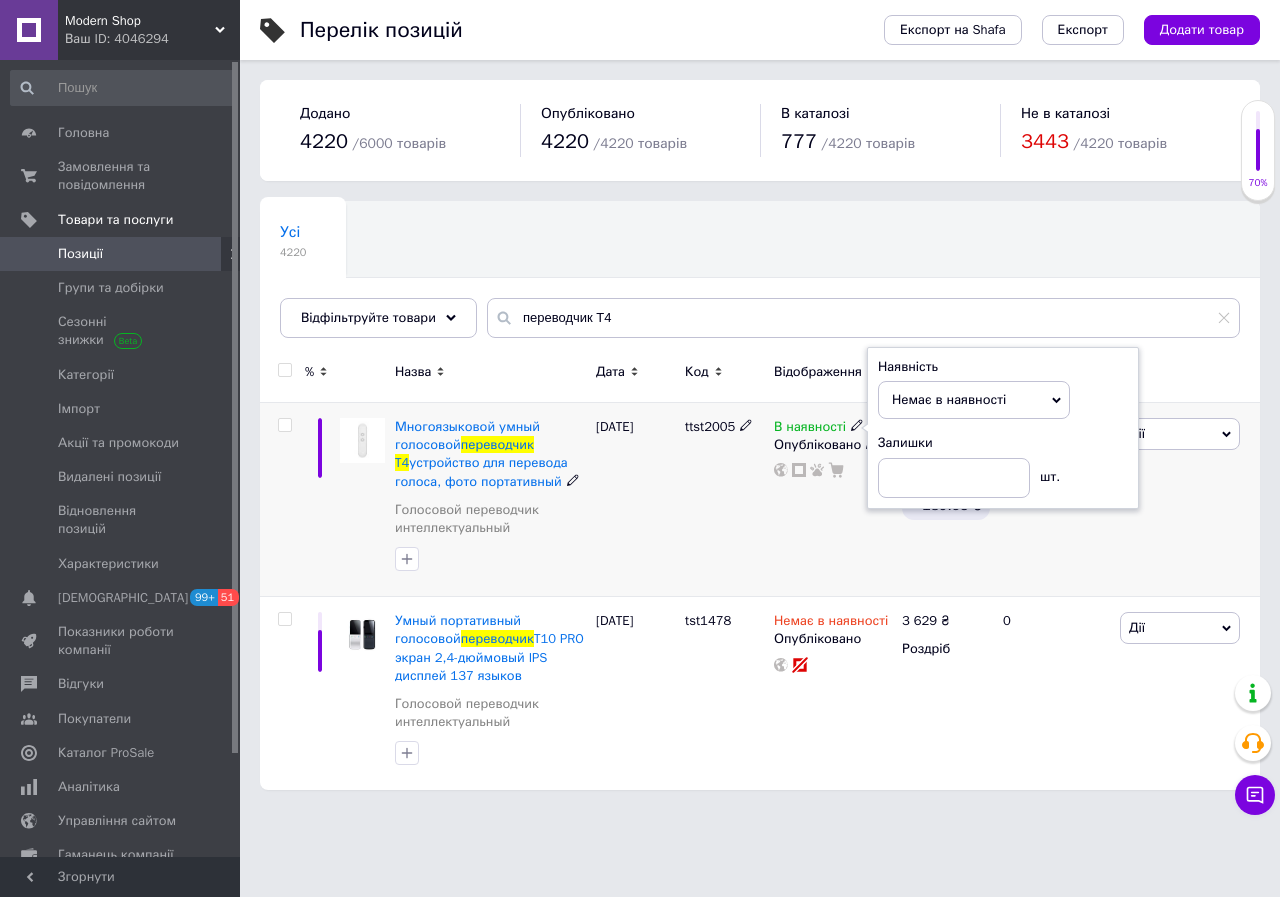 click on "В наявності Наявність Немає в наявності В наявності Під замовлення Залишки шт. Опубліковано" at bounding box center [833, 500] 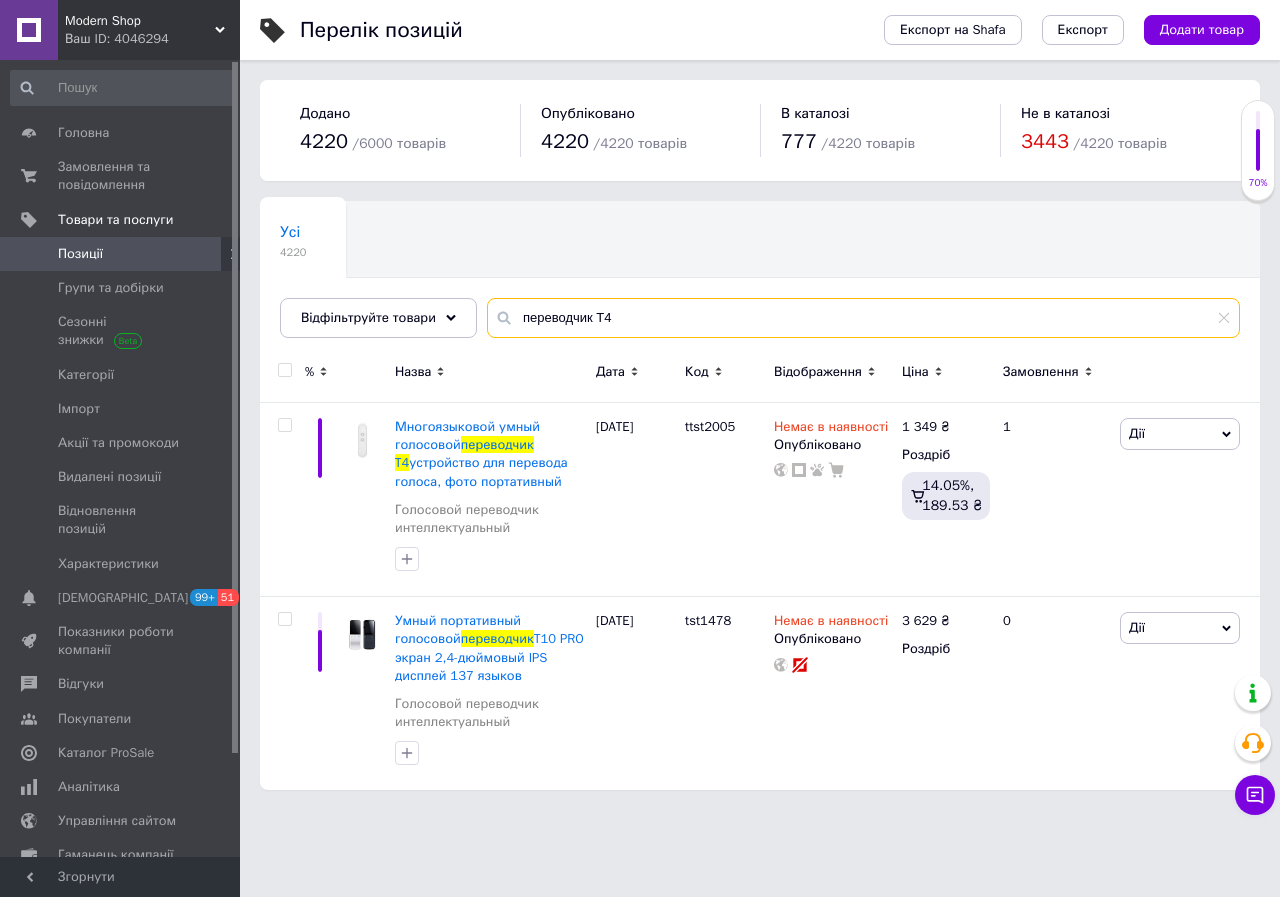drag, startPoint x: 663, startPoint y: 313, endPoint x: 481, endPoint y: 324, distance: 182.3321 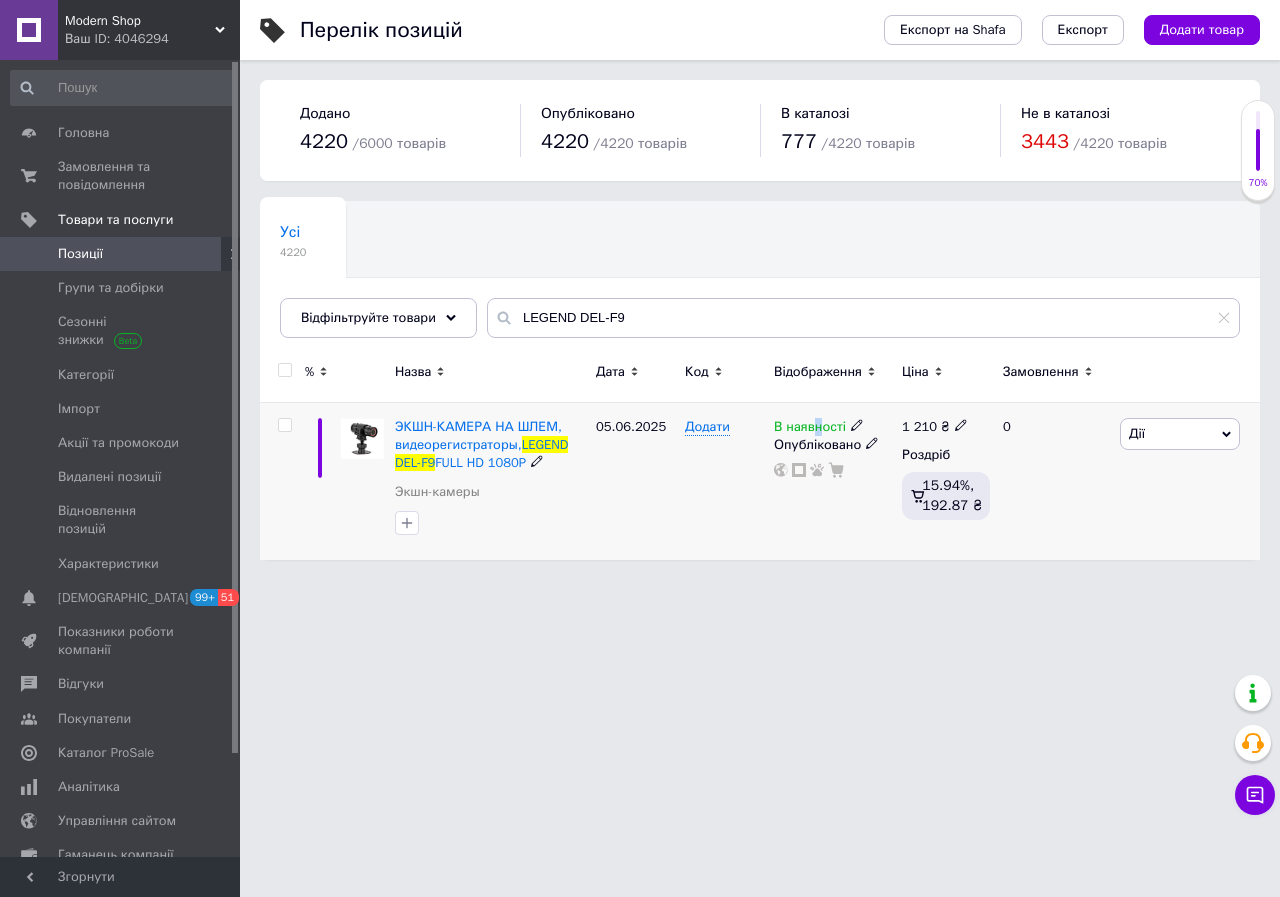 drag, startPoint x: 816, startPoint y: 428, endPoint x: 830, endPoint y: 432, distance: 14.56022 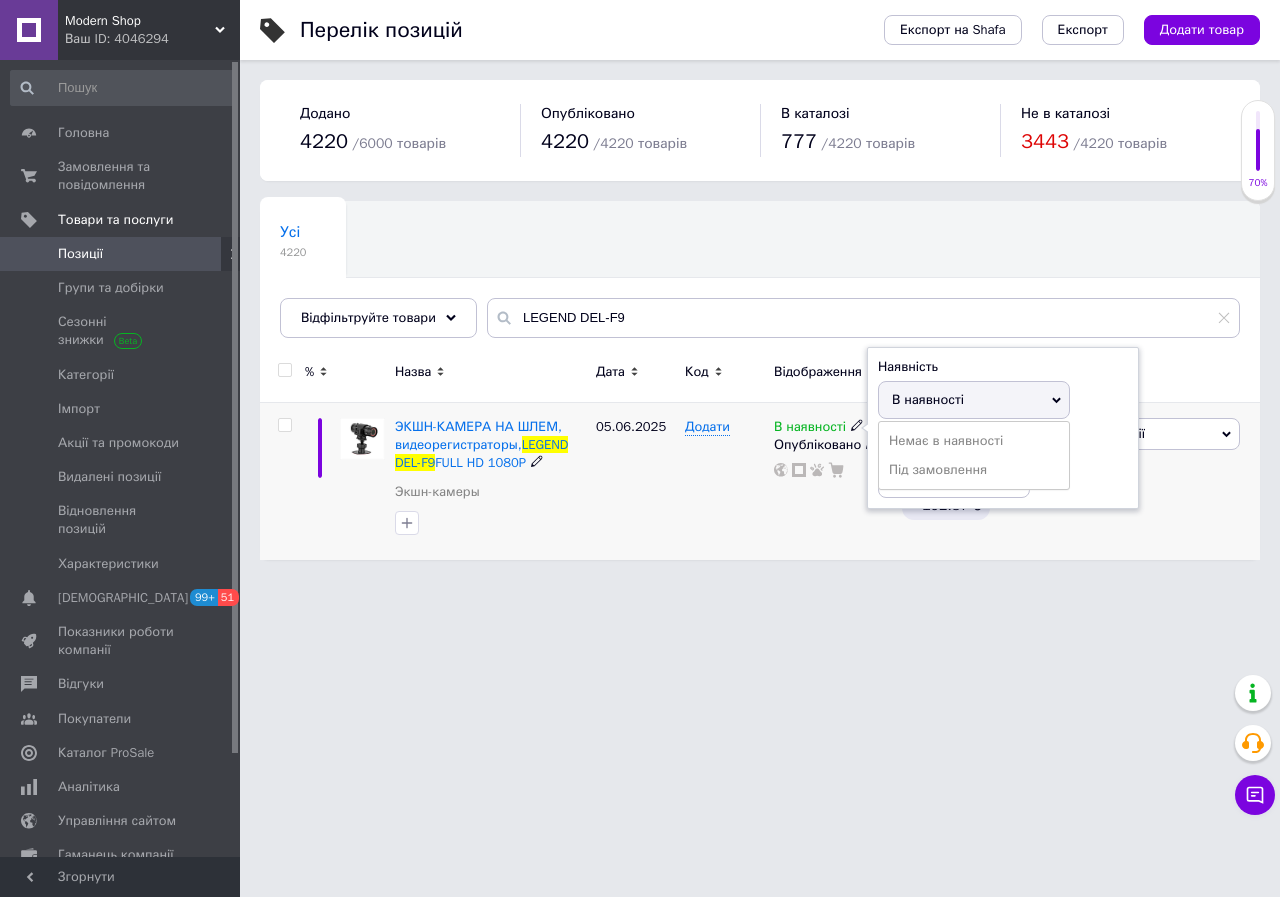 click on "Немає в наявності" at bounding box center (974, 441) 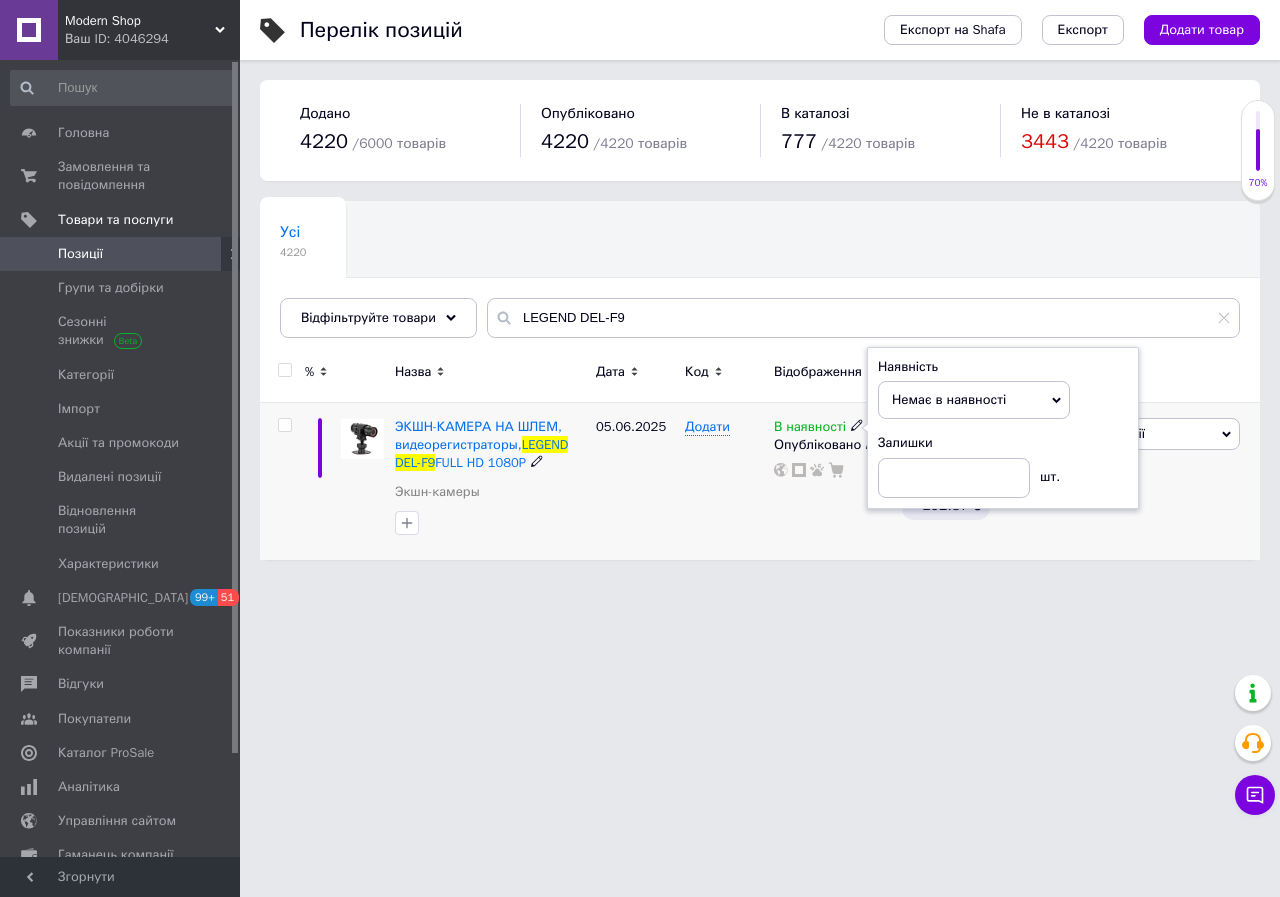 click on "В наявності Наявність Немає в наявності В наявності Під замовлення Залишки шт. Опубліковано" at bounding box center [833, 481] 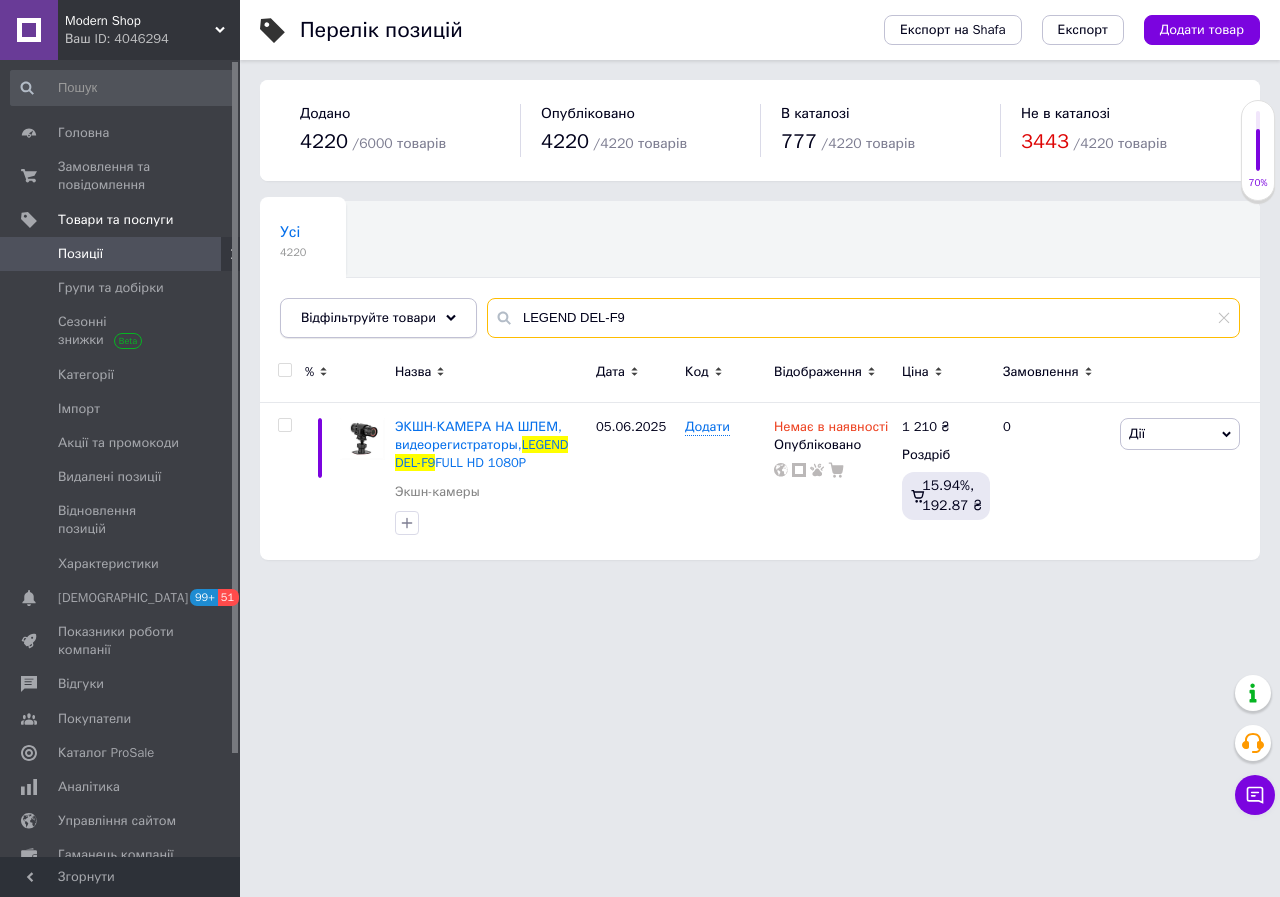 drag, startPoint x: 665, startPoint y: 329, endPoint x: 444, endPoint y: 334, distance: 221.05655 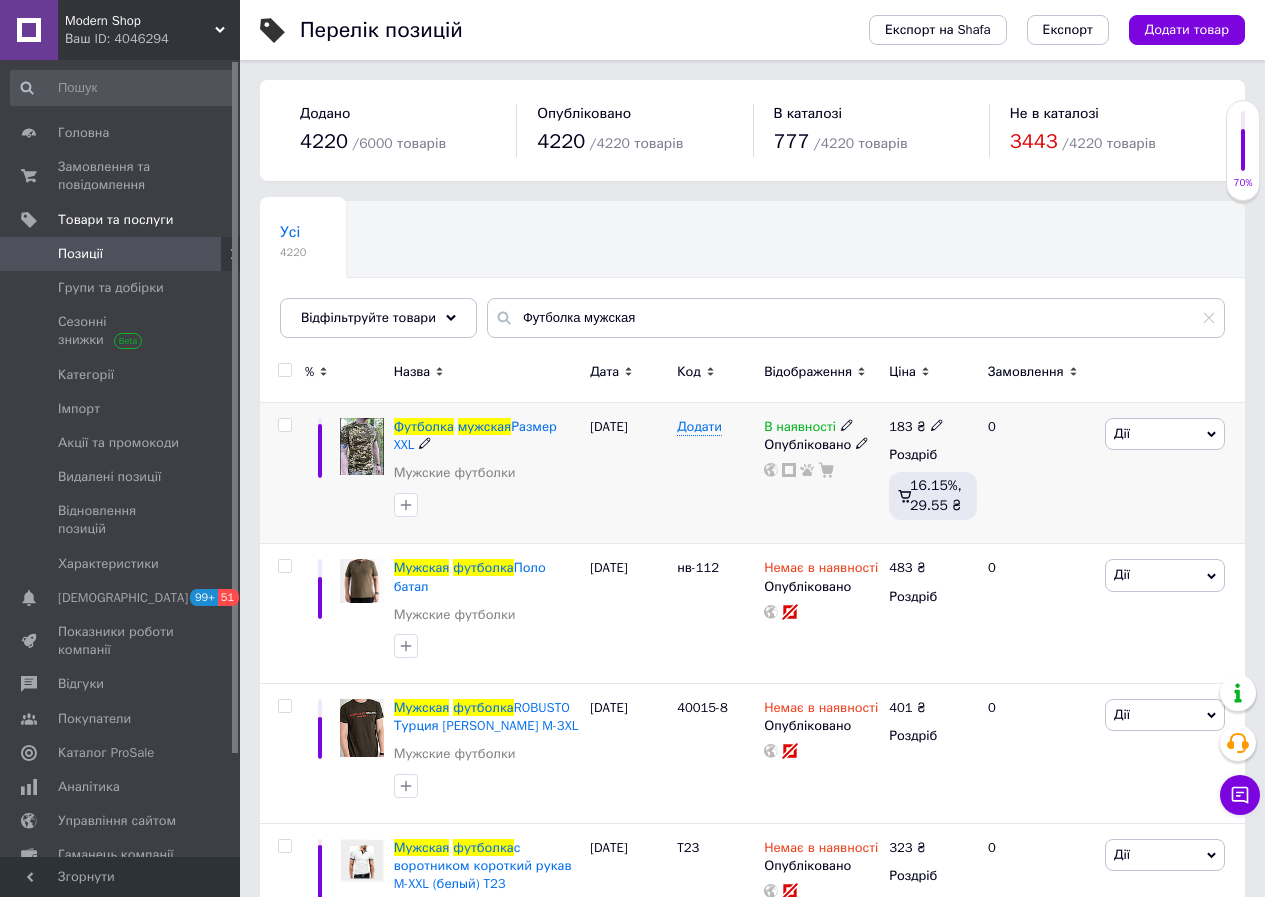 drag, startPoint x: 806, startPoint y: 422, endPoint x: 839, endPoint y: 432, distance: 34.48188 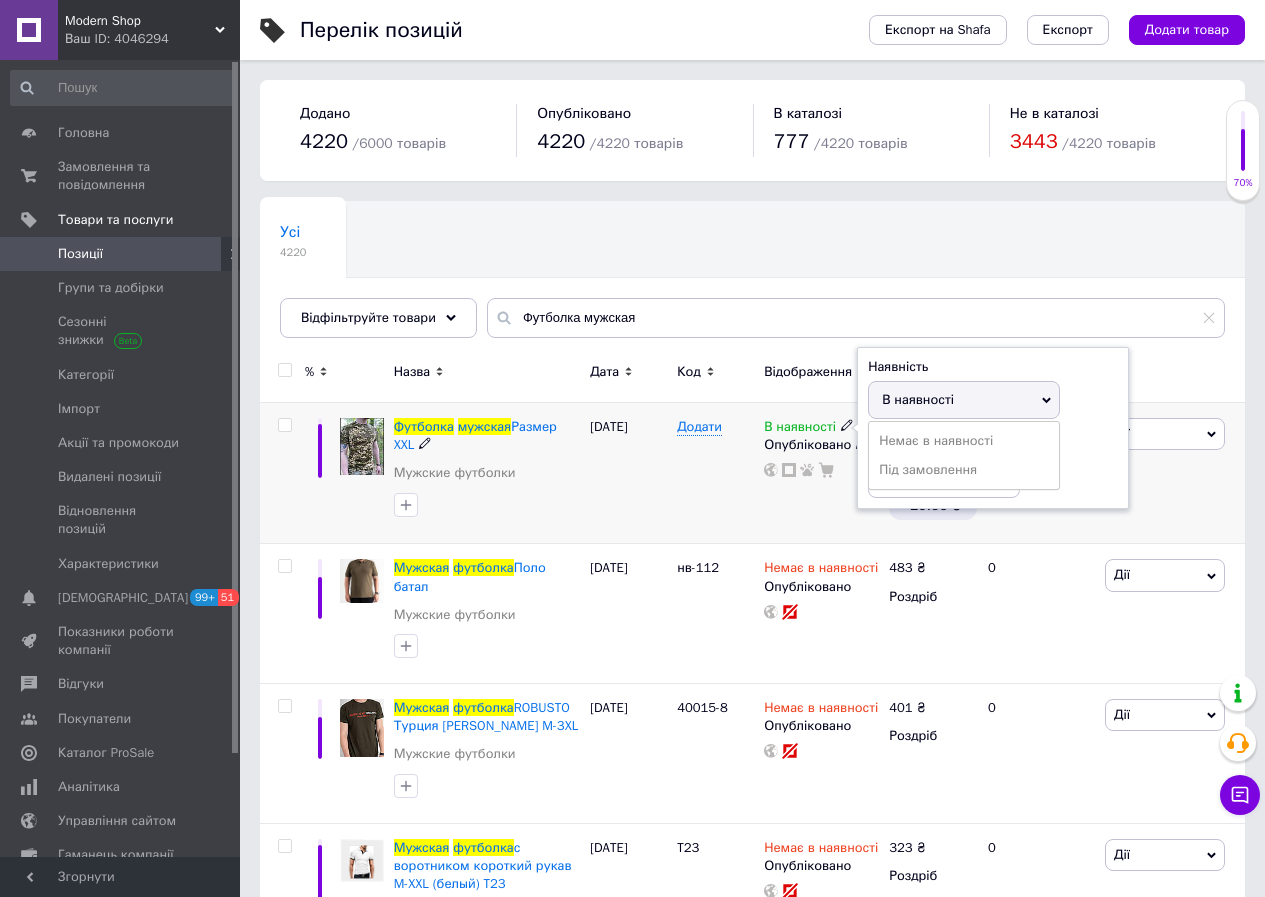 click on "Немає в наявності" at bounding box center (964, 441) 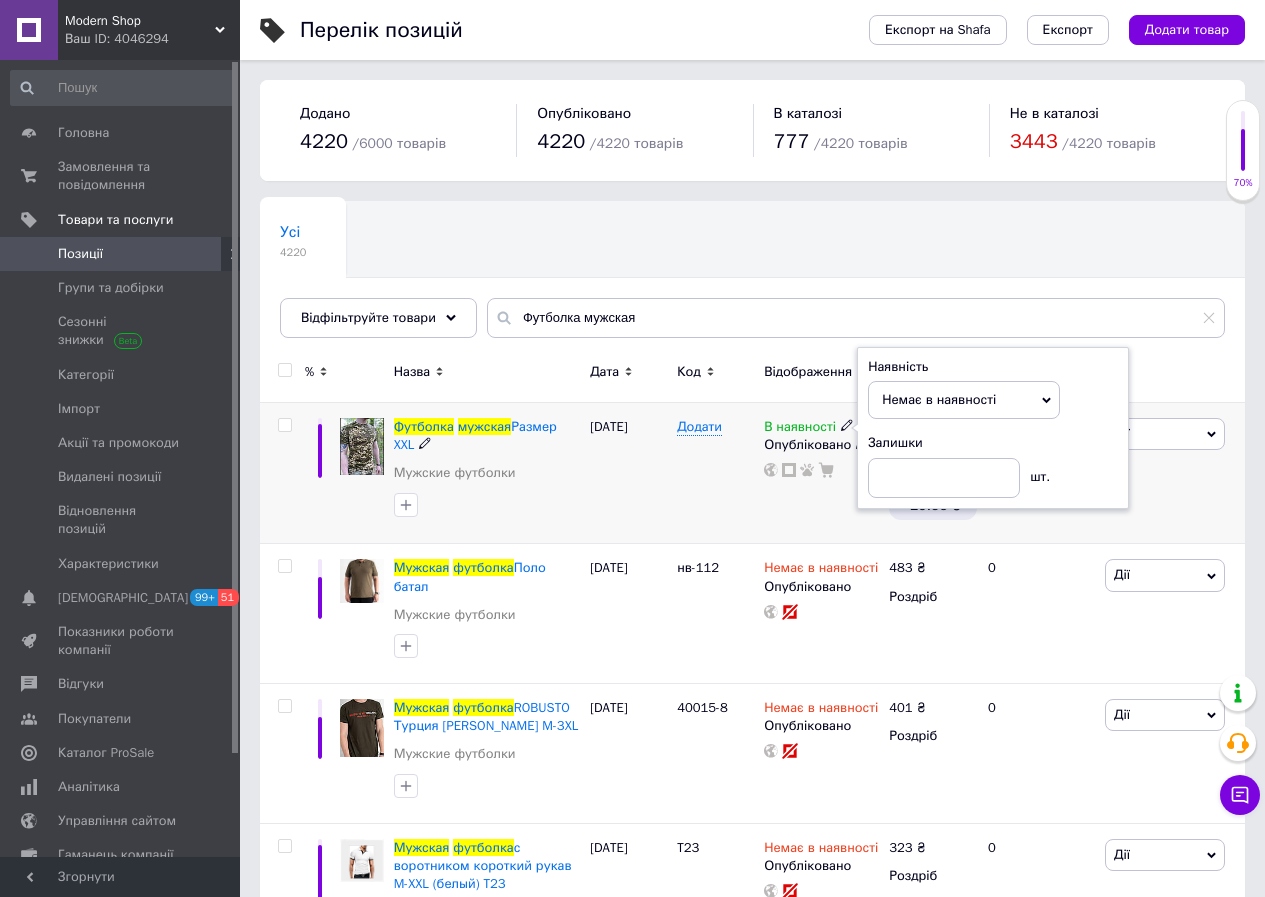 drag, startPoint x: 843, startPoint y: 497, endPoint x: 823, endPoint y: 502, distance: 20.615528 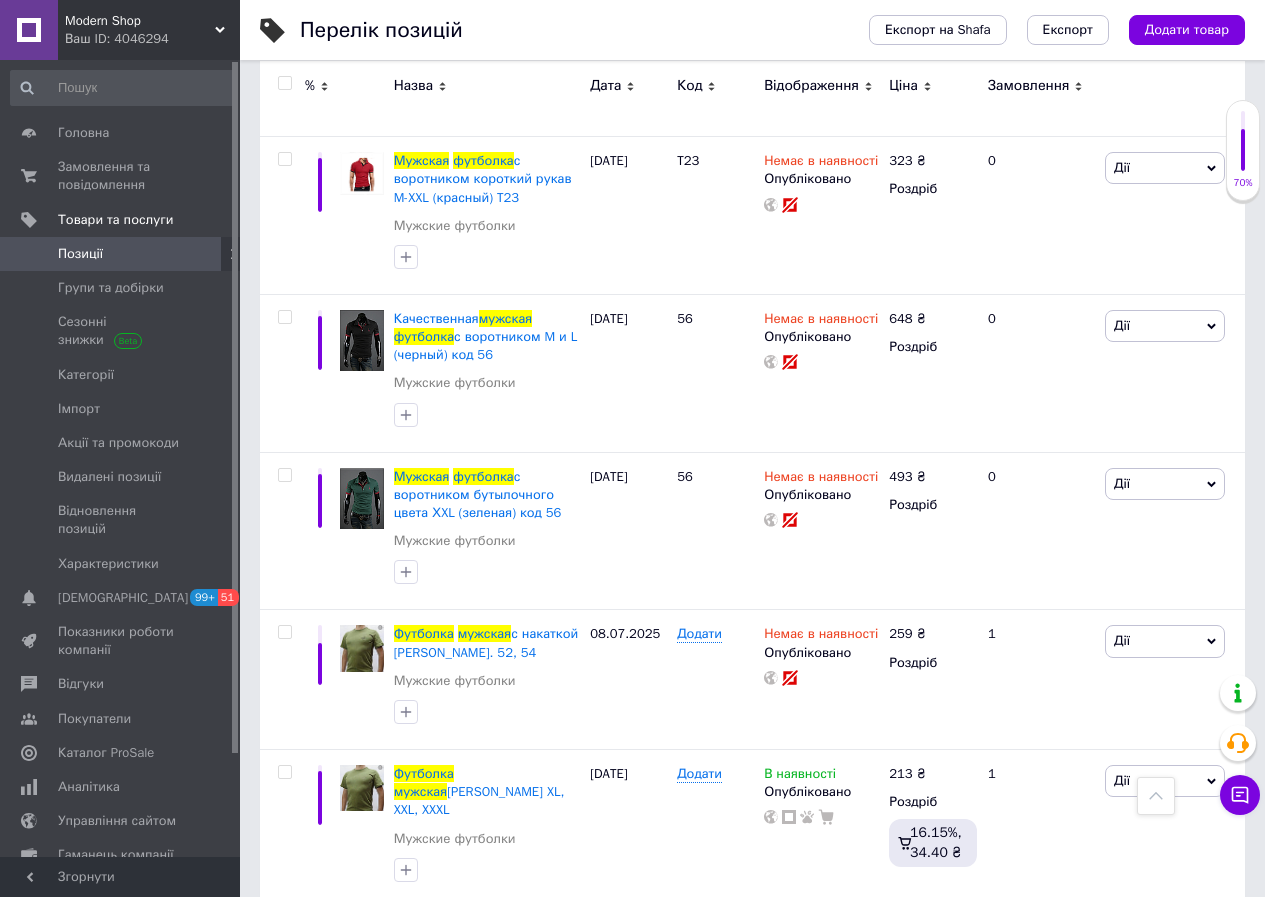 scroll, scrollTop: 1799, scrollLeft: 0, axis: vertical 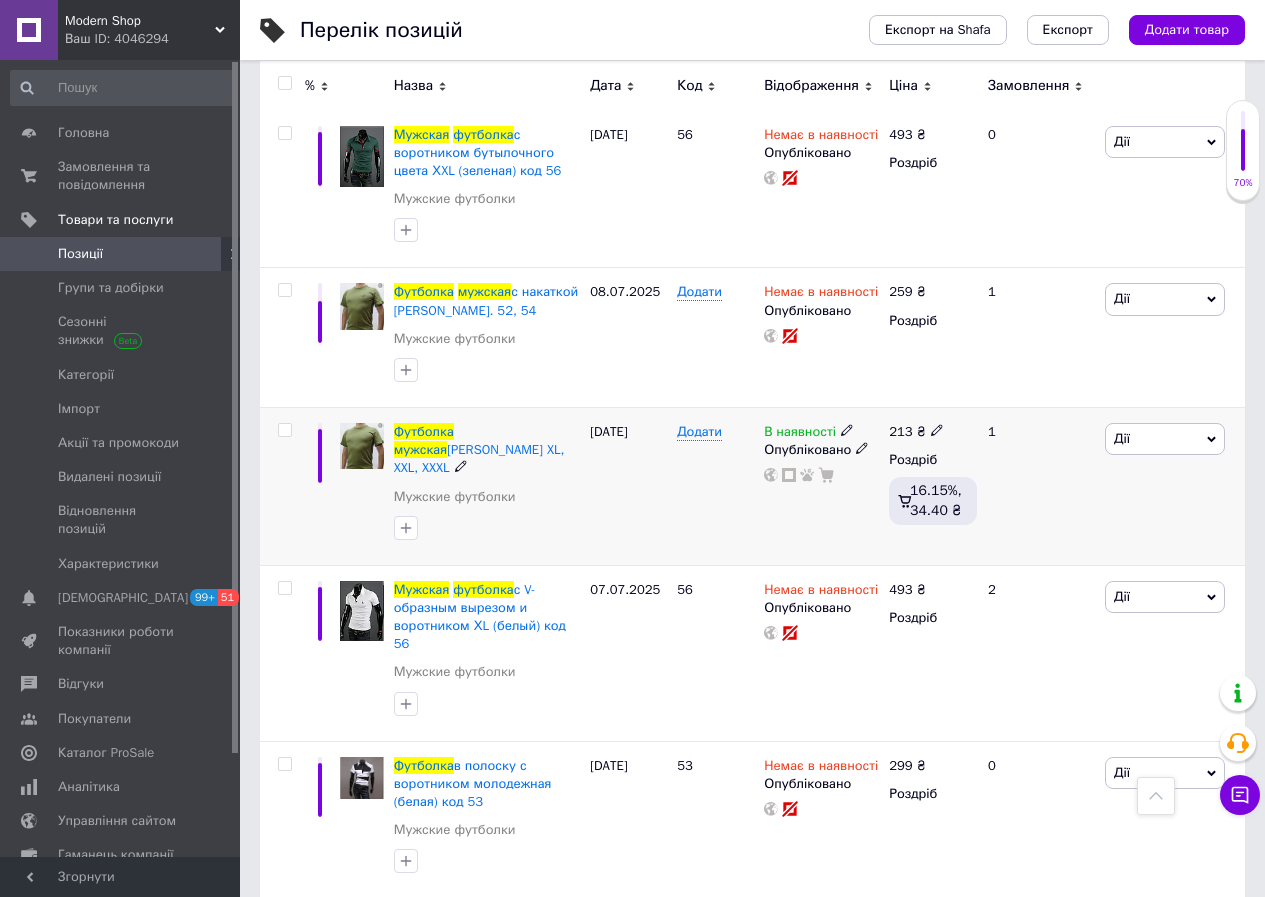 click on "В наявності" at bounding box center (800, 434) 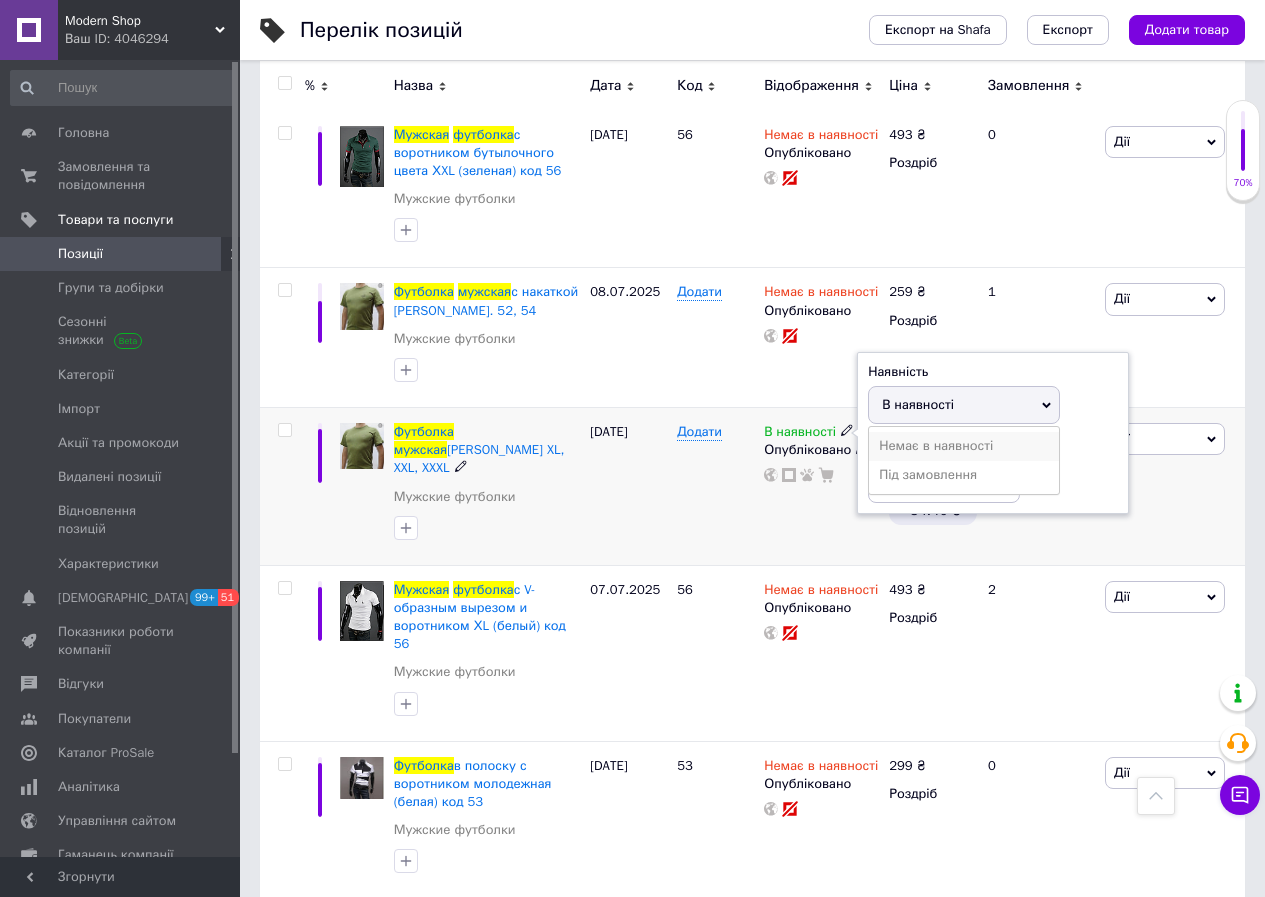 drag, startPoint x: 911, startPoint y: 435, endPoint x: 760, endPoint y: 477, distance: 156.73225 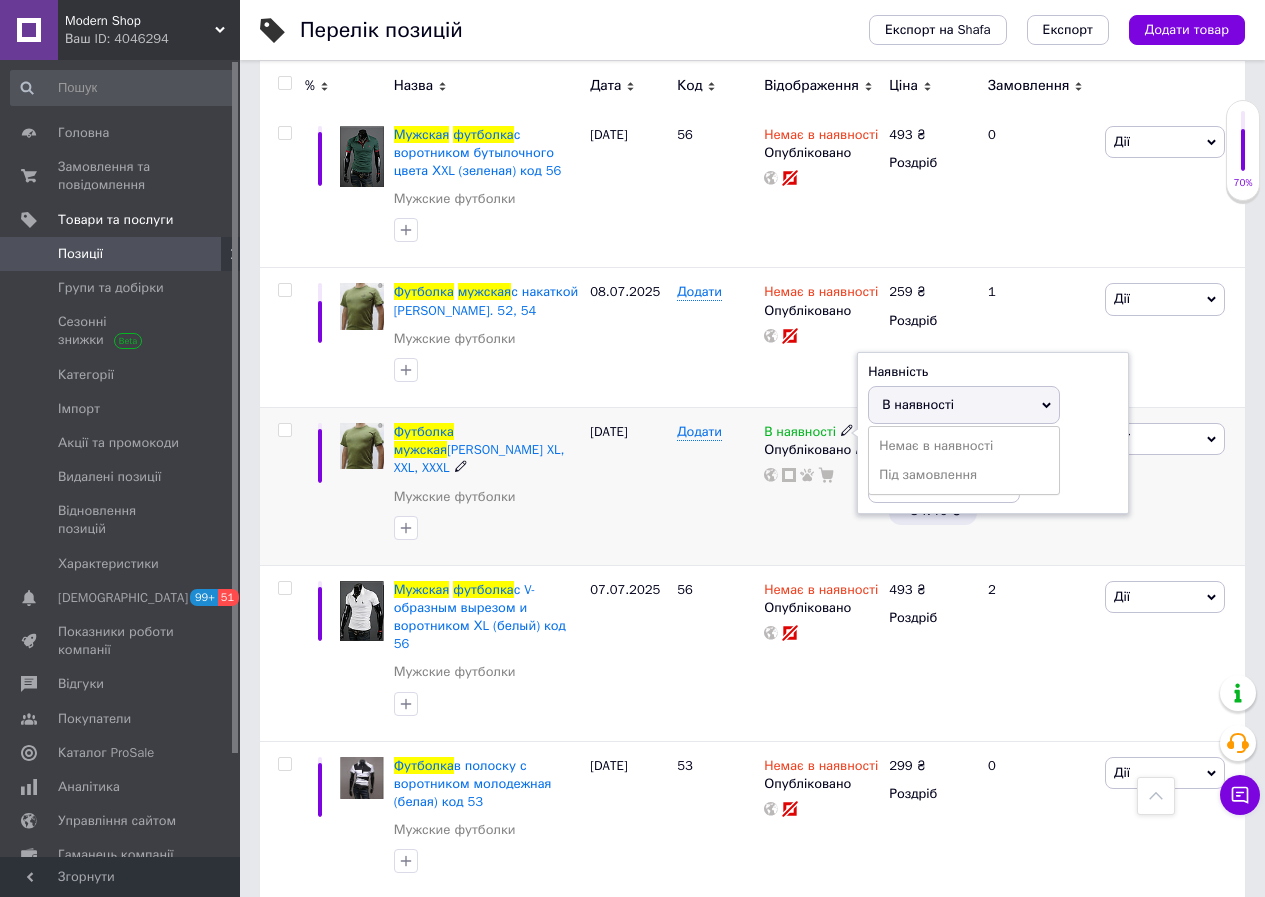 click on "Немає в наявності" at bounding box center [964, 446] 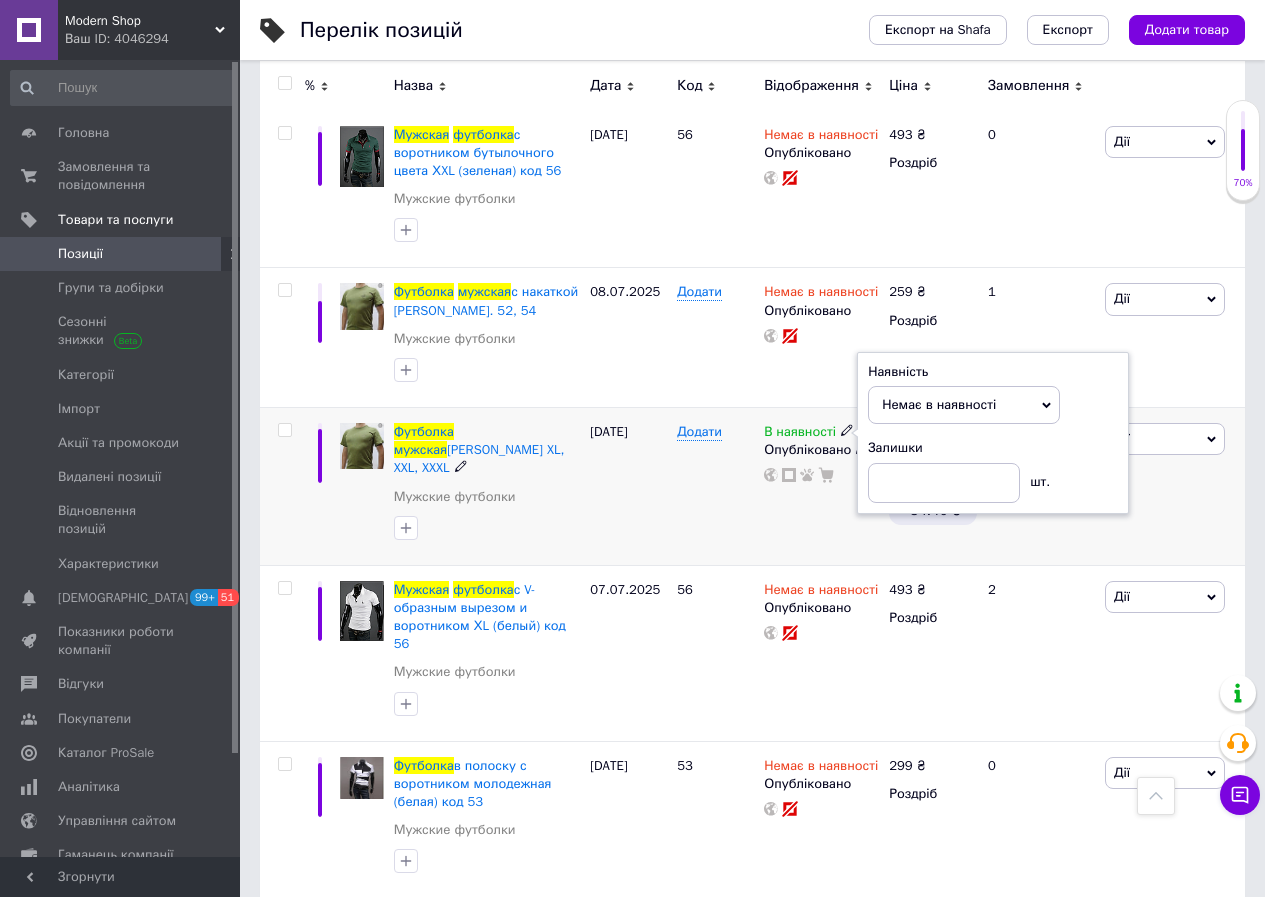 click on "Додати" at bounding box center (715, 486) 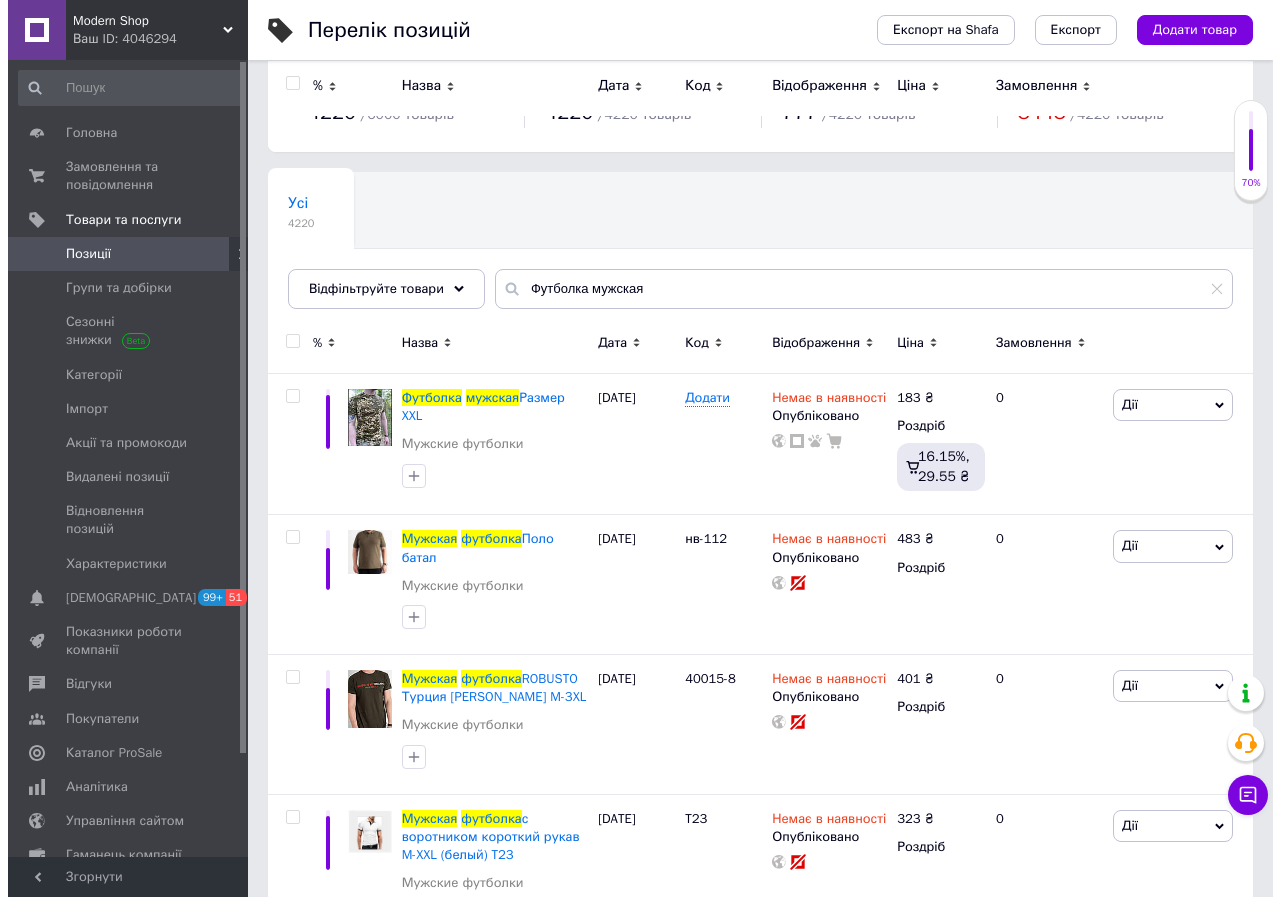 scroll, scrollTop: 0, scrollLeft: 0, axis: both 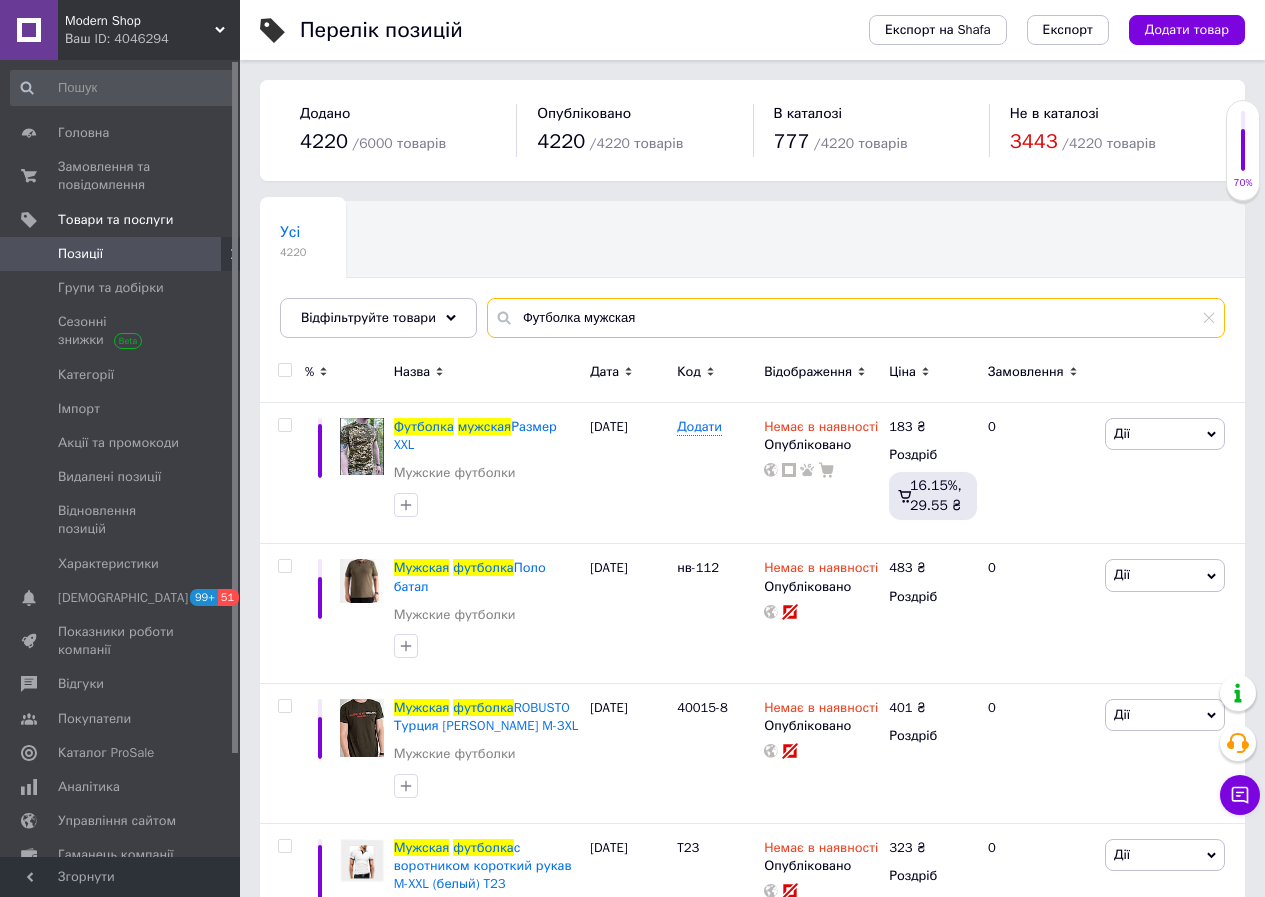 drag, startPoint x: 670, startPoint y: 323, endPoint x: 486, endPoint y: 339, distance: 184.69434 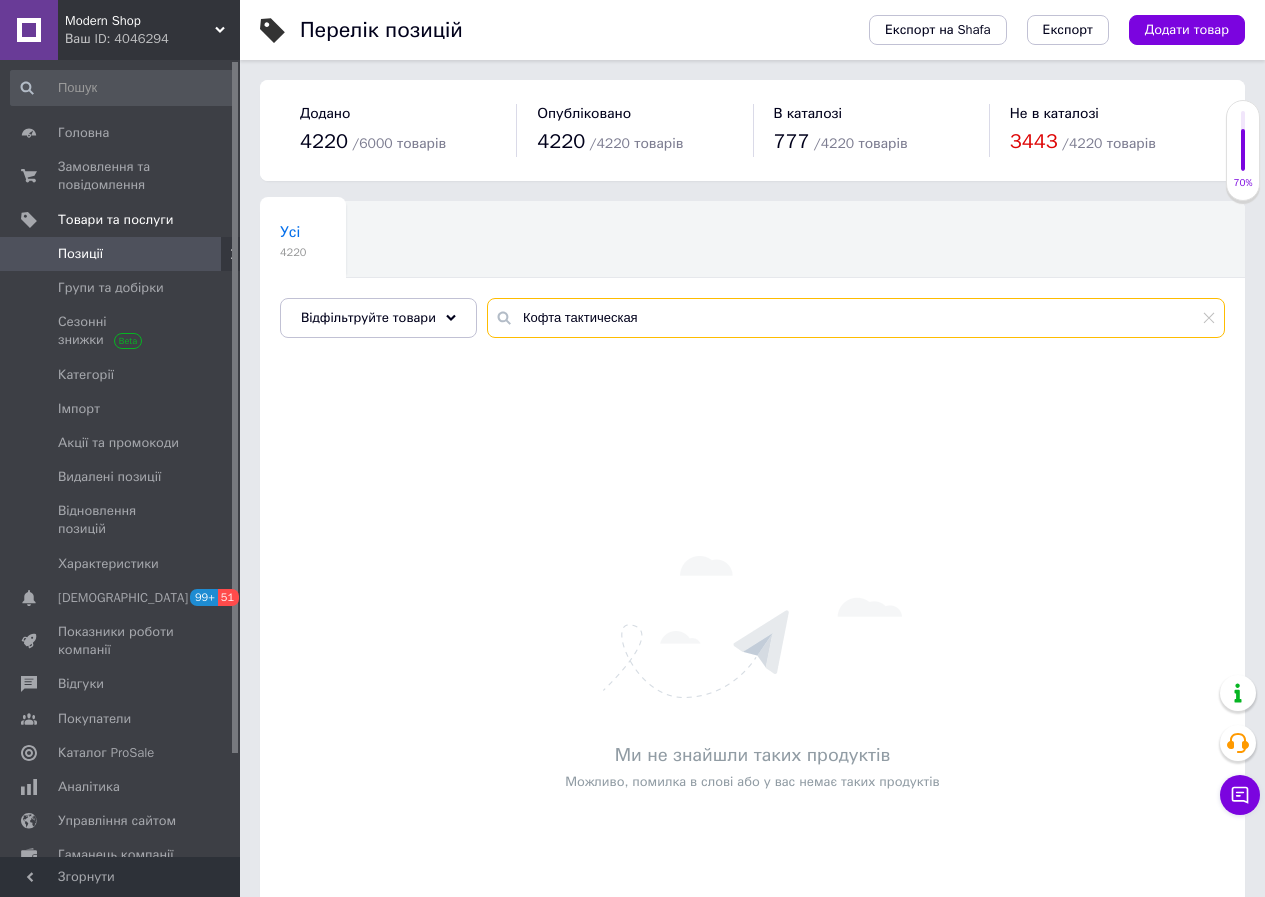 drag, startPoint x: 557, startPoint y: 313, endPoint x: 777, endPoint y: 338, distance: 221.4159 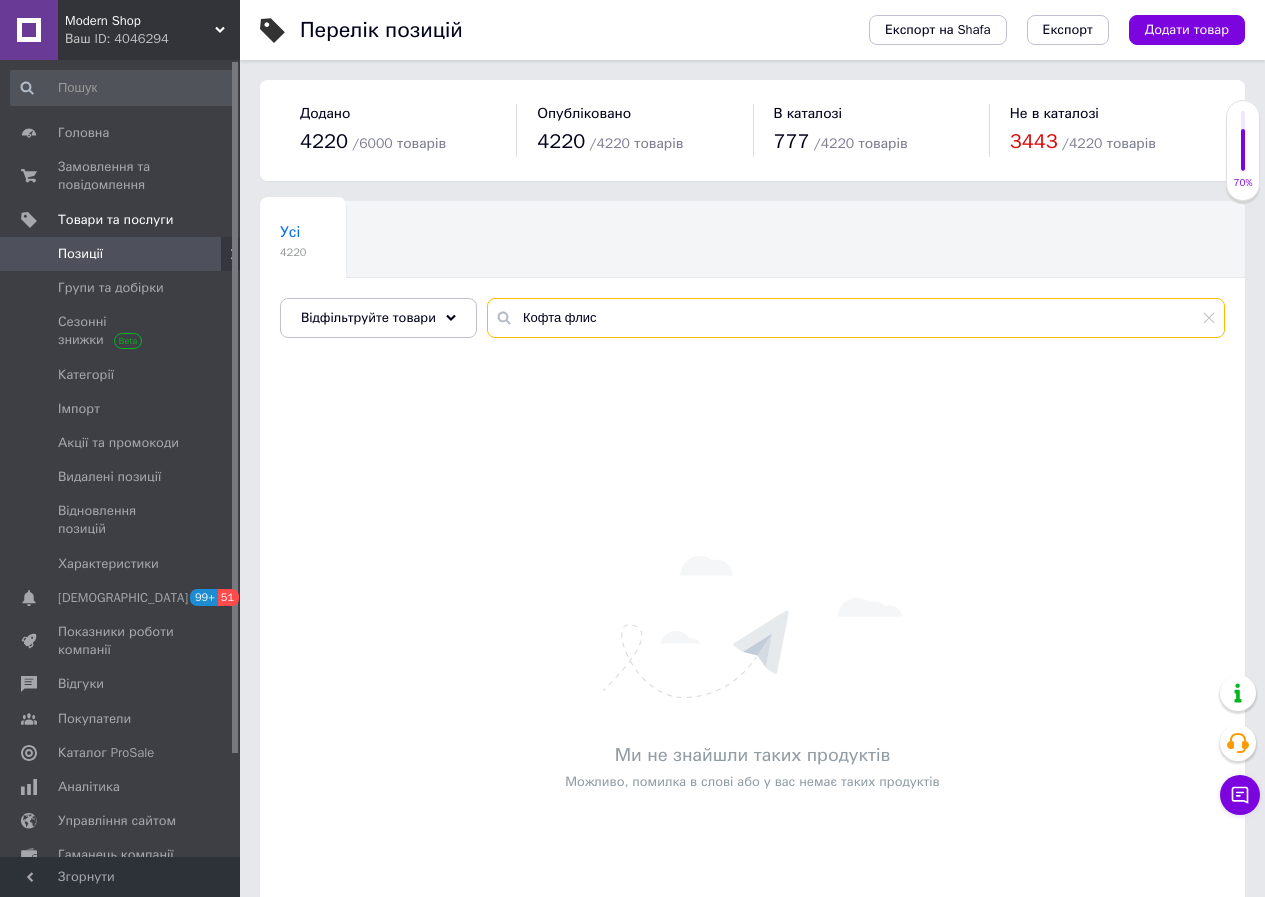 type on "Кофта флис" 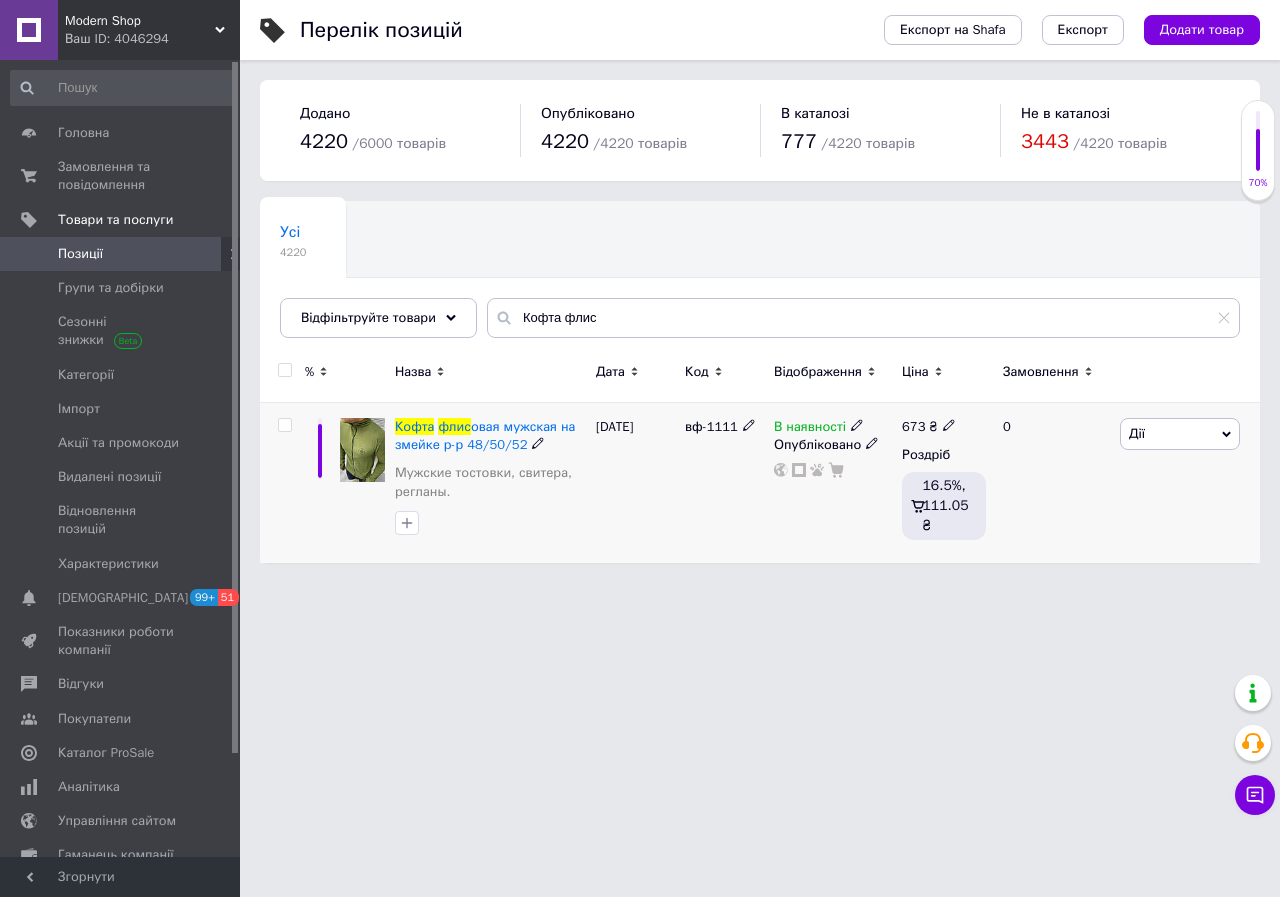 click on "В наявності" at bounding box center (810, 429) 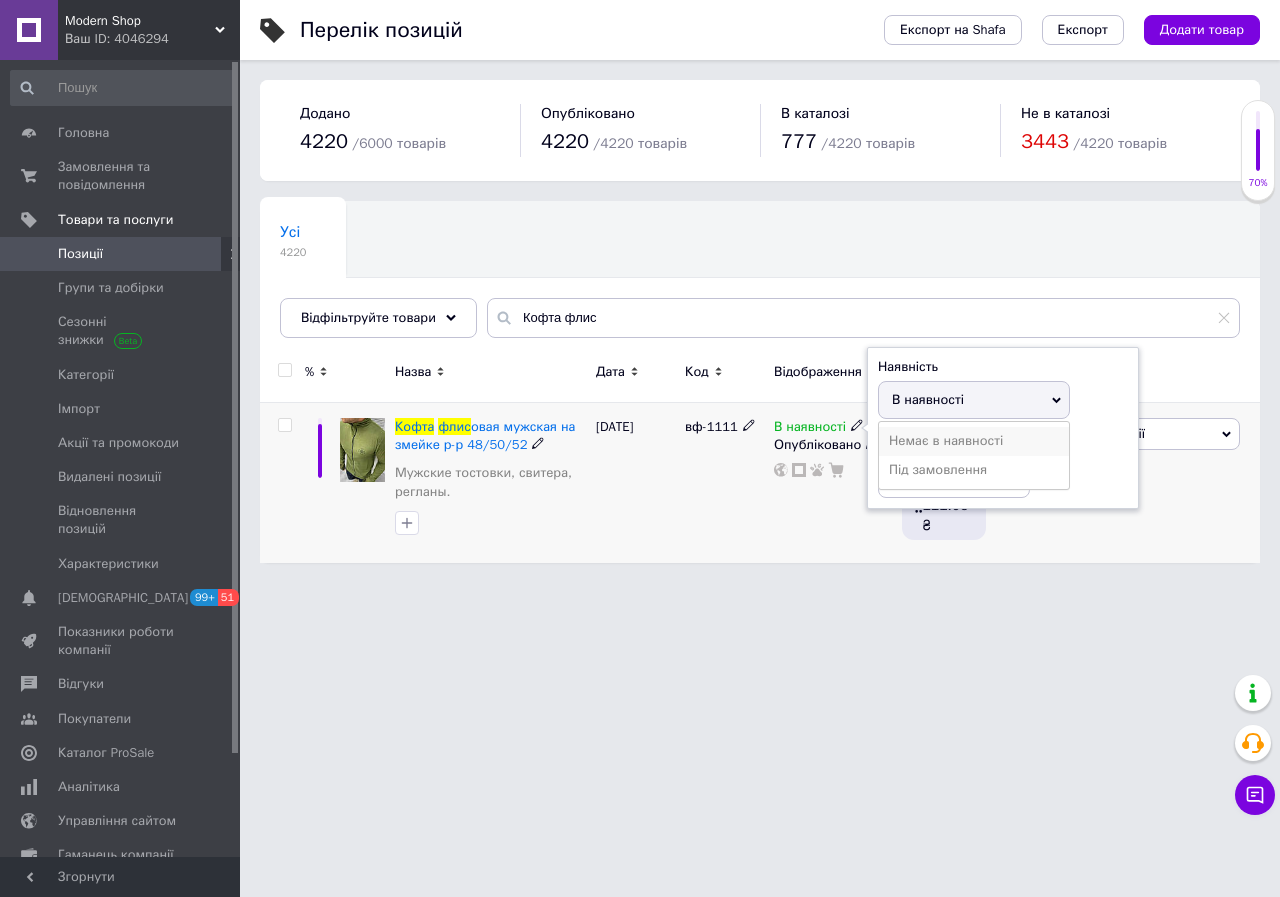 click on "Немає в наявності" at bounding box center [974, 441] 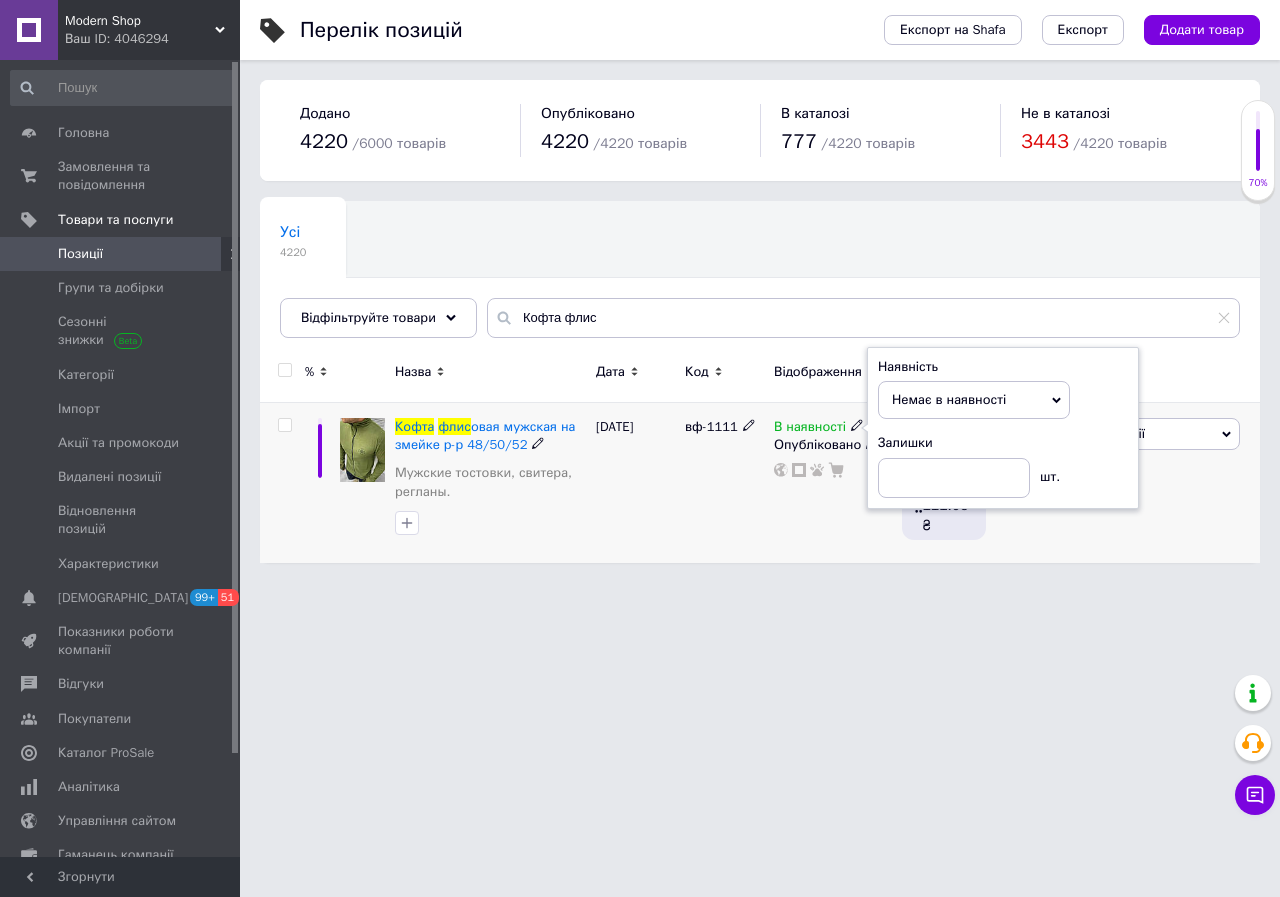 click on "В наявності Наявність Немає в наявності В наявності Під замовлення Залишки шт. Опубліковано" at bounding box center (833, 483) 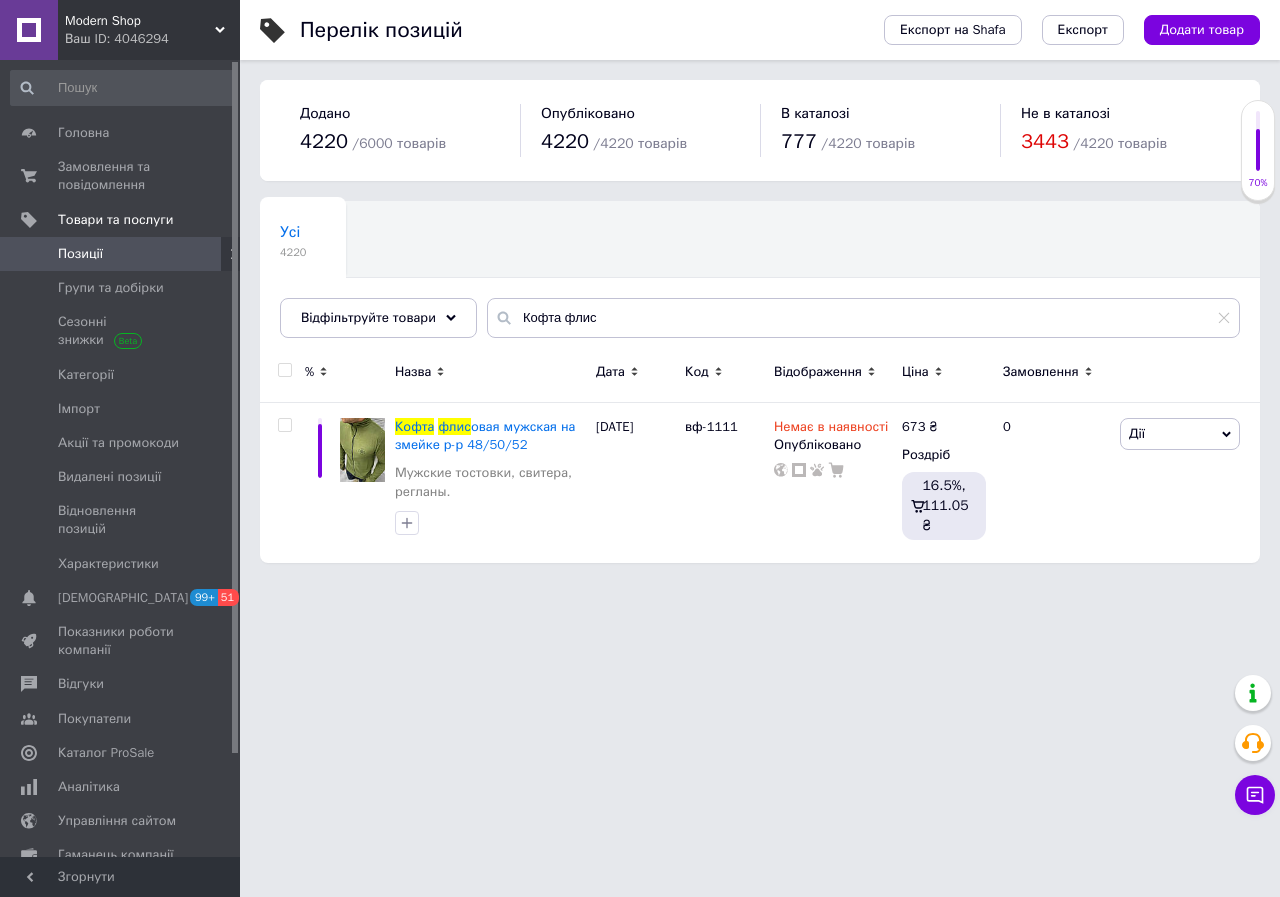 click on "Modern Shop" at bounding box center [140, 21] 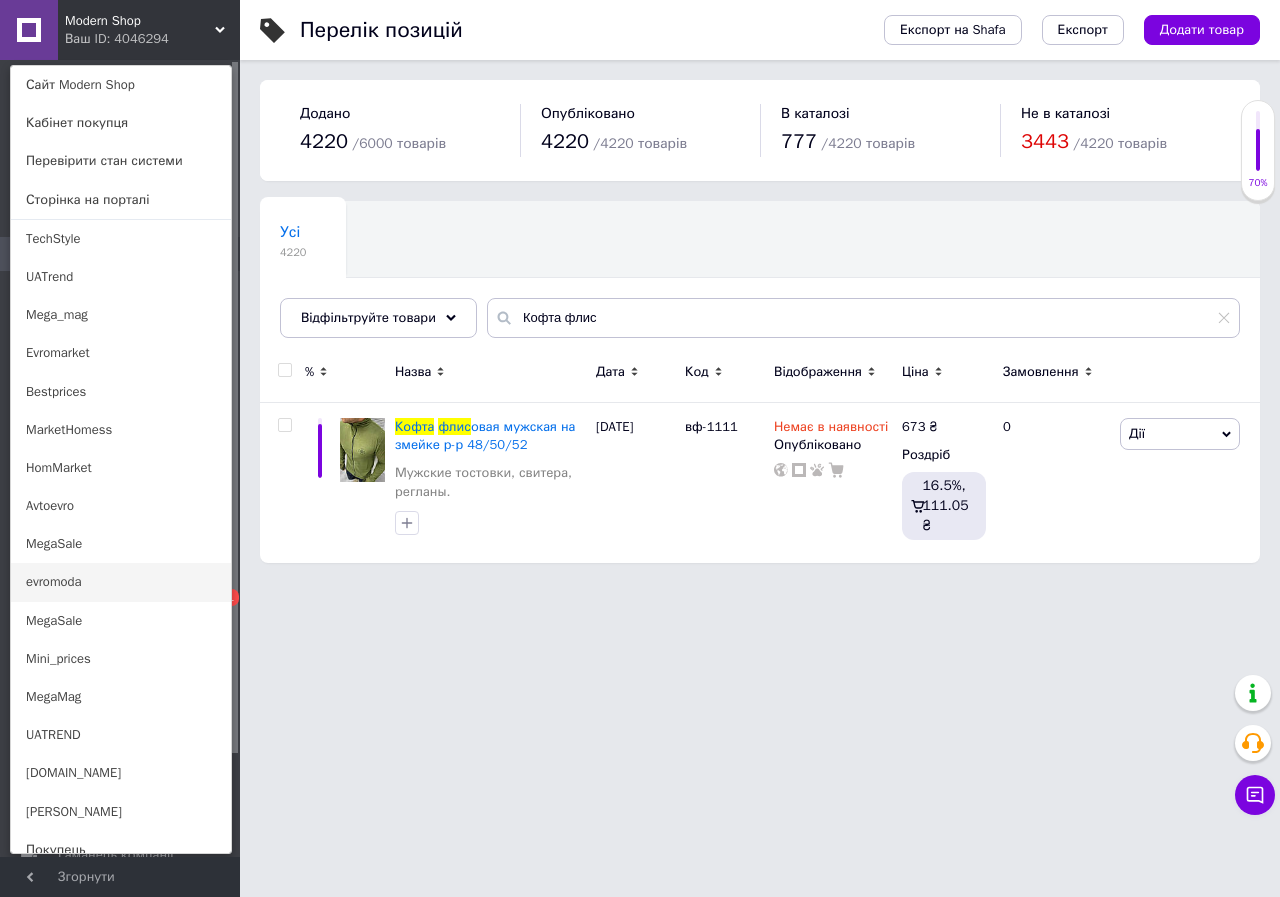 click on "evromoda" at bounding box center [121, 582] 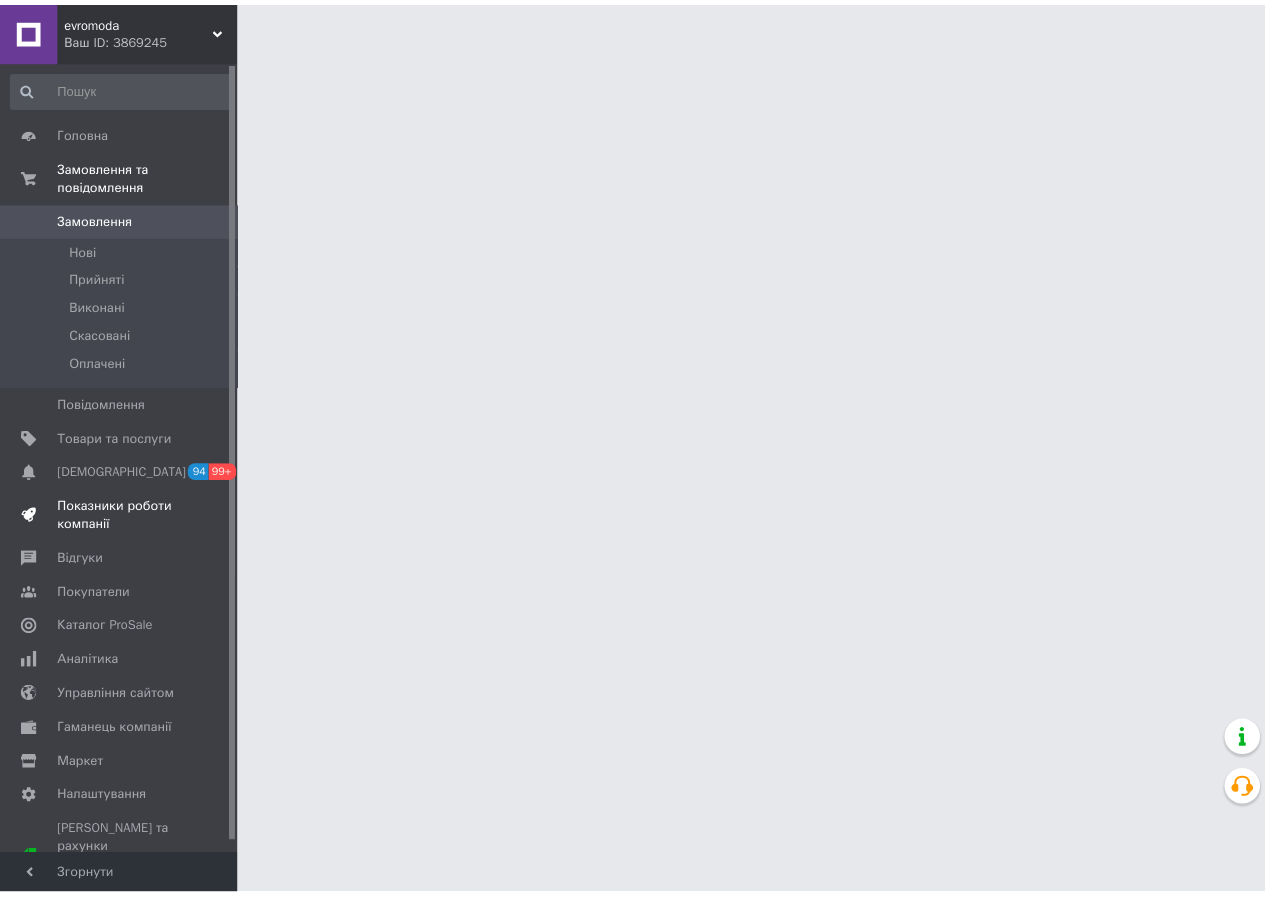 scroll, scrollTop: 0, scrollLeft: 0, axis: both 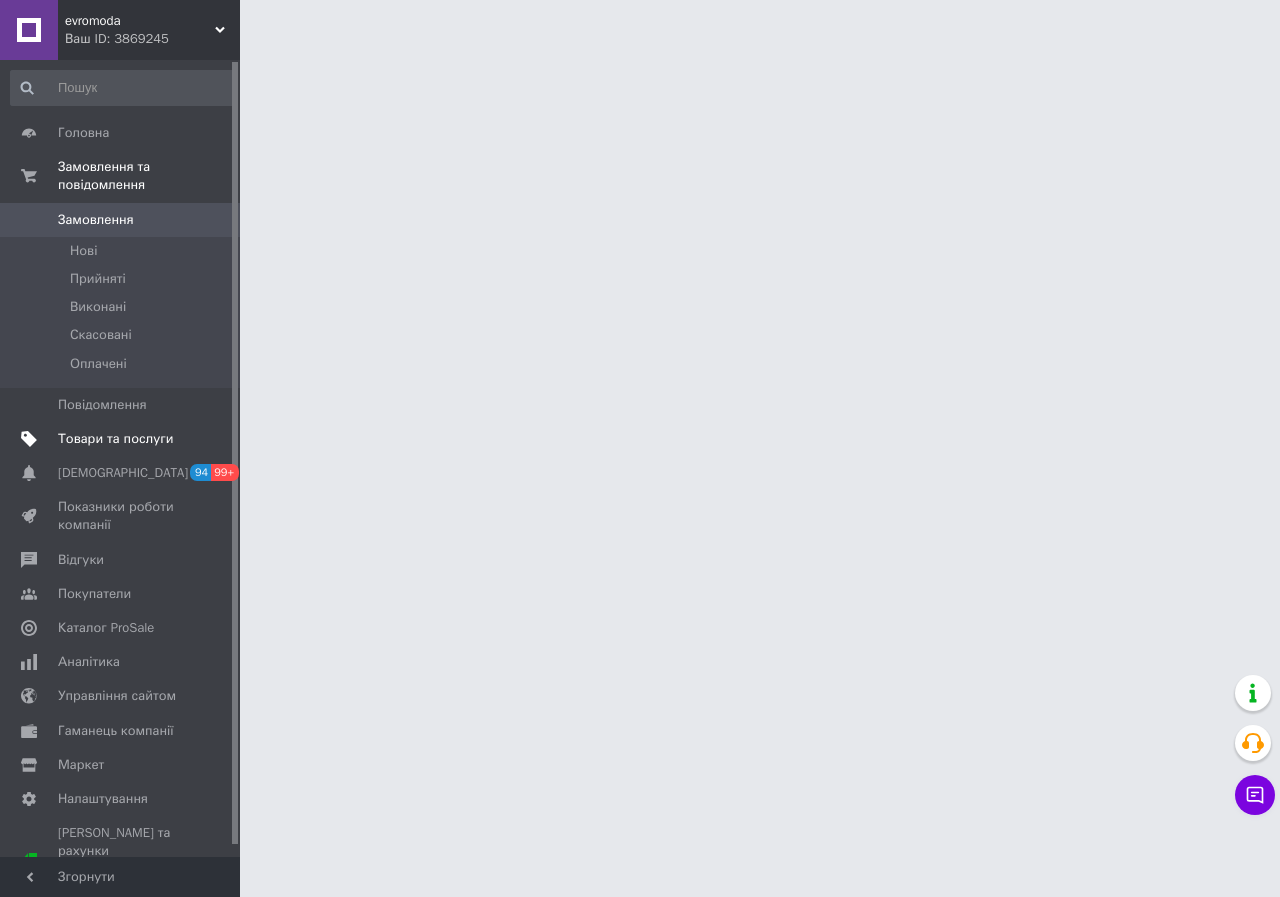 click on "Товари та послуги" at bounding box center [115, 439] 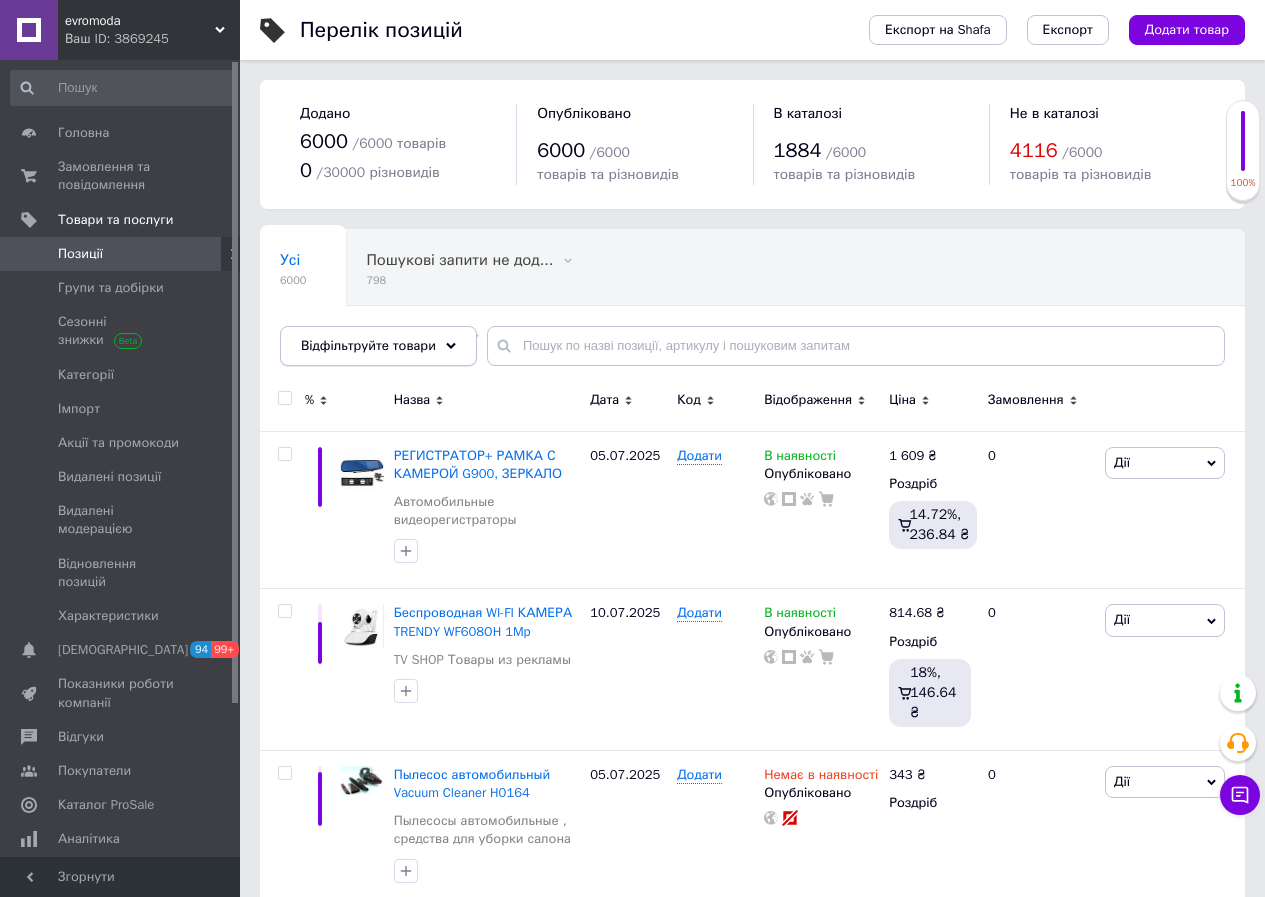 click on "Відфільтруйте товари" at bounding box center [368, 345] 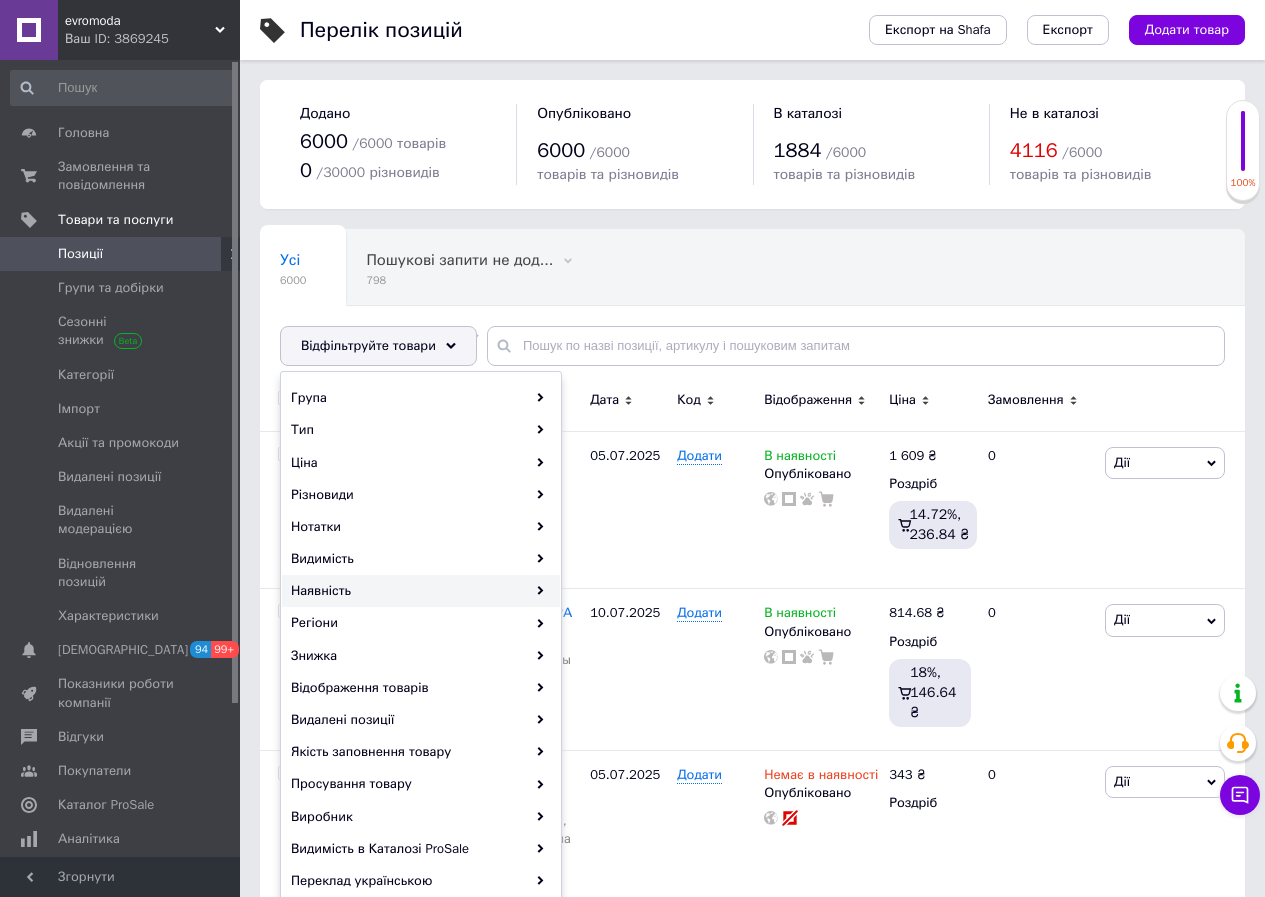 click on "Наявність" at bounding box center [421, 591] 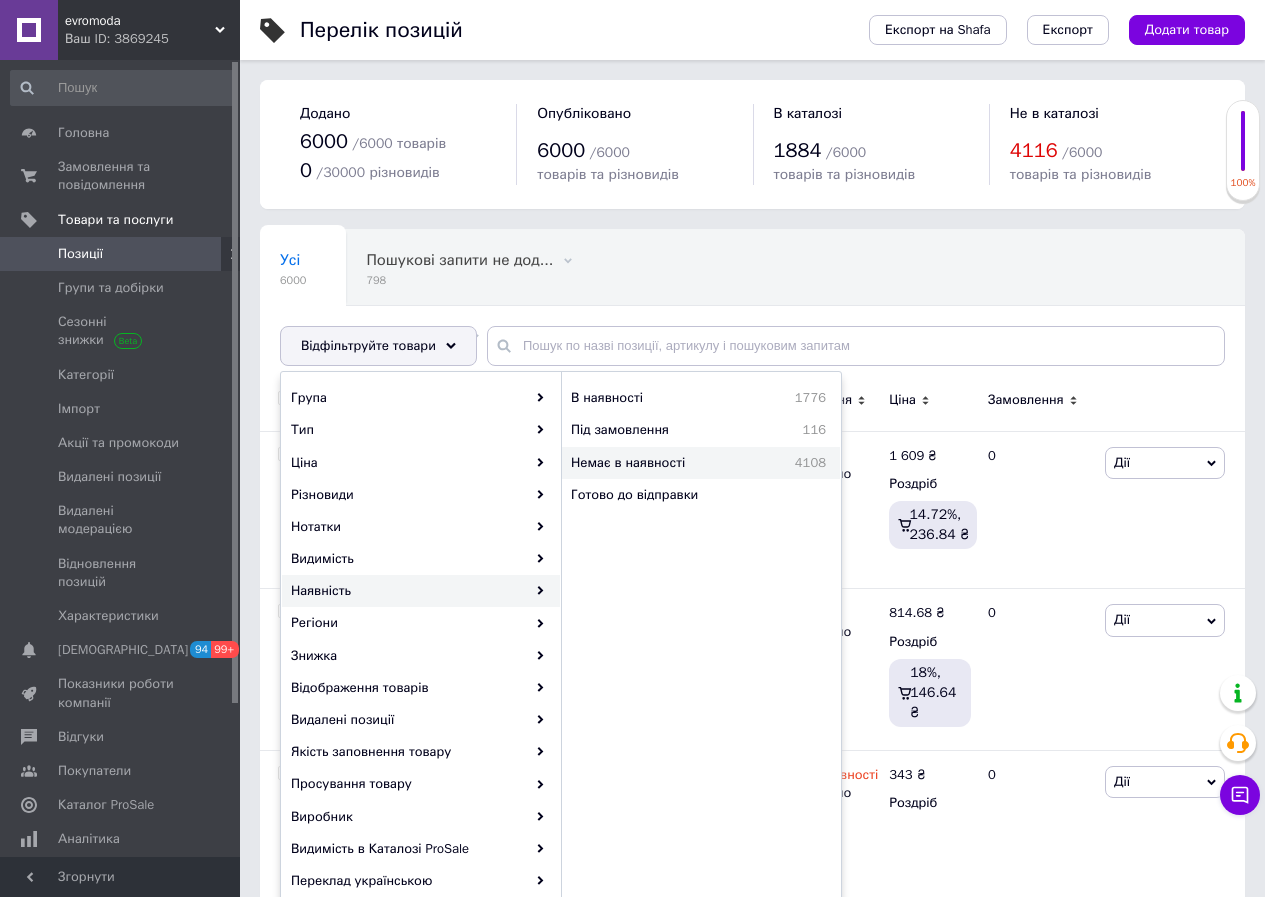 click on "Немає в наявності" at bounding box center (664, 463) 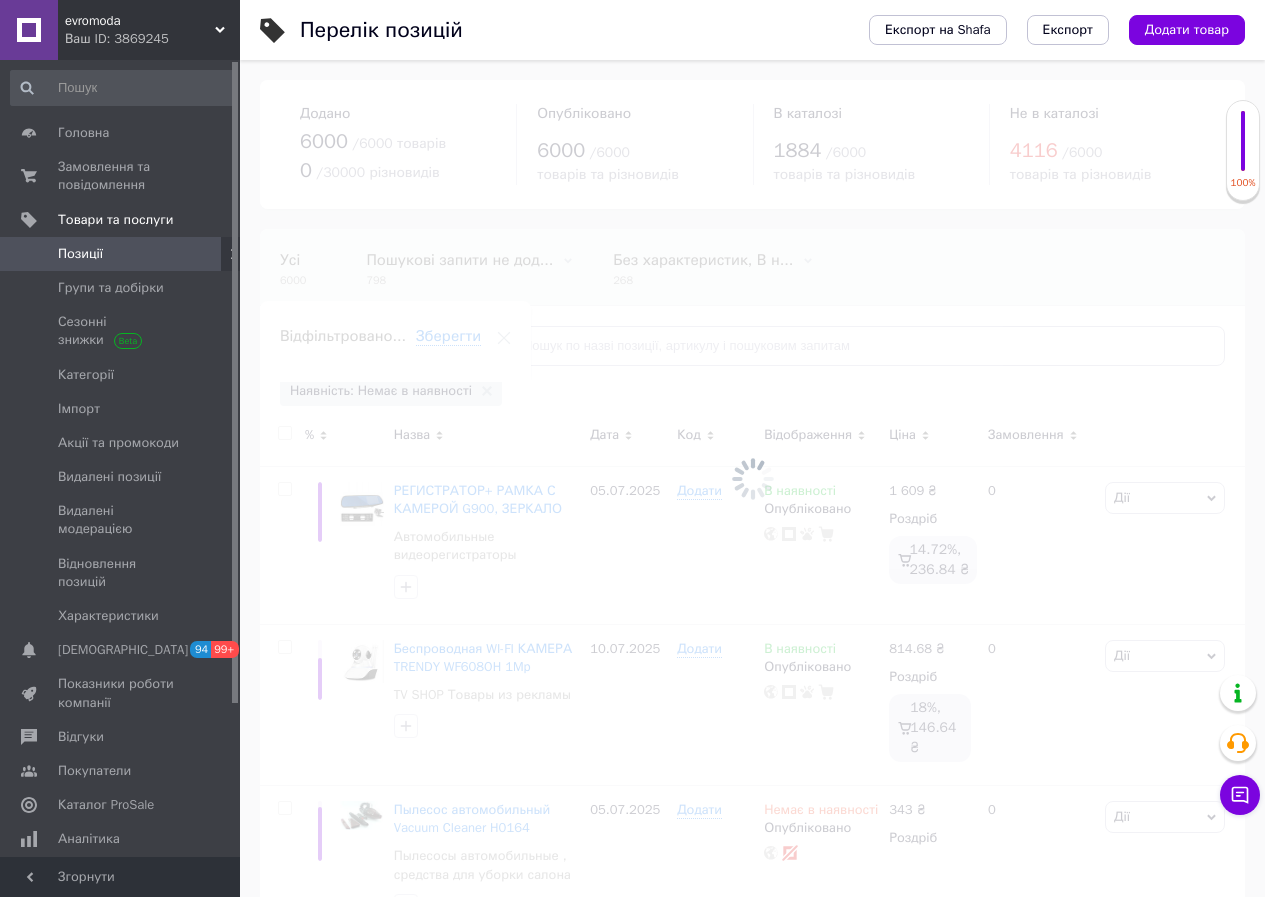 scroll, scrollTop: 0, scrollLeft: 3, axis: horizontal 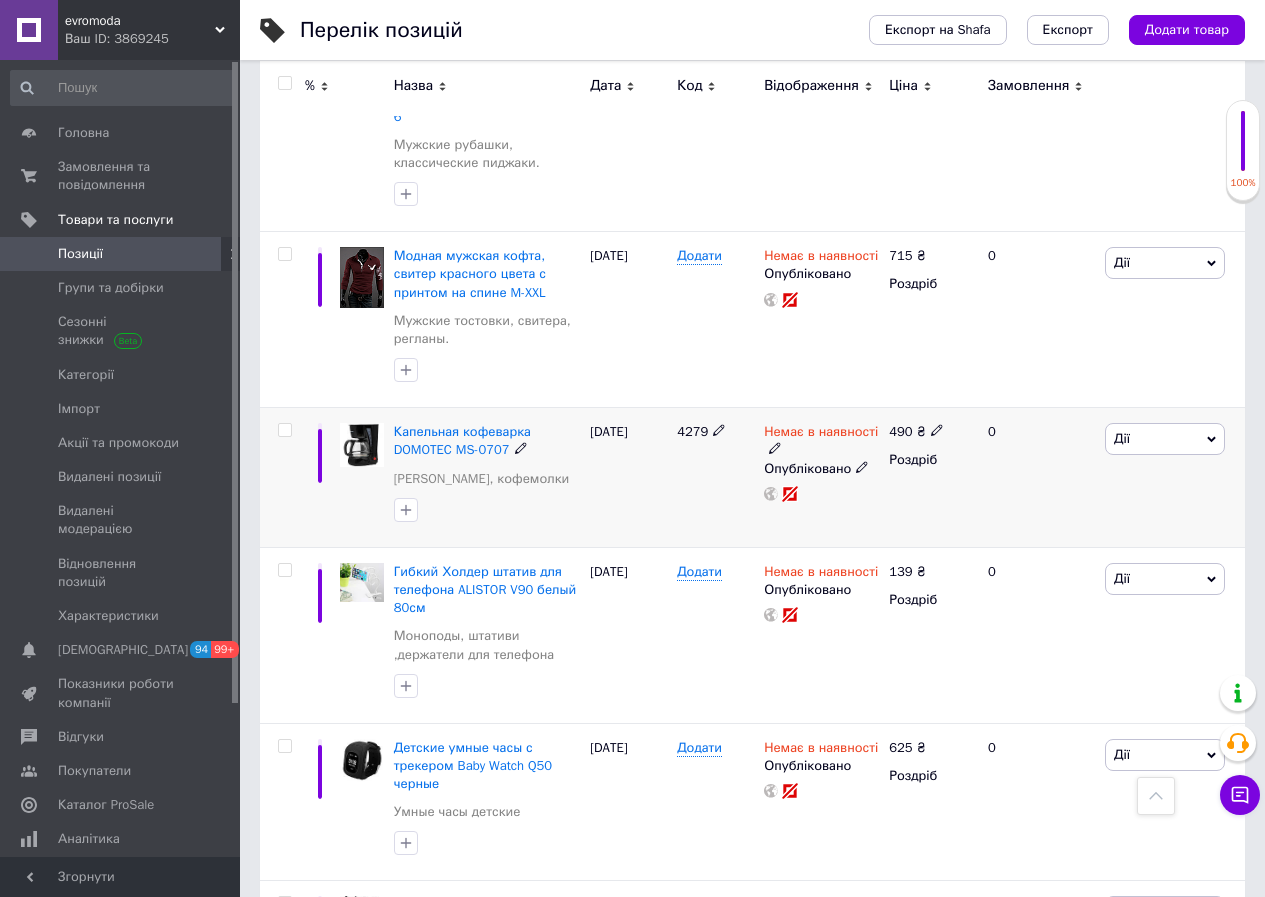 click at bounding box center [284, 430] 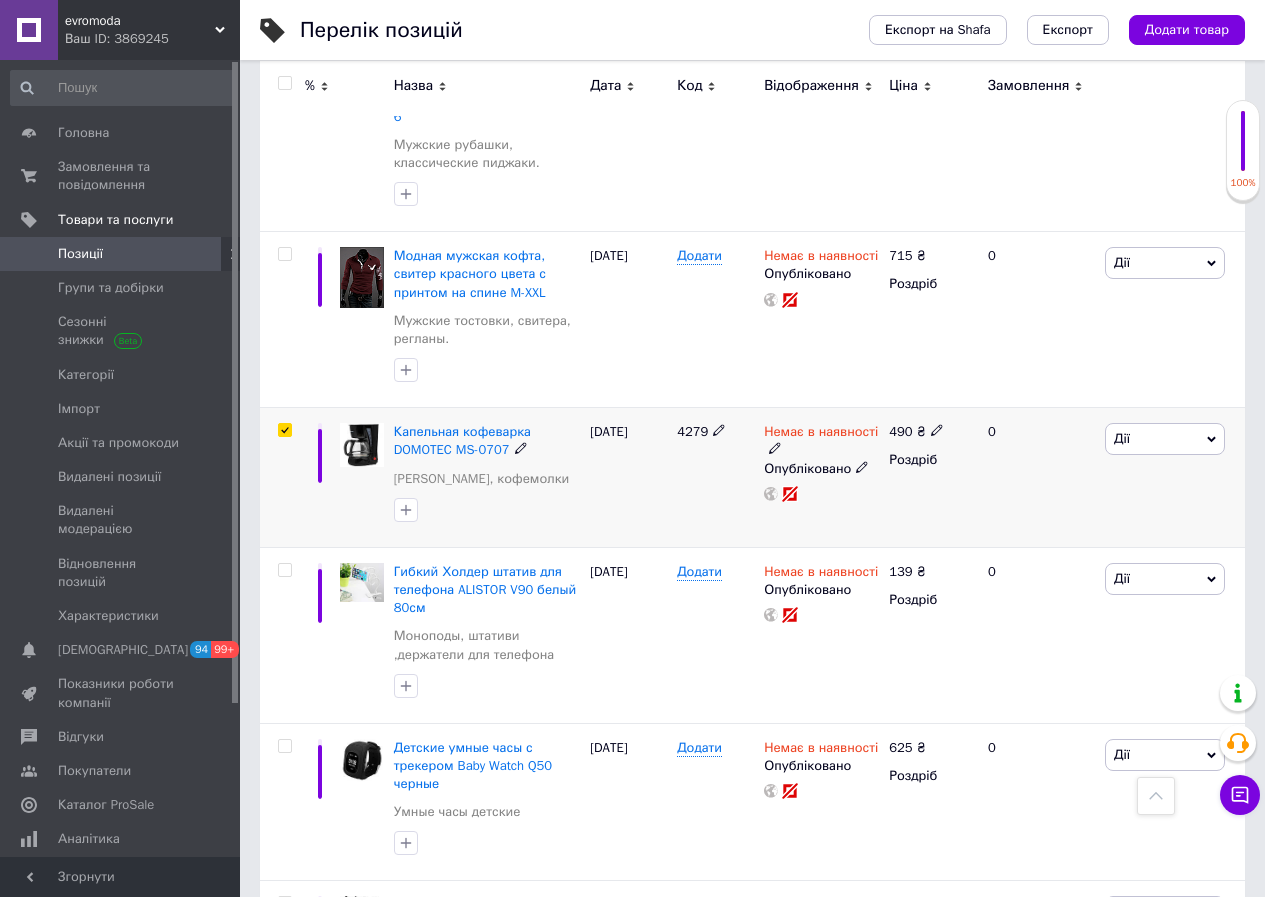 checkbox on "true" 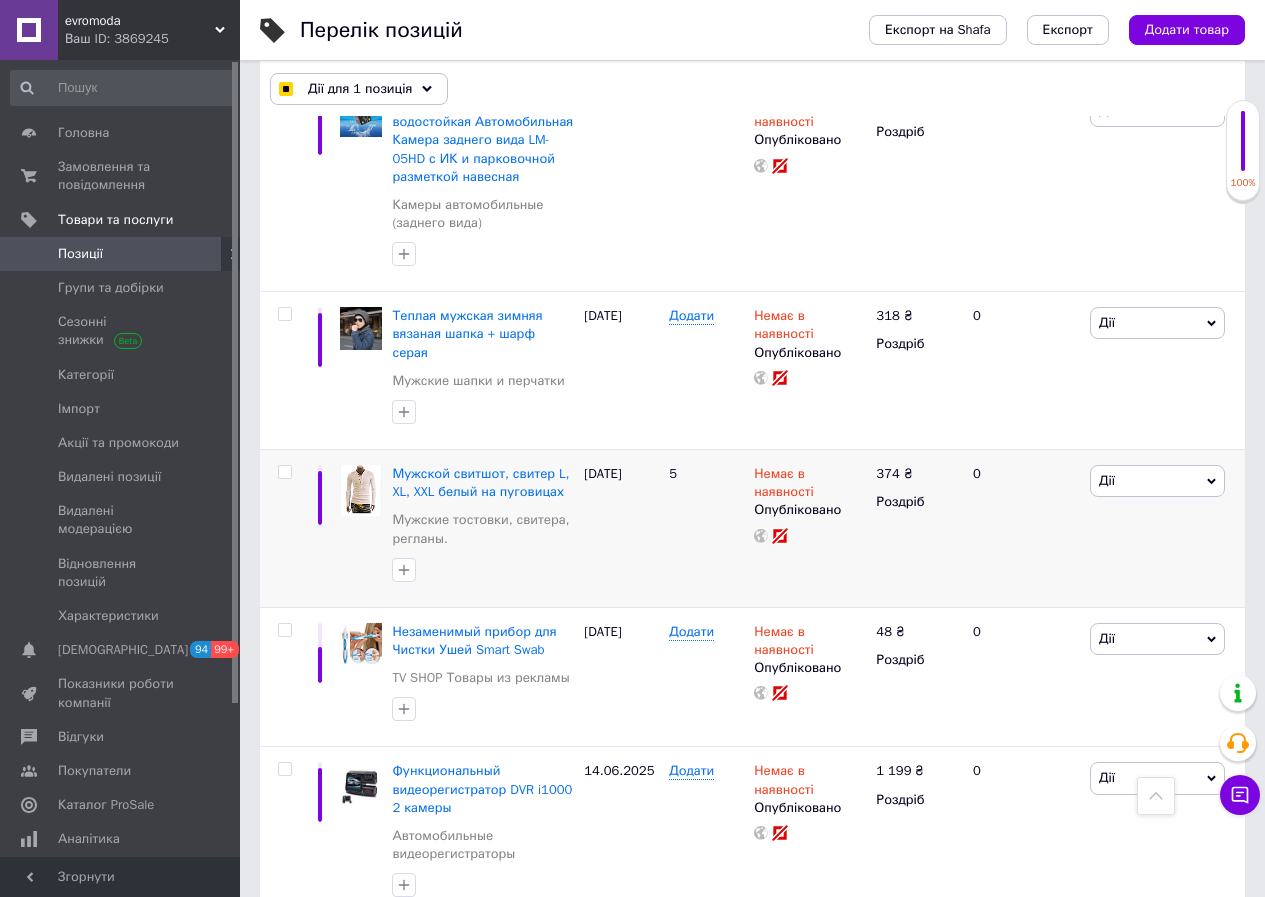 scroll, scrollTop: 2666, scrollLeft: 0, axis: vertical 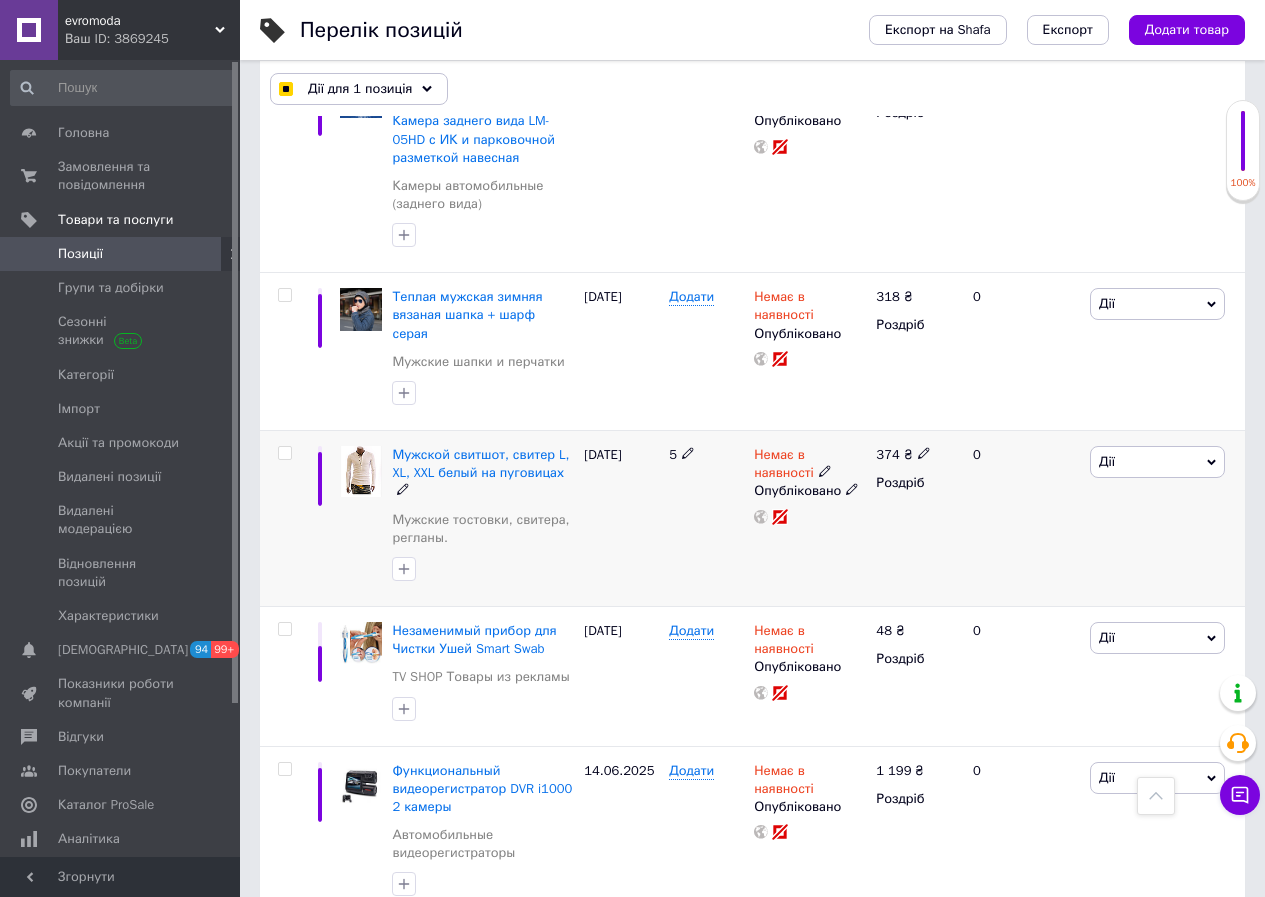 click at bounding box center [282, 519] 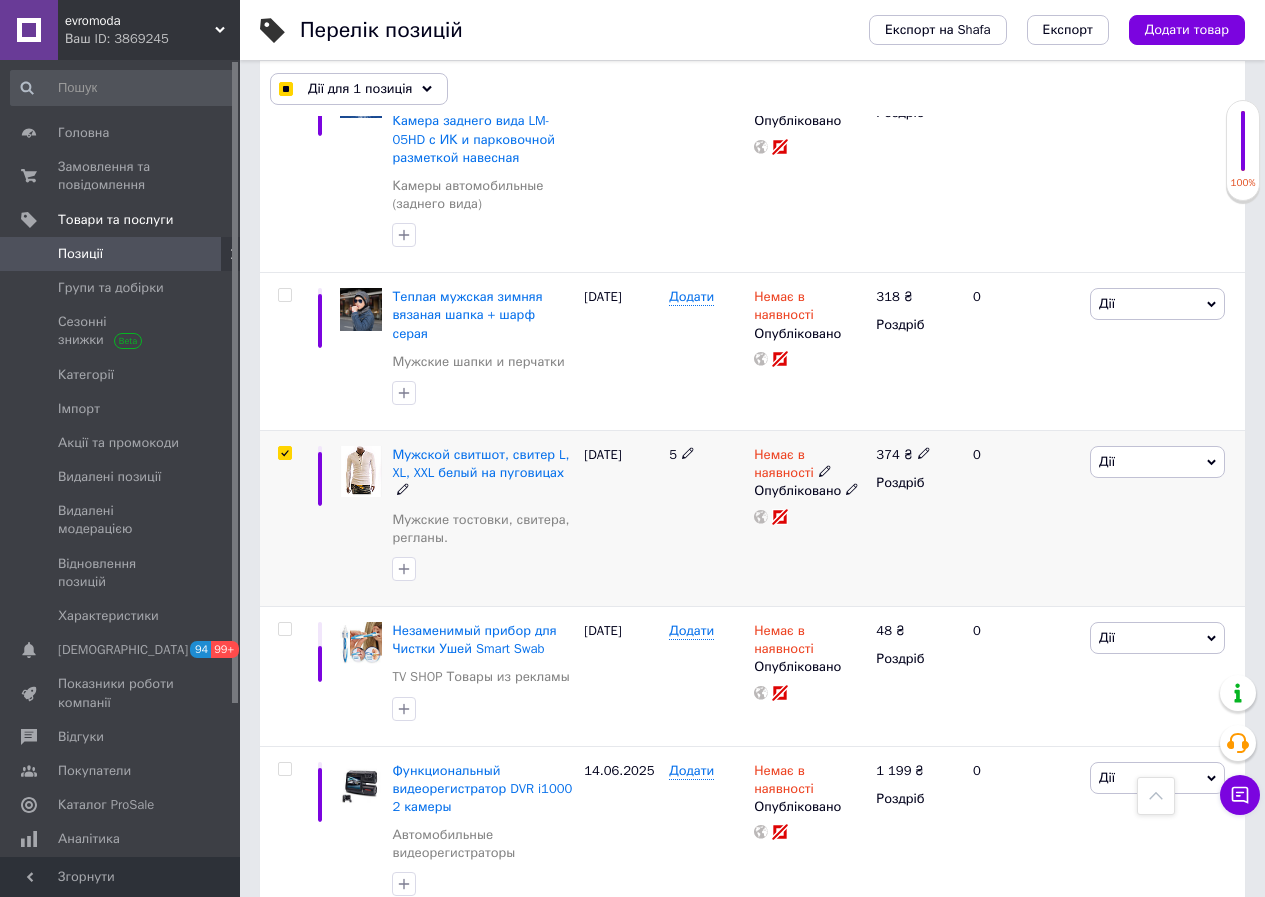 checkbox on "true" 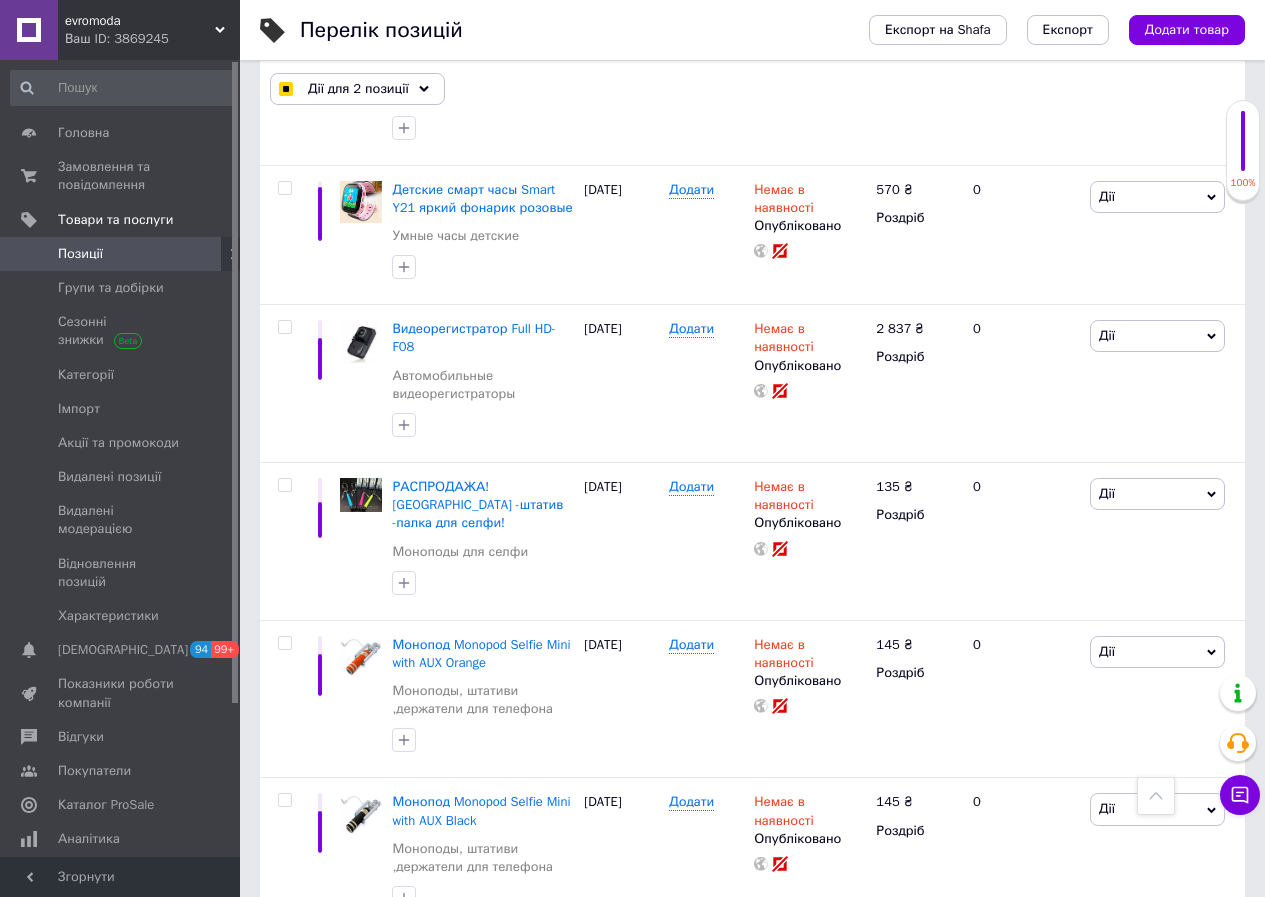 scroll, scrollTop: 8111, scrollLeft: 0, axis: vertical 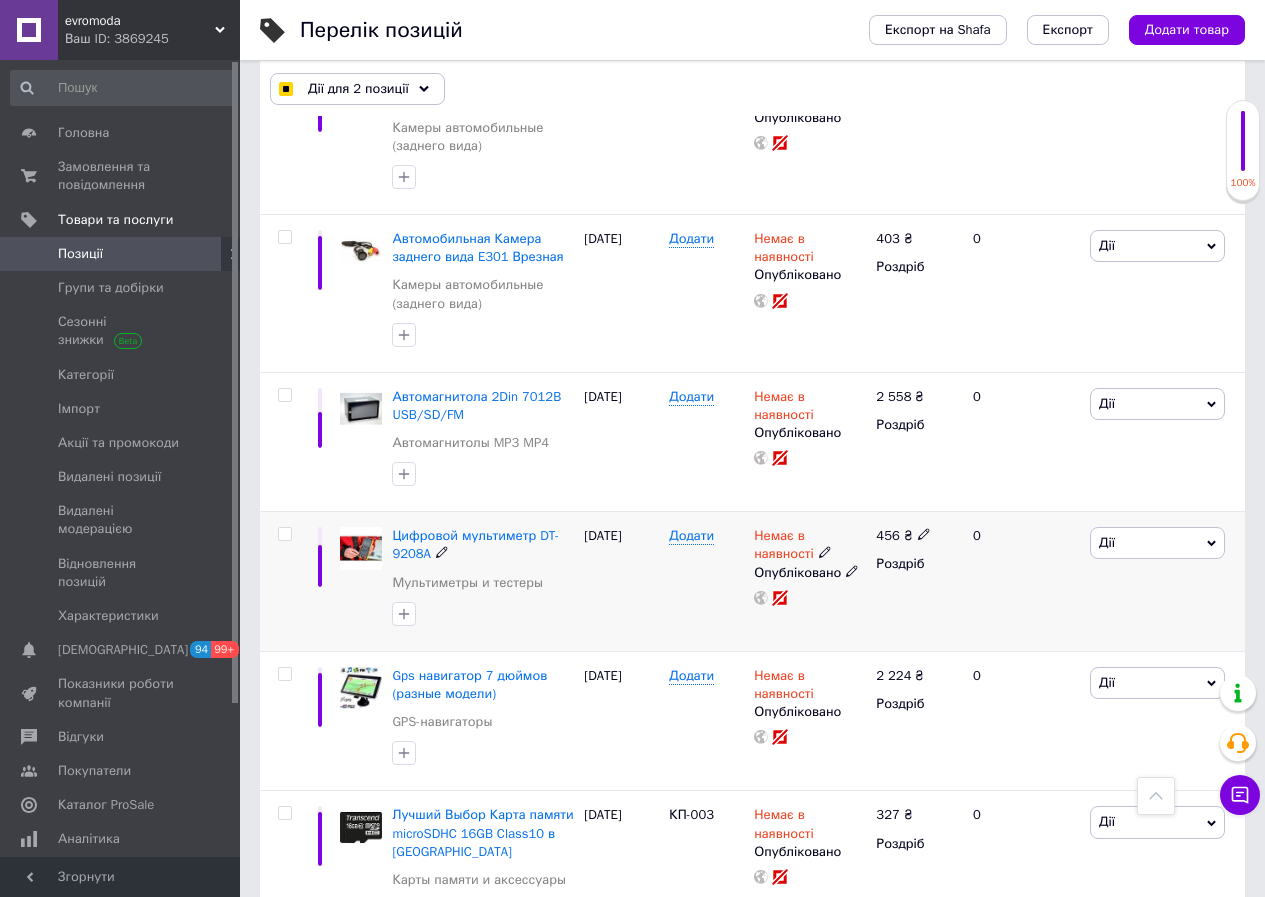 click at bounding box center (284, 534) 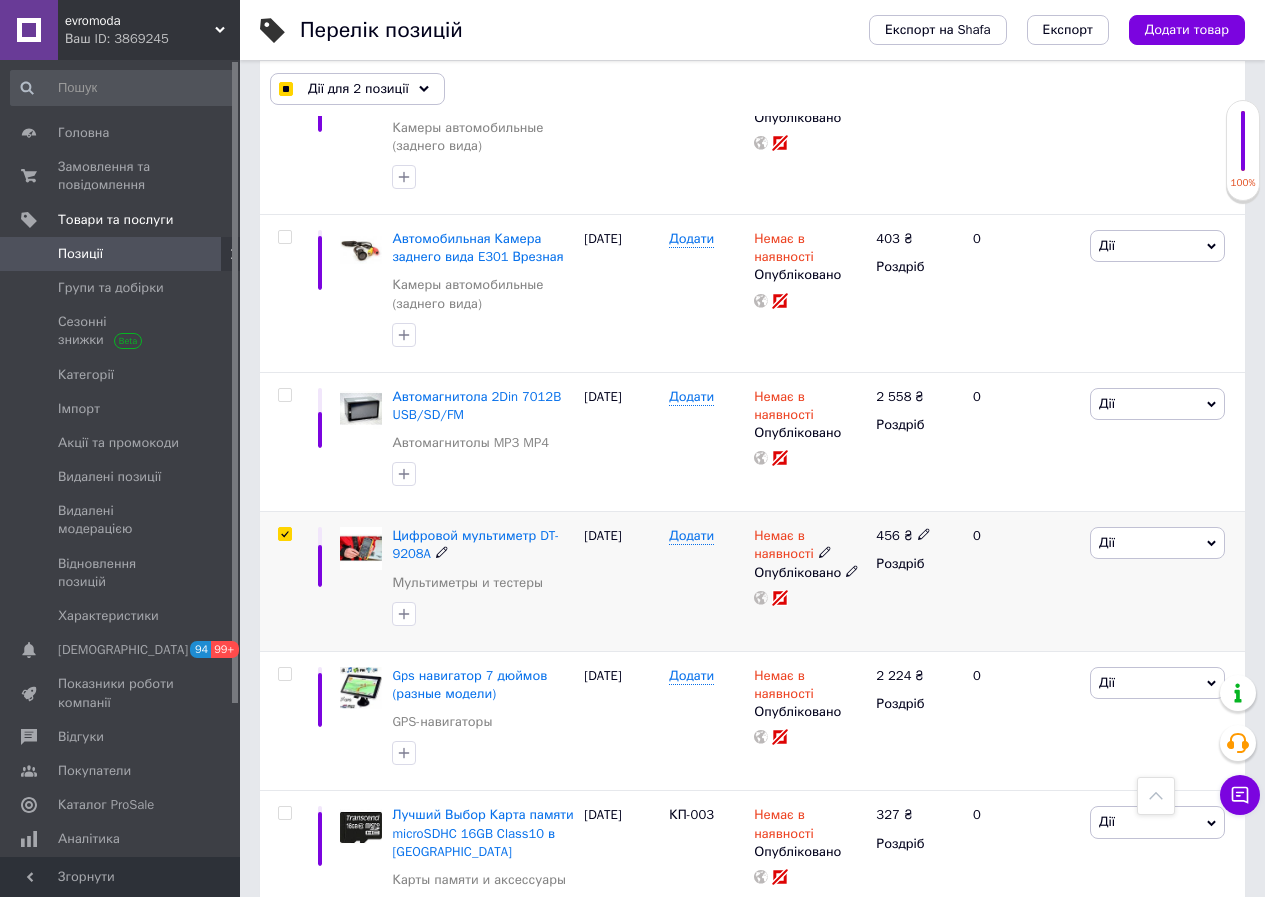 checkbox on "true" 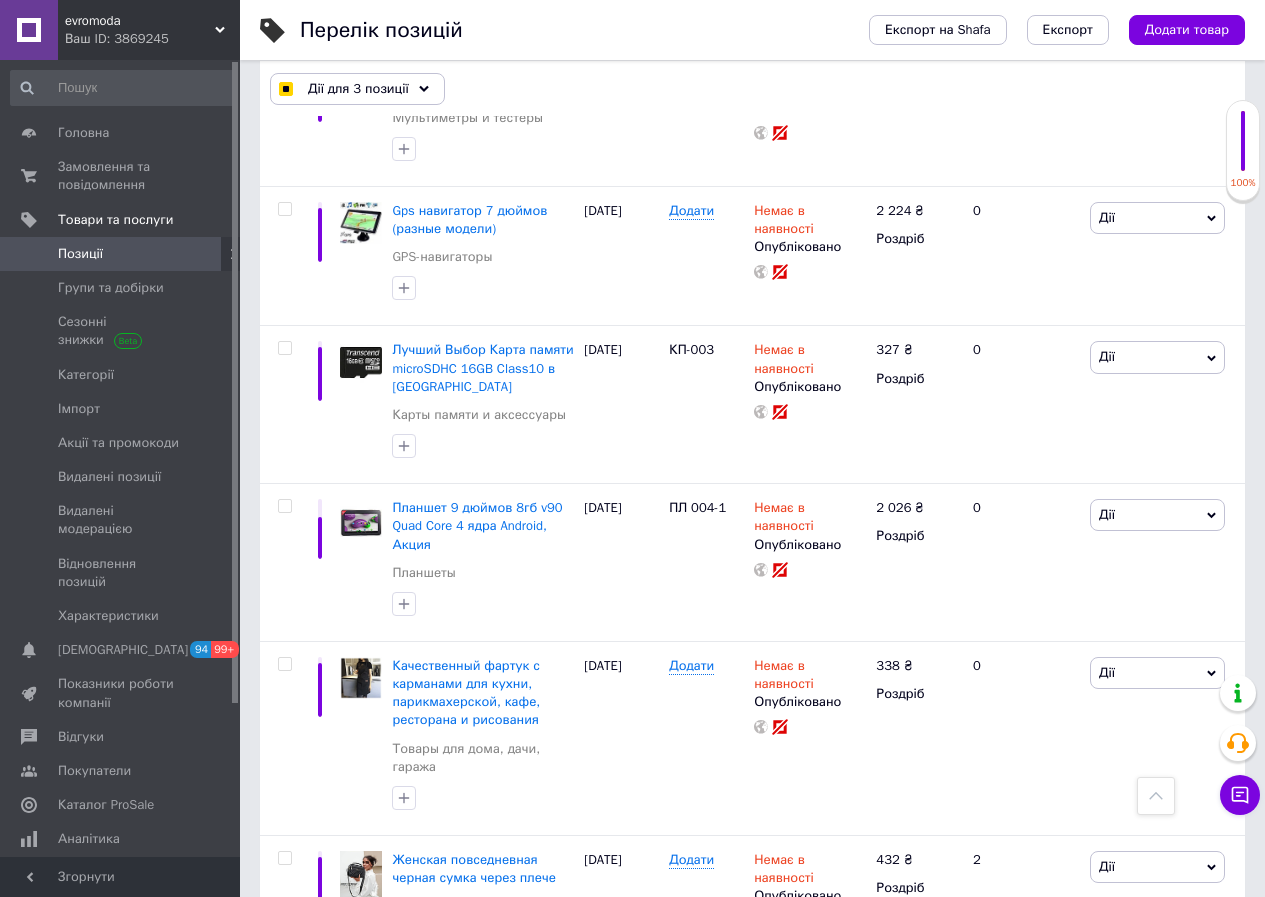 scroll, scrollTop: 12277, scrollLeft: 0, axis: vertical 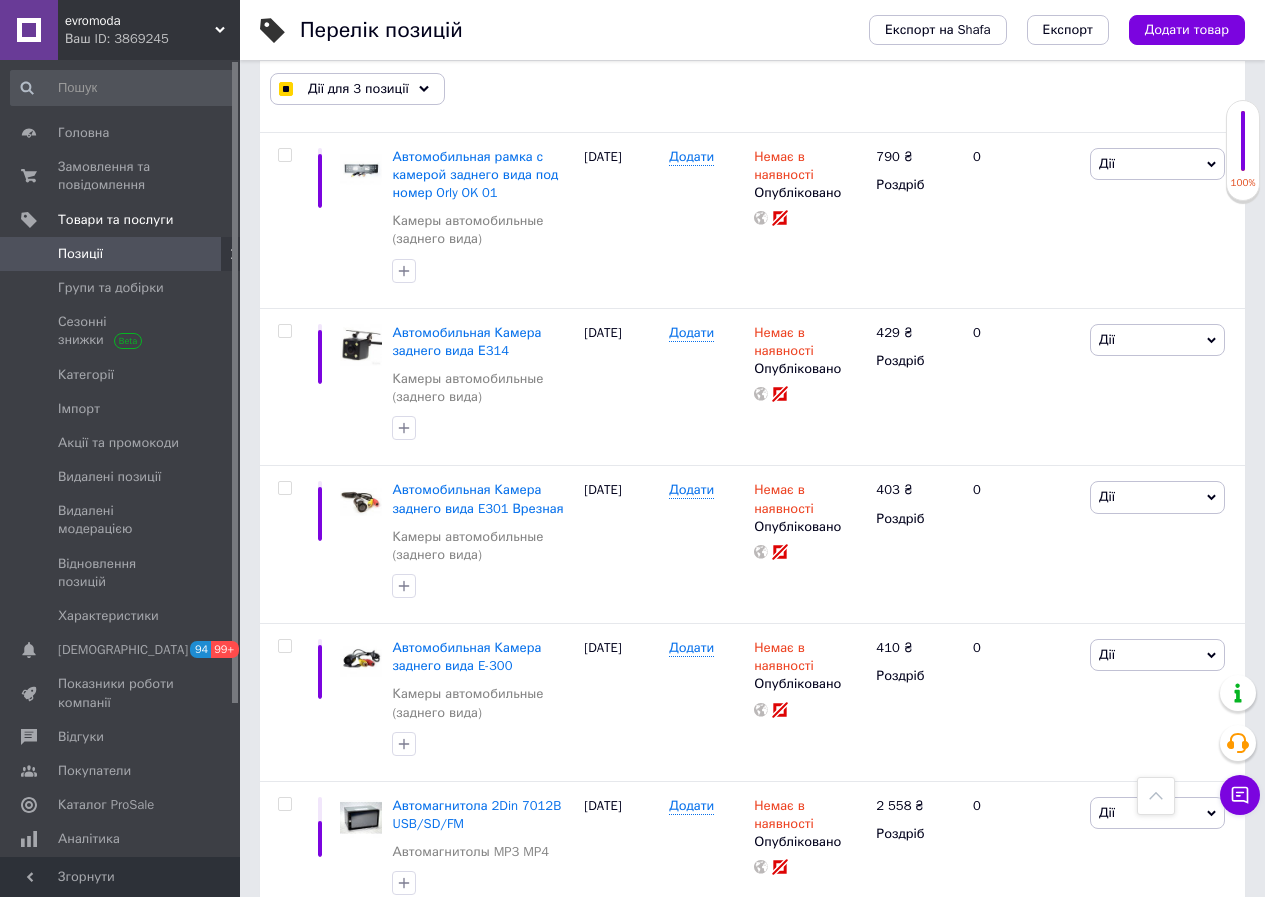 click at bounding box center (285, 943) 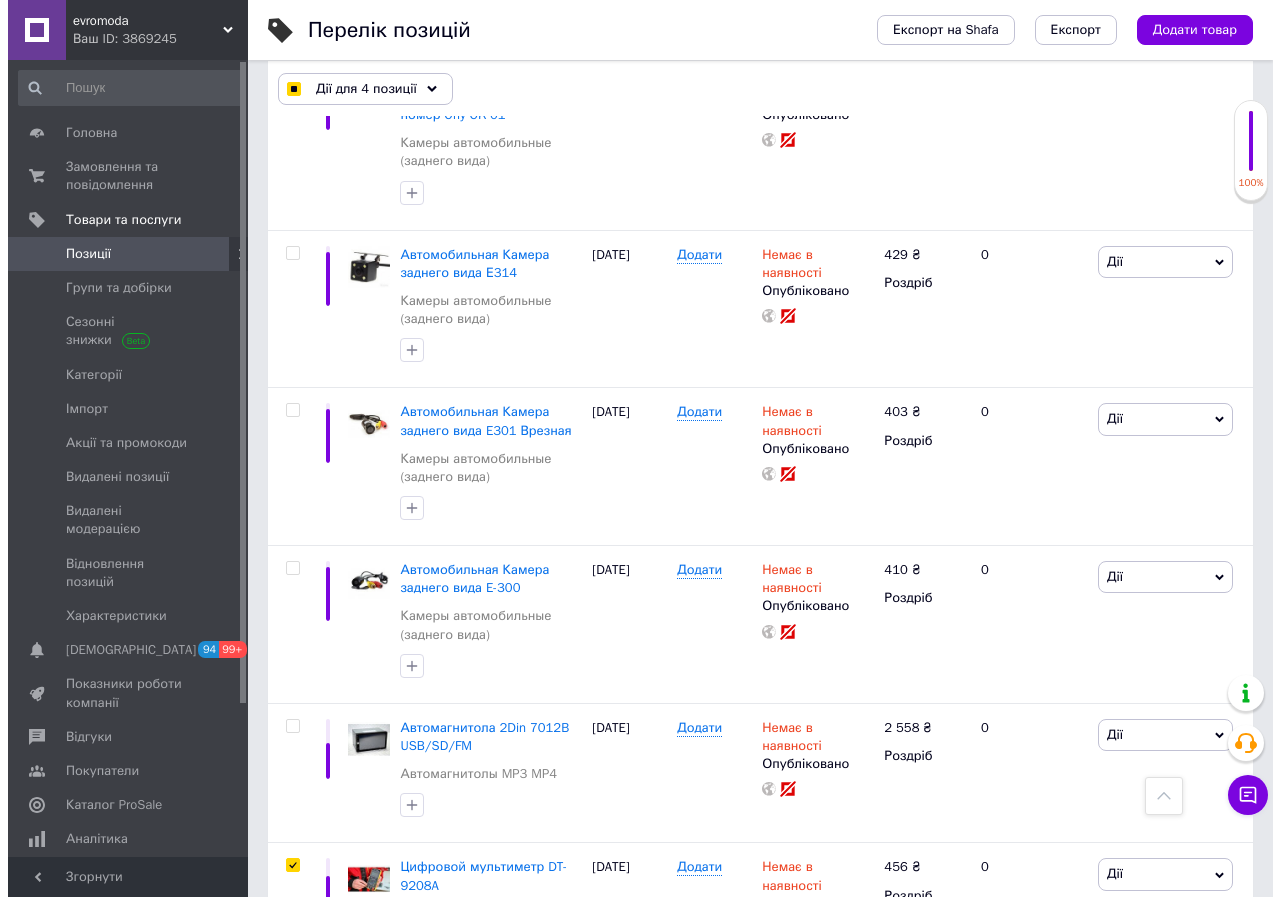 scroll, scrollTop: 15765, scrollLeft: 0, axis: vertical 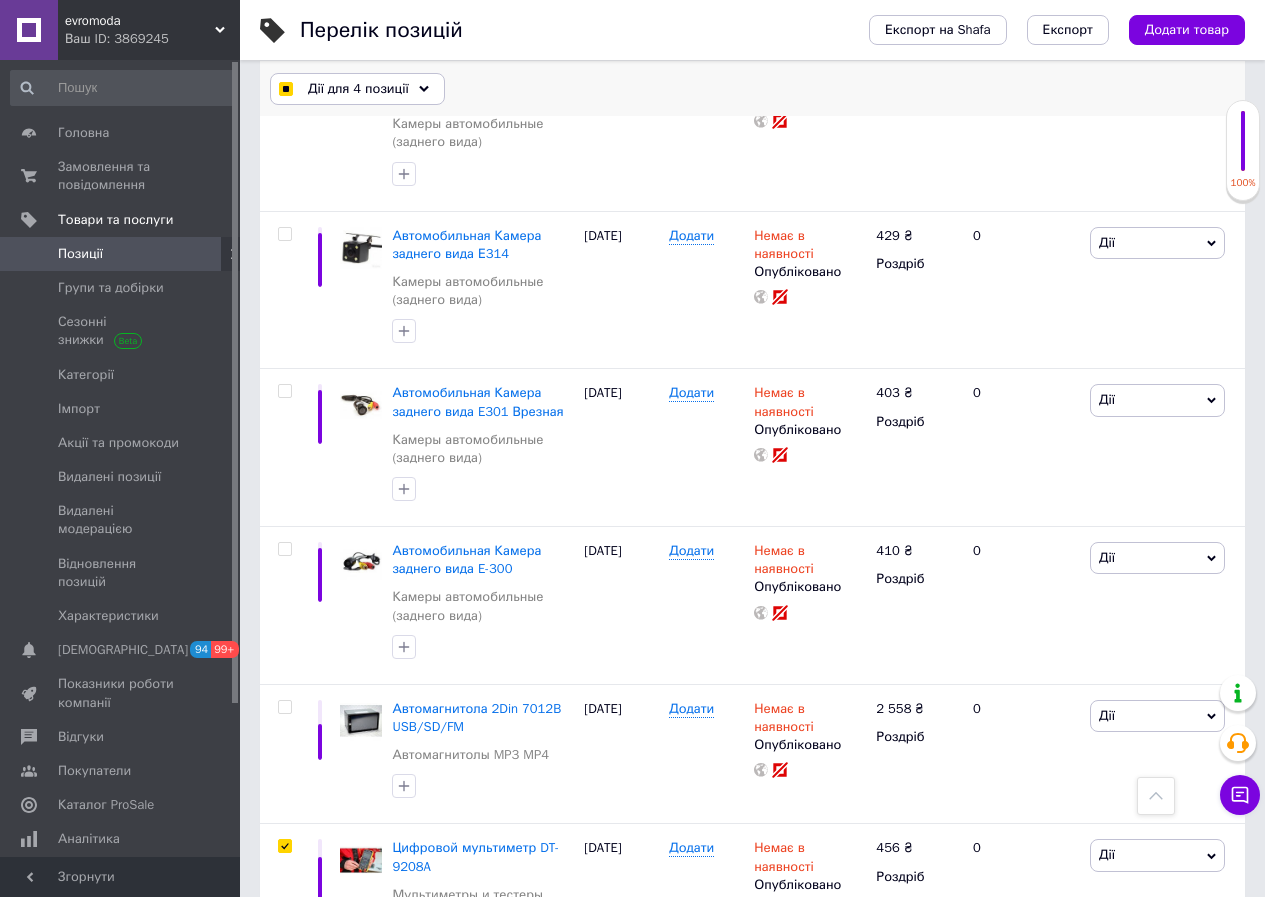 click on "Дії для 4 позиції" at bounding box center [358, 89] 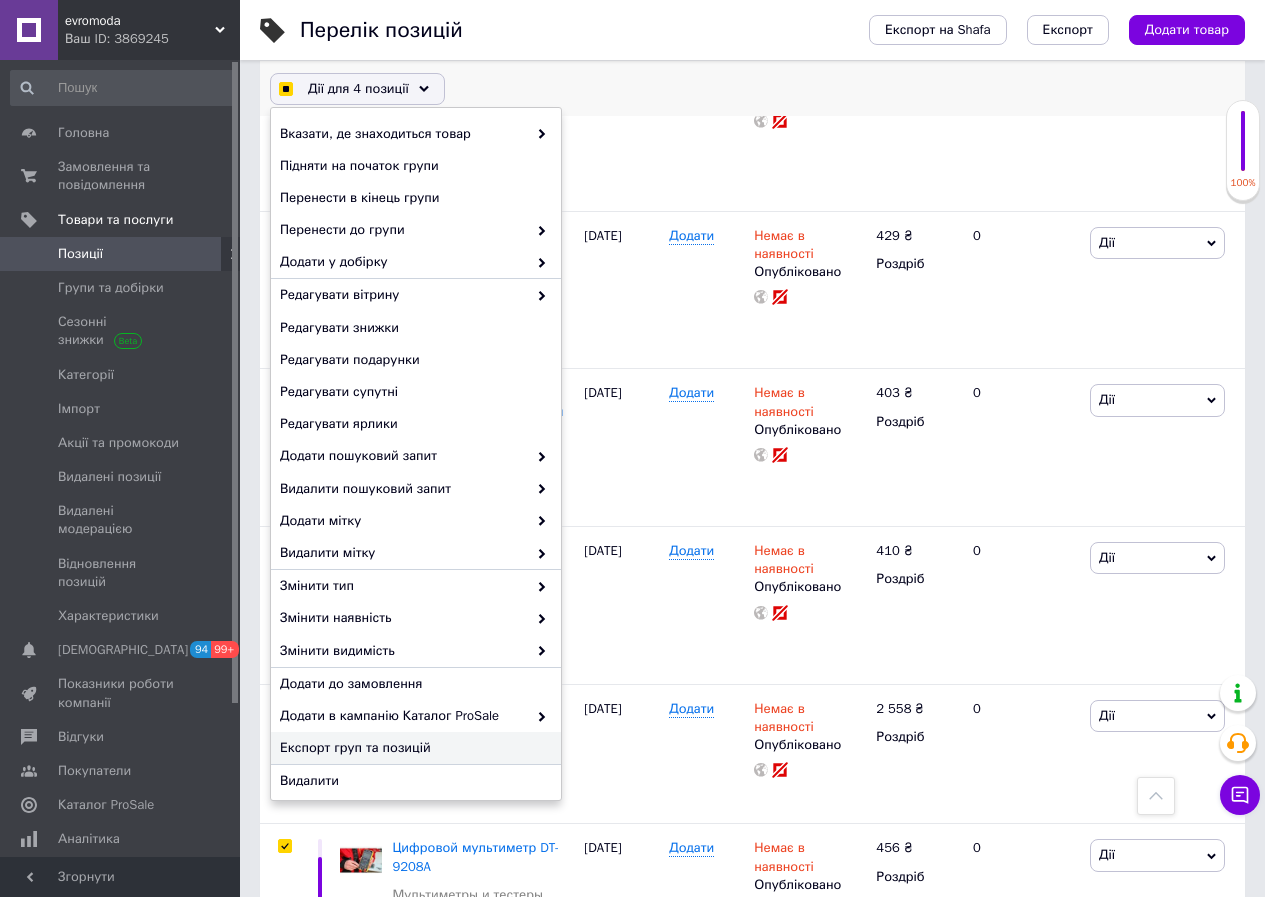 checkbox on "true" 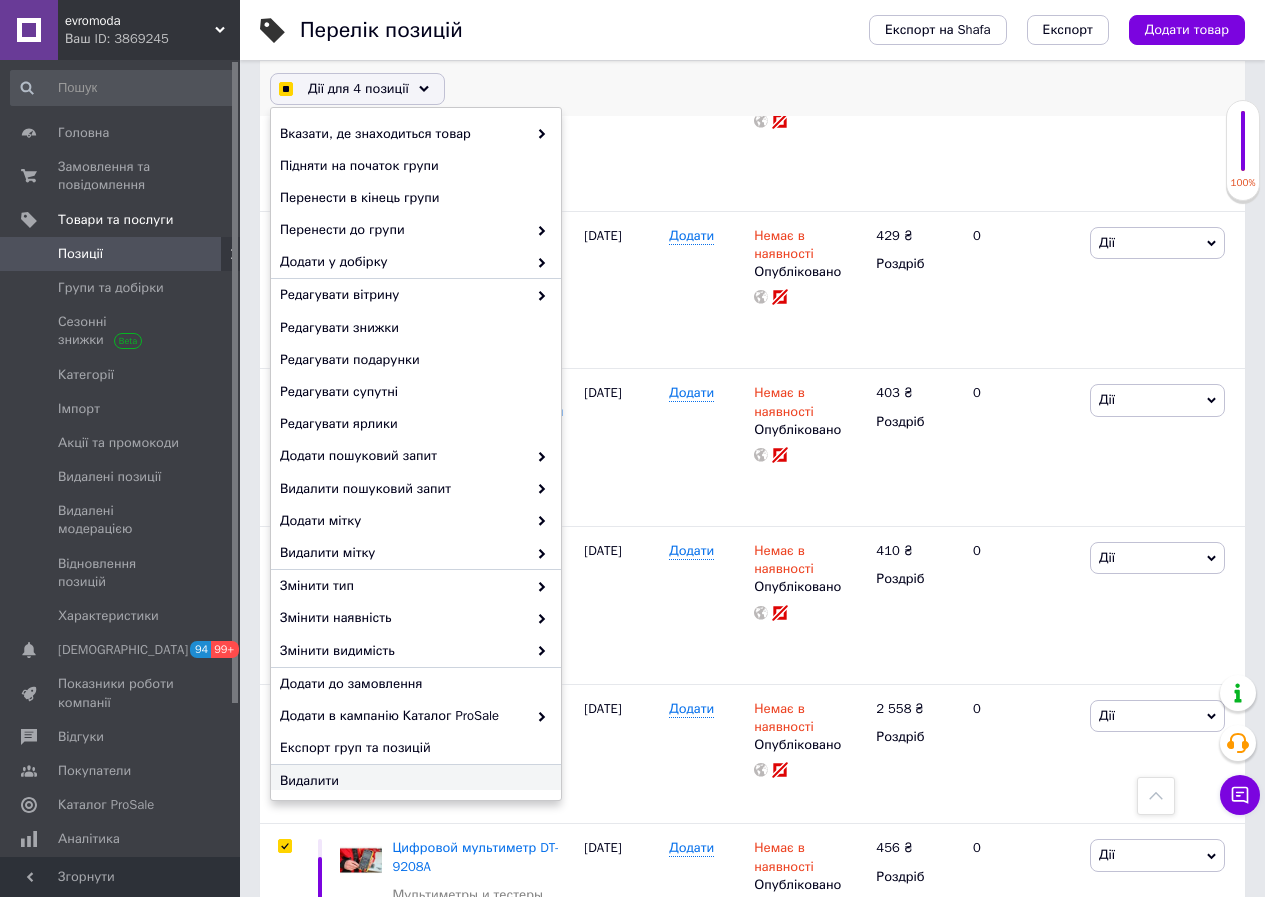 click on "Видалити" at bounding box center [413, 781] 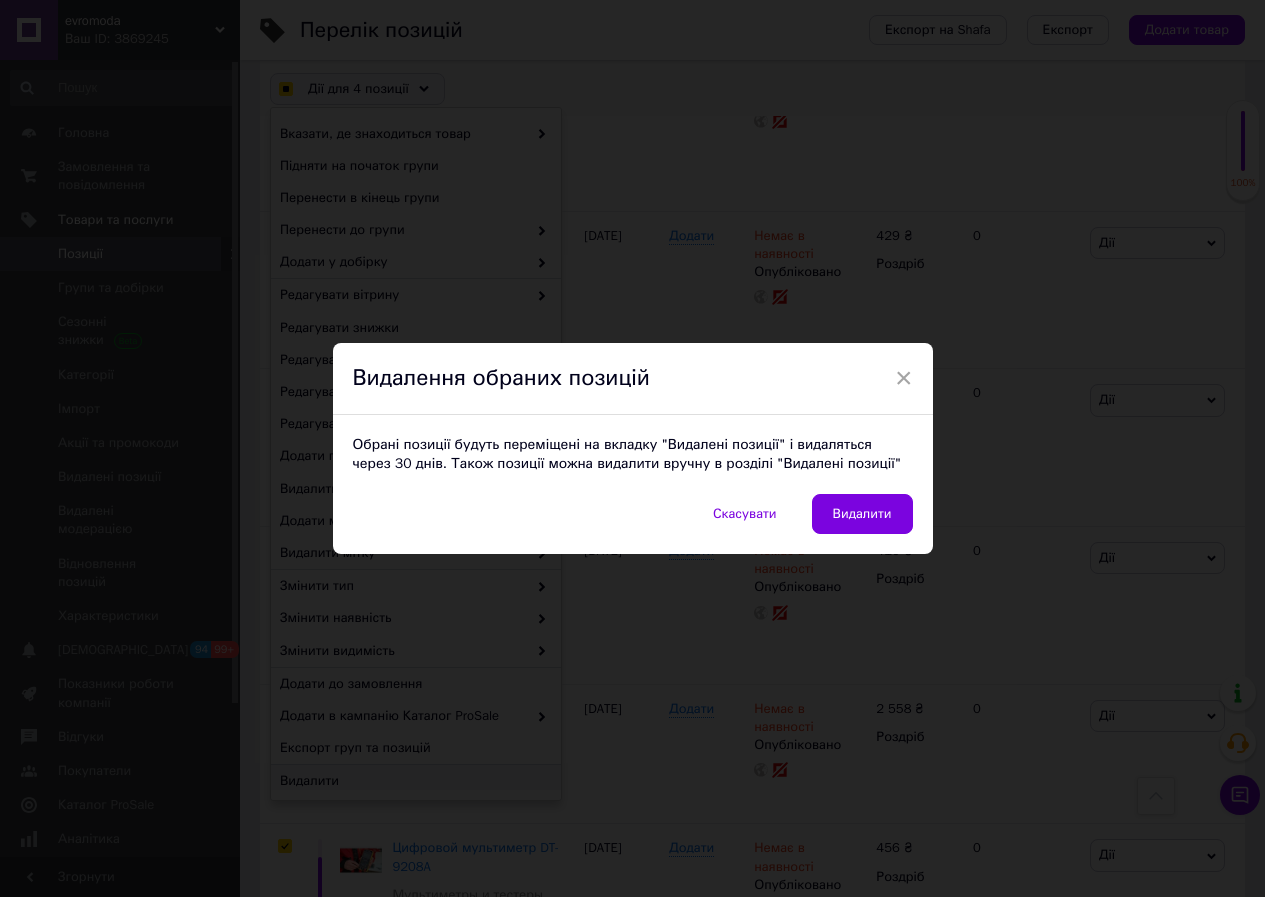 checkbox on "true" 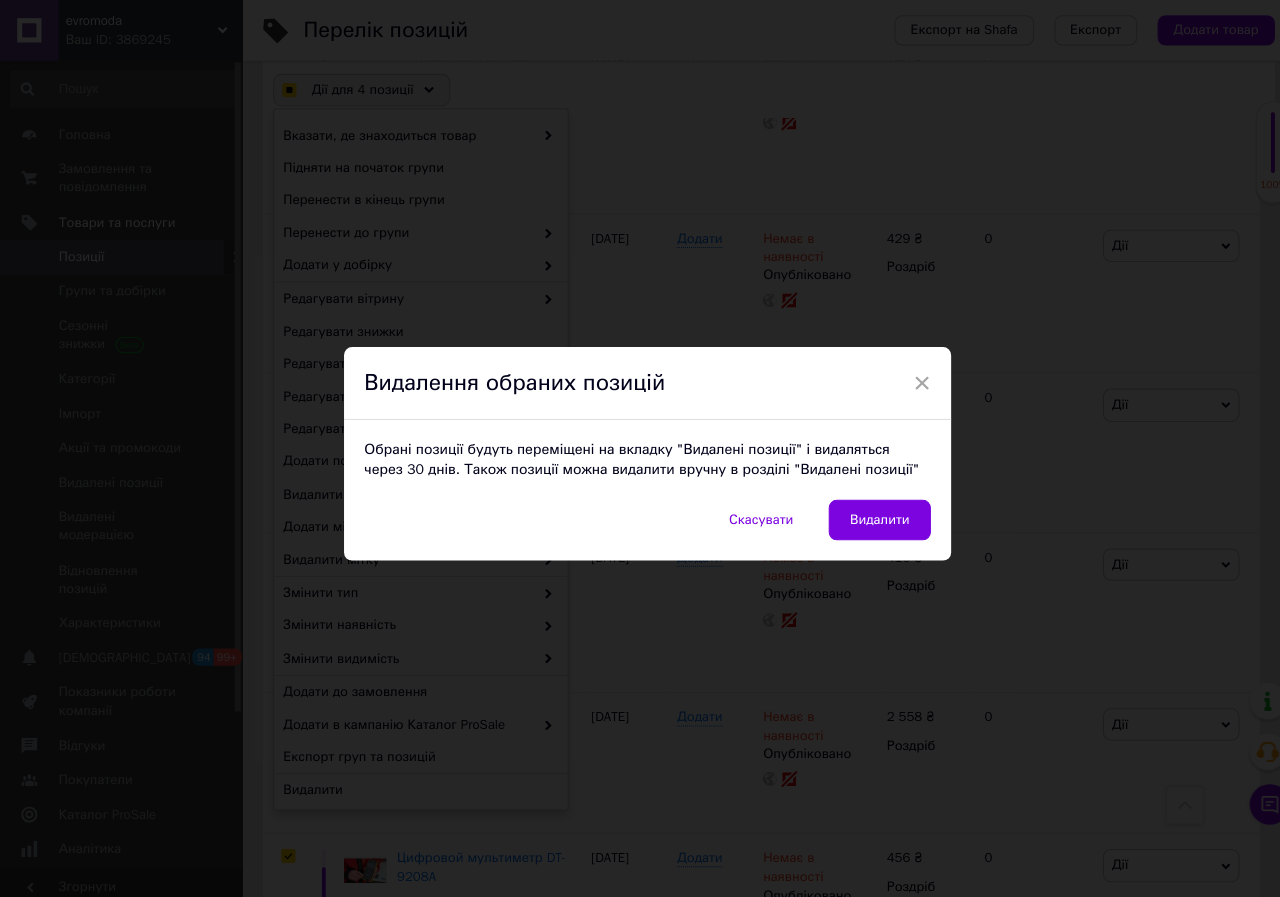 checkbox on "true" 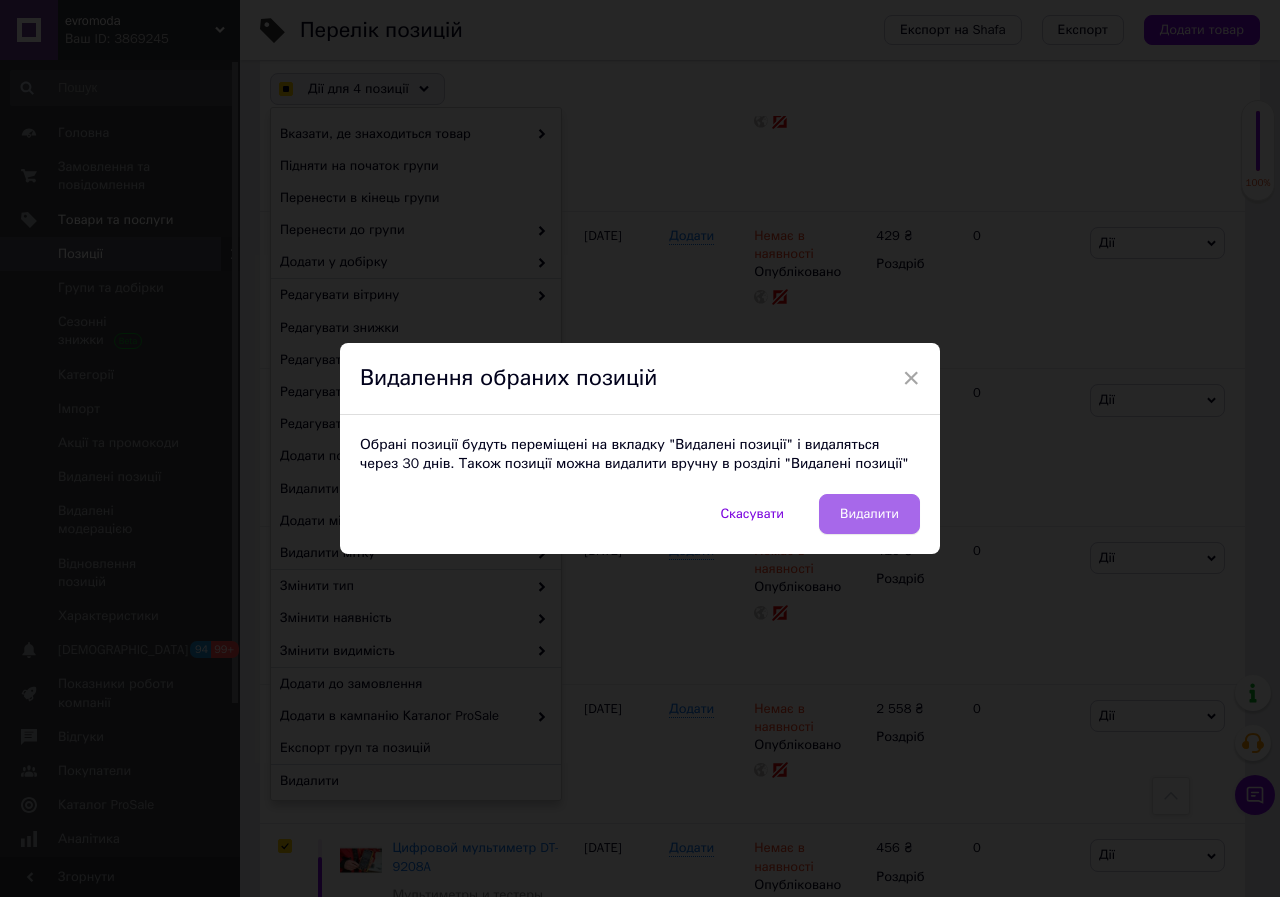 click on "Видалити" at bounding box center (869, 514) 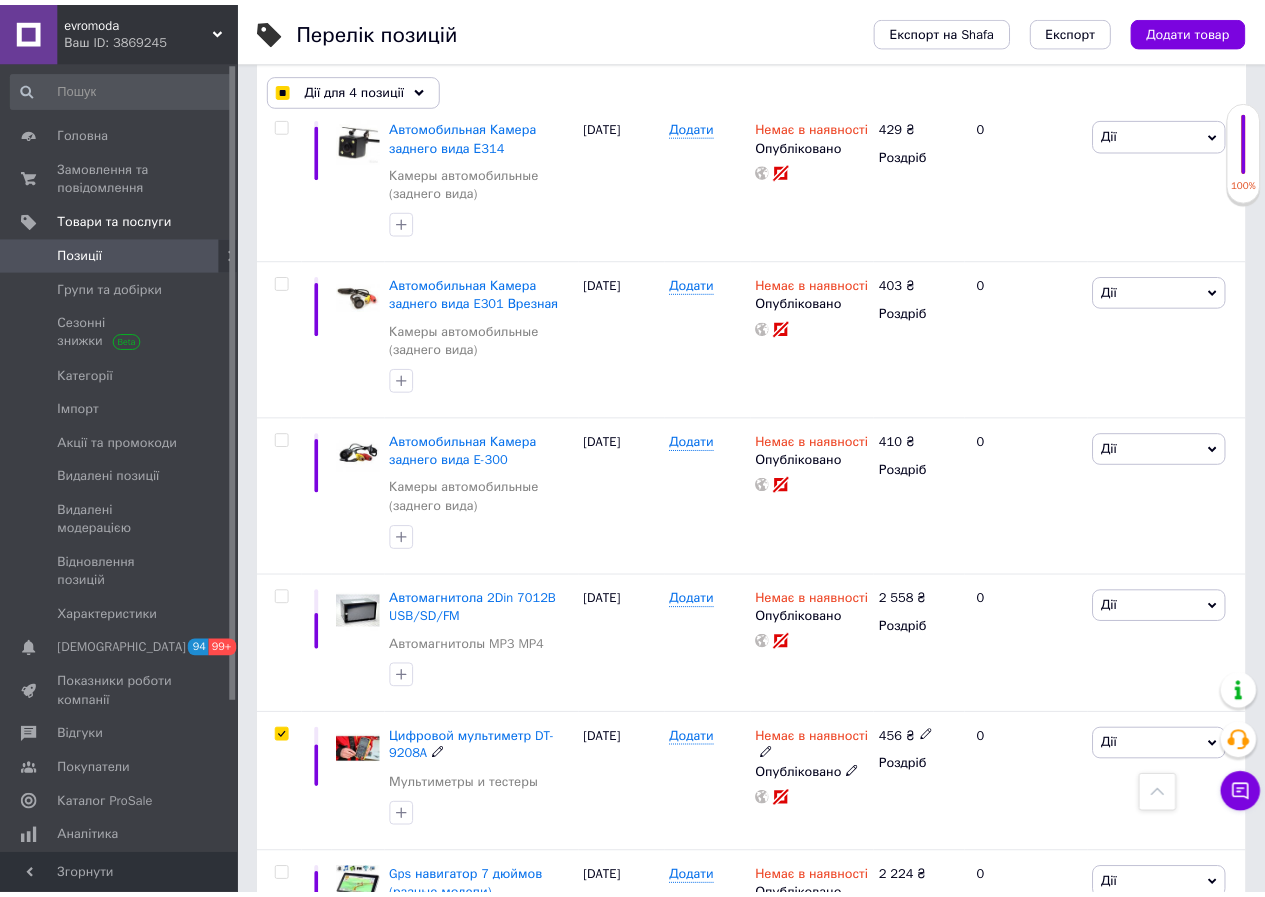 scroll, scrollTop: 15684, scrollLeft: 0, axis: vertical 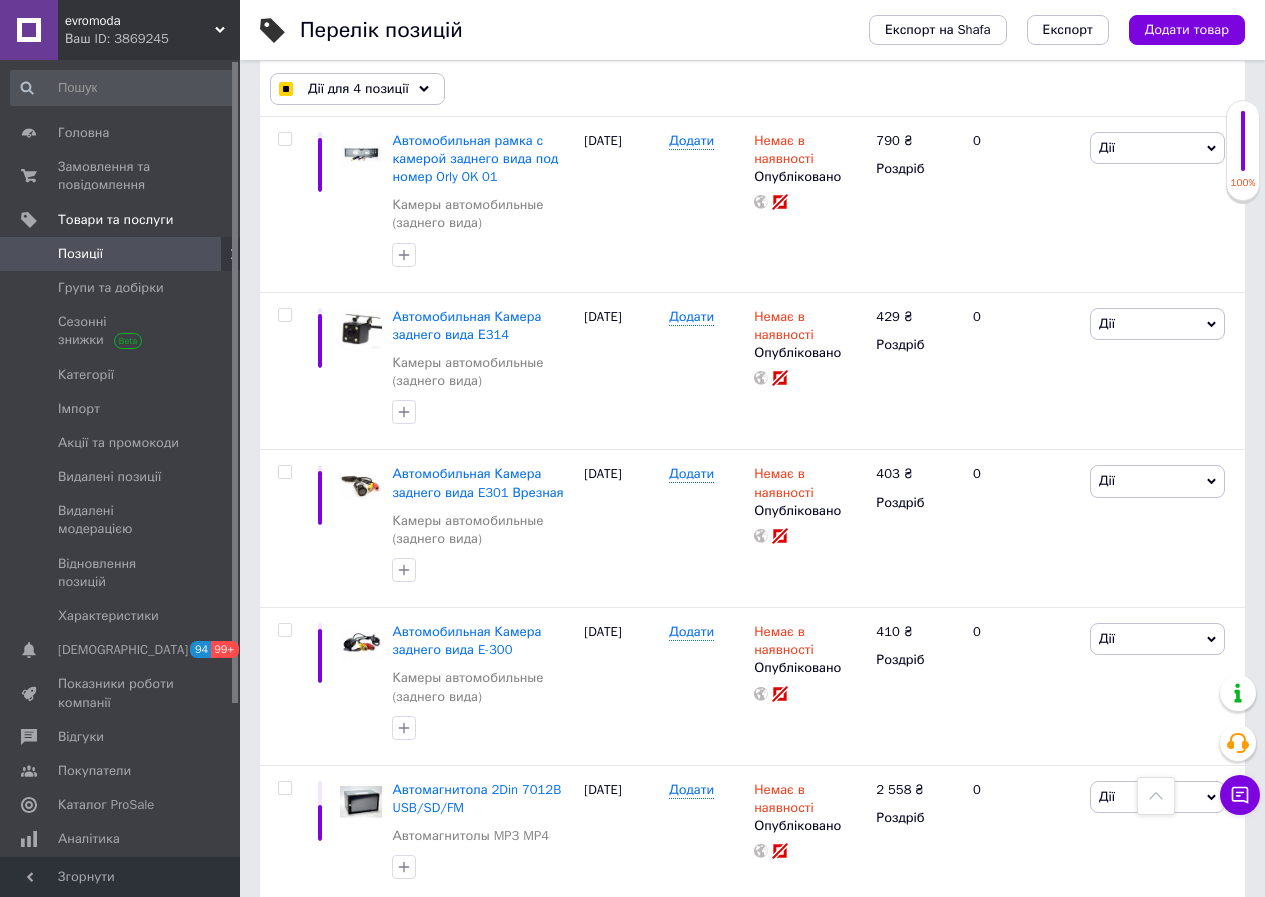 checkbox on "false" 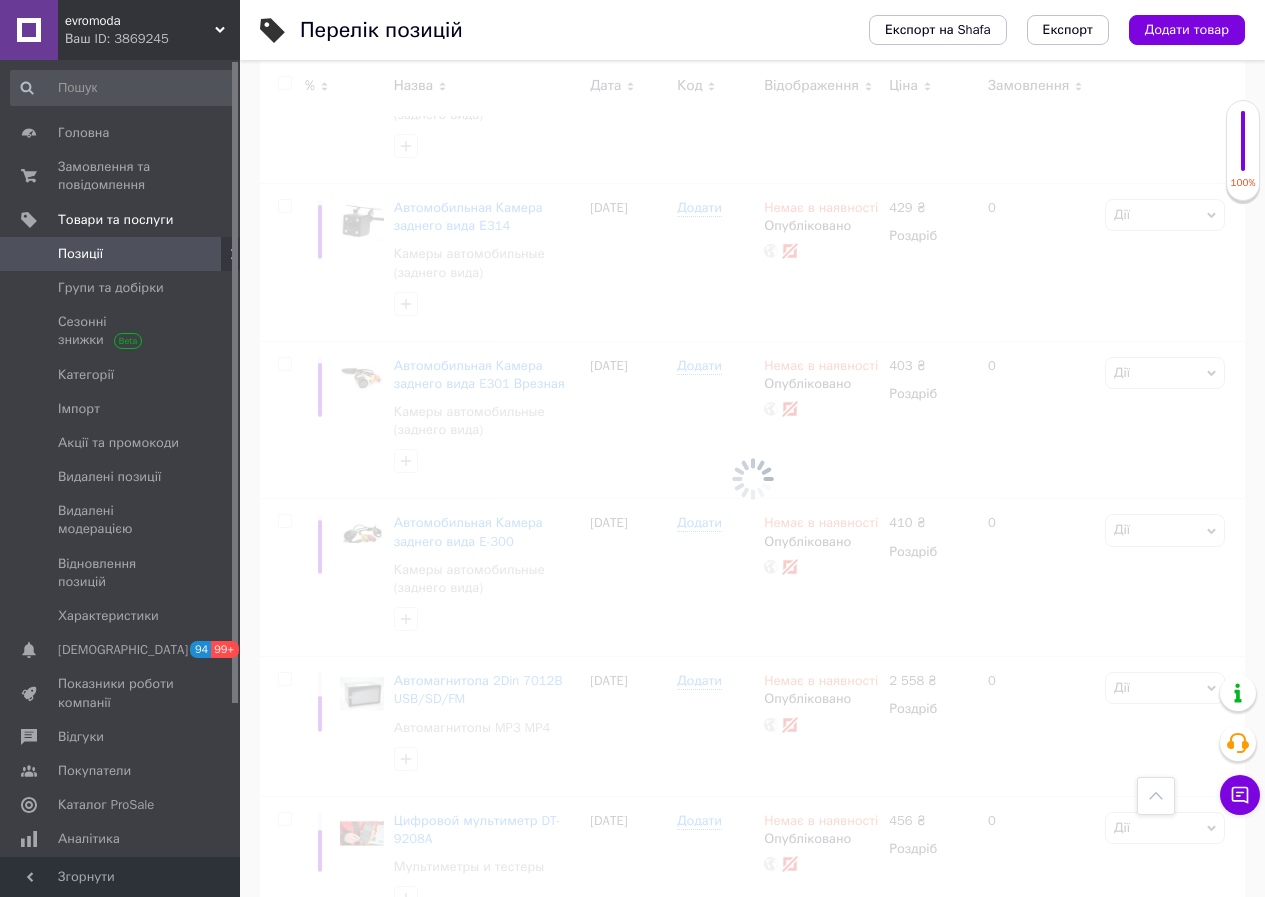 scroll, scrollTop: 15575, scrollLeft: 0, axis: vertical 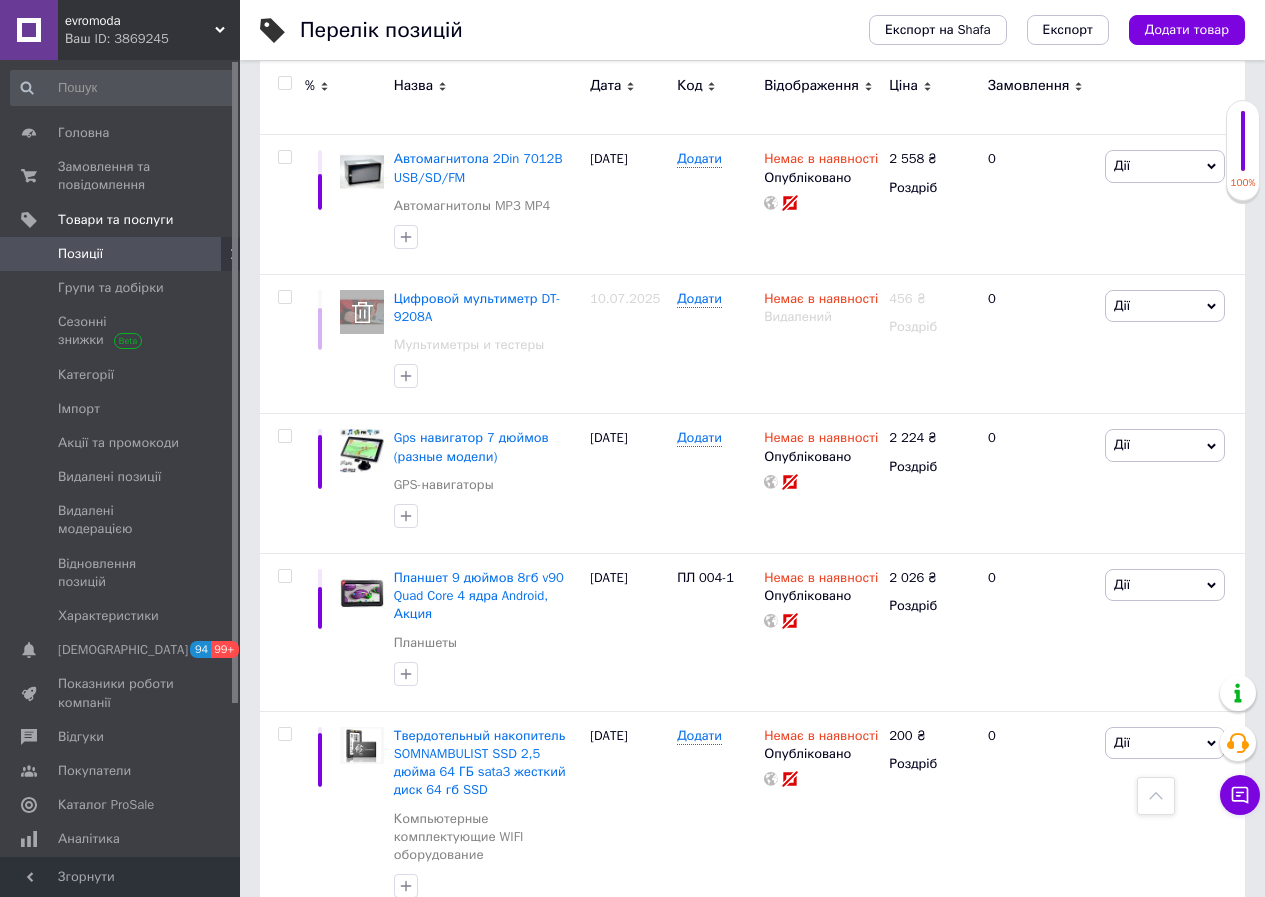 click on "2" at bounding box center [327, 1298] 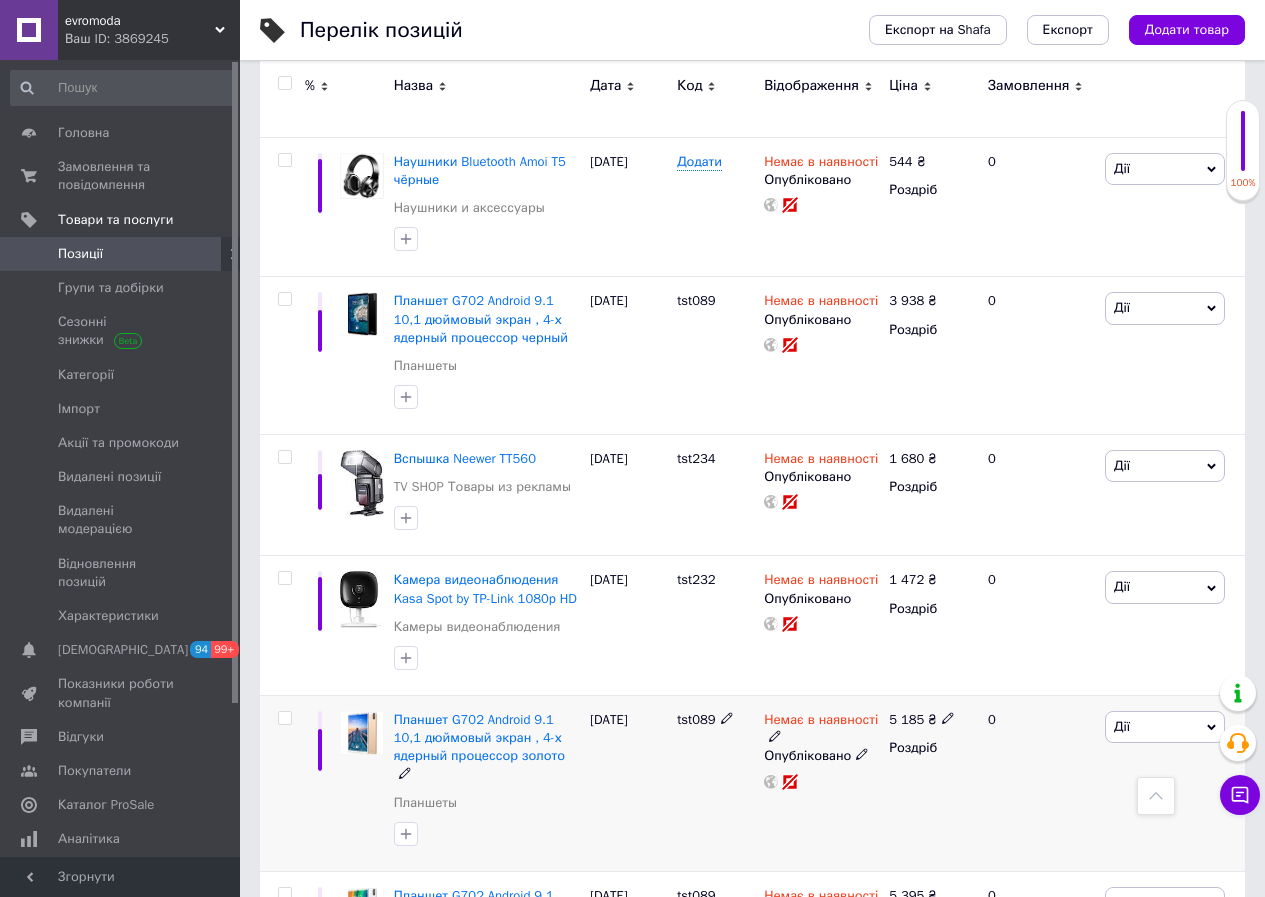 scroll, scrollTop: 15765, scrollLeft: 0, axis: vertical 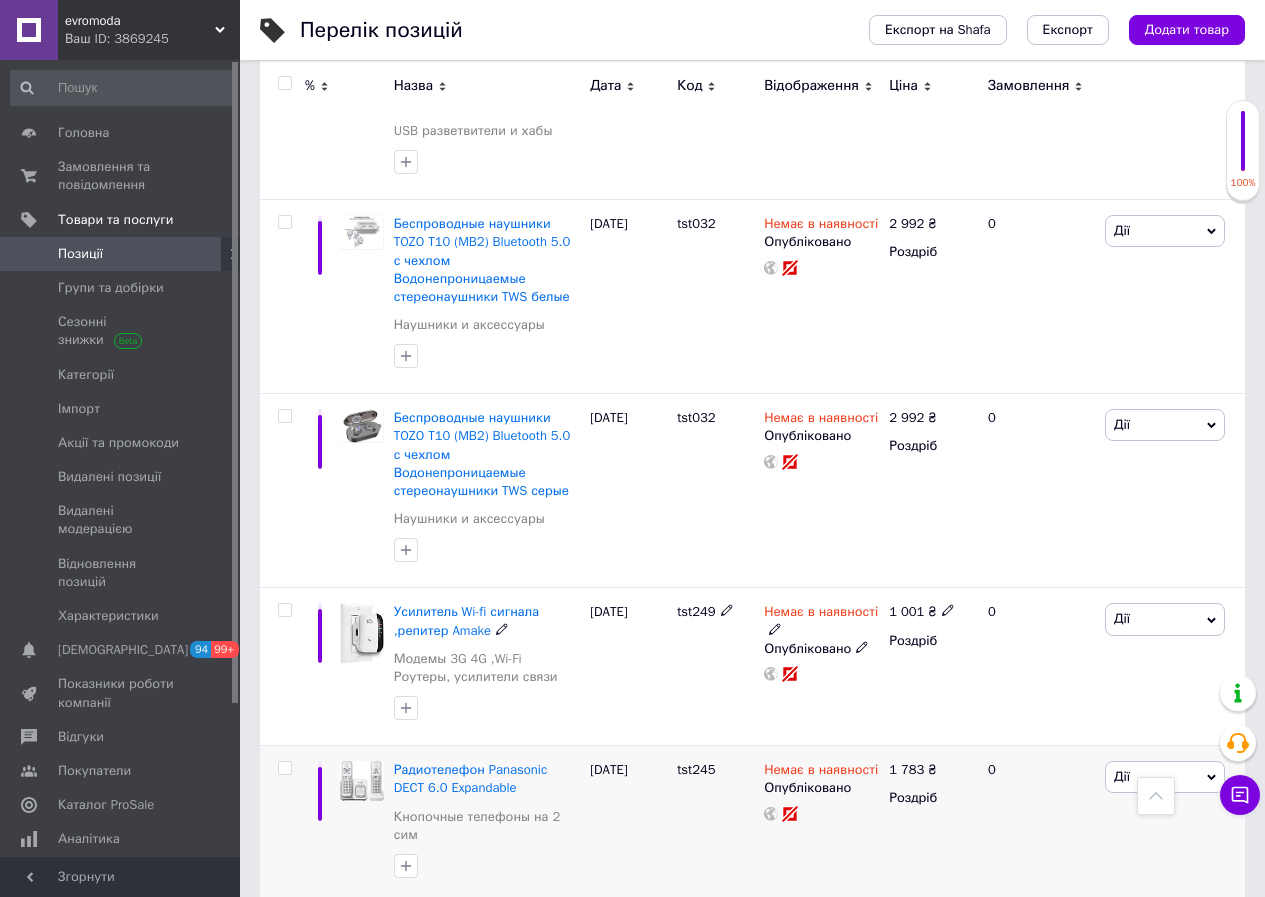 drag, startPoint x: 286, startPoint y: 422, endPoint x: 303, endPoint y: 600, distance: 178.80995 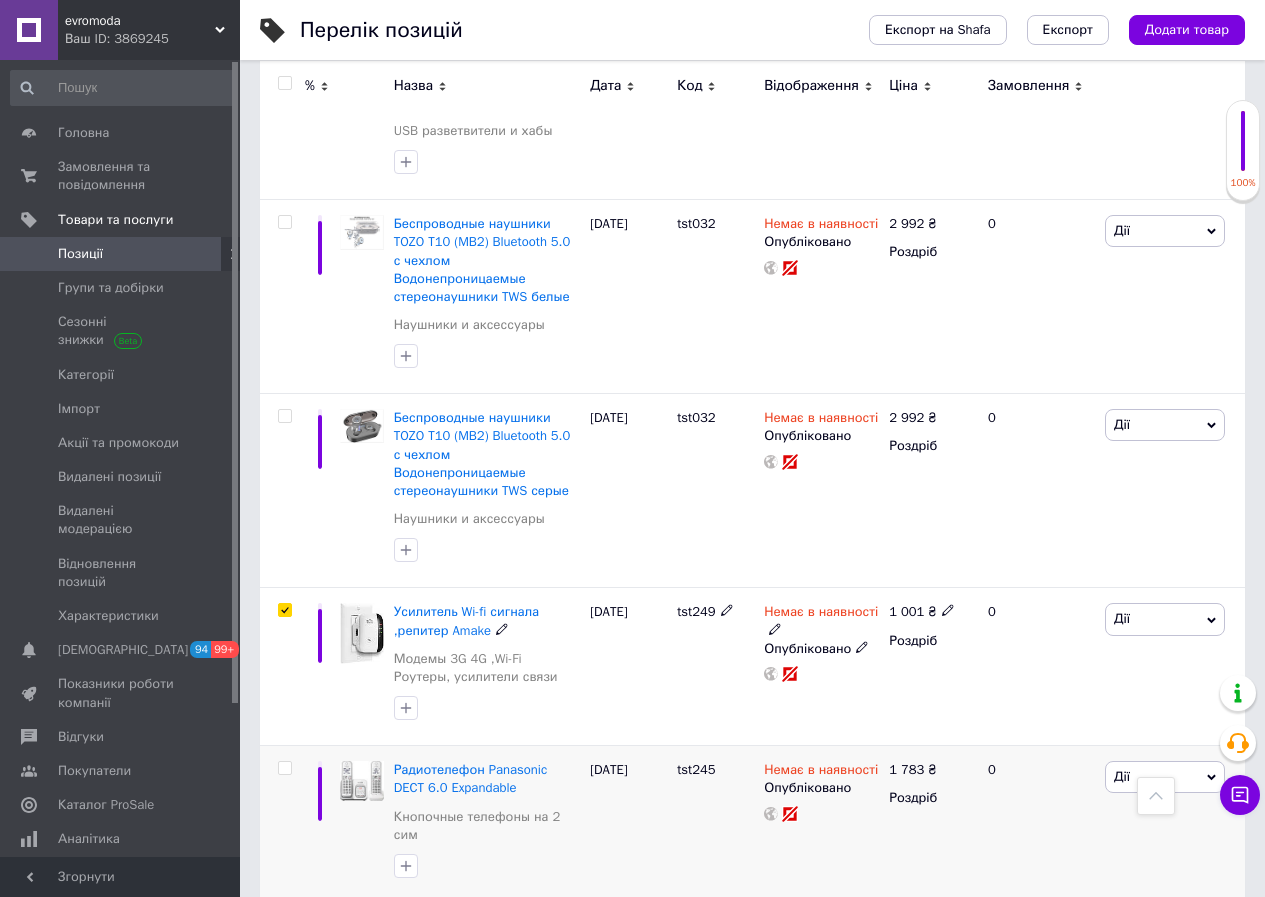 checkbox on "true" 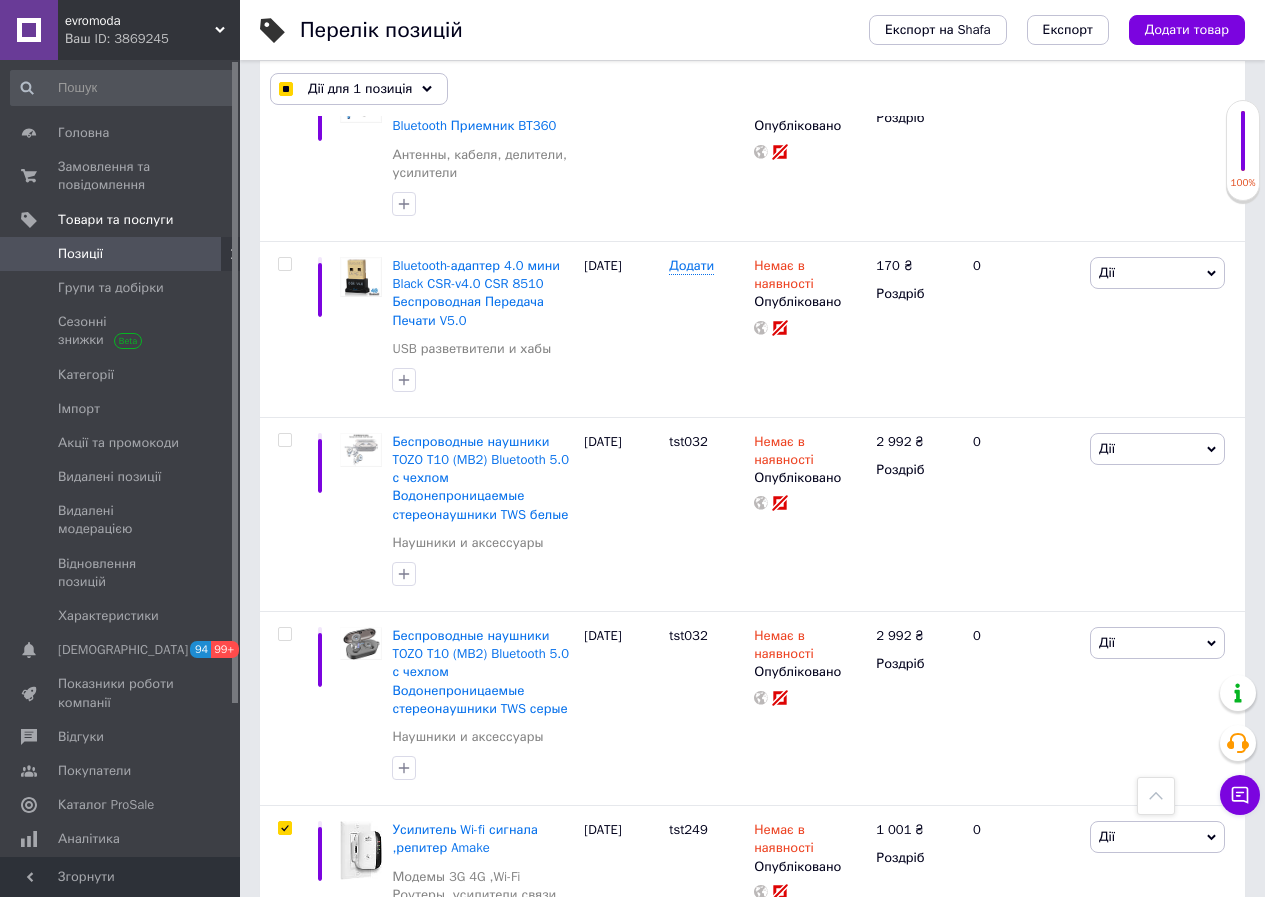 scroll, scrollTop: 14050, scrollLeft: 0, axis: vertical 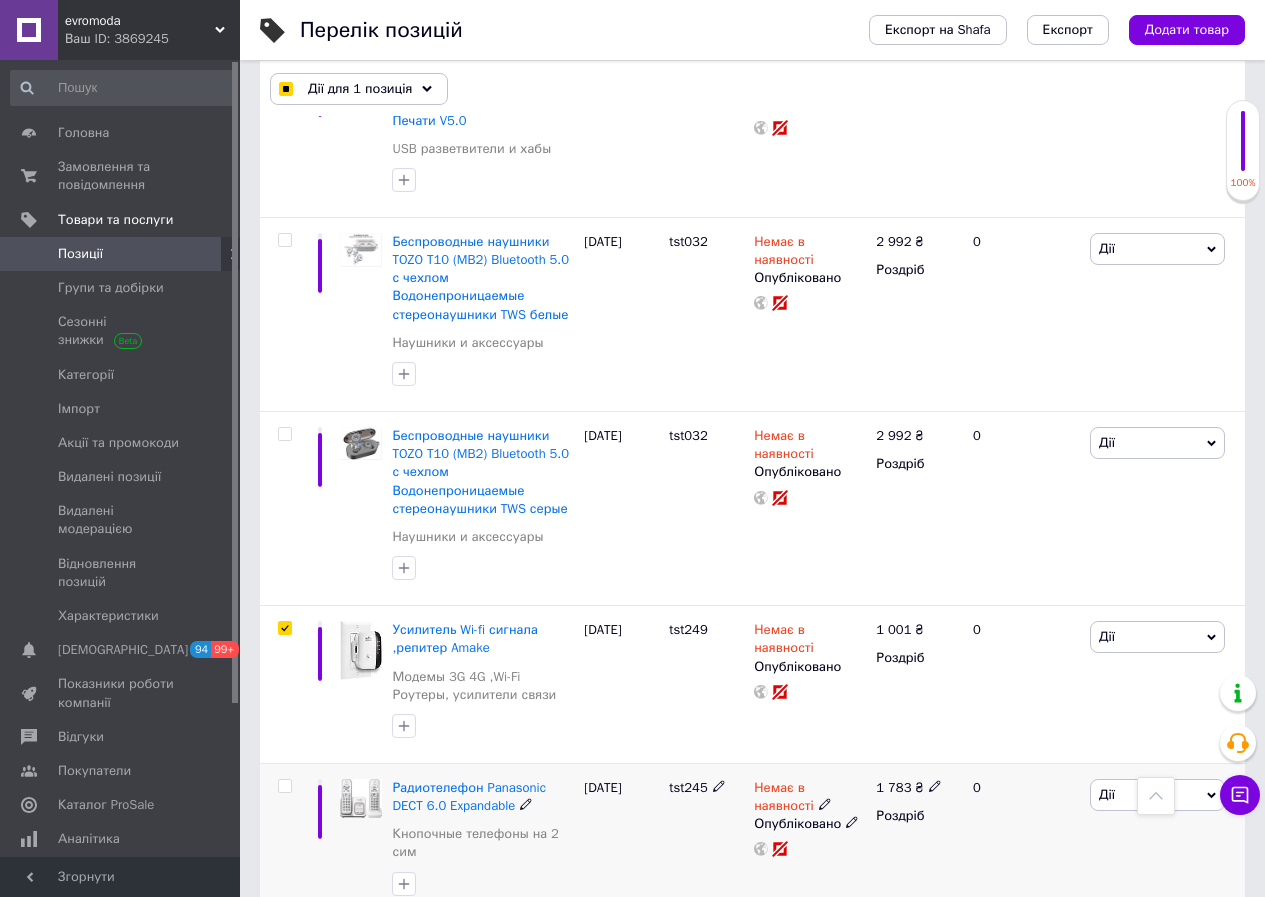 click at bounding box center [284, 786] 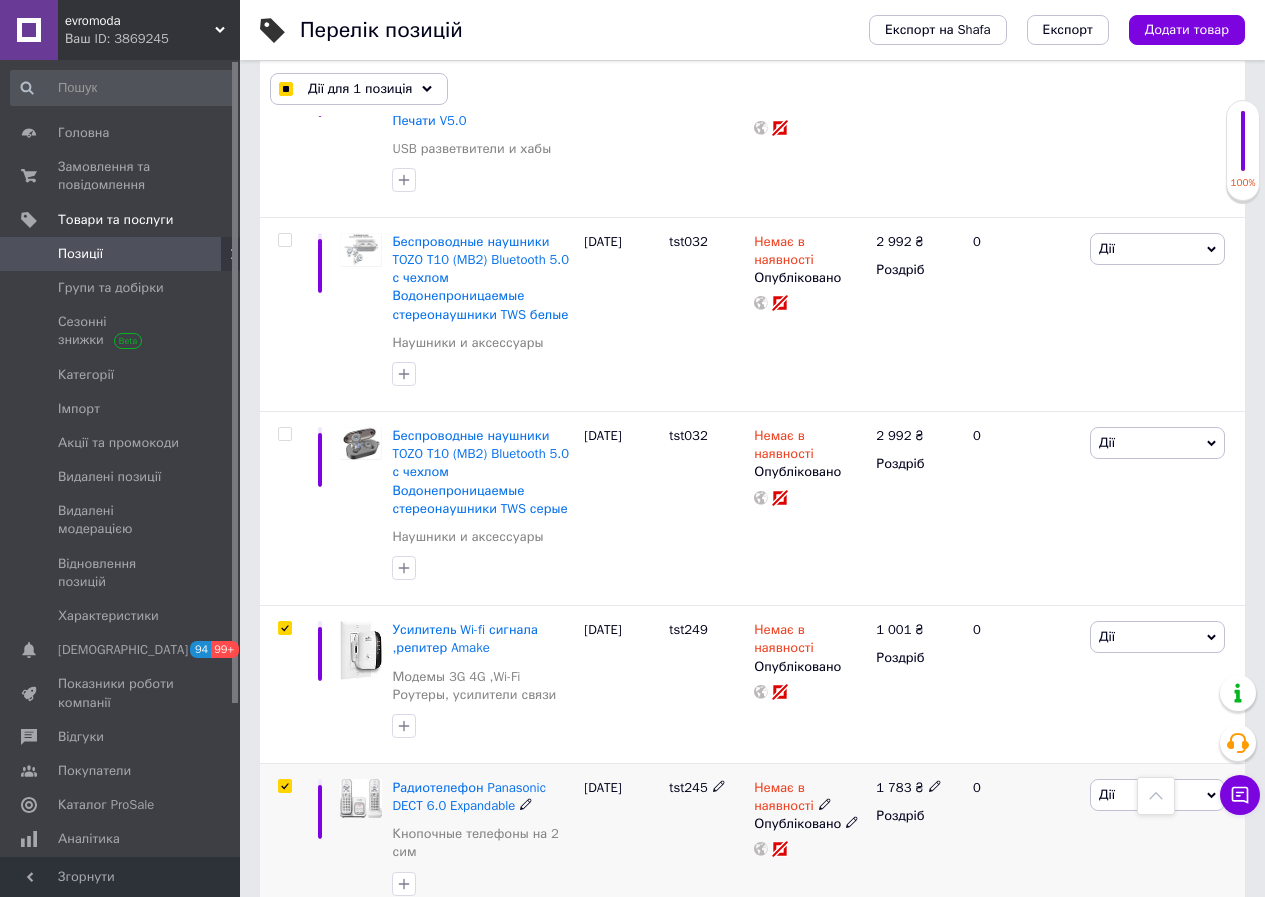 checkbox on "true" 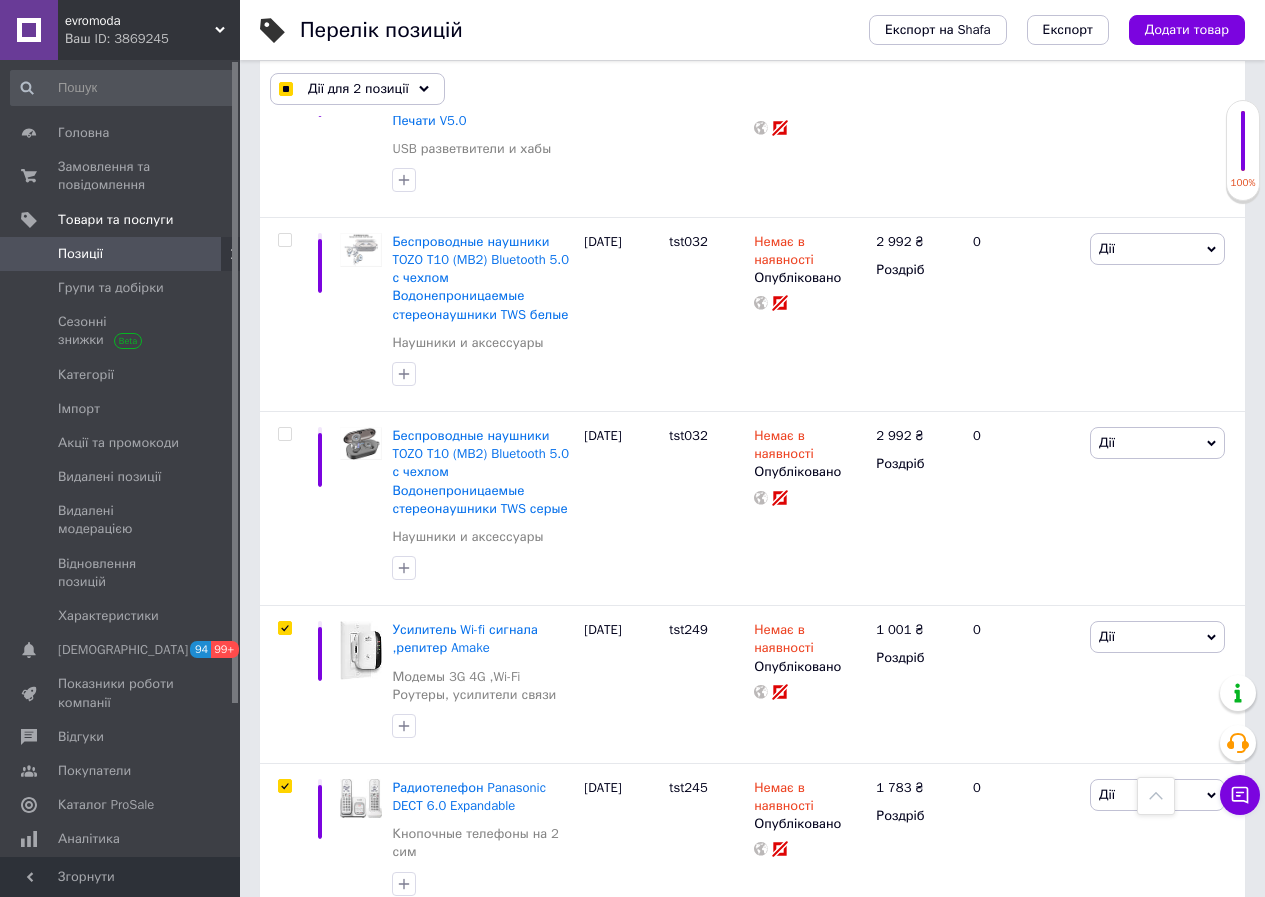 click at bounding box center [284, 944] 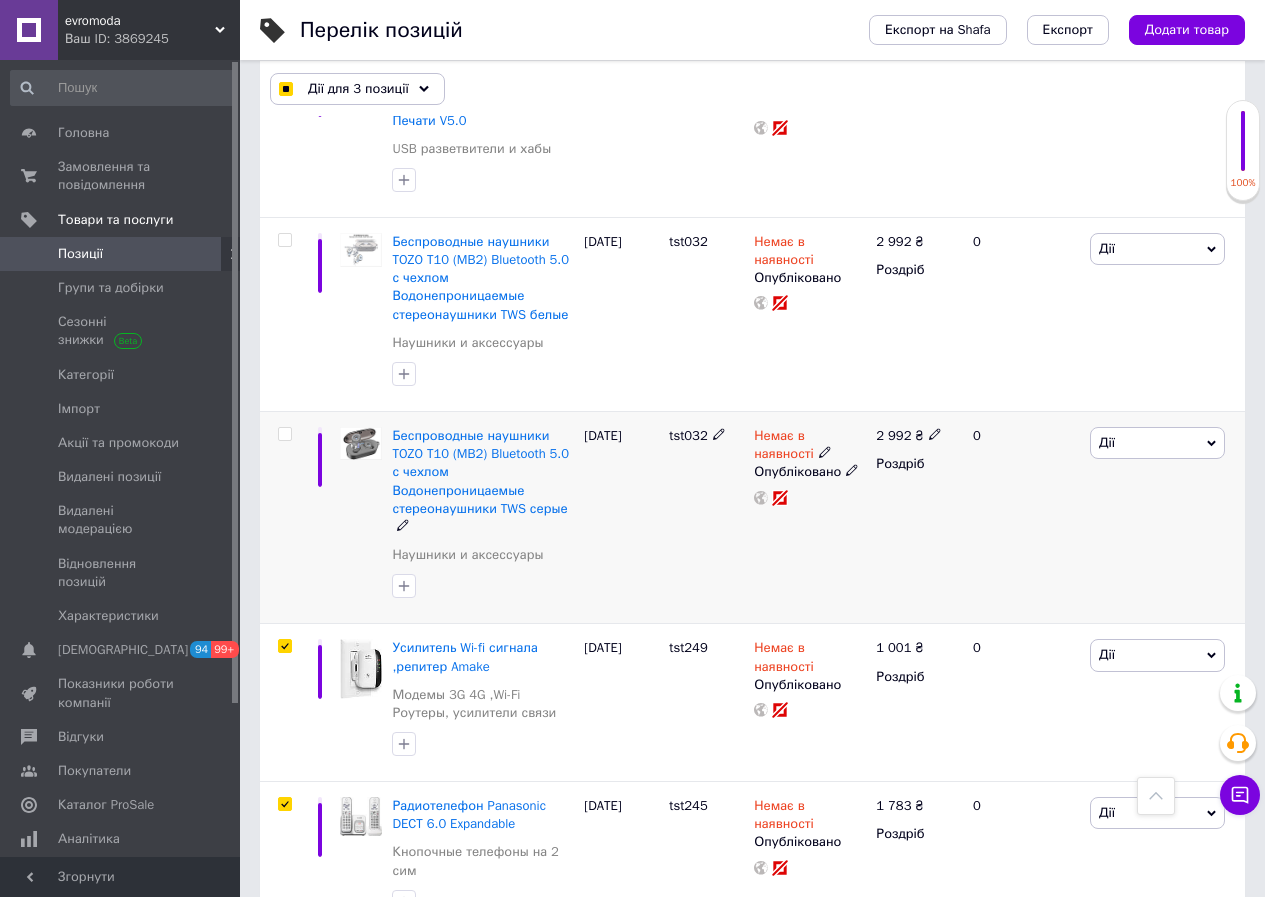 click at bounding box center (284, 434) 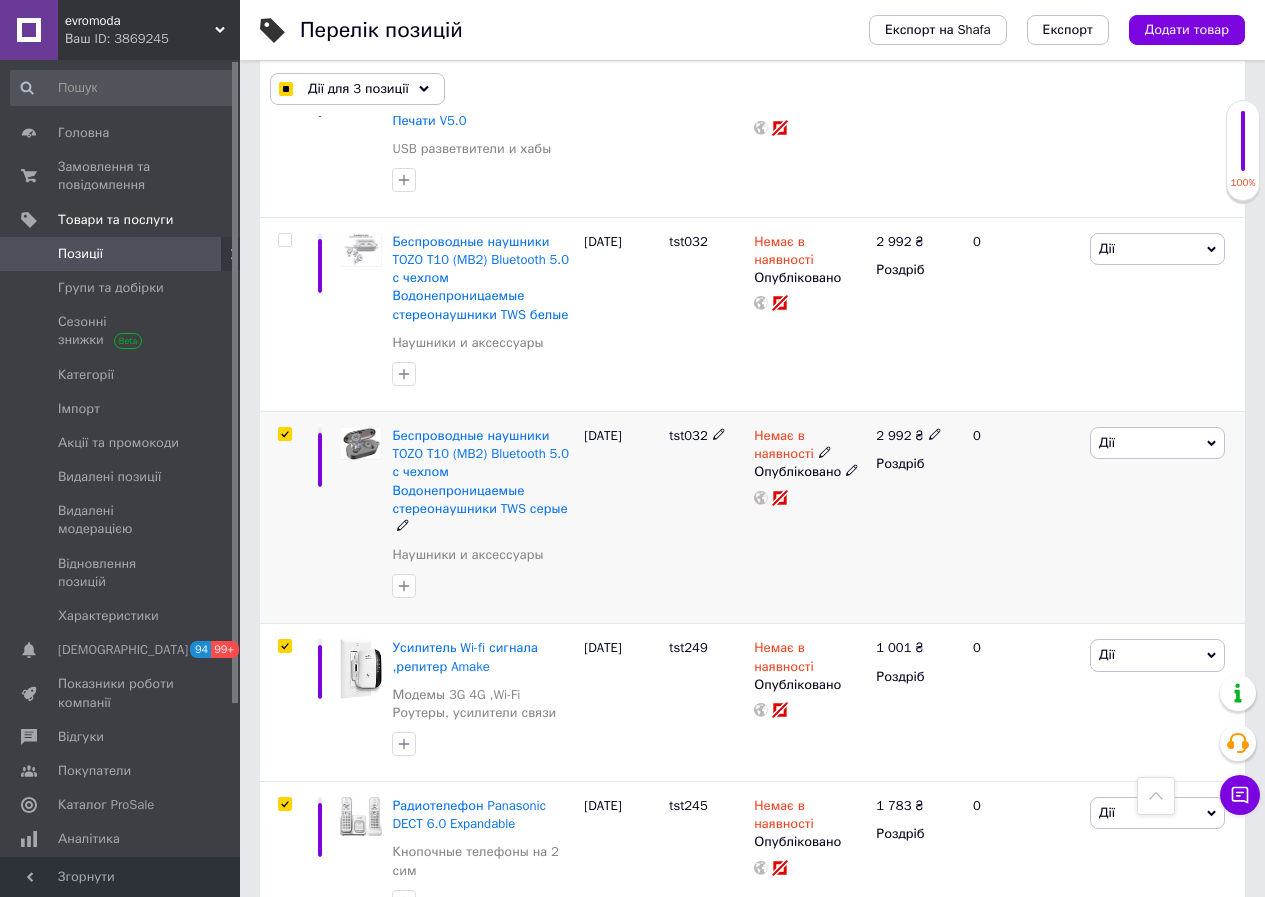 checkbox on "true" 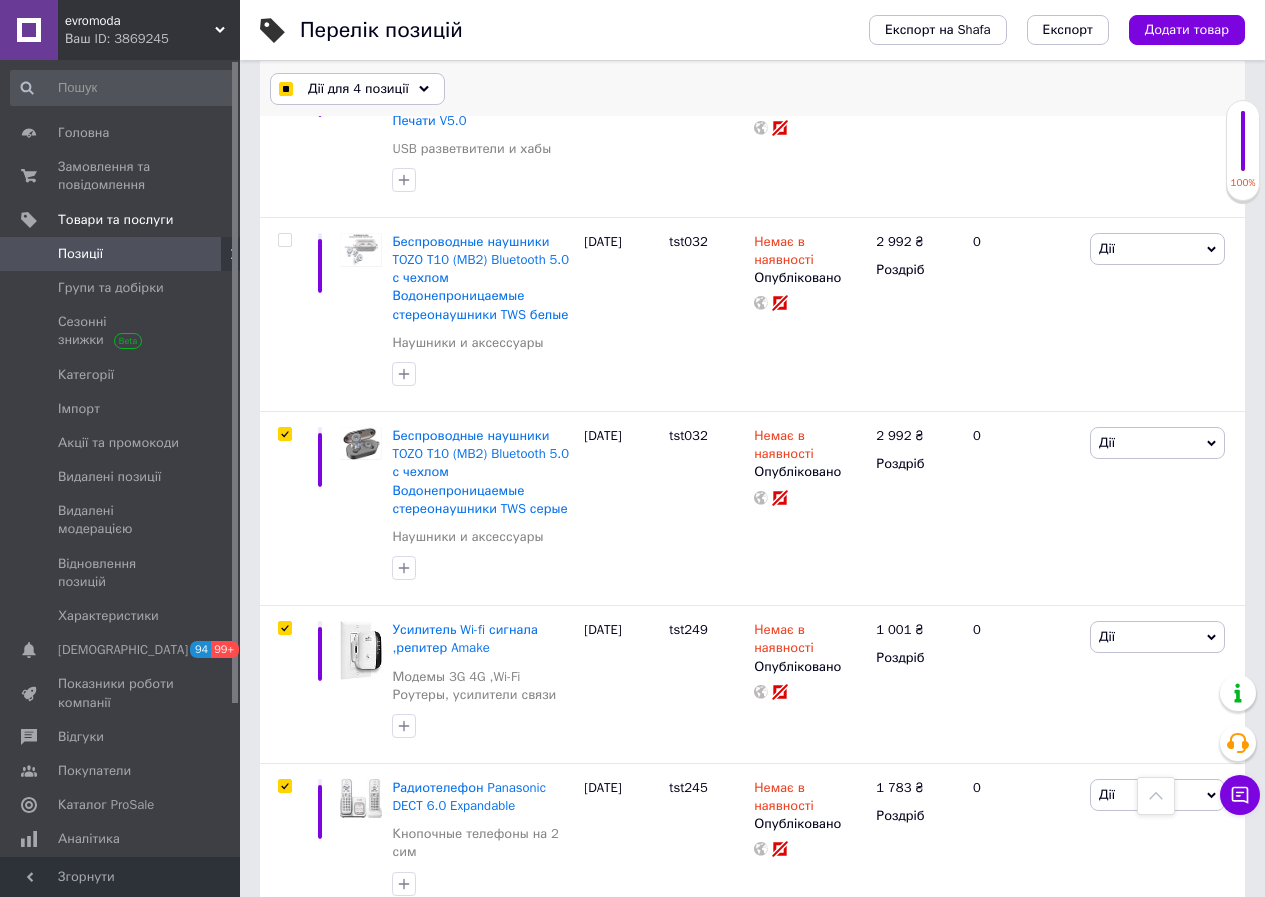 click on "Дії для 4 позиції" at bounding box center (358, 89) 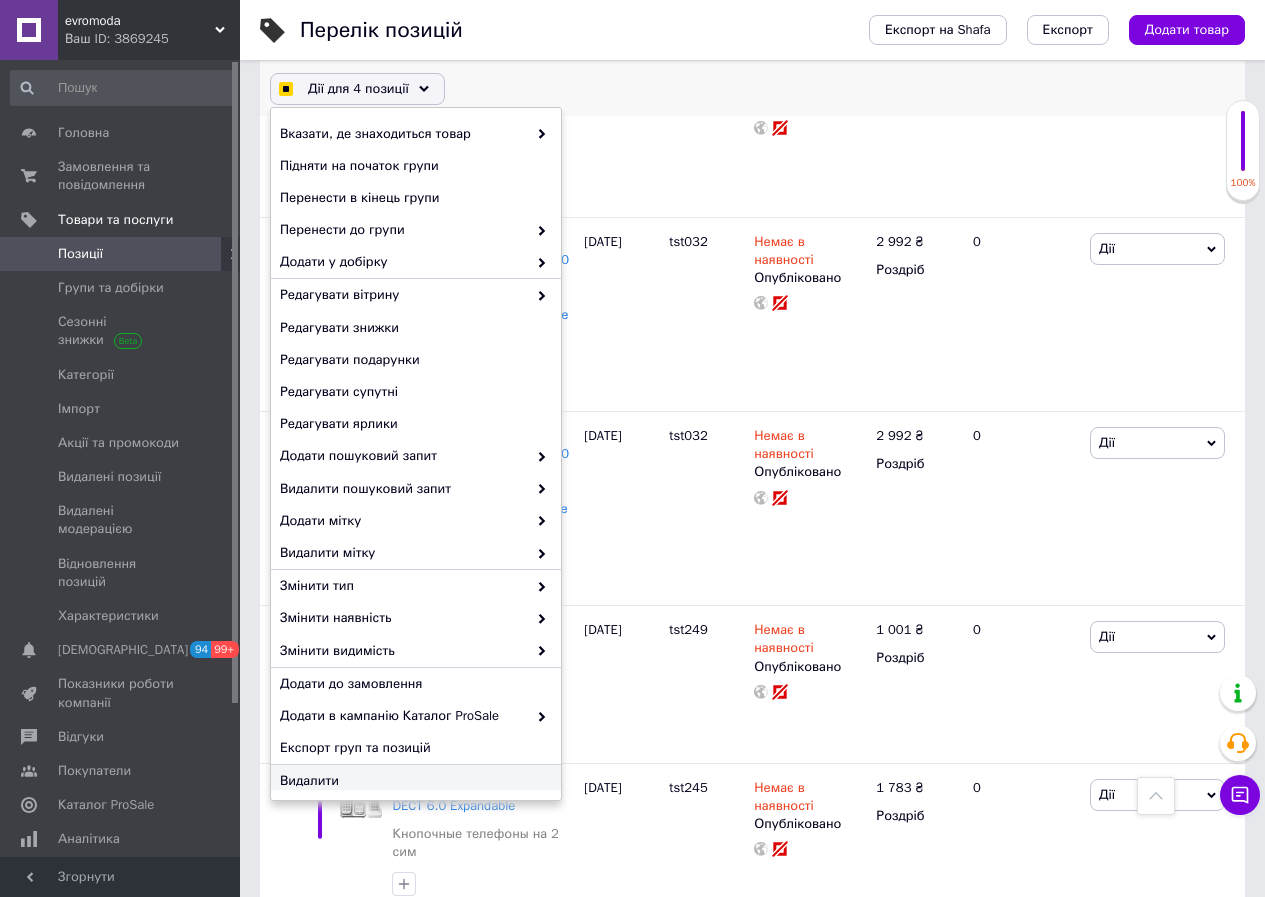 checkbox on "true" 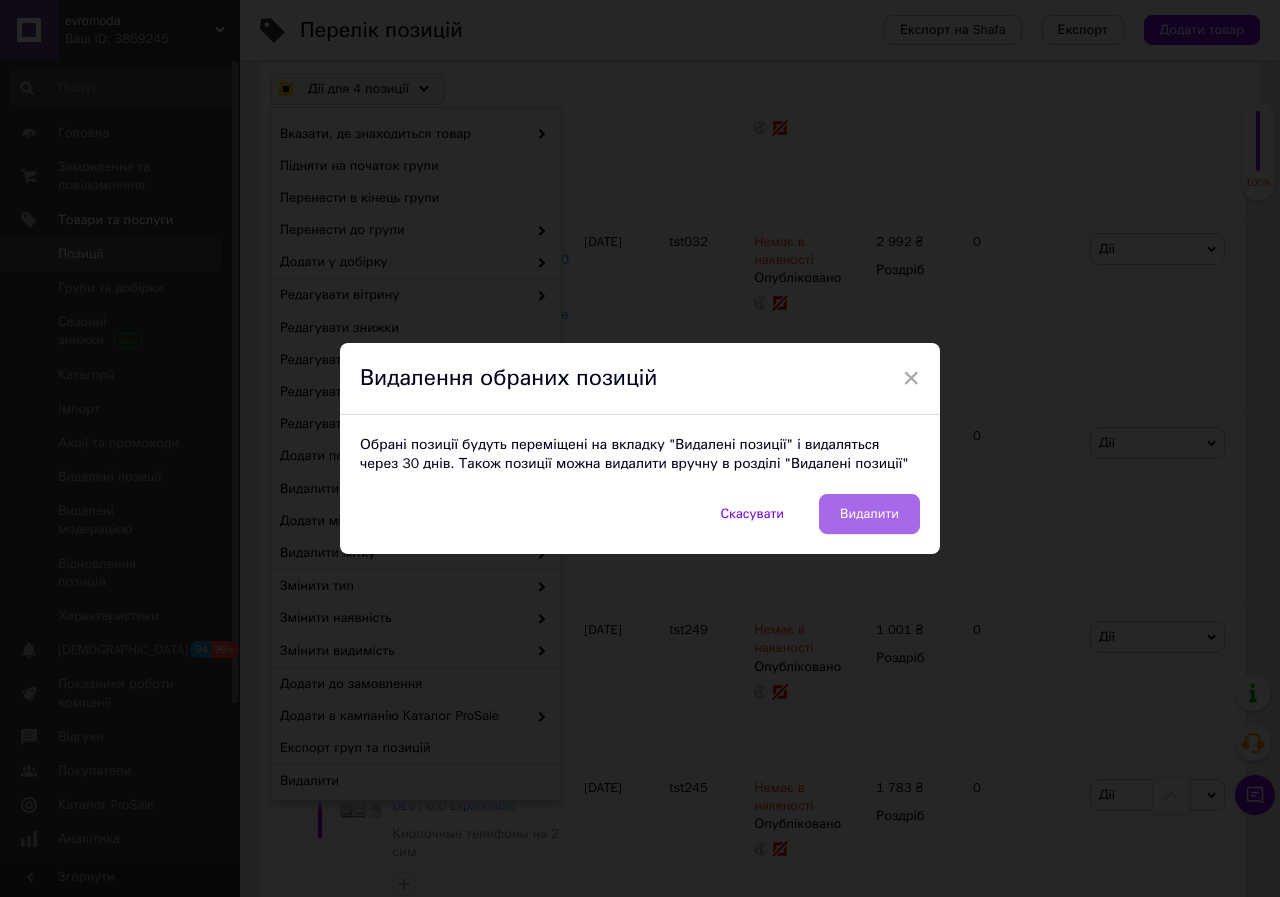 click on "Видалити" at bounding box center (869, 514) 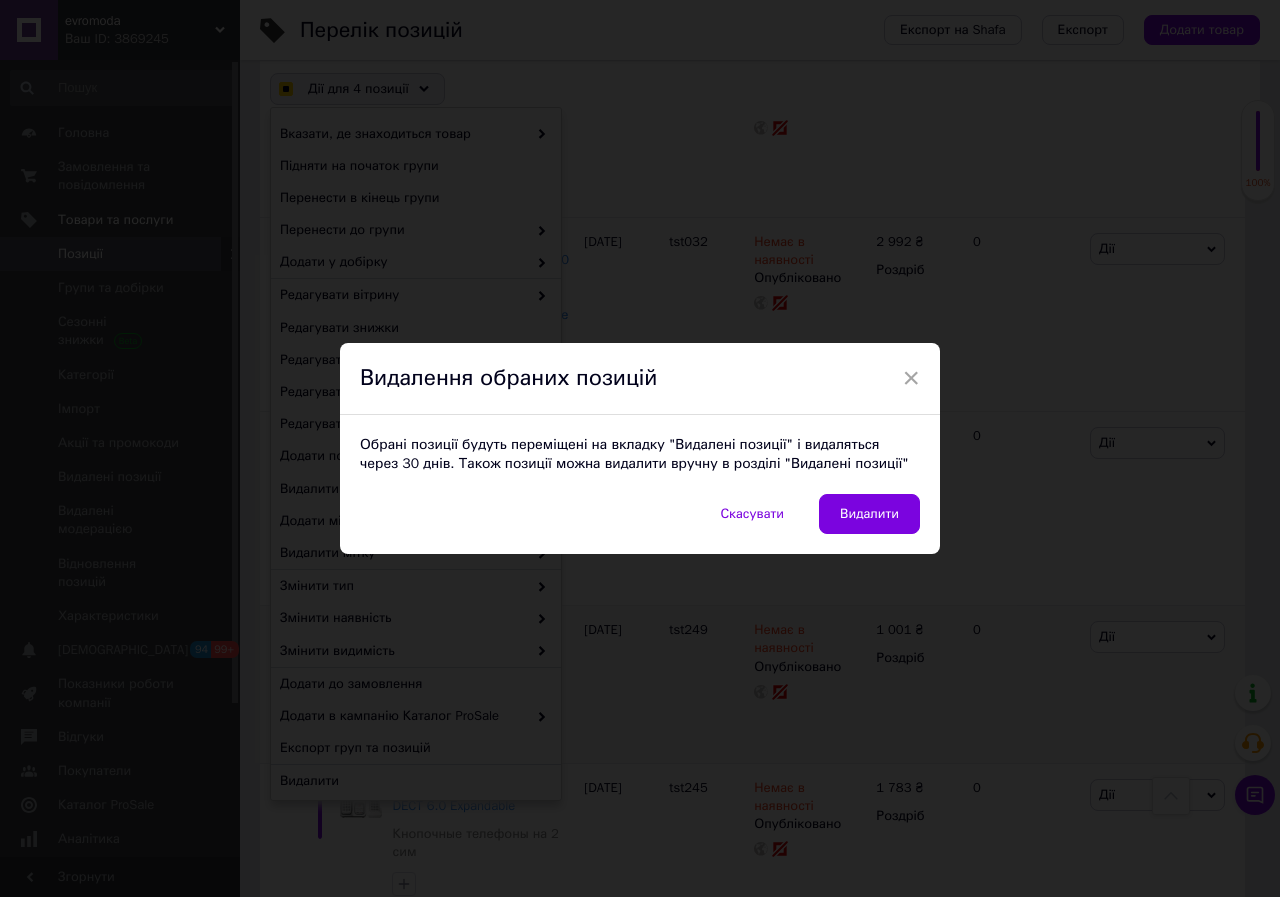 checkbox on "true" 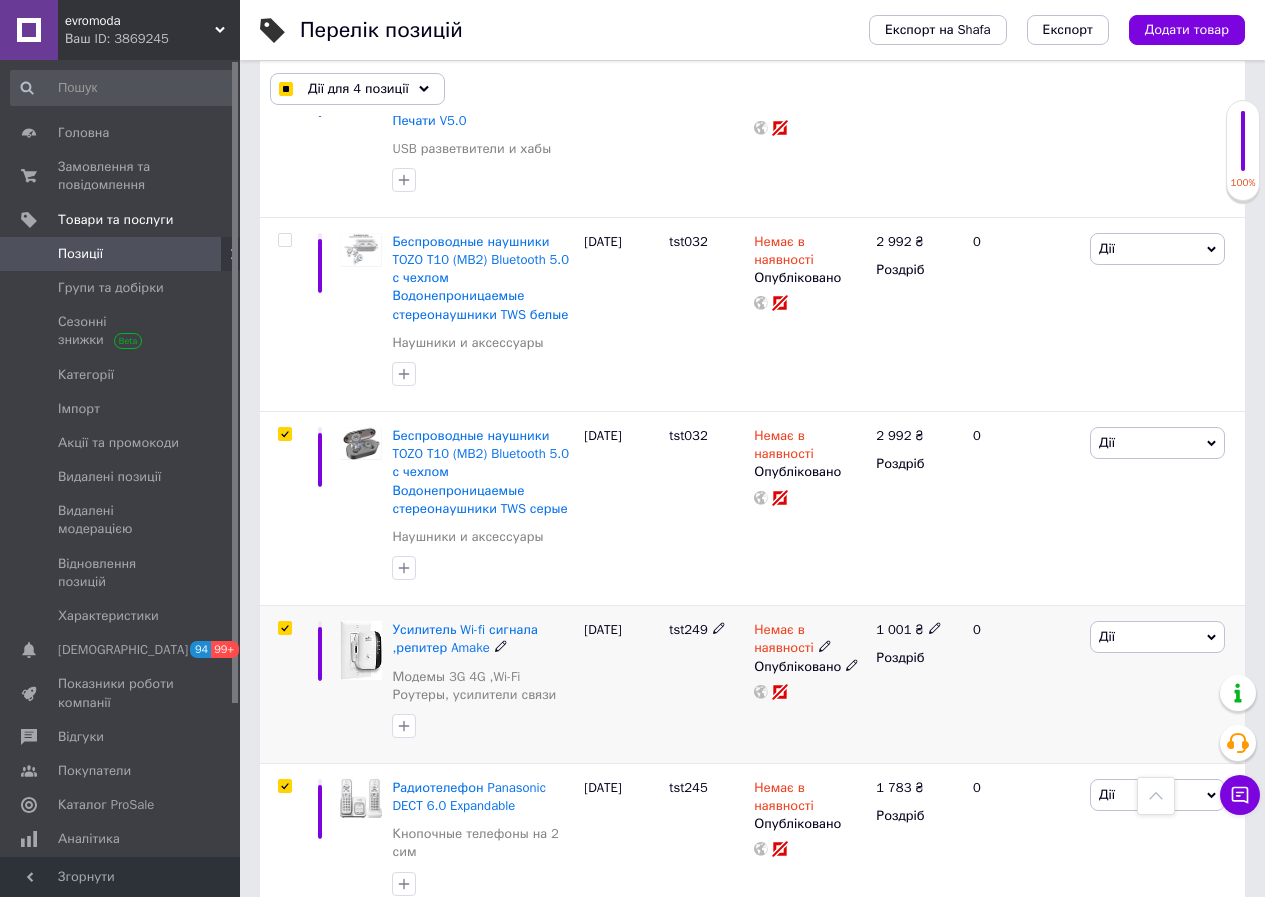 scroll, scrollTop: 0, scrollLeft: 3, axis: horizontal 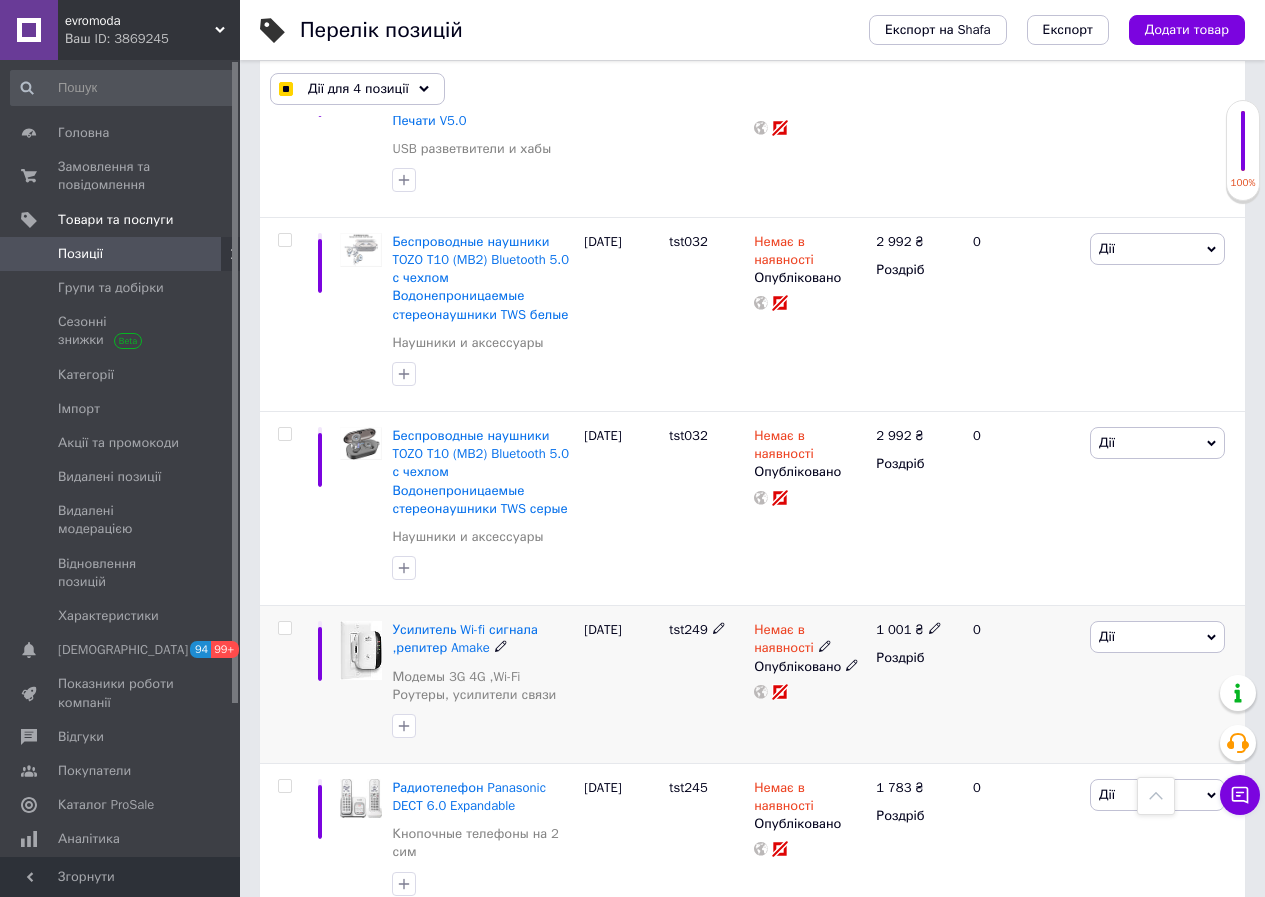 checkbox on "false" 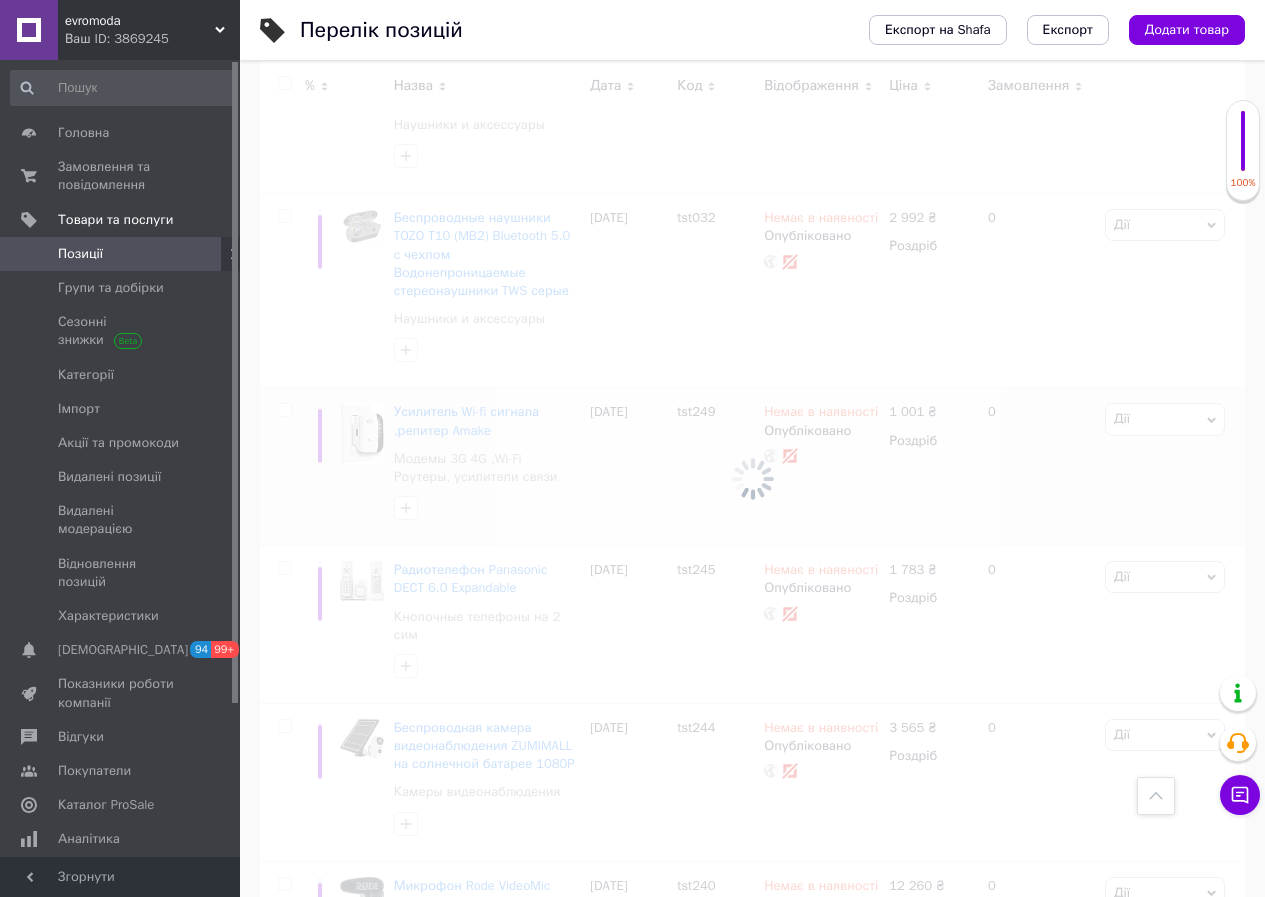 scroll, scrollTop: 13850, scrollLeft: 0, axis: vertical 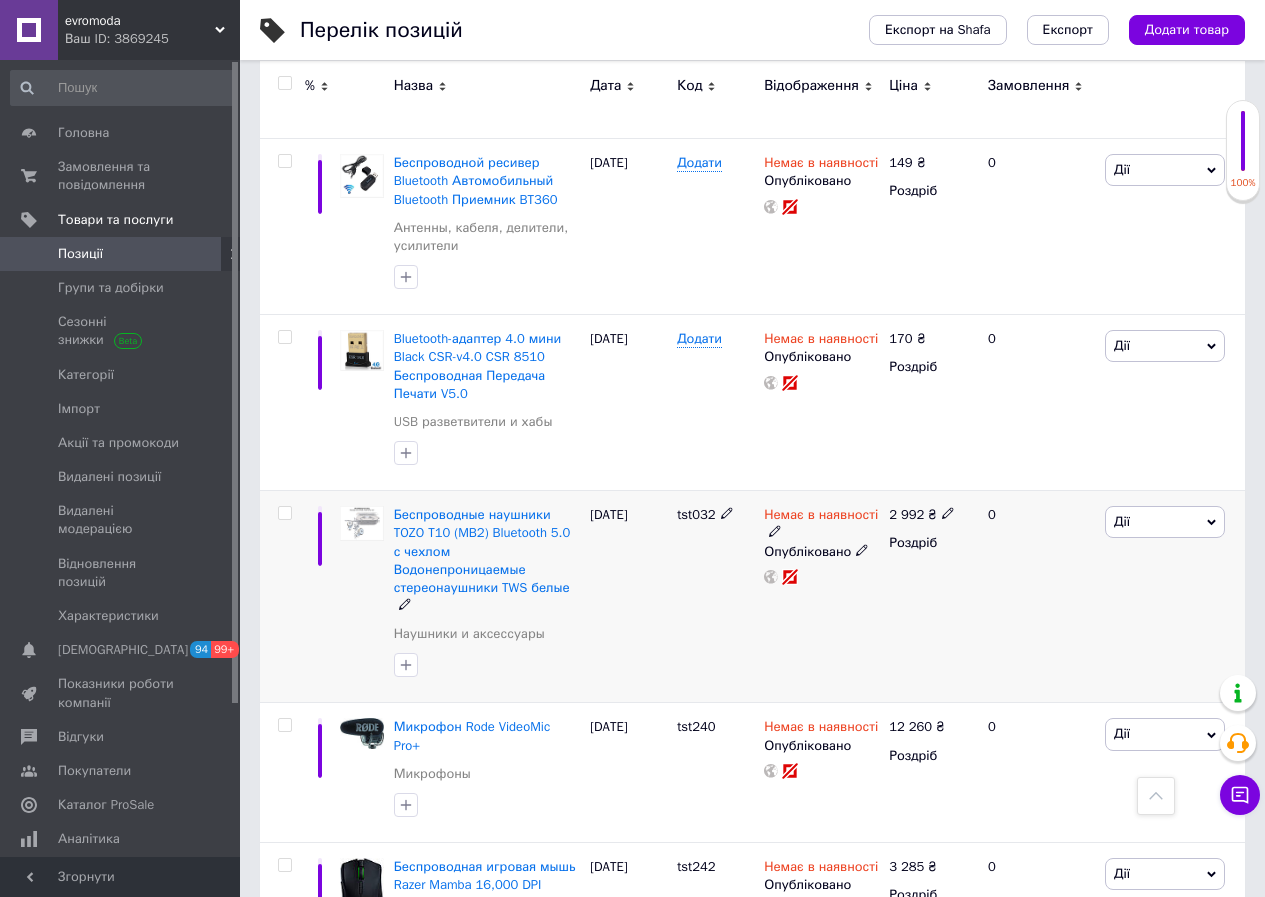 click at bounding box center (284, 513) 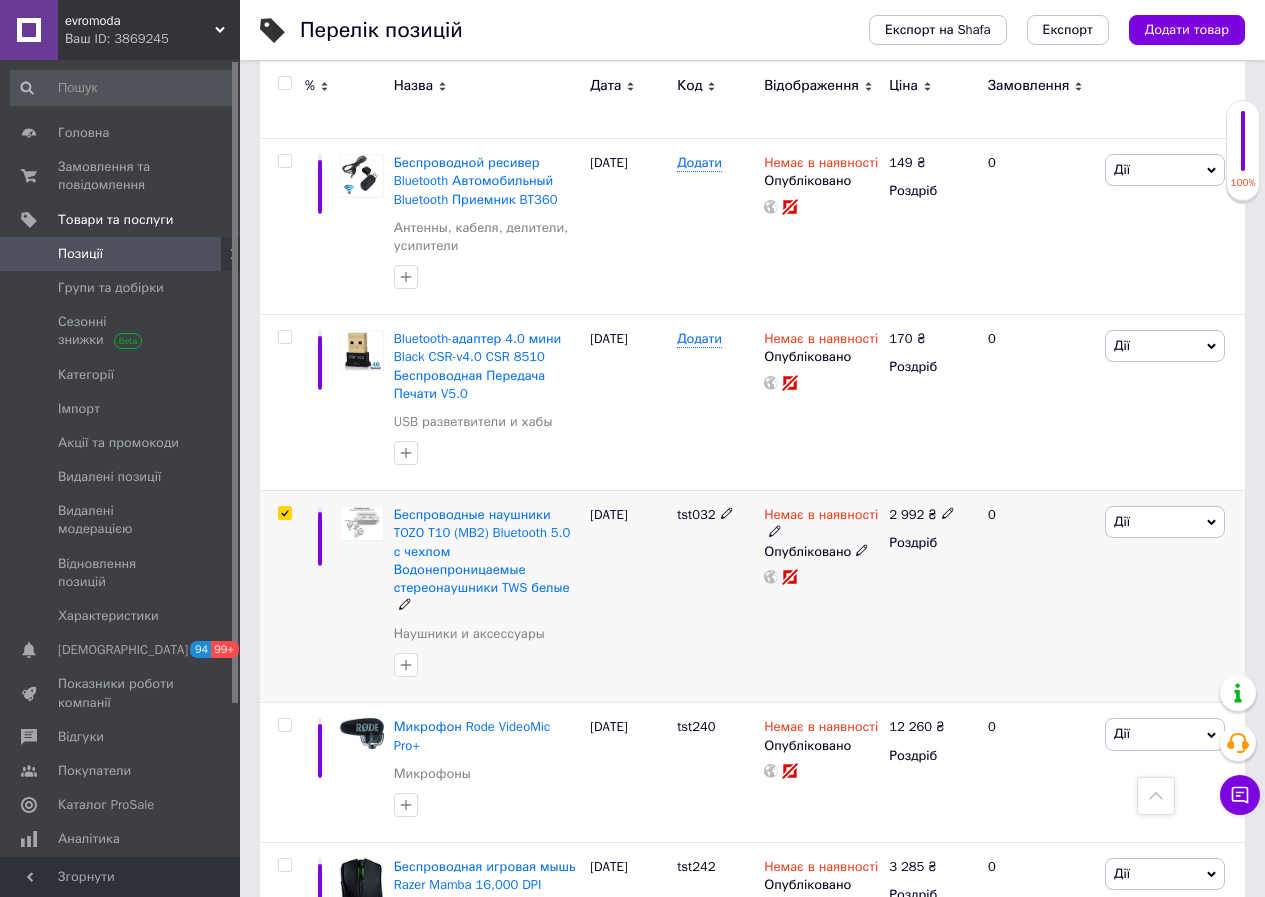 checkbox on "true" 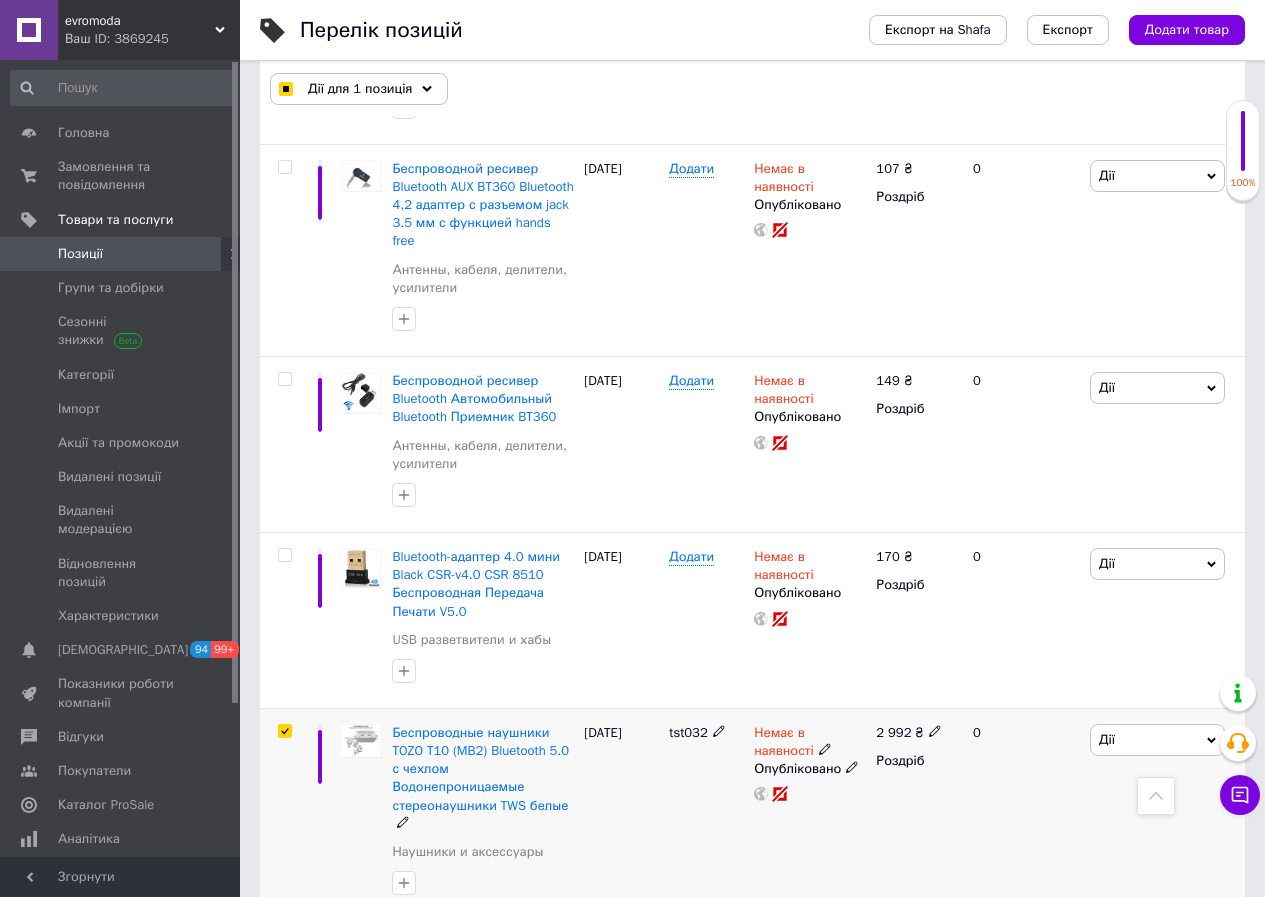 scroll, scrollTop: 13758, scrollLeft: 0, axis: vertical 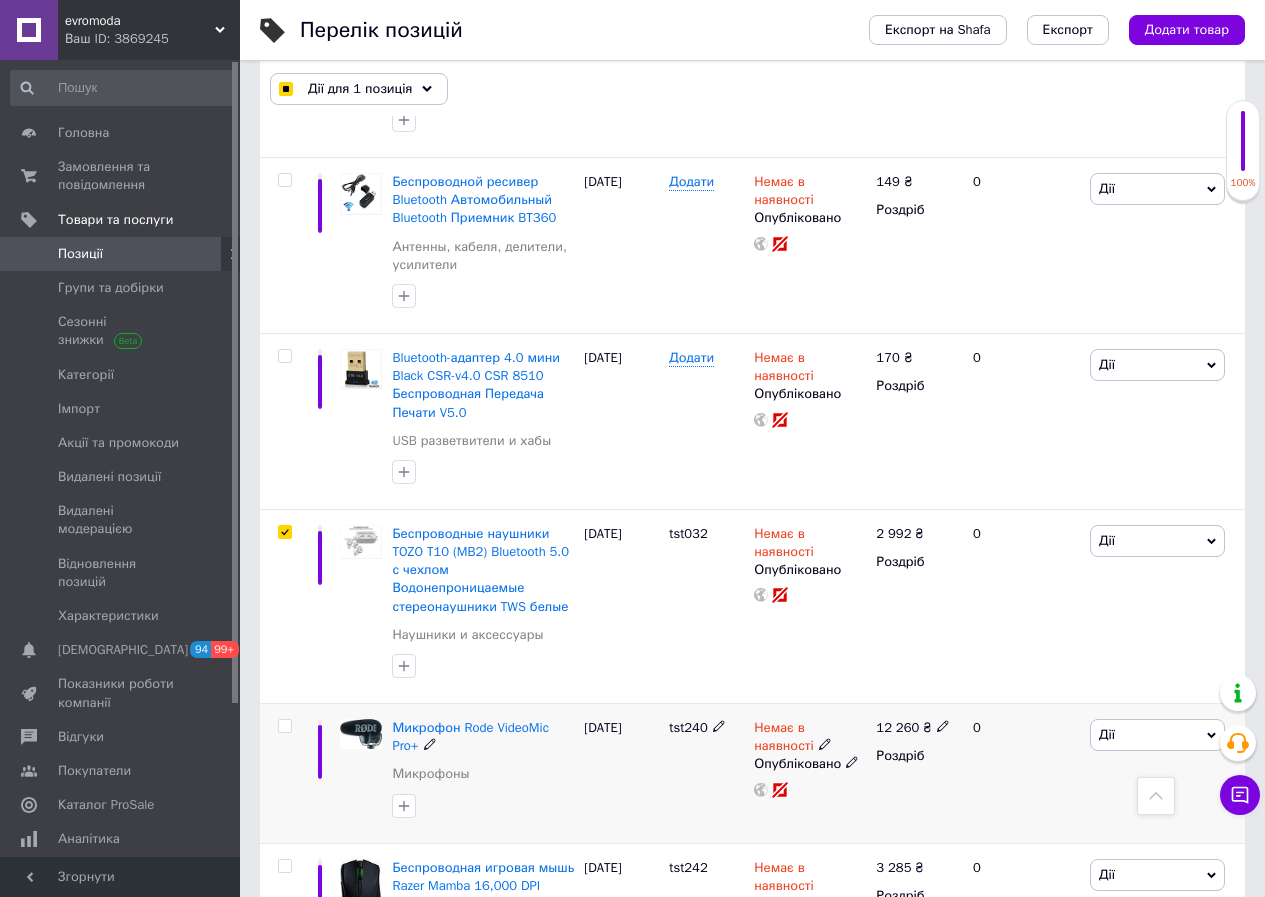 click at bounding box center [282, 774] 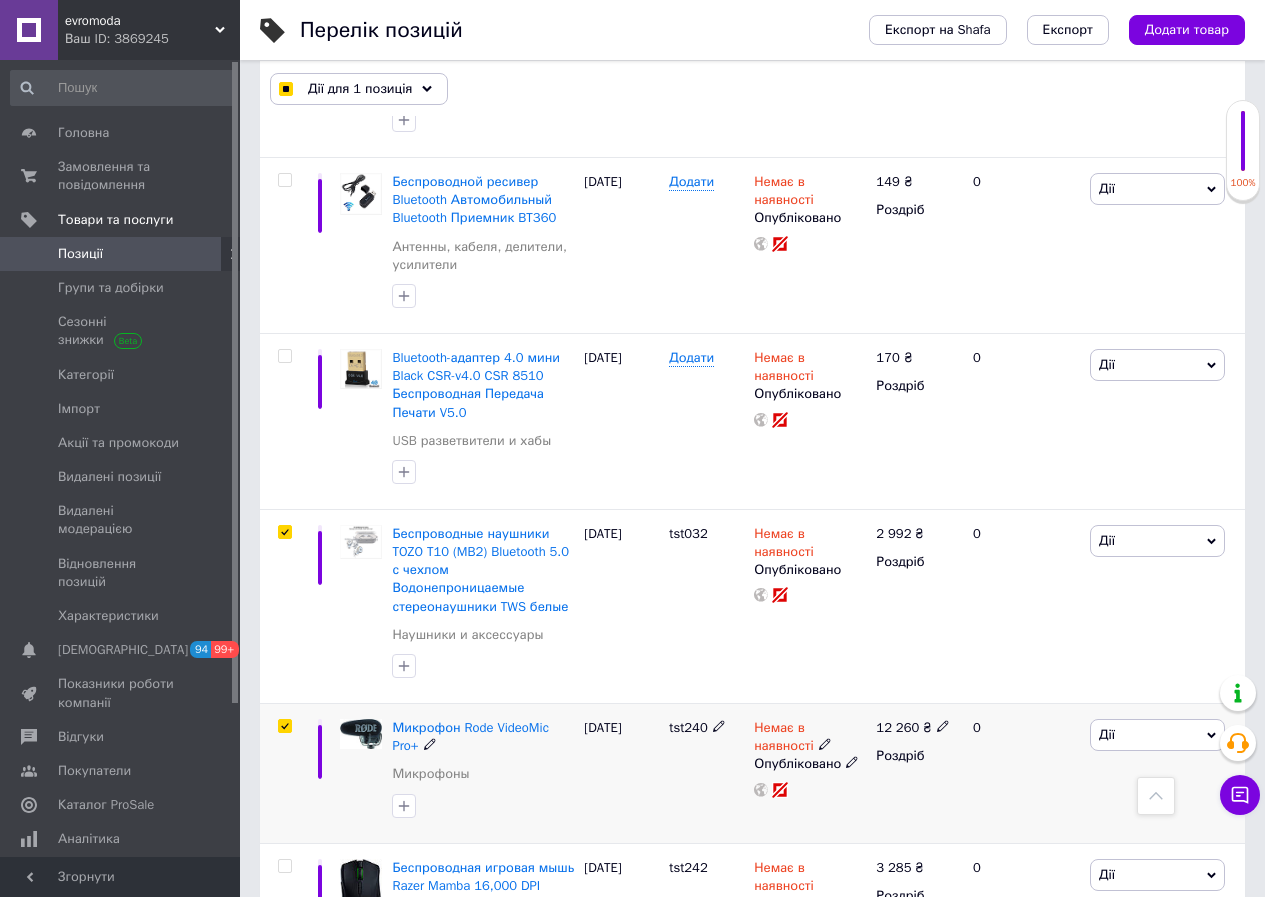 checkbox on "true" 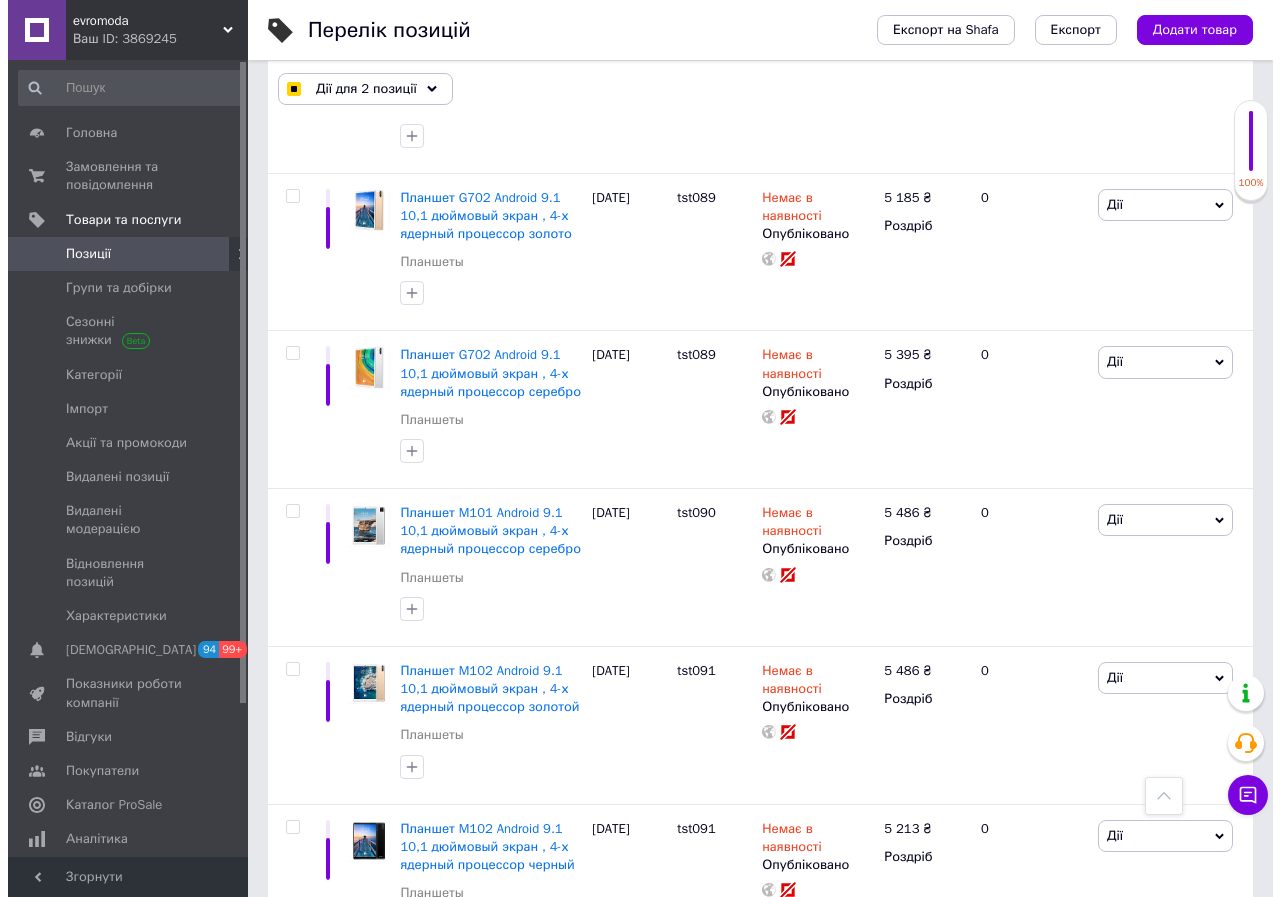 scroll, scrollTop: 16011, scrollLeft: 0, axis: vertical 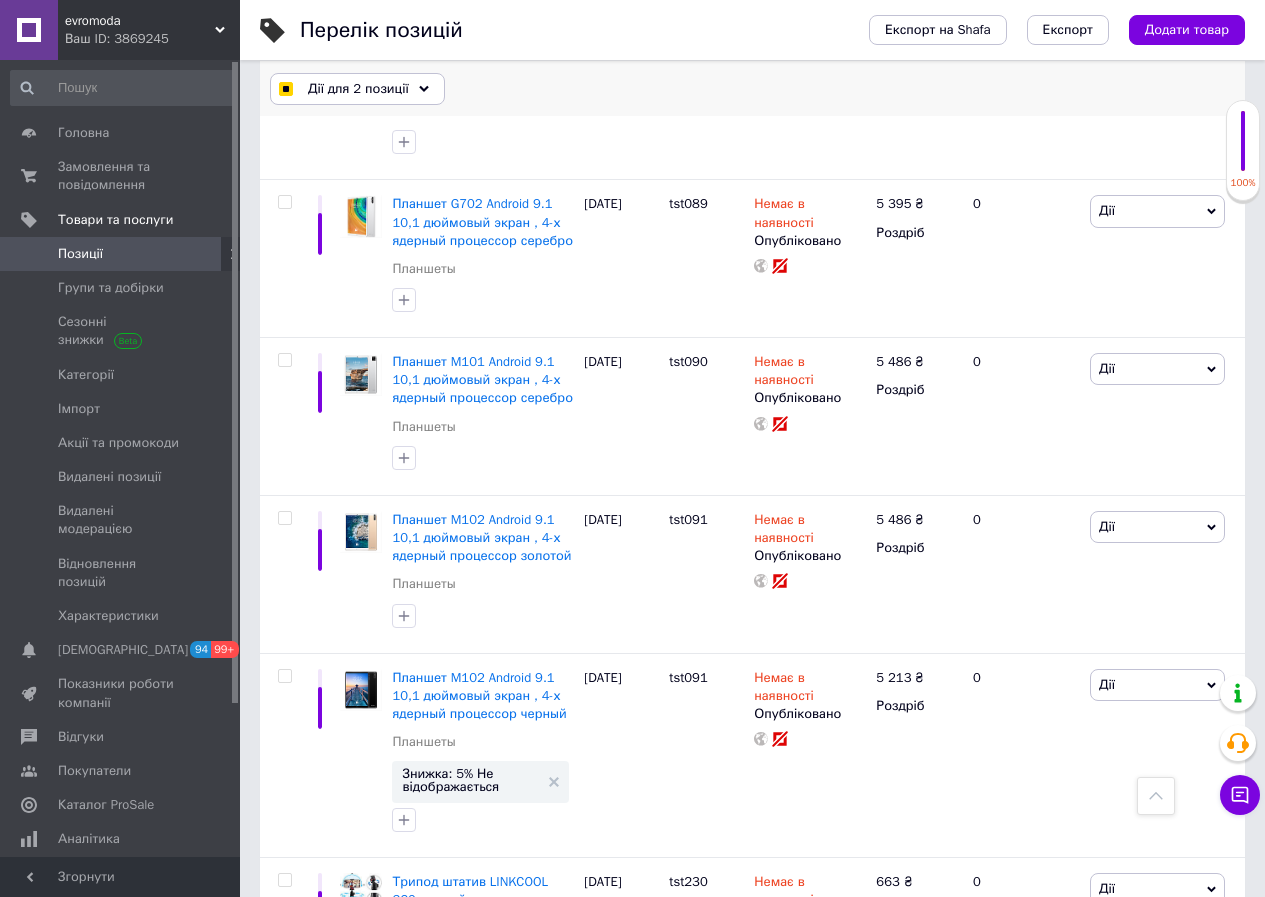 click on "Дії для 2 позиції" at bounding box center (357, 89) 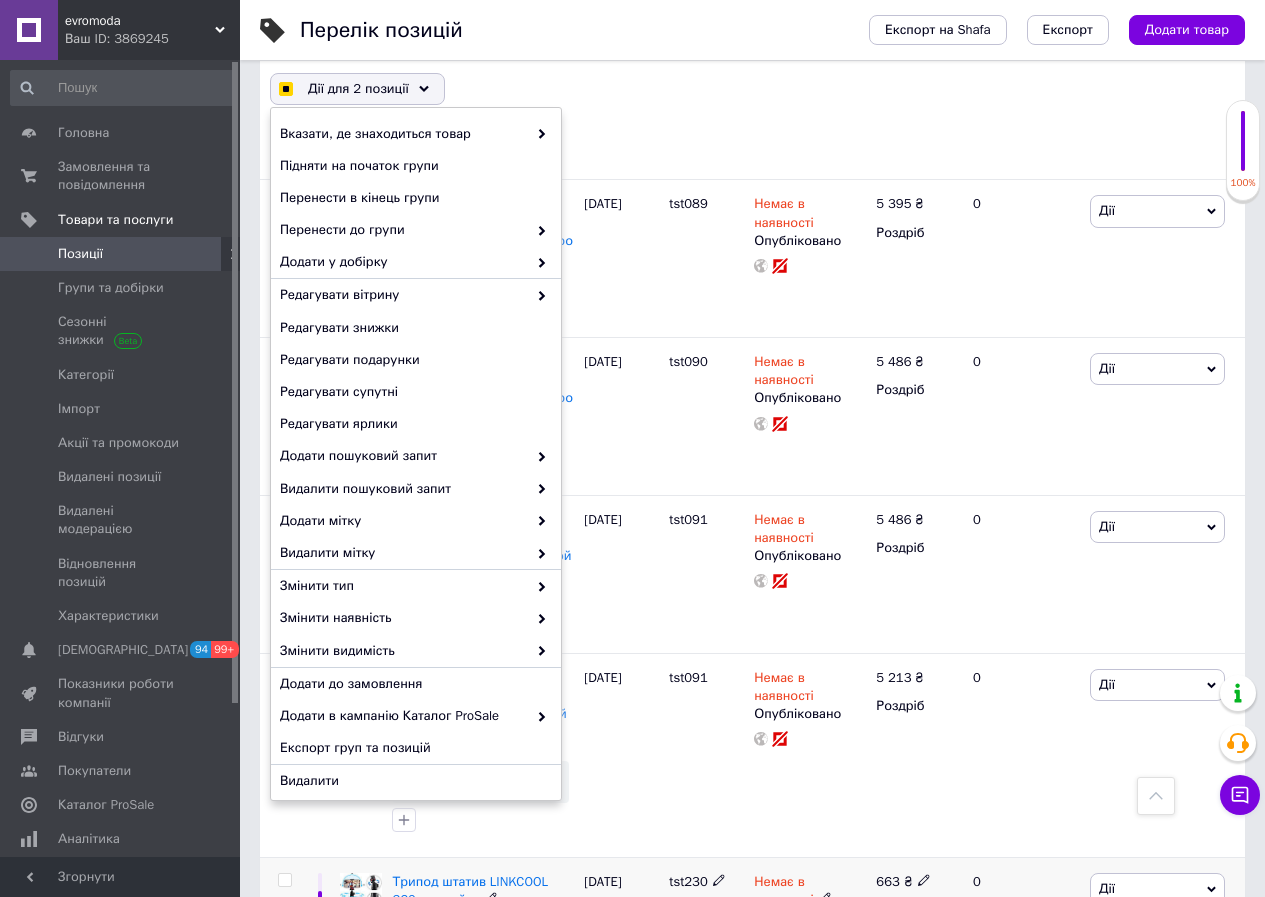 checkbox on "true" 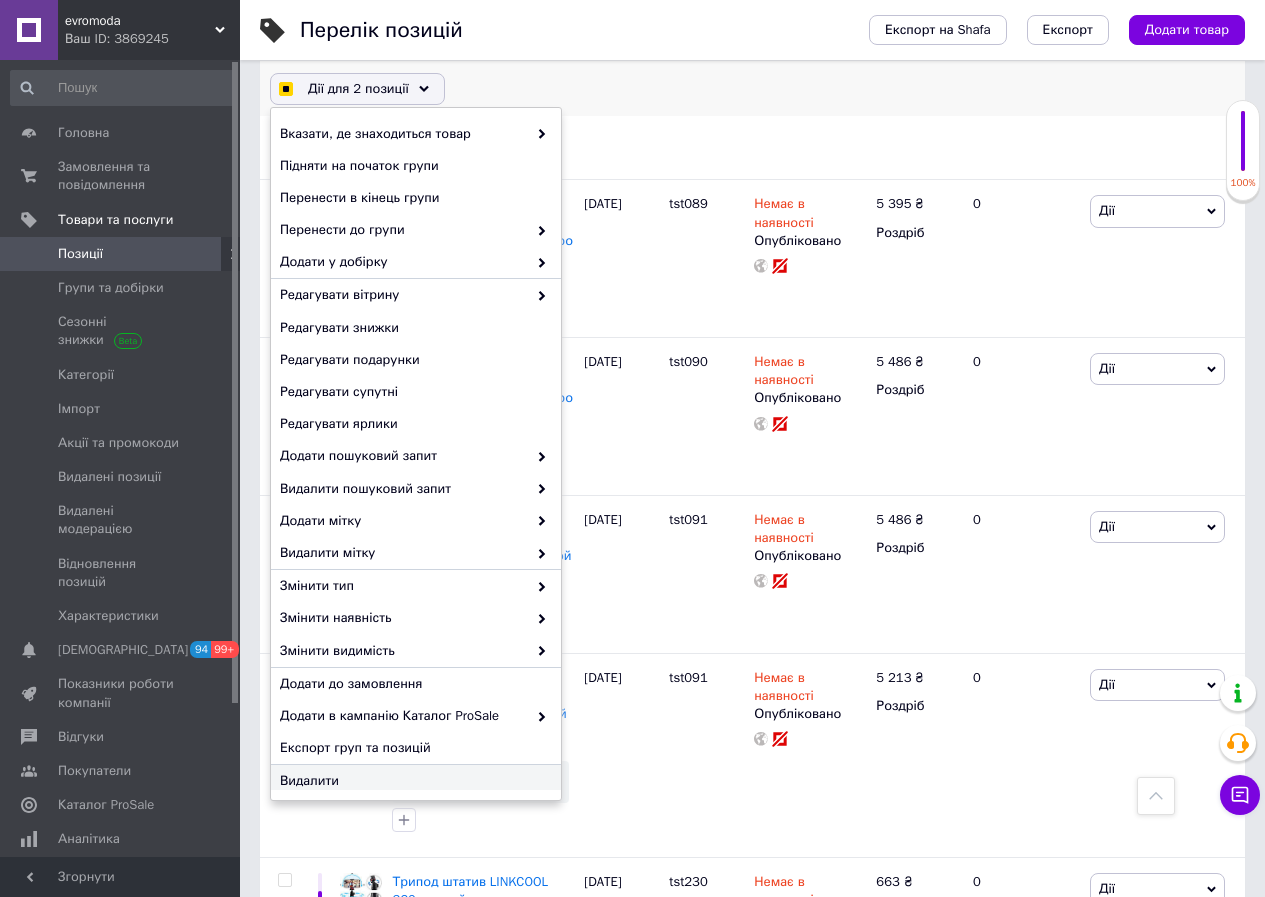 click on "Видалити" at bounding box center (413, 781) 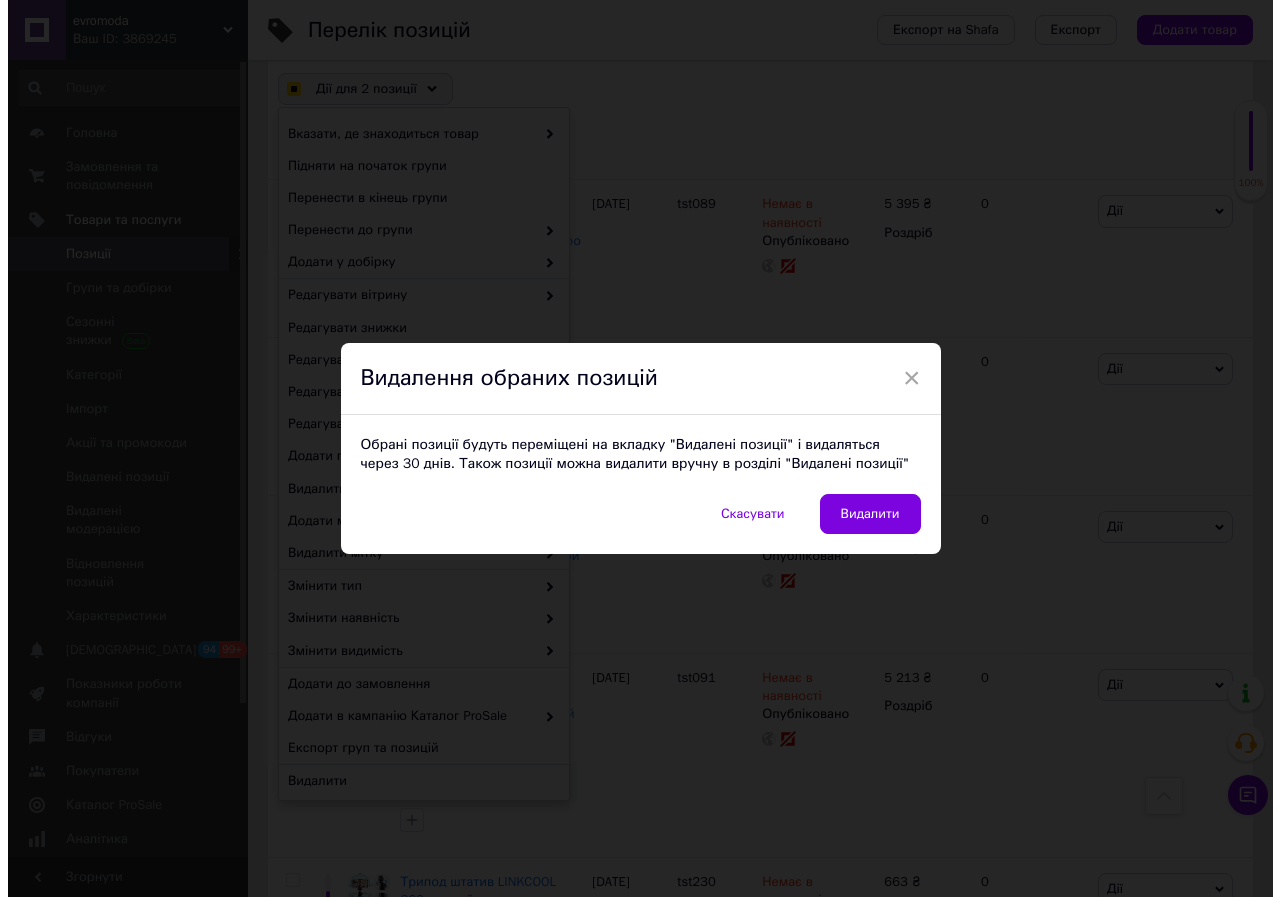 checkbox on "true" 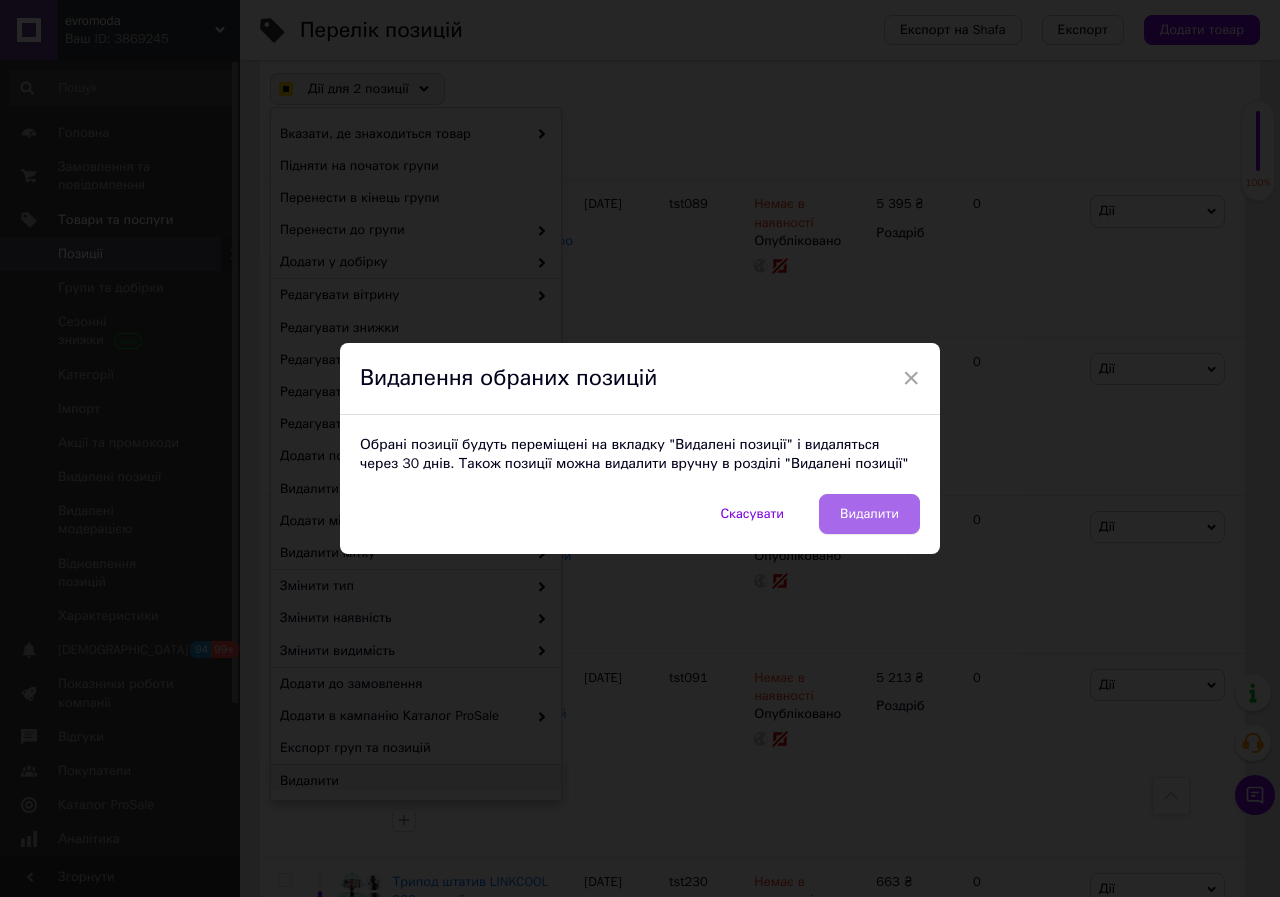 click on "Видалити" at bounding box center (869, 514) 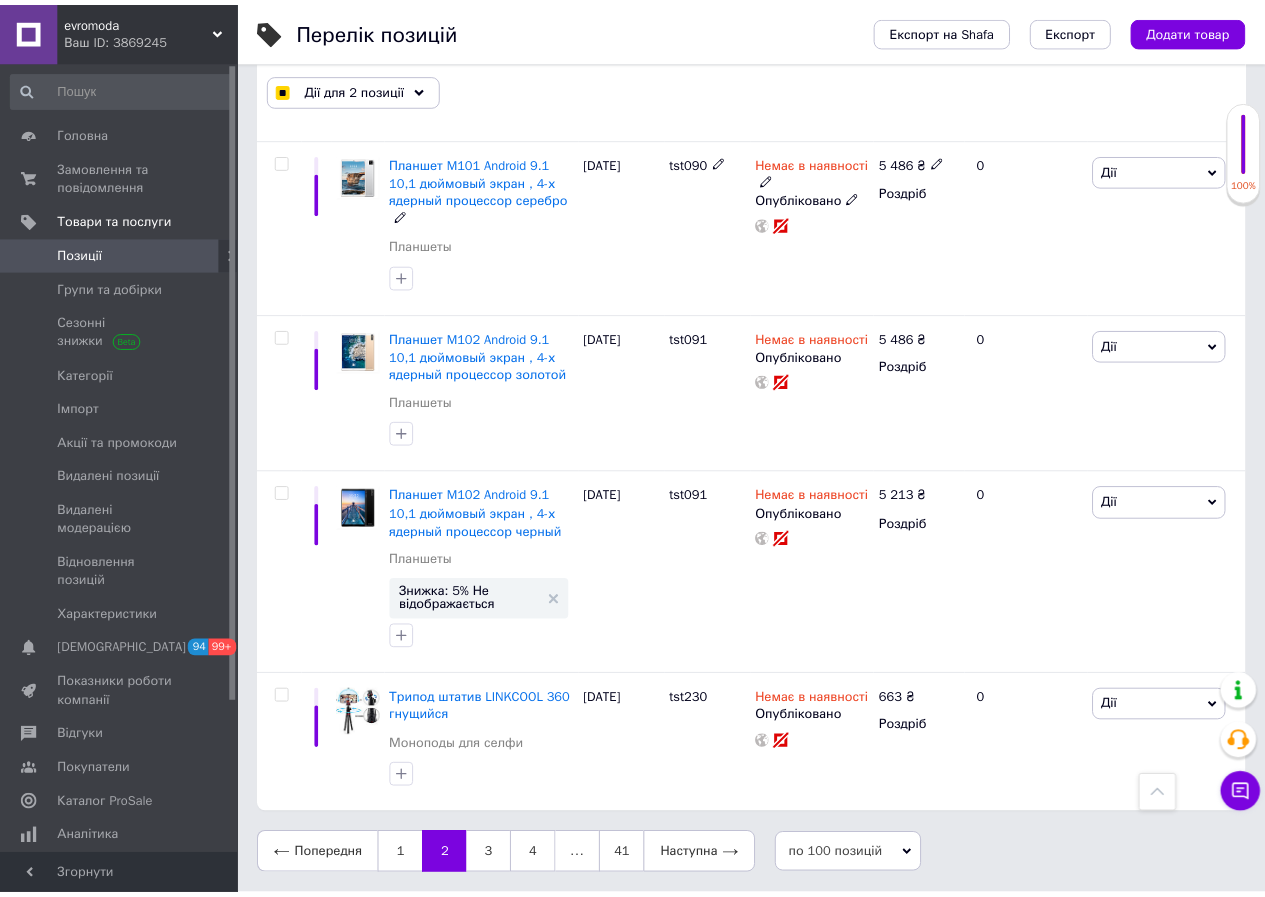 scroll, scrollTop: 15793, scrollLeft: 0, axis: vertical 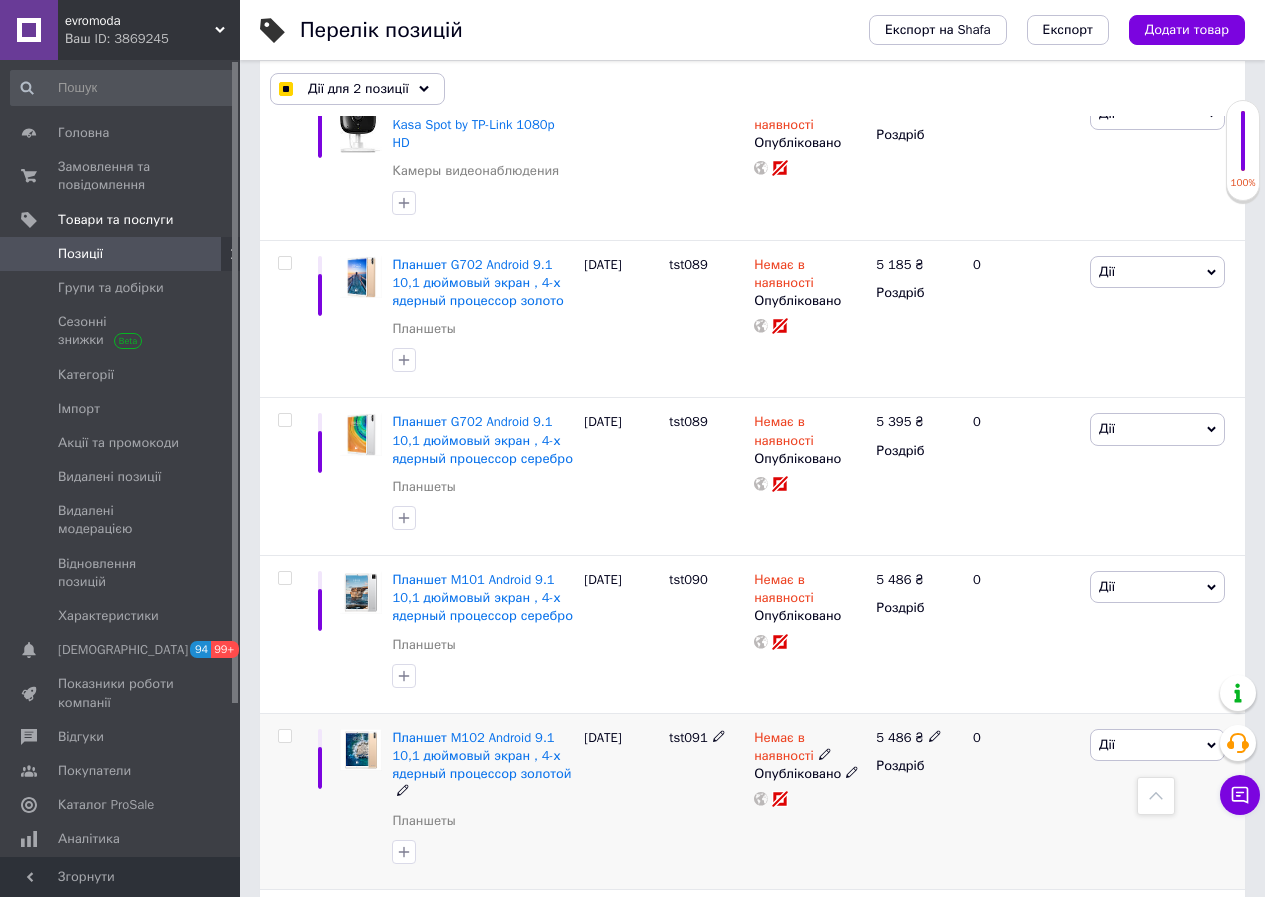 checkbox on "false" 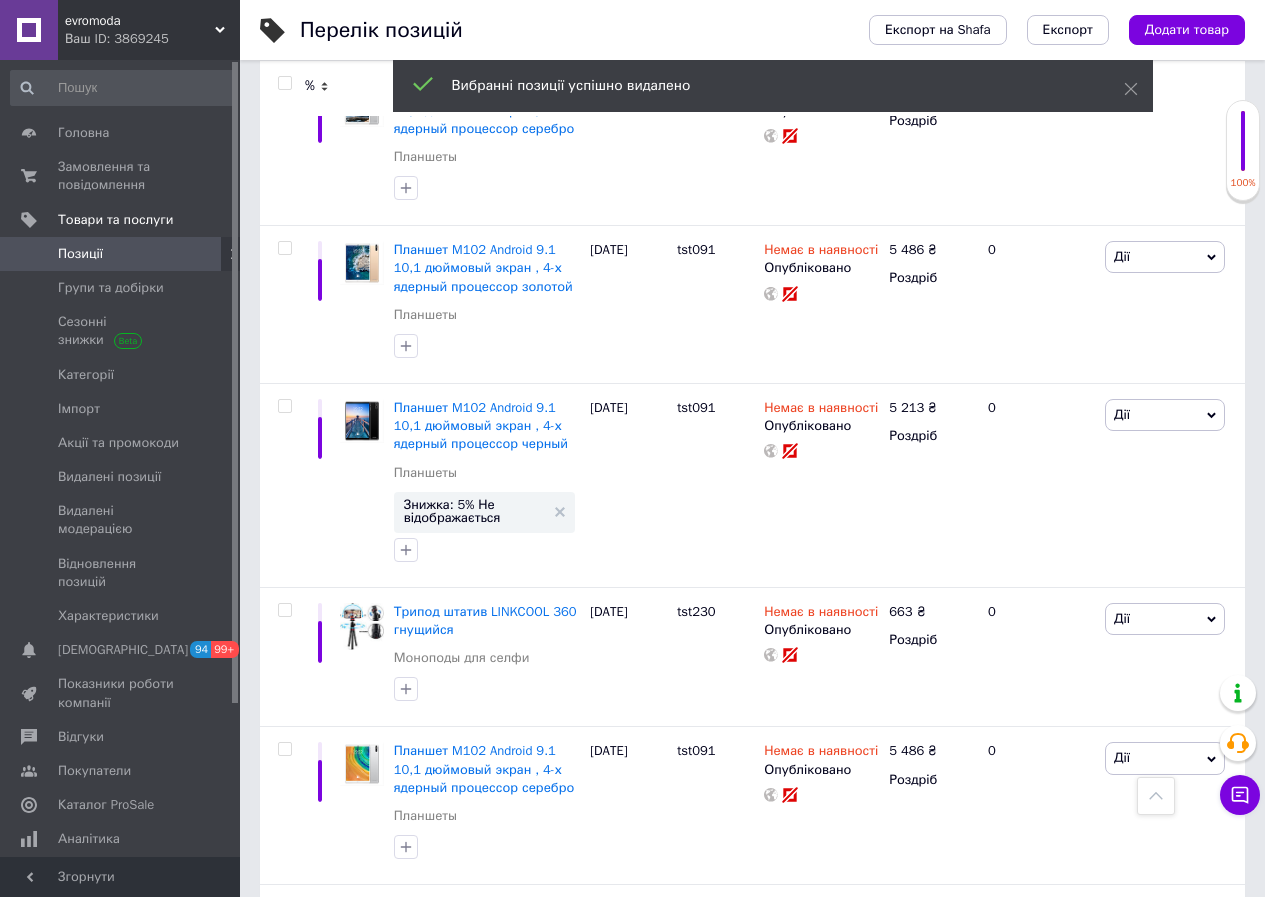scroll, scrollTop: 15839, scrollLeft: 0, axis: vertical 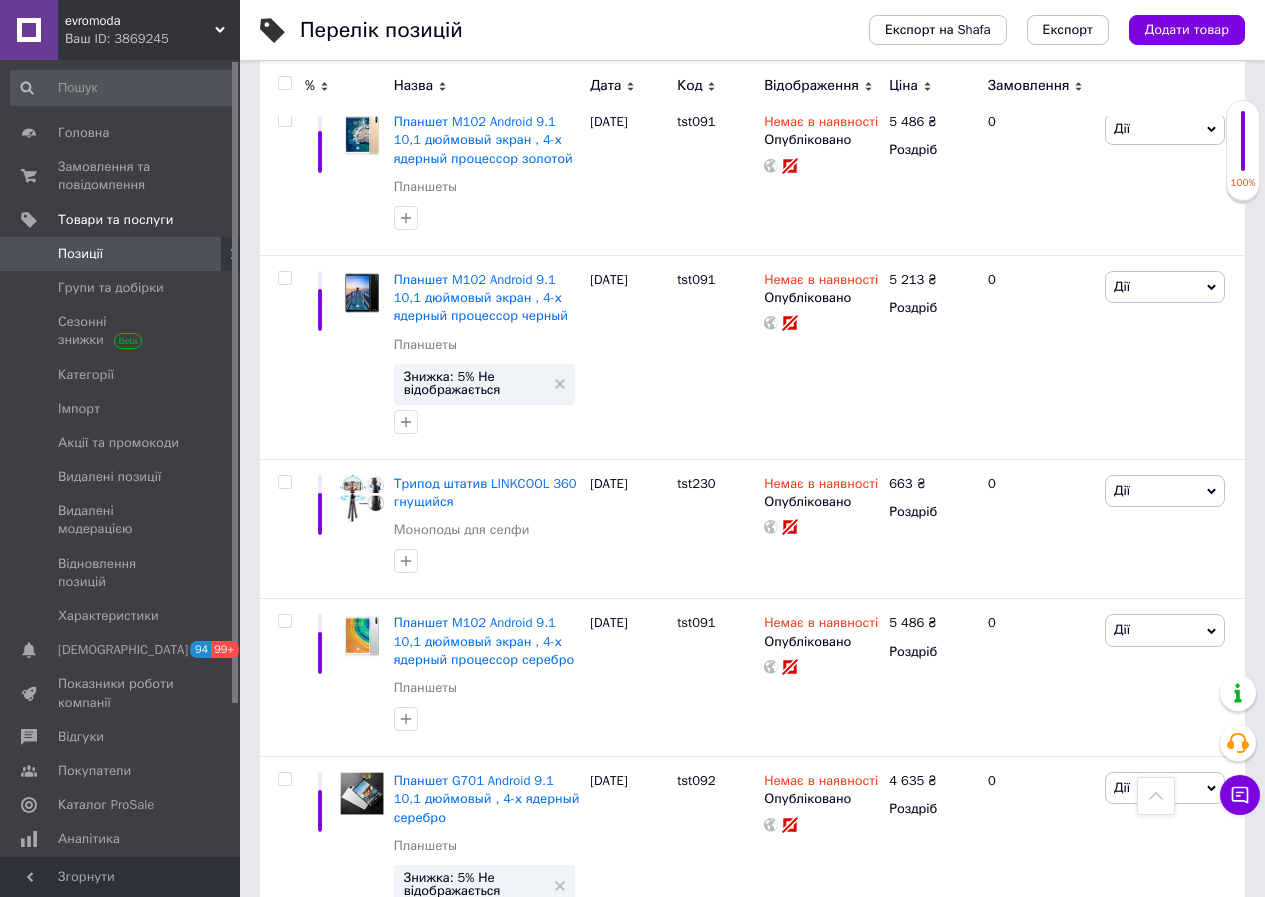click on "3" at bounding box center [494, 1001] 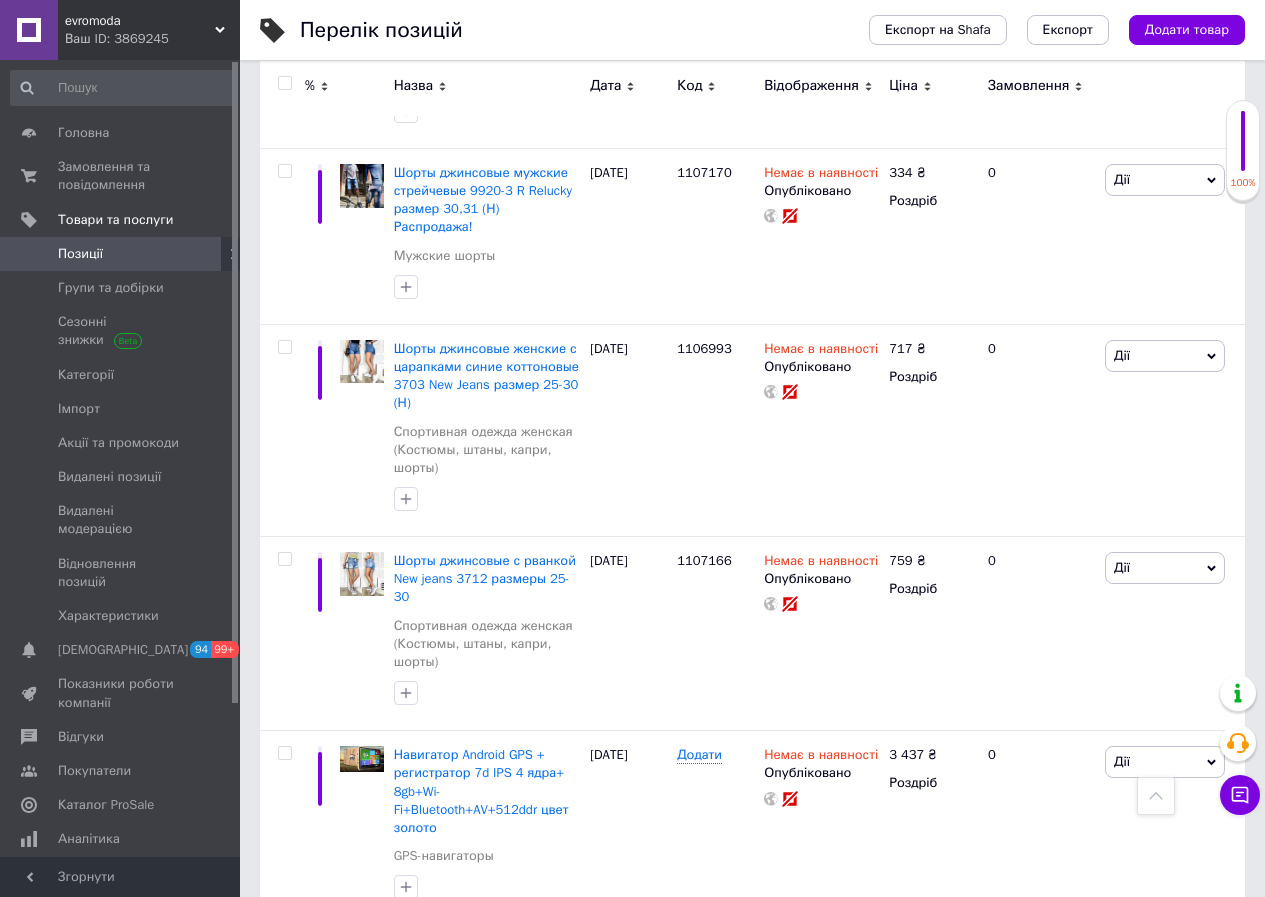 click 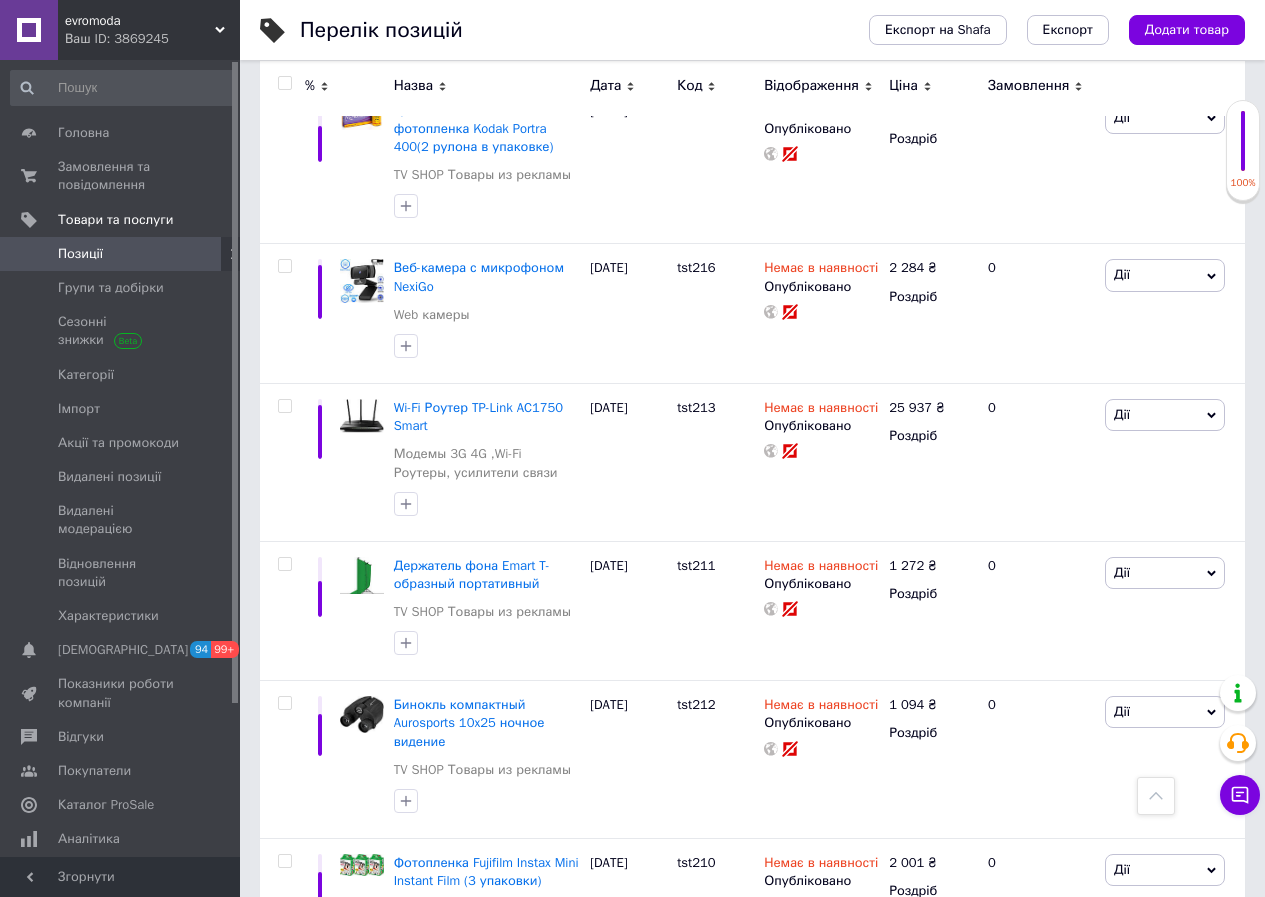 scroll, scrollTop: 0, scrollLeft: 0, axis: both 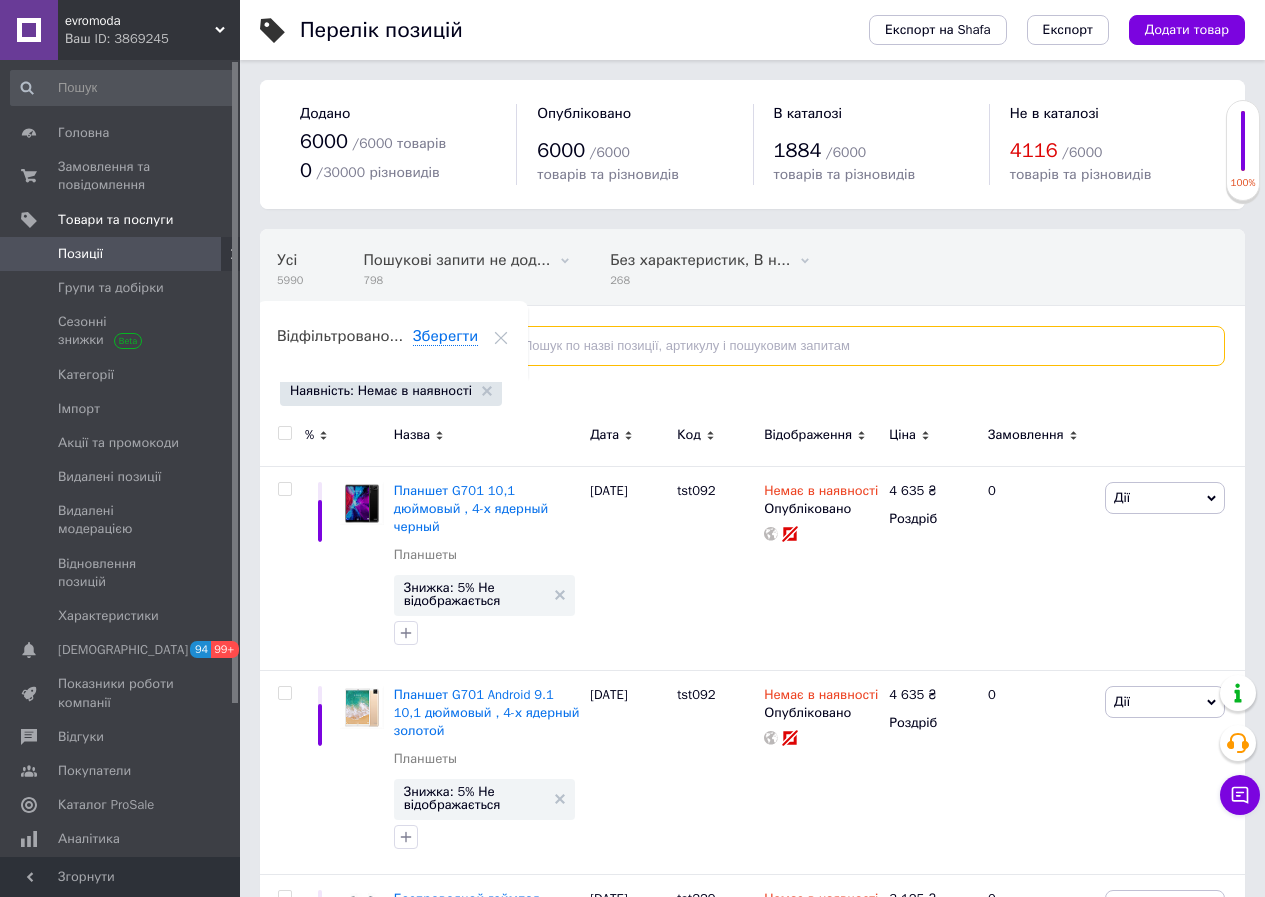 click at bounding box center (856, 346) 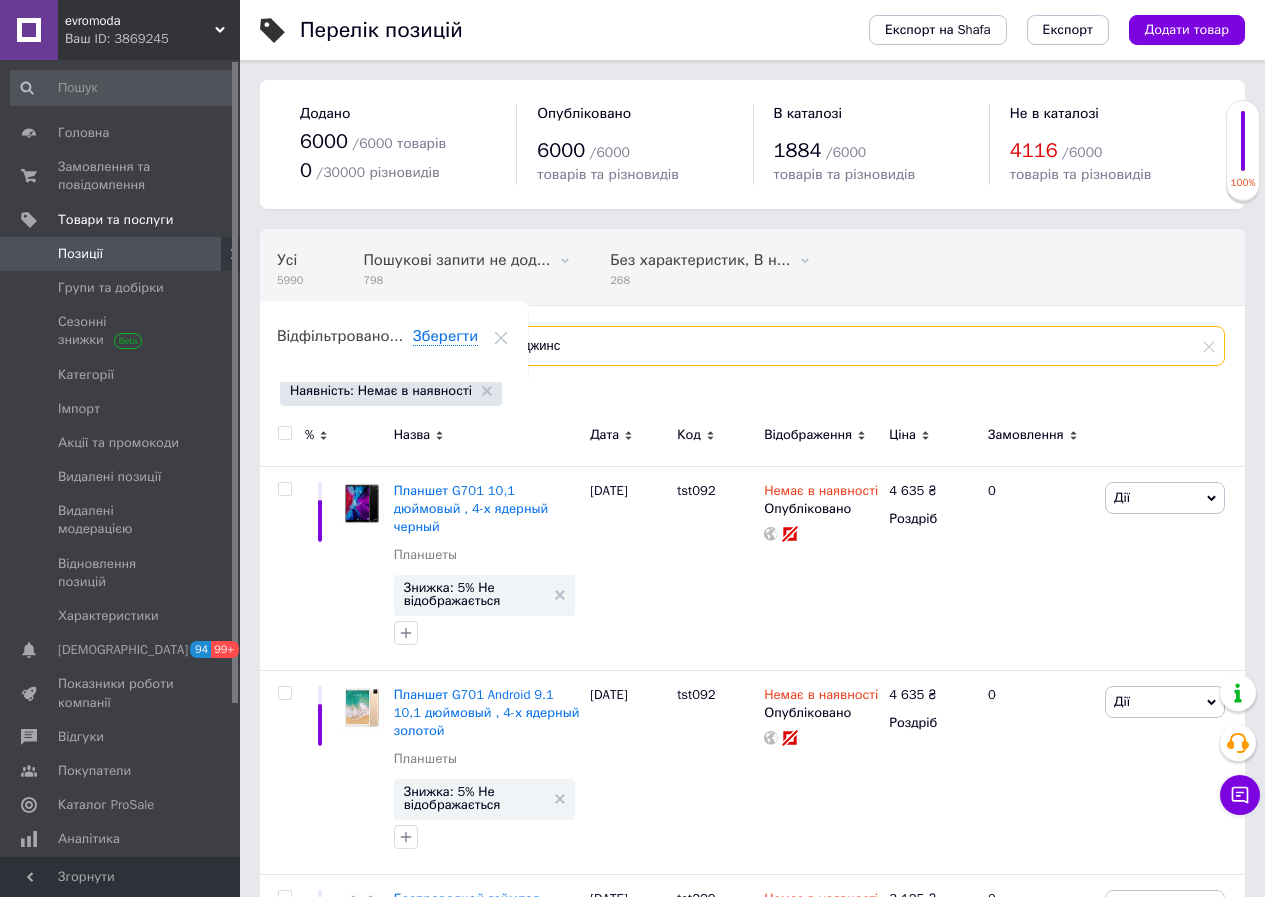 type on "джинс" 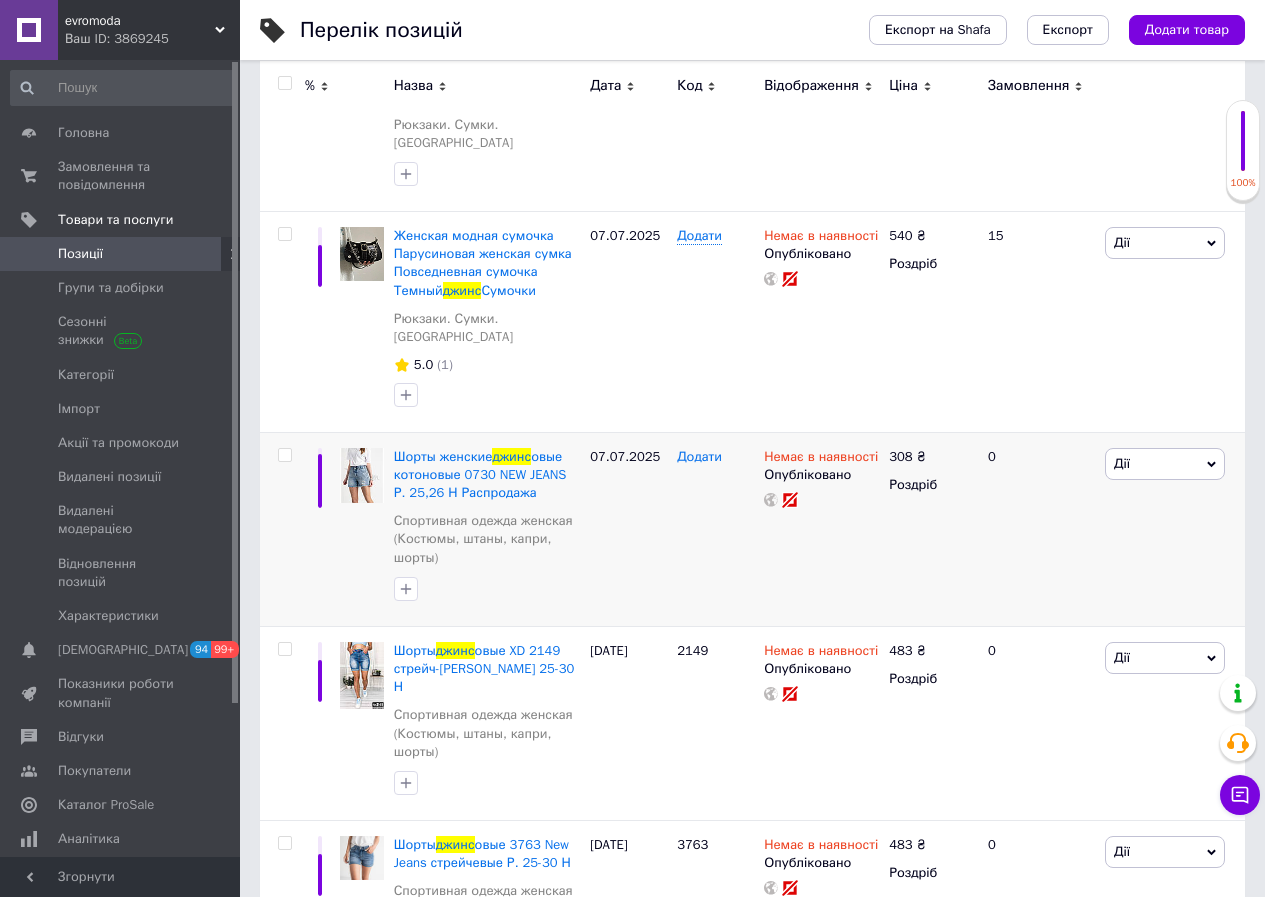 scroll, scrollTop: 480, scrollLeft: 0, axis: vertical 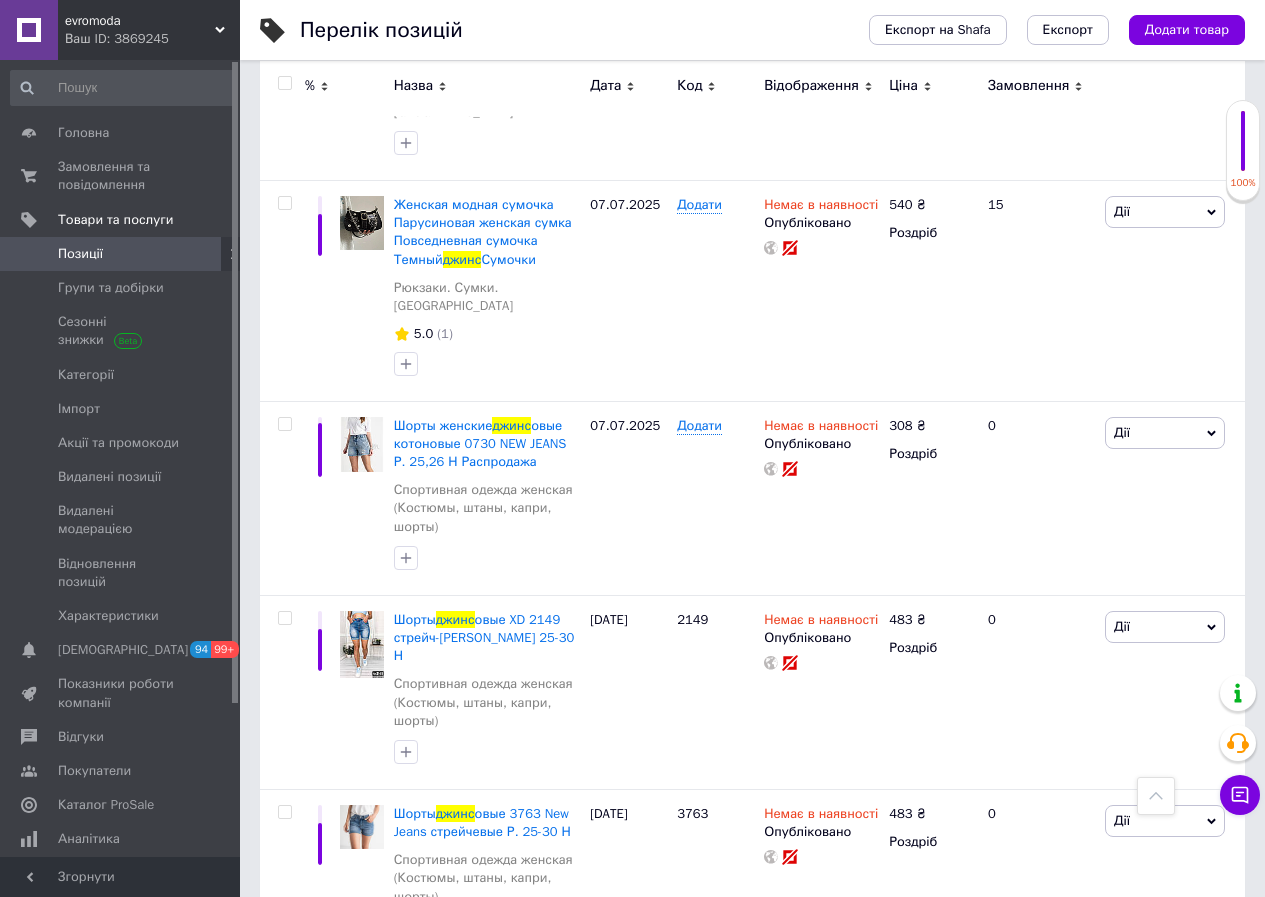 click at bounding box center [285, 83] 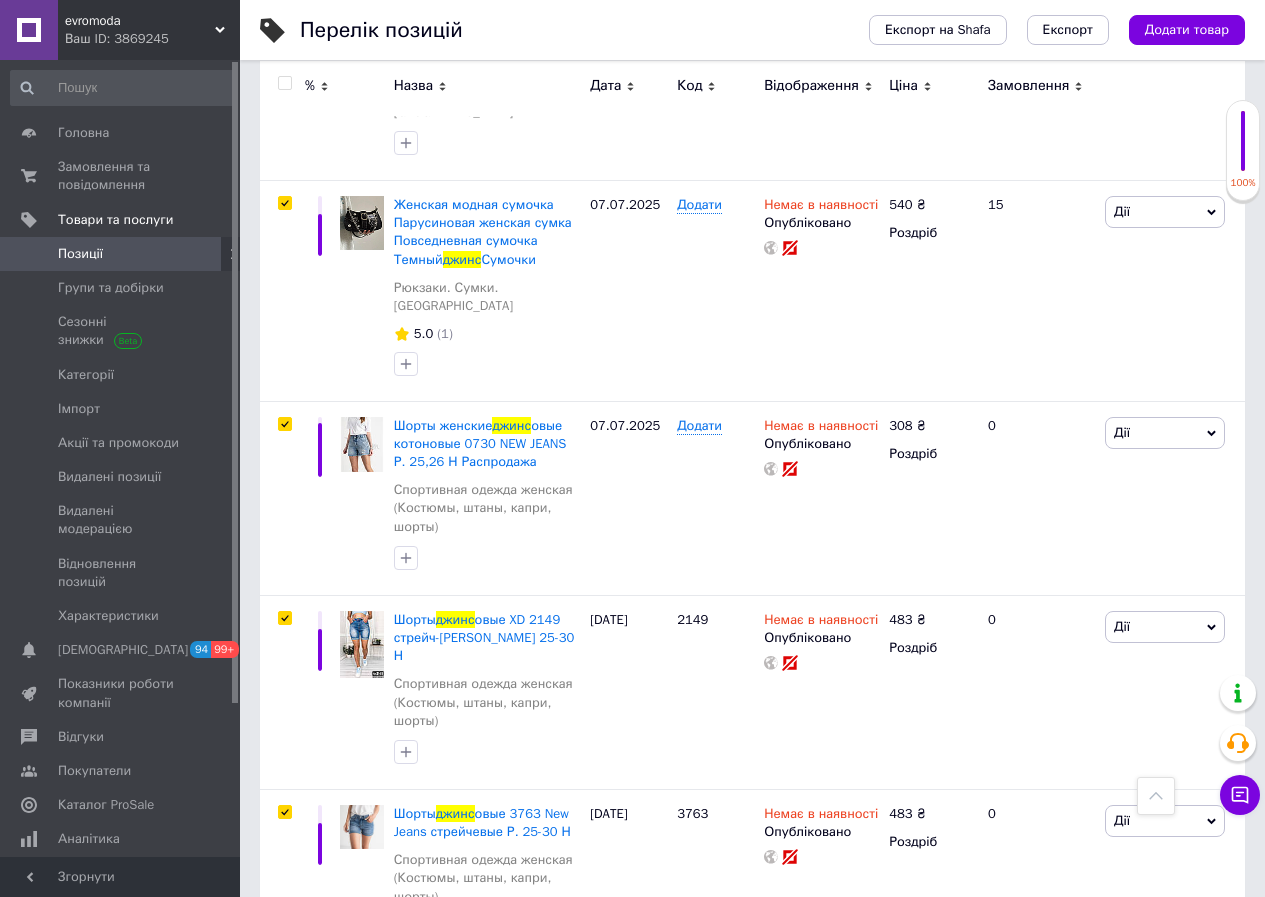 checkbox on "true" 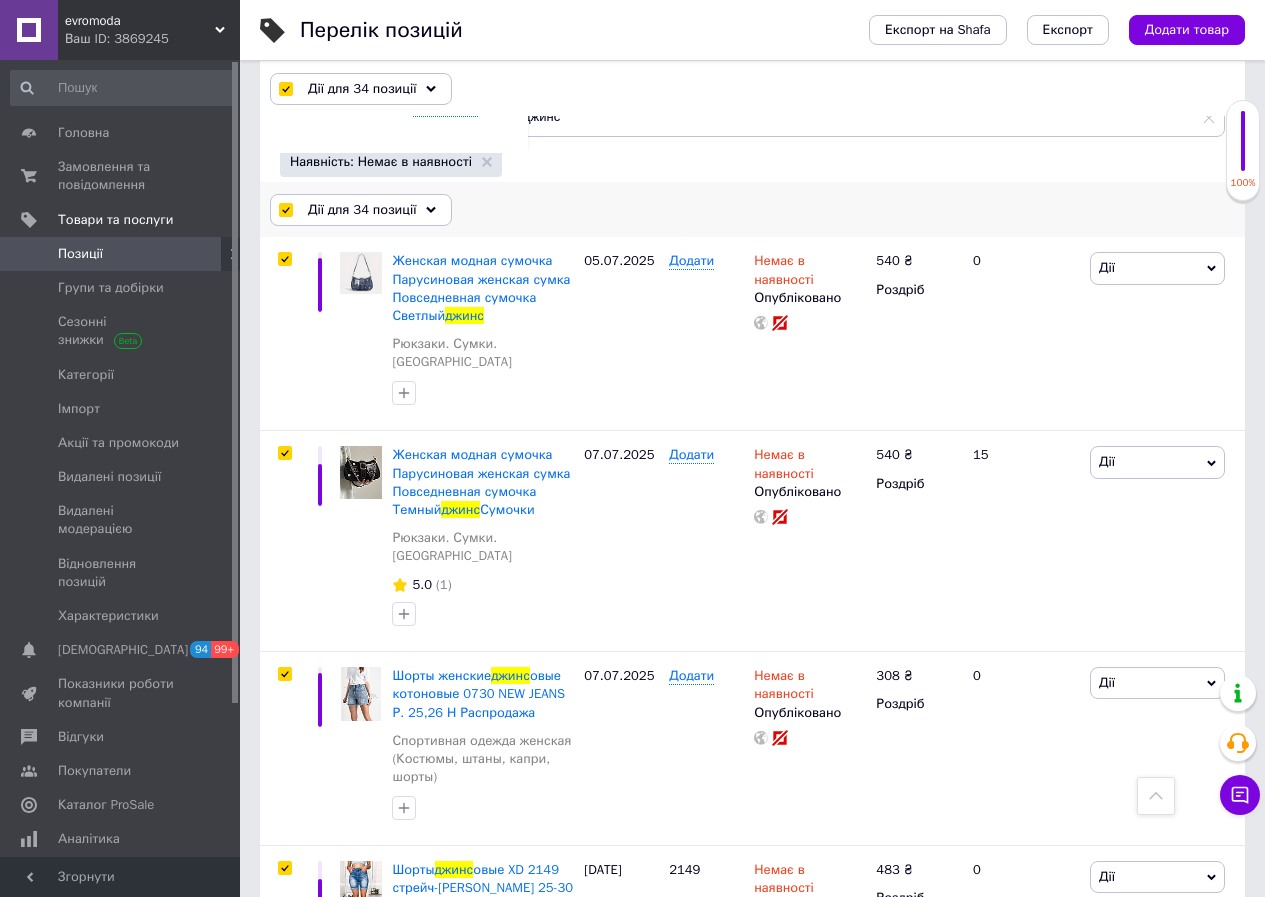 scroll, scrollTop: 198, scrollLeft: 0, axis: vertical 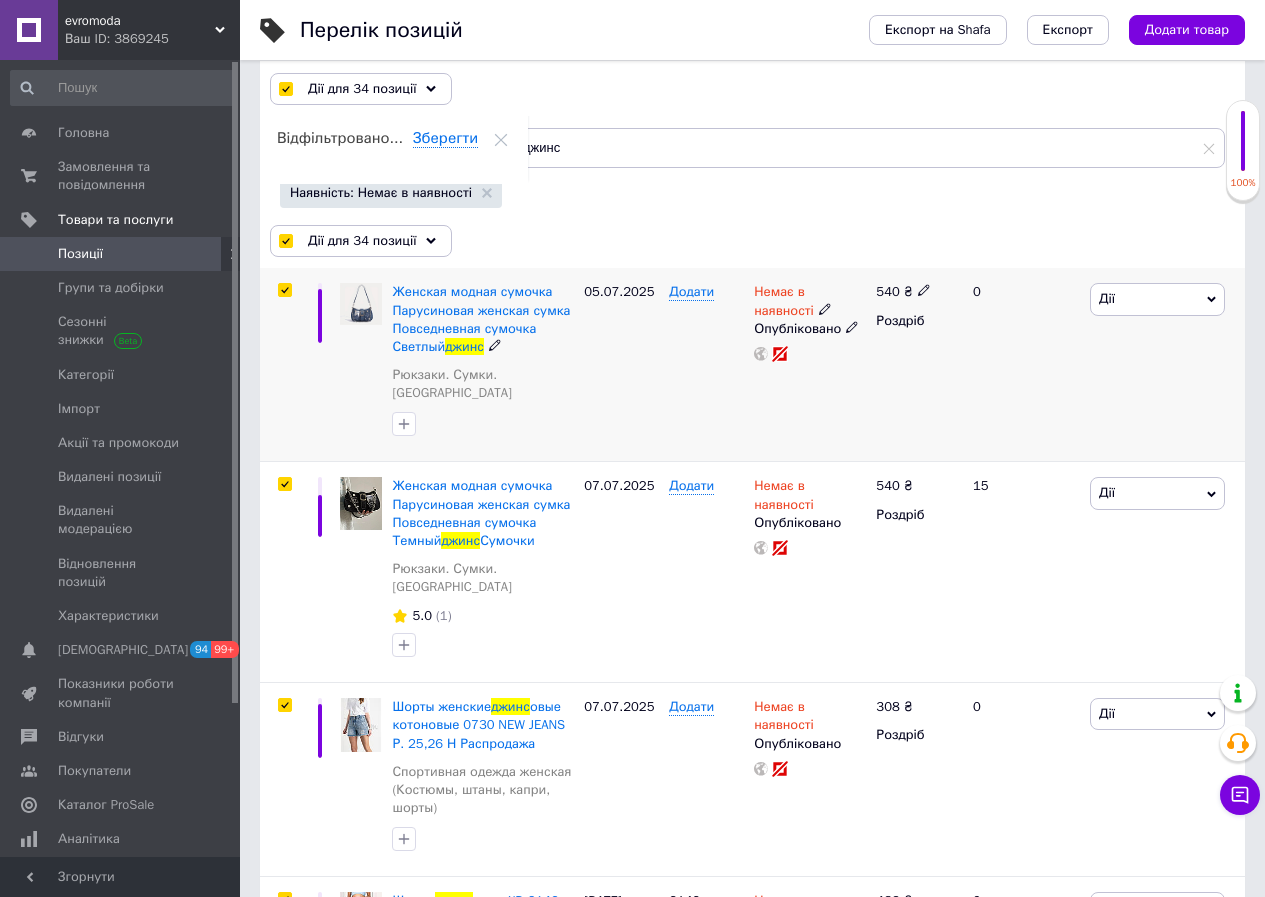 drag, startPoint x: 281, startPoint y: 287, endPoint x: 279, endPoint y: 332, distance: 45.044422 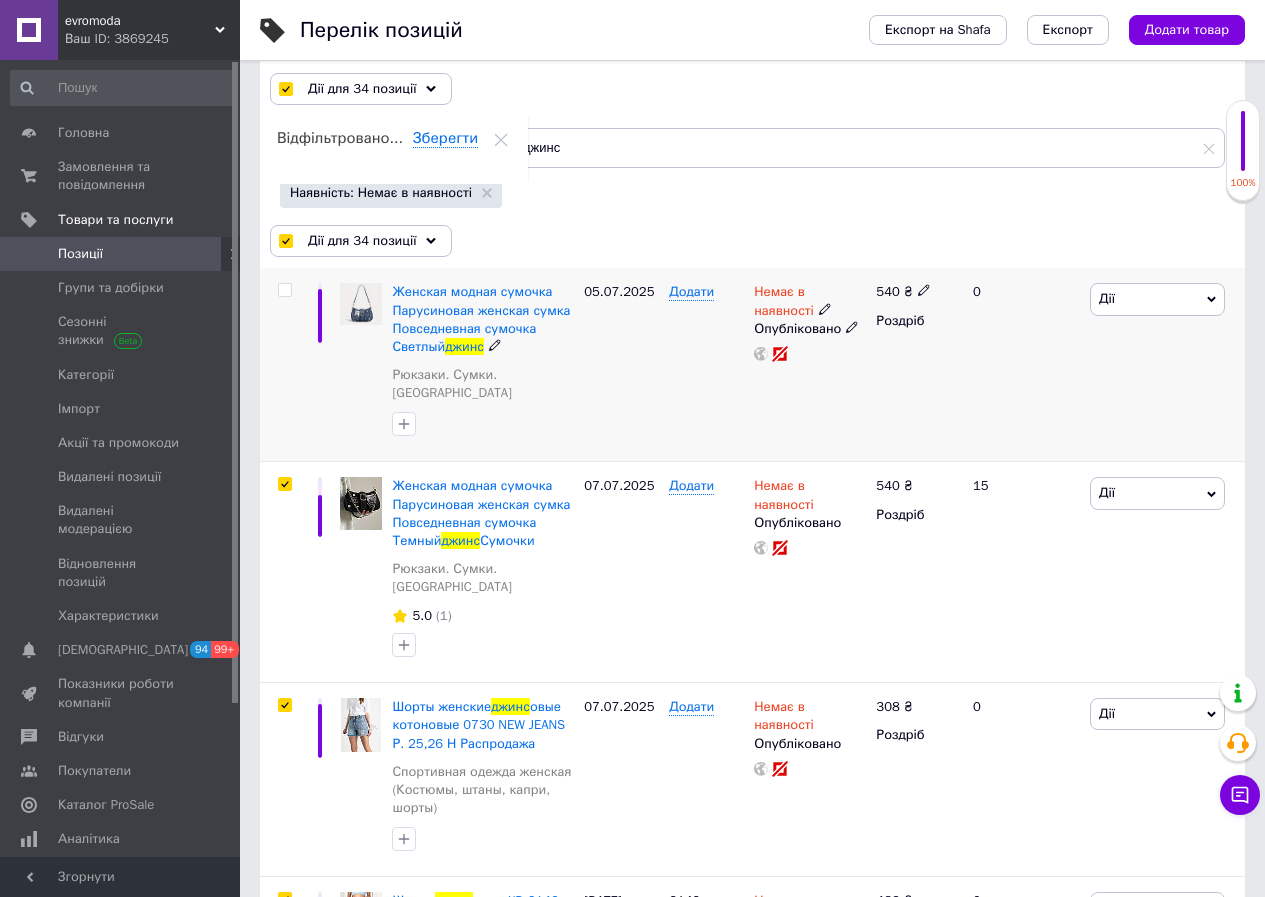checkbox on "false" 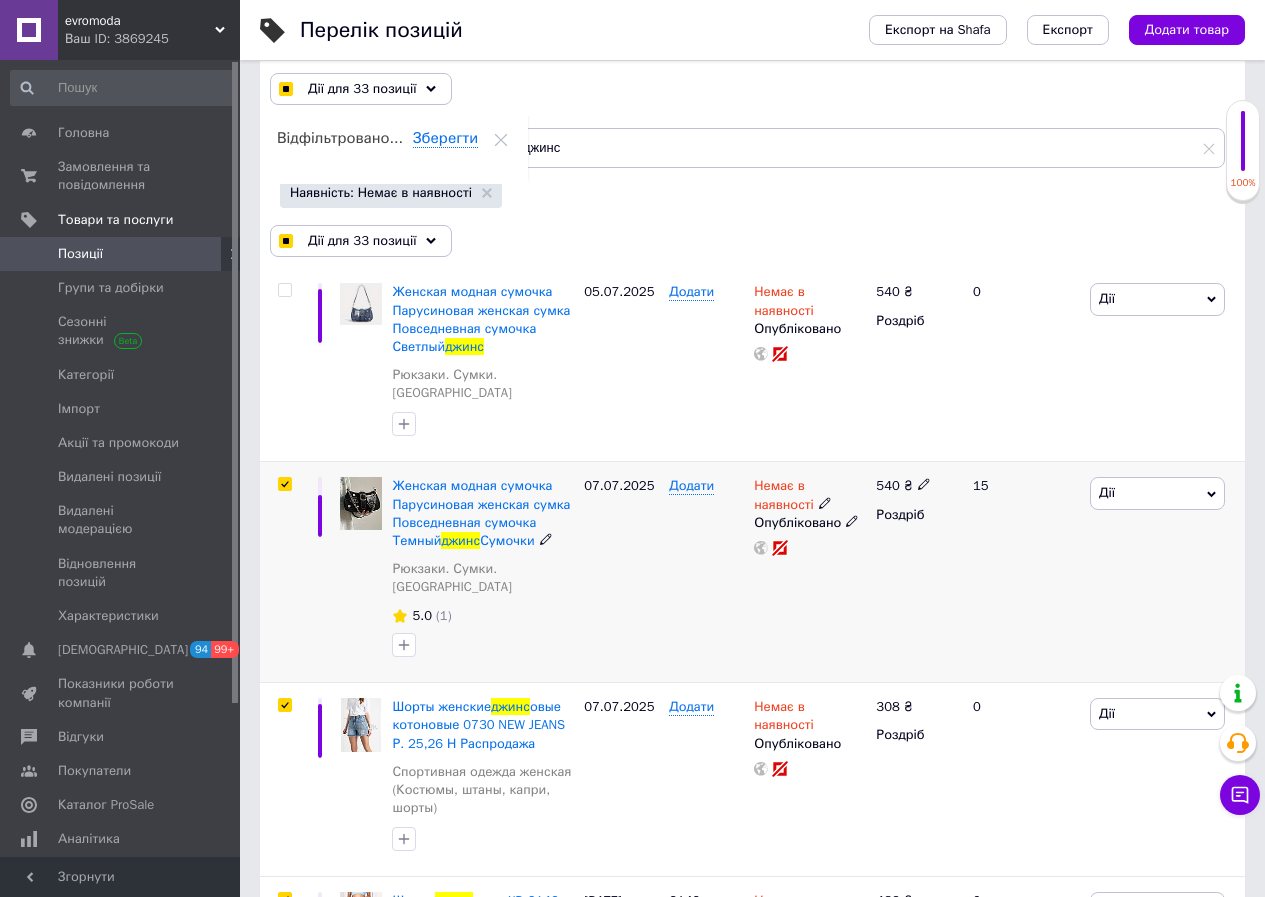 click at bounding box center (284, 484) 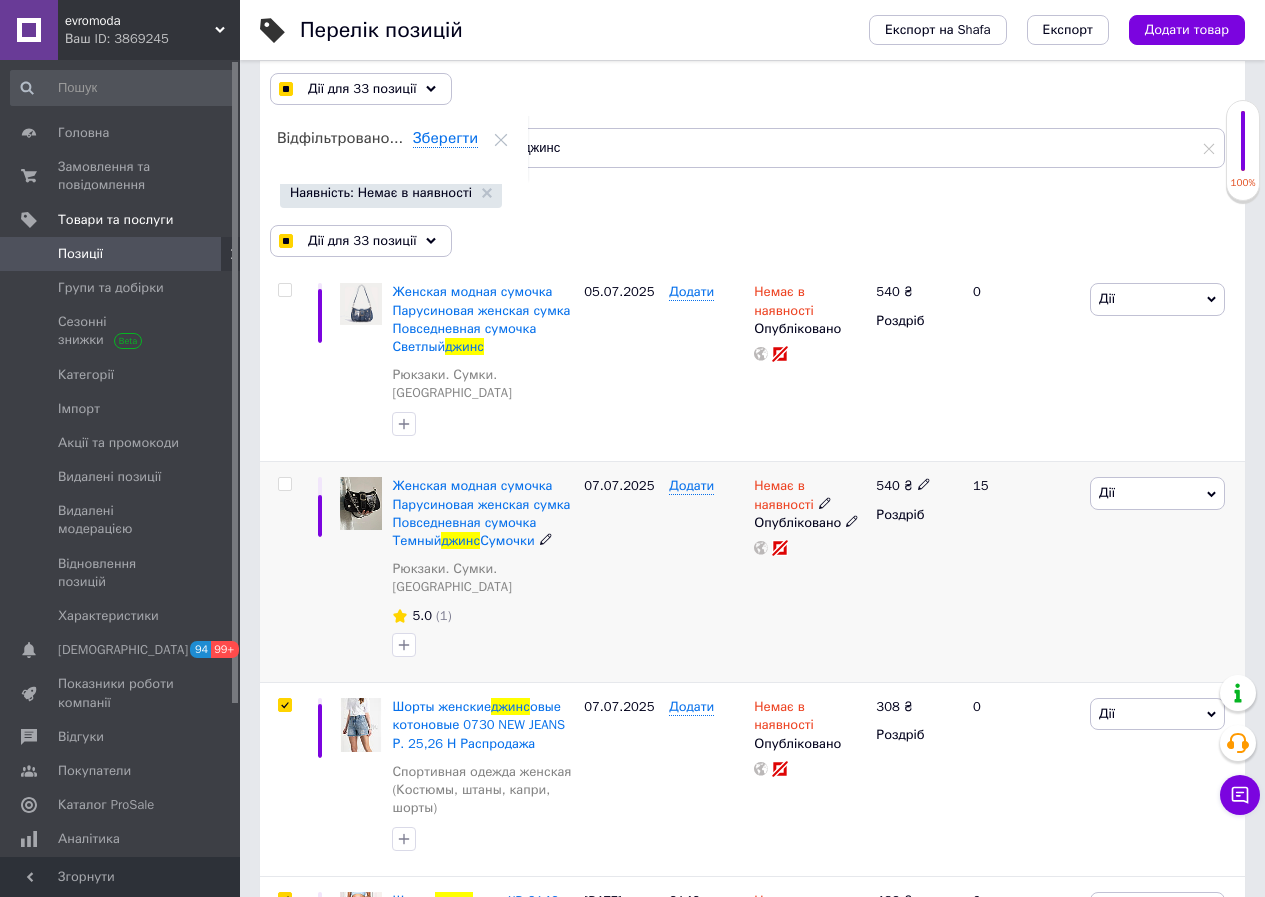 checkbox on "false" 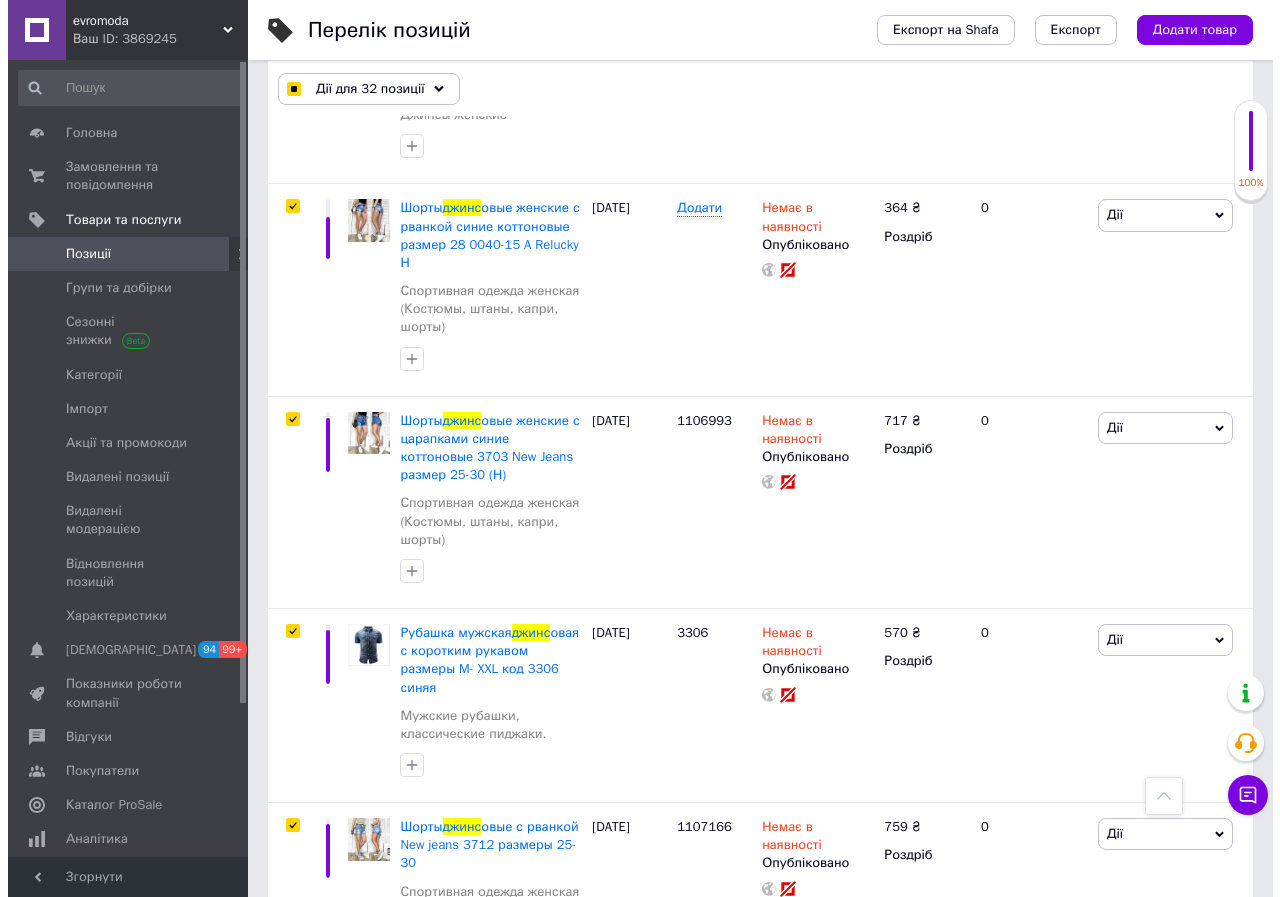 scroll, scrollTop: 5821, scrollLeft: 0, axis: vertical 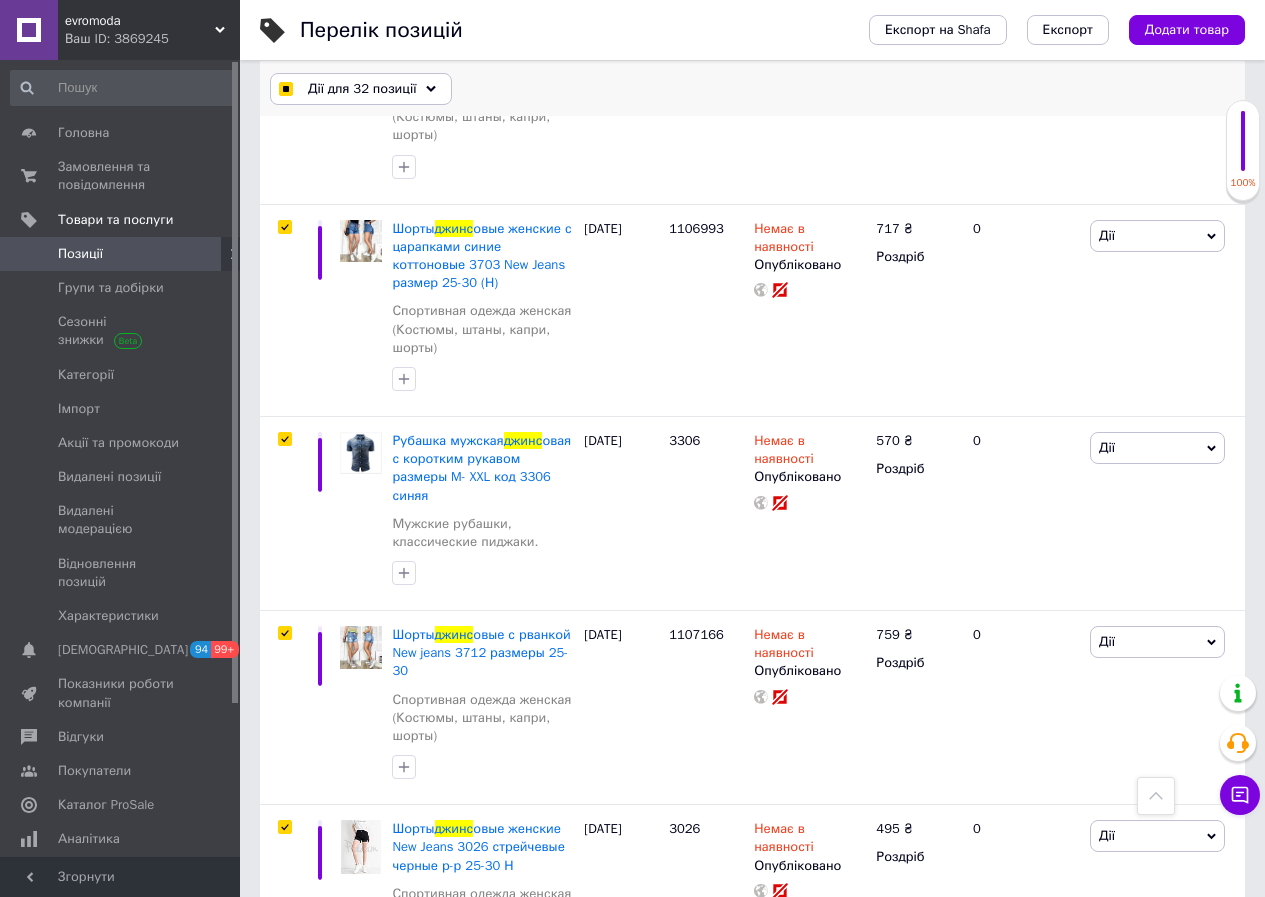 drag, startPoint x: 396, startPoint y: 86, endPoint x: 389, endPoint y: 98, distance: 13.892444 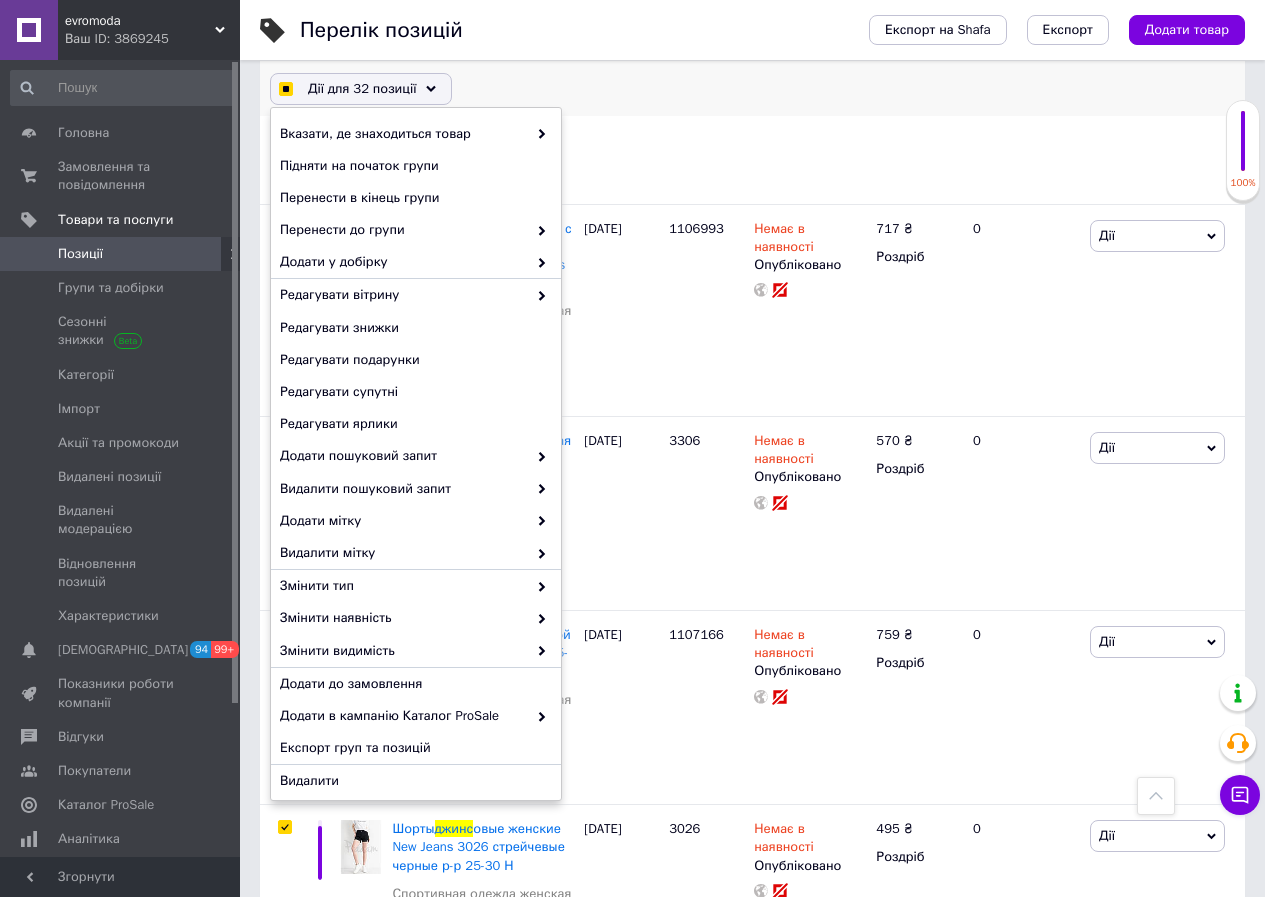 checkbox on "true" 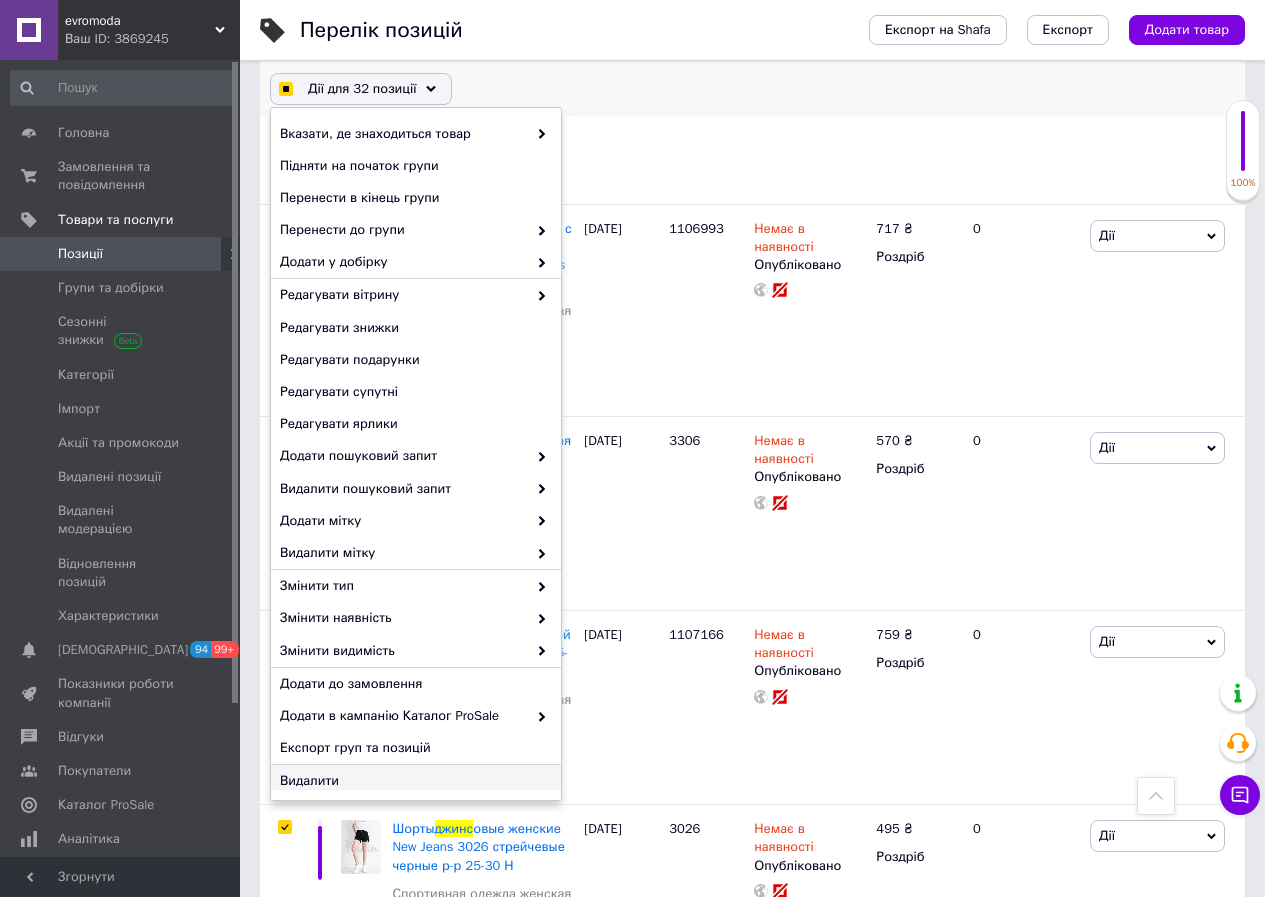 checkbox on "true" 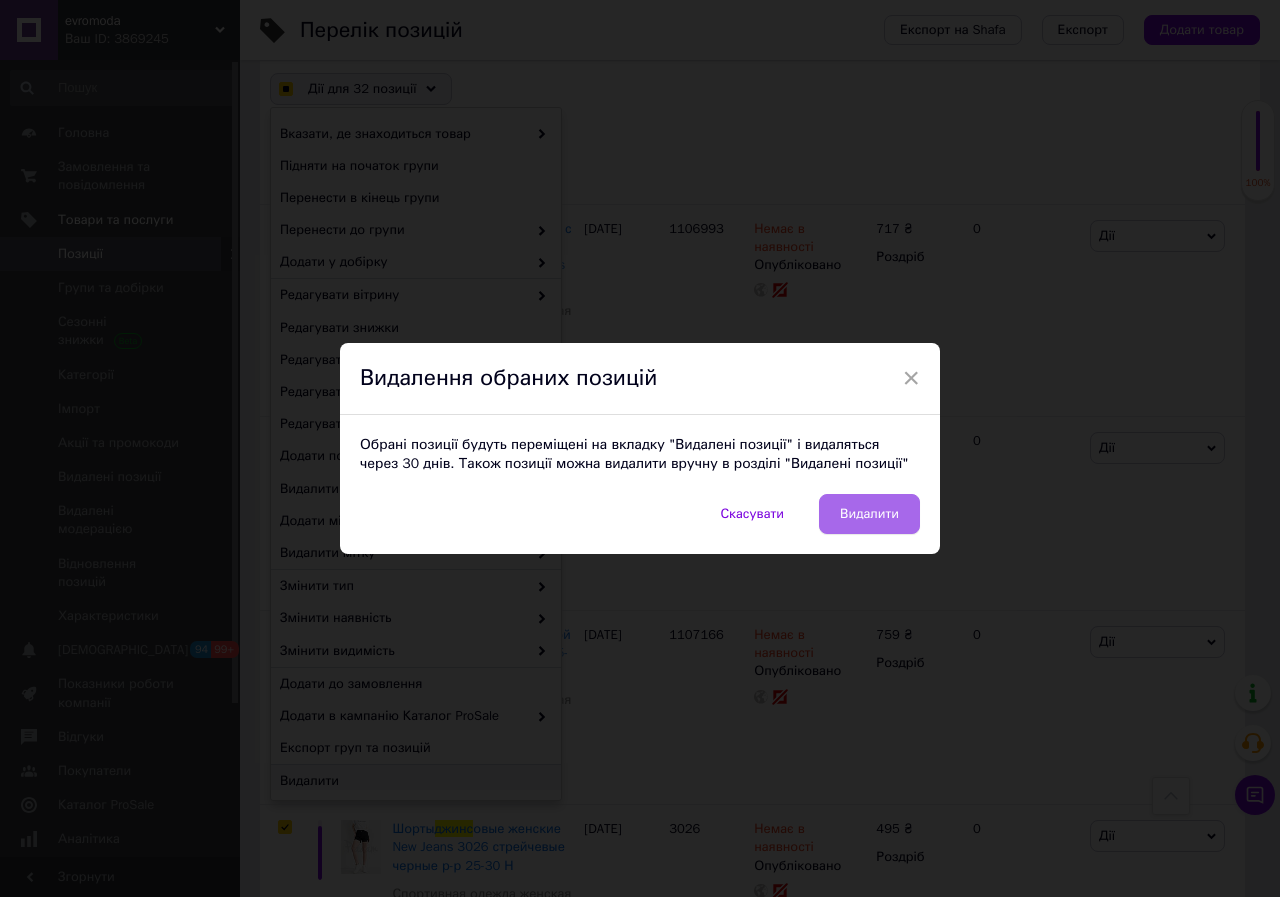 click on "Видалити" at bounding box center (869, 514) 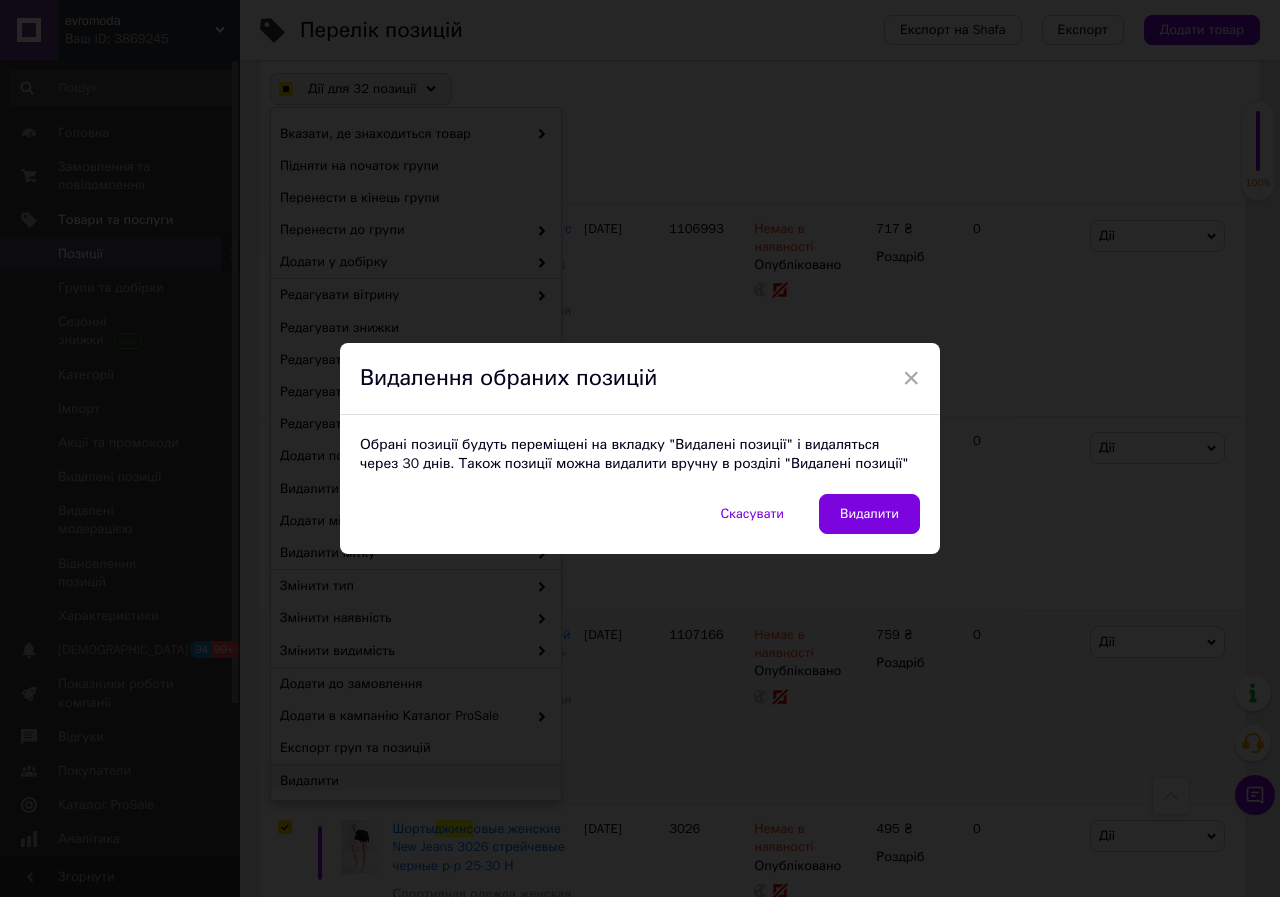 checkbox on "true" 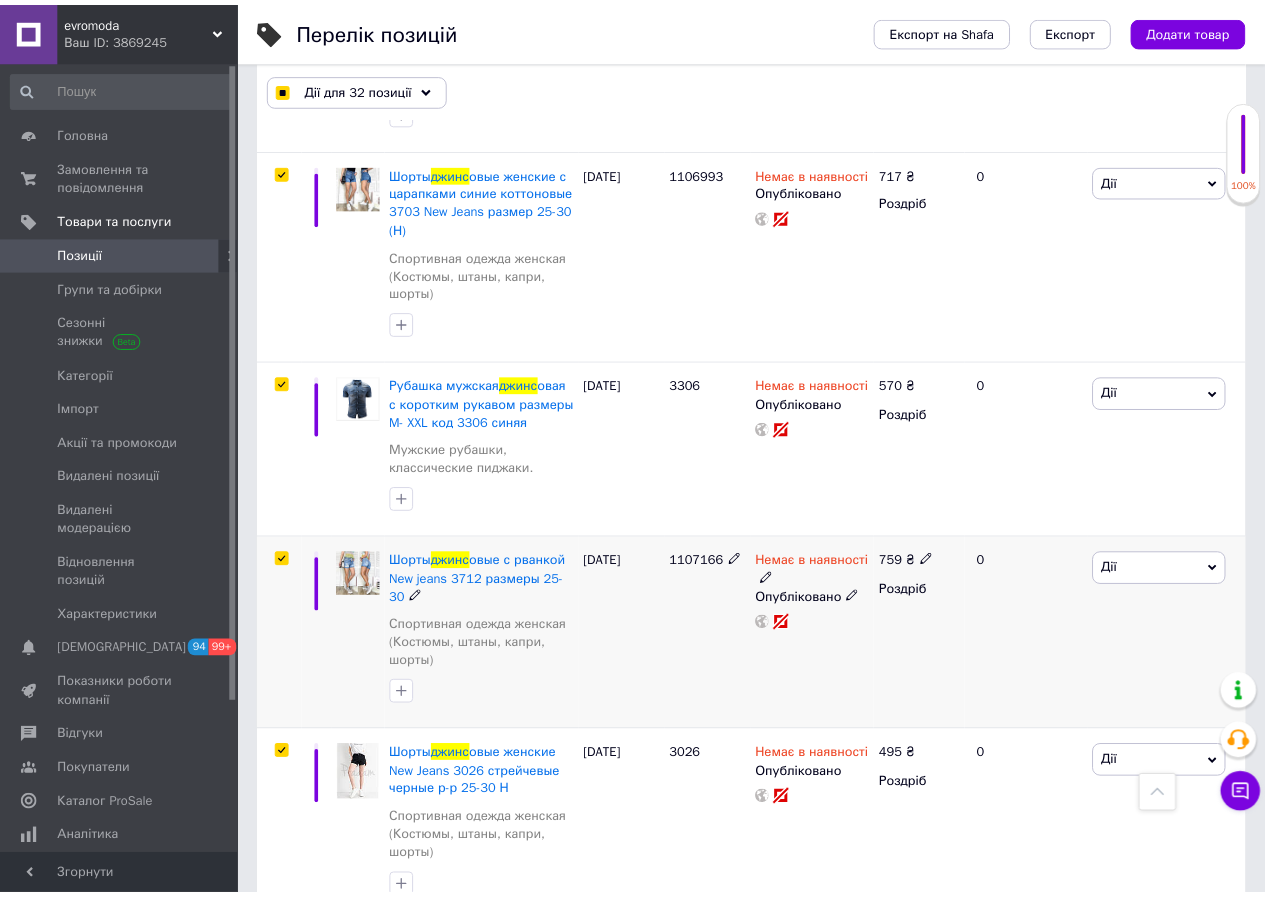 scroll, scrollTop: 5766, scrollLeft: 0, axis: vertical 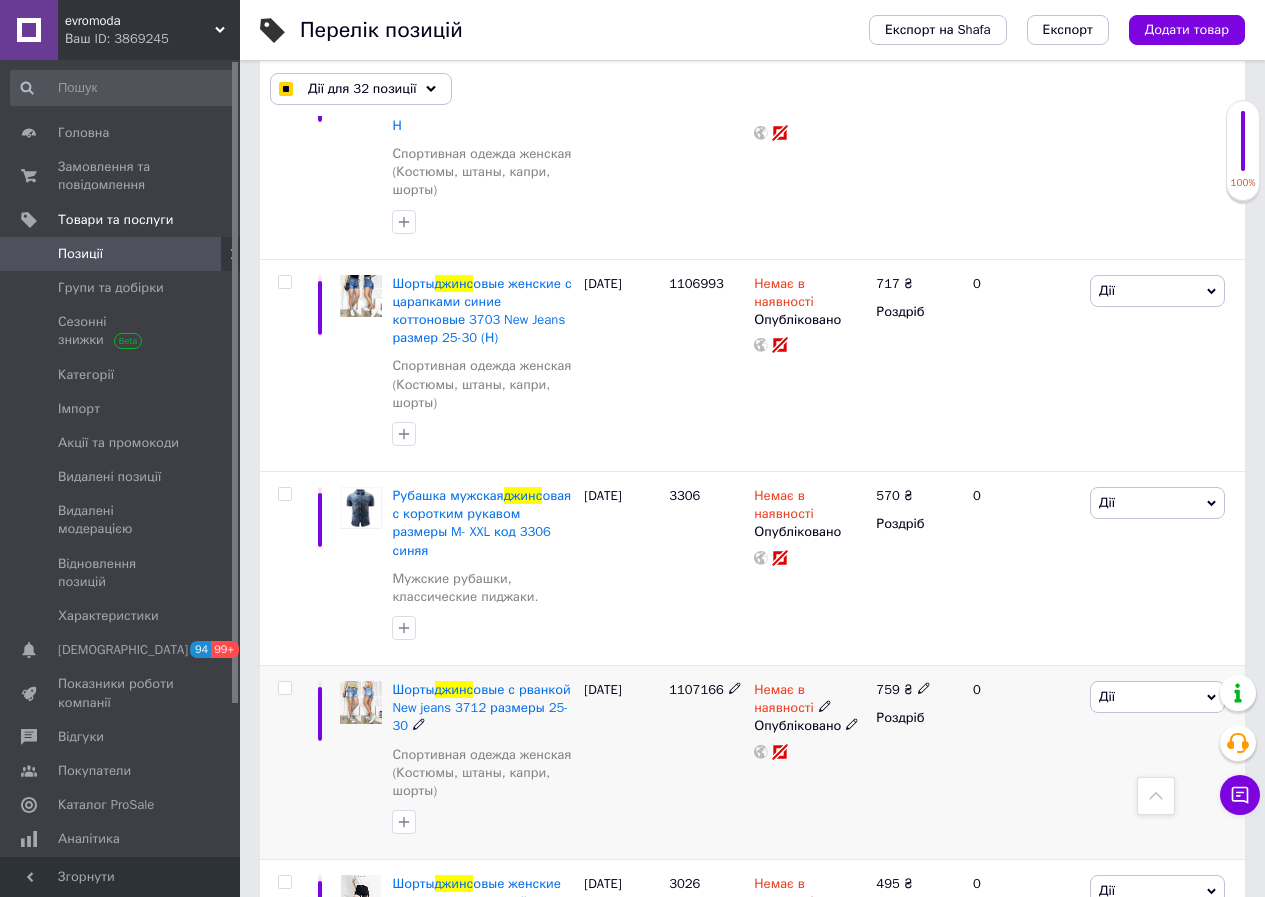 checkbox on "false" 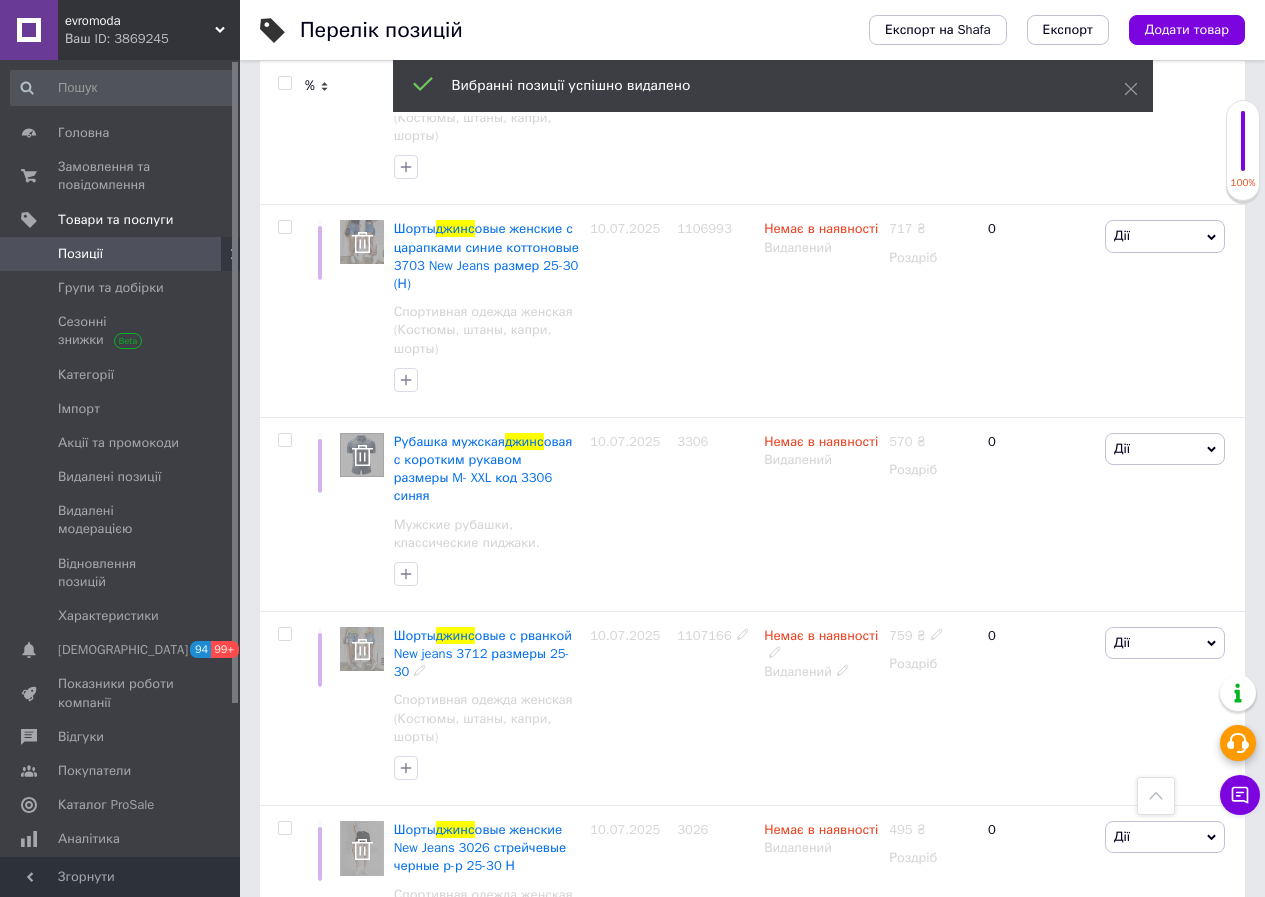 scroll, scrollTop: 5554, scrollLeft: 0, axis: vertical 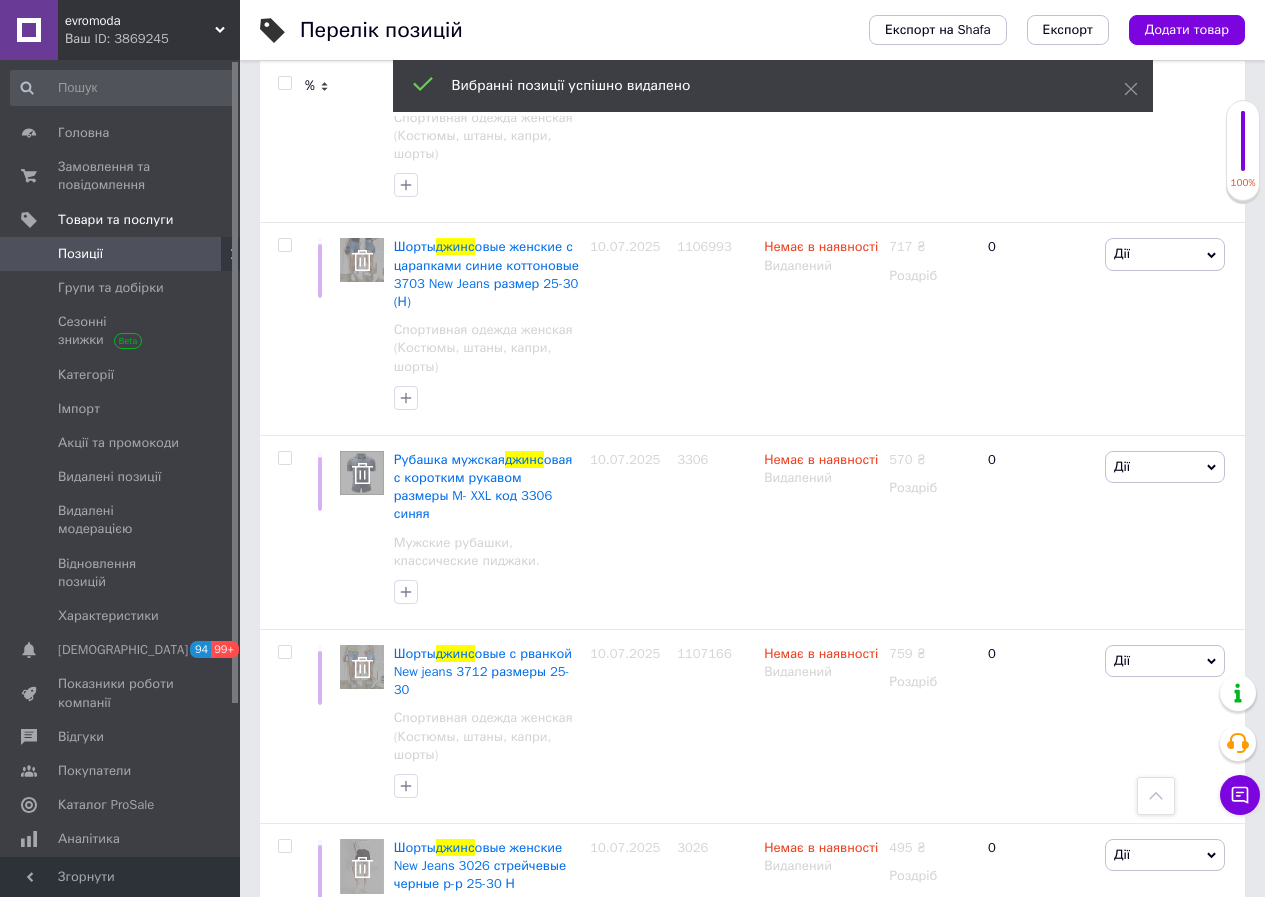 drag, startPoint x: 1153, startPoint y: 793, endPoint x: 1179, endPoint y: 787, distance: 26.683329 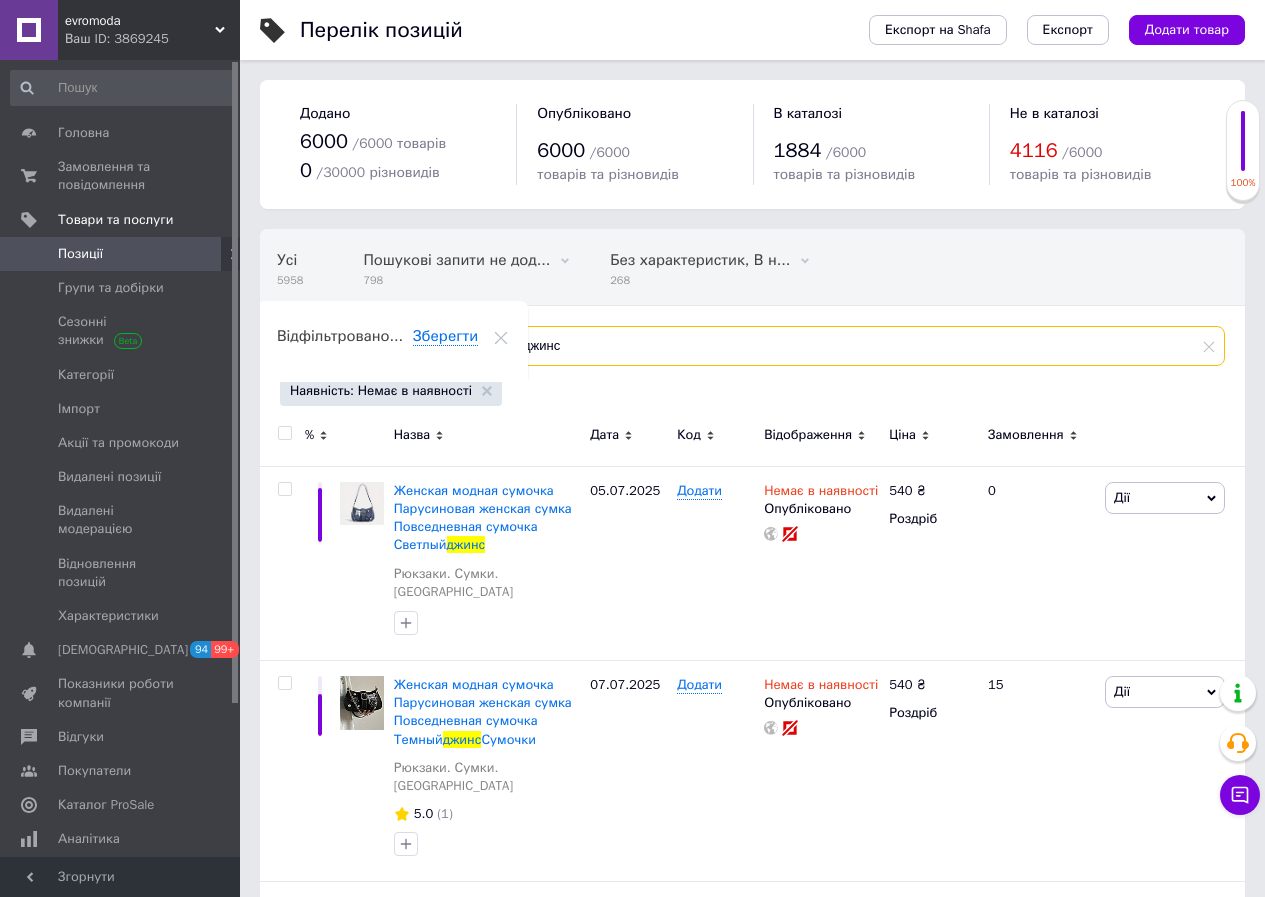 click on "джинс" at bounding box center [856, 346] 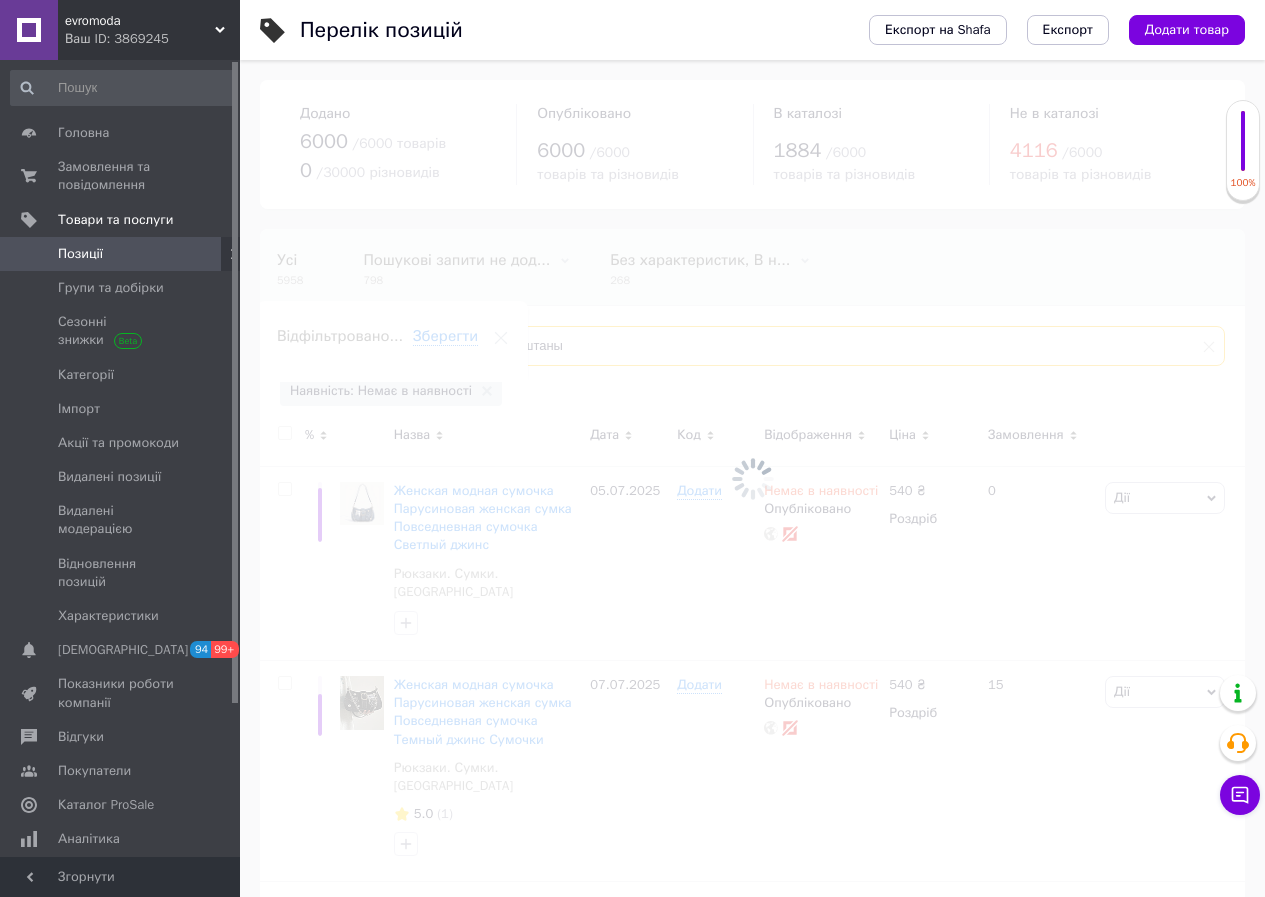 type on "штаны" 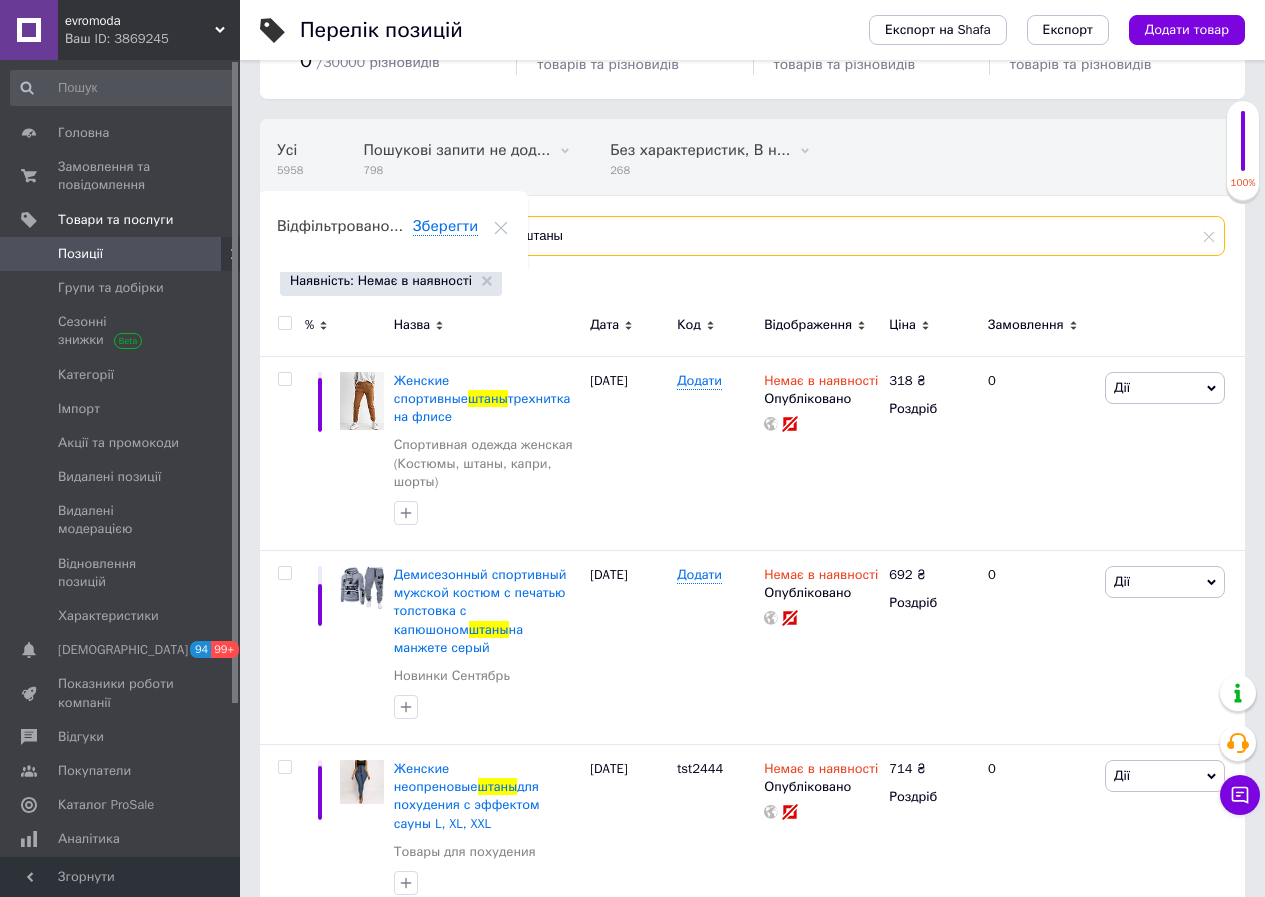 scroll, scrollTop: 101, scrollLeft: 0, axis: vertical 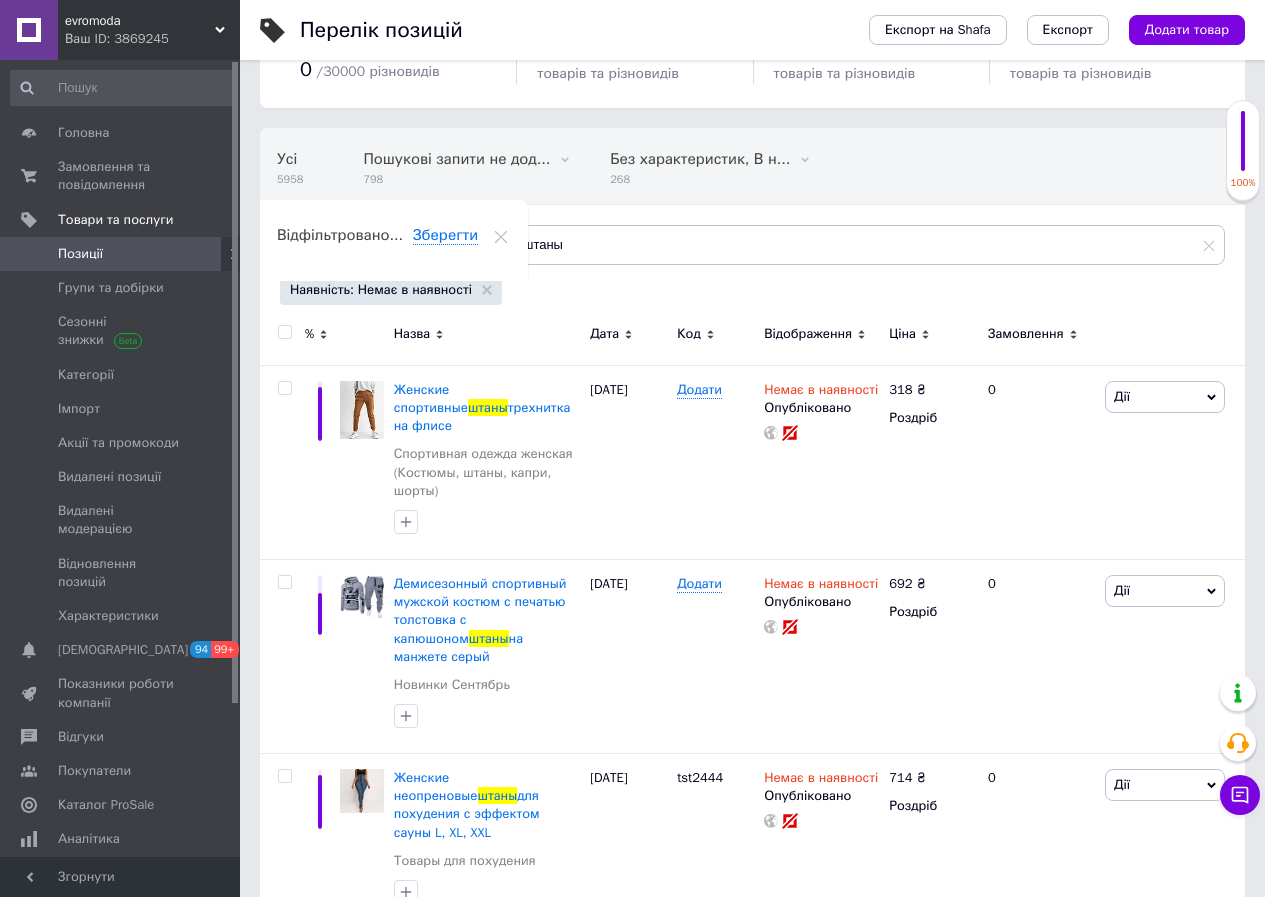 click at bounding box center (284, 332) 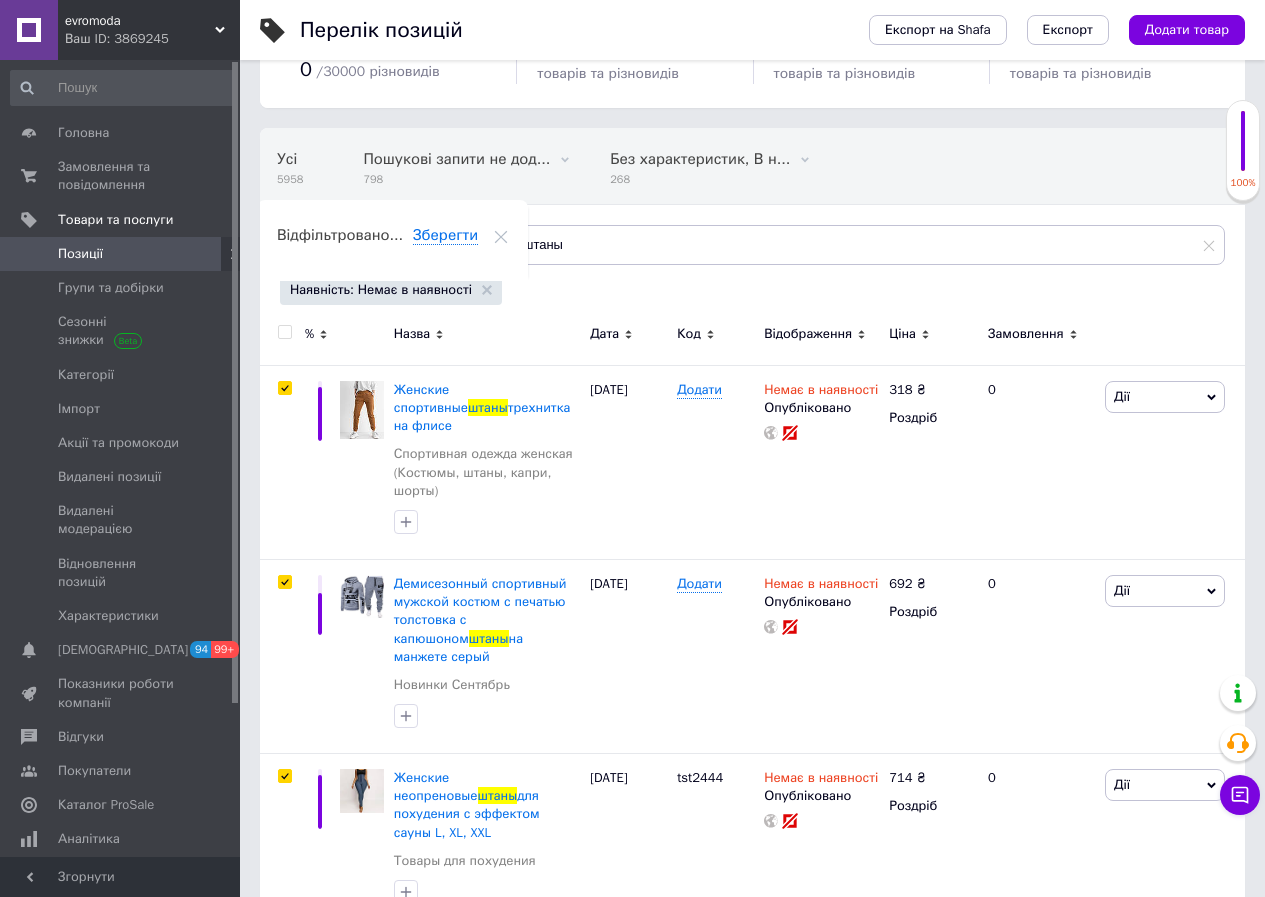 checkbox on "true" 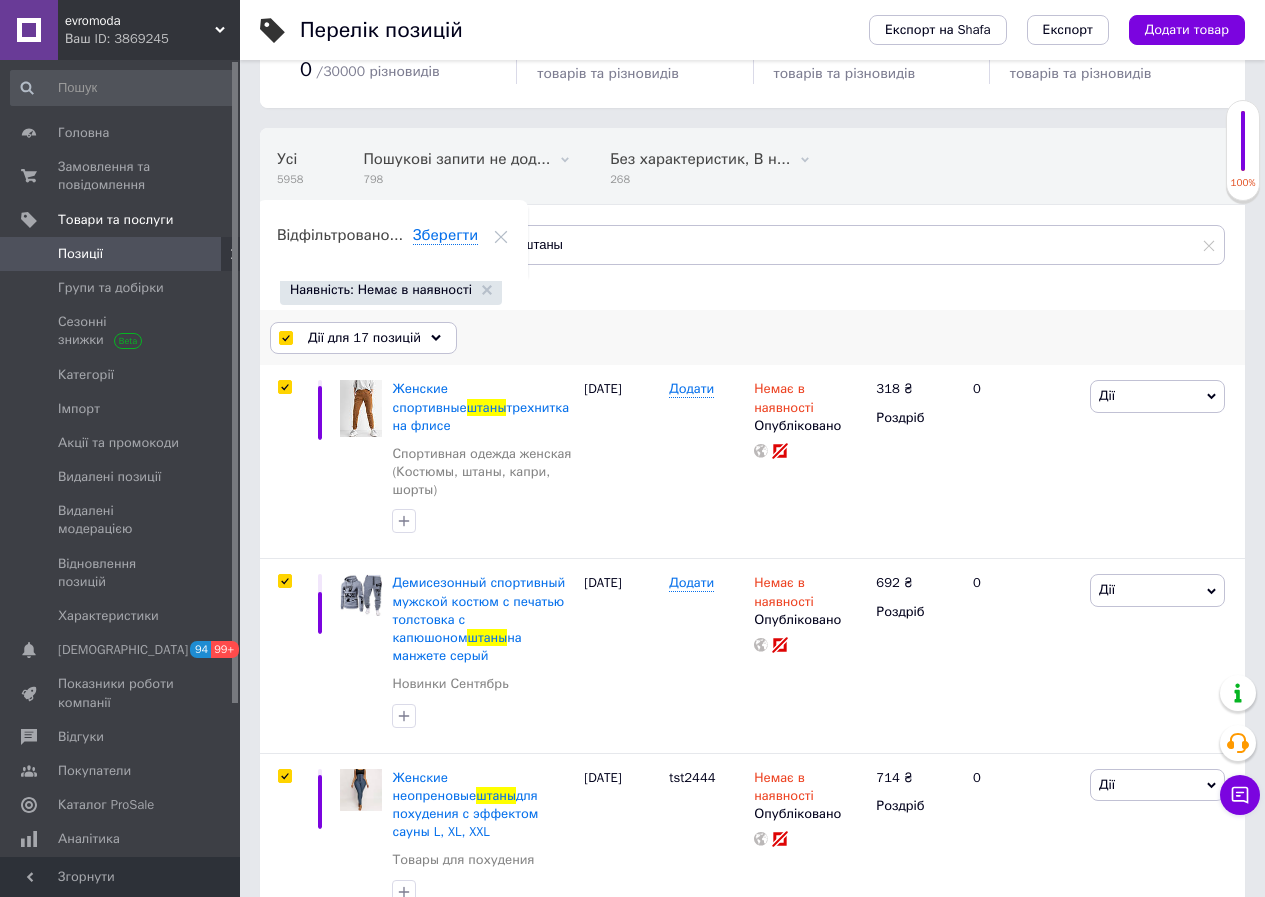 drag, startPoint x: 333, startPoint y: 337, endPoint x: 348, endPoint y: 359, distance: 26.627054 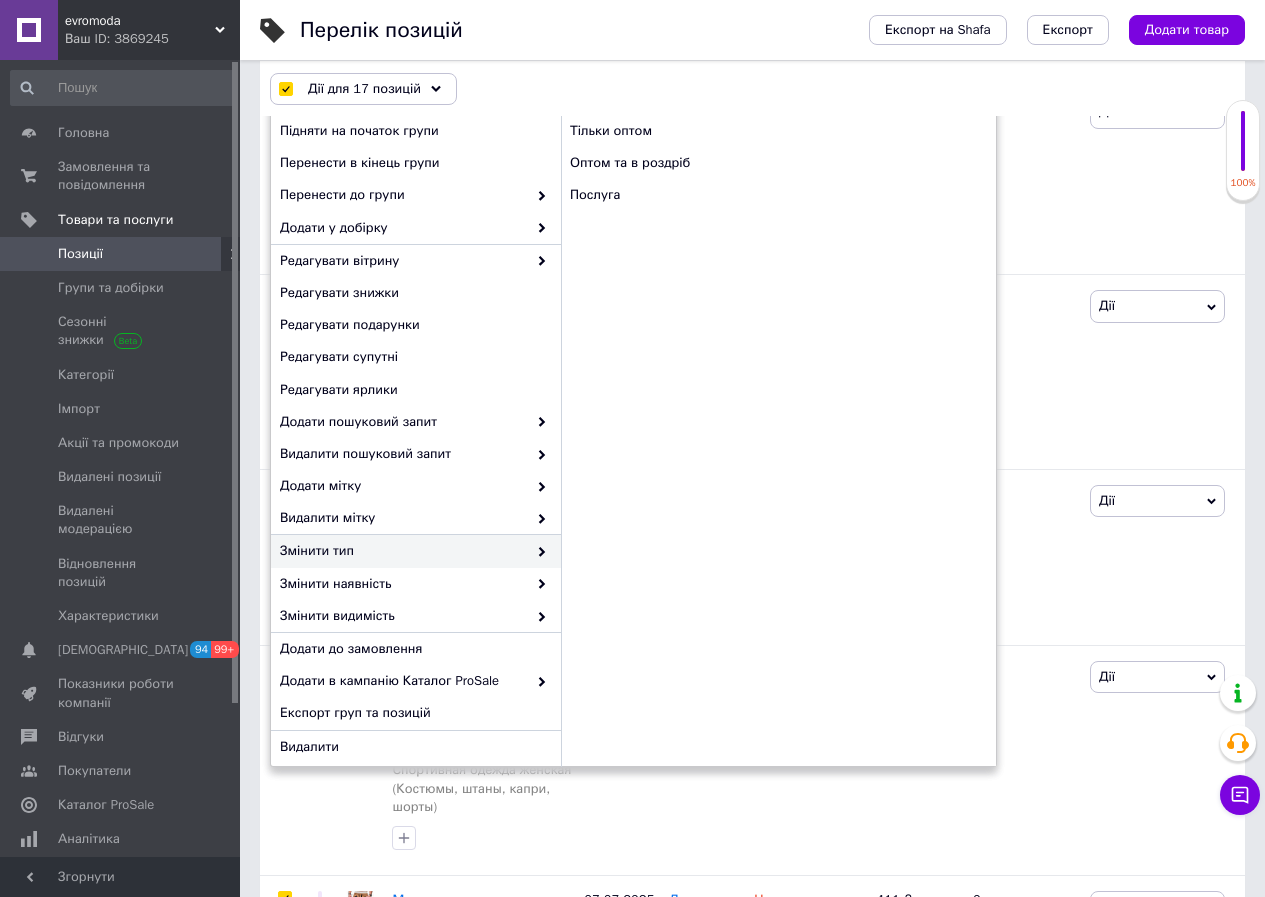 scroll, scrollTop: 461, scrollLeft: 0, axis: vertical 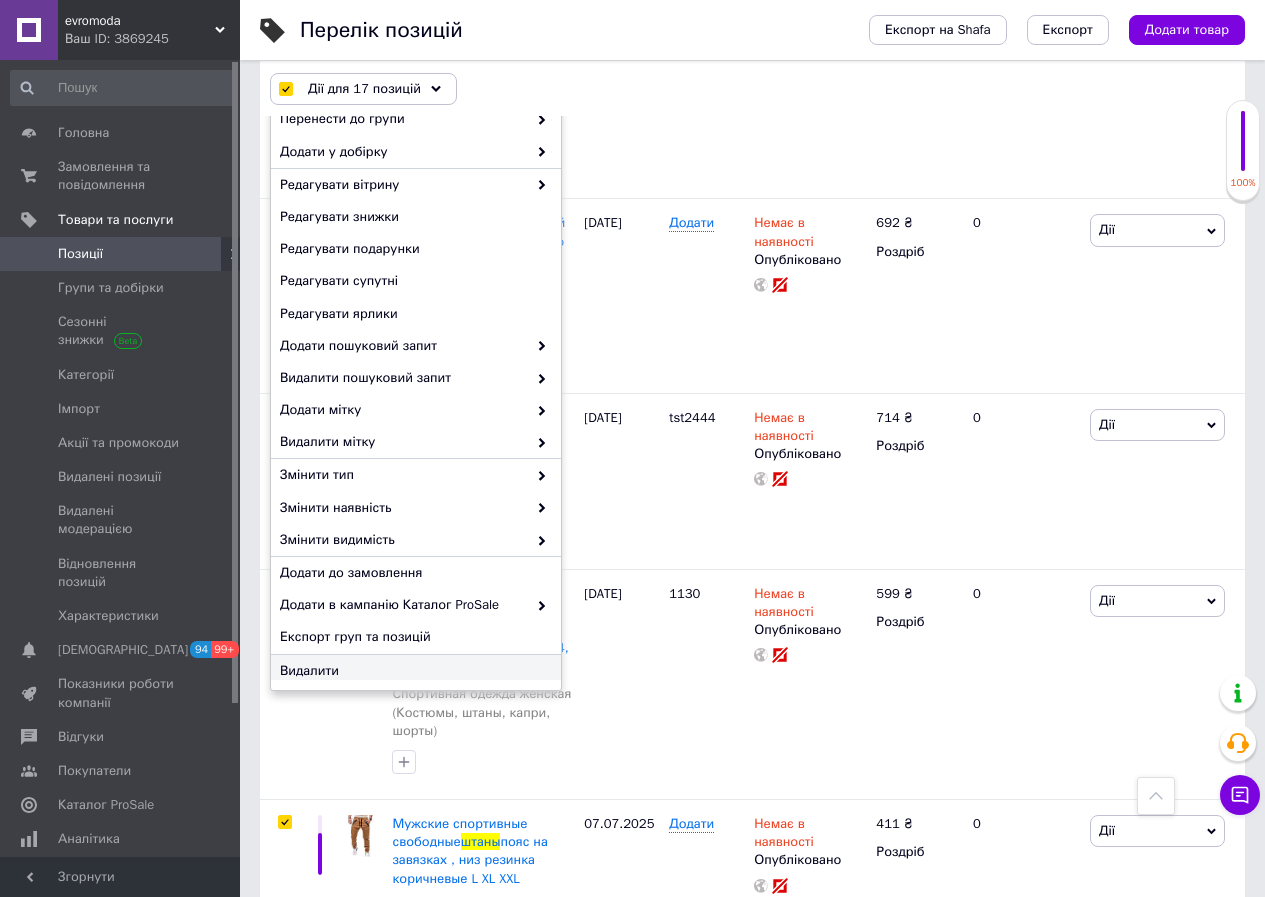 click on "Видалити" at bounding box center [413, 671] 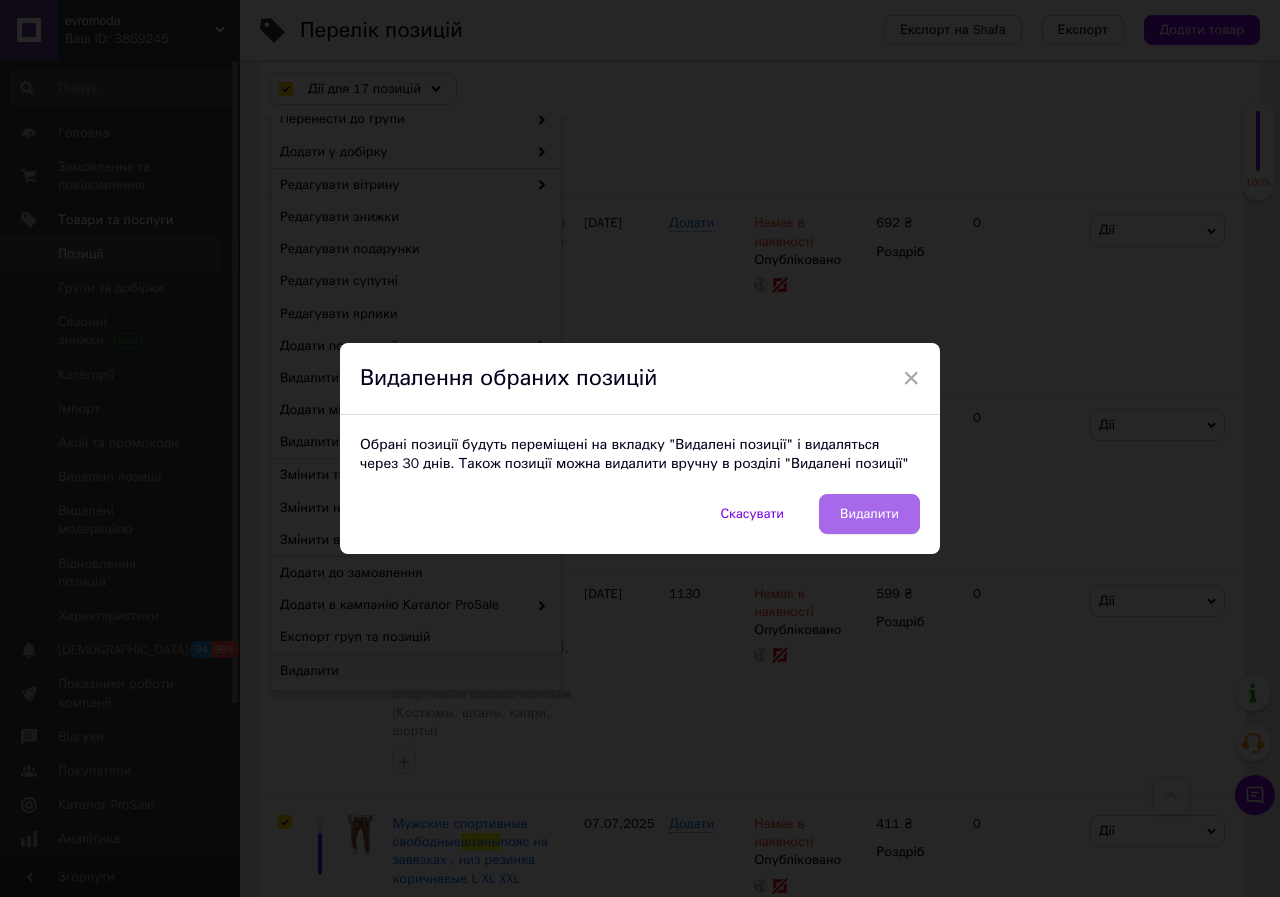 click on "Видалити" at bounding box center (869, 514) 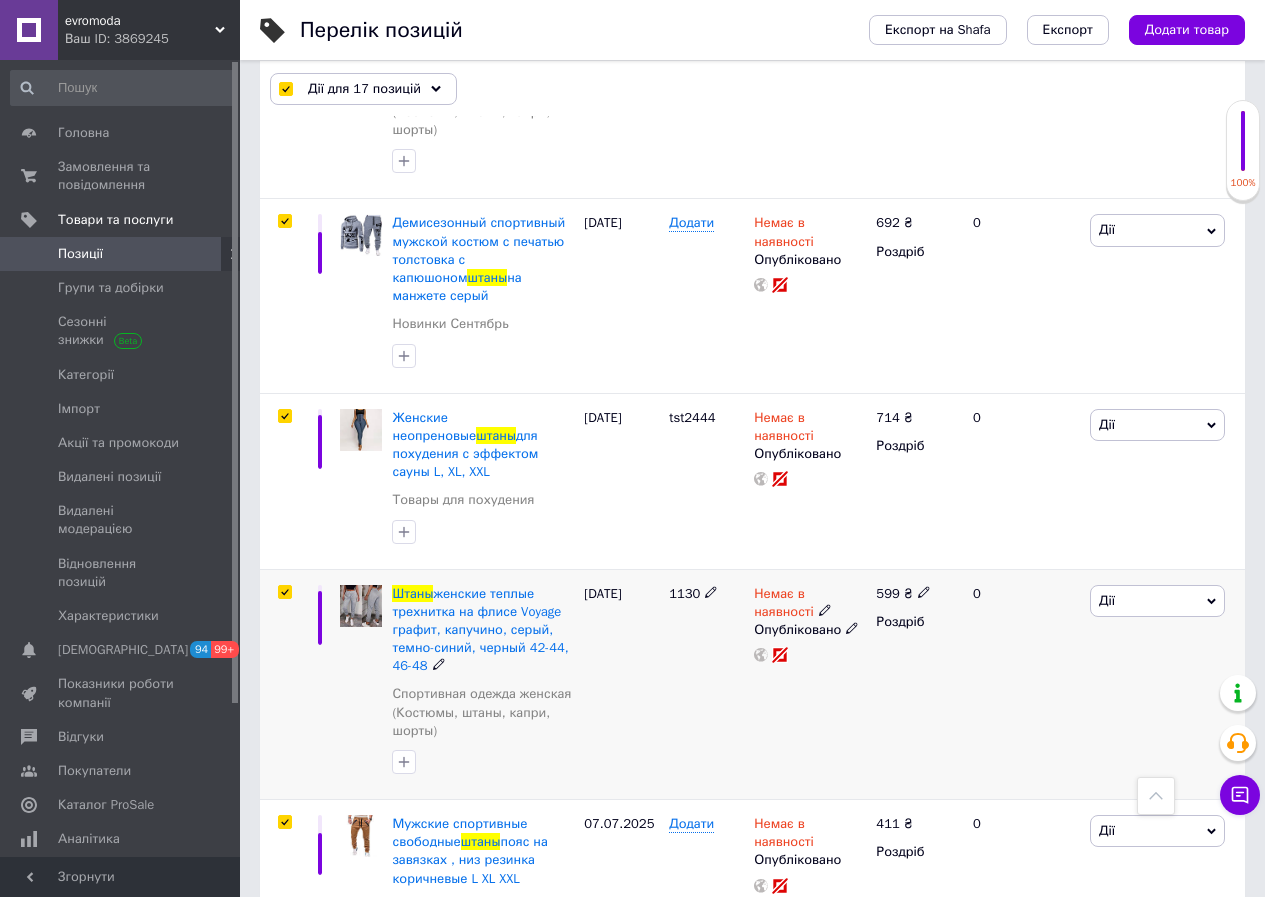 scroll, scrollTop: 0, scrollLeft: 3, axis: horizontal 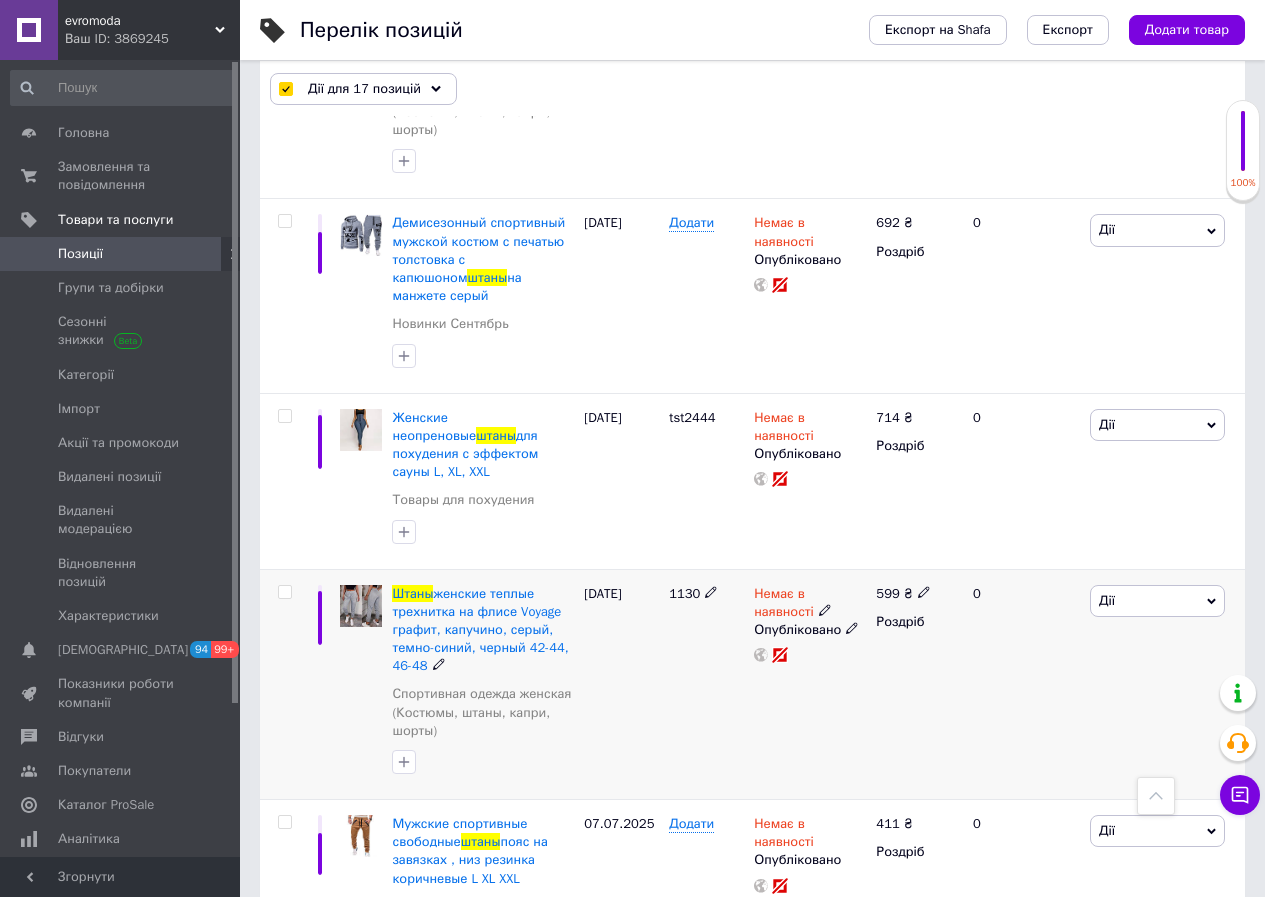 checkbox on "false" 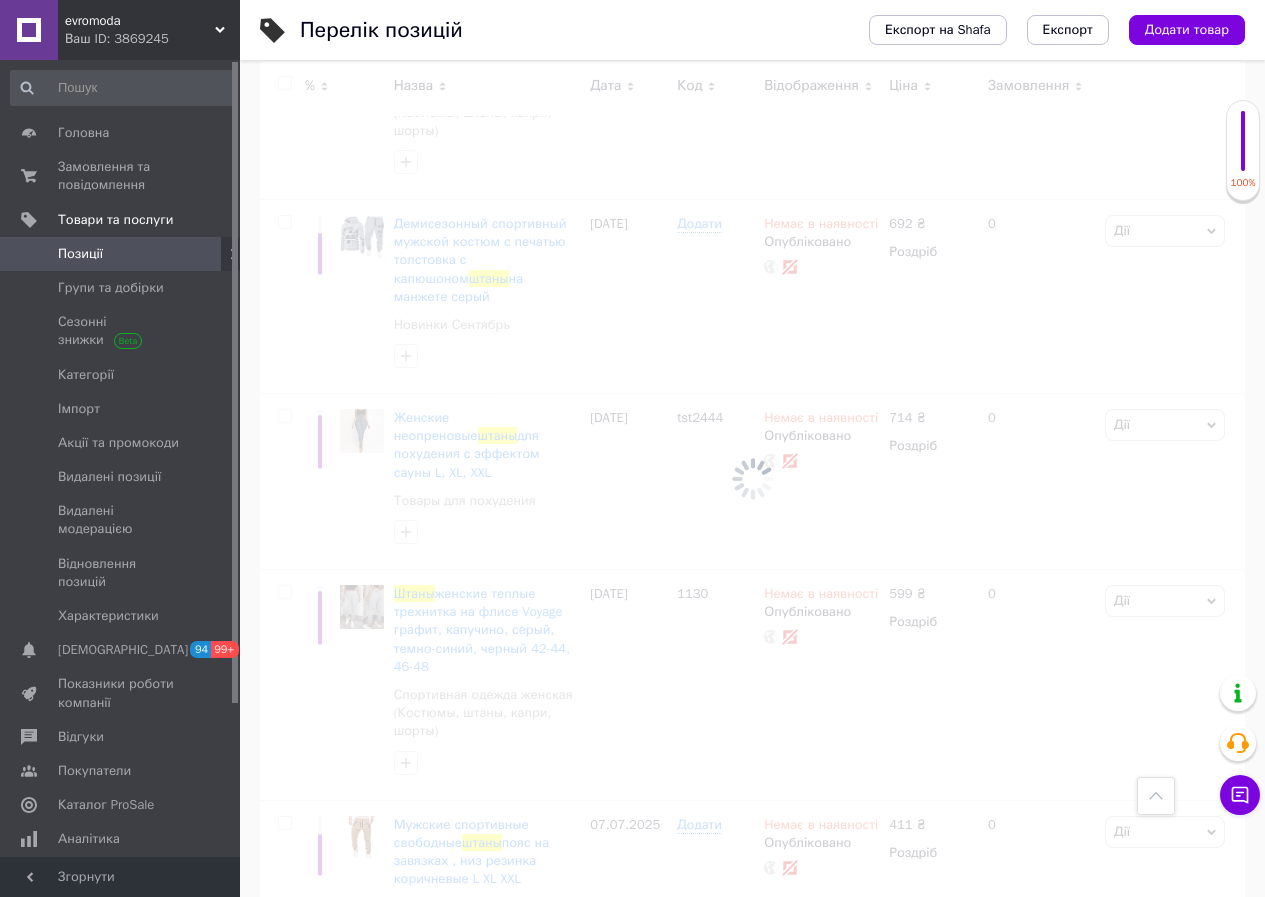 scroll, scrollTop: 186, scrollLeft: 0, axis: vertical 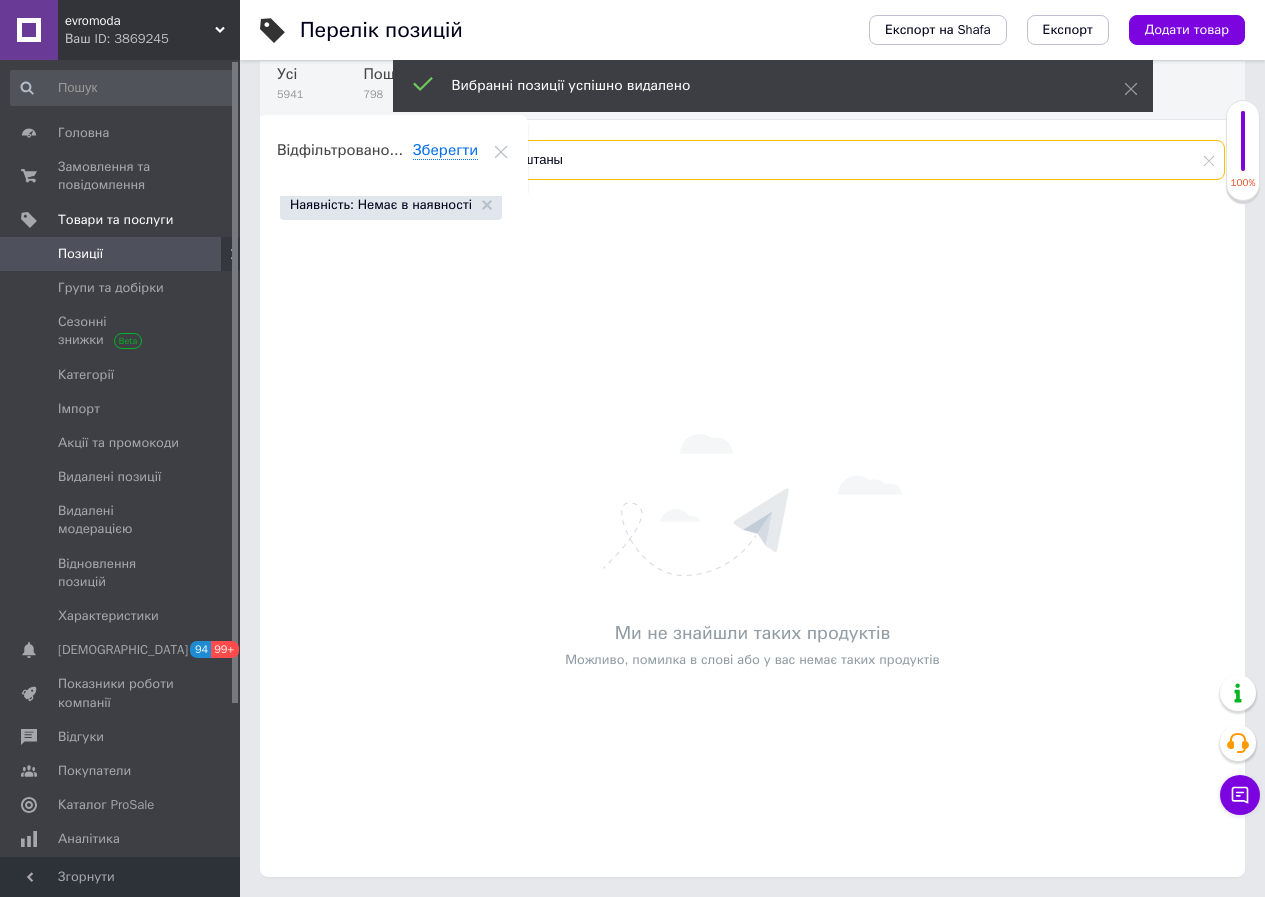 drag, startPoint x: 581, startPoint y: 165, endPoint x: 492, endPoint y: 171, distance: 89.20202 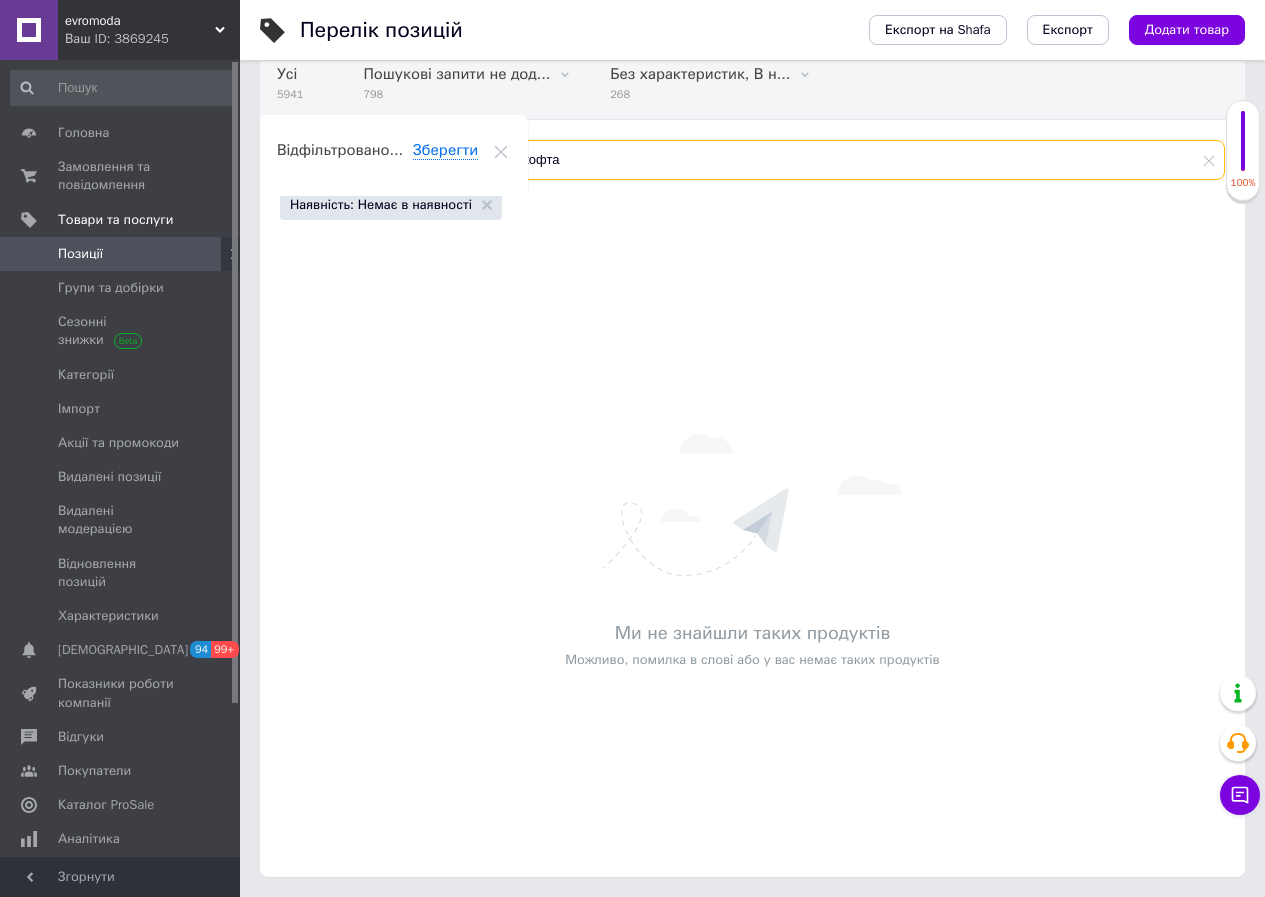 type on "кофта" 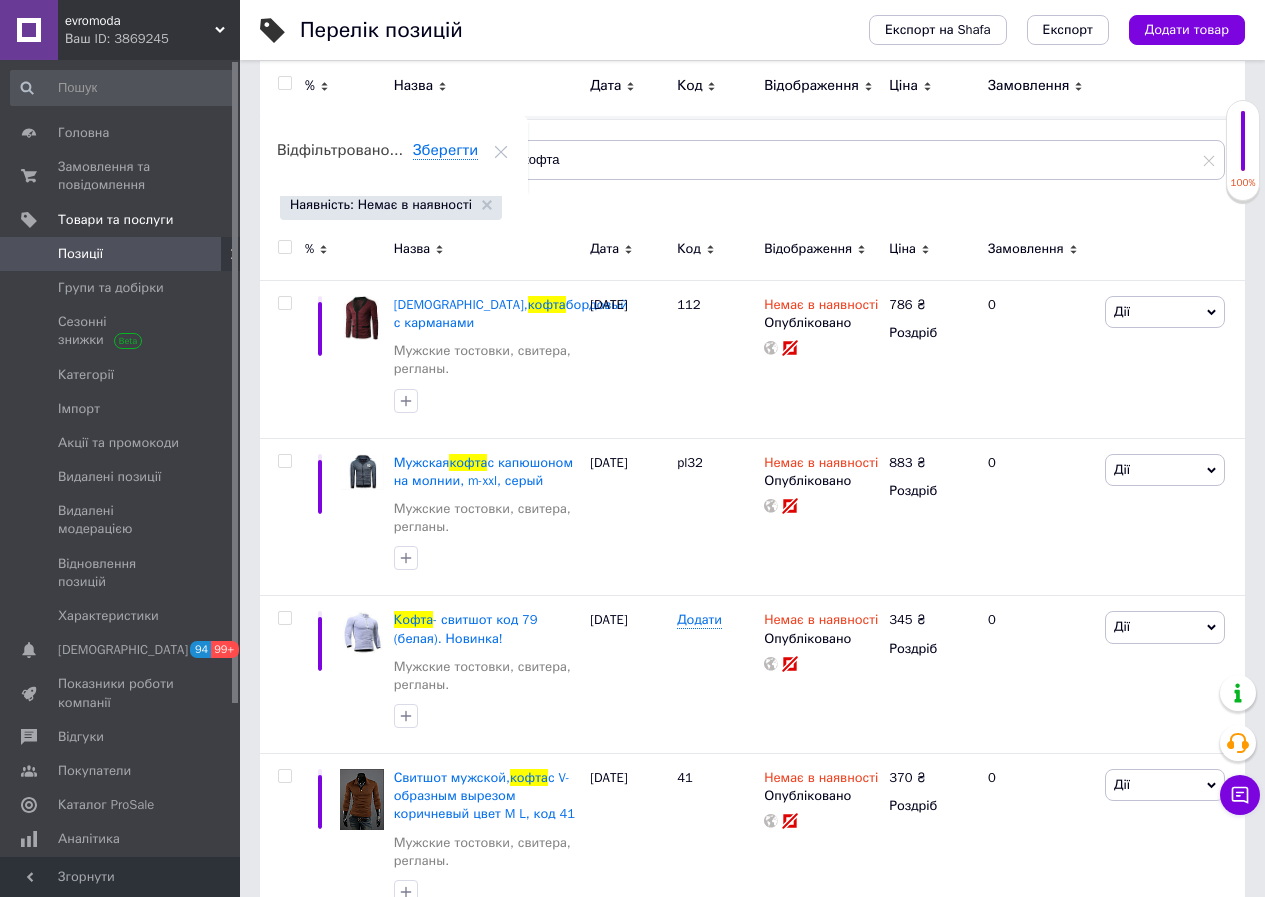 click at bounding box center [284, 247] 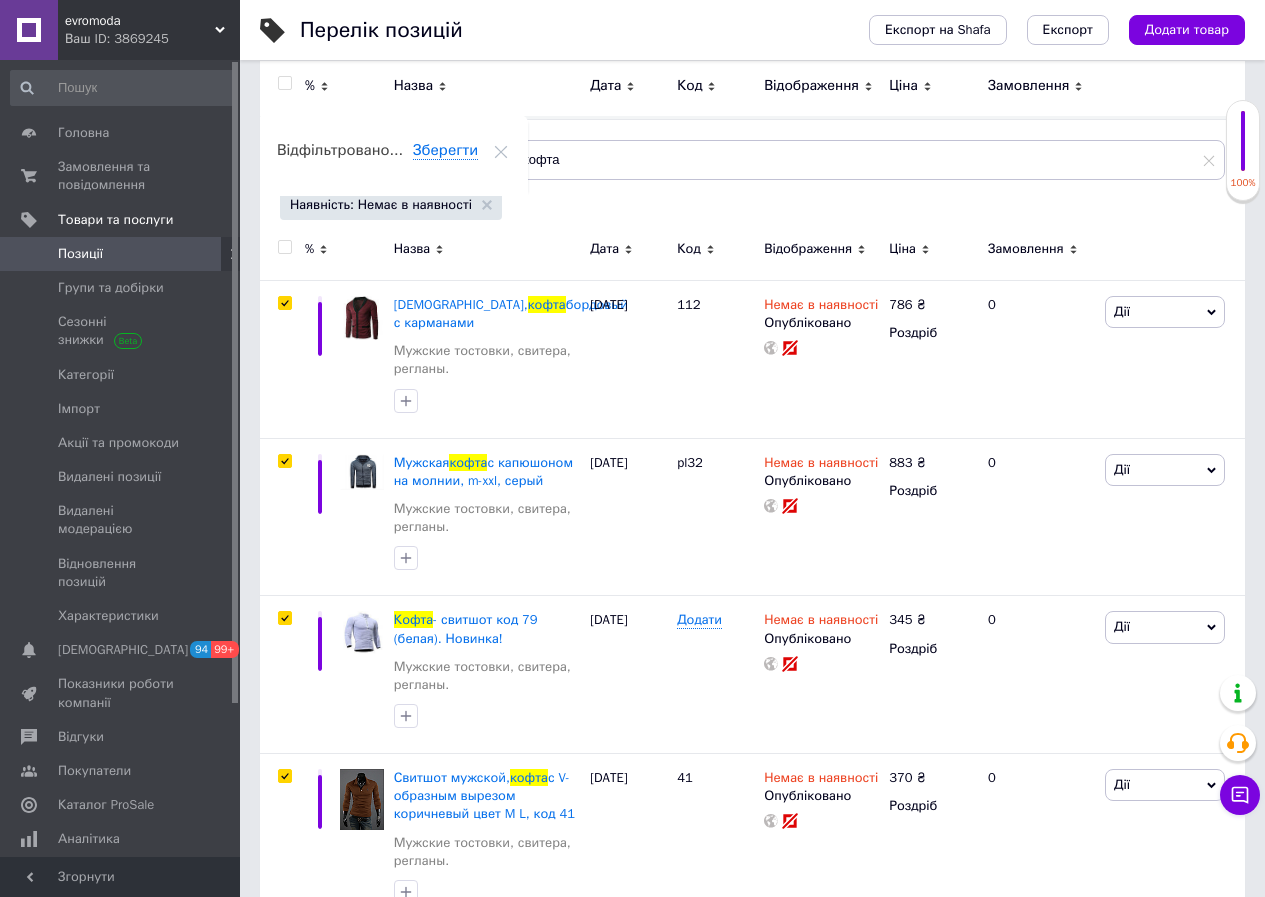 checkbox on "true" 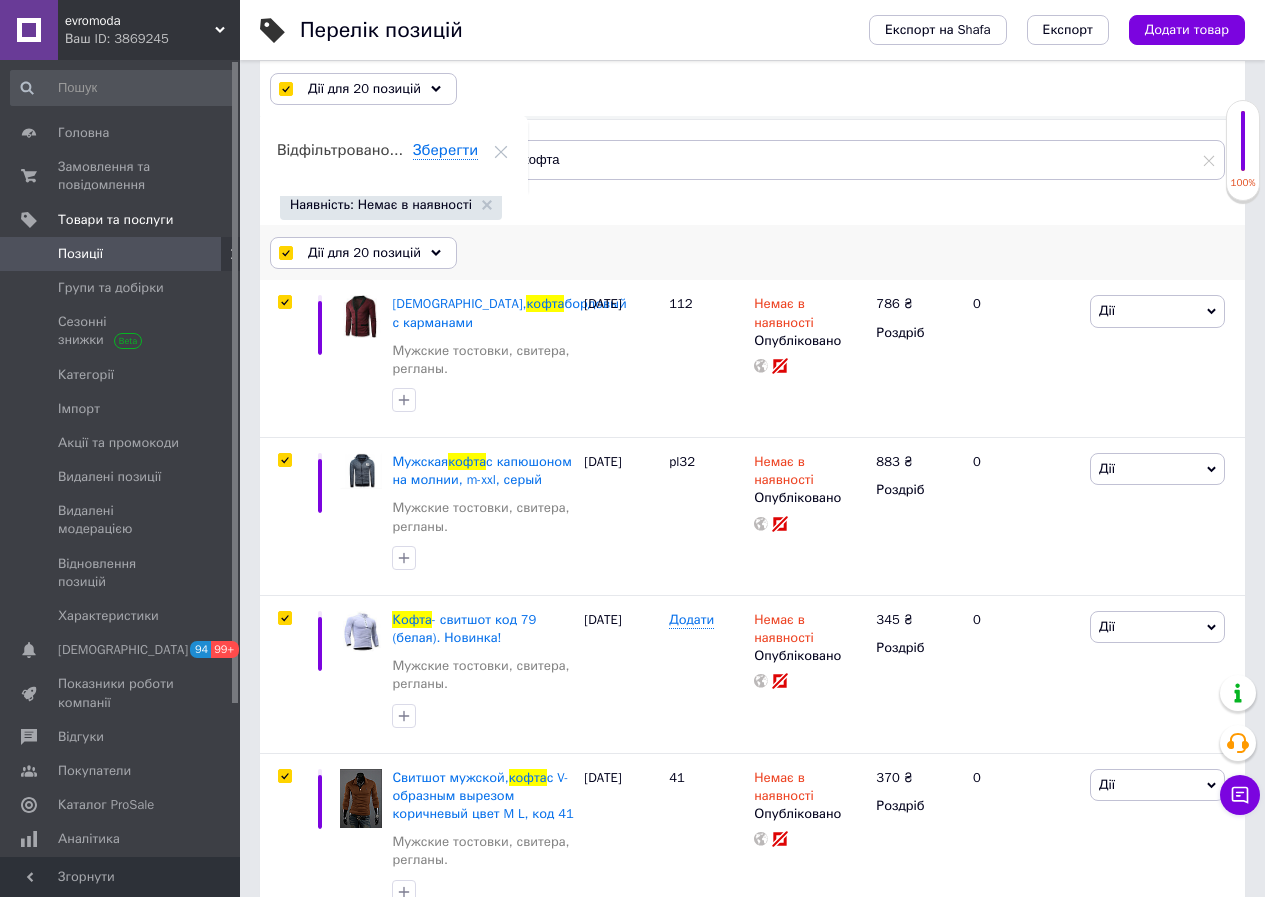 click on "Дії для 20 позицій" at bounding box center [364, 253] 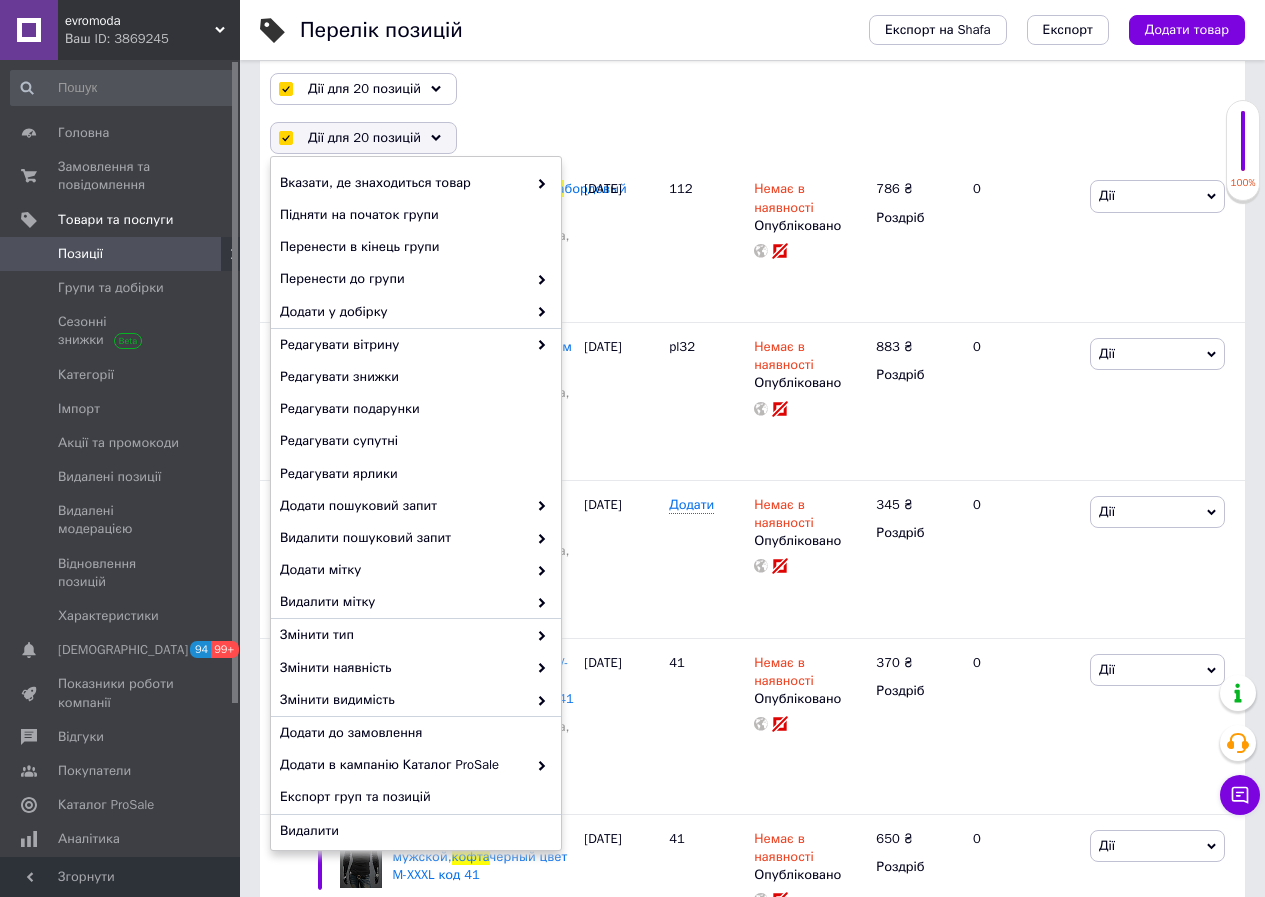 scroll, scrollTop: 354, scrollLeft: 0, axis: vertical 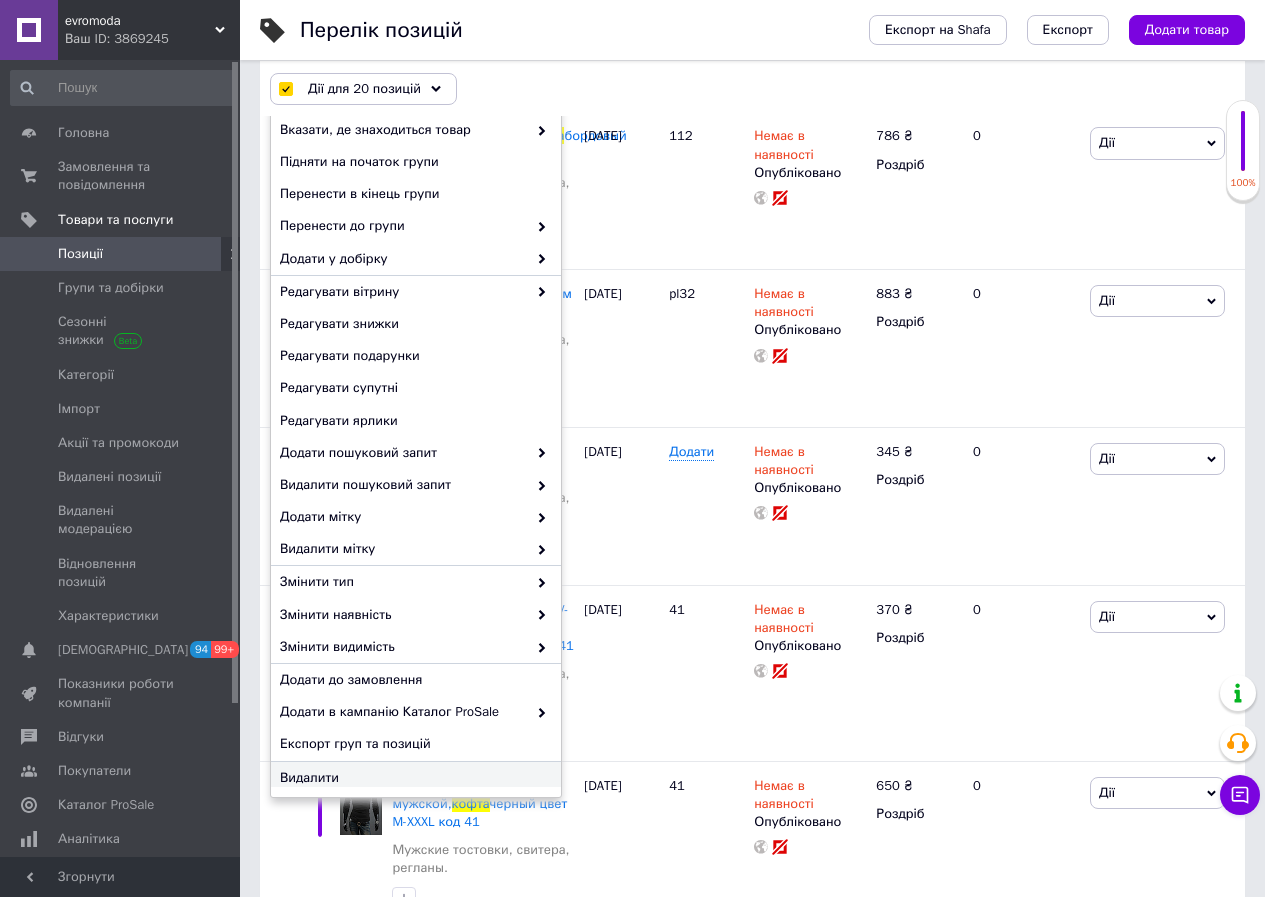 click on "Видалити" at bounding box center [413, 778] 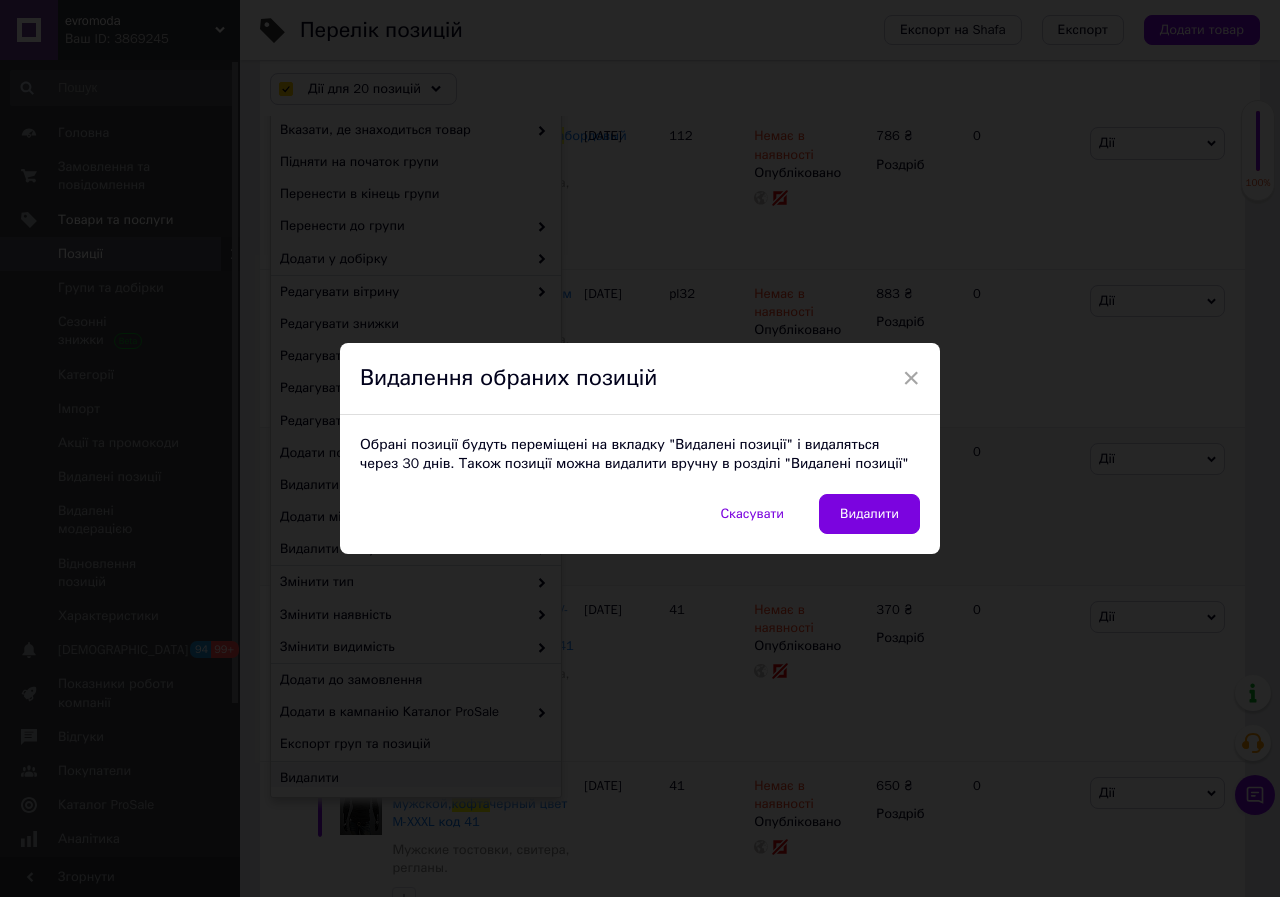 drag, startPoint x: 871, startPoint y: 513, endPoint x: 878, endPoint y: 525, distance: 13.892444 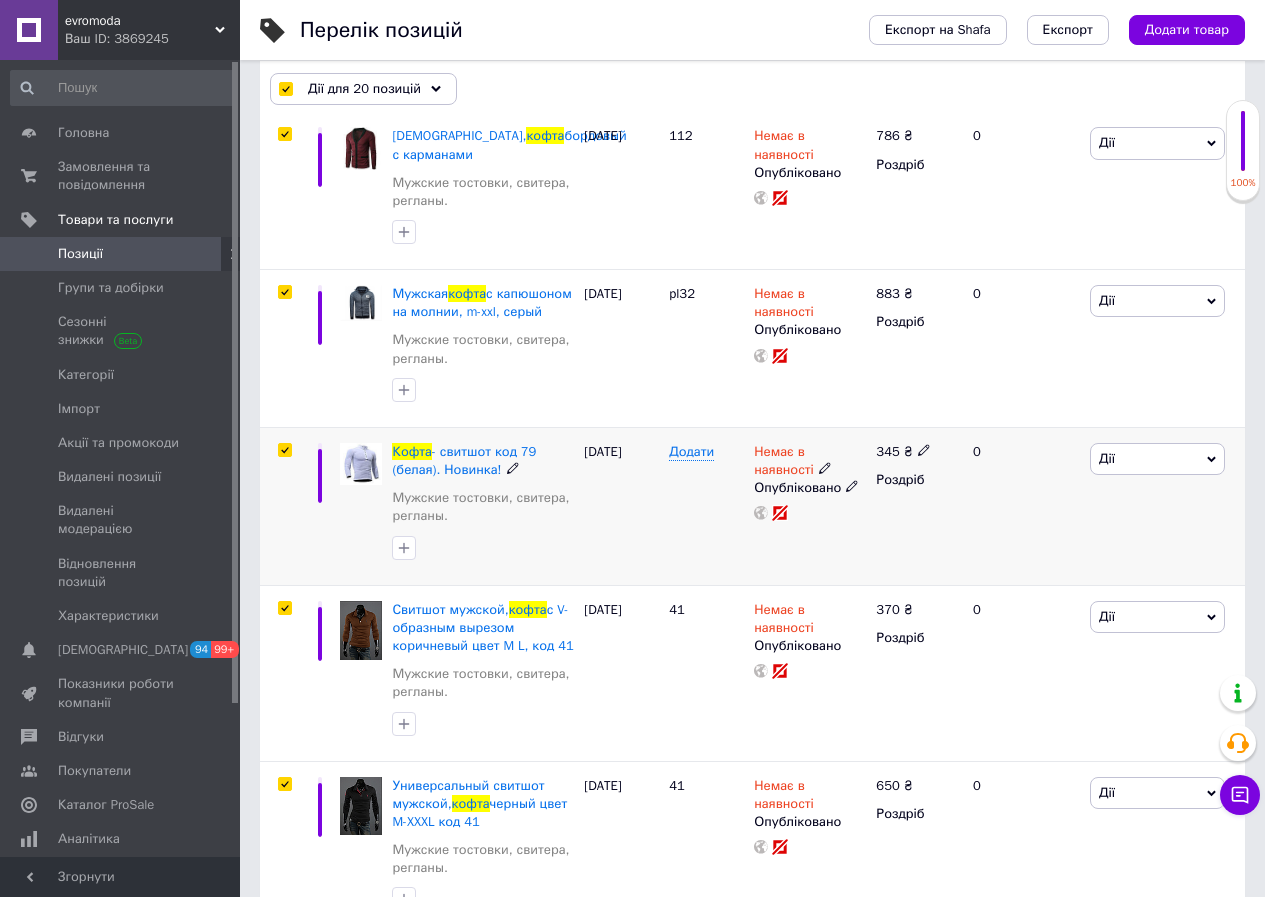 scroll, scrollTop: 0, scrollLeft: 3, axis: horizontal 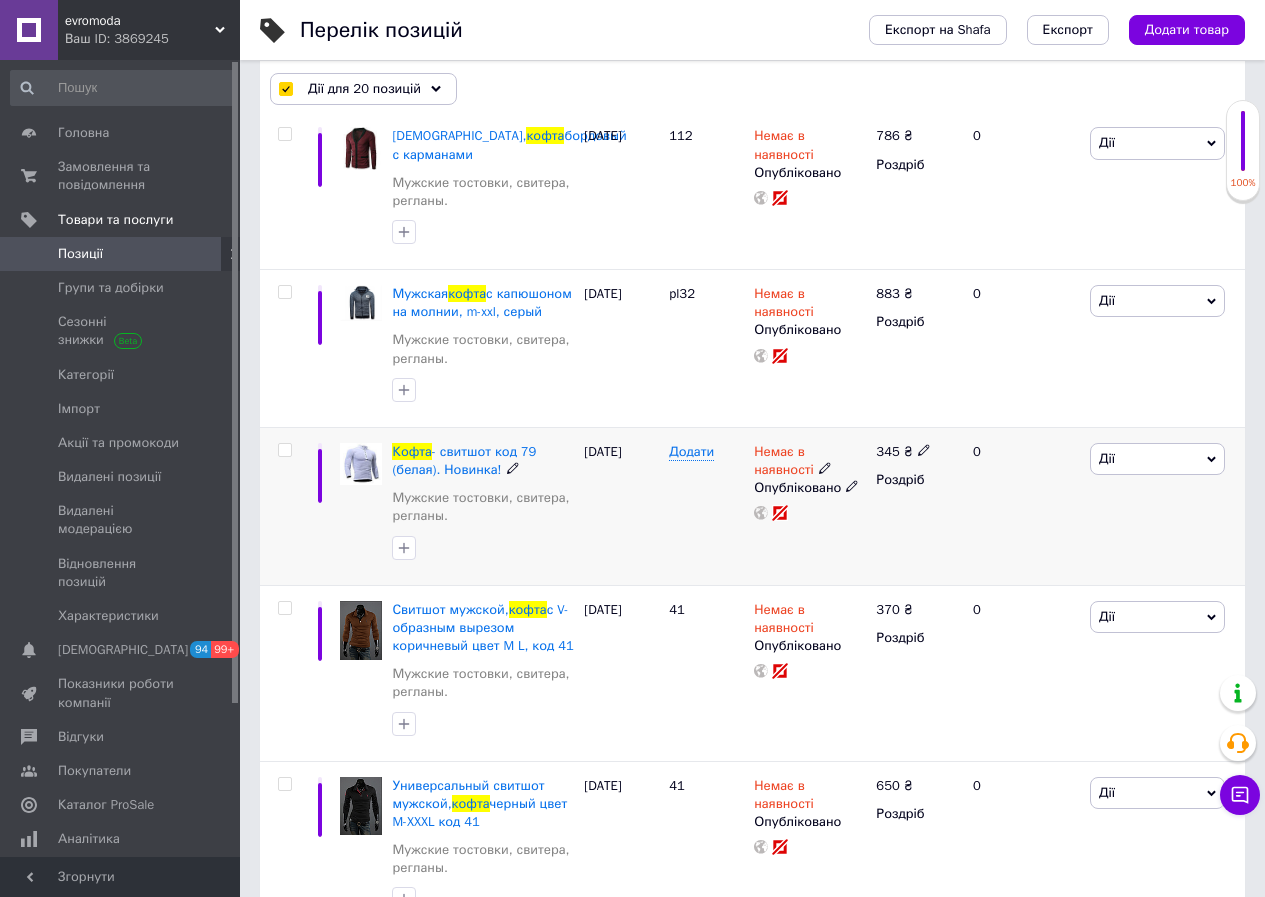 checkbox on "false" 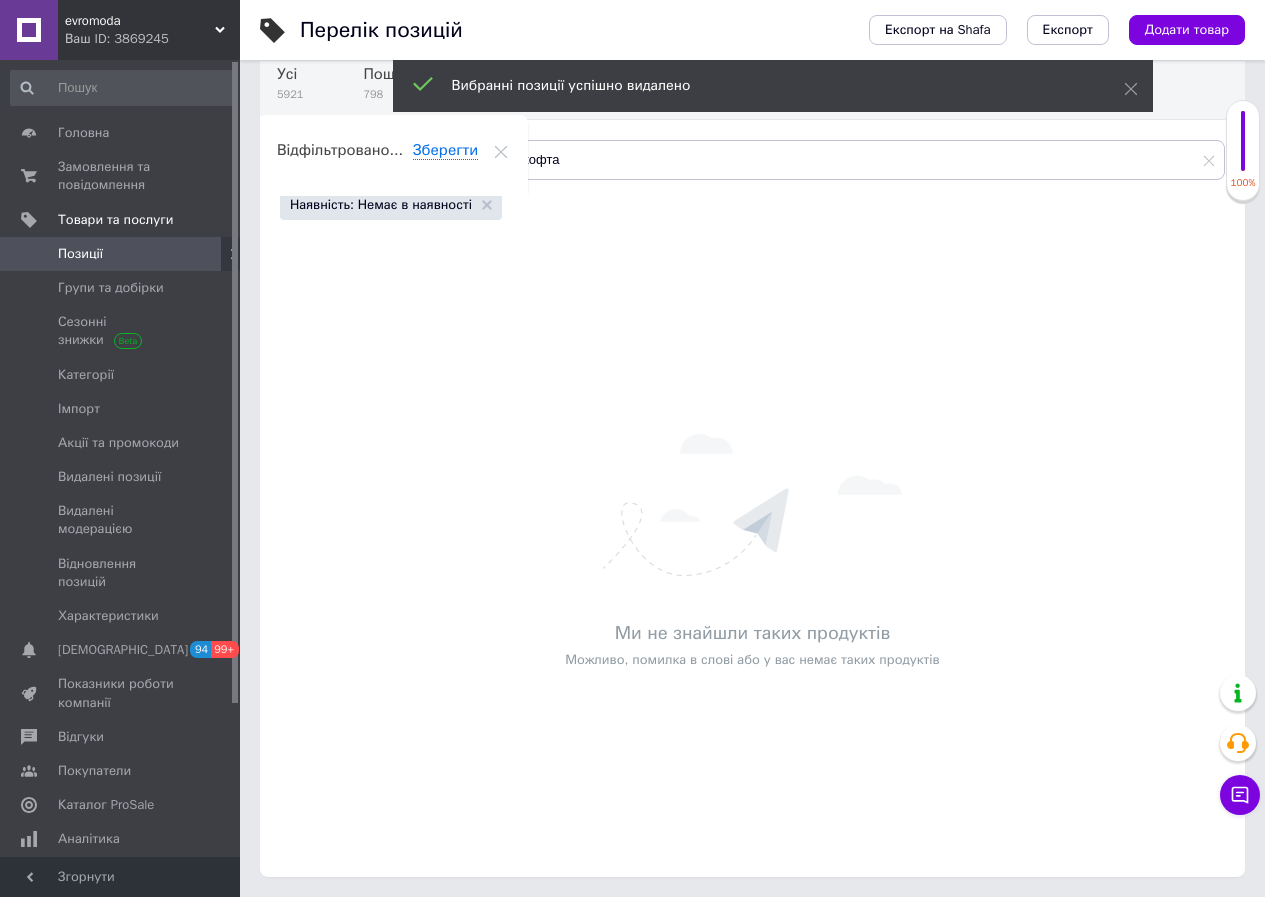 scroll, scrollTop: 186, scrollLeft: 0, axis: vertical 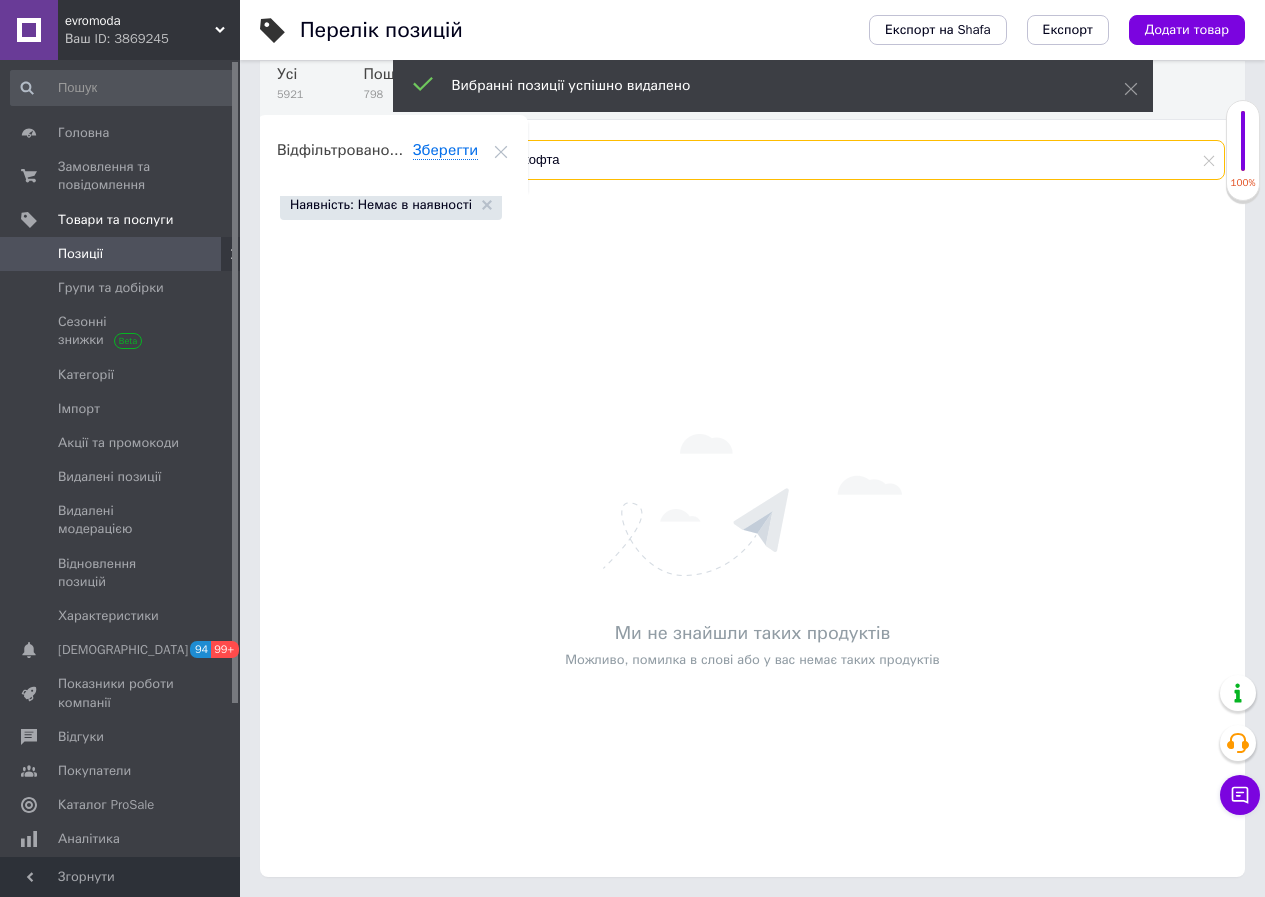 drag, startPoint x: 586, startPoint y: 164, endPoint x: 517, endPoint y: 174, distance: 69.72087 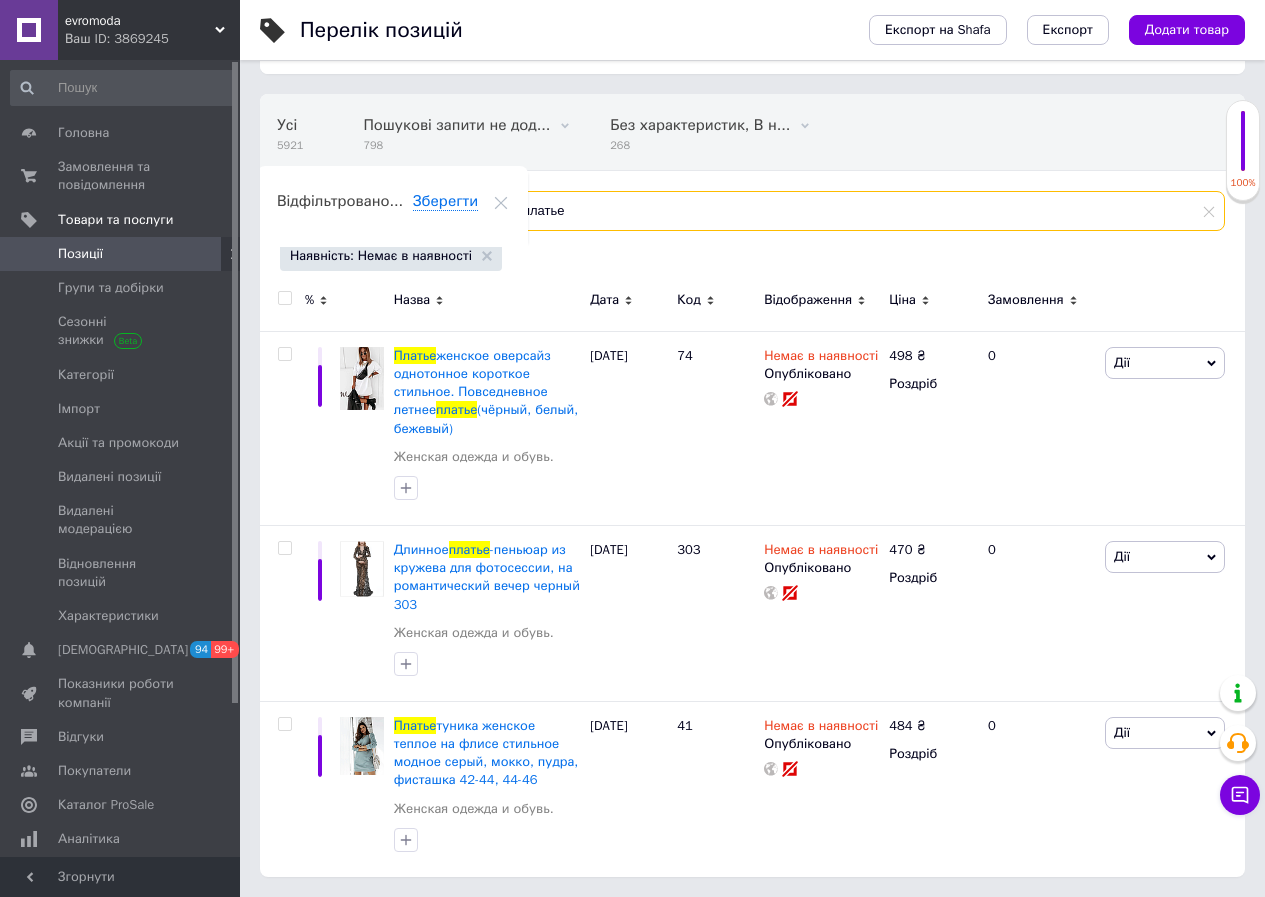 scroll, scrollTop: 135, scrollLeft: 0, axis: vertical 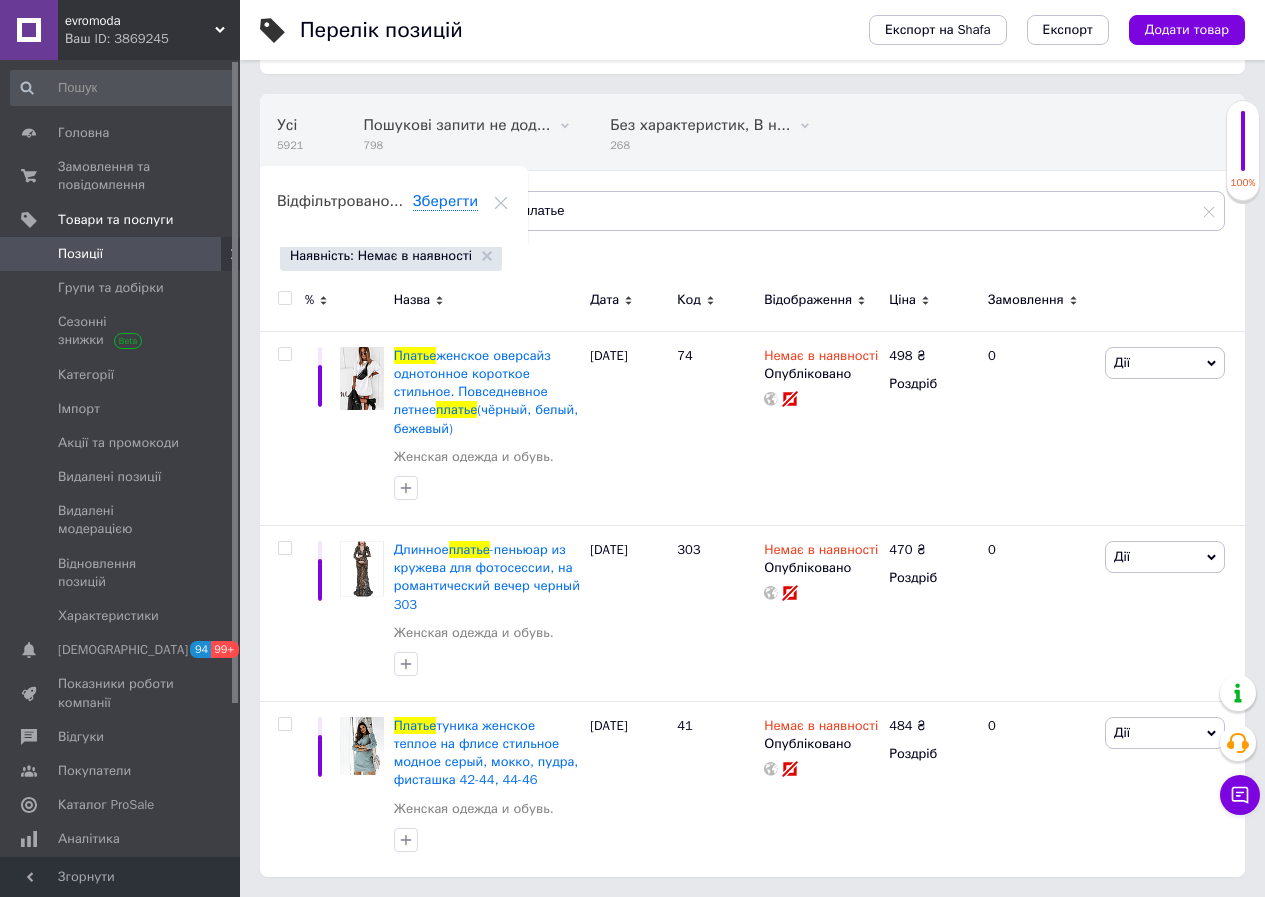 click at bounding box center (284, 298) 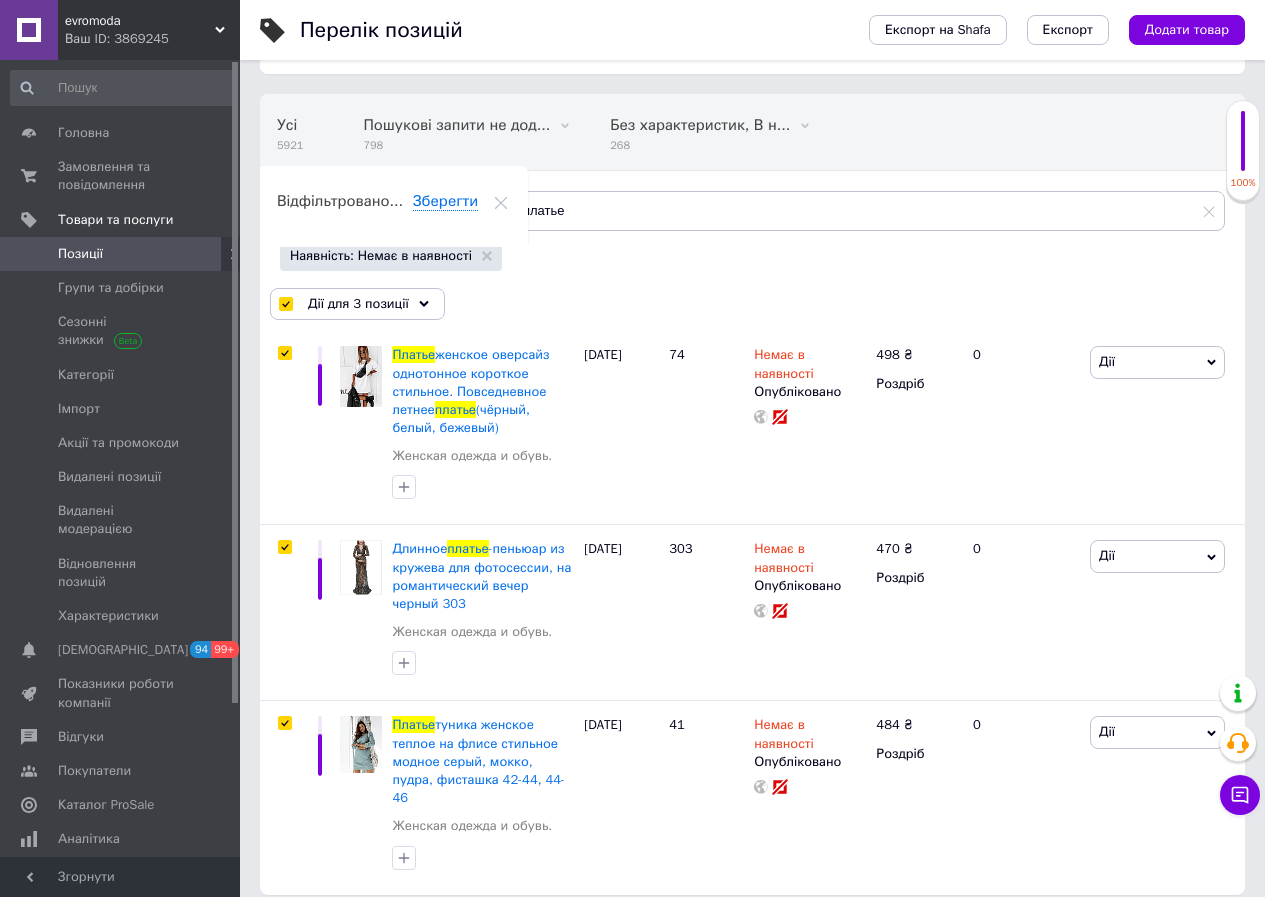 scroll, scrollTop: 134, scrollLeft: 0, axis: vertical 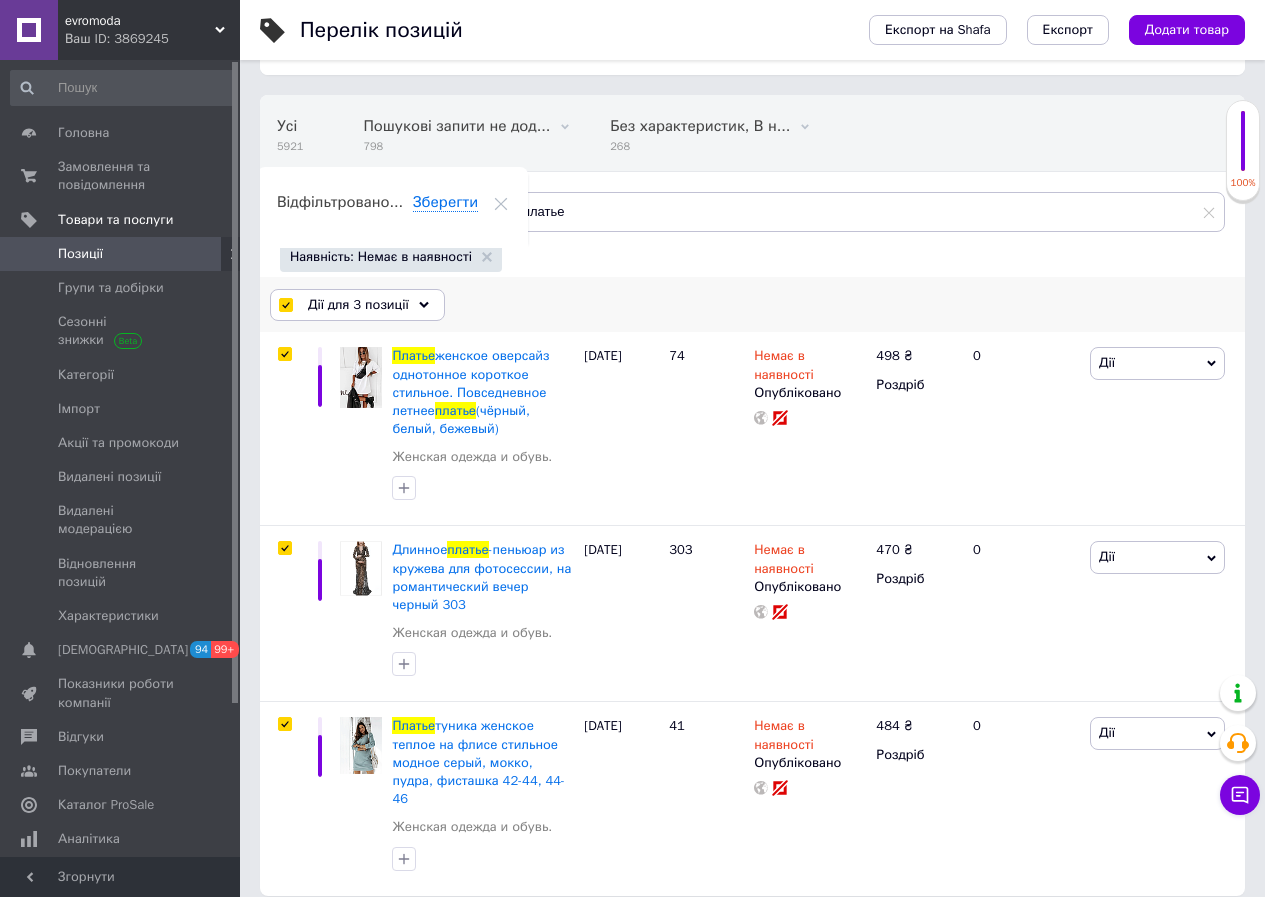 click on "Дії для 3 позиції" at bounding box center (358, 305) 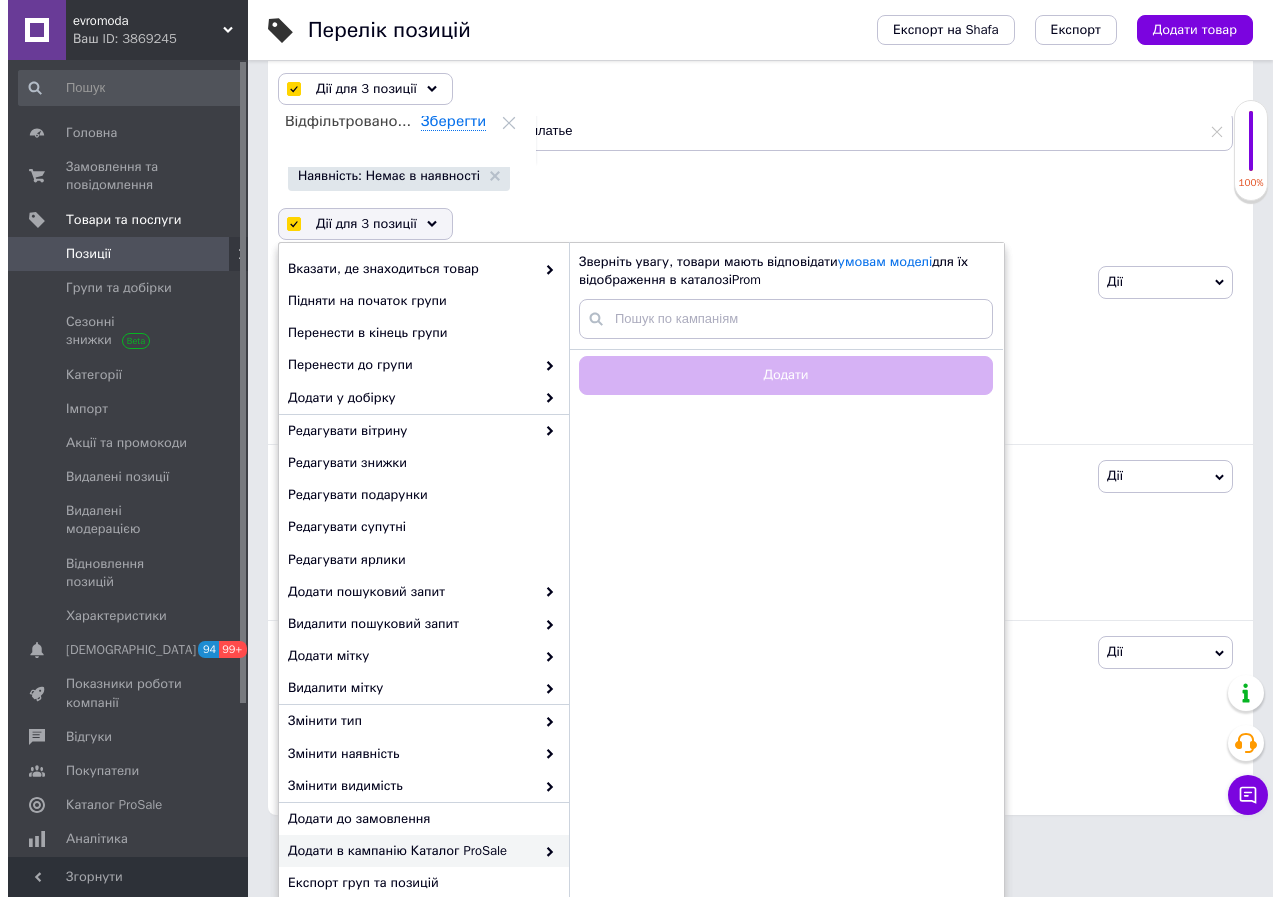 scroll, scrollTop: 255, scrollLeft: 0, axis: vertical 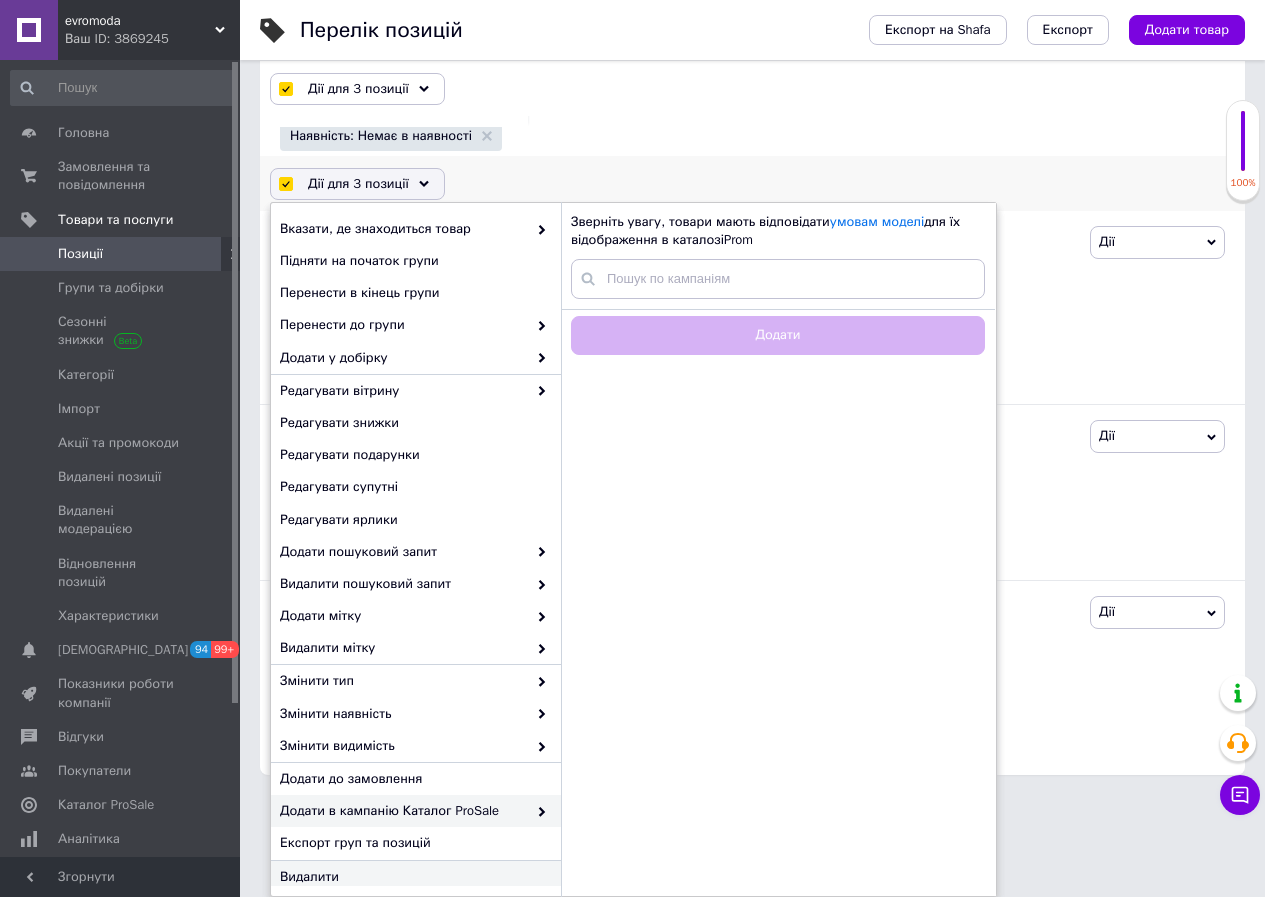 click on "Видалити" at bounding box center (413, 877) 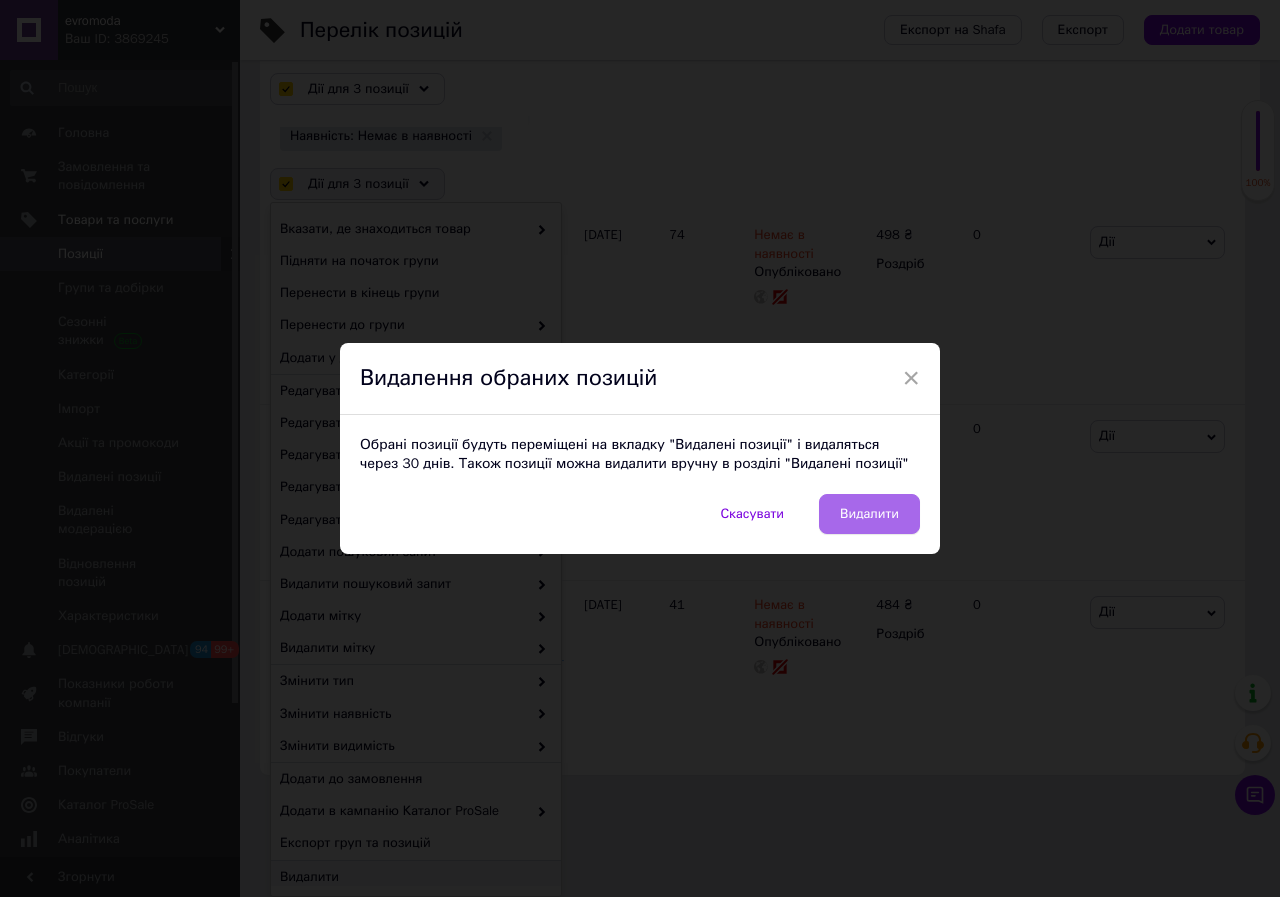 click on "Видалити" at bounding box center (869, 514) 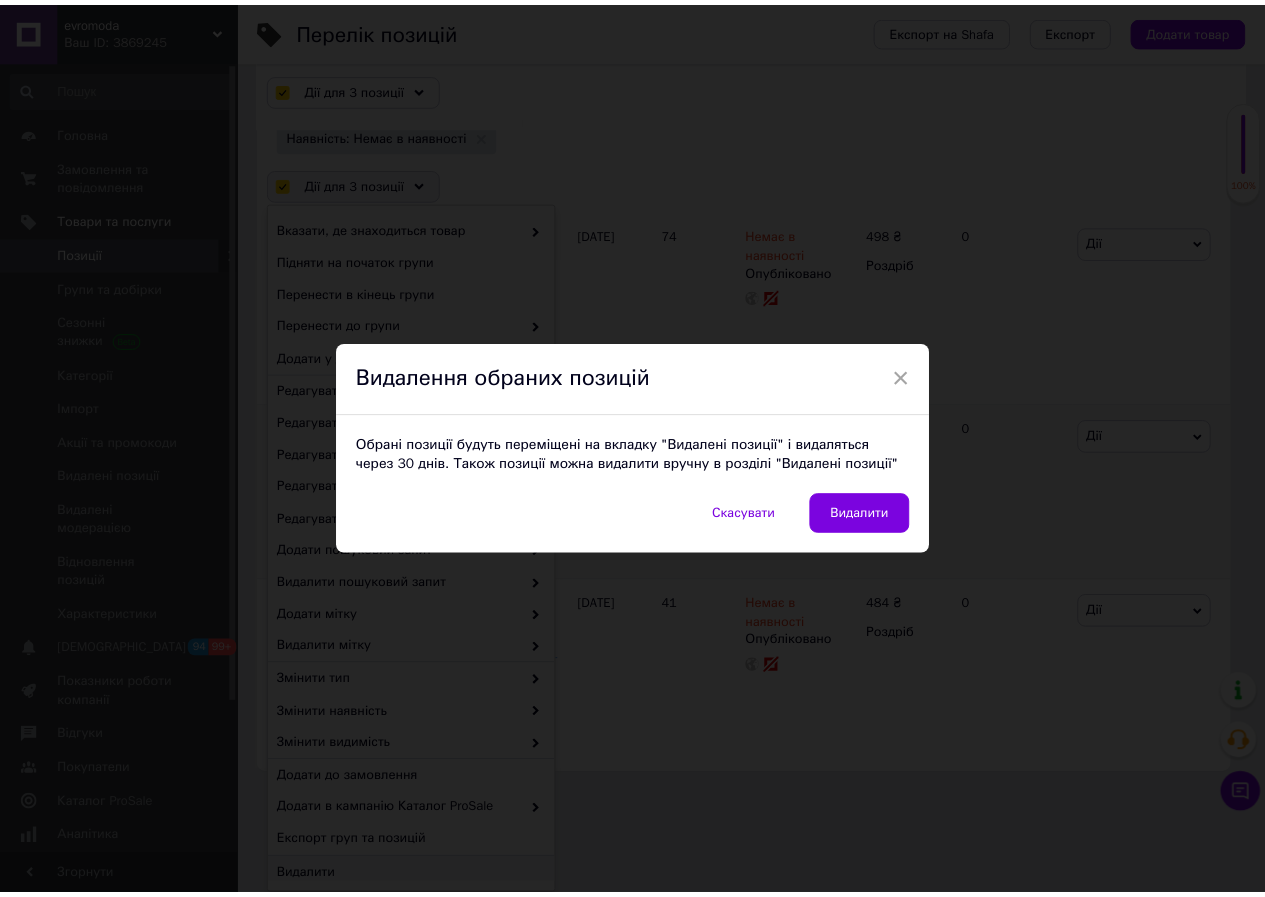 scroll, scrollTop: 134, scrollLeft: 0, axis: vertical 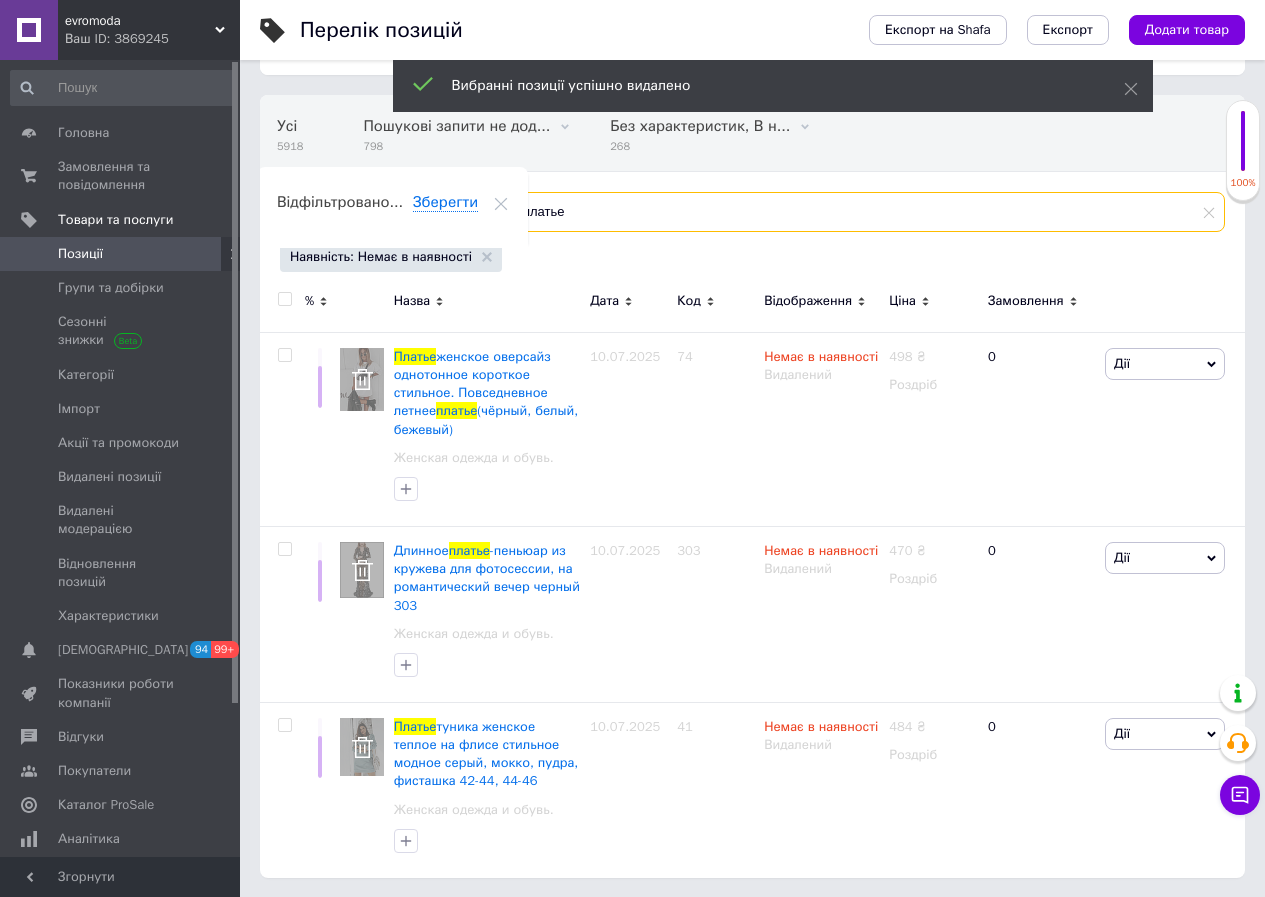 drag, startPoint x: 589, startPoint y: 212, endPoint x: 482, endPoint y: 228, distance: 108.18965 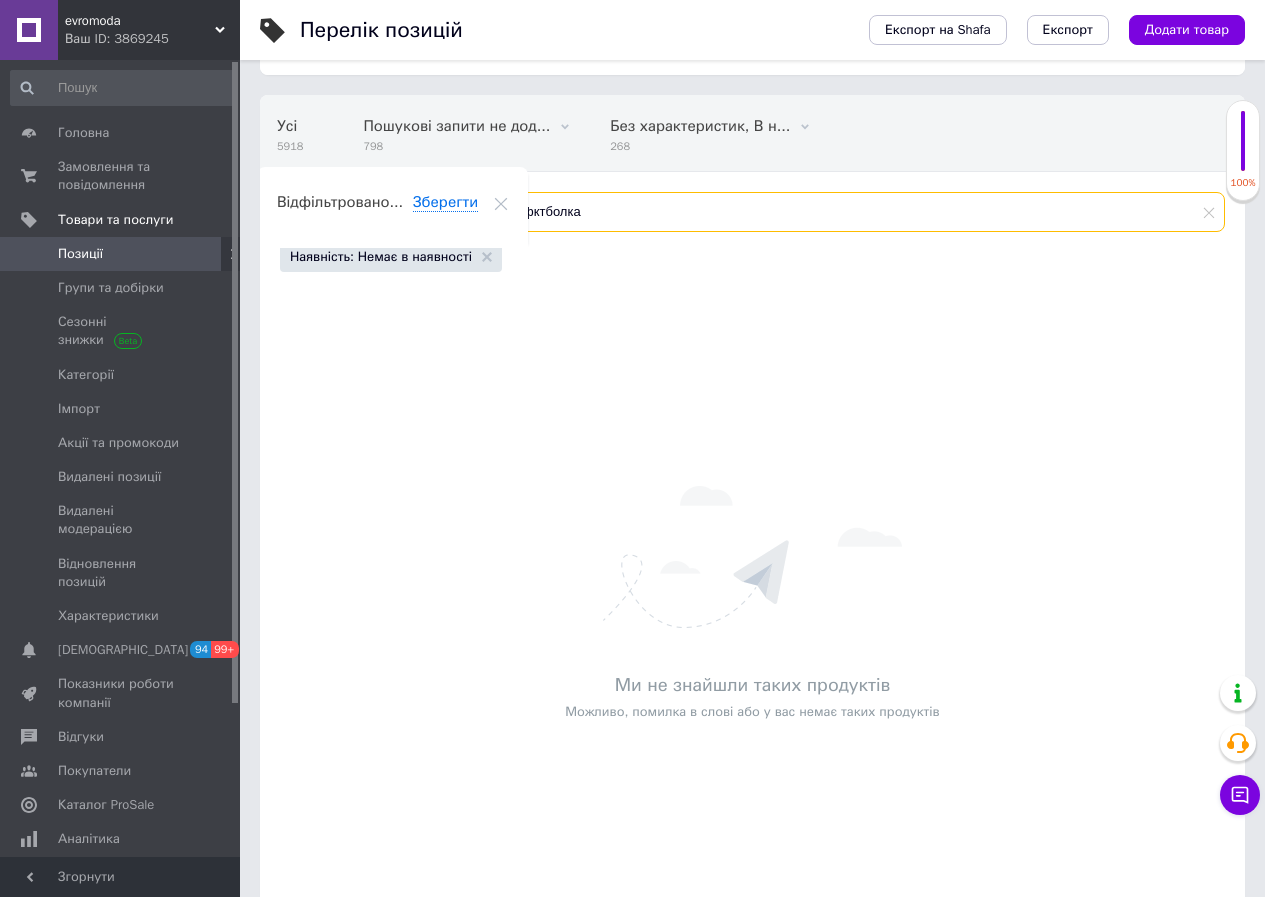 click on "фктболка" at bounding box center (856, 212) 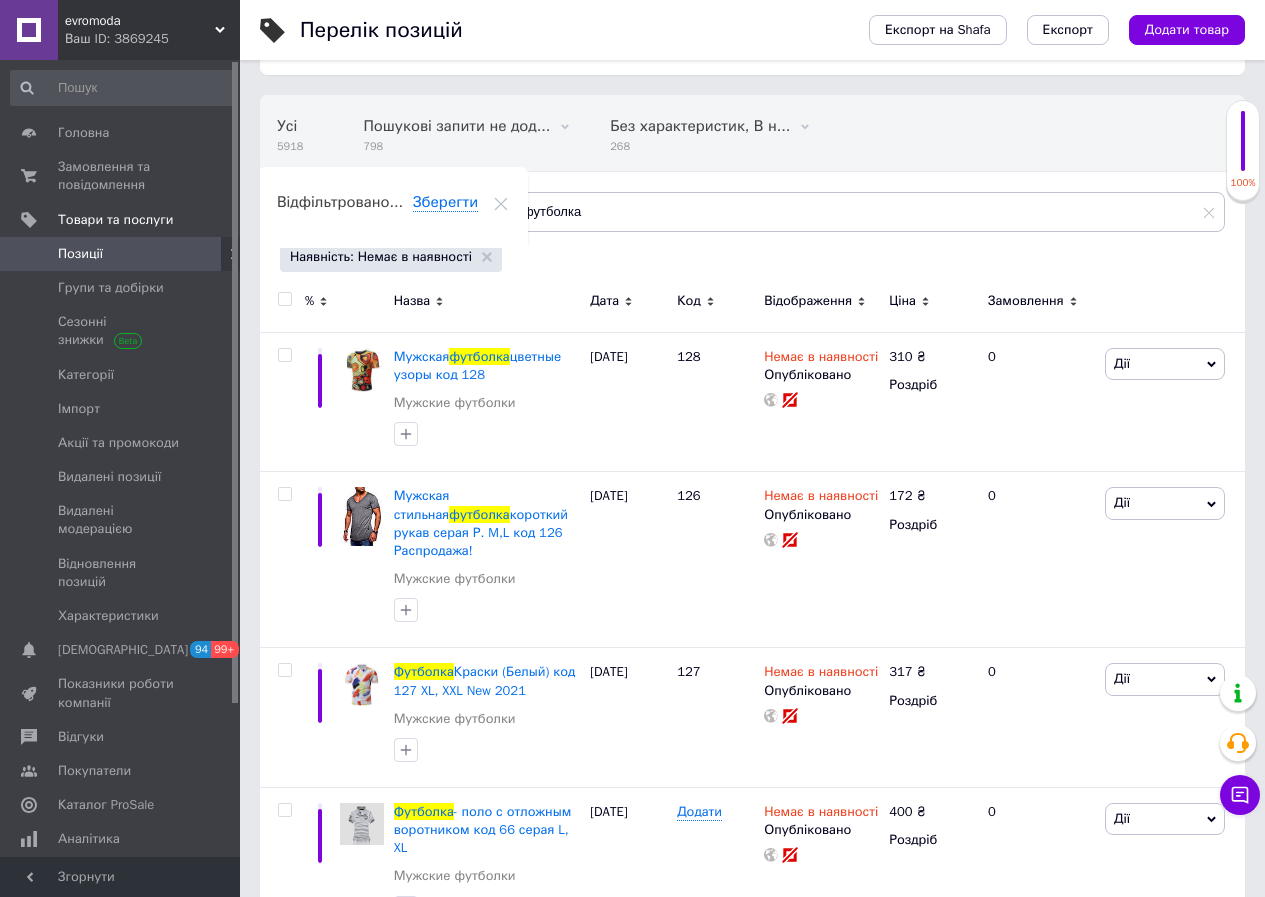 click at bounding box center (284, 299) 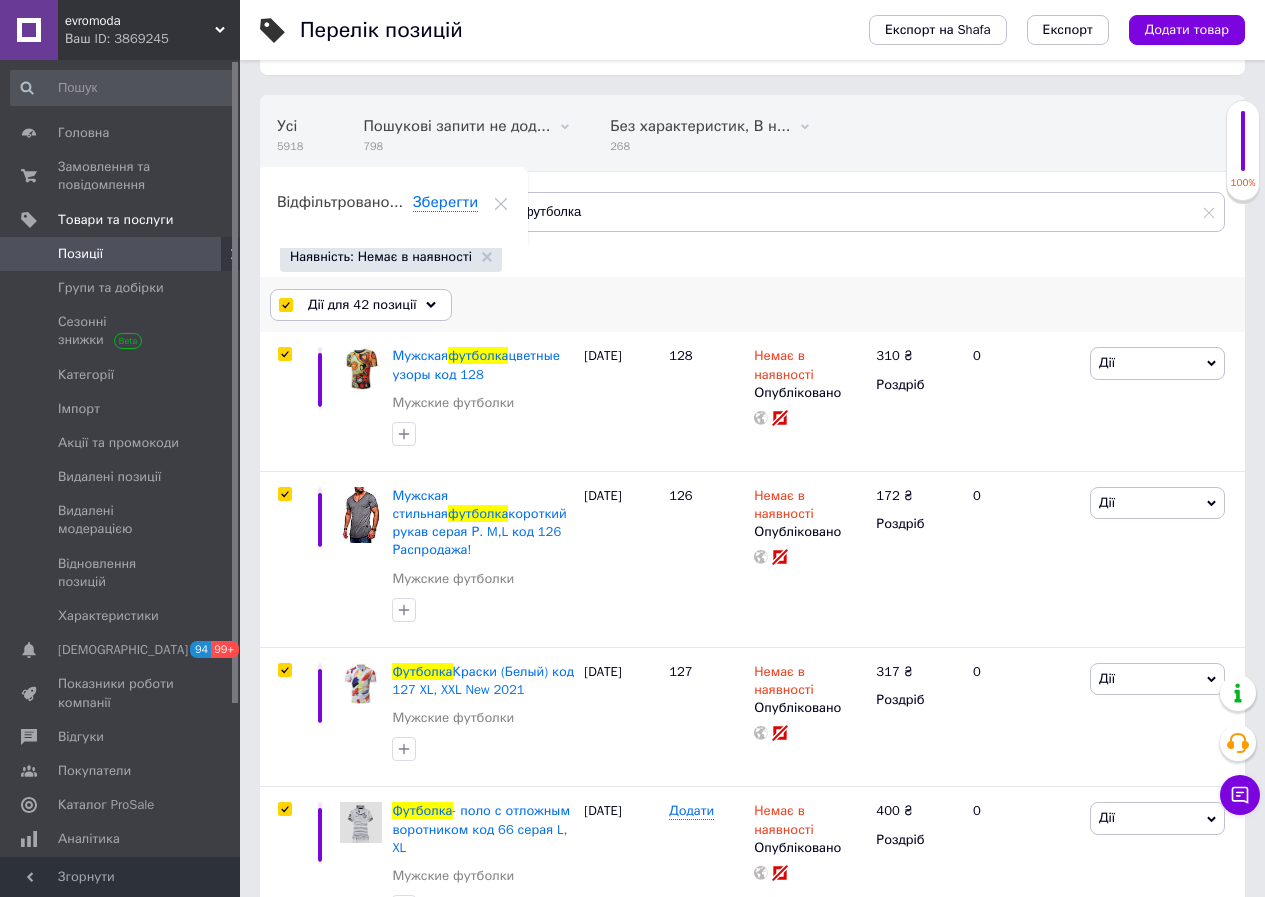 drag, startPoint x: 358, startPoint y: 298, endPoint x: 355, endPoint y: 315, distance: 17.262676 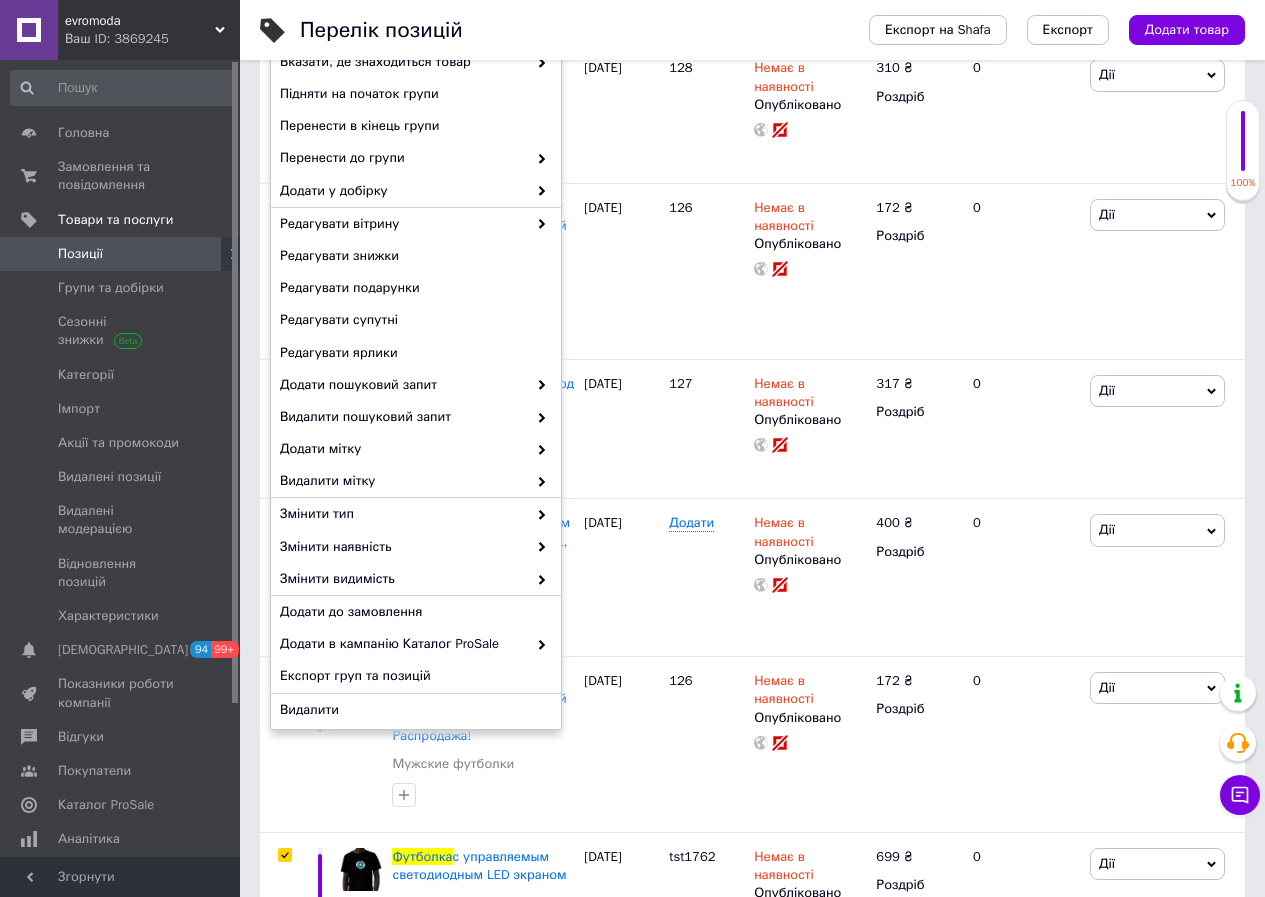 scroll, scrollTop: 430, scrollLeft: 0, axis: vertical 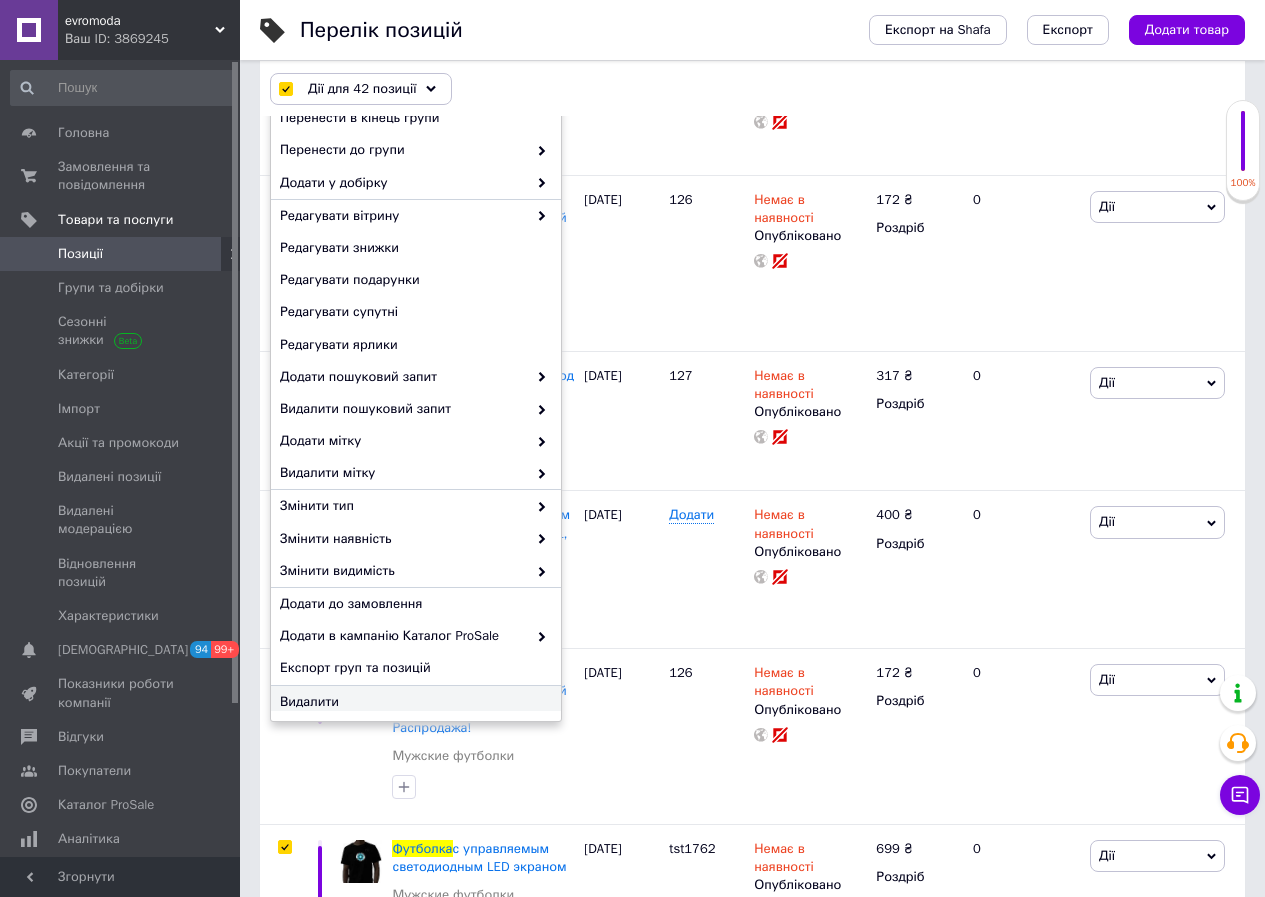 click on "Видалити" at bounding box center (413, 702) 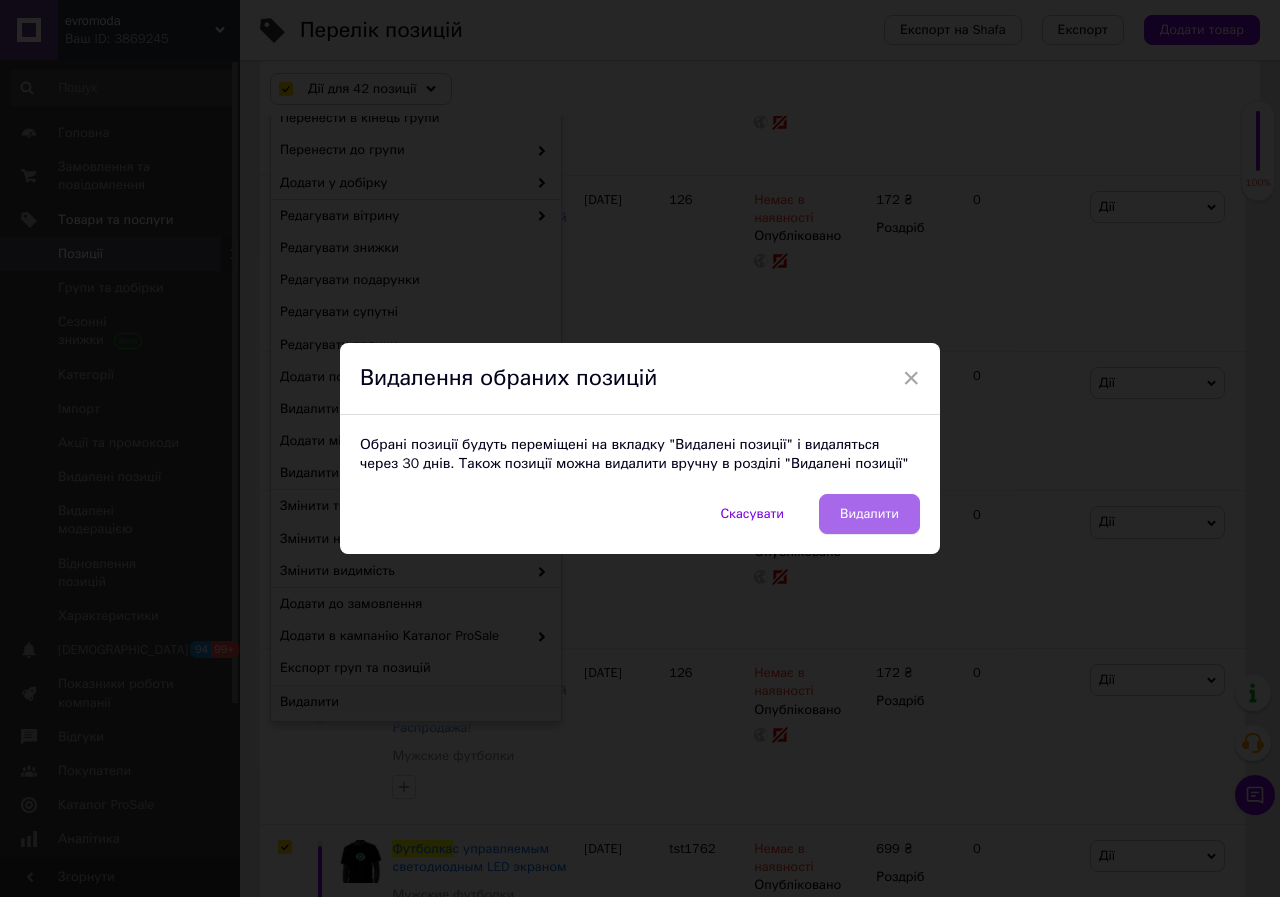 click on "Видалити" at bounding box center [869, 514] 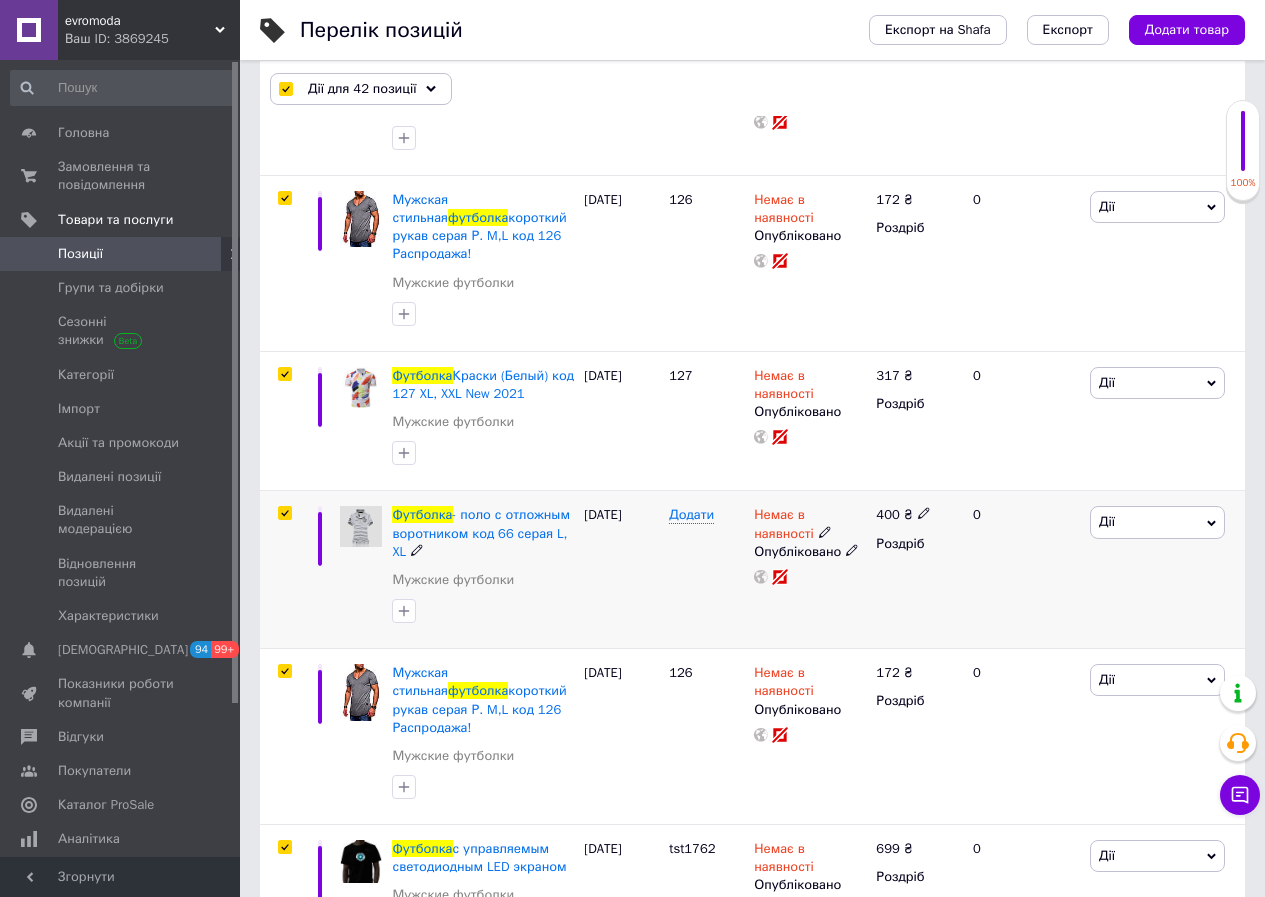 scroll, scrollTop: 0, scrollLeft: 3, axis: horizontal 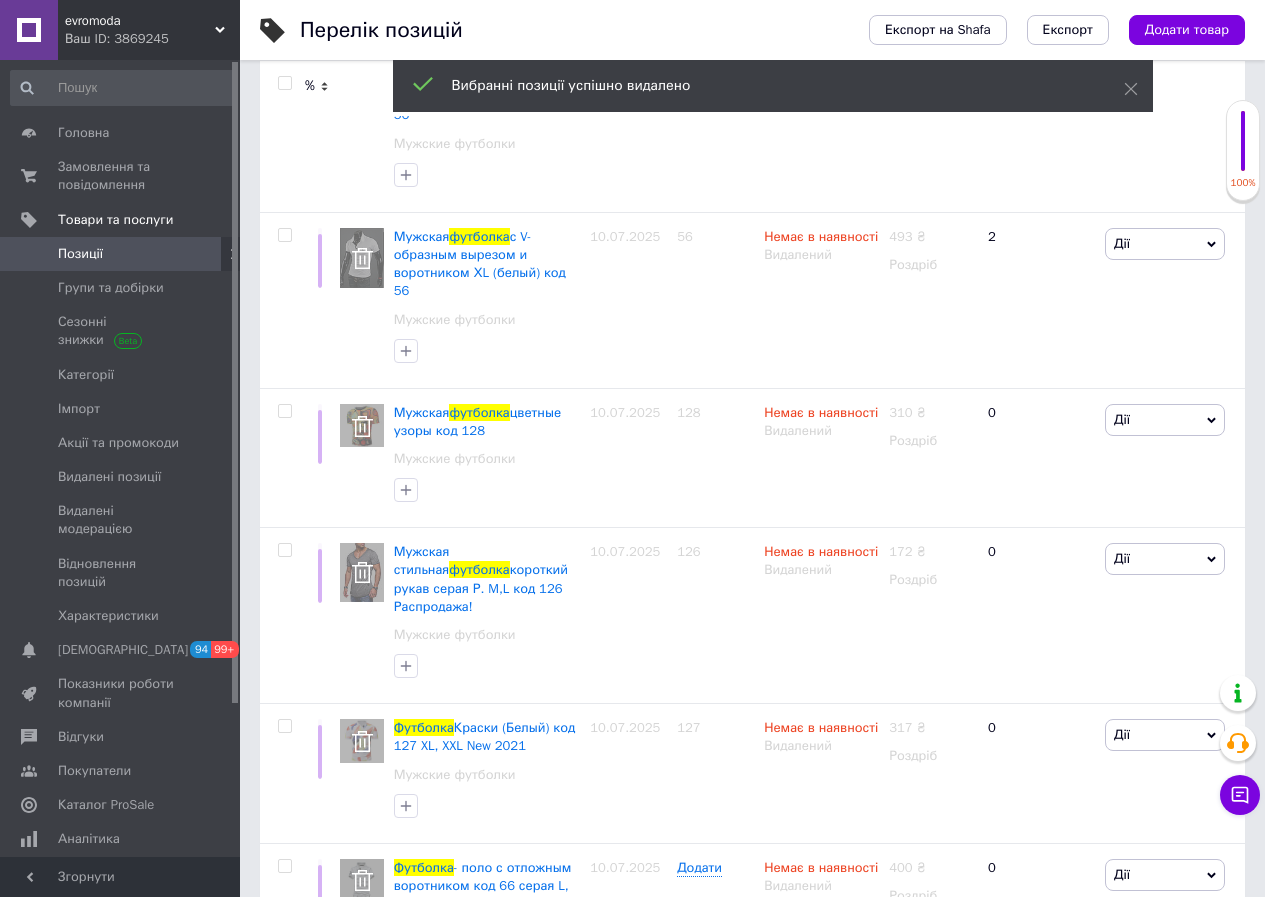 click on "100%" at bounding box center [1243, 150] 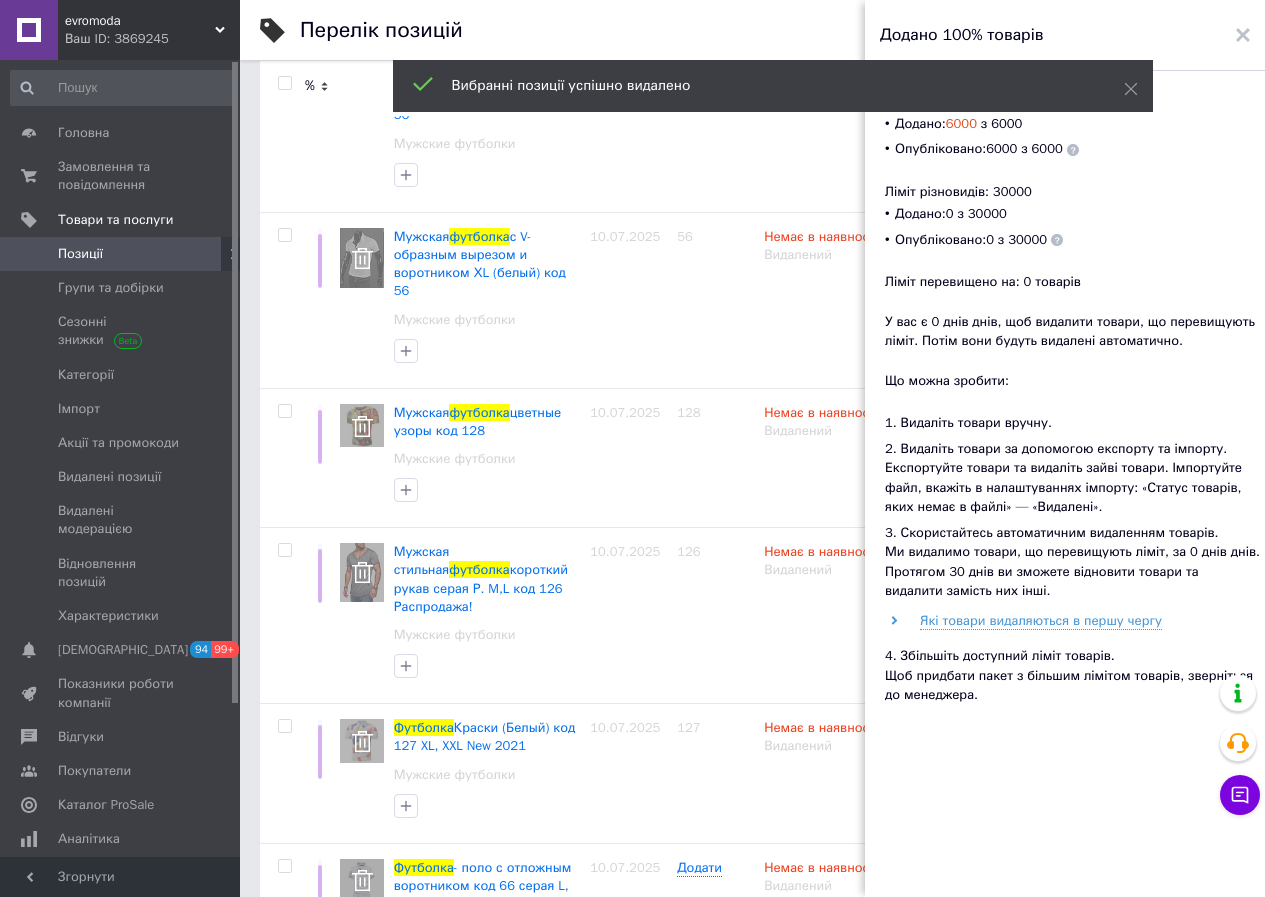 click 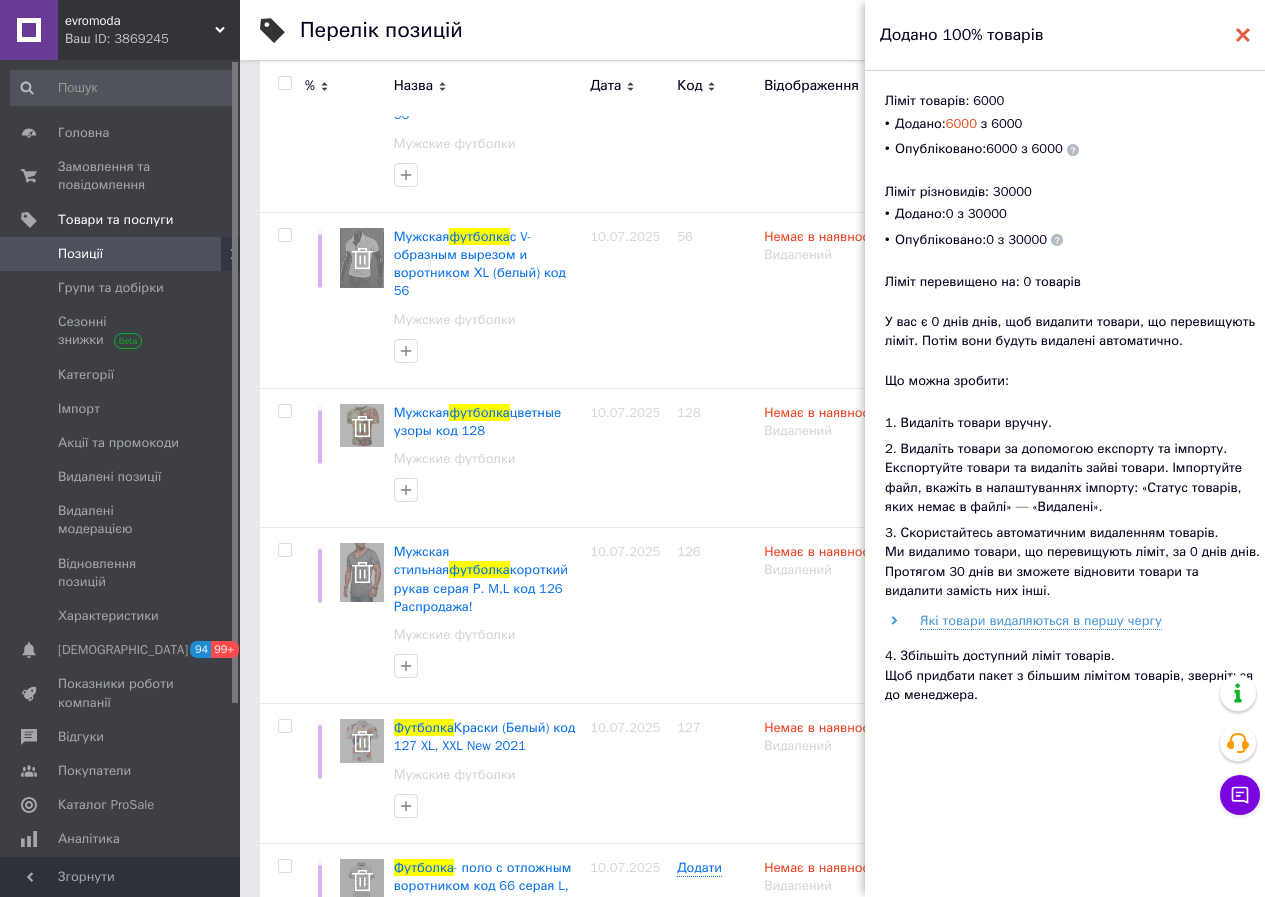 click 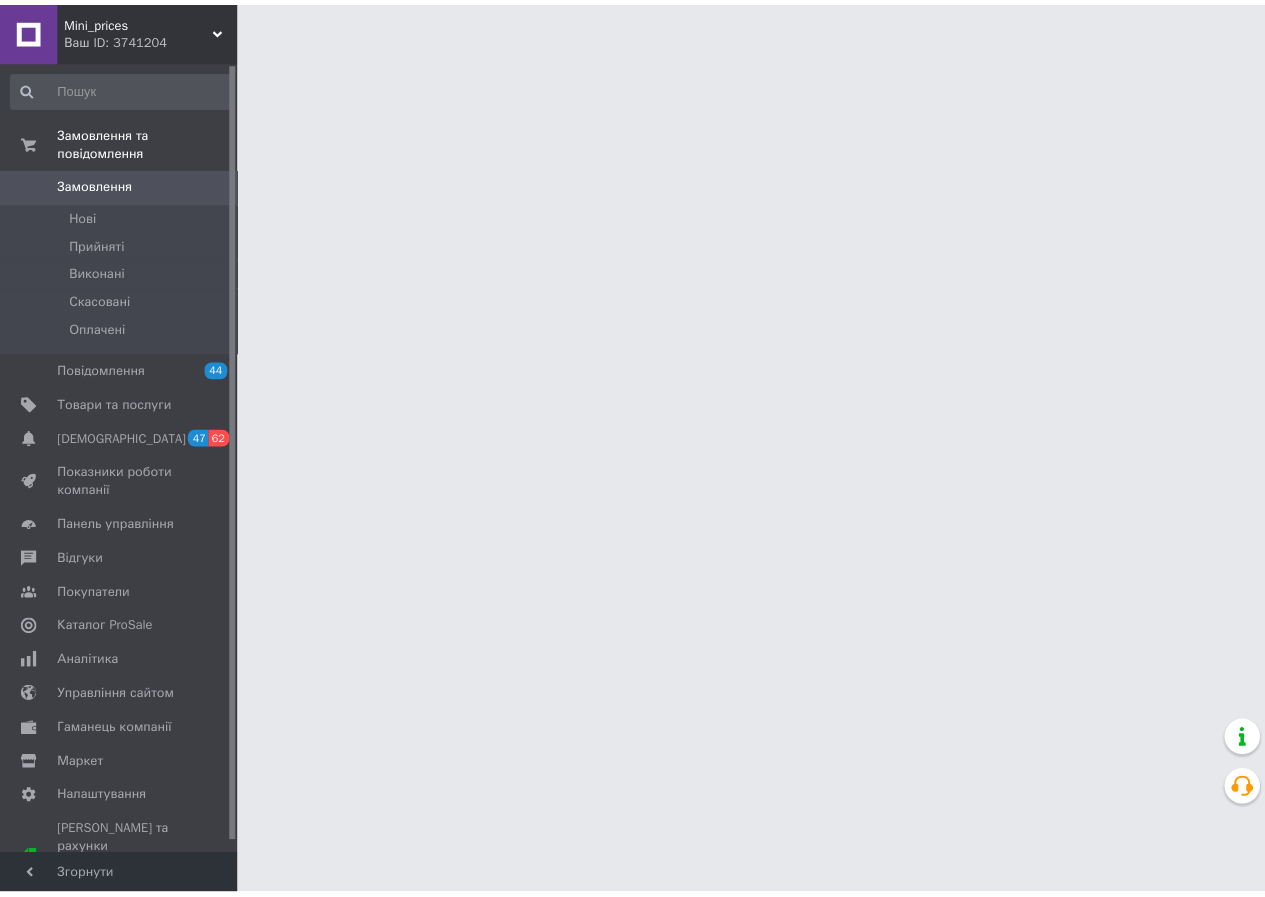 scroll, scrollTop: 0, scrollLeft: 0, axis: both 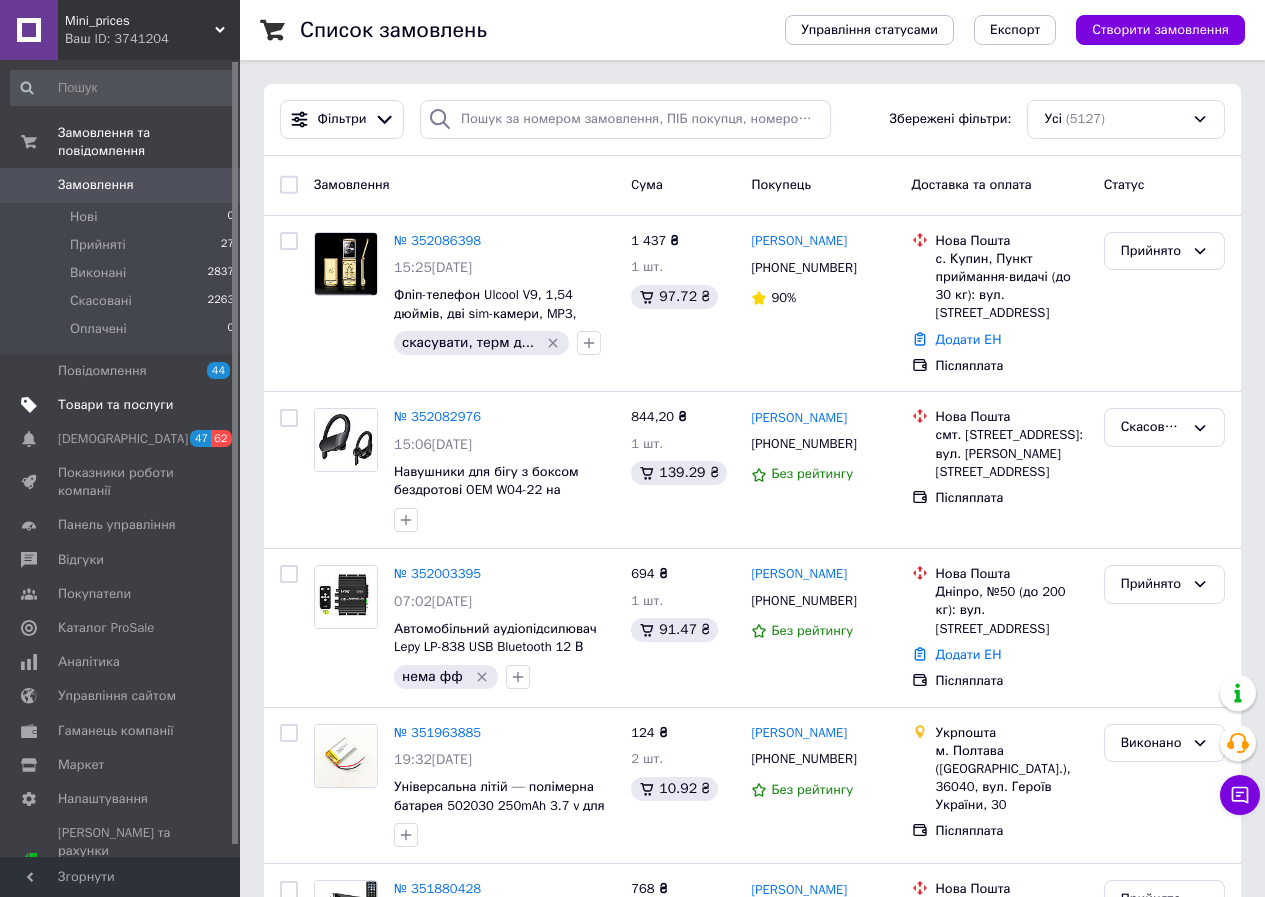 click on "Товари та послуги" at bounding box center (115, 405) 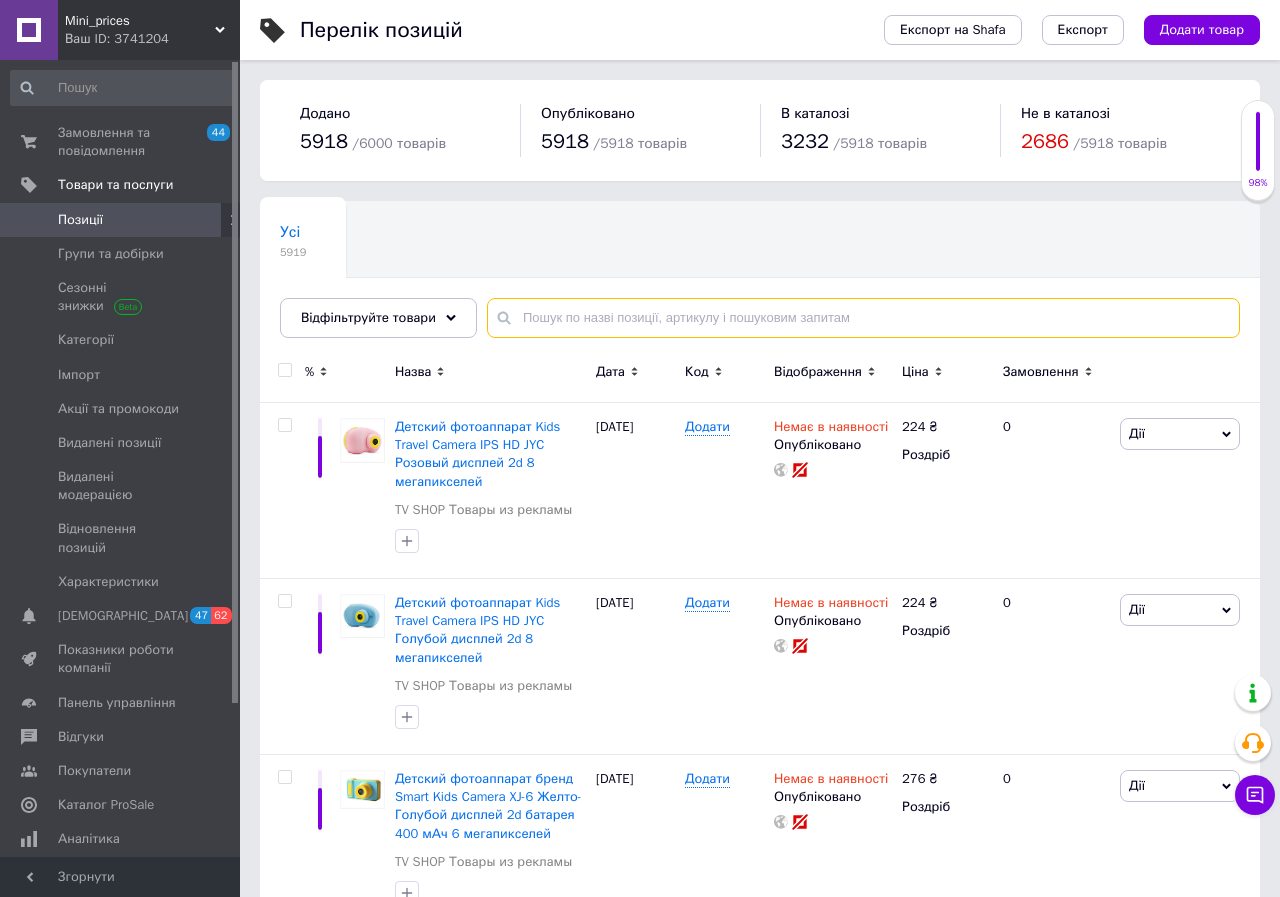 click at bounding box center (863, 318) 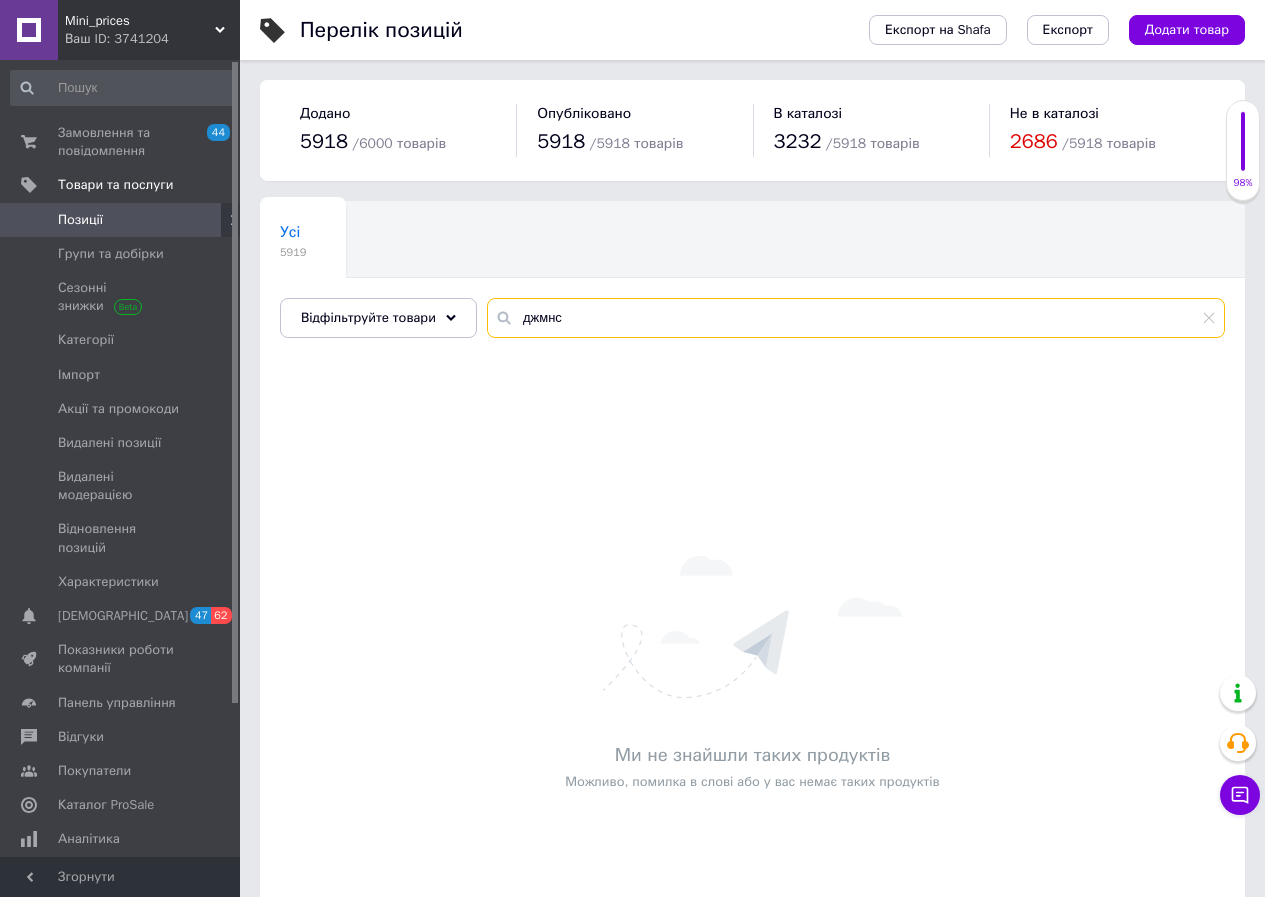 click on "джмнс" at bounding box center (856, 318) 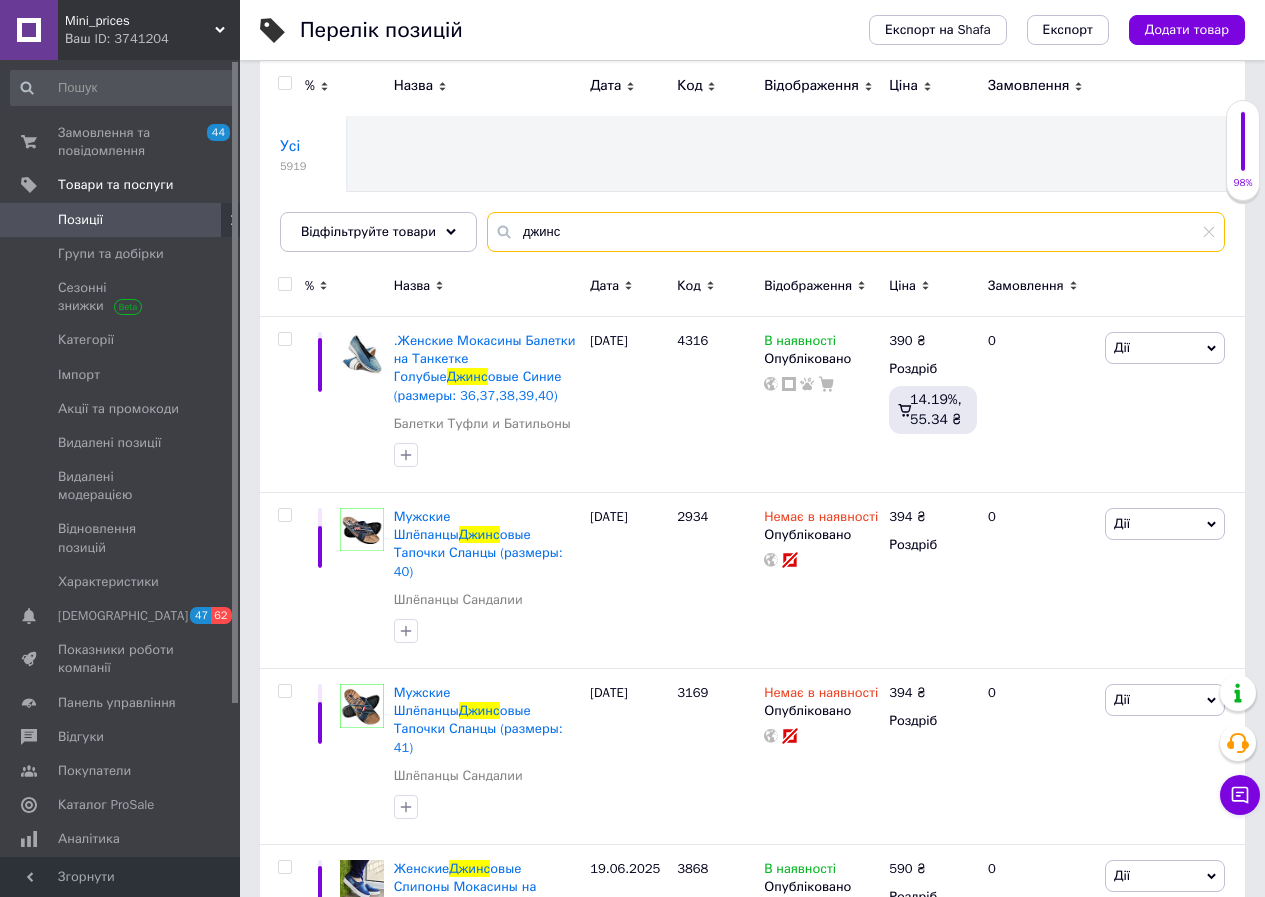 scroll, scrollTop: 0, scrollLeft: 0, axis: both 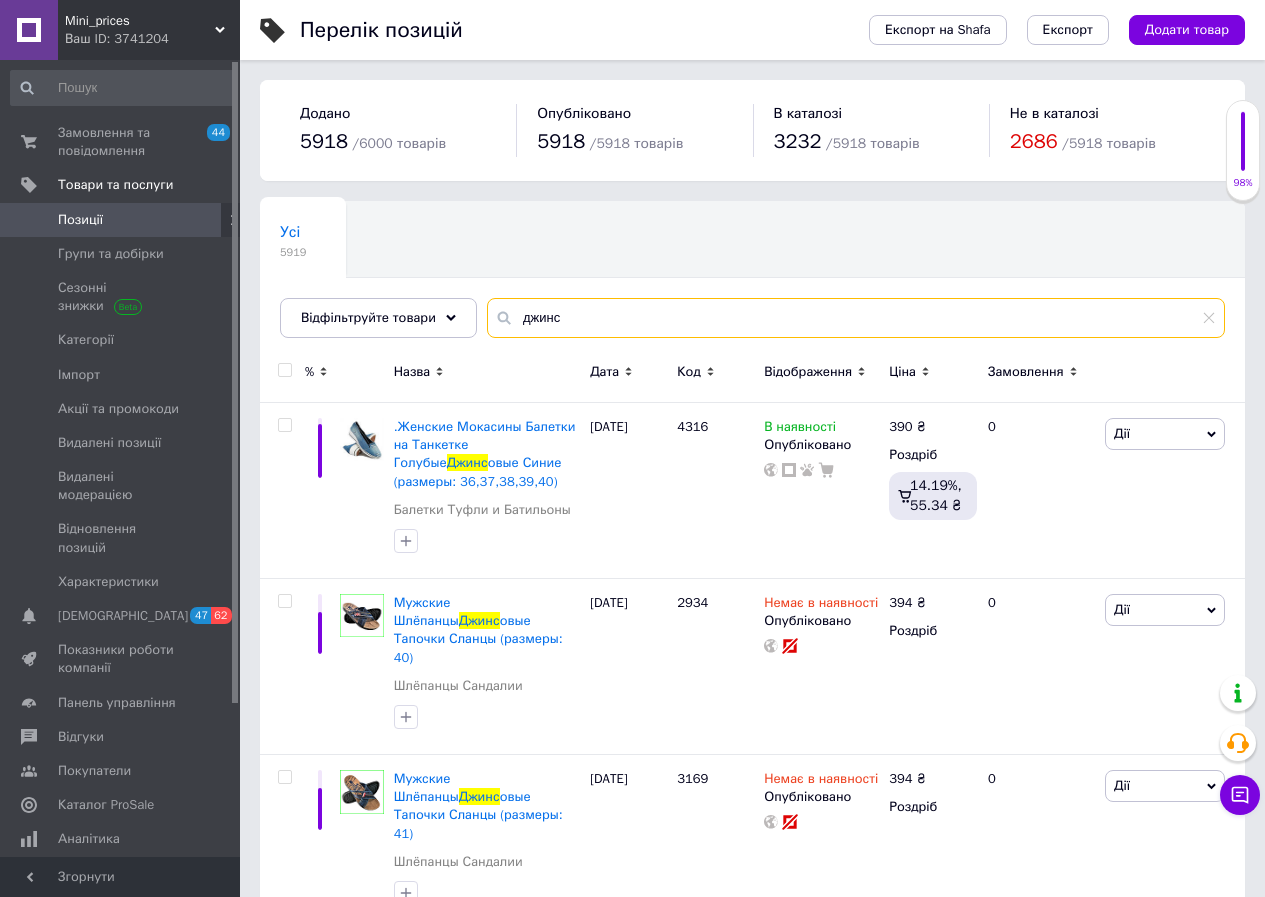 click on "джинс" at bounding box center (856, 318) 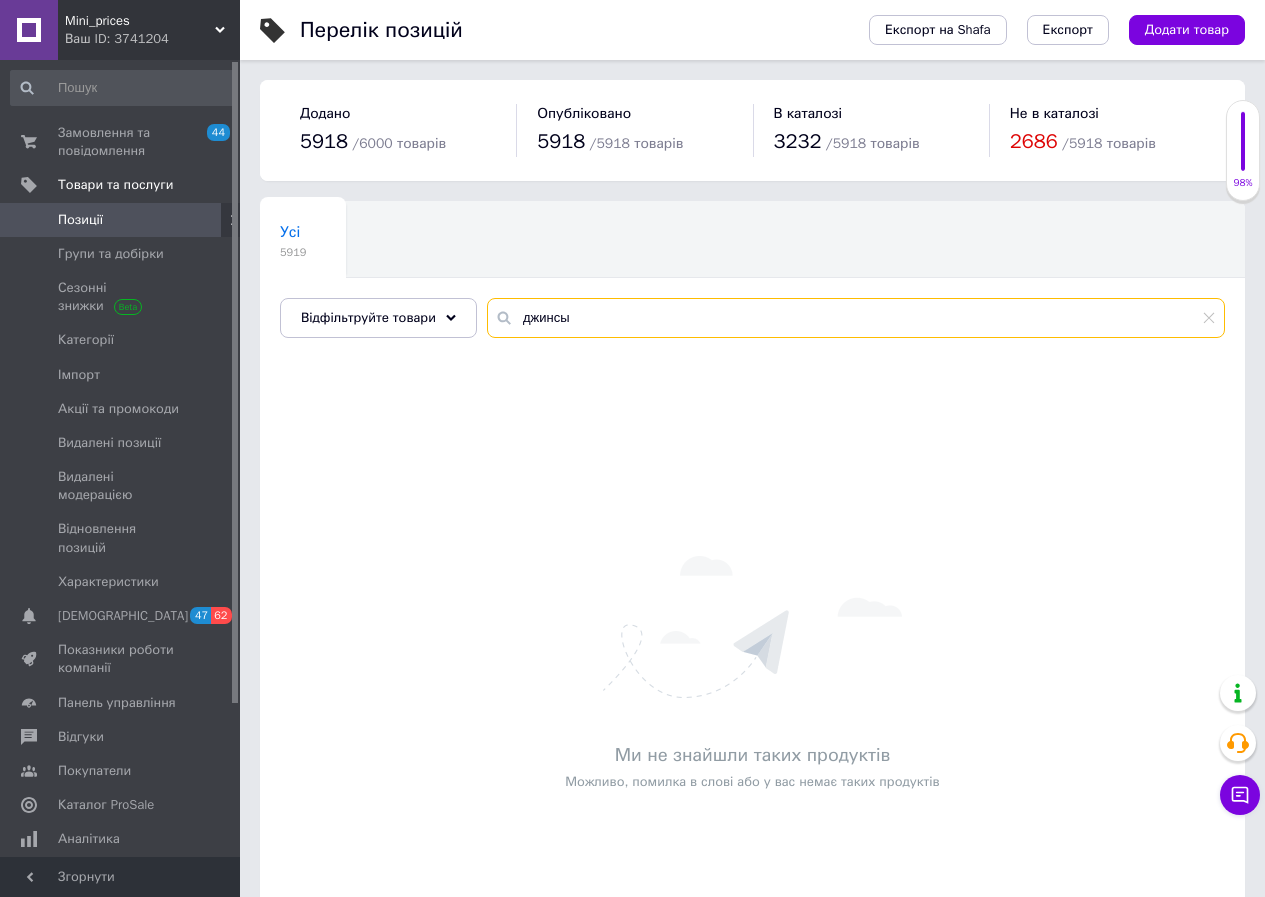 type on "джинсы" 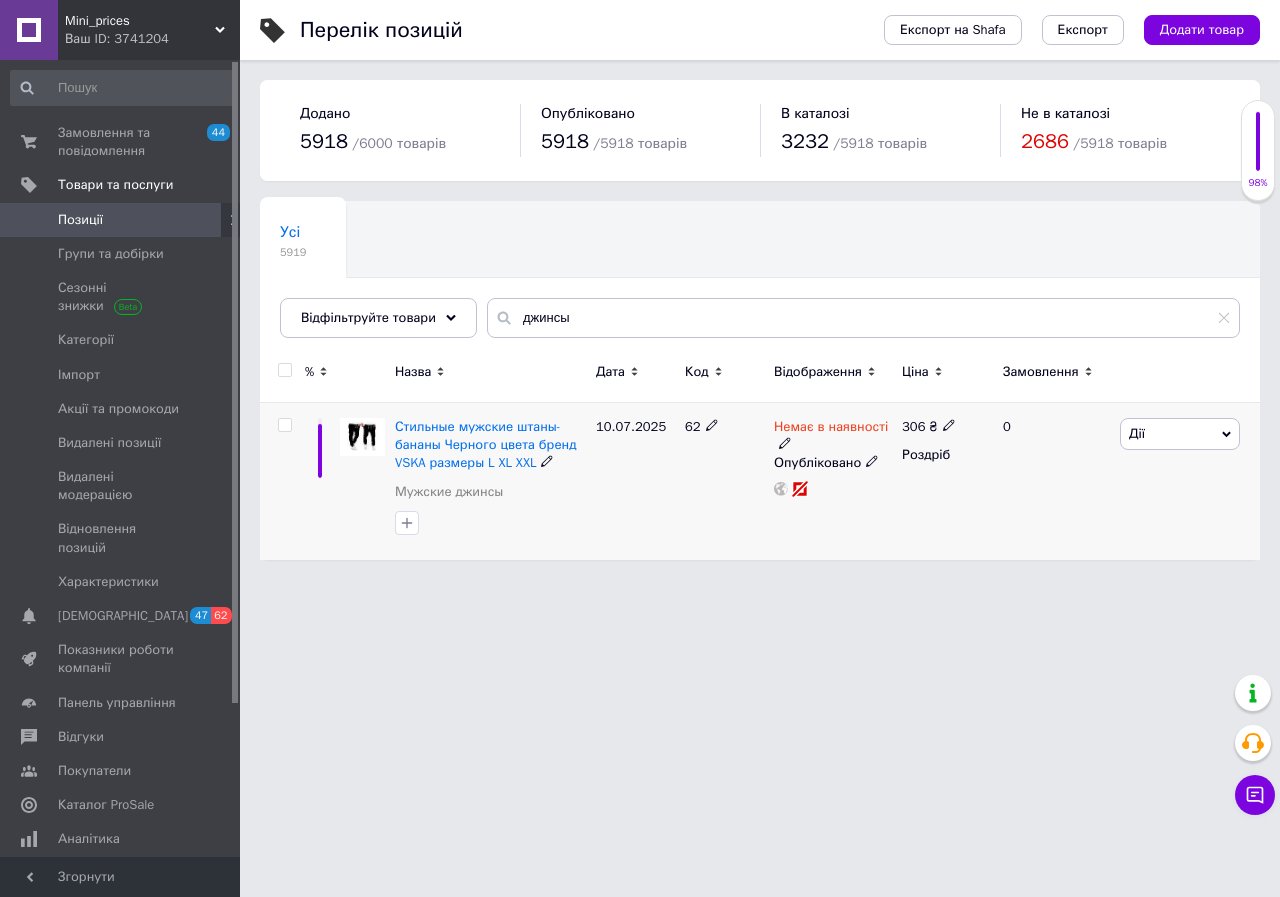 click at bounding box center (284, 425) 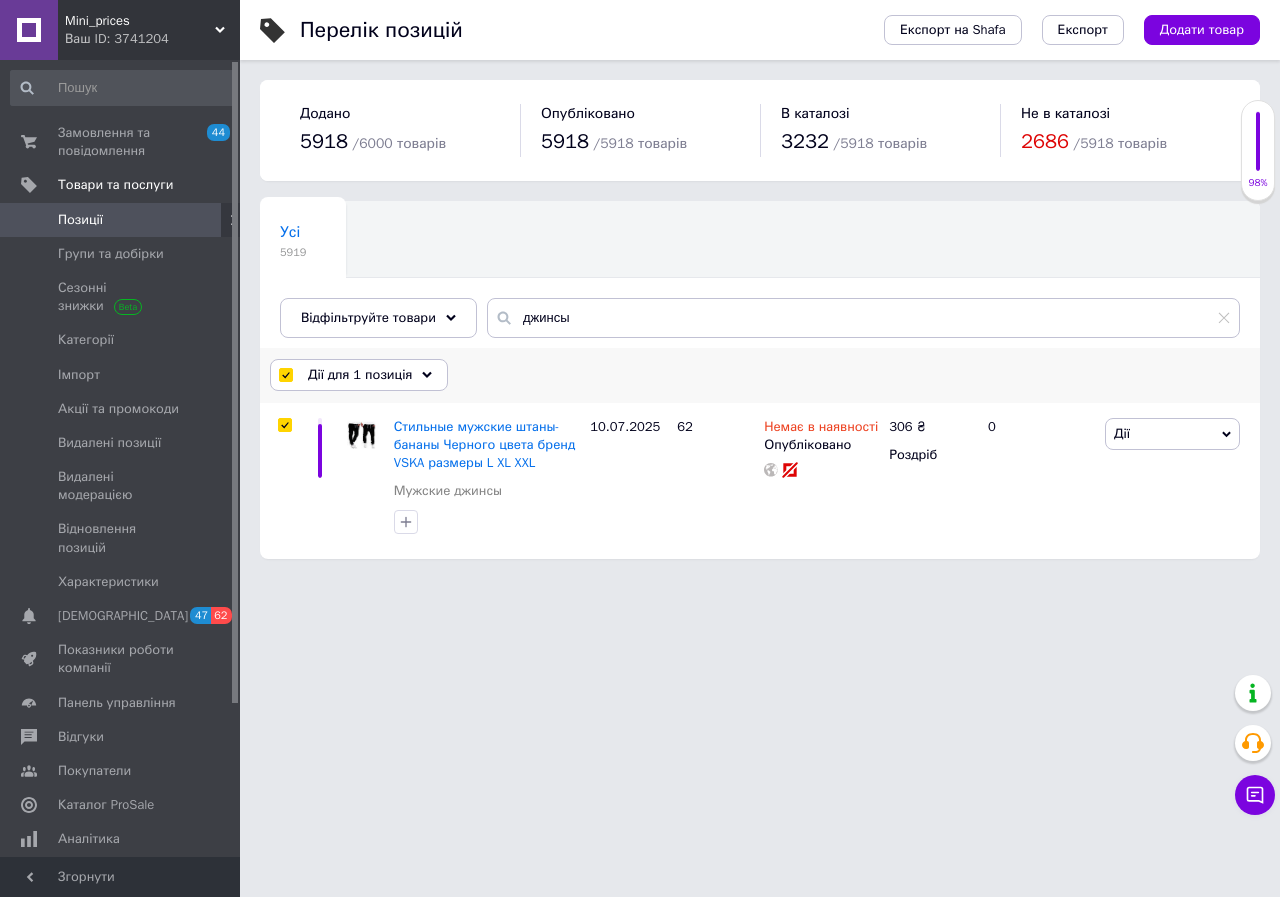 drag, startPoint x: 399, startPoint y: 366, endPoint x: 395, endPoint y: 502, distance: 136.0588 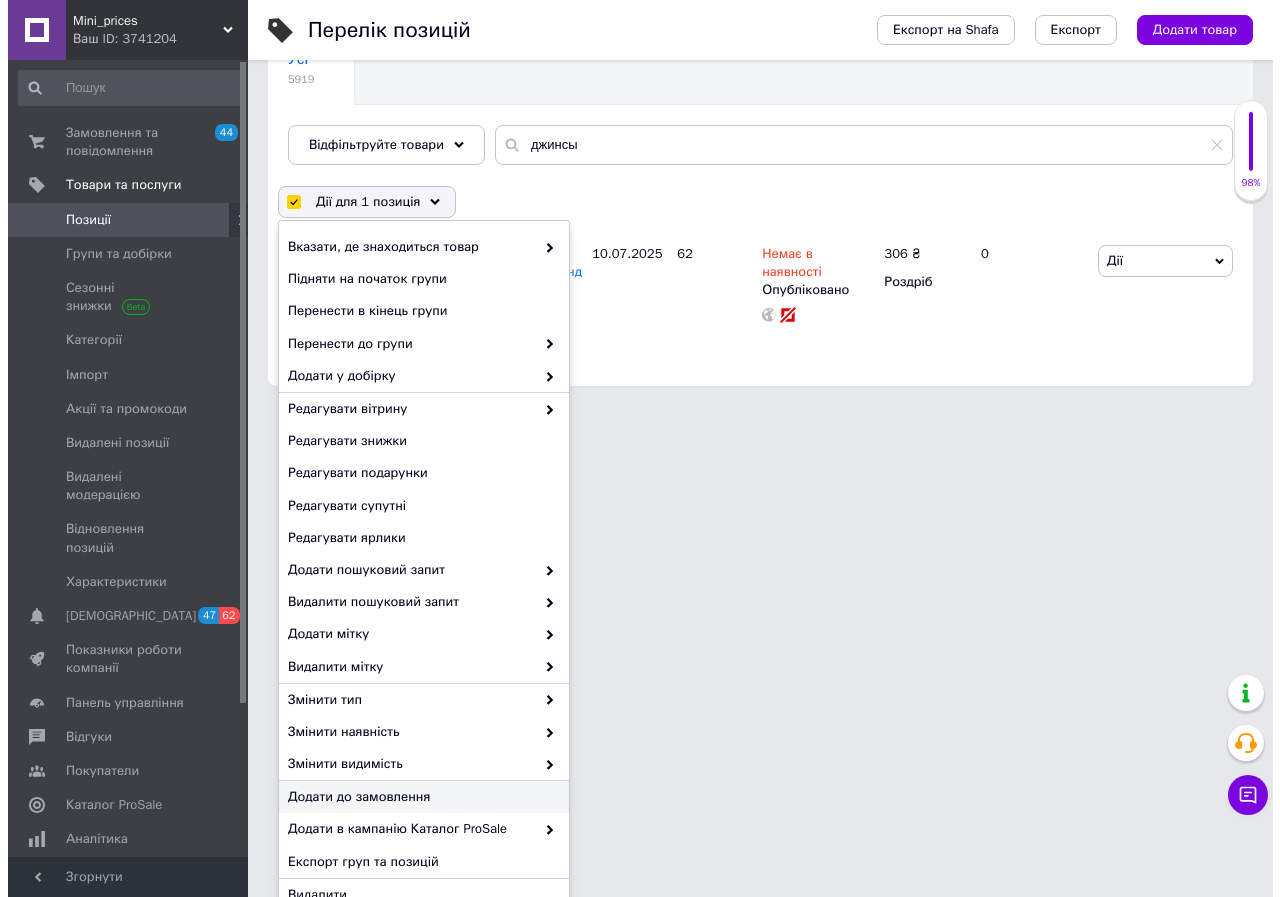 scroll, scrollTop: 191, scrollLeft: 0, axis: vertical 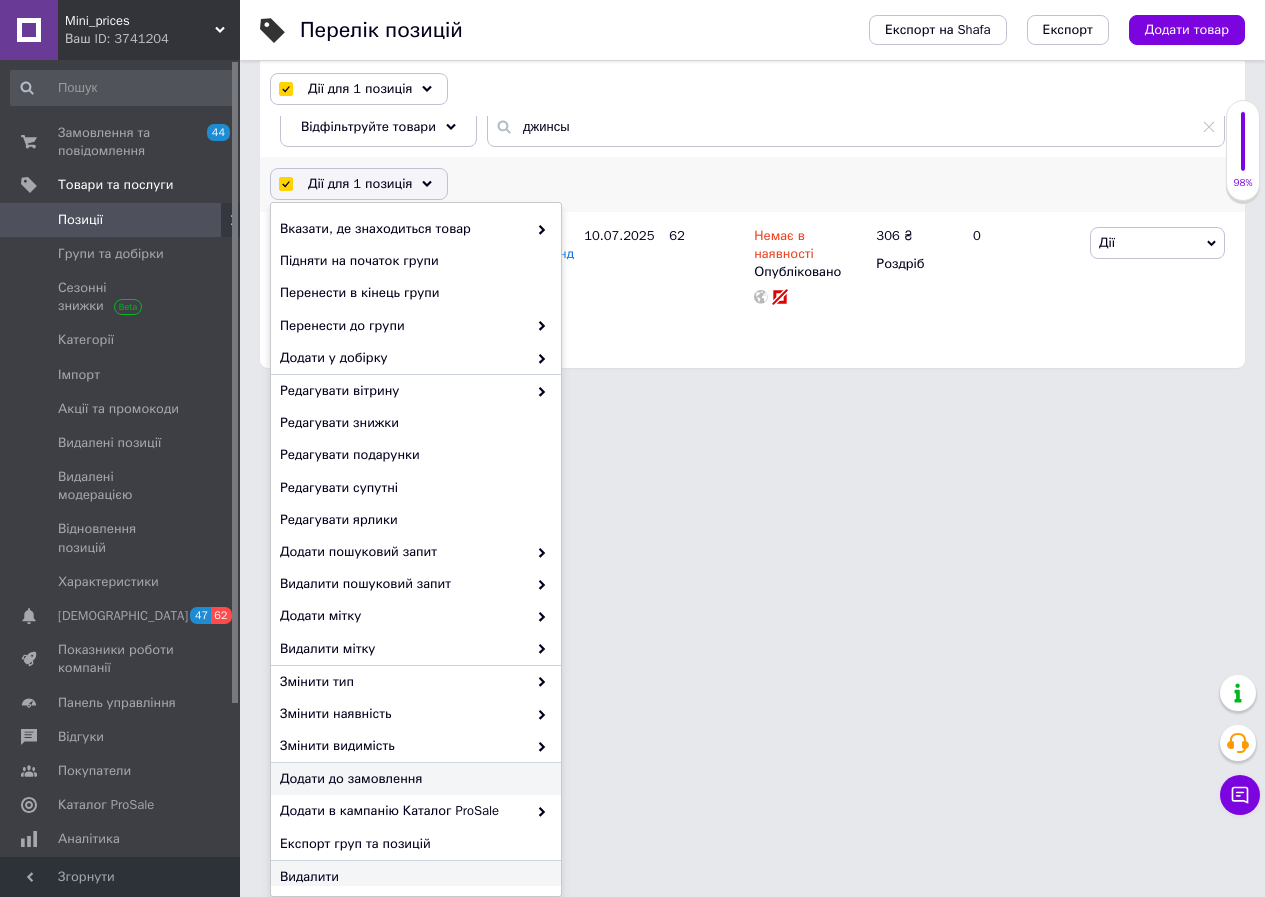 click on "Видалити" at bounding box center (413, 877) 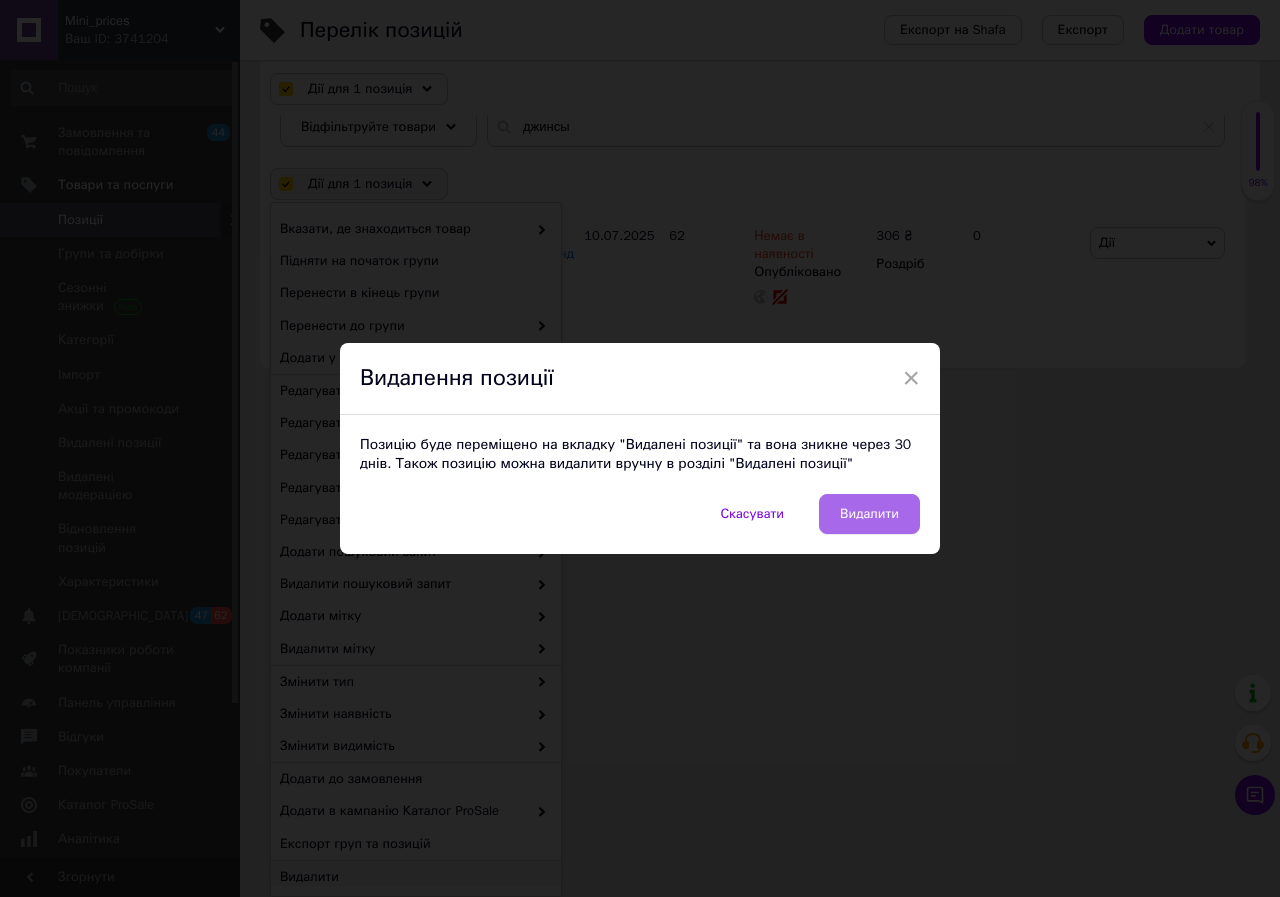 click on "Видалити" at bounding box center (869, 514) 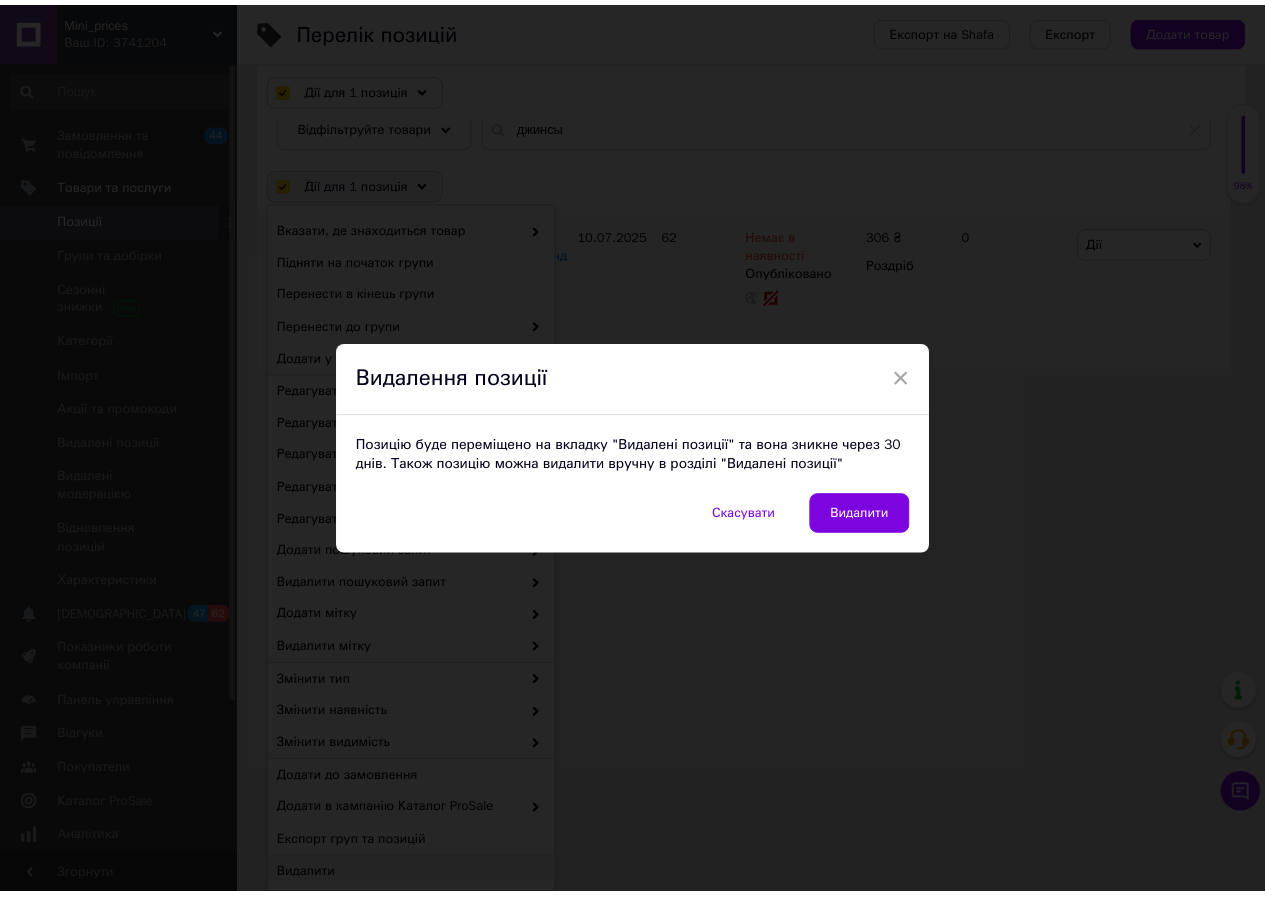 scroll, scrollTop: 0, scrollLeft: 0, axis: both 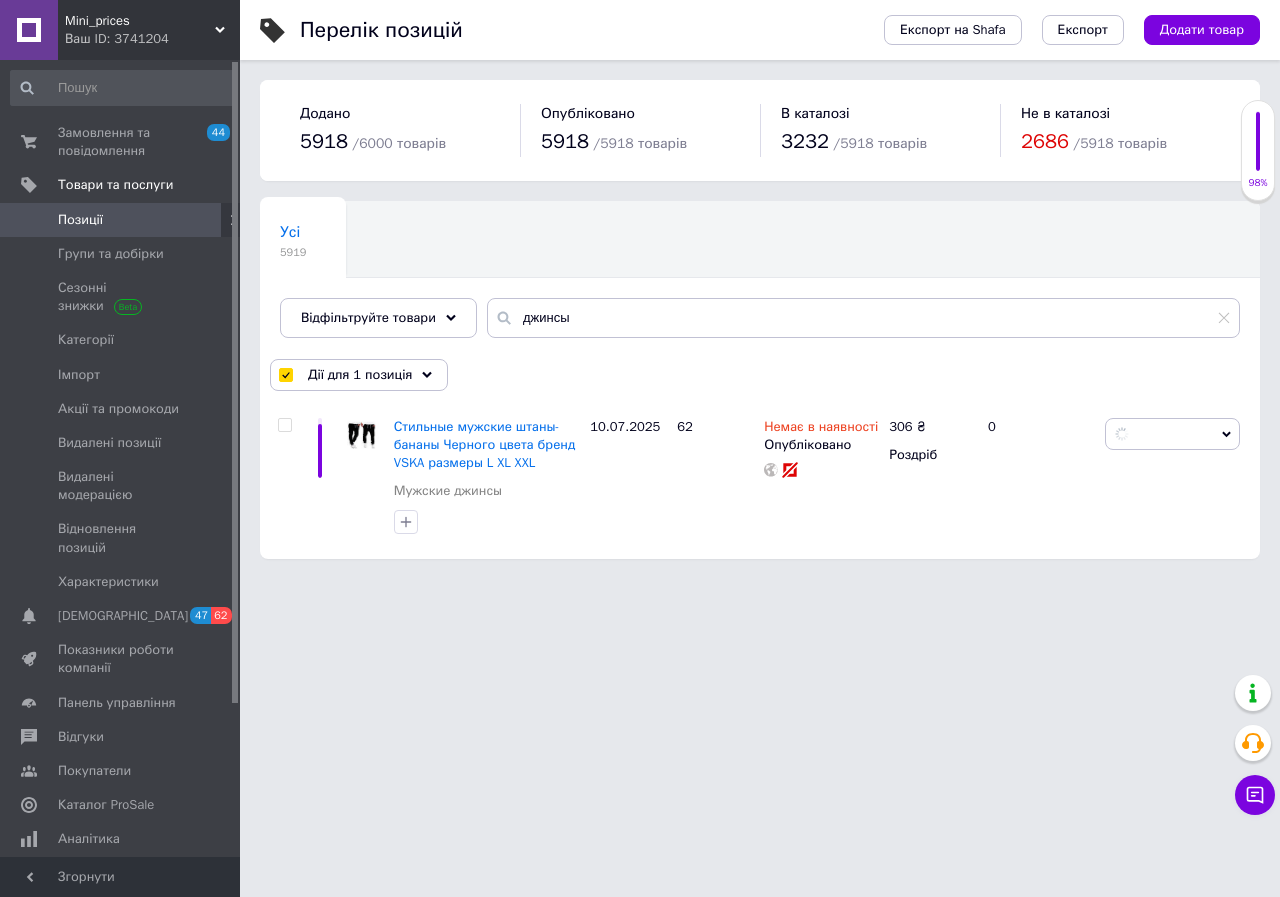 checkbox on "false" 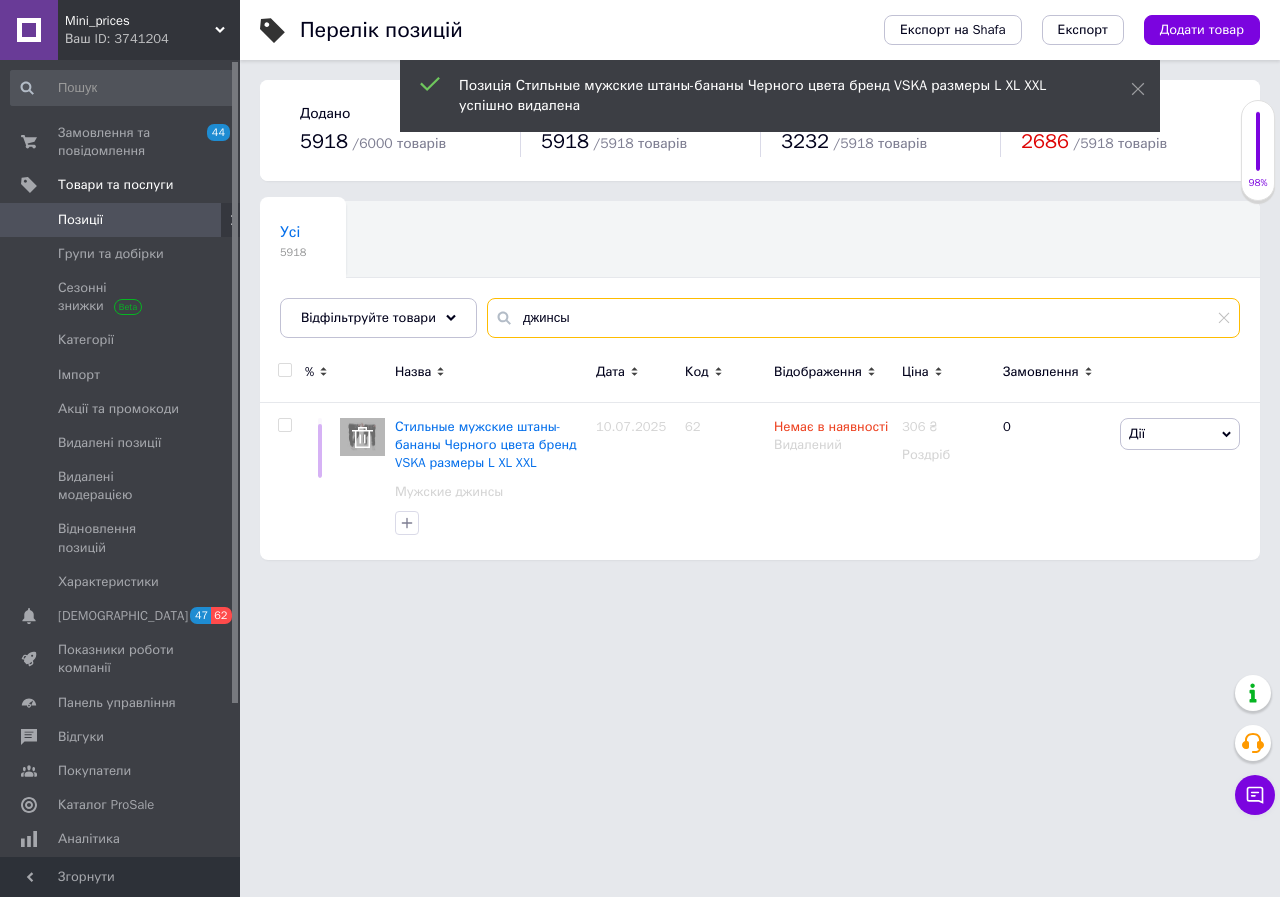 drag, startPoint x: 586, startPoint y: 318, endPoint x: 515, endPoint y: 323, distance: 71.17584 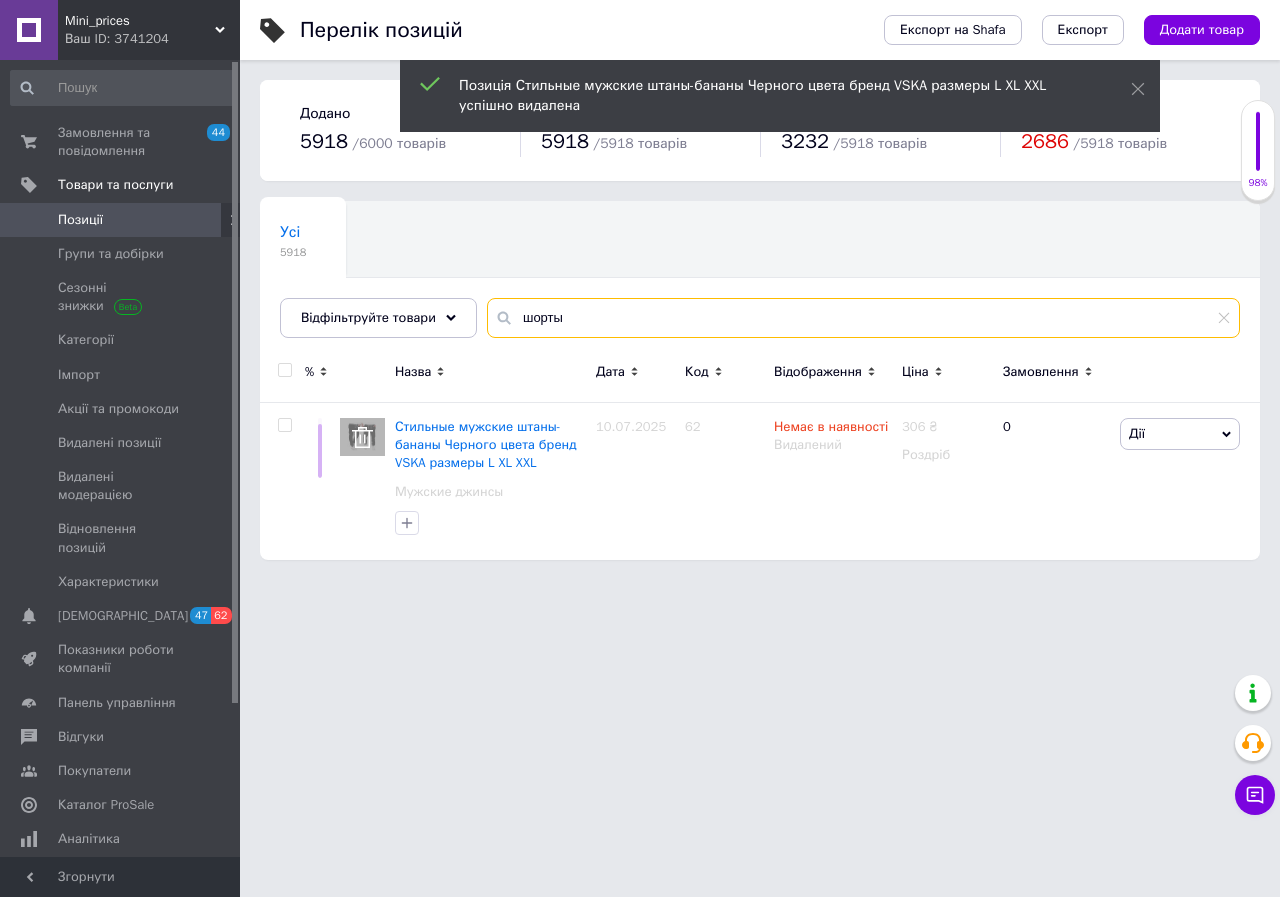 type on "шорты" 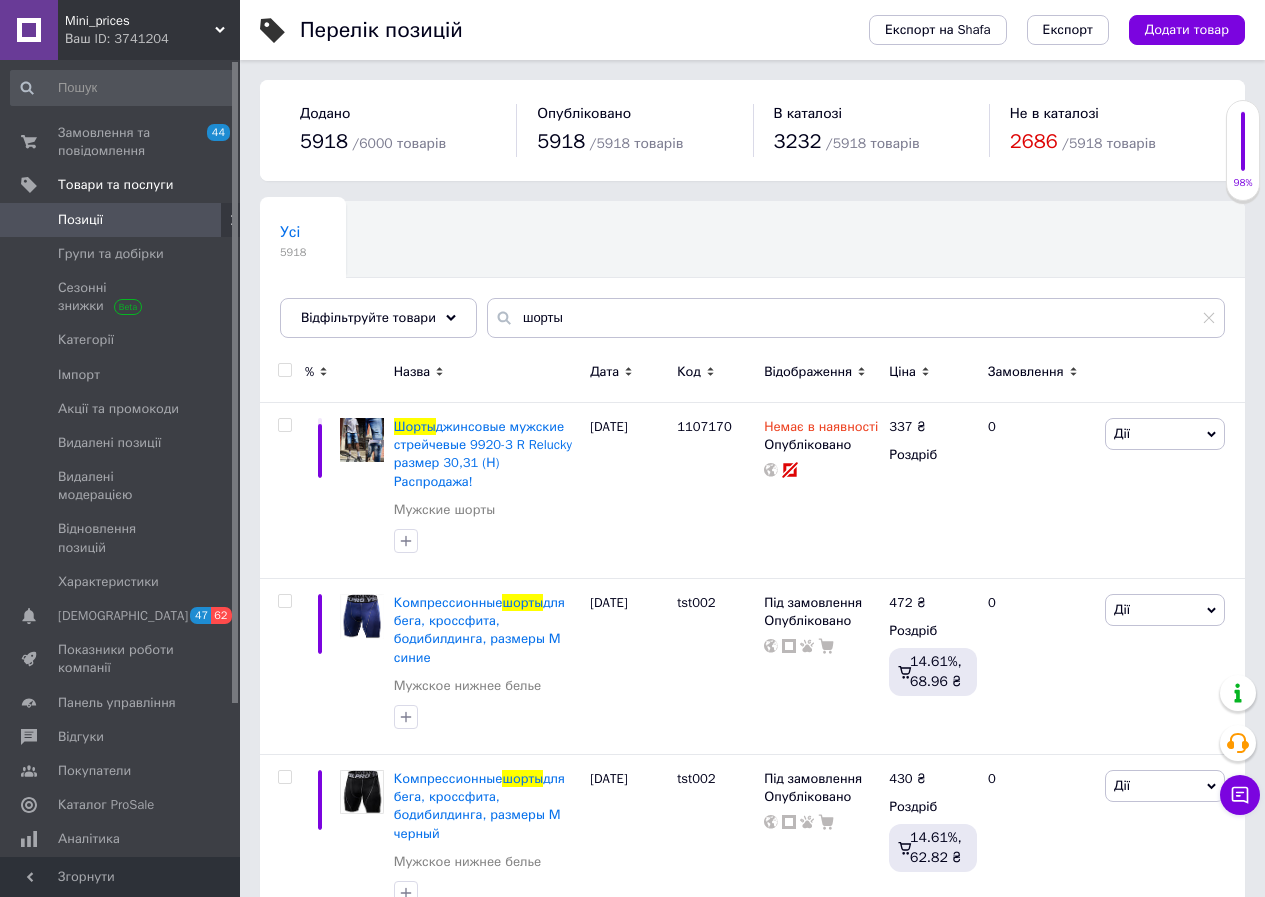 click at bounding box center [284, 370] 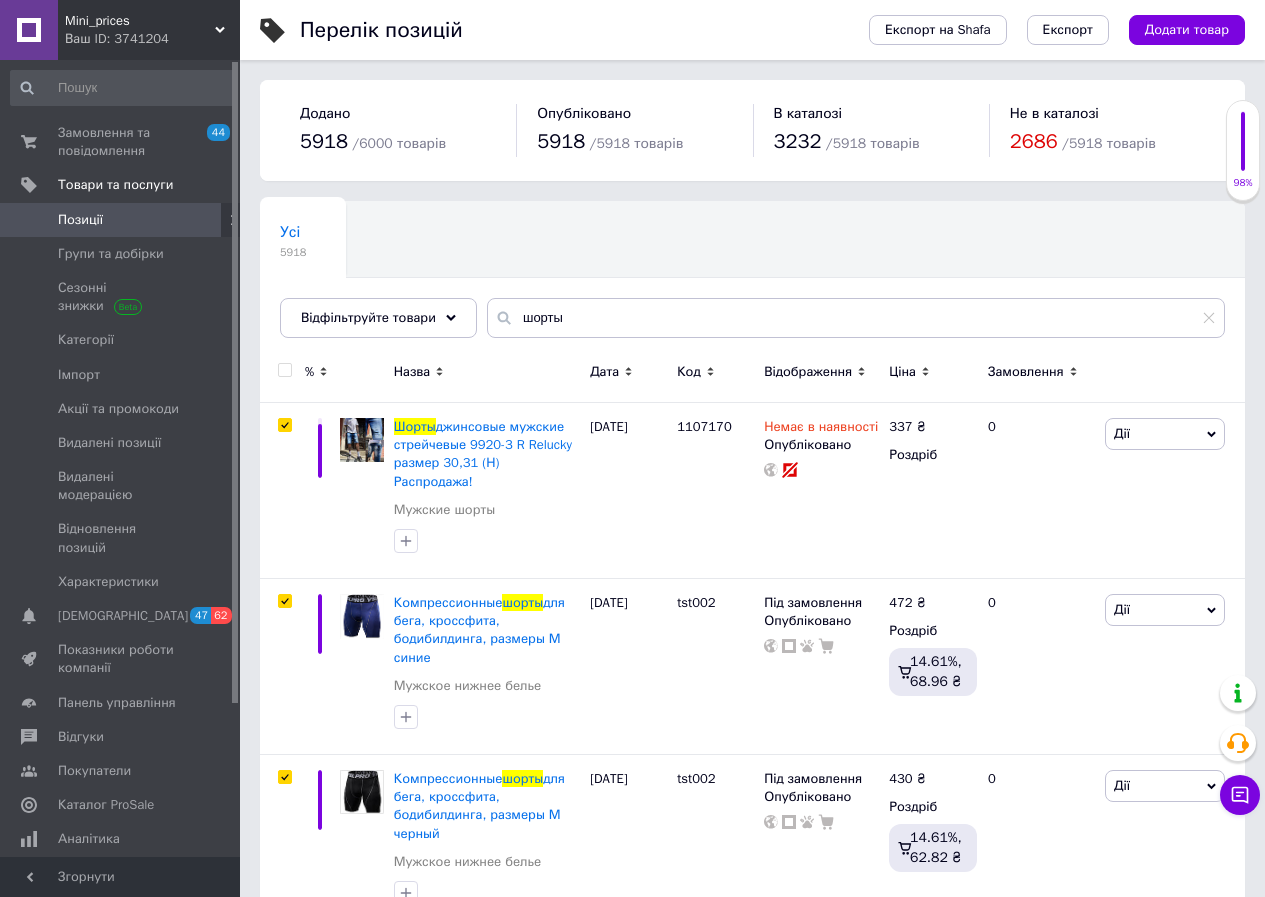 checkbox on "true" 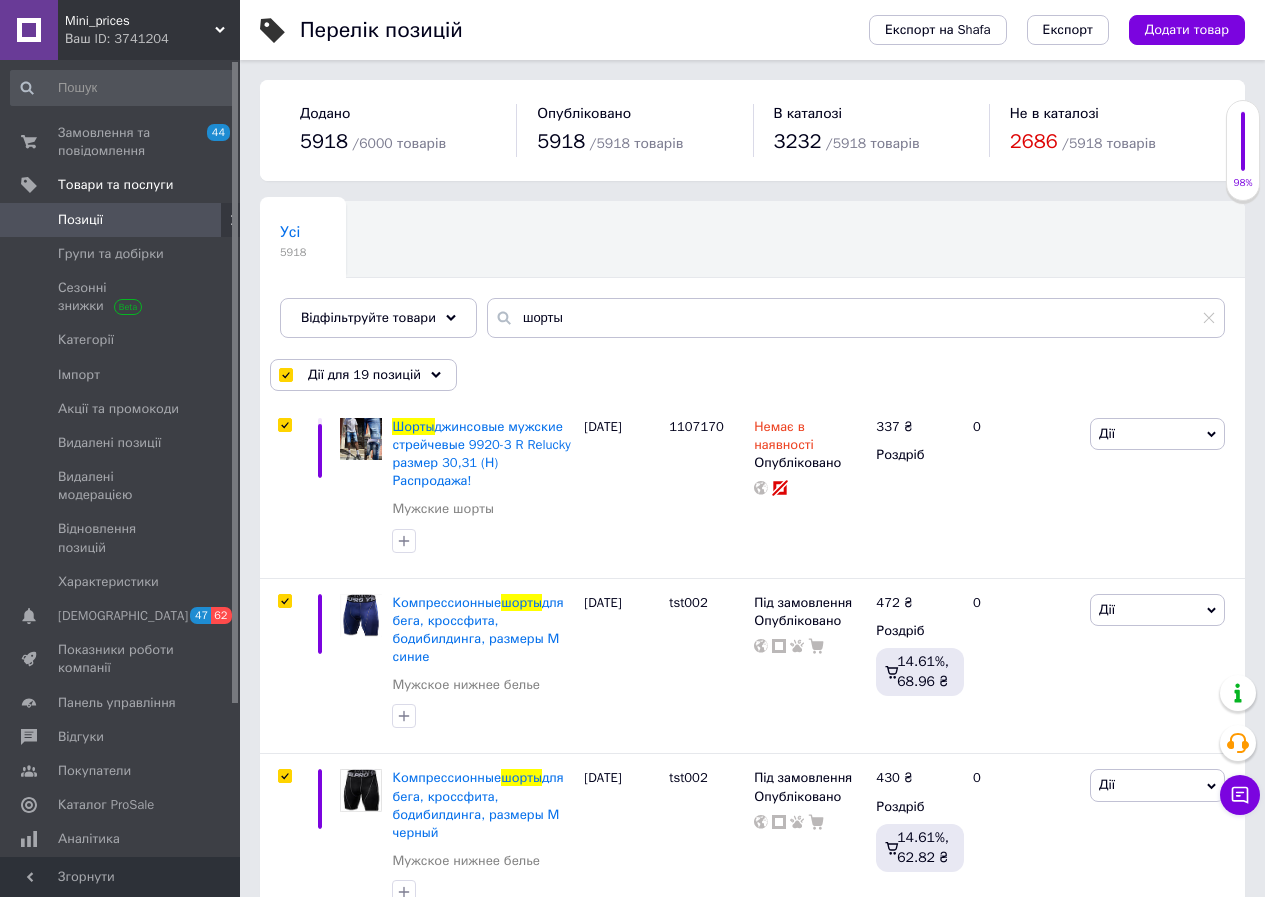 scroll, scrollTop: 109, scrollLeft: 0, axis: vertical 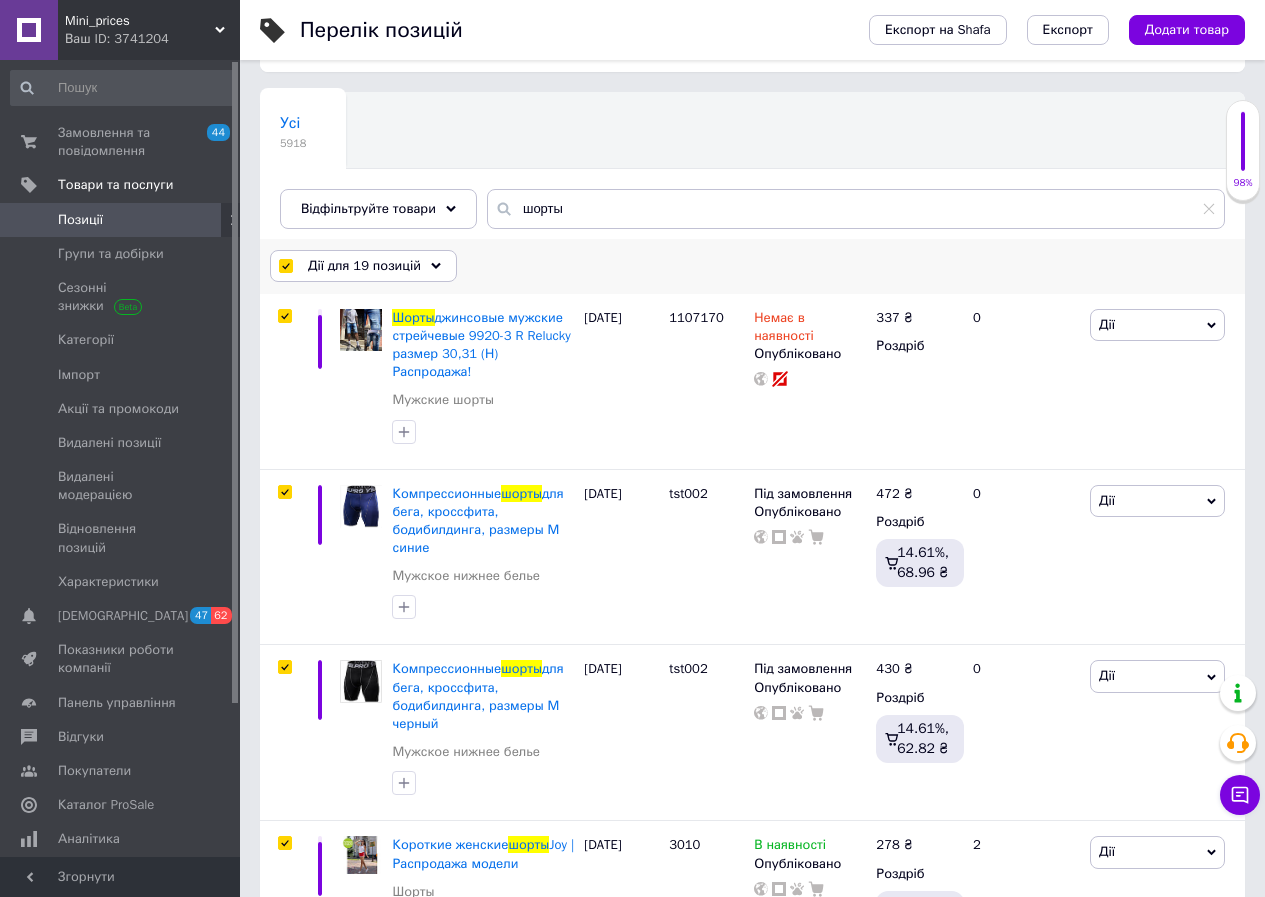 click at bounding box center [285, 266] 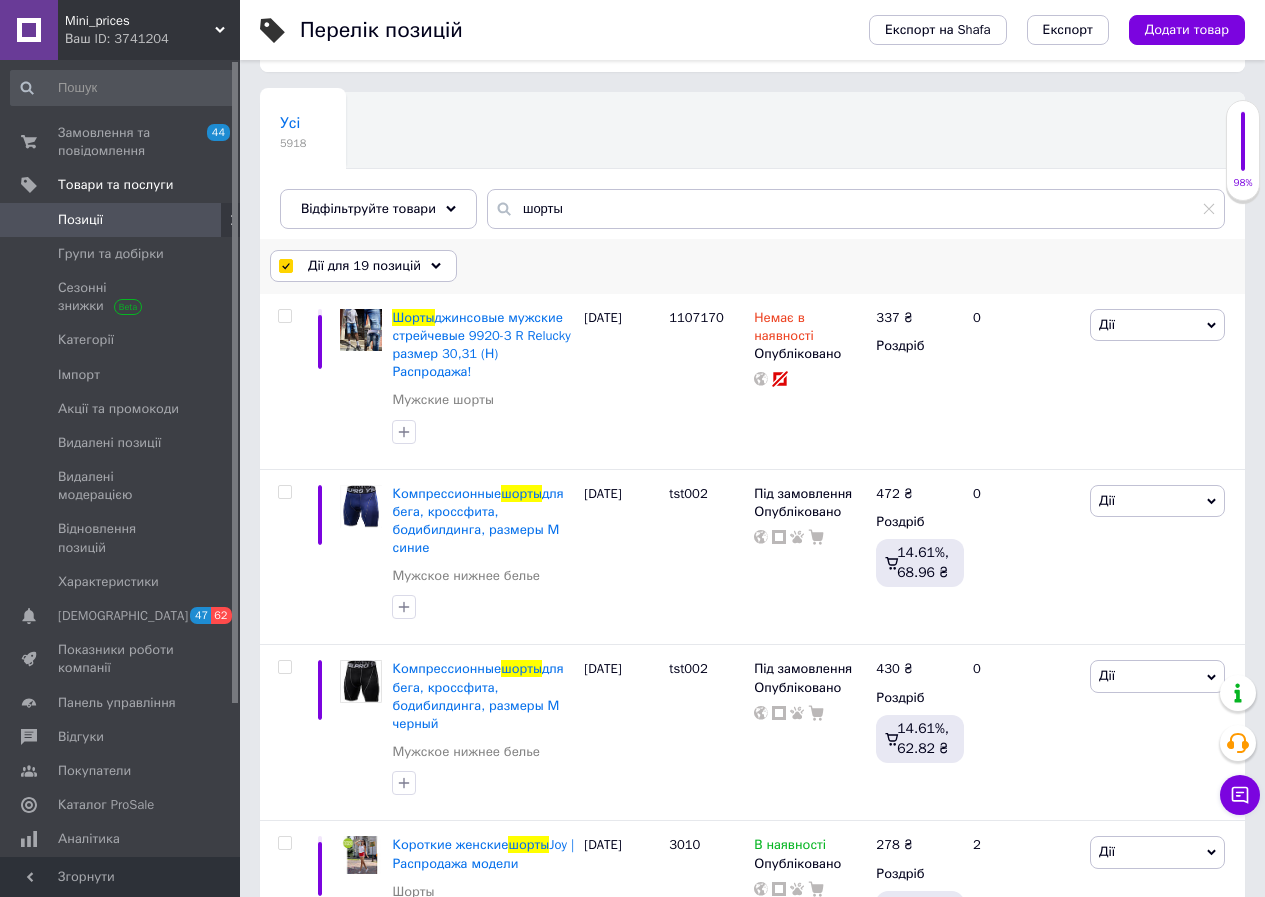 checkbox on "false" 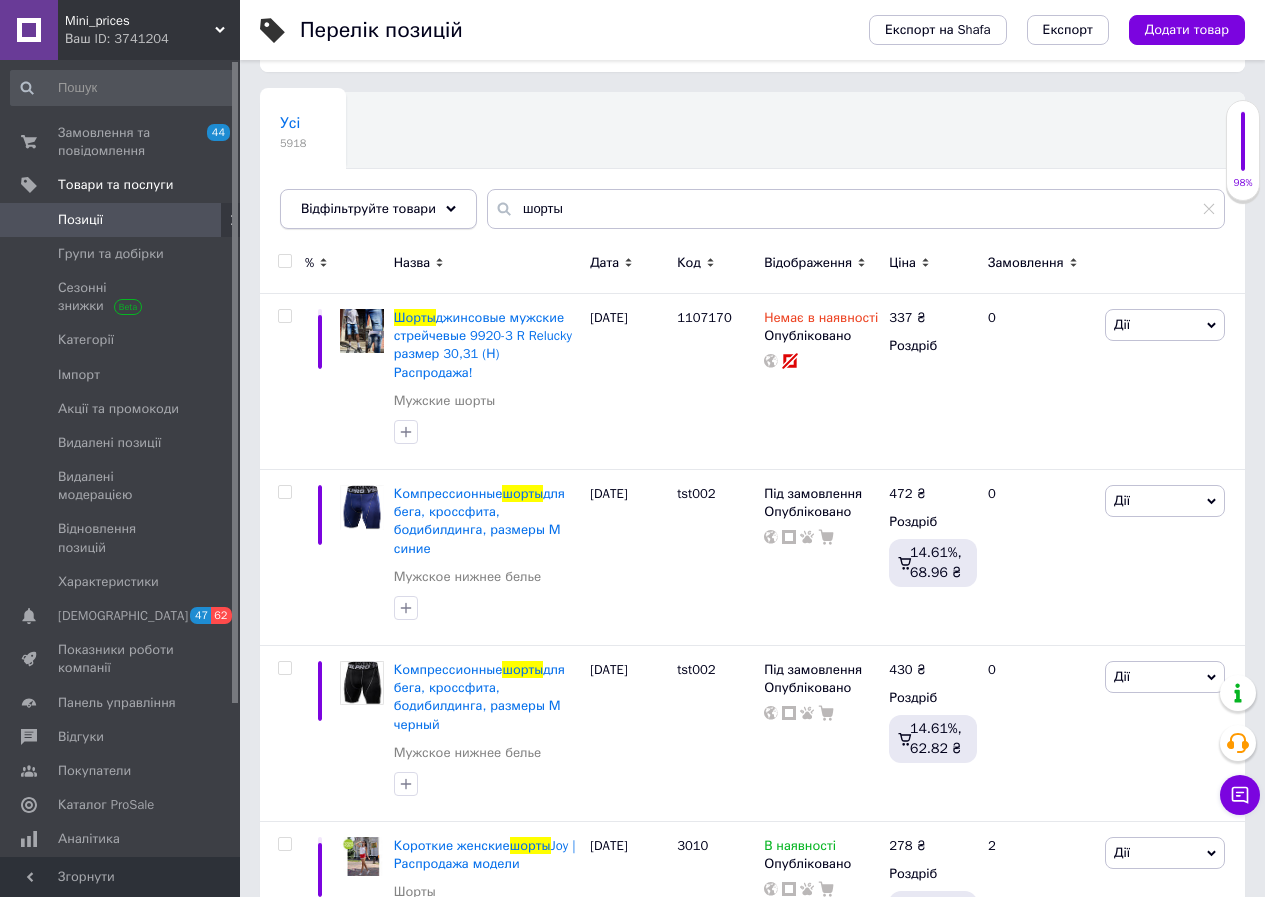 click on "Відфільтруйте товари" at bounding box center [378, 209] 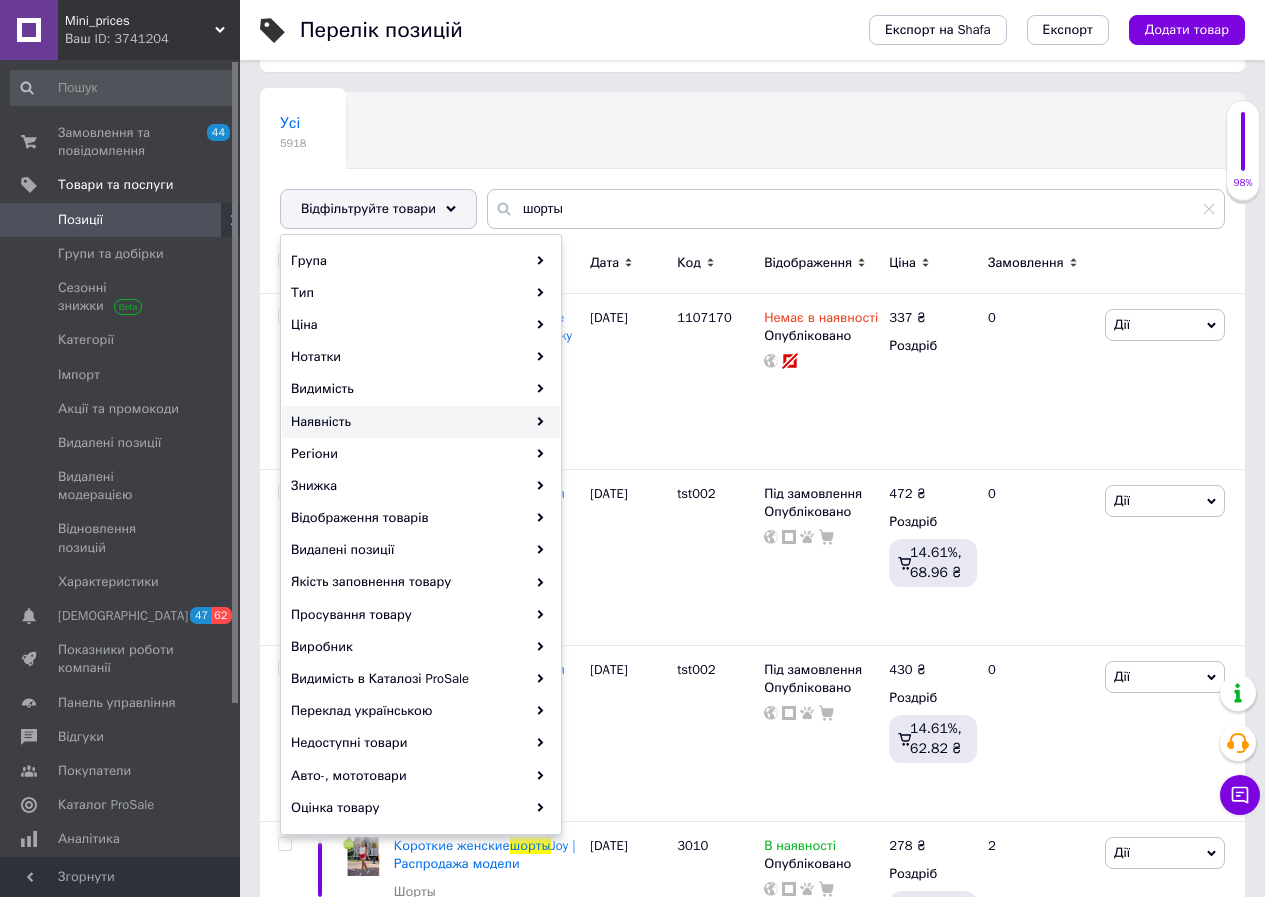 click on "Наявність" at bounding box center (421, 422) 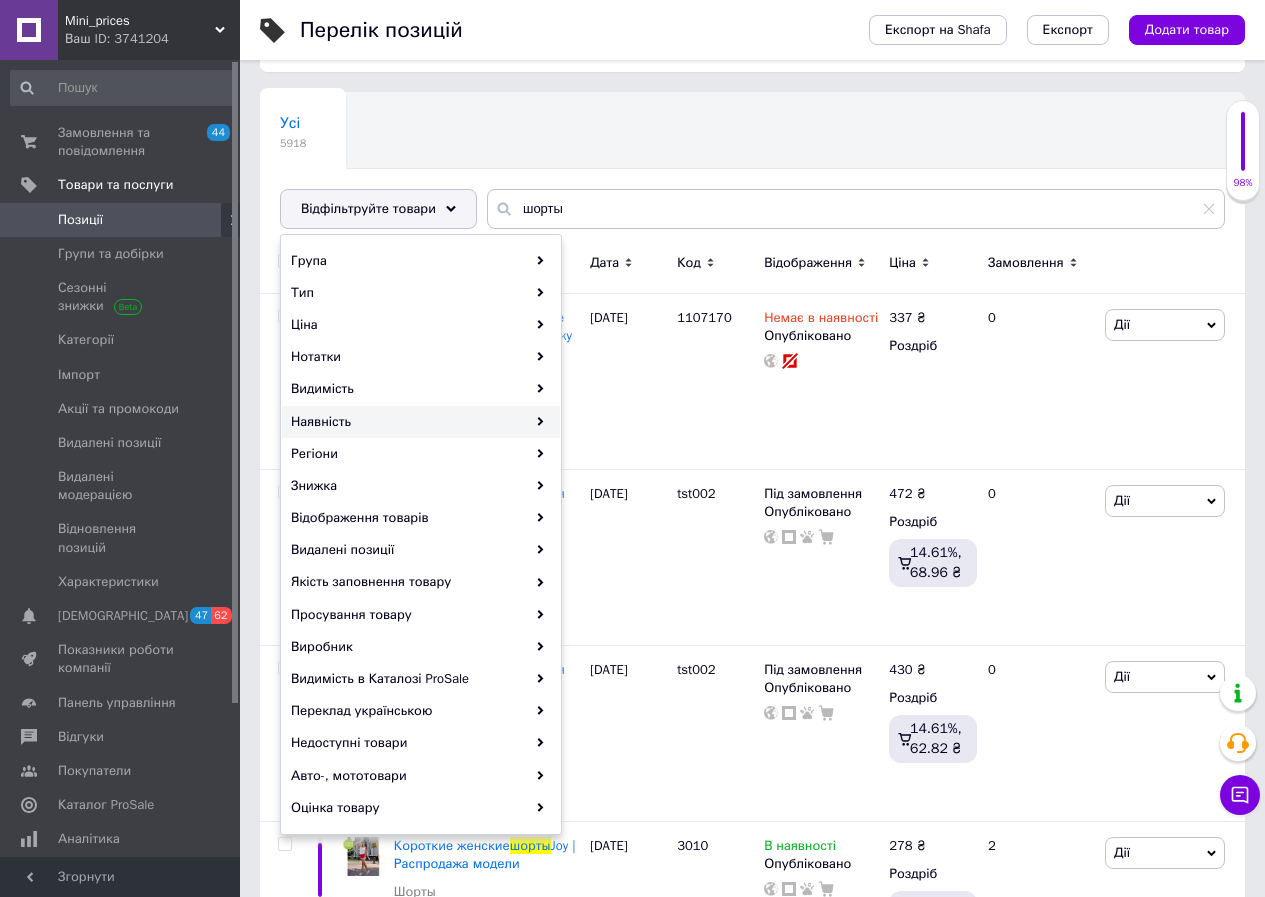 click on "Наявність" at bounding box center (421, 422) 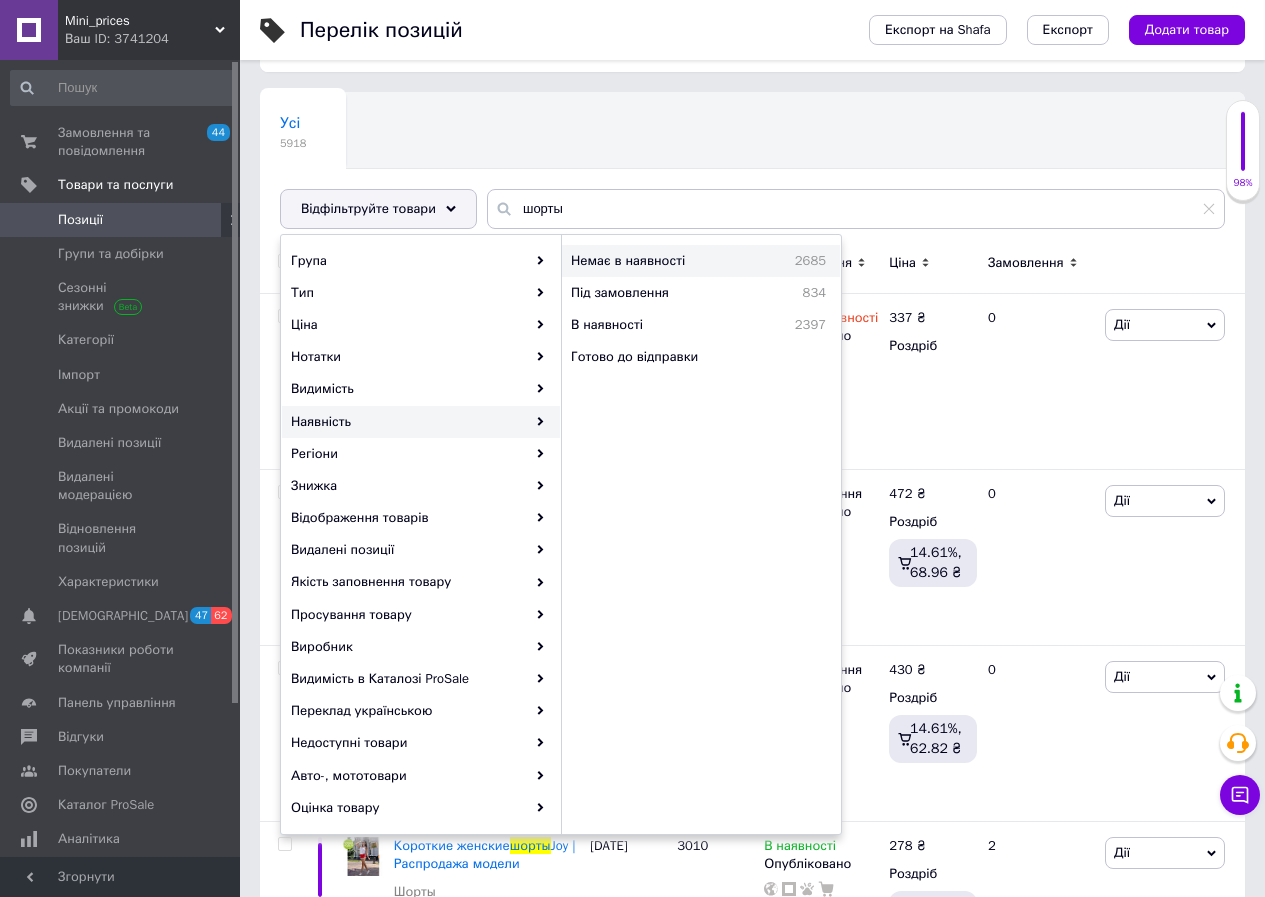 click on "Немає в наявності" at bounding box center (664, 261) 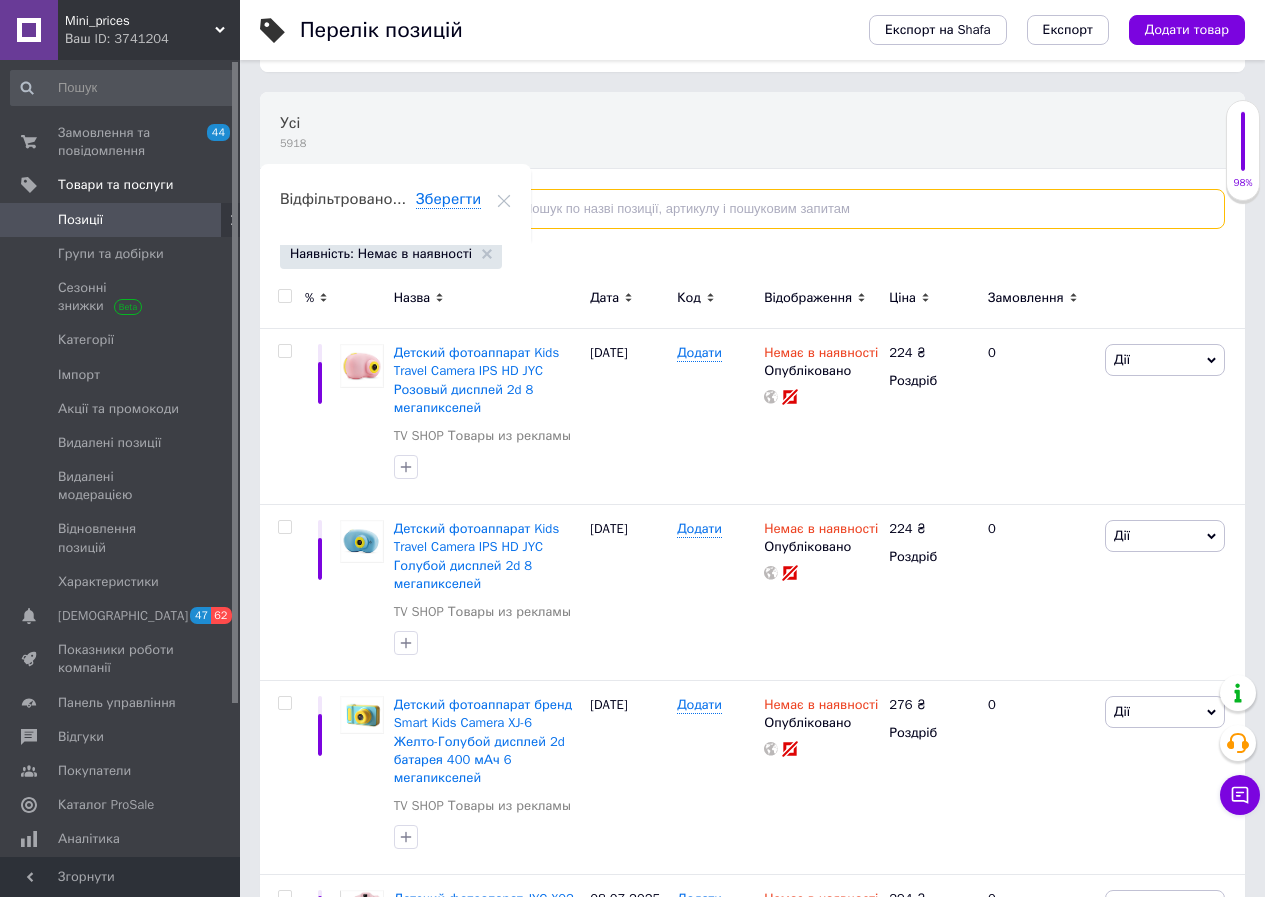 click at bounding box center (856, 209) 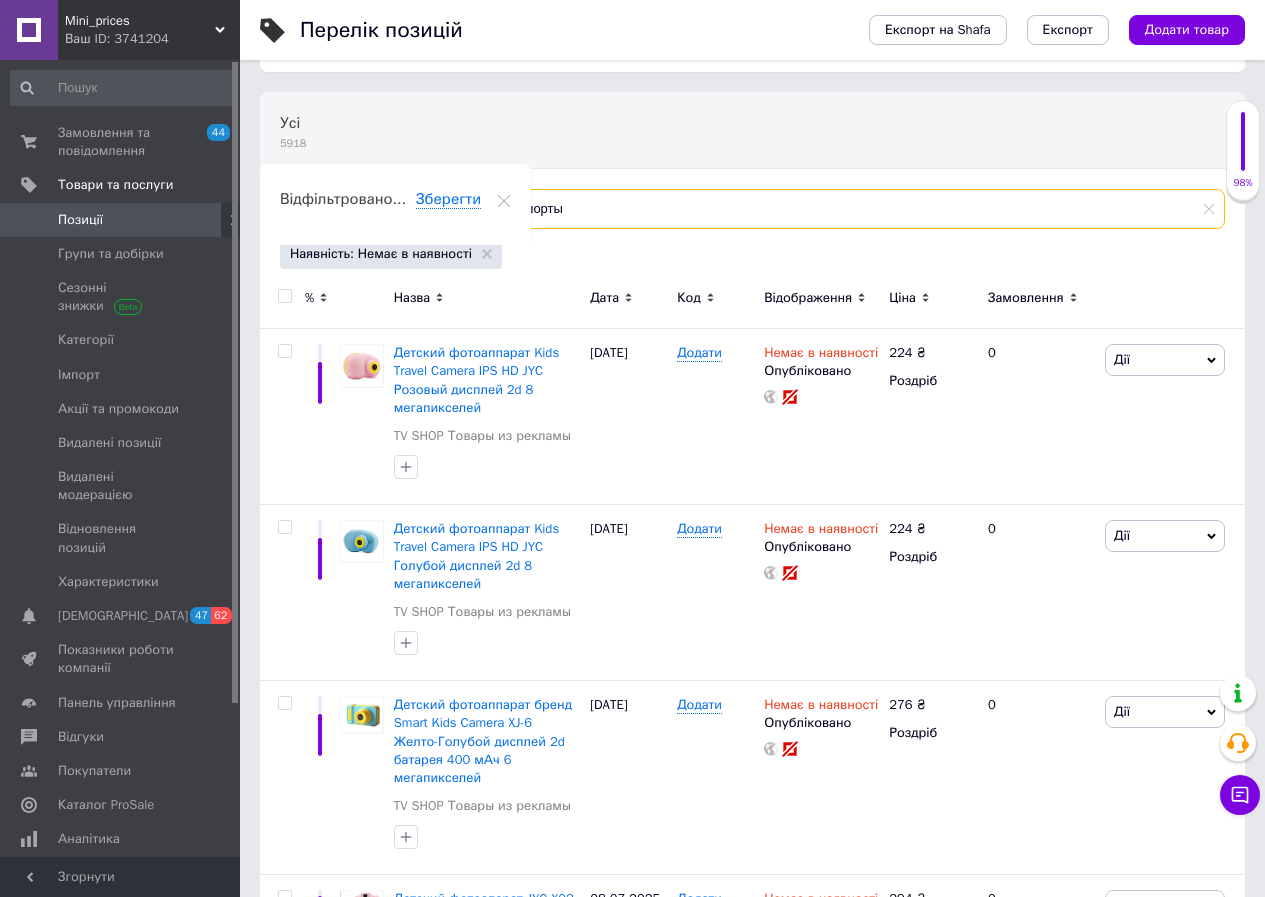 type on "шорты" 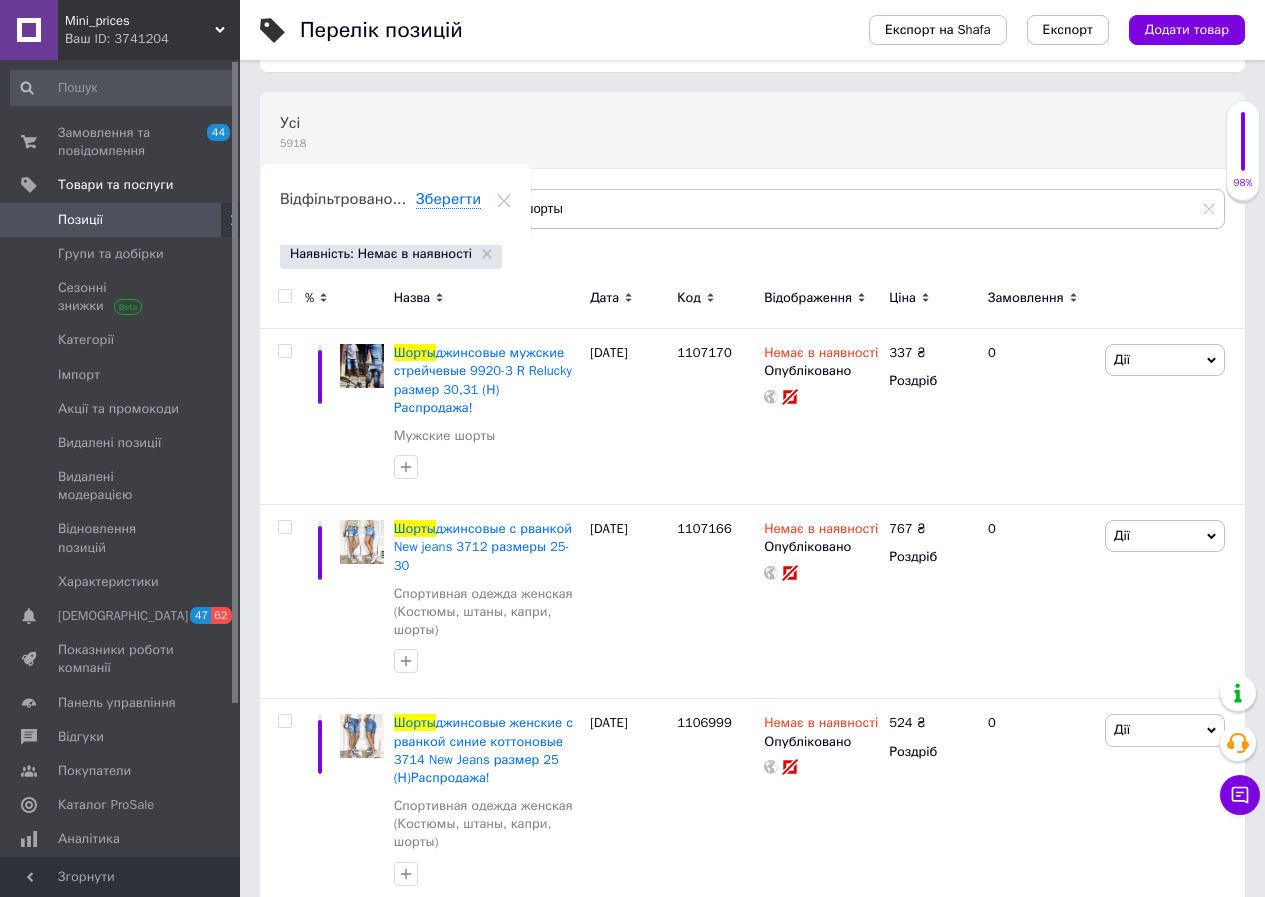 click at bounding box center (284, 296) 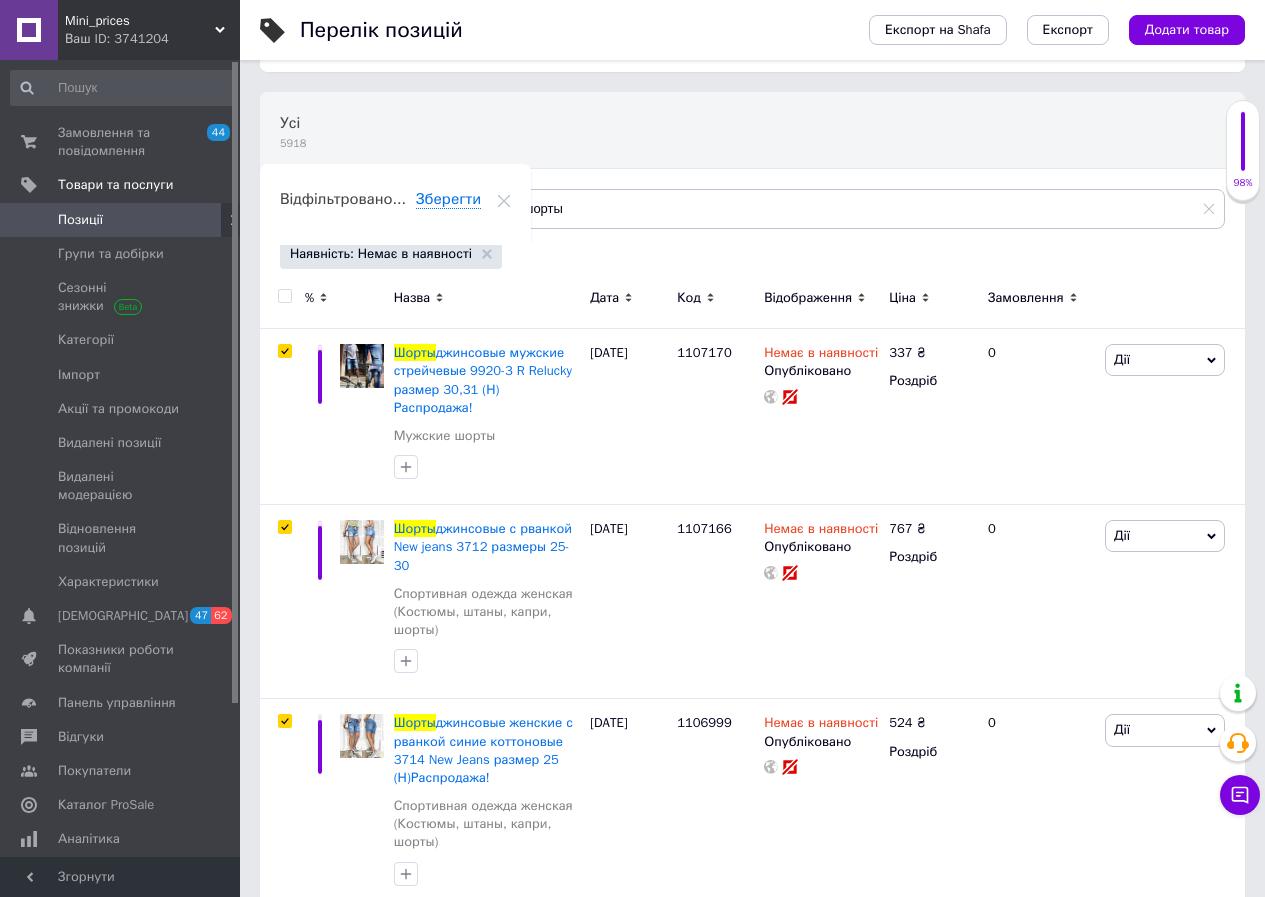checkbox on "true" 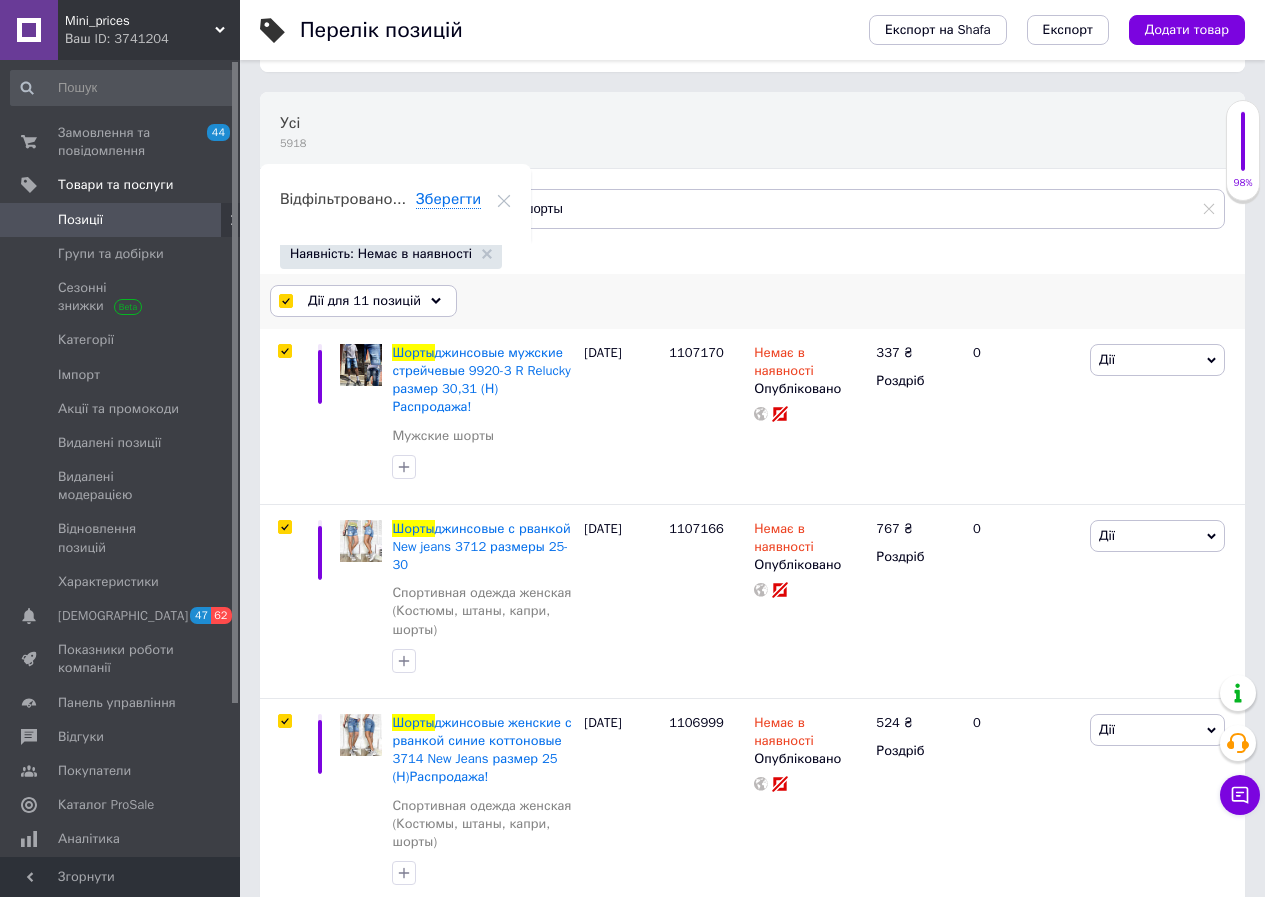 click on "Дії для 11 позицій" at bounding box center (364, 301) 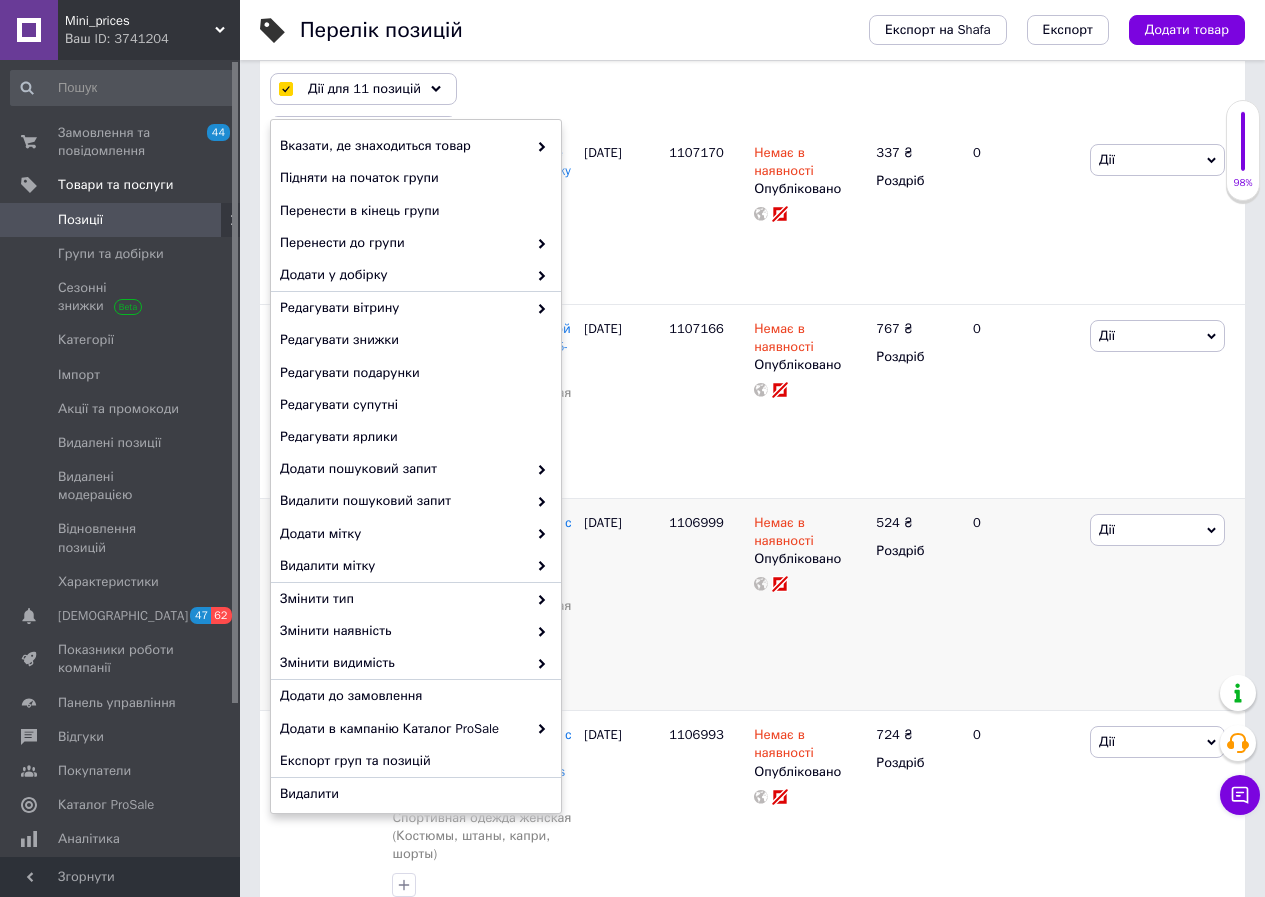 scroll, scrollTop: 314, scrollLeft: 0, axis: vertical 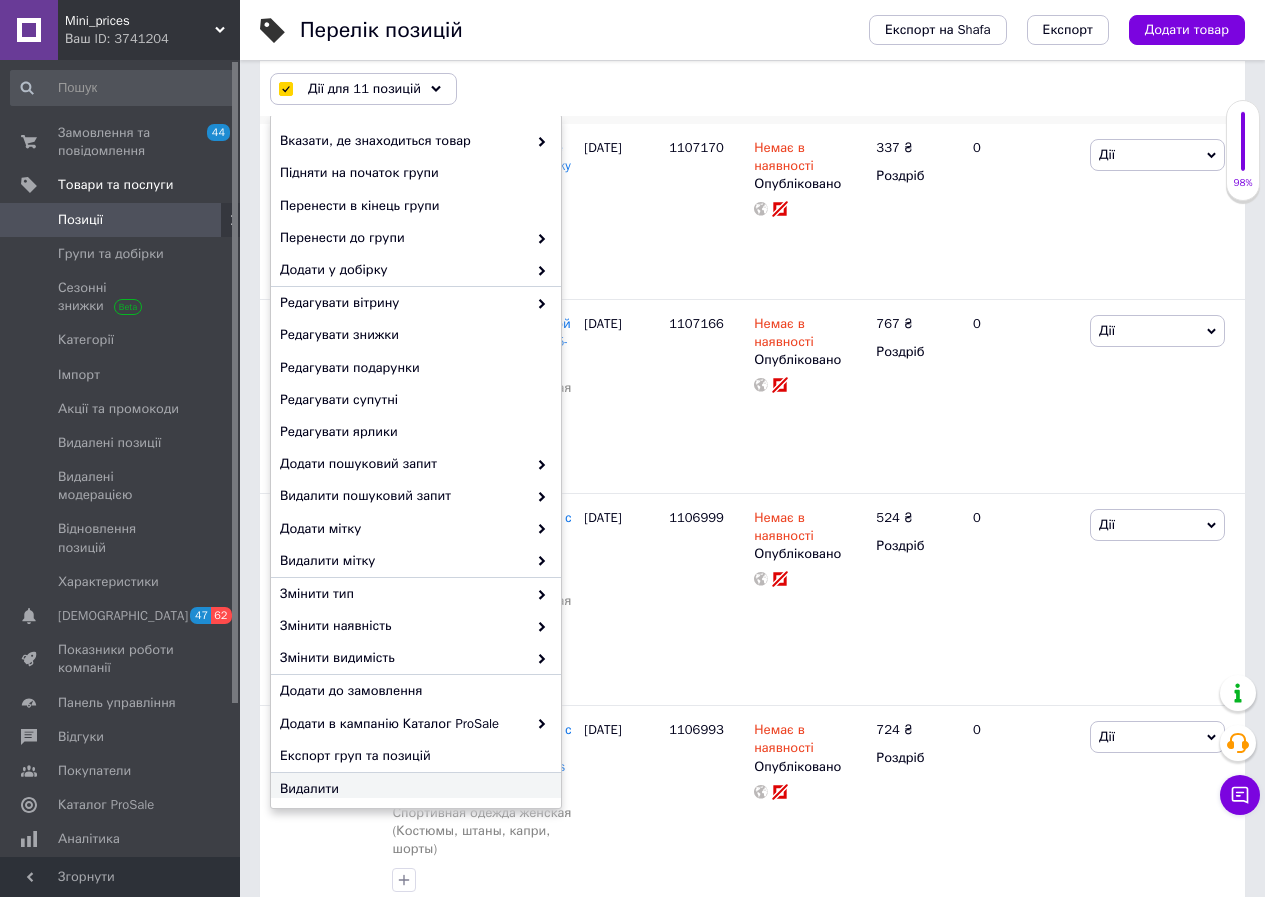 click on "Видалити" at bounding box center [413, 789] 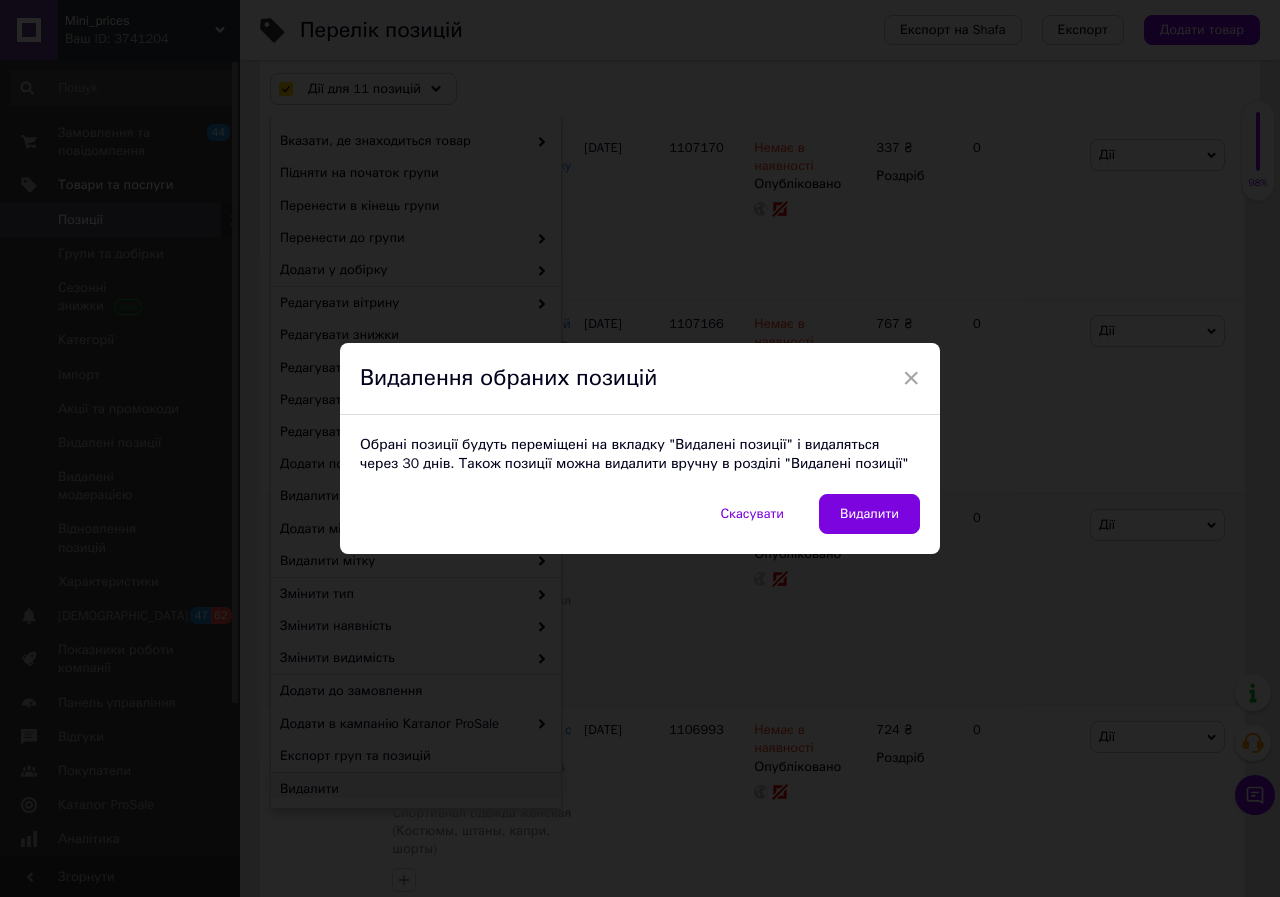 drag, startPoint x: 894, startPoint y: 517, endPoint x: 883, endPoint y: 530, distance: 17.029387 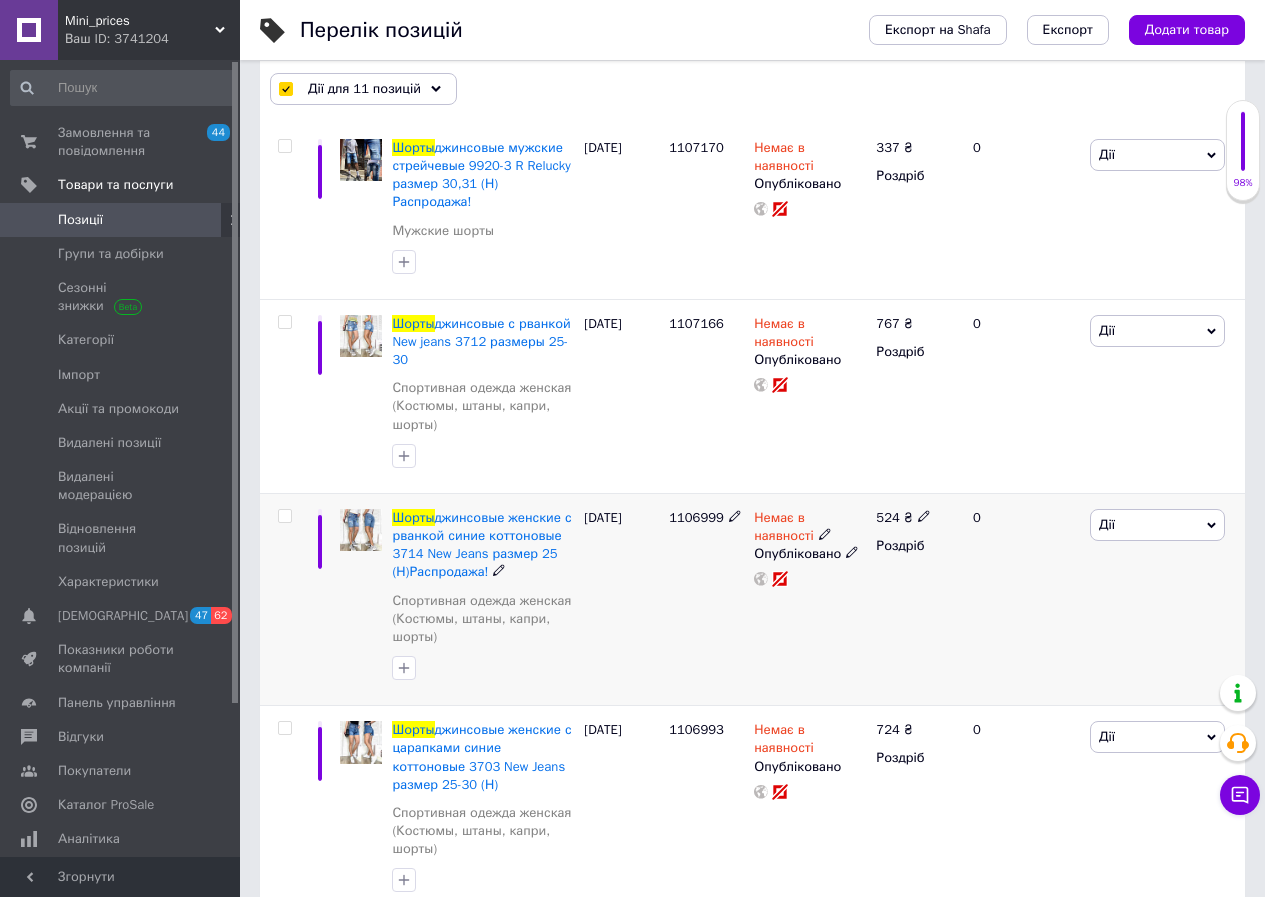 checkbox on "false" 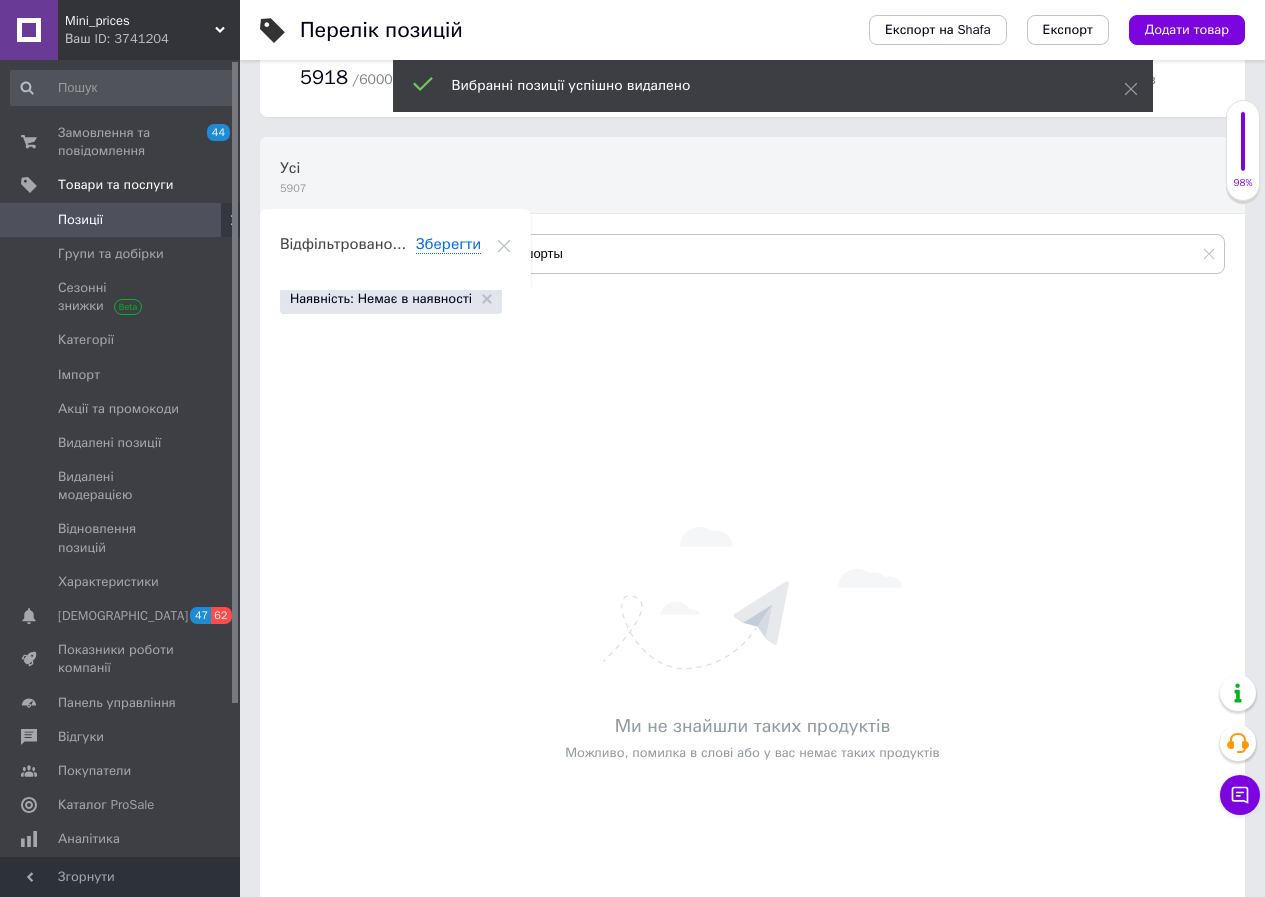 scroll, scrollTop: 59, scrollLeft: 0, axis: vertical 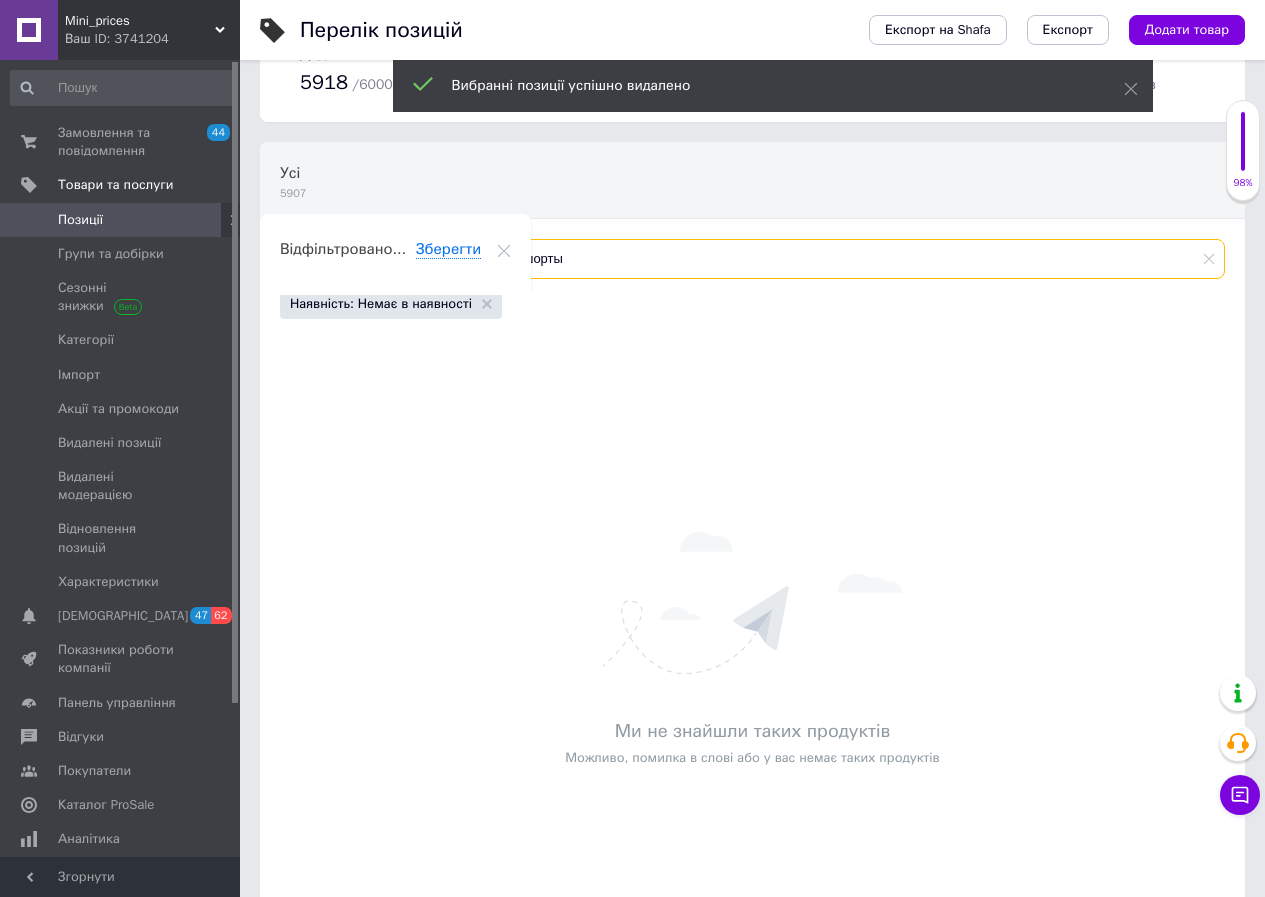 drag, startPoint x: 593, startPoint y: 256, endPoint x: 453, endPoint y: 259, distance: 140.03214 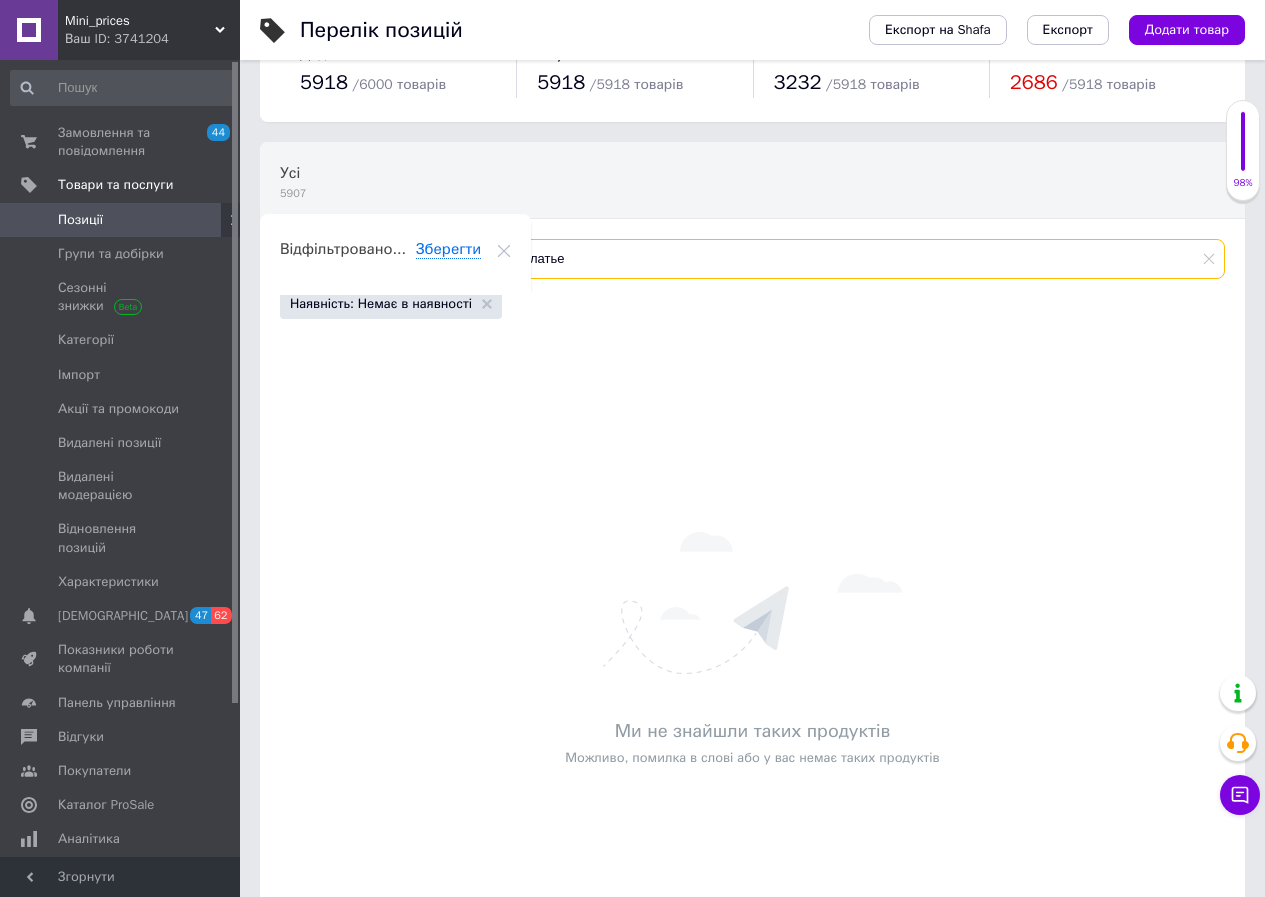 type on "платье" 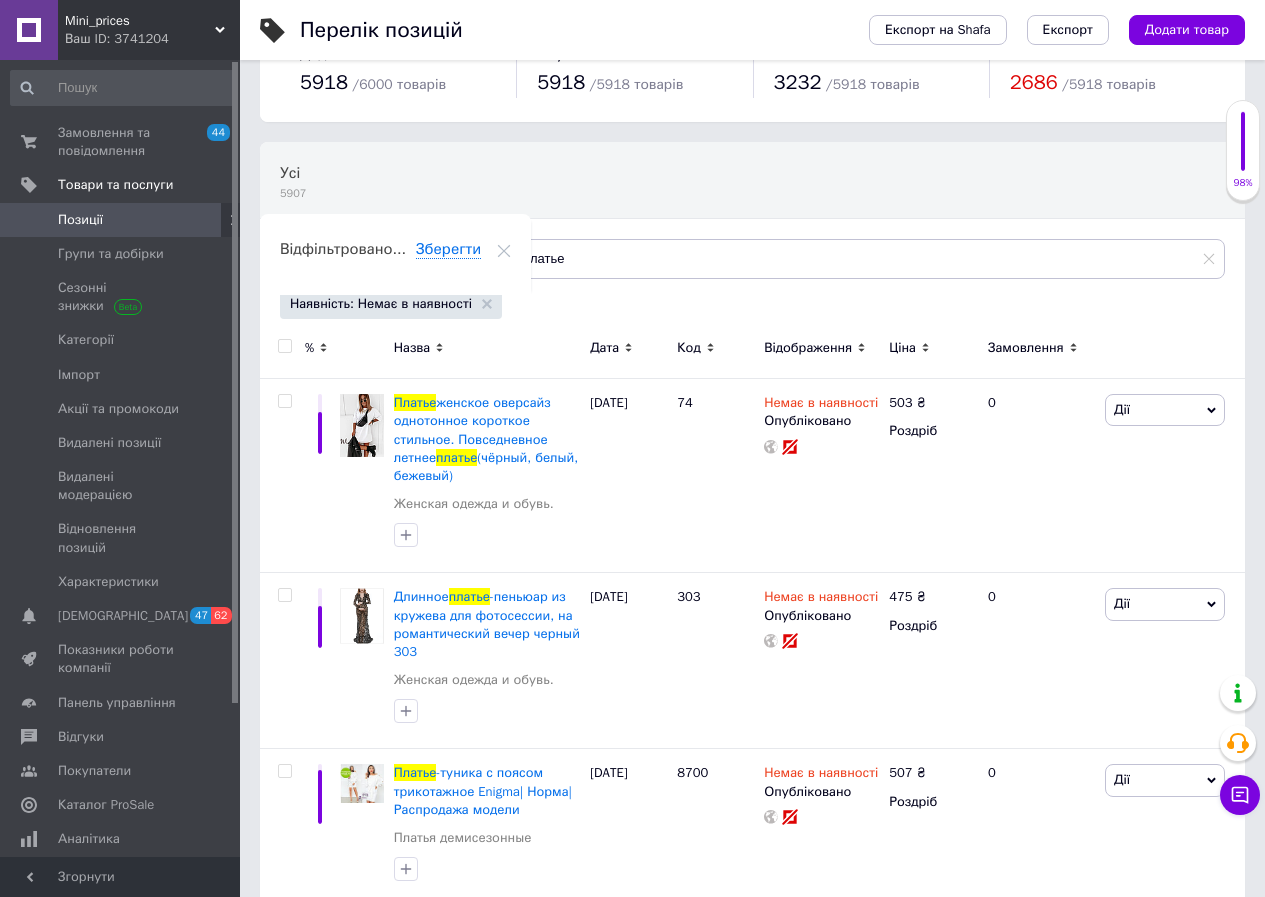click at bounding box center (282, 351) 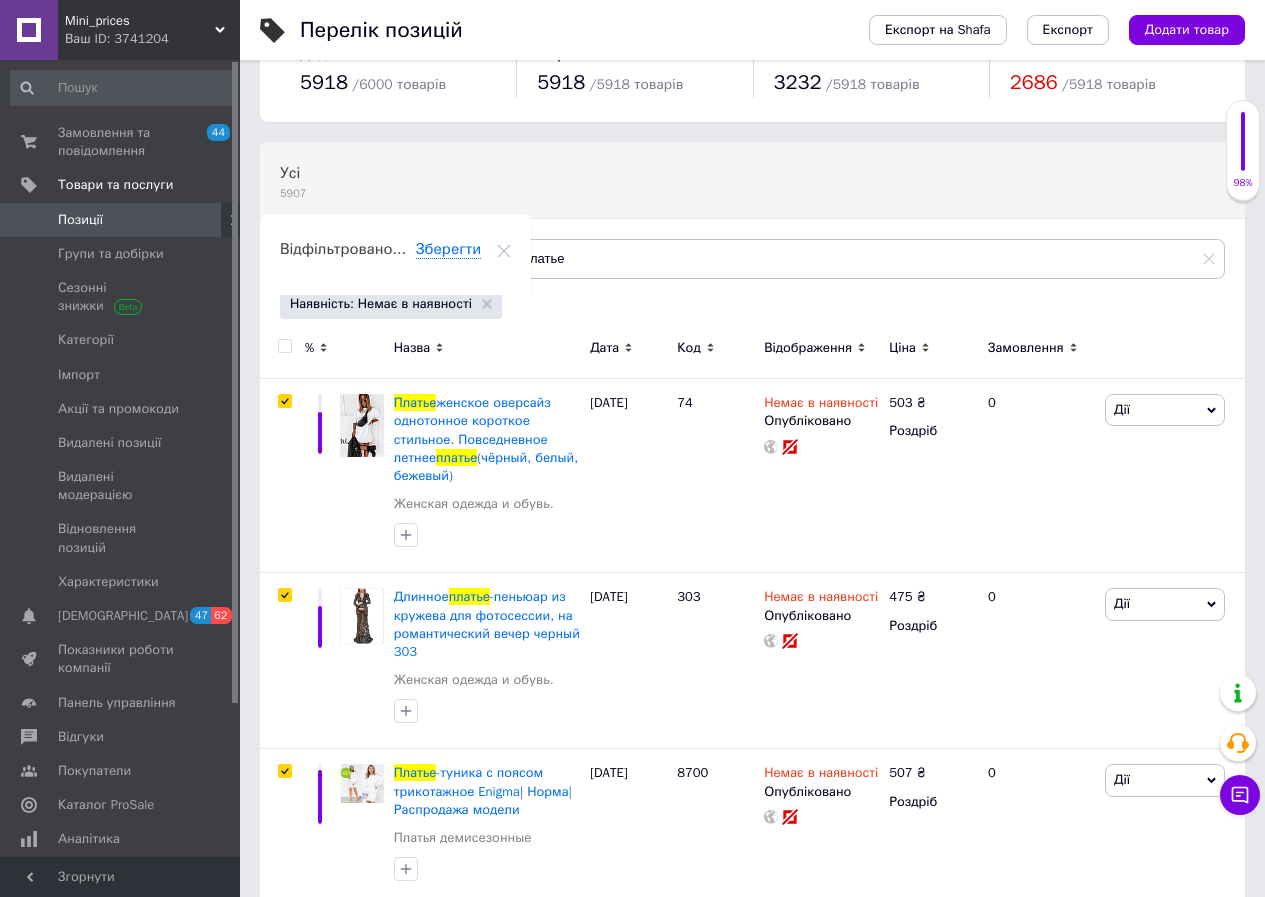 checkbox on "true" 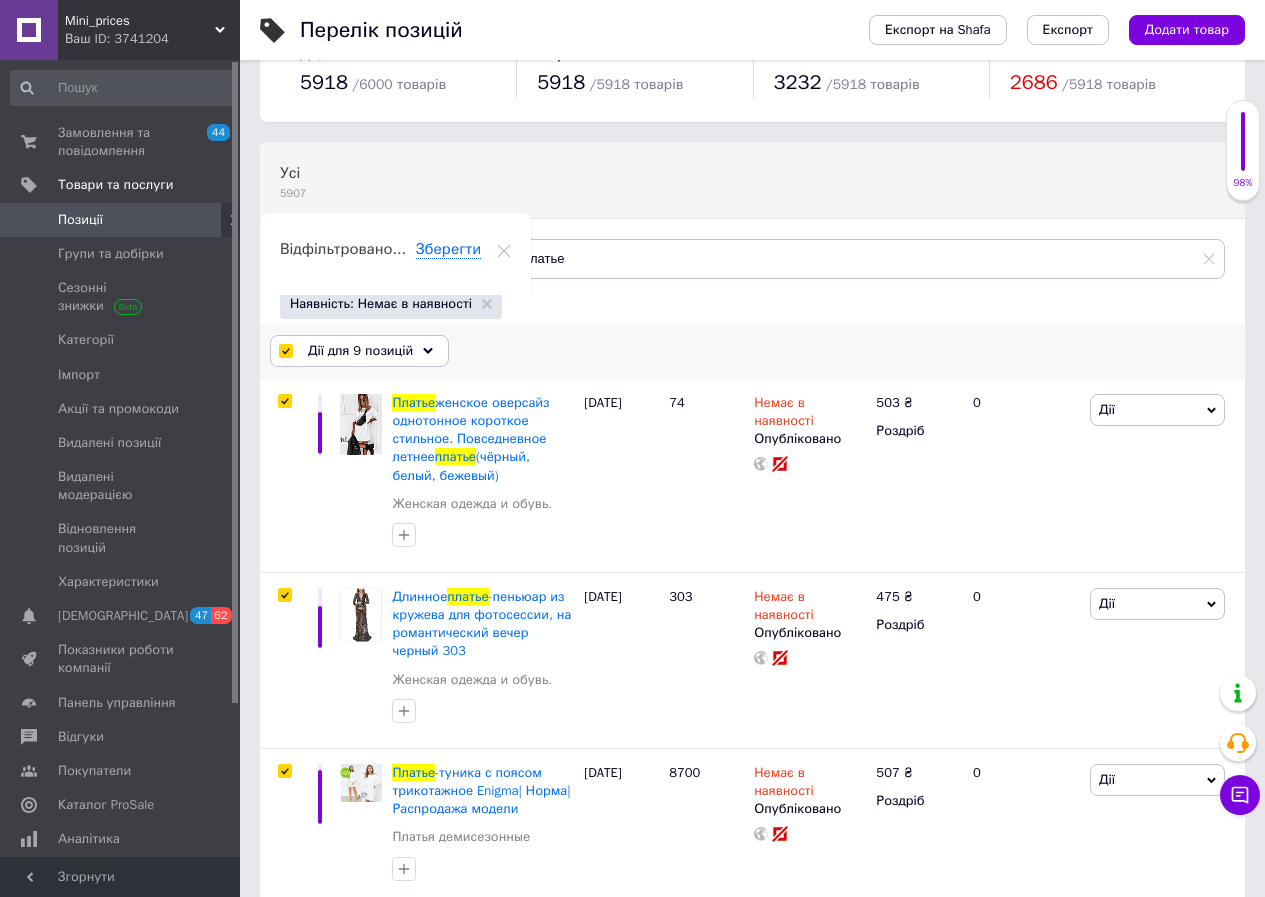 drag, startPoint x: 341, startPoint y: 354, endPoint x: 327, endPoint y: 403, distance: 50.96077 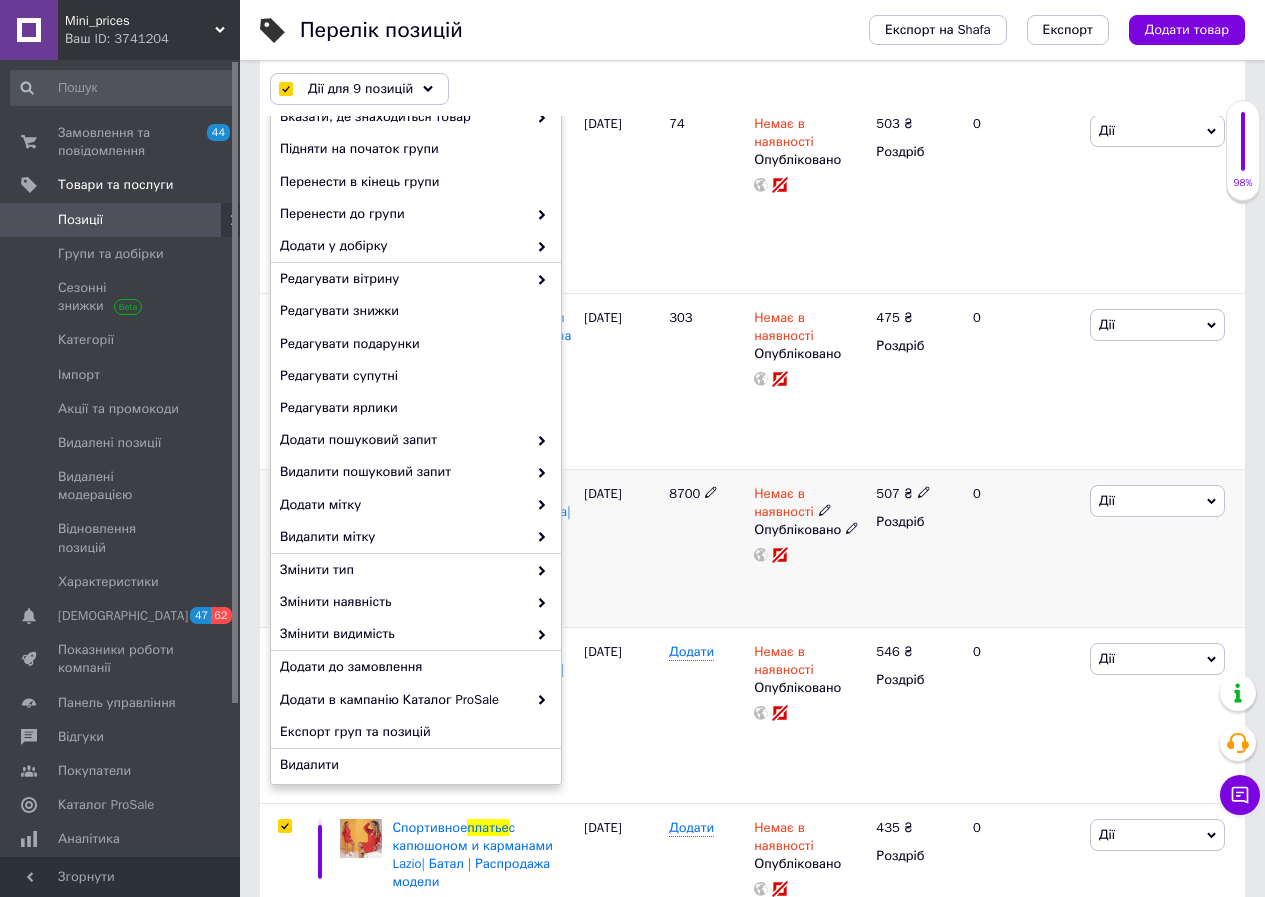scroll, scrollTop: 349, scrollLeft: 0, axis: vertical 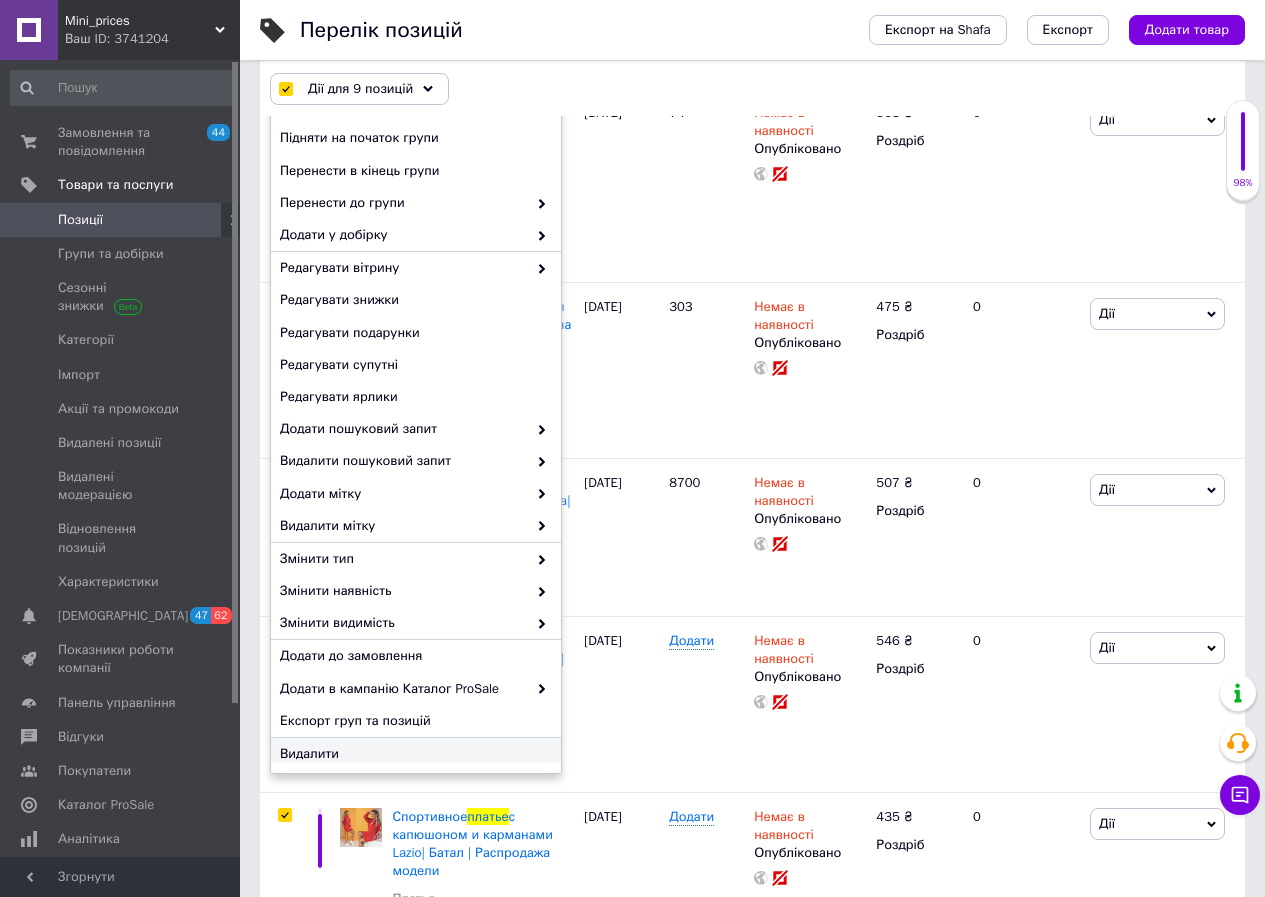 click on "Видалити" at bounding box center [413, 754] 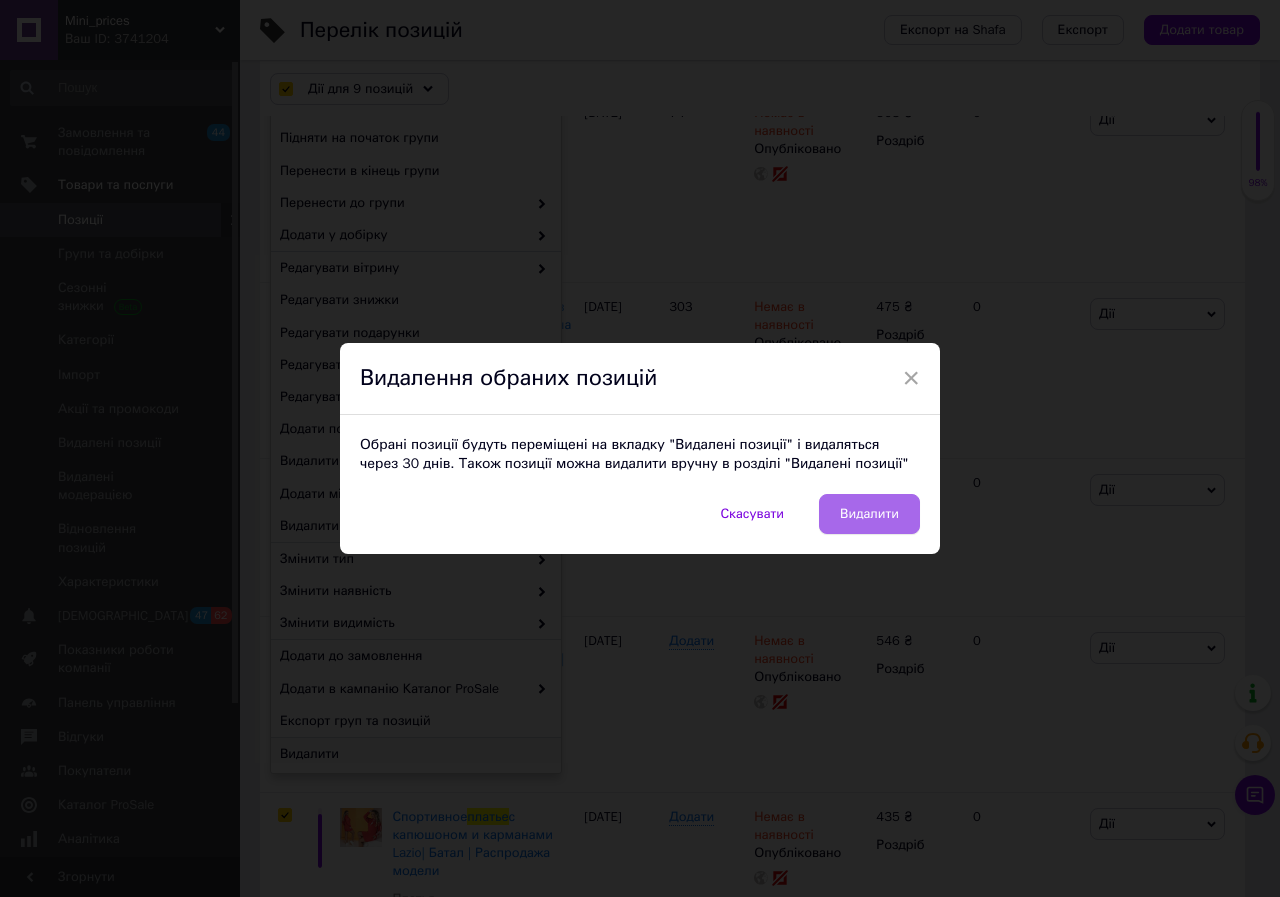 click on "Видалити" at bounding box center (869, 514) 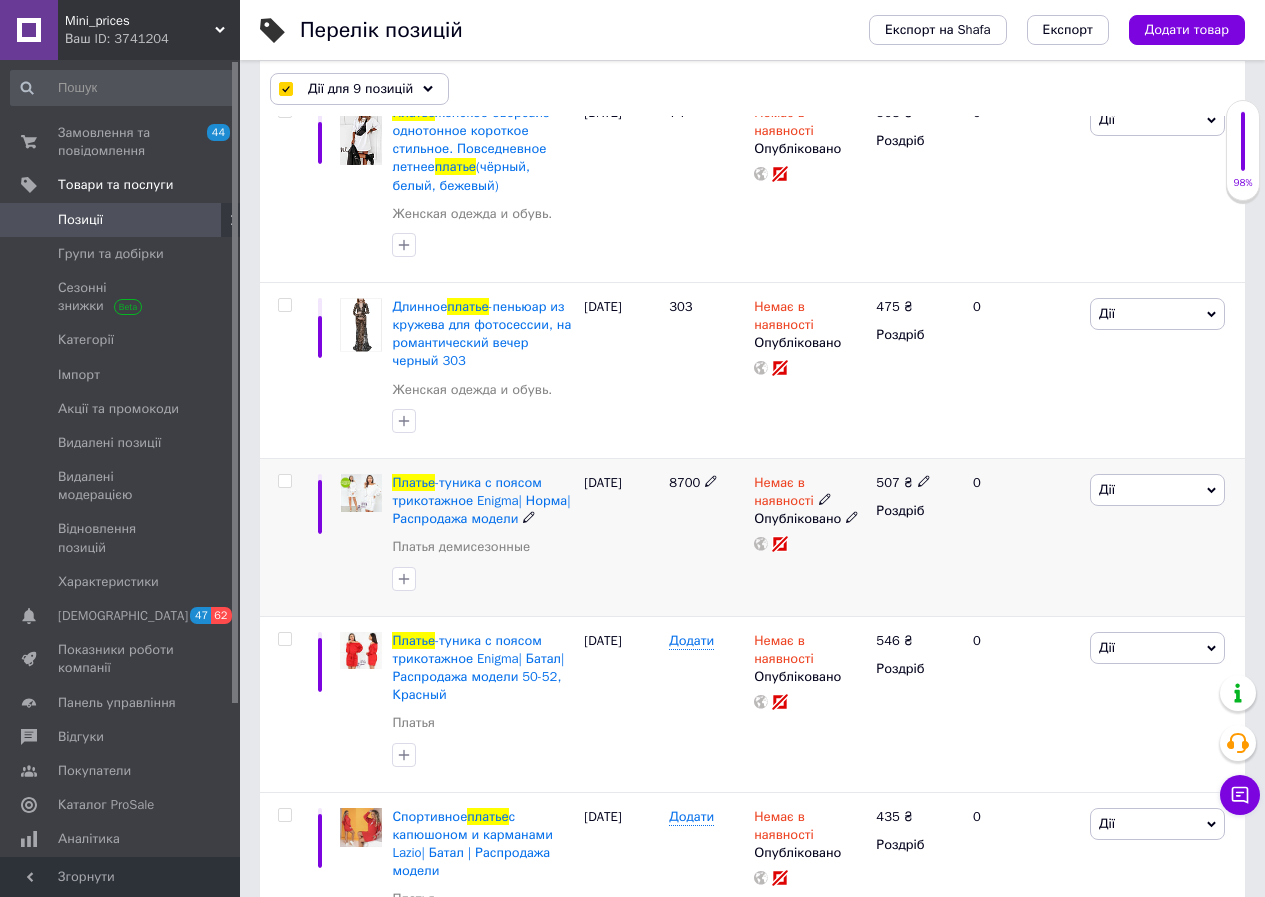 checkbox on "false" 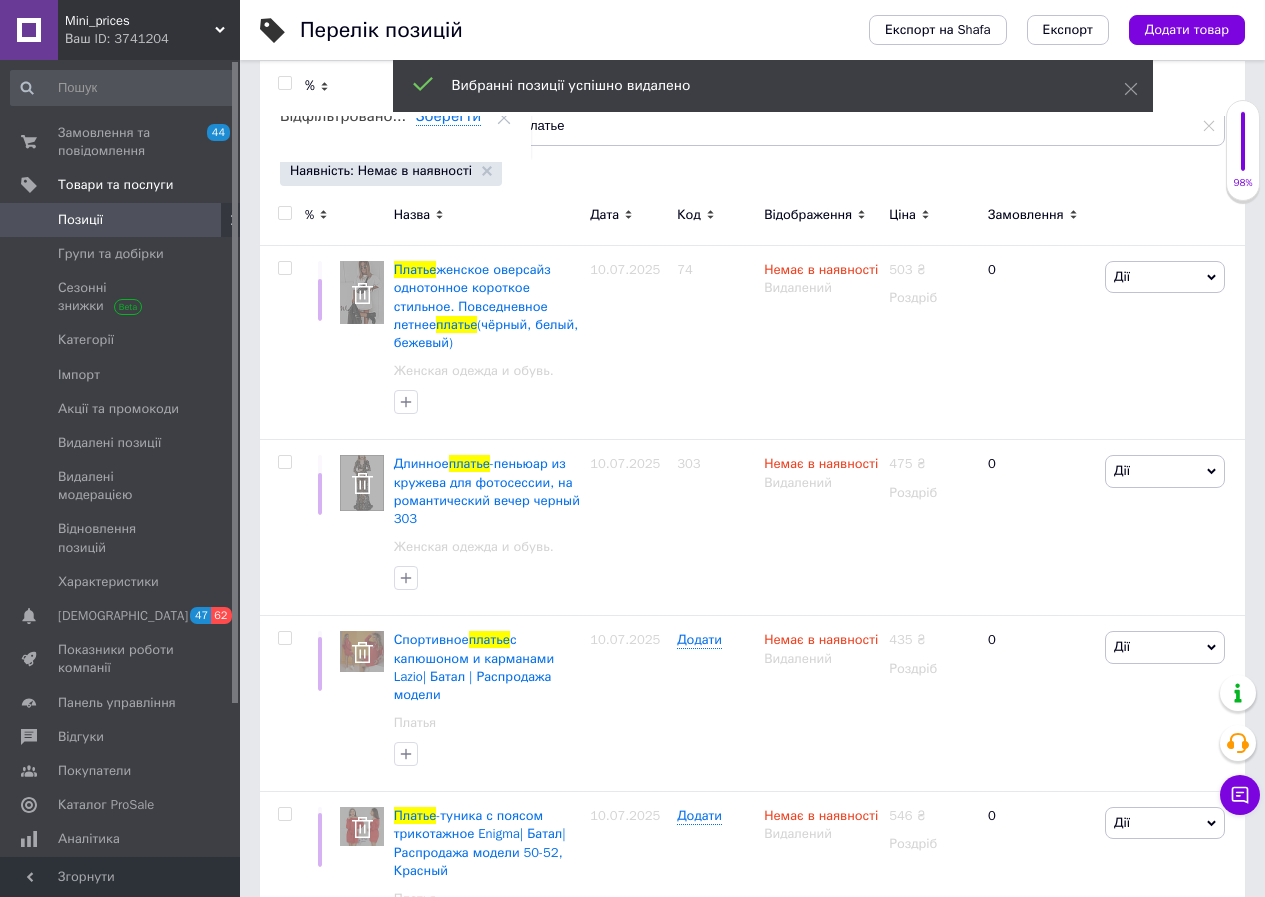 scroll, scrollTop: 119, scrollLeft: 0, axis: vertical 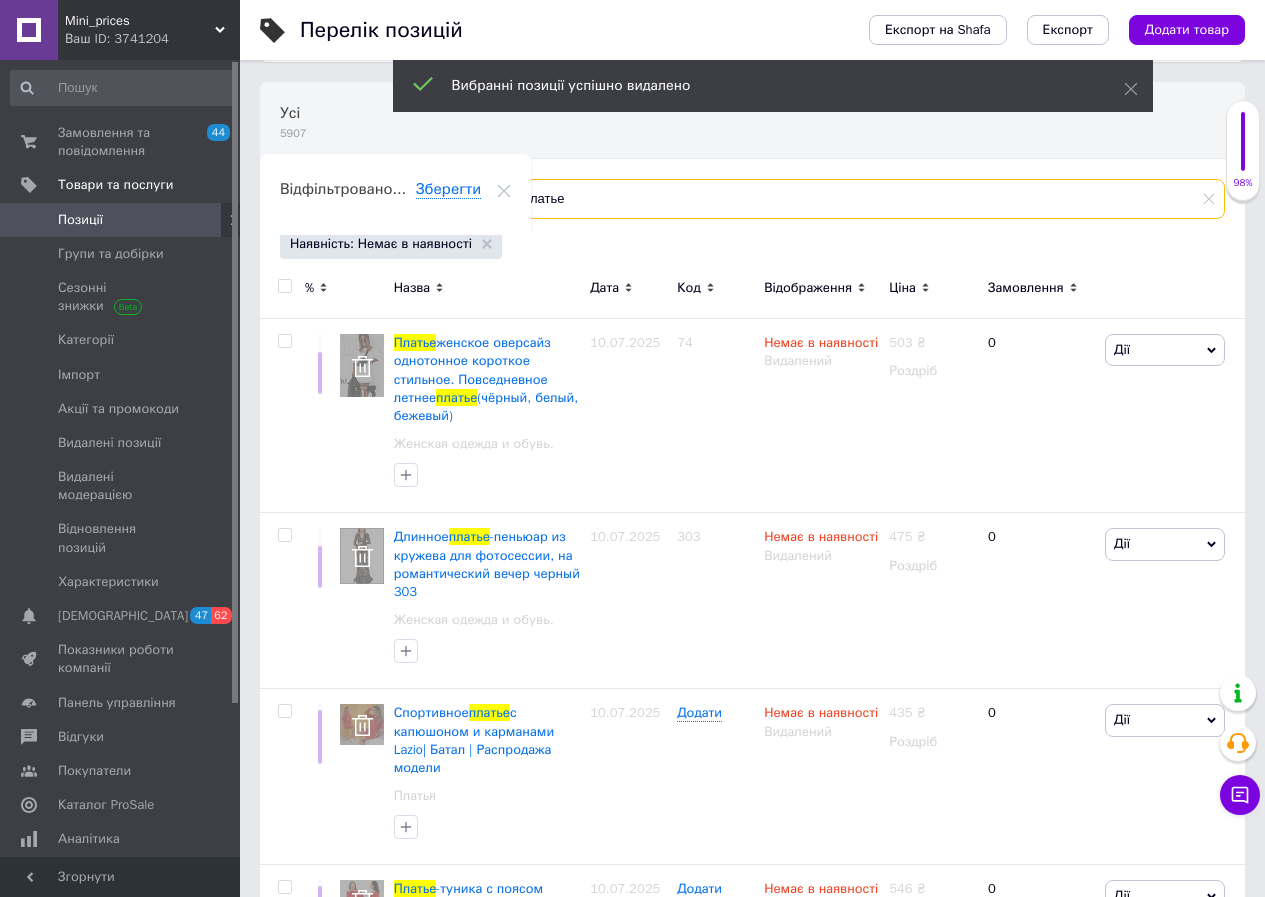 drag, startPoint x: 585, startPoint y: 203, endPoint x: 489, endPoint y: 222, distance: 97.862144 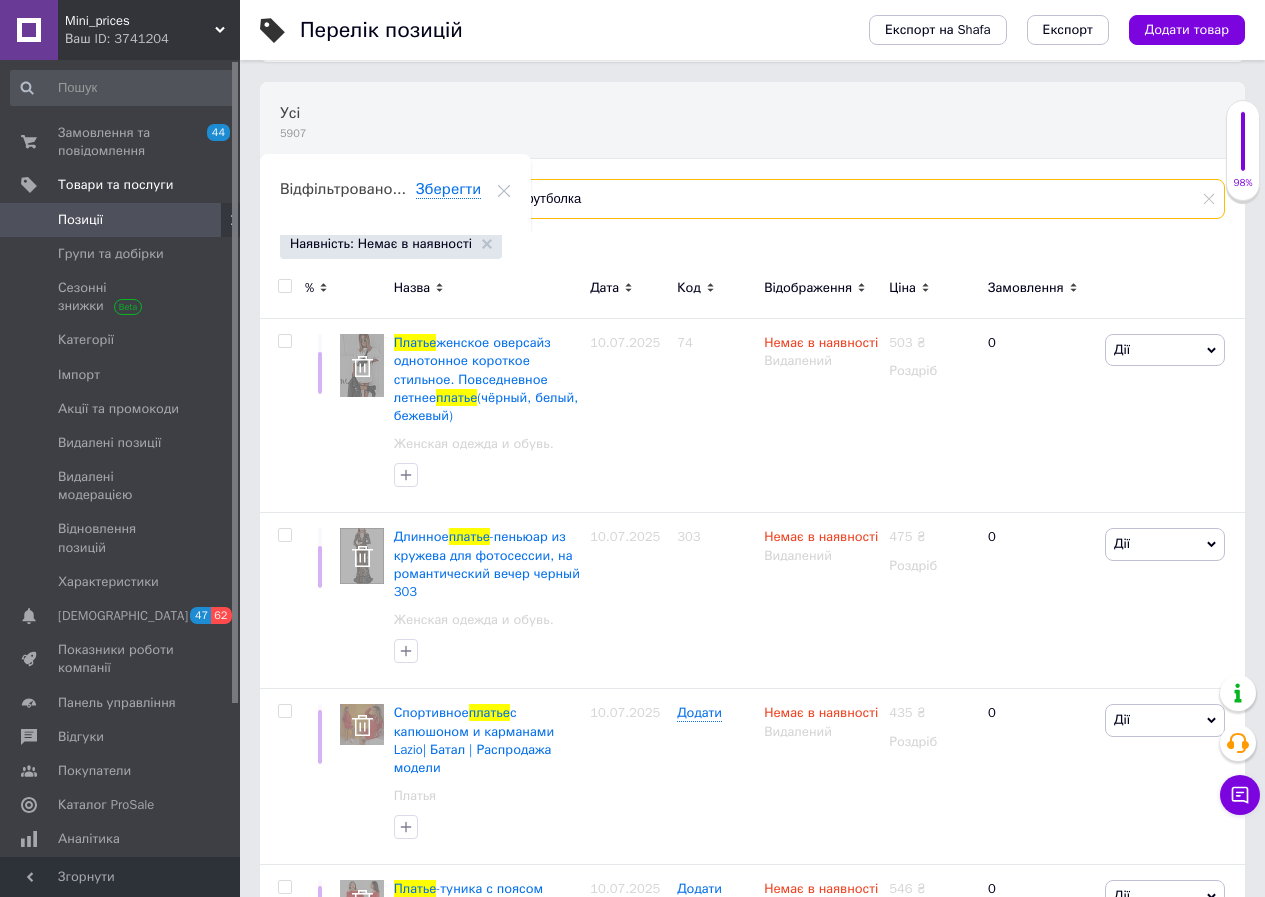 type on "футболка" 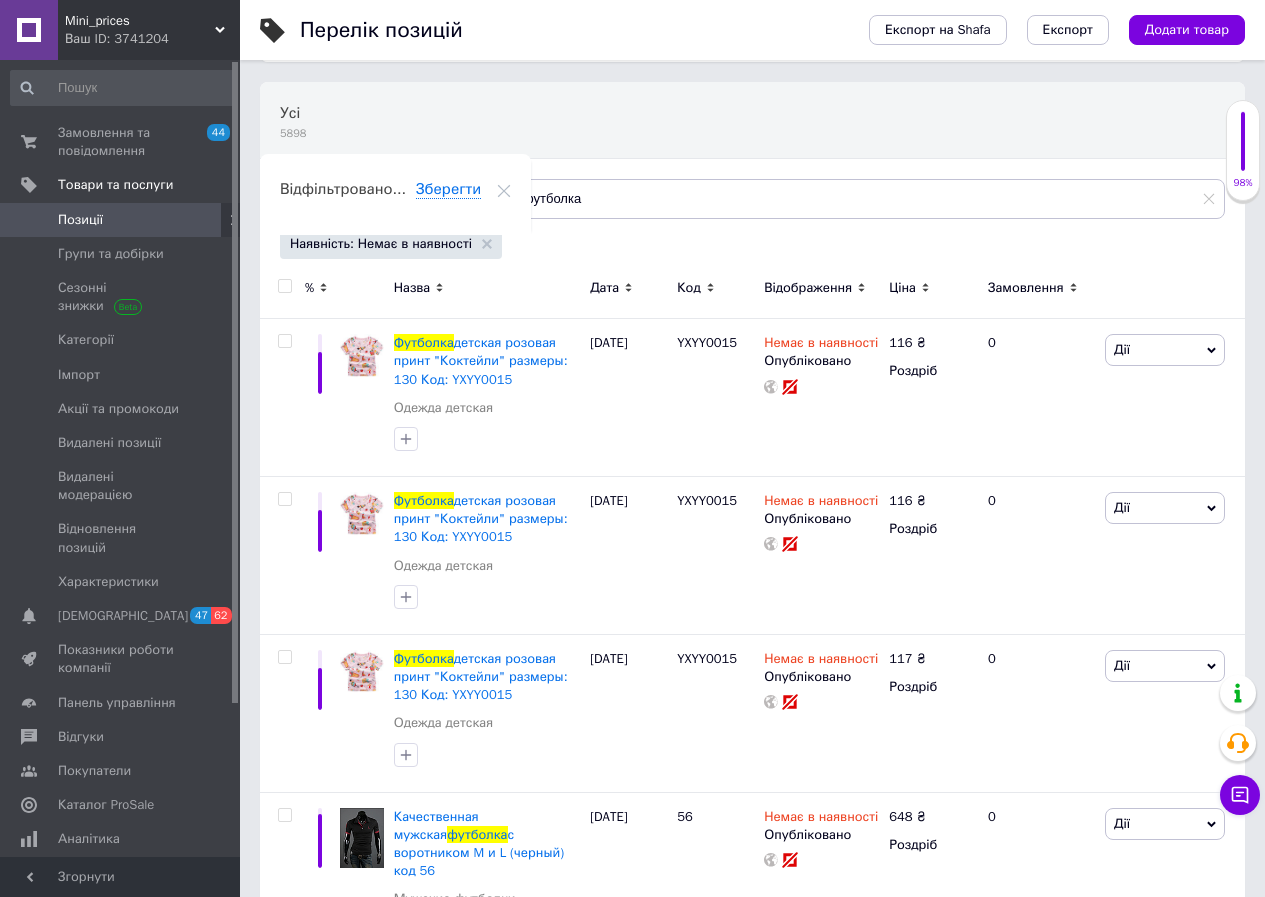 click at bounding box center (284, 286) 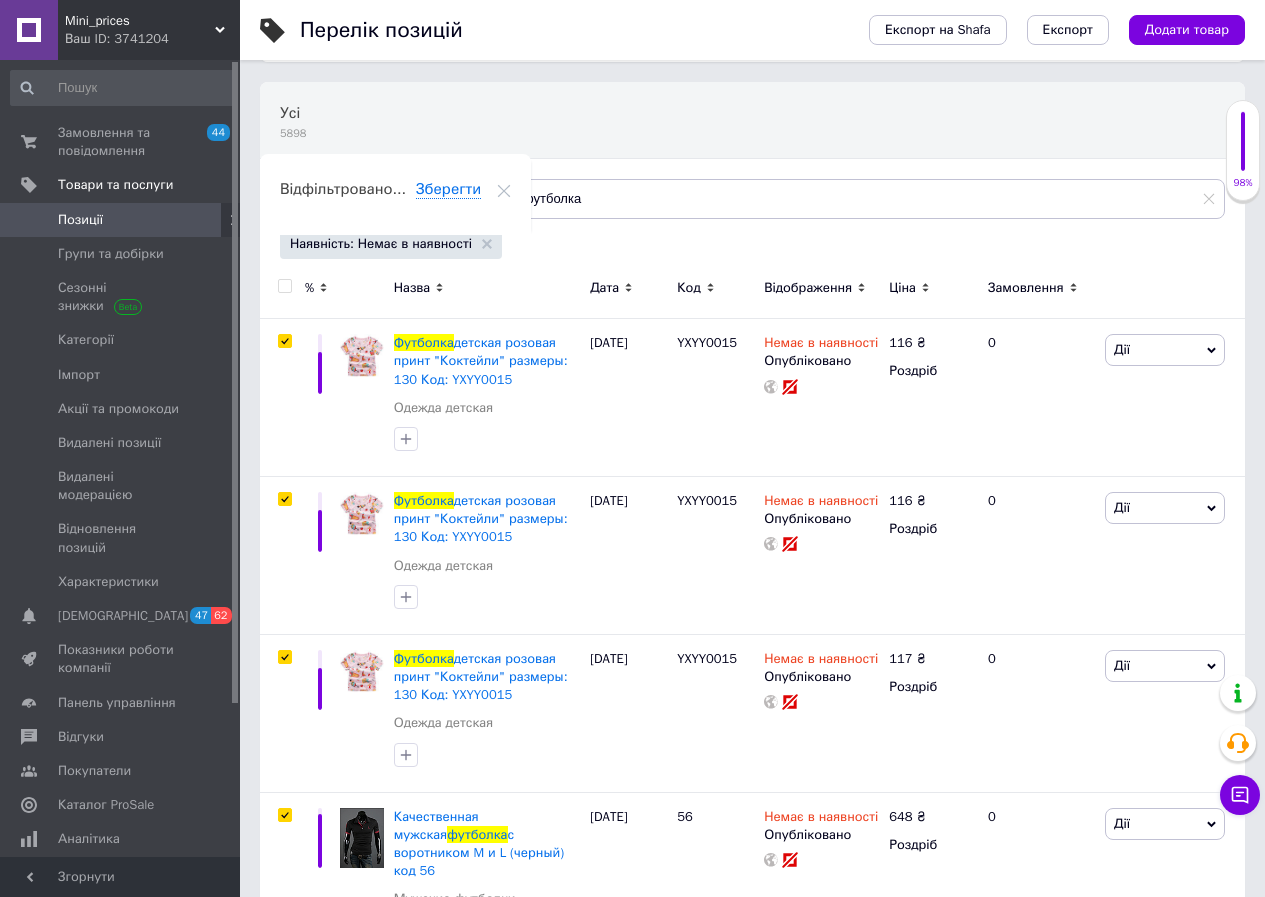 checkbox on "true" 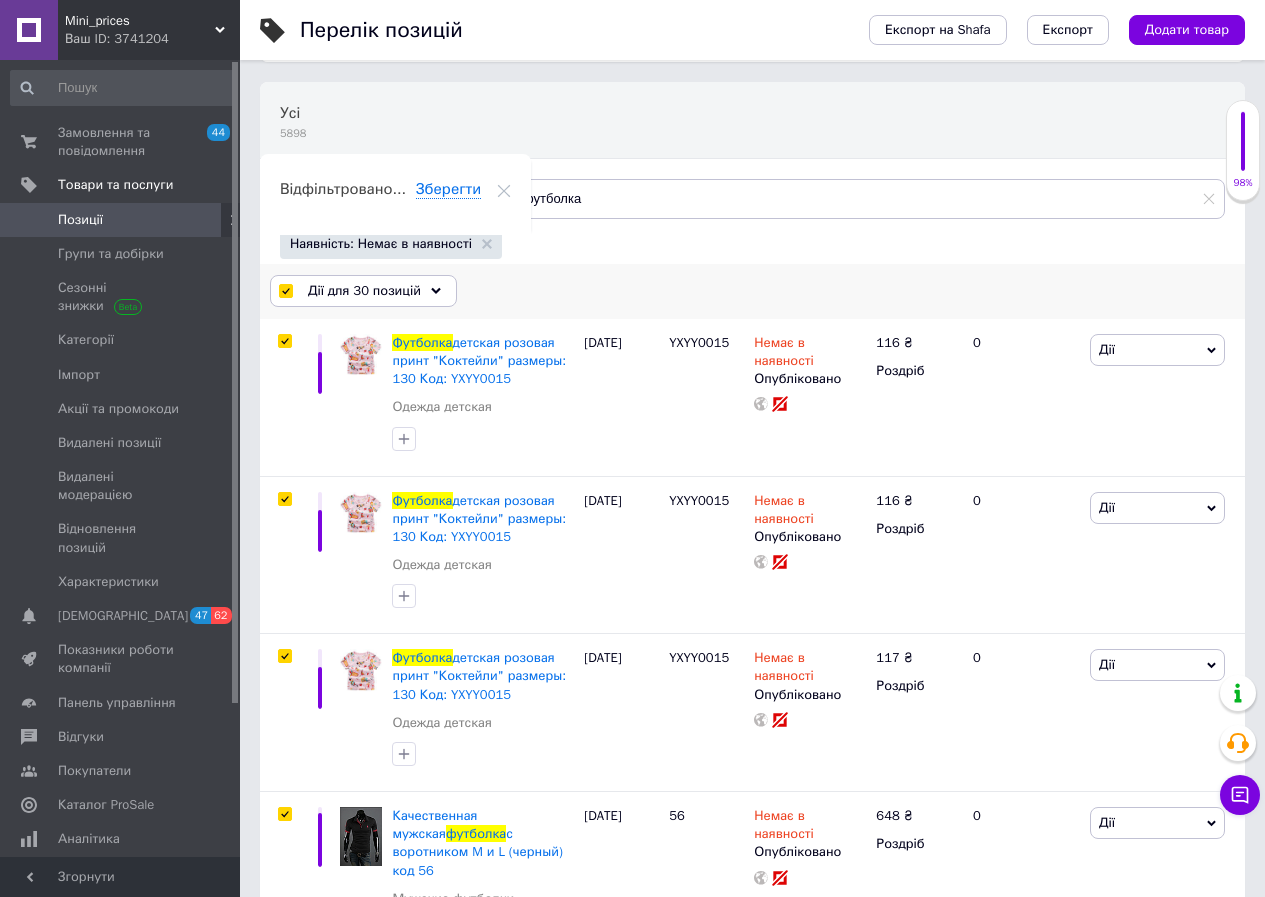 click on "Дії для 30 позицій" at bounding box center (364, 291) 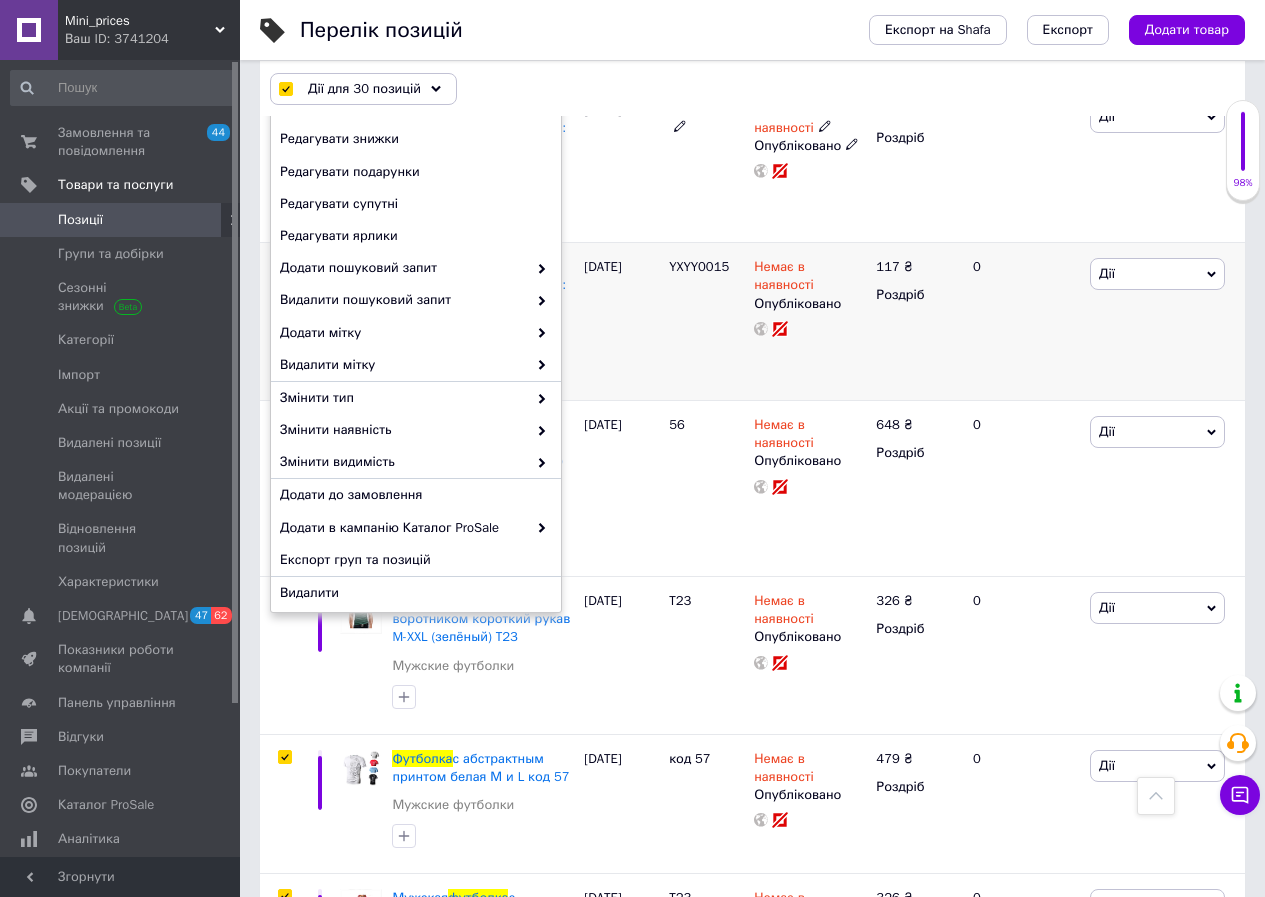 scroll, scrollTop: 504, scrollLeft: 0, axis: vertical 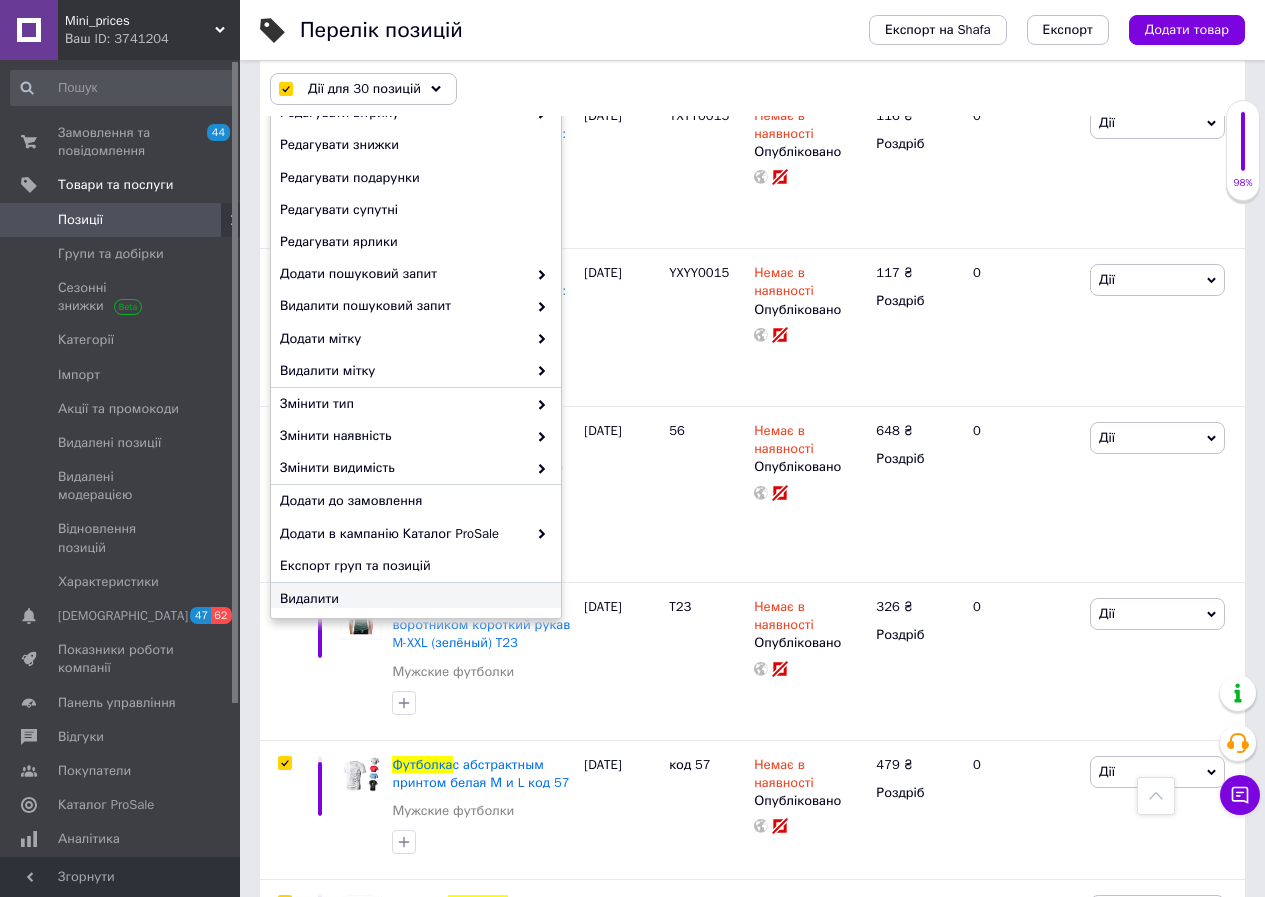click on "Видалити" at bounding box center (413, 599) 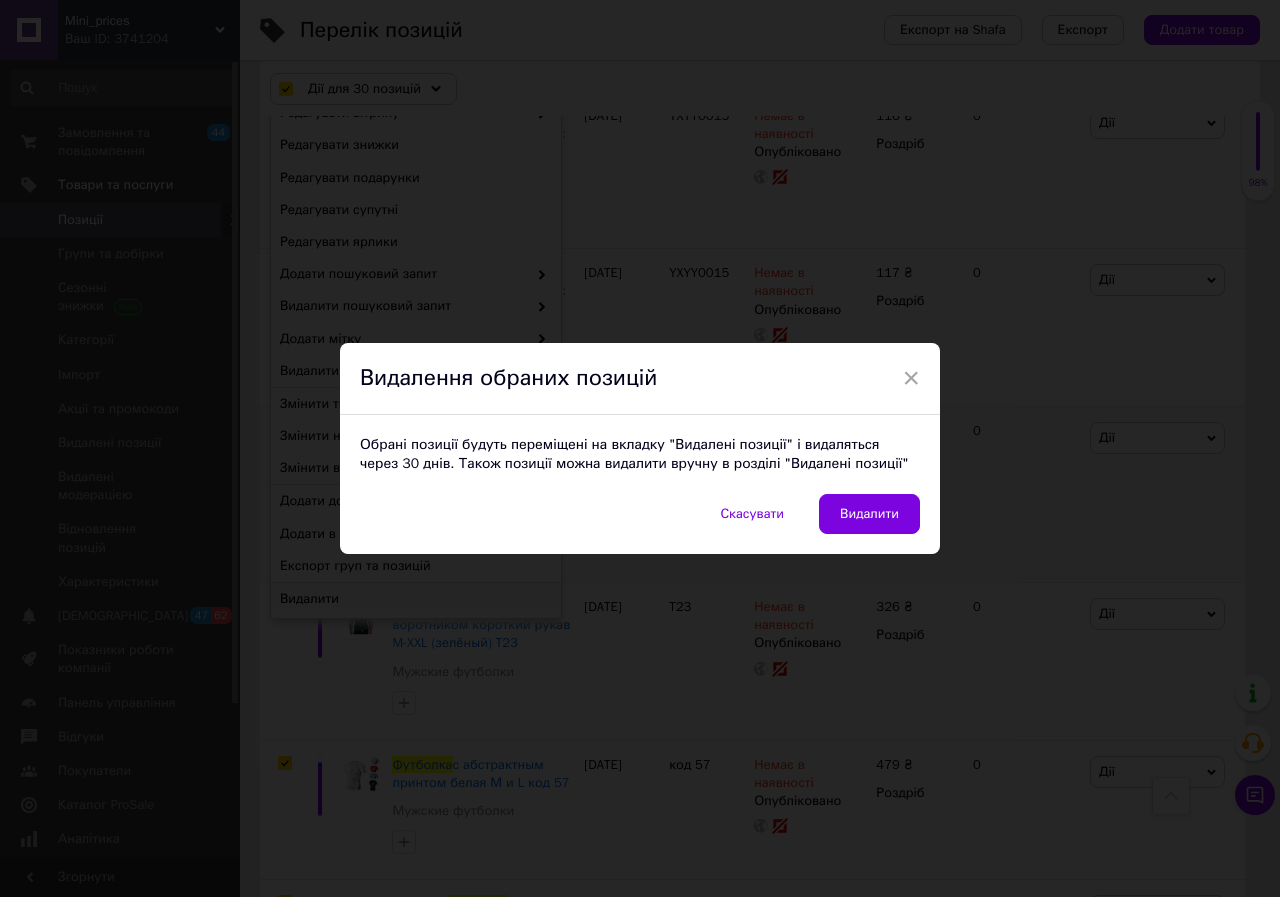 drag, startPoint x: 883, startPoint y: 497, endPoint x: 877, endPoint y: 512, distance: 16.155495 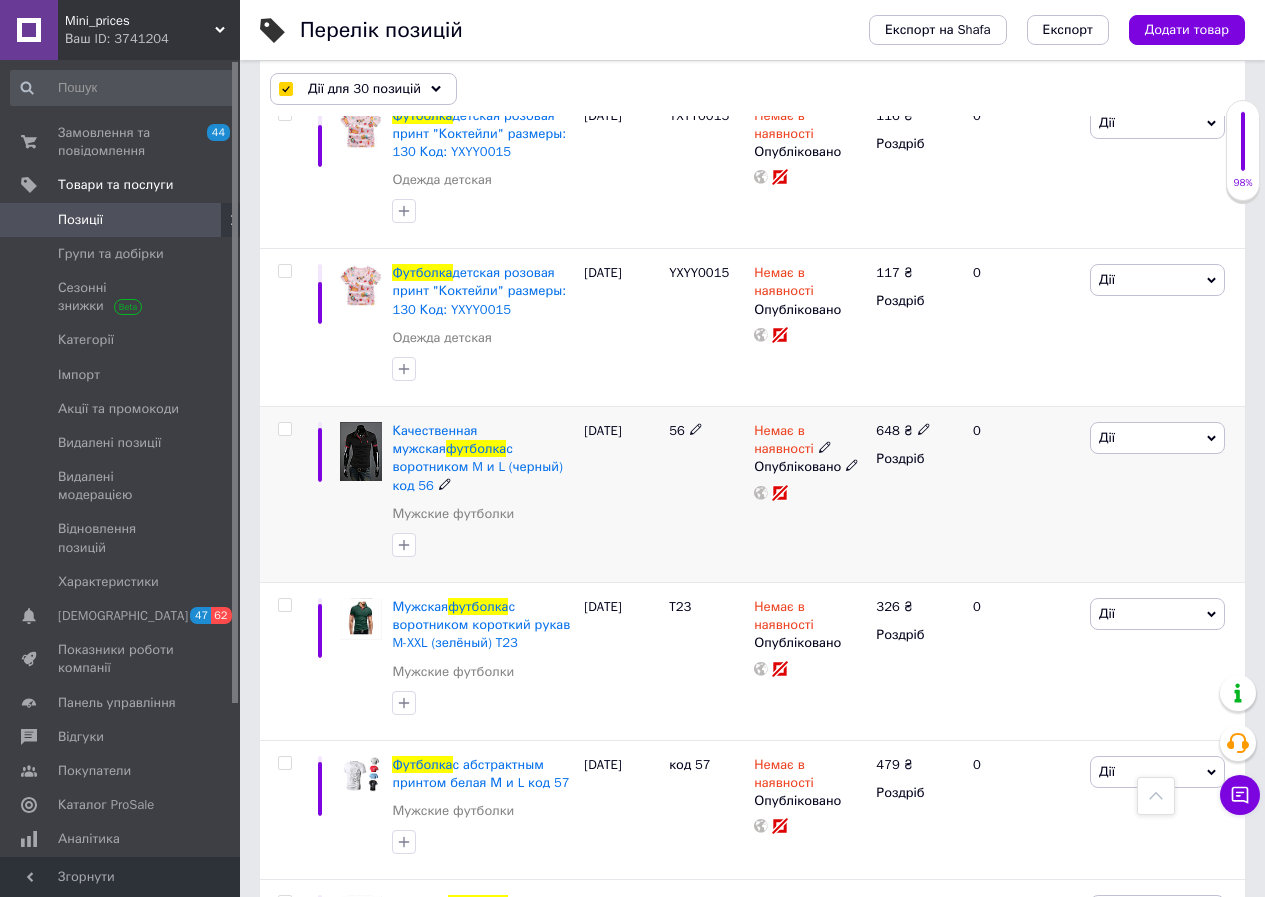 checkbox on "false" 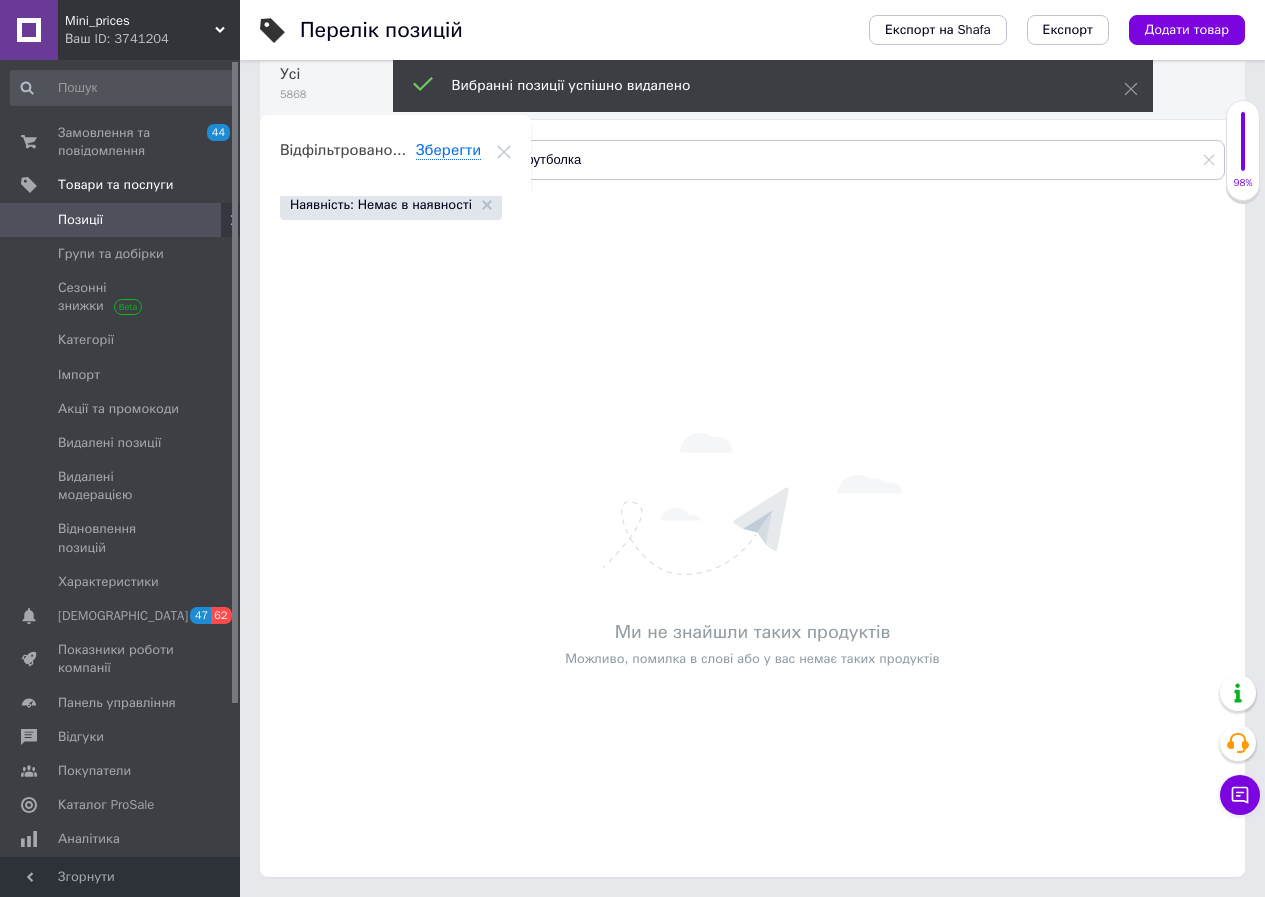 scroll, scrollTop: 158, scrollLeft: 0, axis: vertical 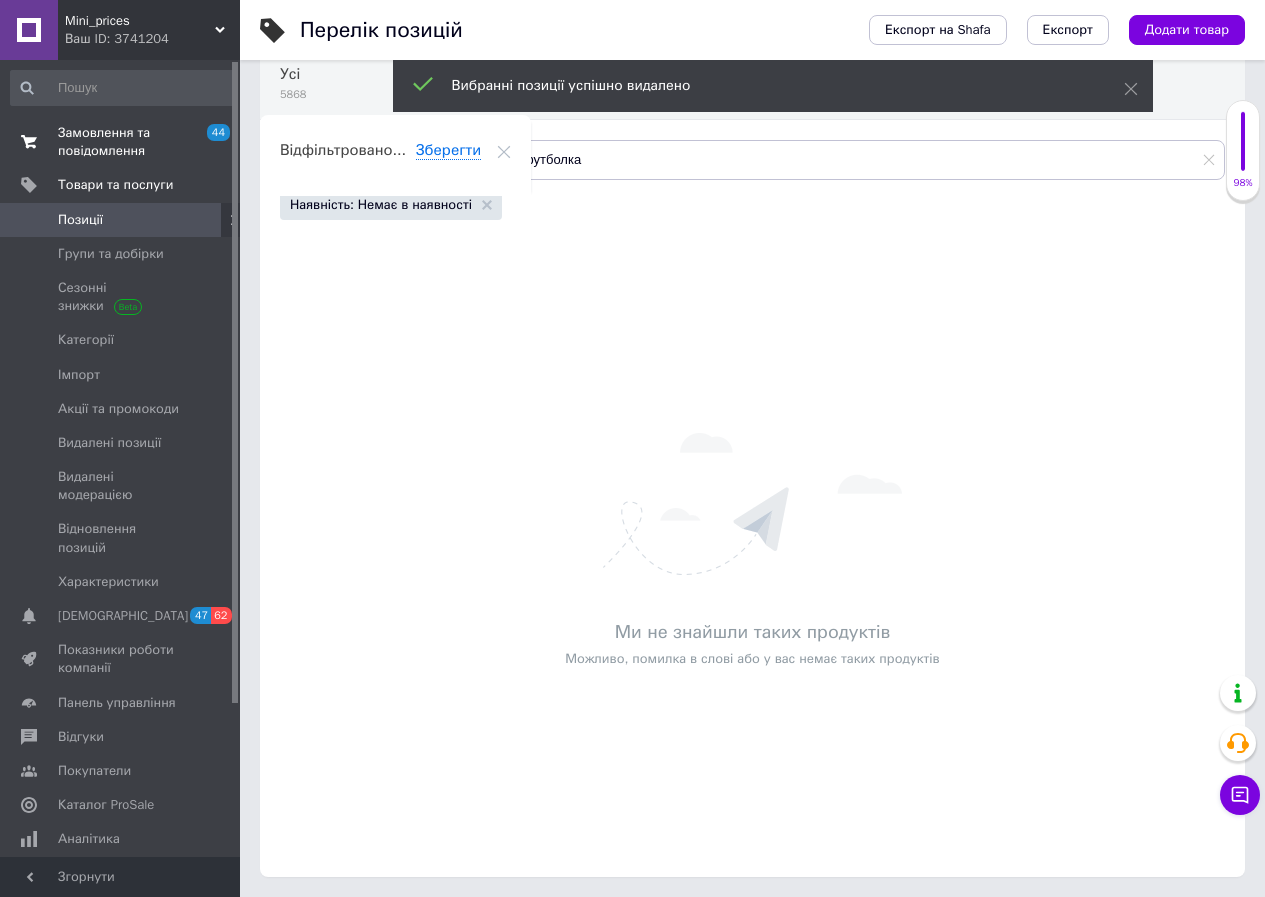 click on "Замовлення та повідомлення" at bounding box center (121, 142) 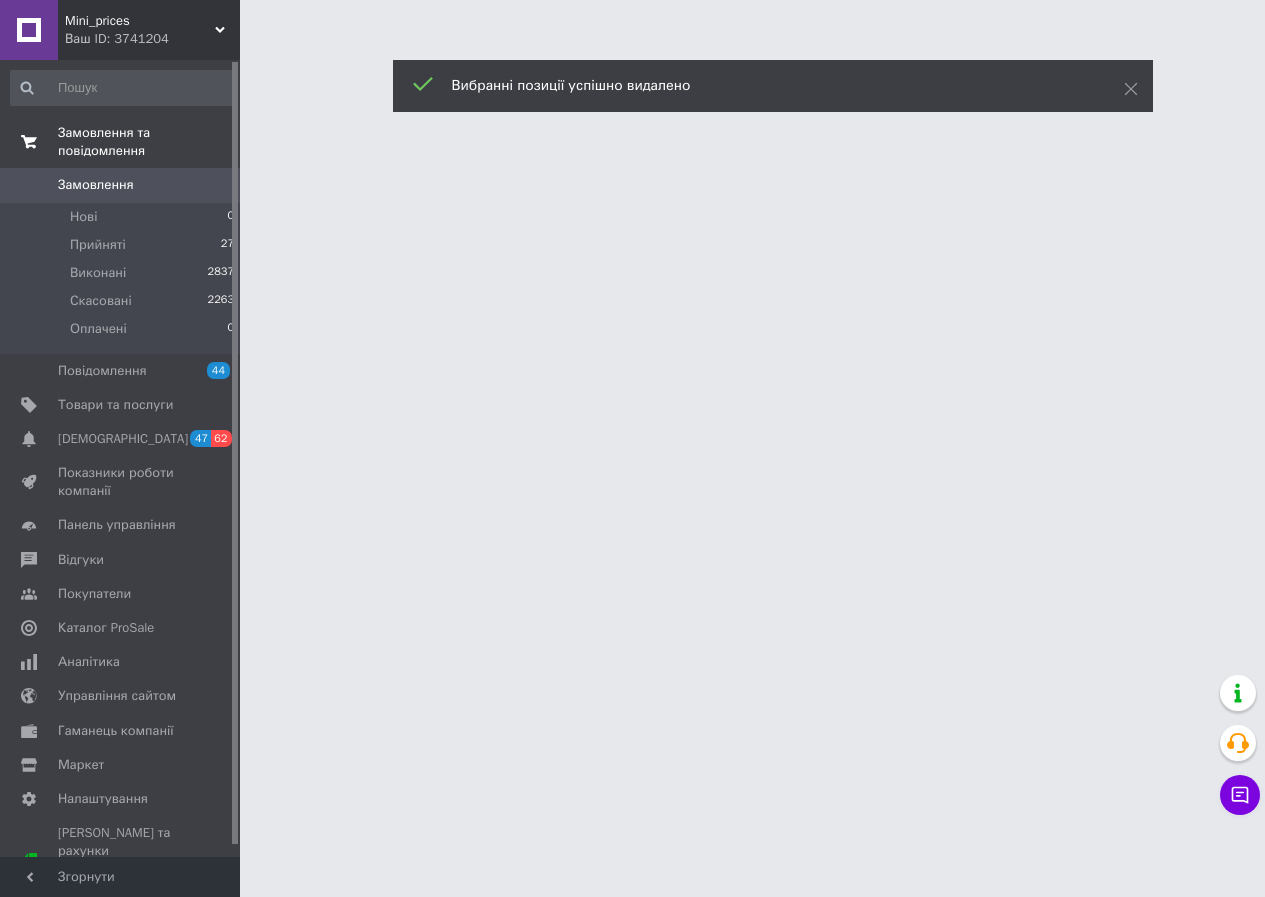 scroll, scrollTop: 0, scrollLeft: 0, axis: both 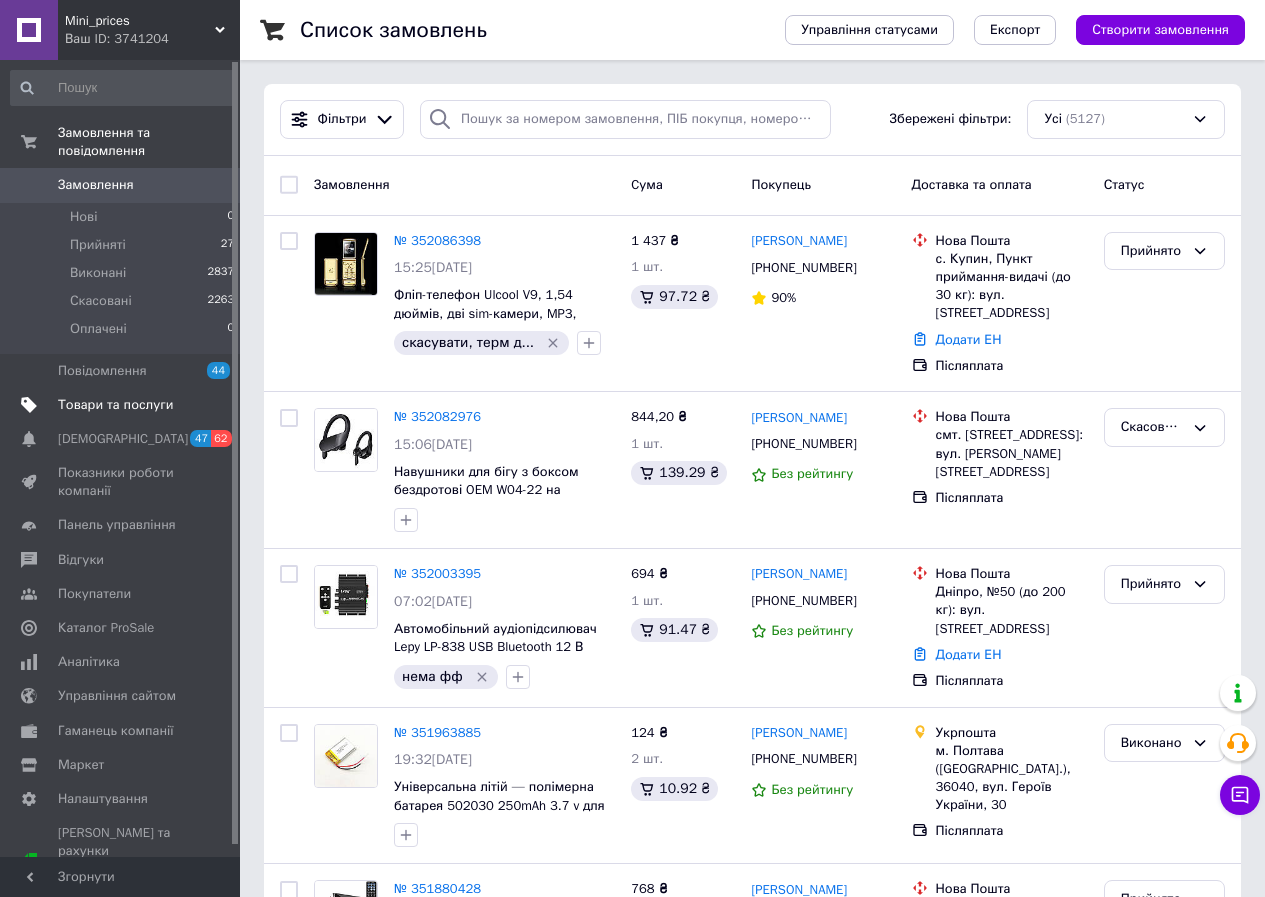 click on "Товари та послуги" at bounding box center [115, 405] 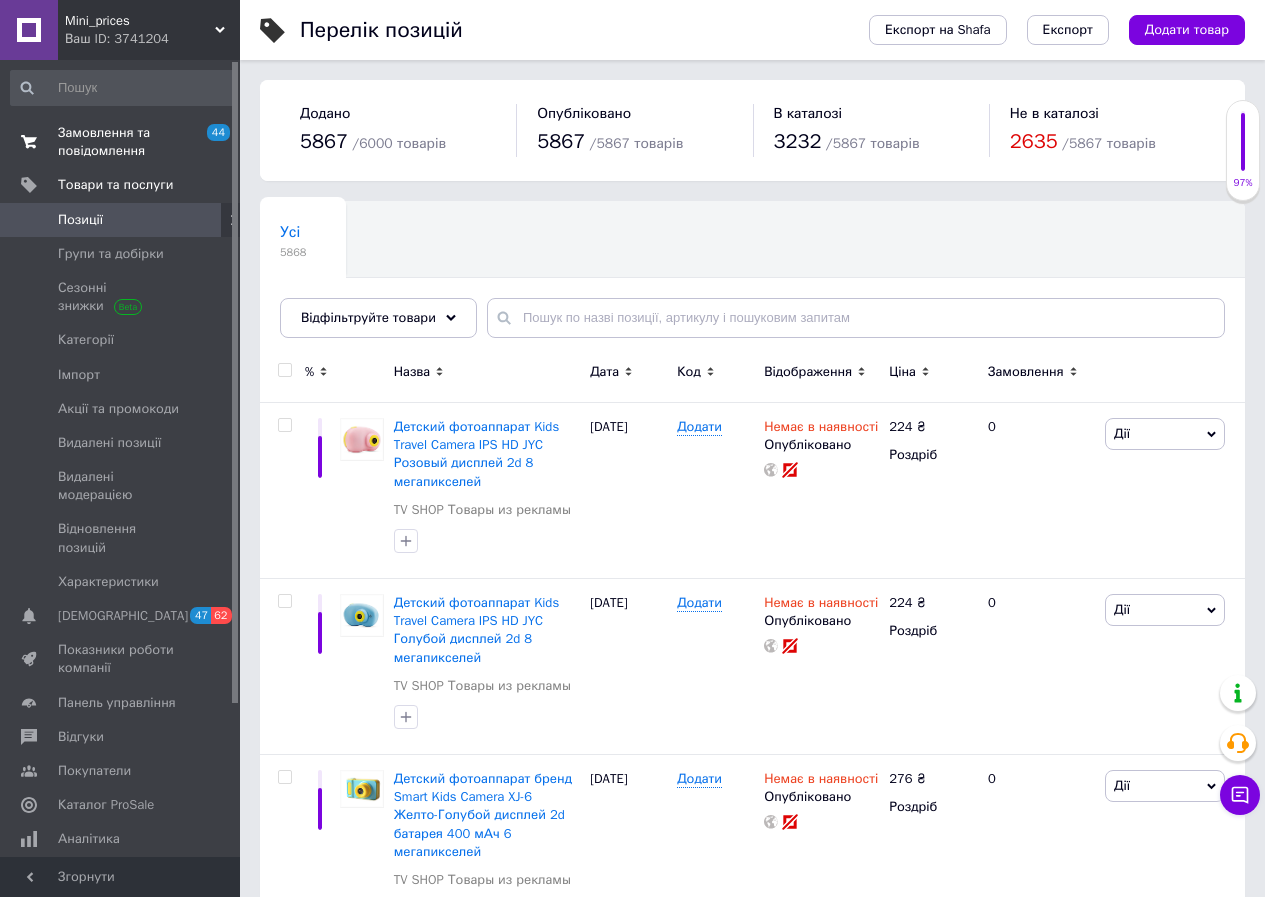 click on "Замовлення та повідомлення" at bounding box center [121, 142] 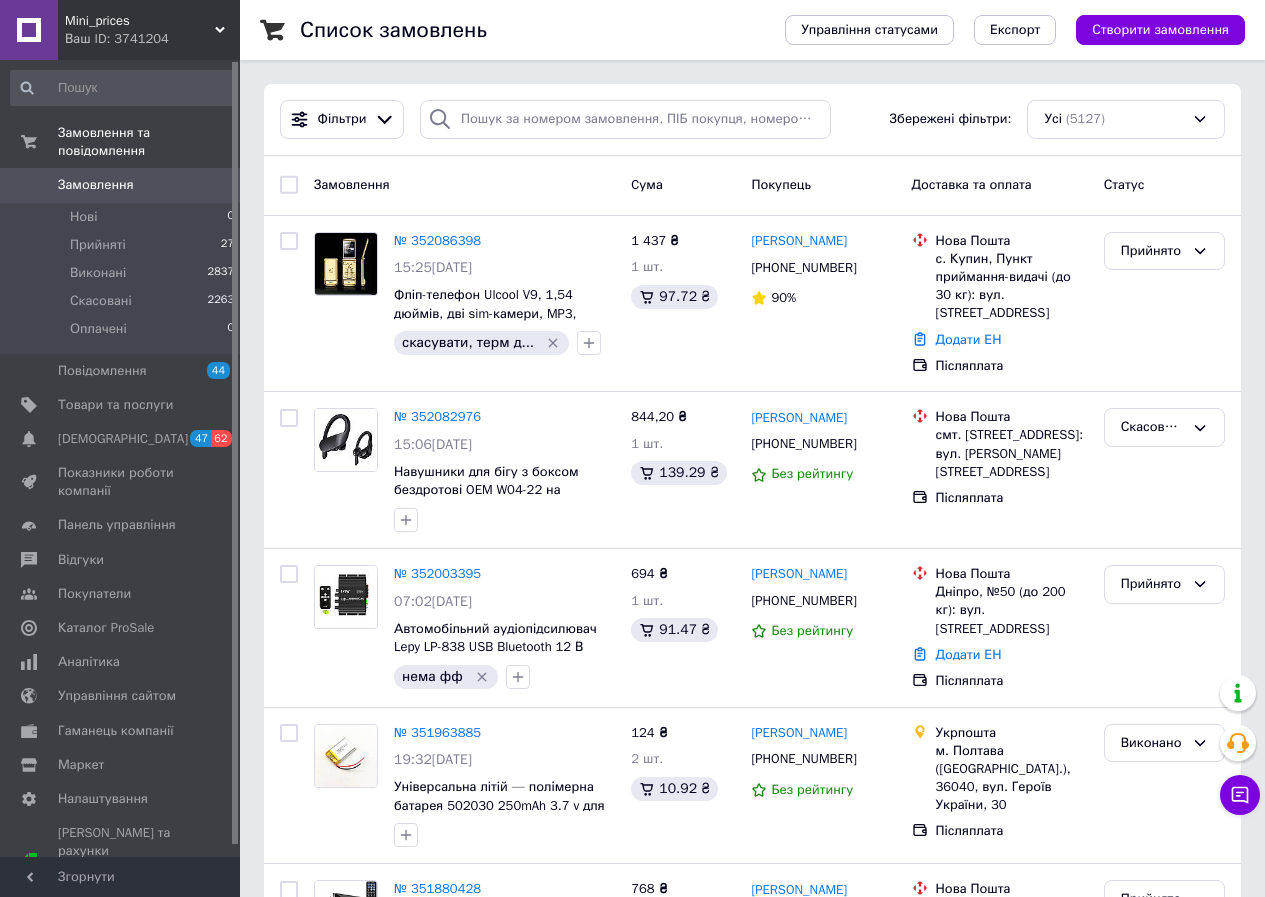 drag, startPoint x: 122, startPoint y: 21, endPoint x: 136, endPoint y: 183, distance: 162.6038 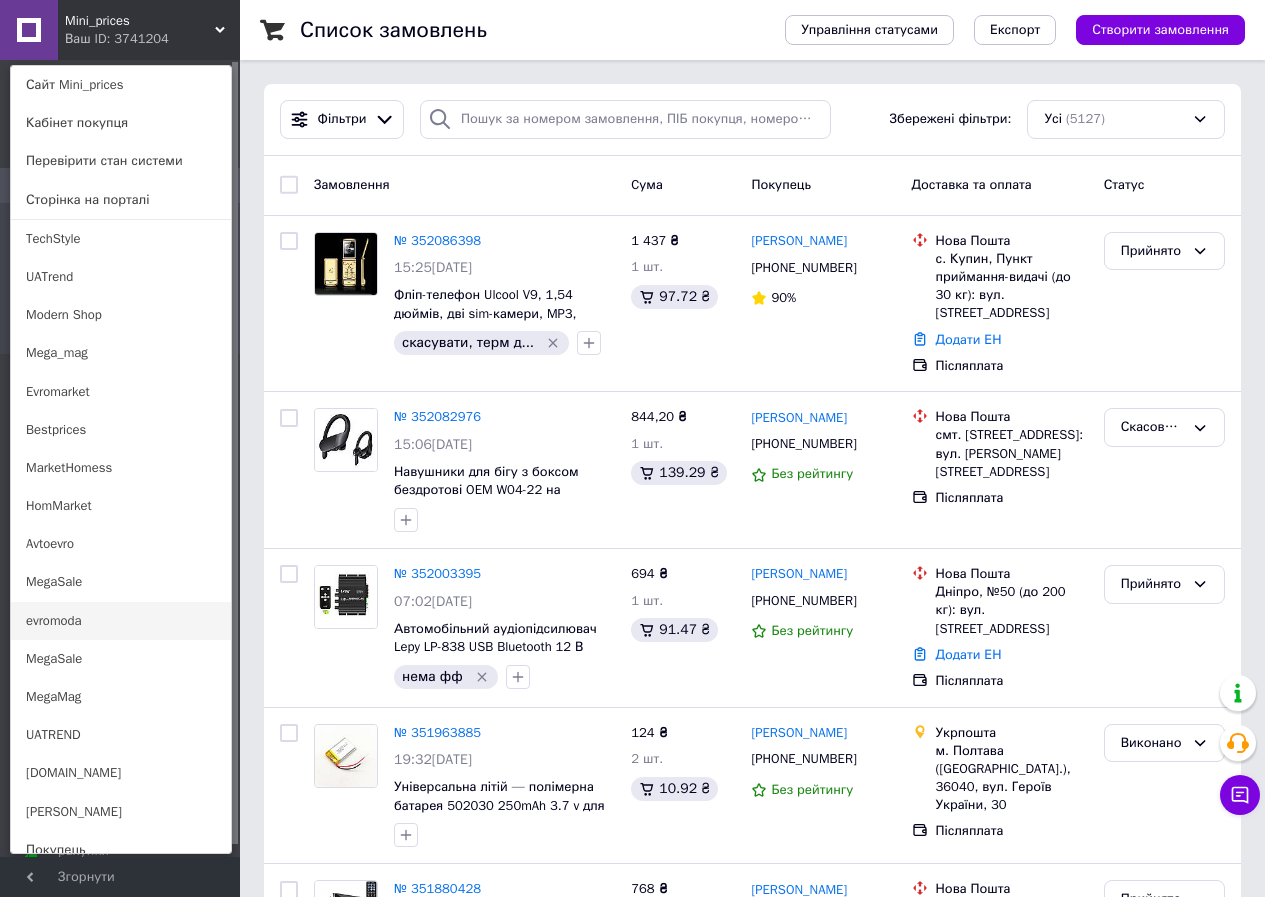 click on "evromoda" at bounding box center [121, 621] 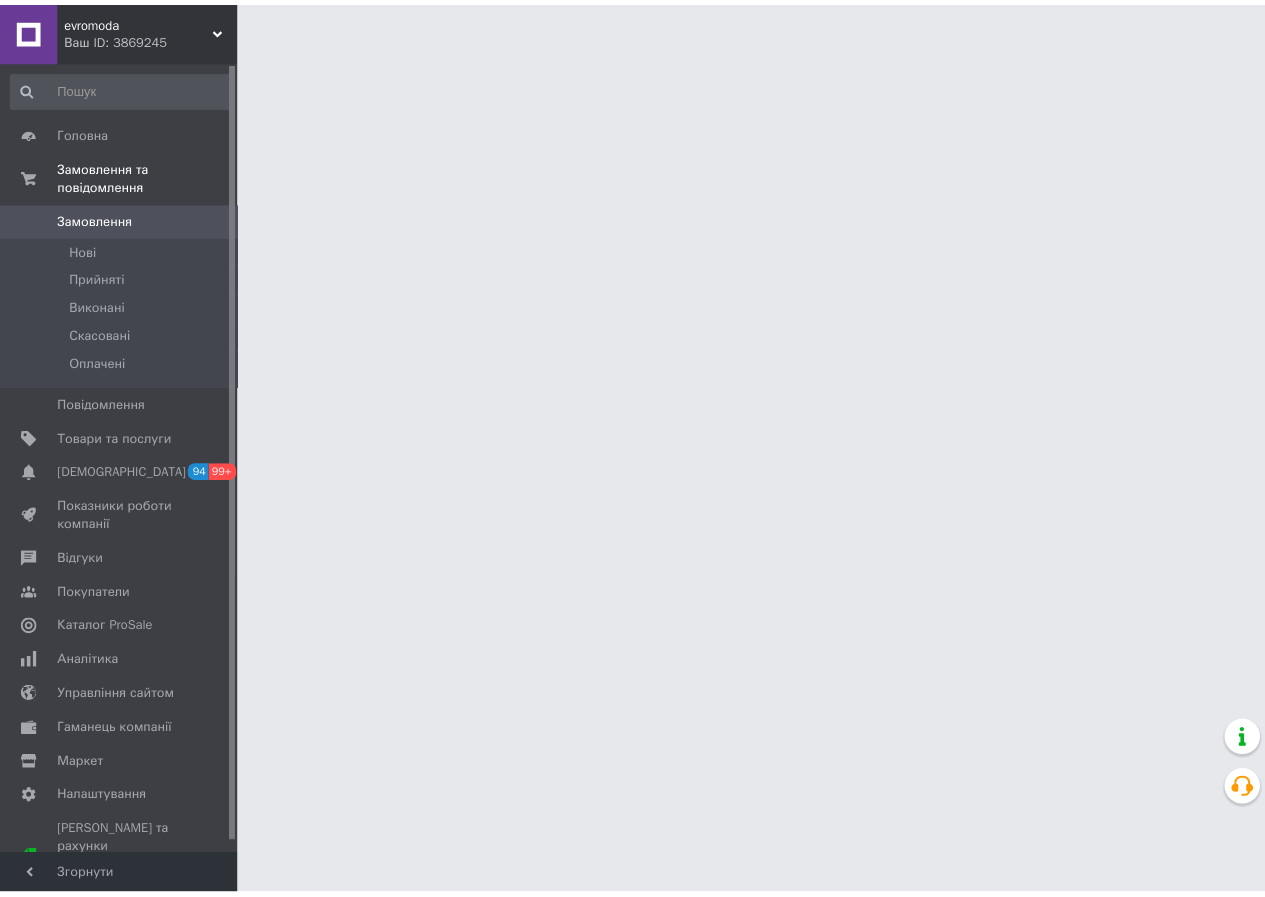 scroll, scrollTop: 0, scrollLeft: 0, axis: both 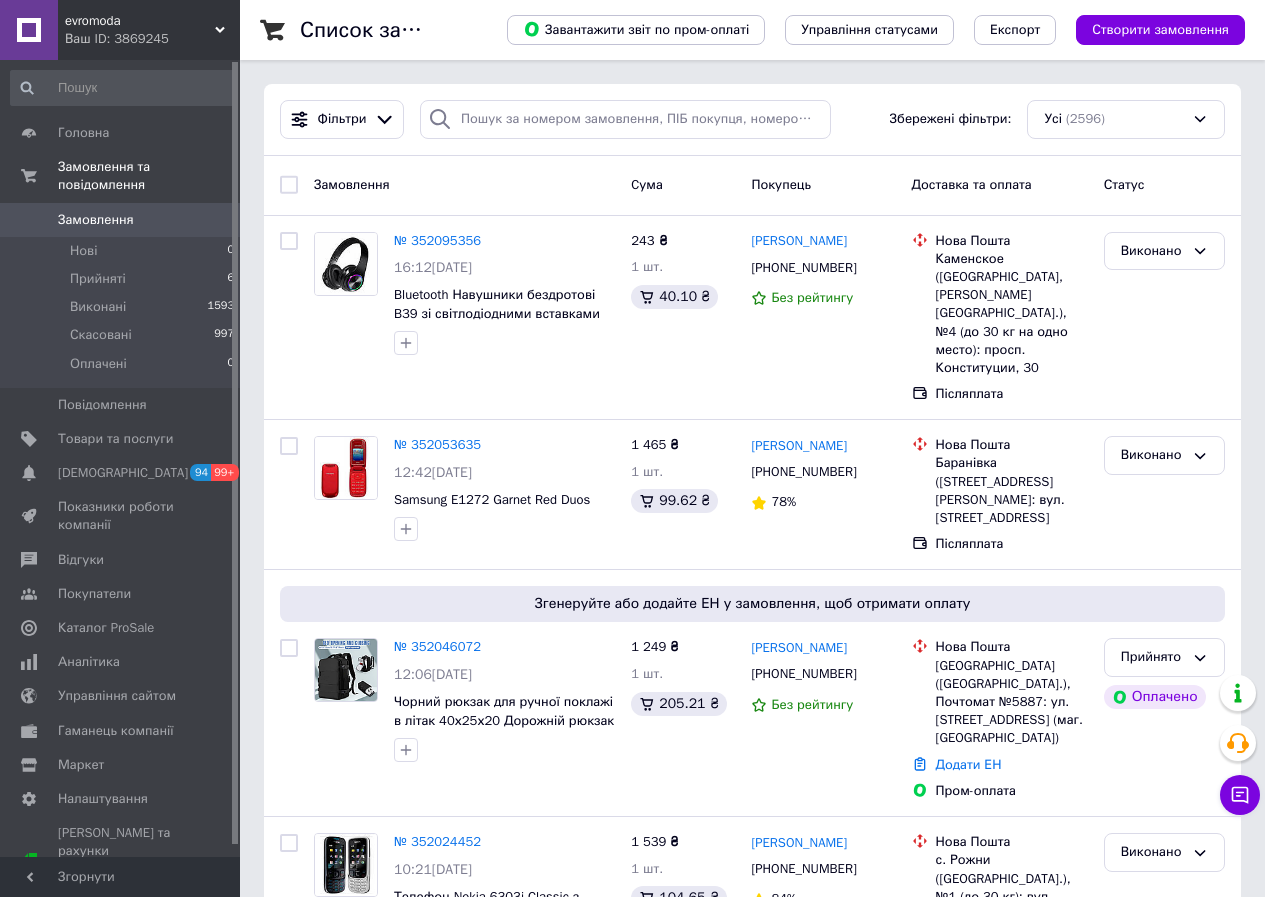 drag, startPoint x: 107, startPoint y: 30, endPoint x: 97, endPoint y: 101, distance: 71.70077 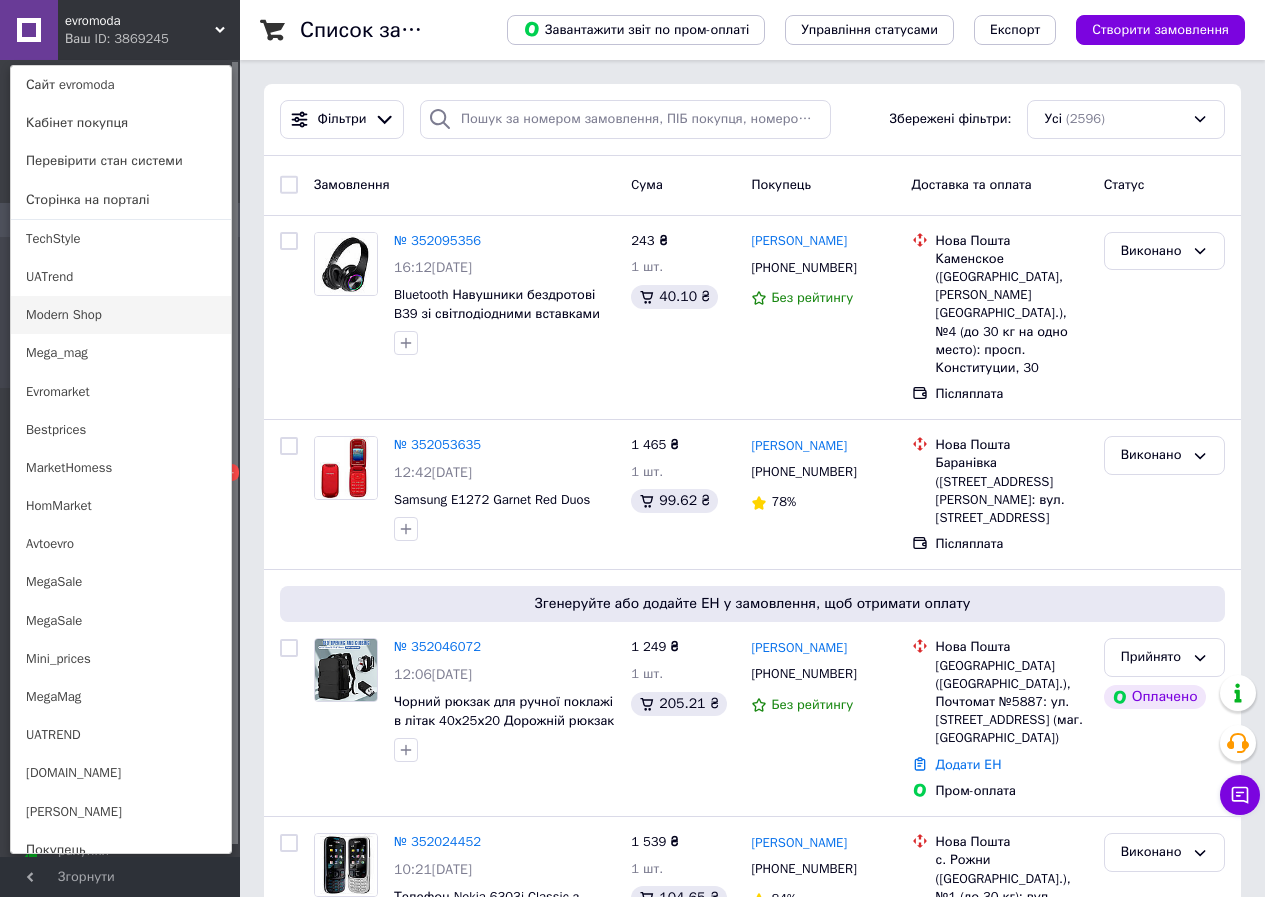 click on "Modern Shop" at bounding box center (121, 315) 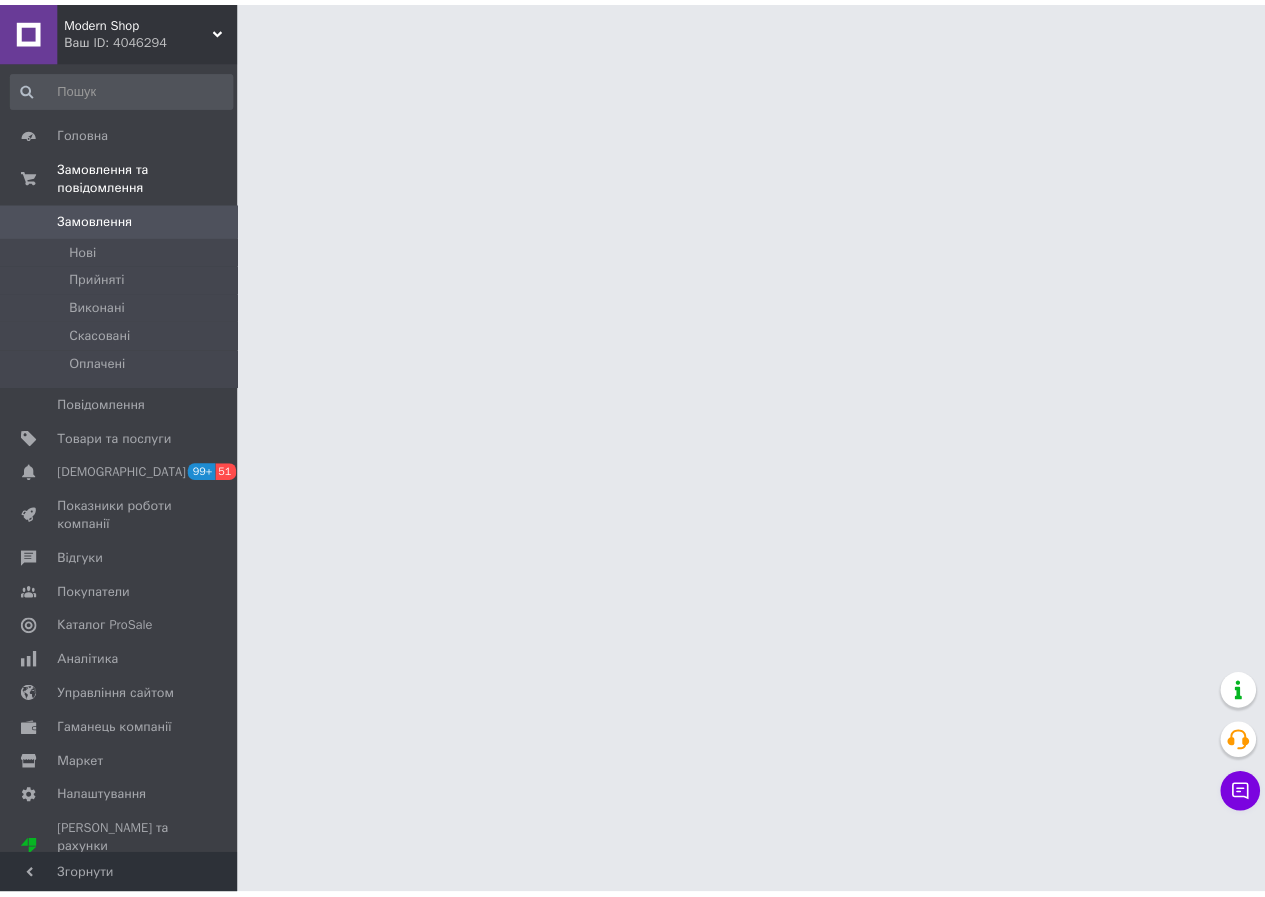 scroll, scrollTop: 0, scrollLeft: 0, axis: both 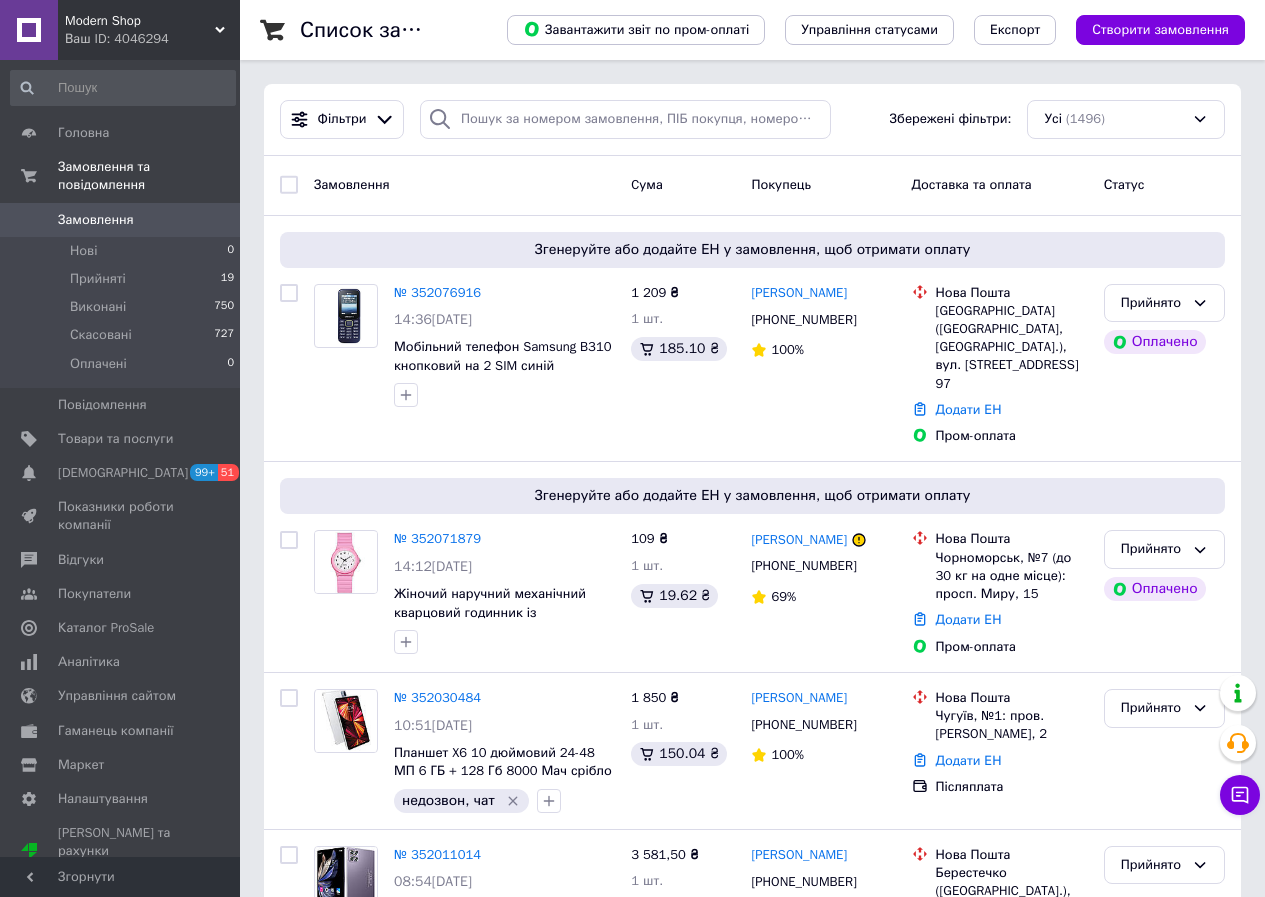 drag, startPoint x: 105, startPoint y: 15, endPoint x: 90, endPoint y: 186, distance: 171.65663 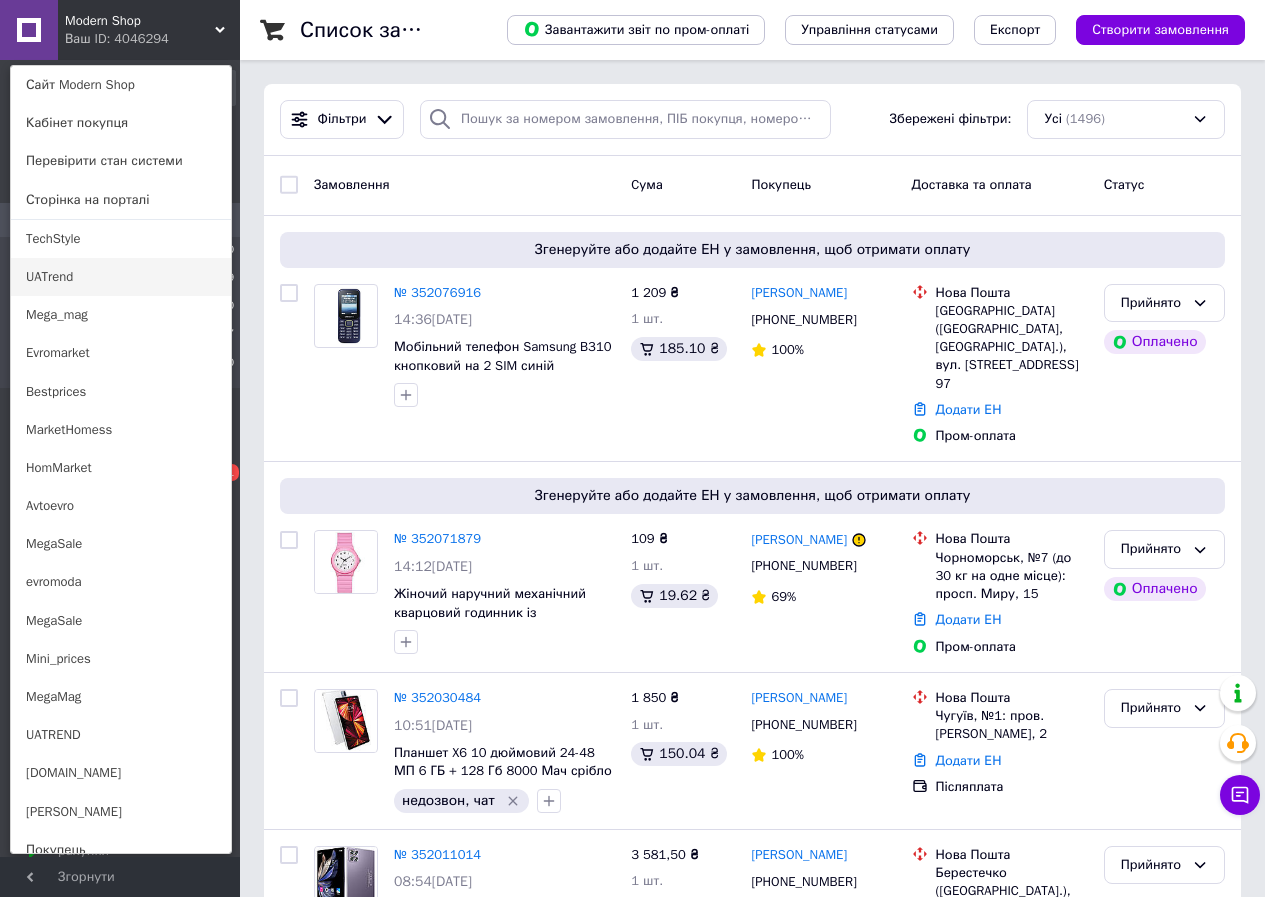 click on "UATrend" at bounding box center (121, 277) 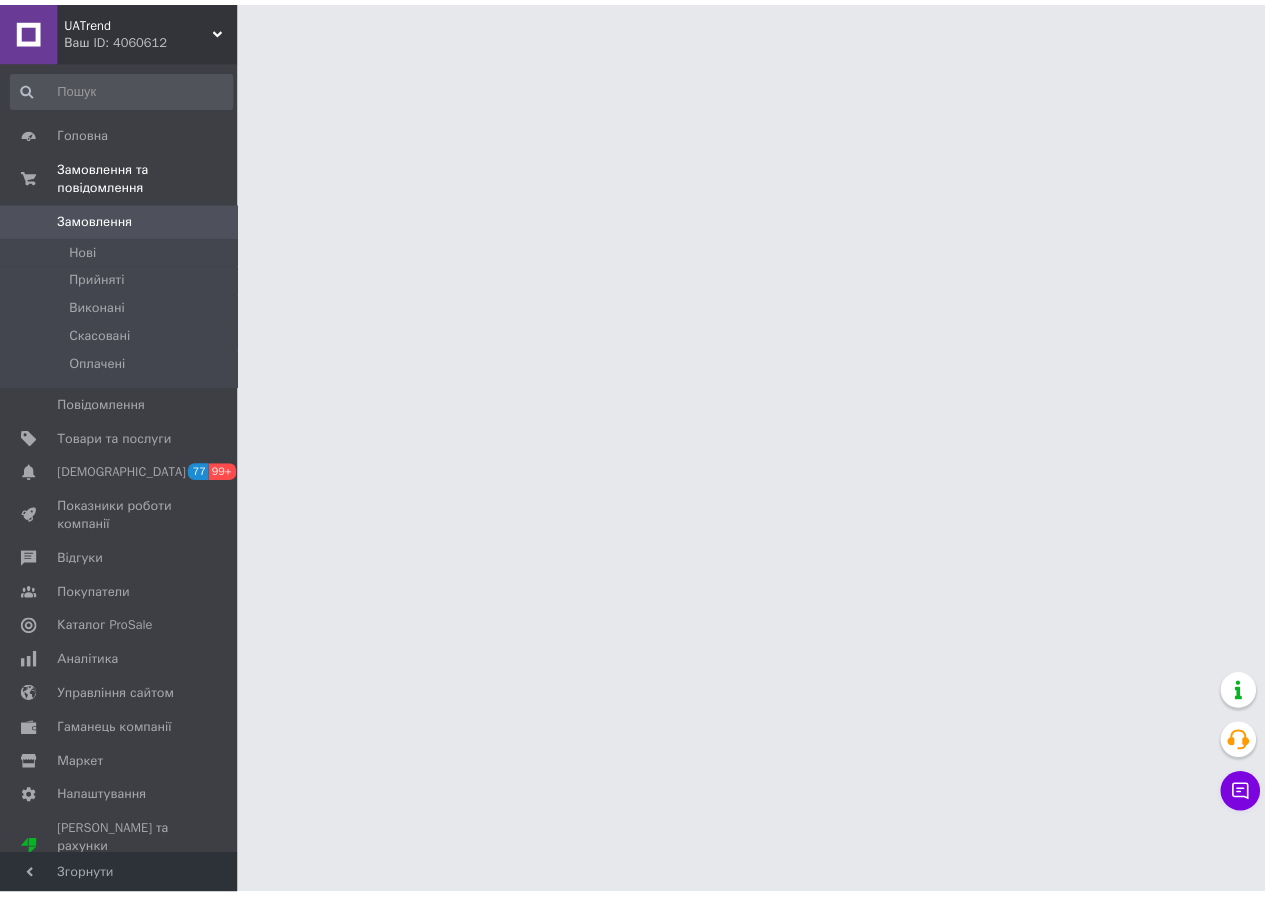 scroll, scrollTop: 0, scrollLeft: 0, axis: both 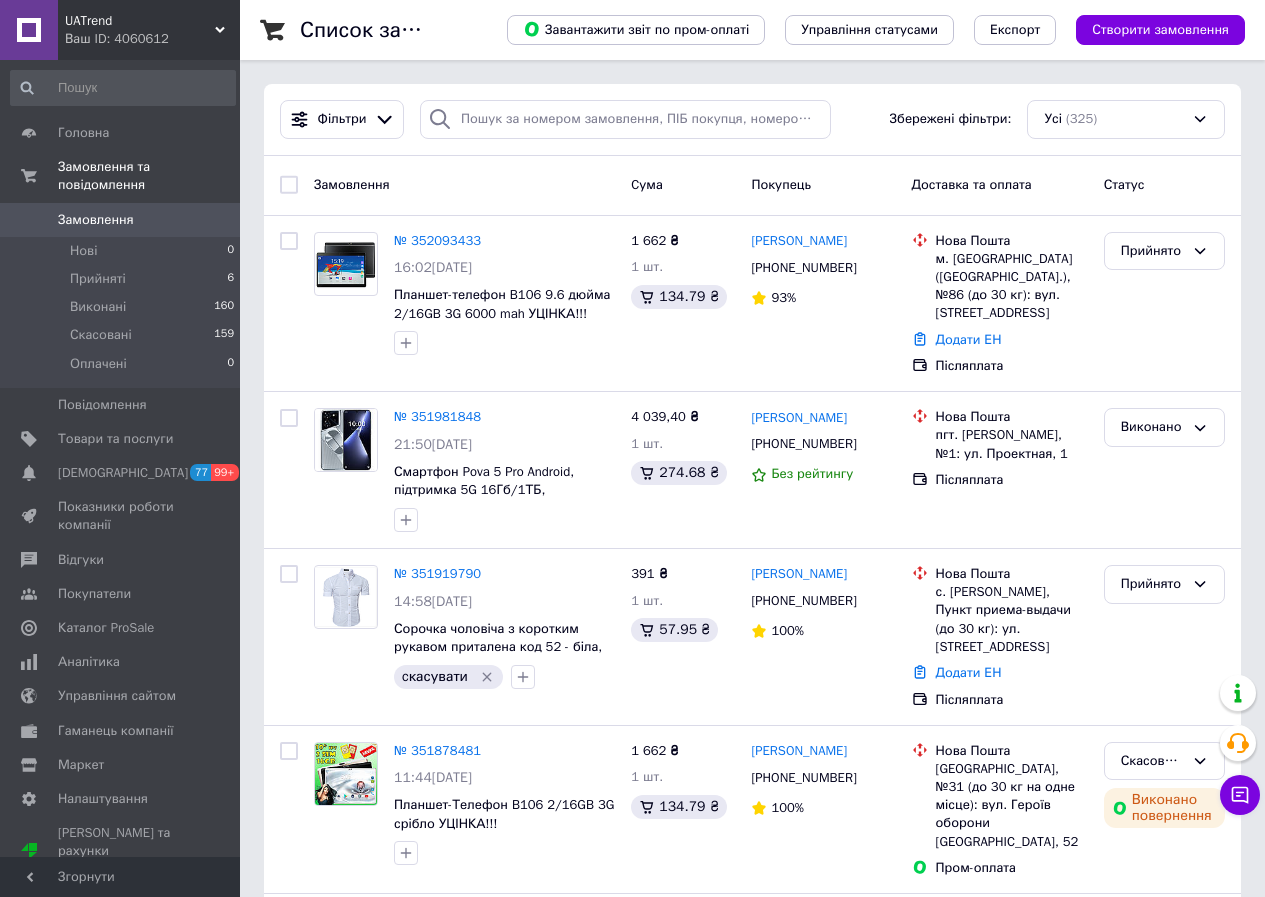click on "UATrend" at bounding box center [140, 21] 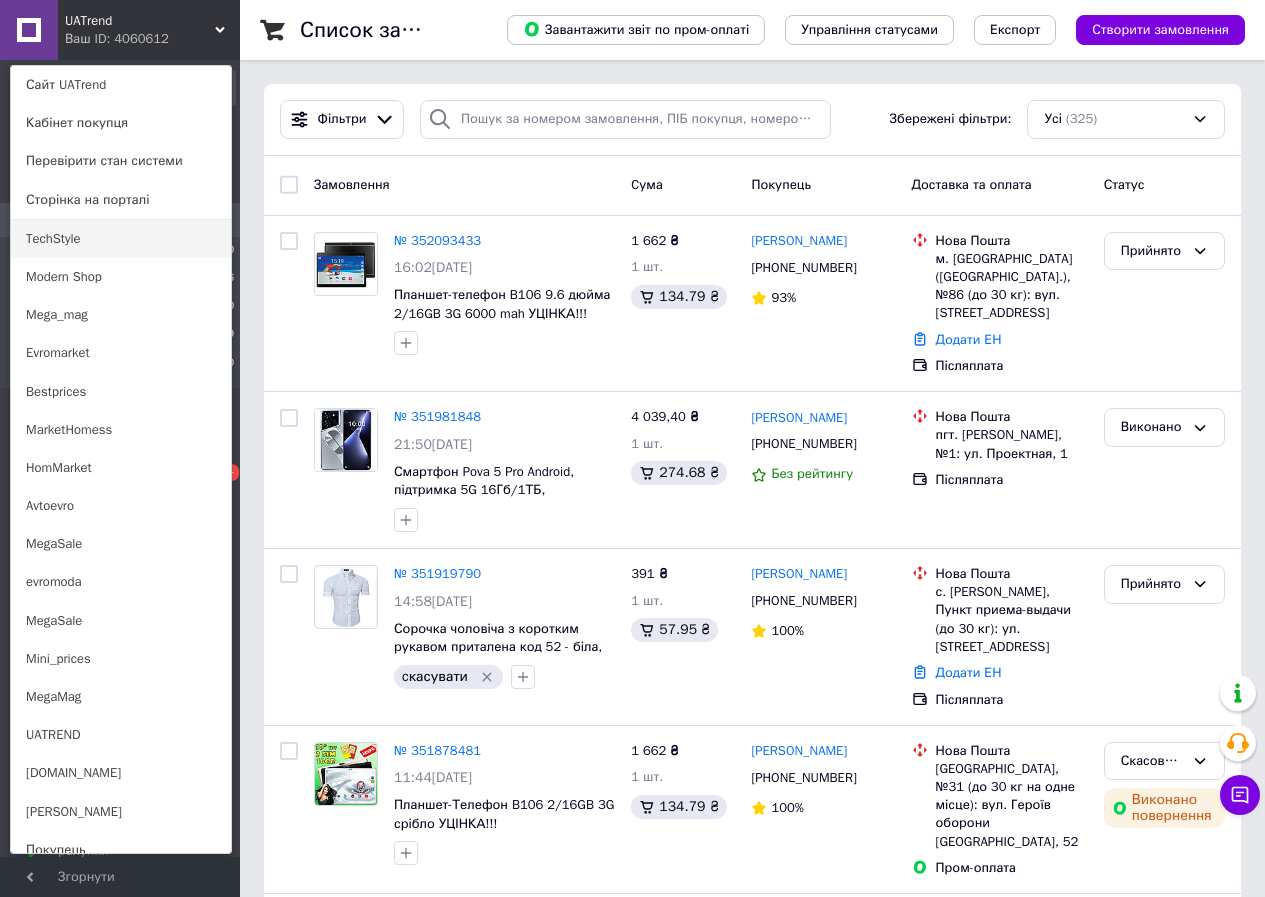 click on "TechStyle" at bounding box center (121, 239) 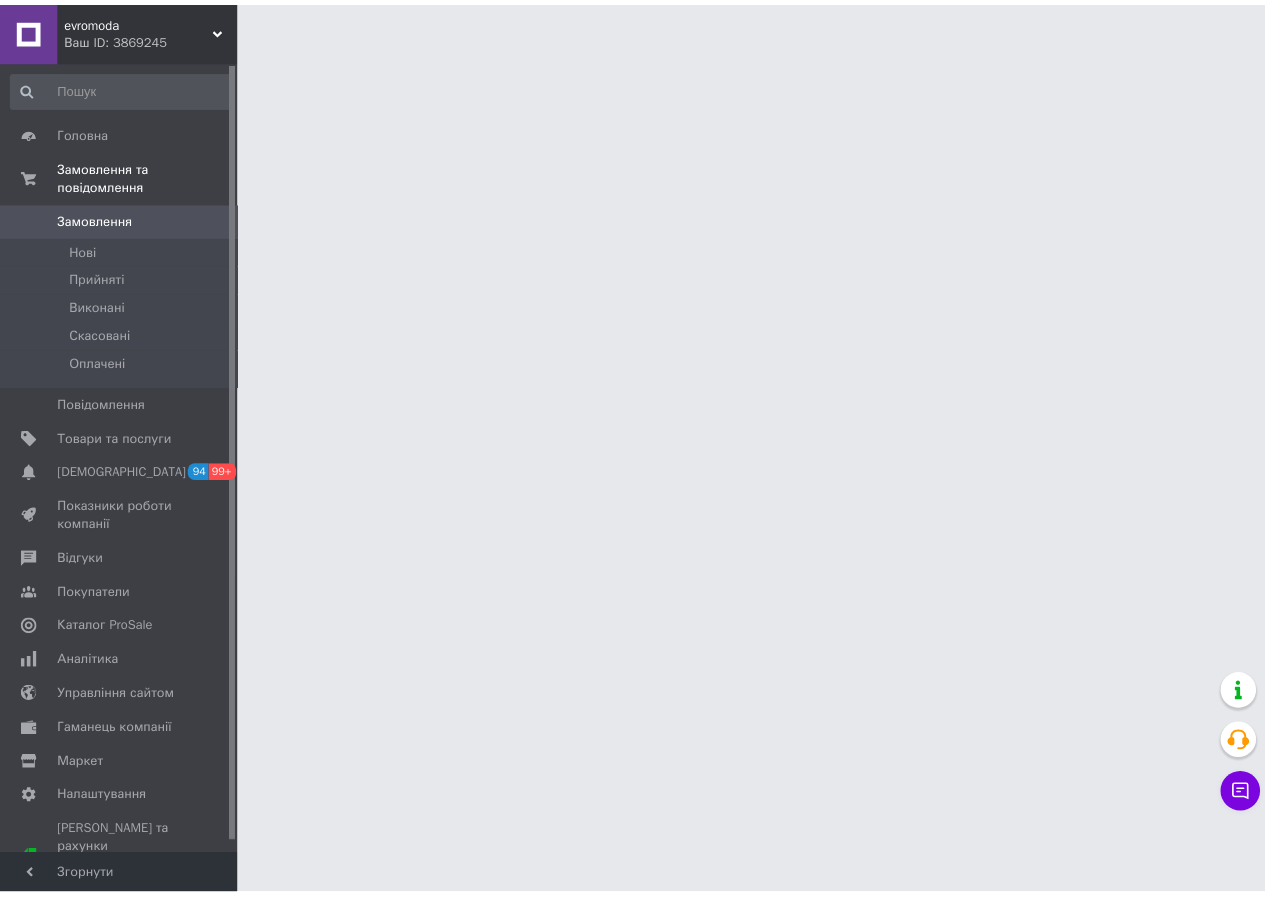 scroll, scrollTop: 0, scrollLeft: 0, axis: both 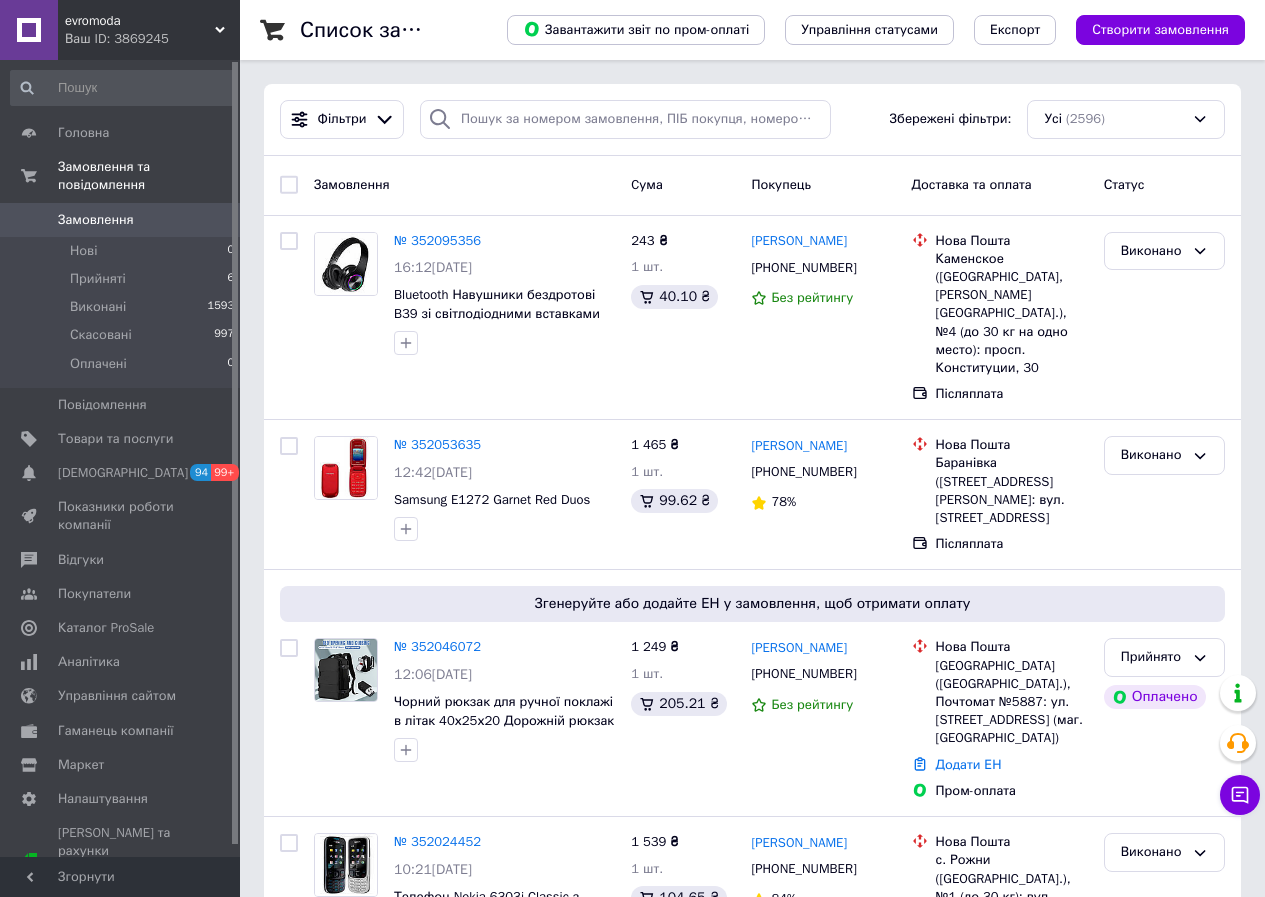 click on "evromoda" at bounding box center [140, 21] 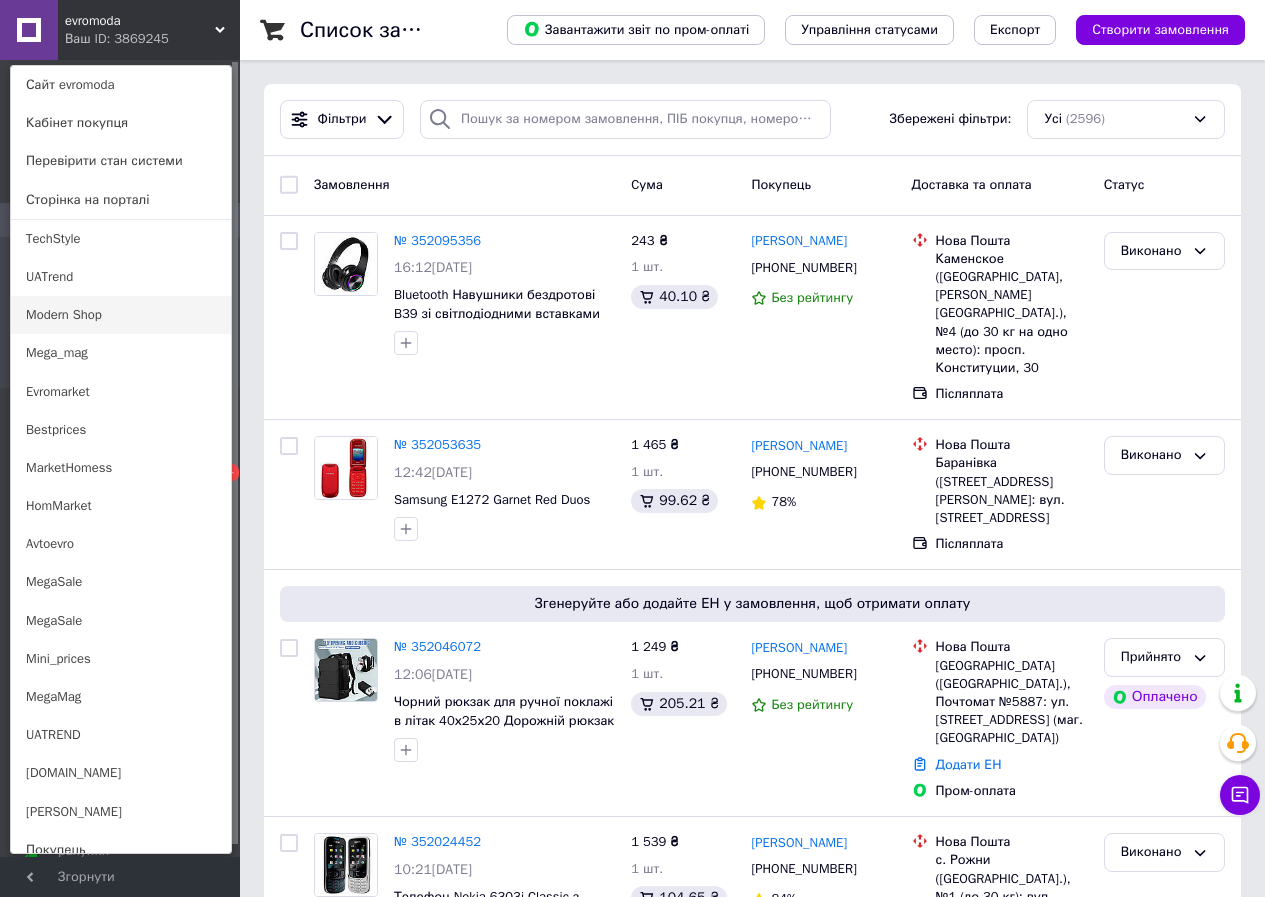 click on "Modern Shop" at bounding box center [121, 315] 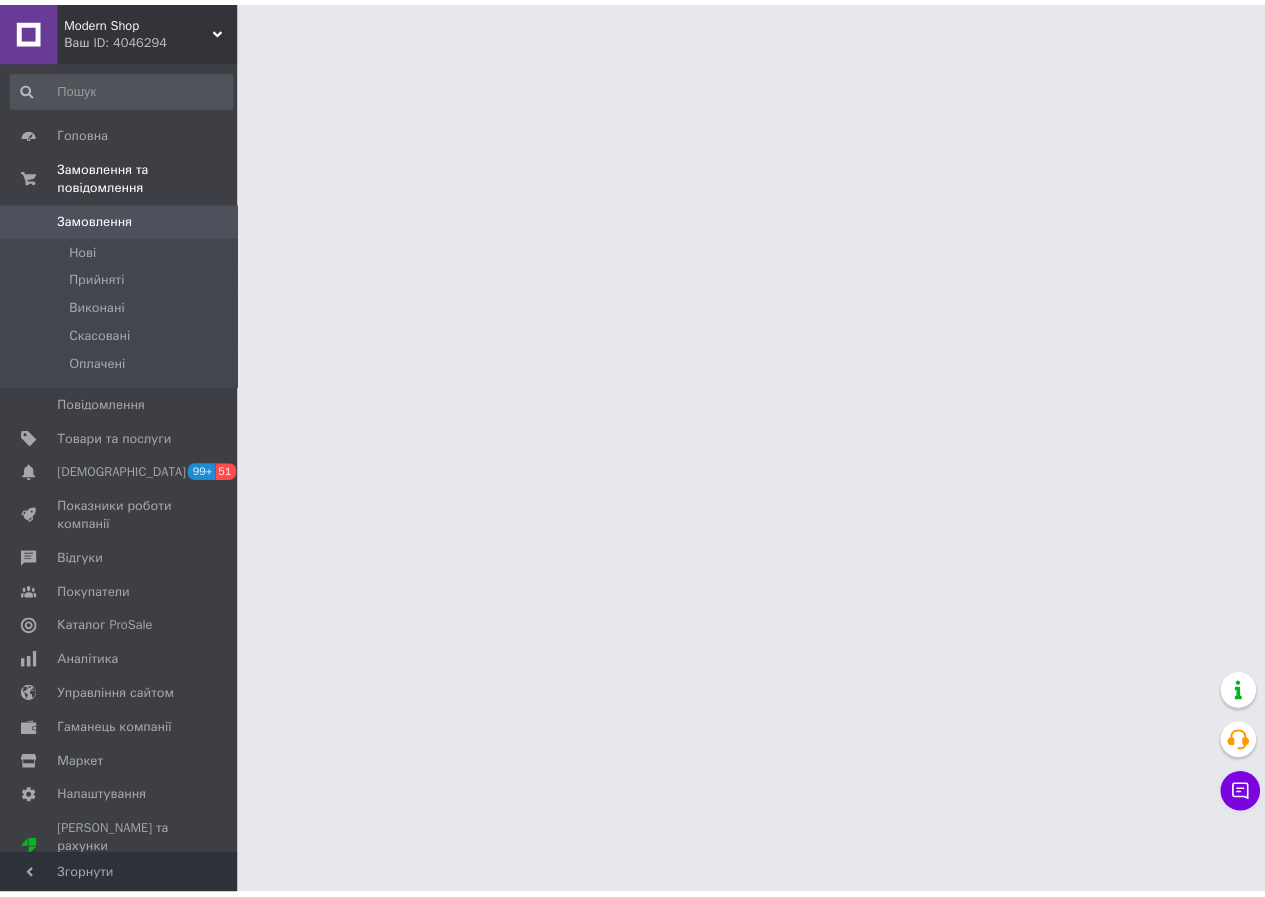 scroll, scrollTop: 0, scrollLeft: 0, axis: both 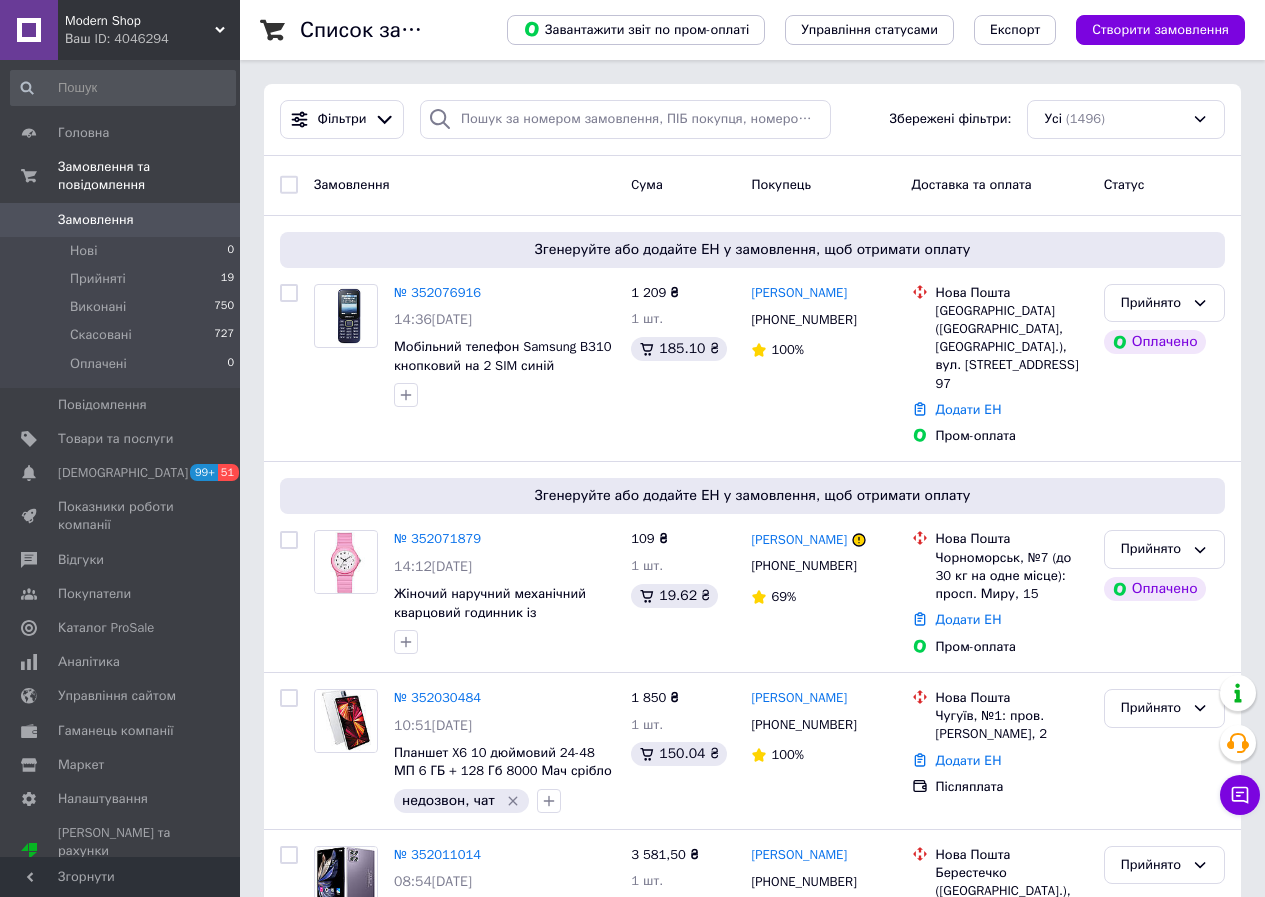click on "Modern Shop" at bounding box center (140, 21) 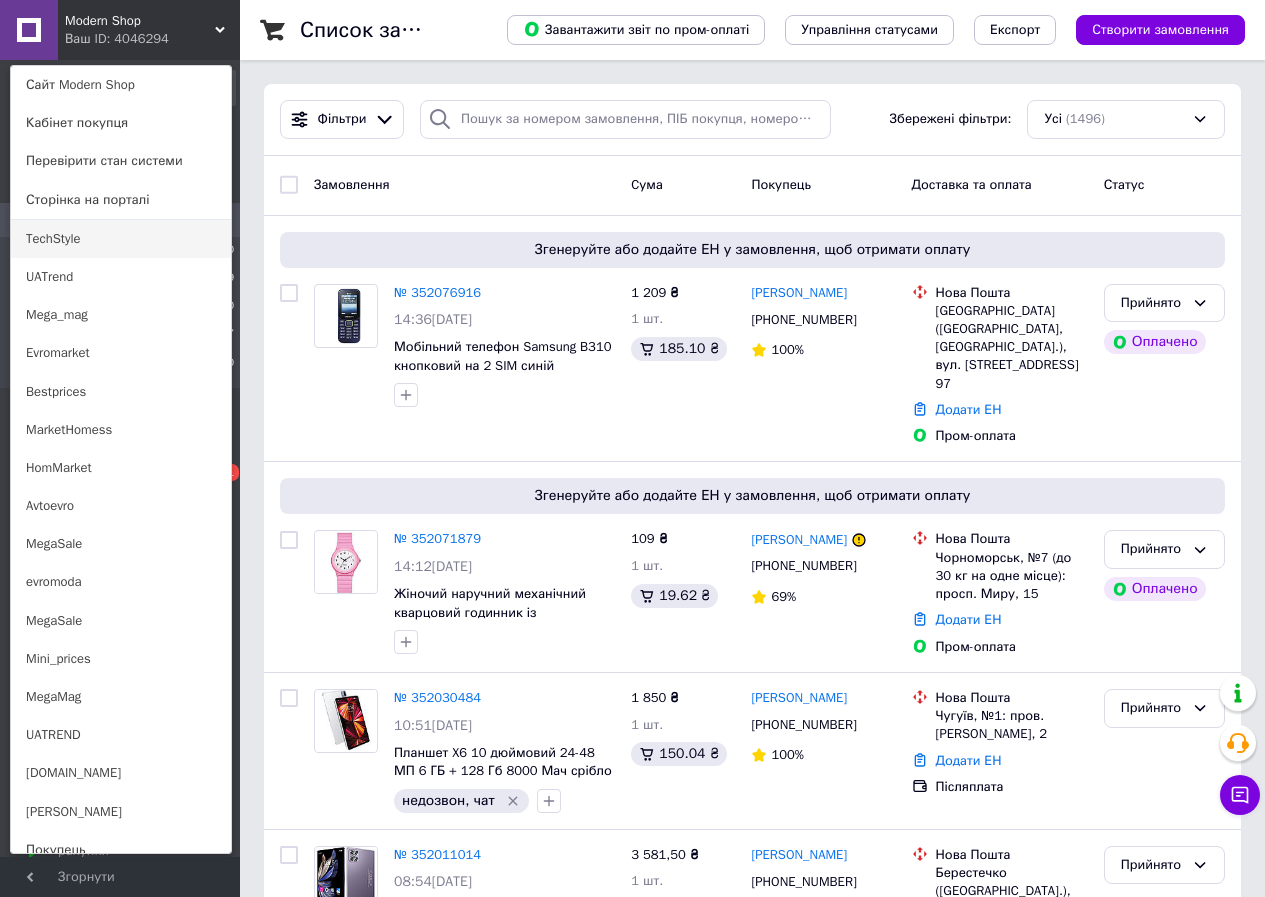 click on "TechStyle" at bounding box center (121, 239) 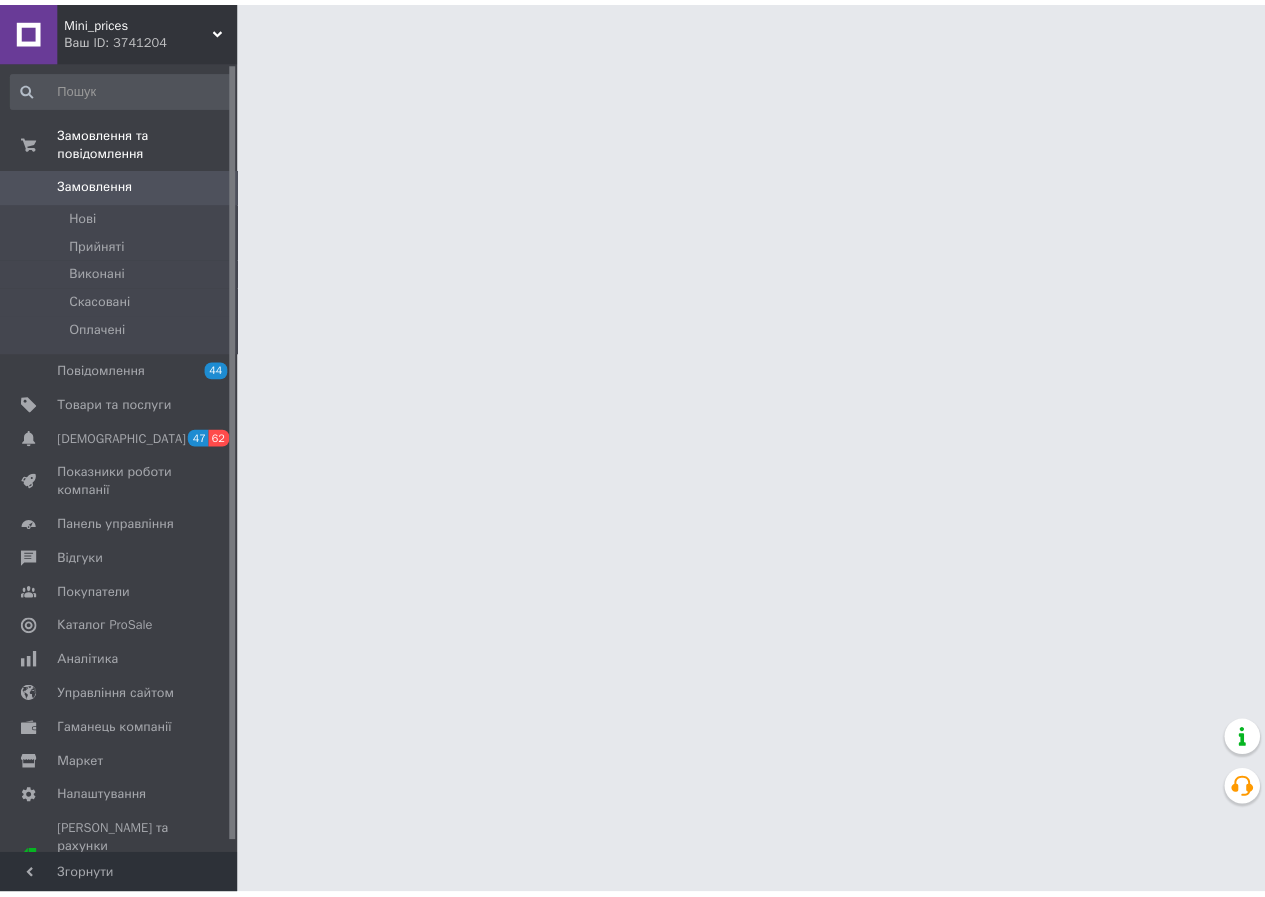 scroll, scrollTop: 0, scrollLeft: 0, axis: both 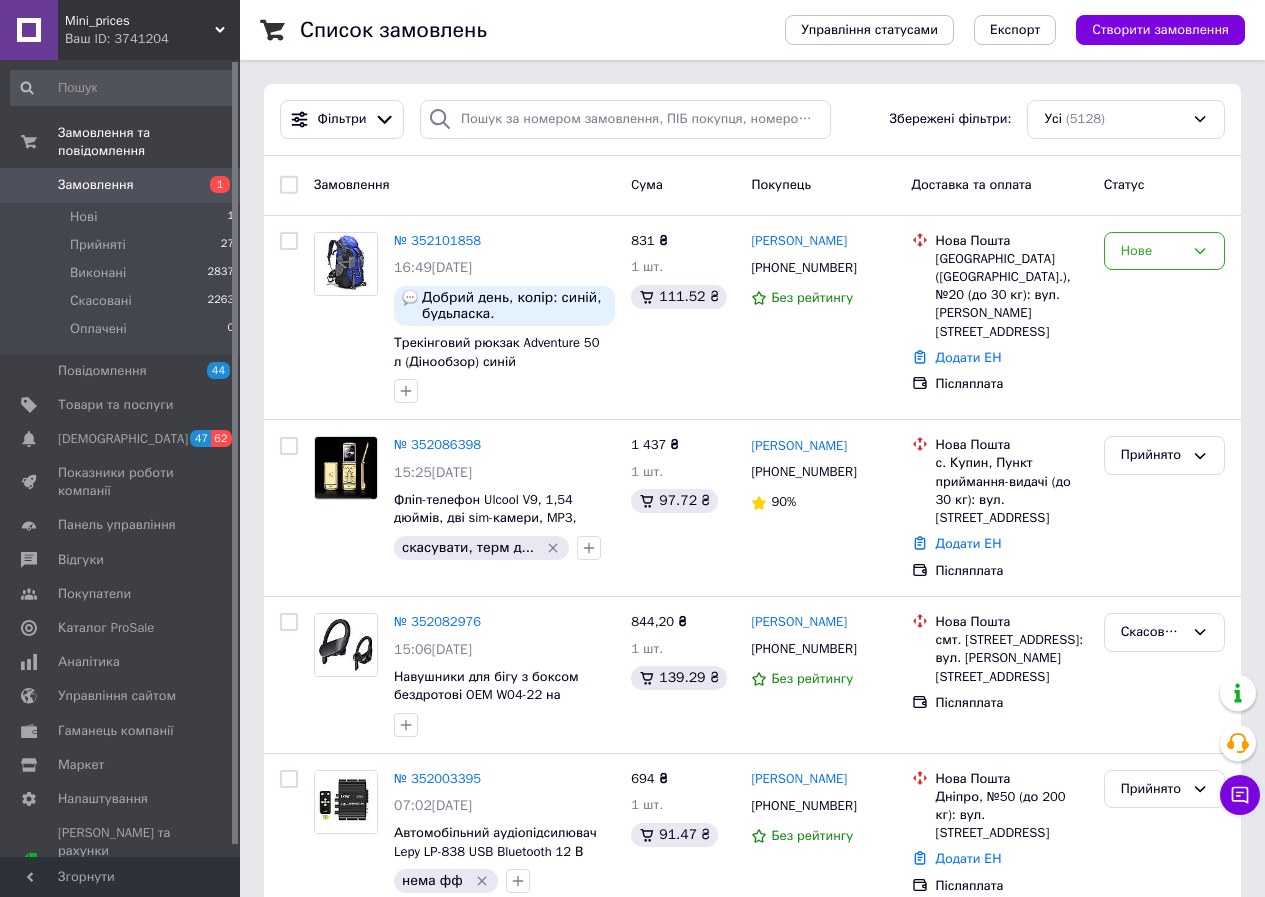 drag, startPoint x: 120, startPoint y: 21, endPoint x: 134, endPoint y: 79, distance: 59.665737 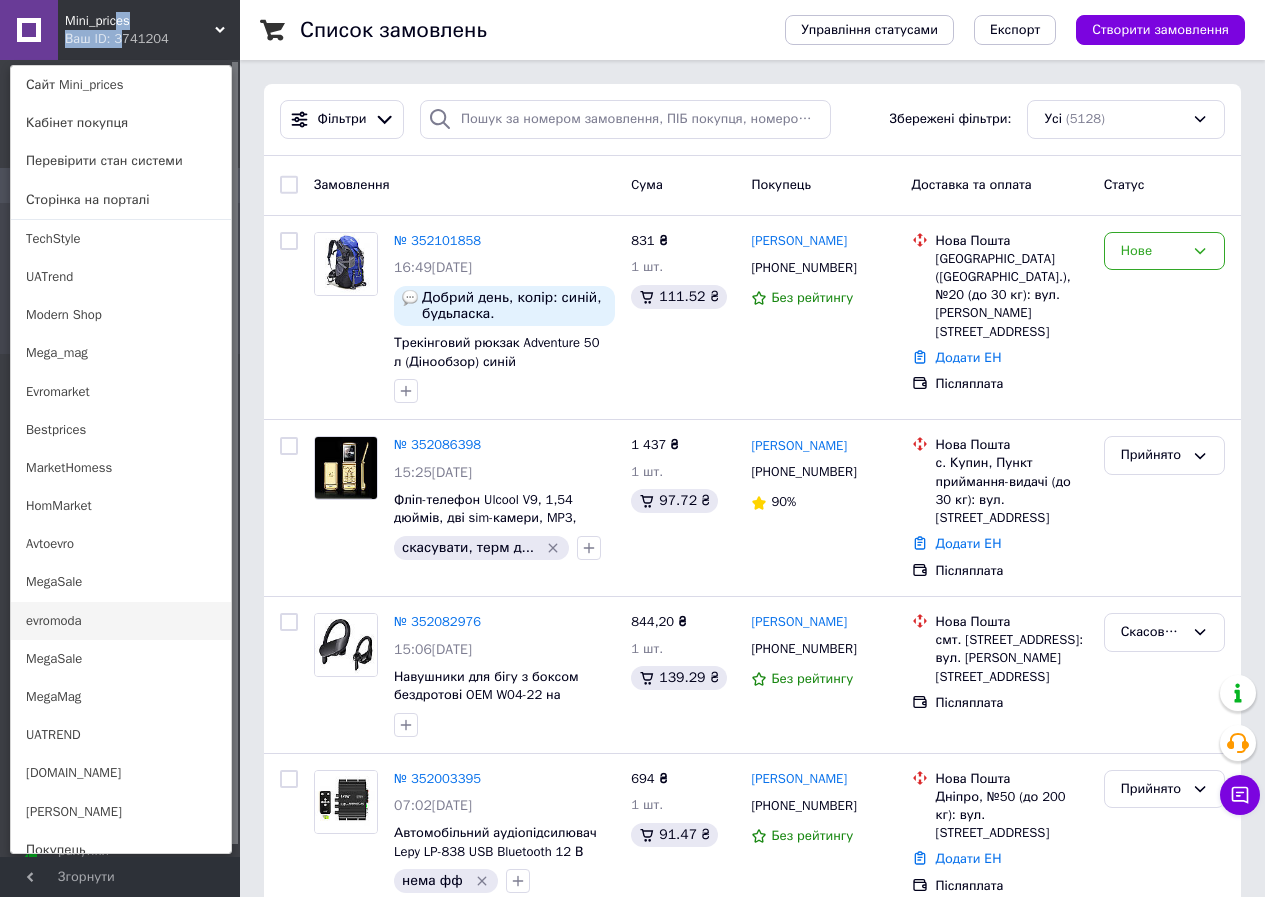 drag, startPoint x: 73, startPoint y: 620, endPoint x: 75, endPoint y: 610, distance: 10.198039 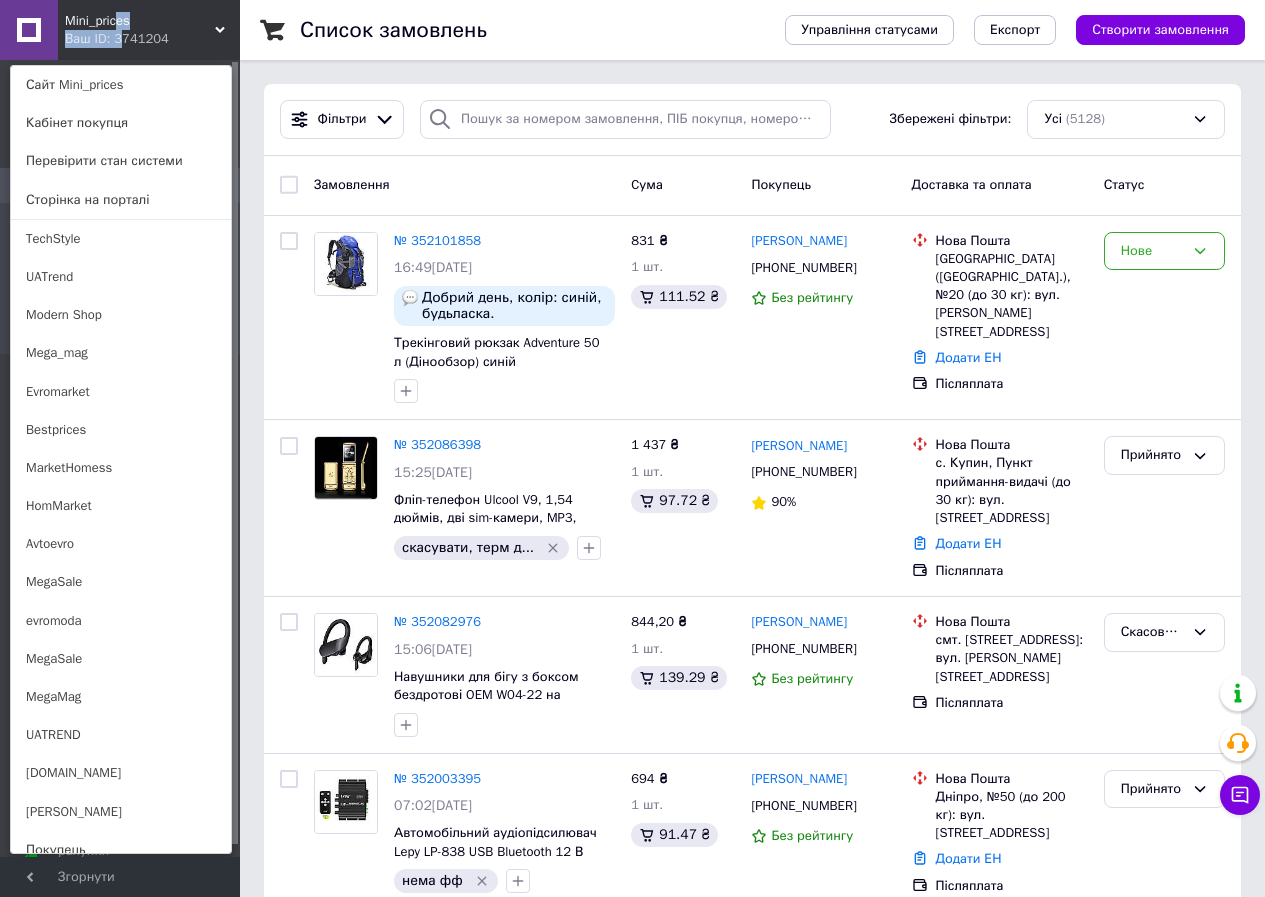 click on "evromoda" at bounding box center [121, 621] 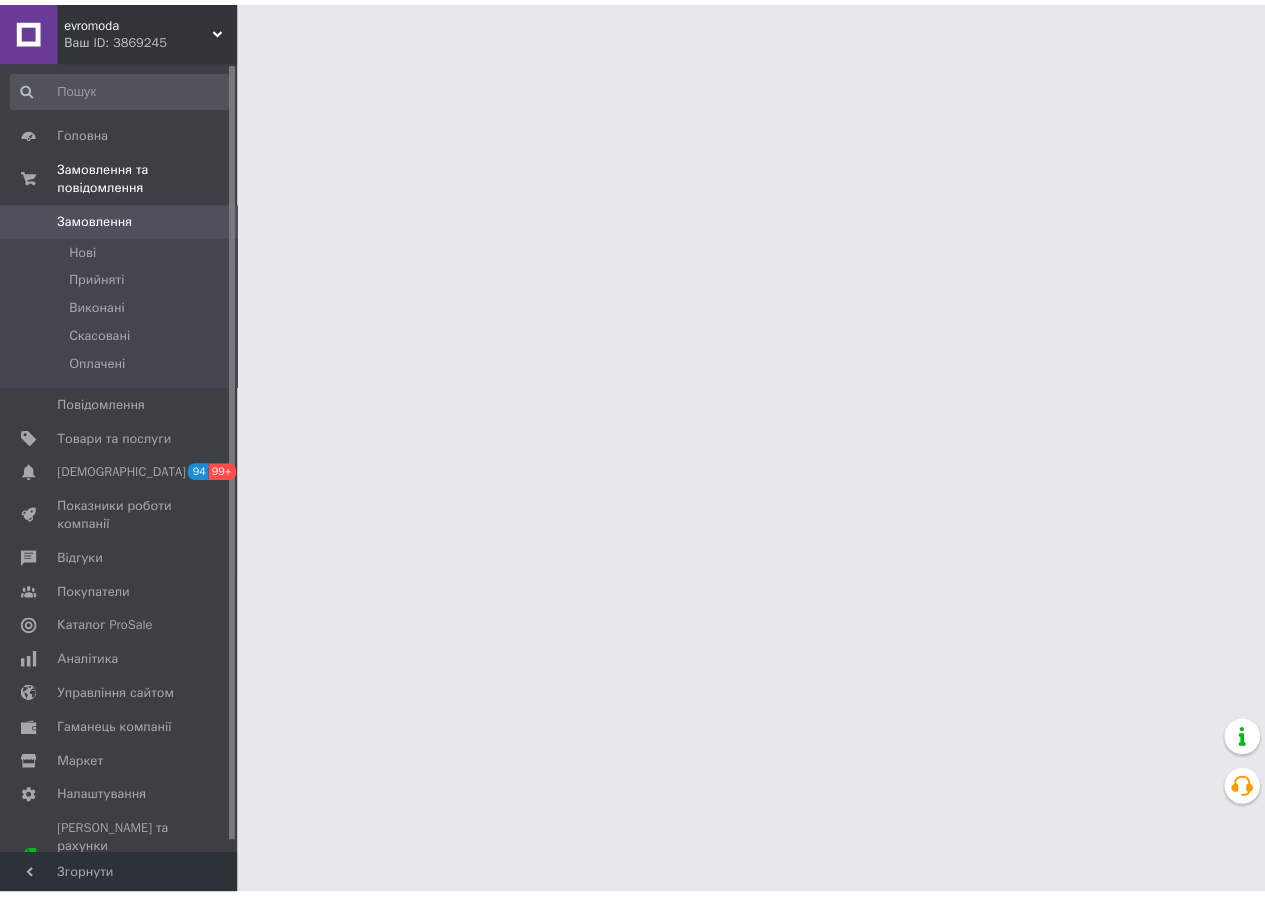 scroll, scrollTop: 0, scrollLeft: 0, axis: both 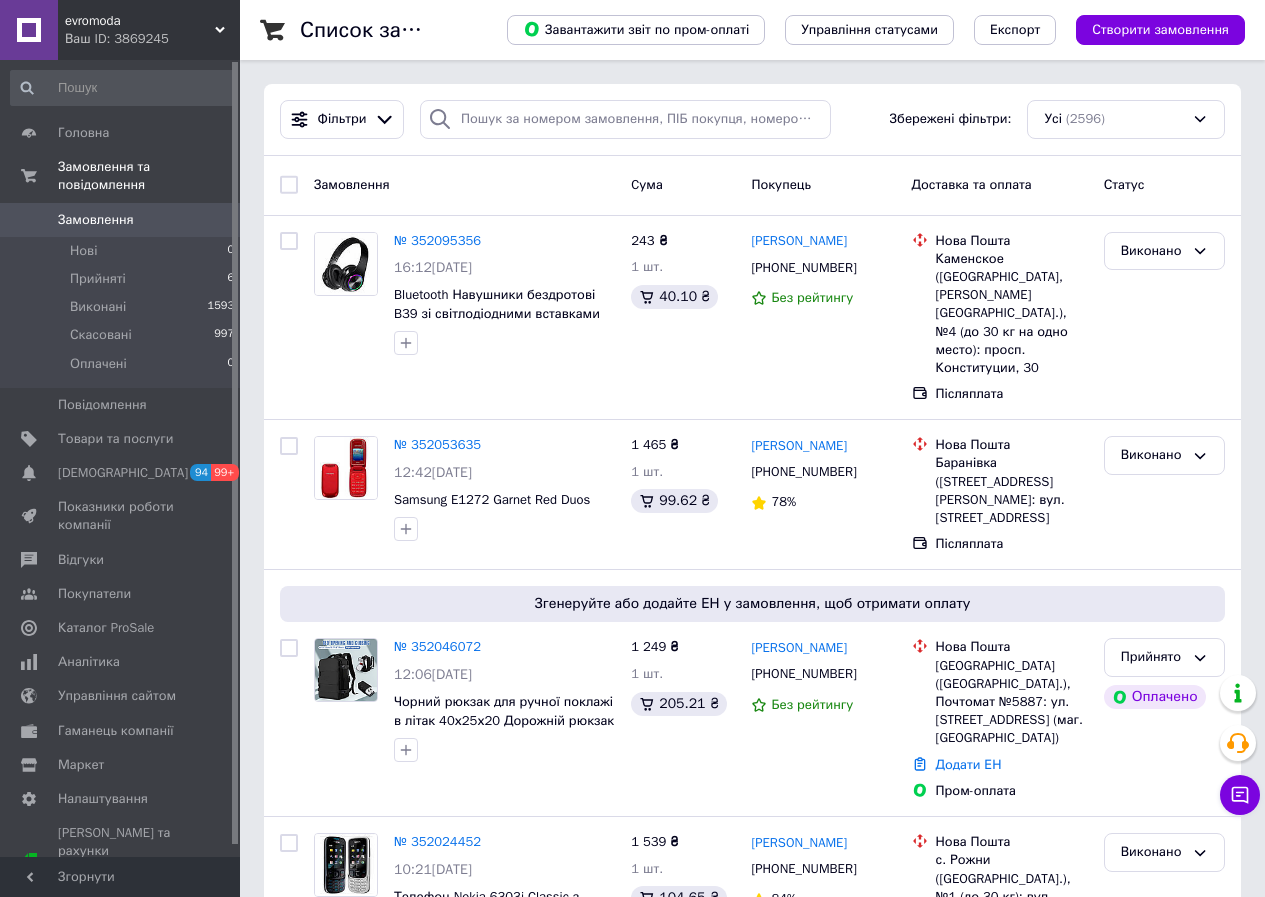 drag, startPoint x: 113, startPoint y: 24, endPoint x: 107, endPoint y: 51, distance: 27.658634 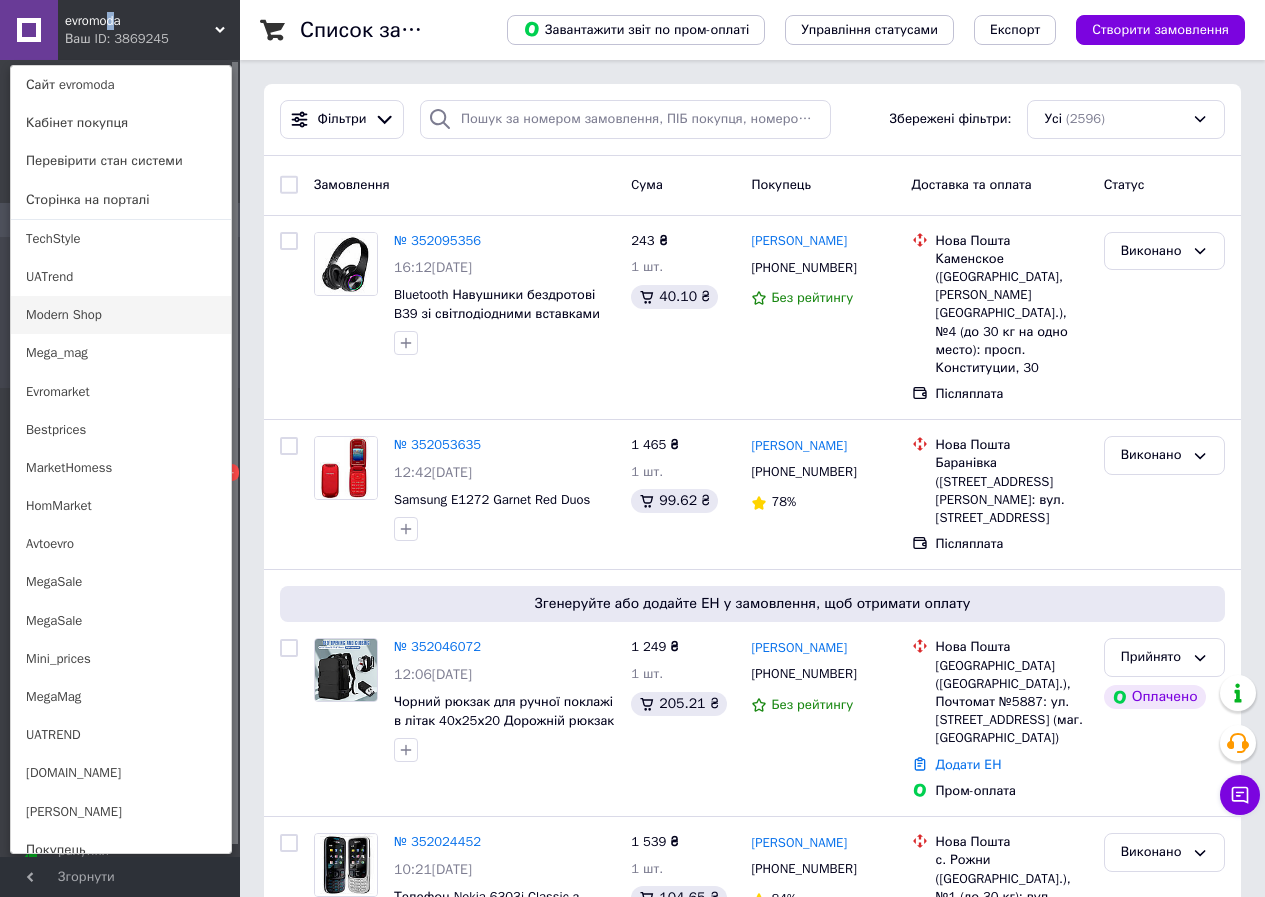 click on "Modern Shop" at bounding box center [121, 315] 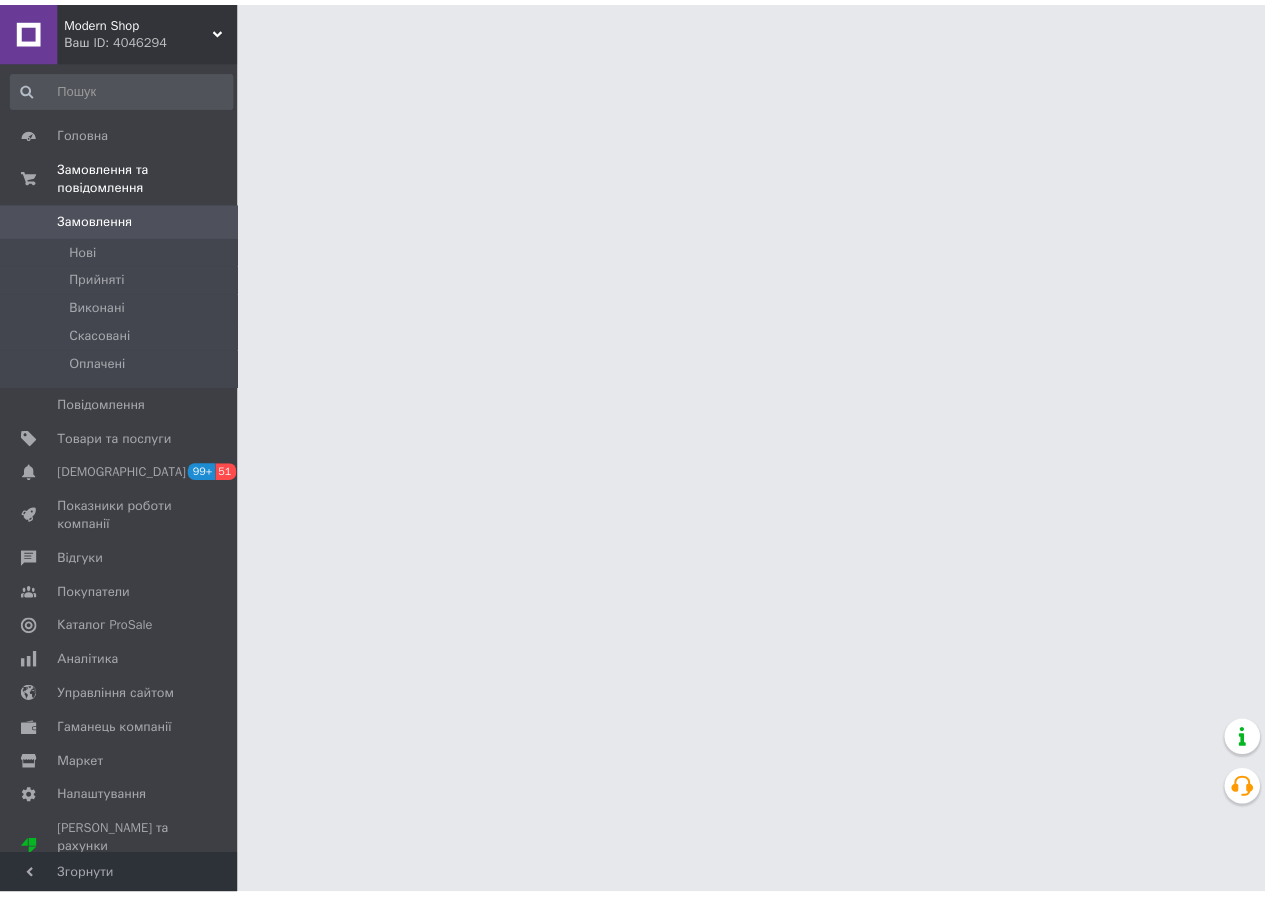 scroll, scrollTop: 0, scrollLeft: 0, axis: both 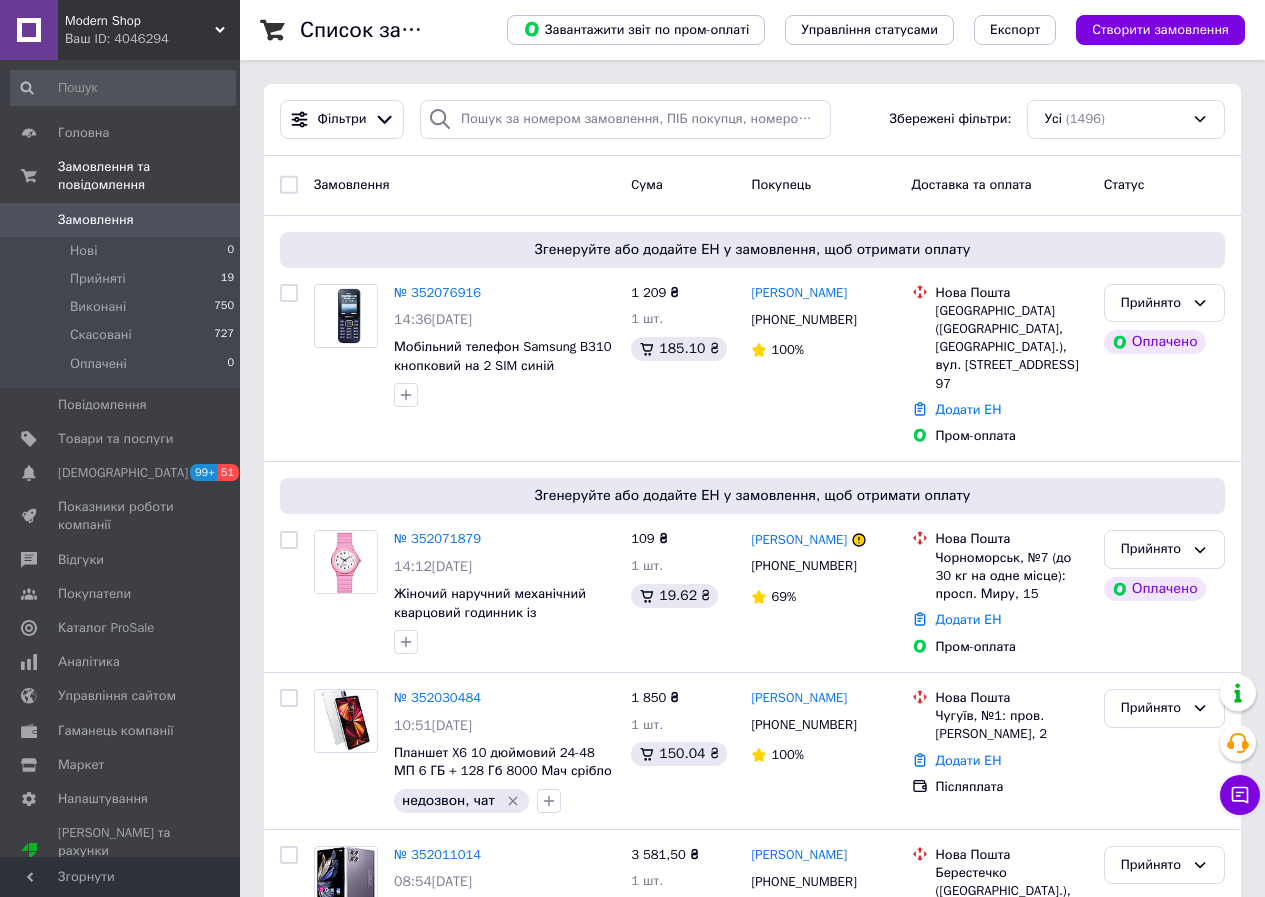 click on "Ваш ID: 4046294" at bounding box center [152, 39] 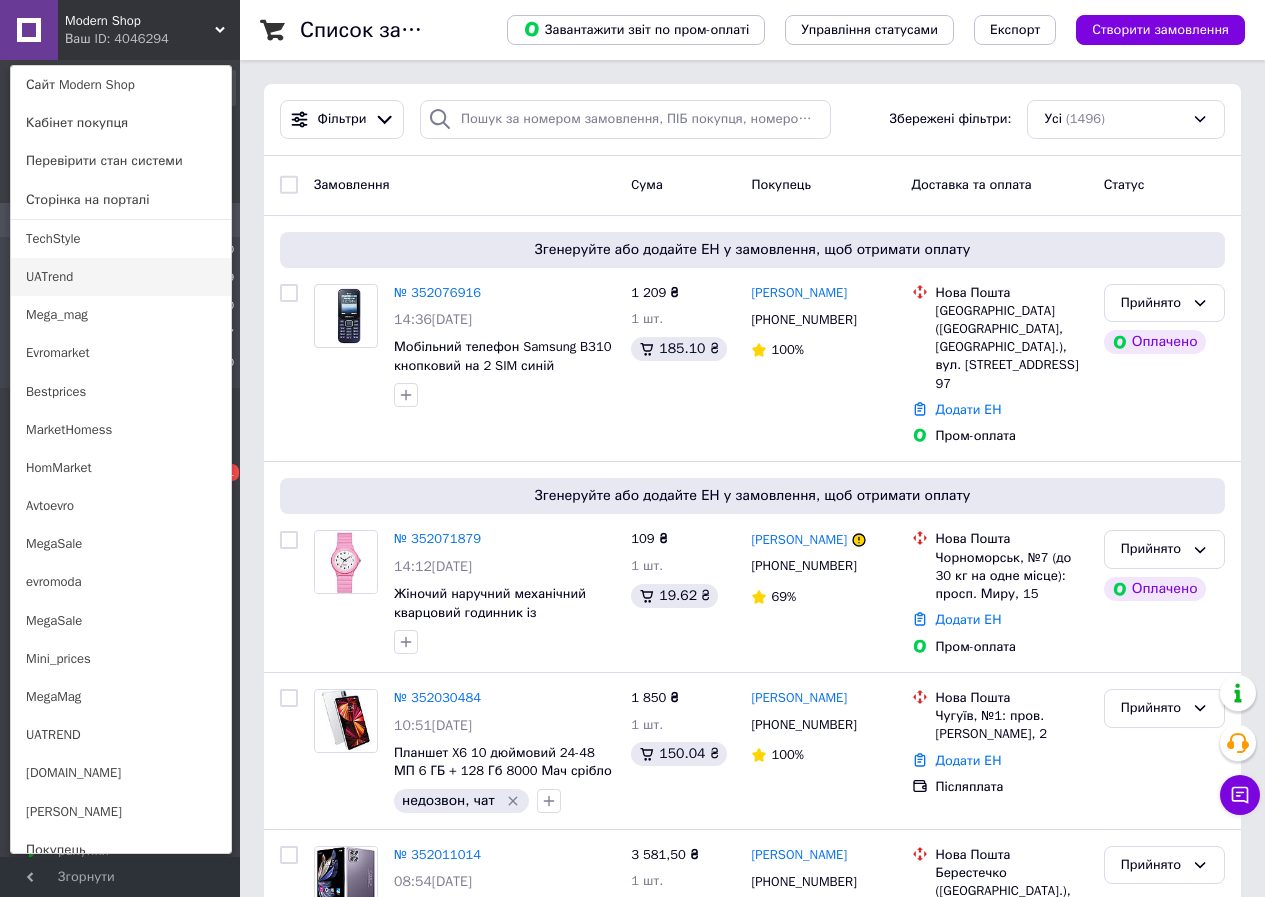click on "UATrend" at bounding box center (121, 277) 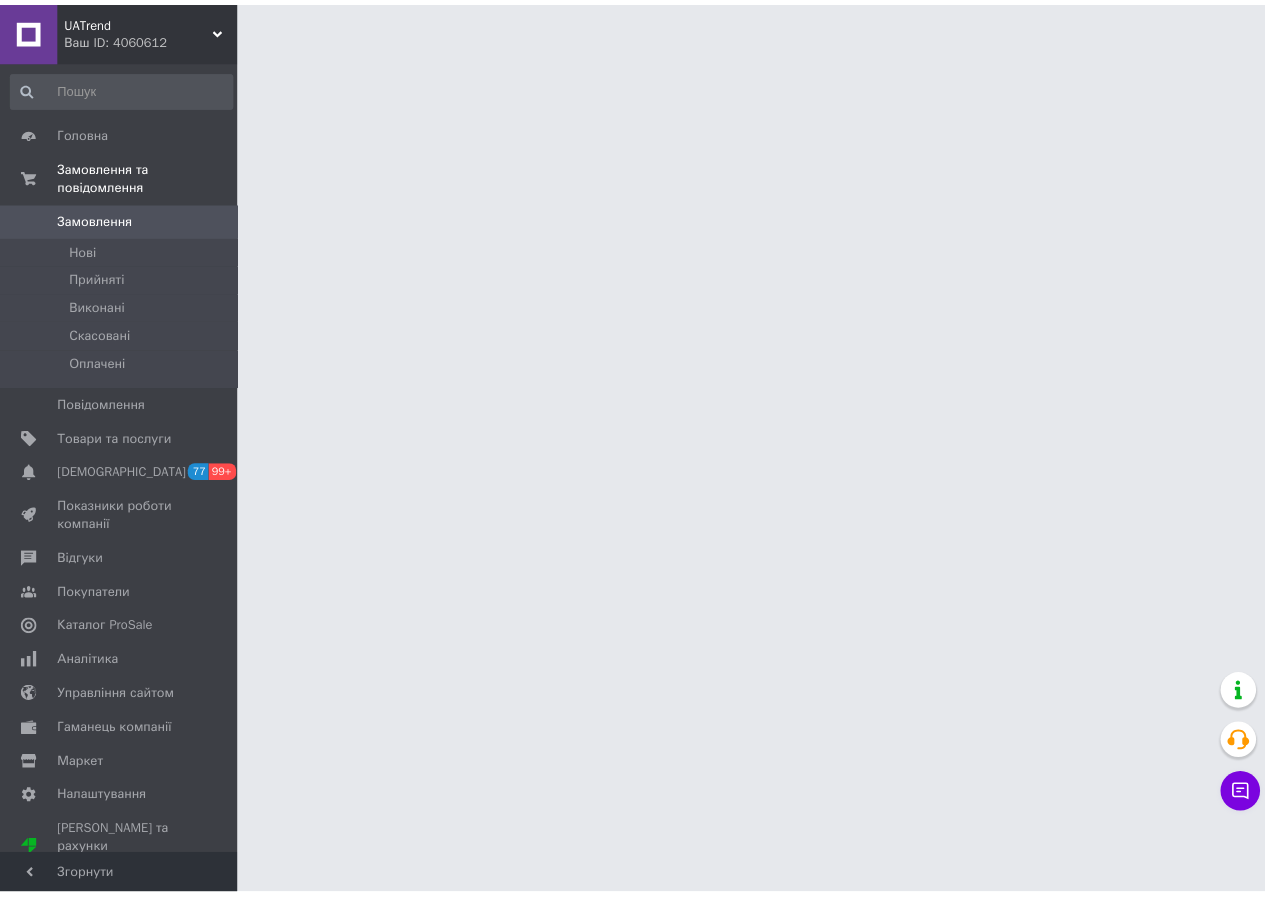 scroll, scrollTop: 0, scrollLeft: 0, axis: both 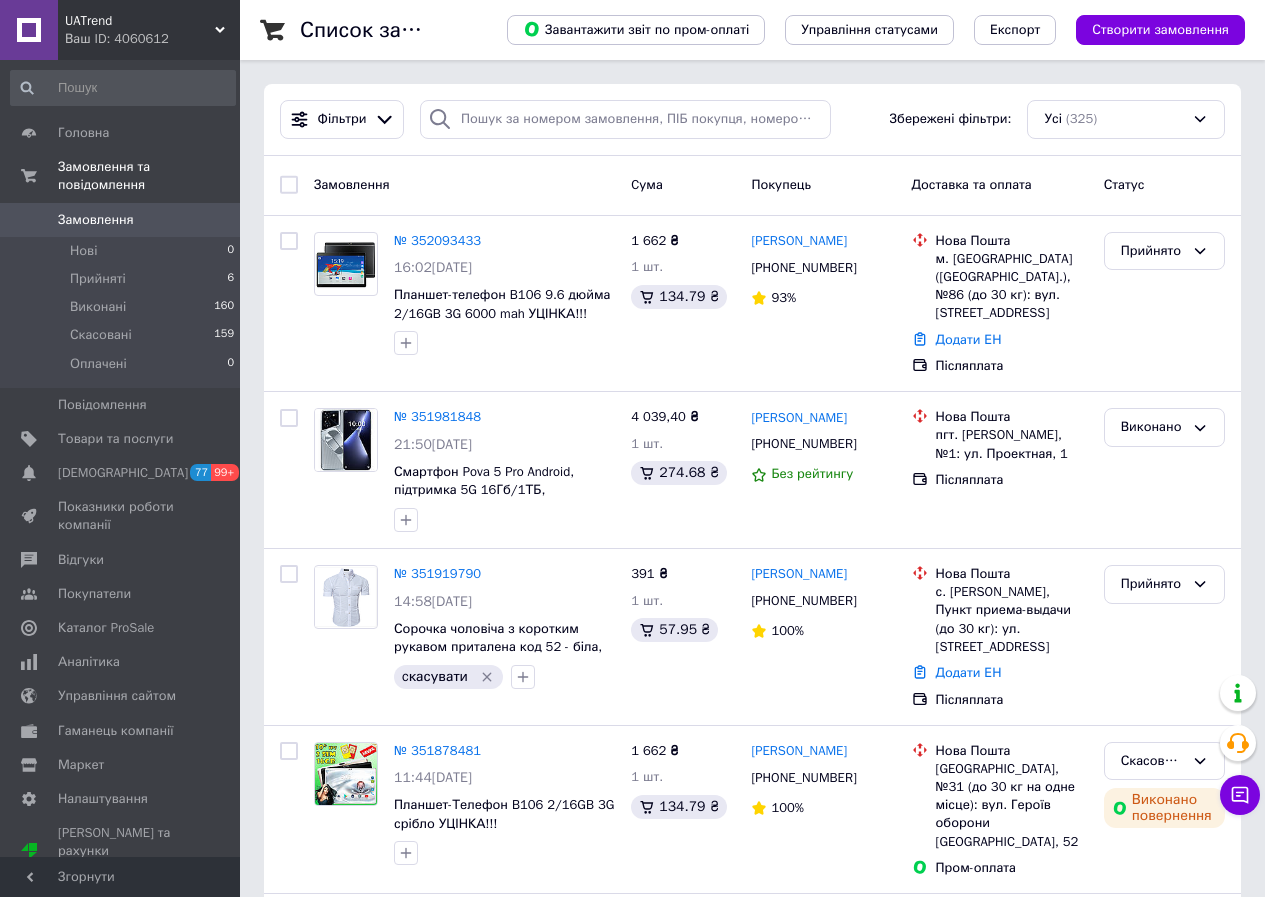 click on "UATrend" at bounding box center (140, 21) 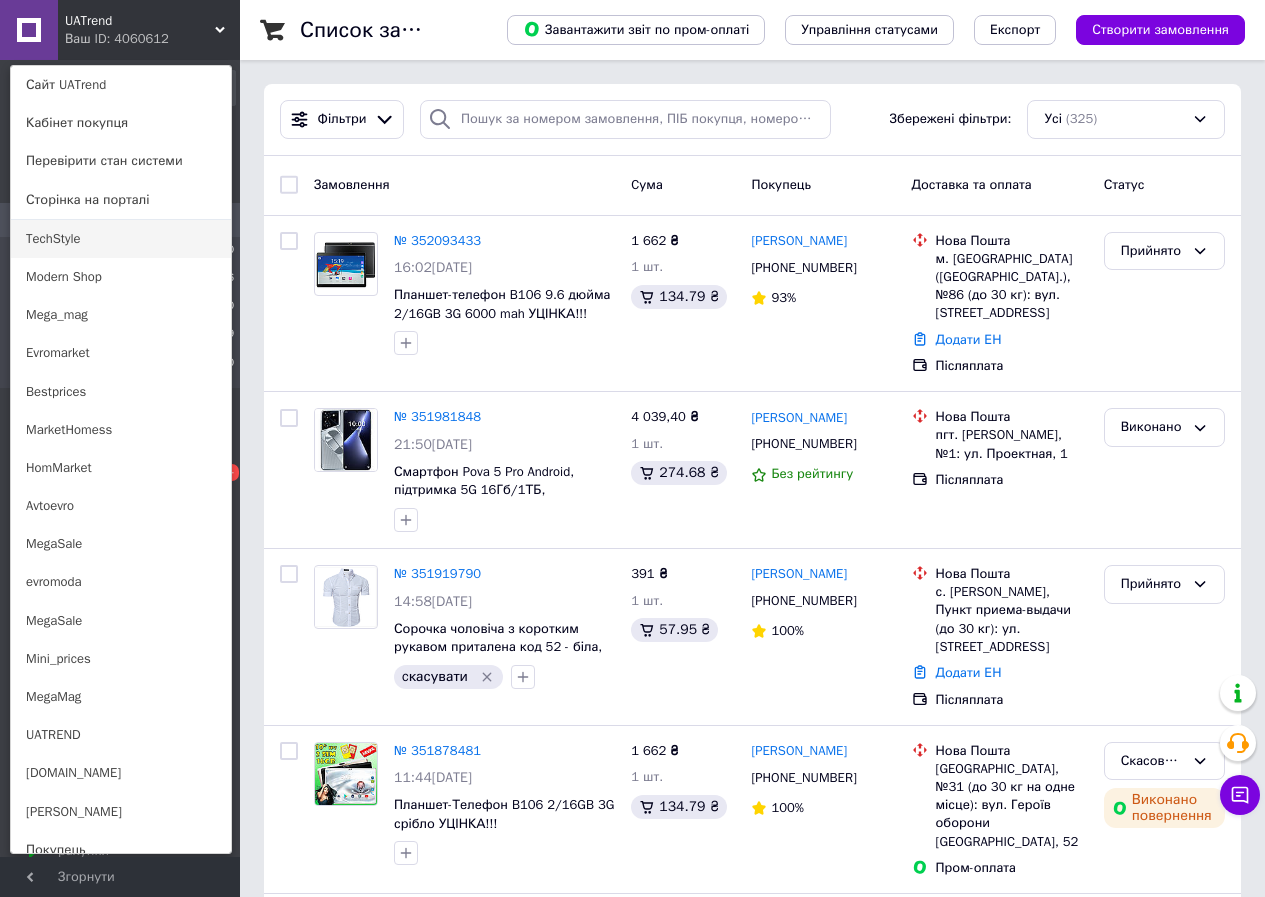 click on "TechStyle" at bounding box center [121, 239] 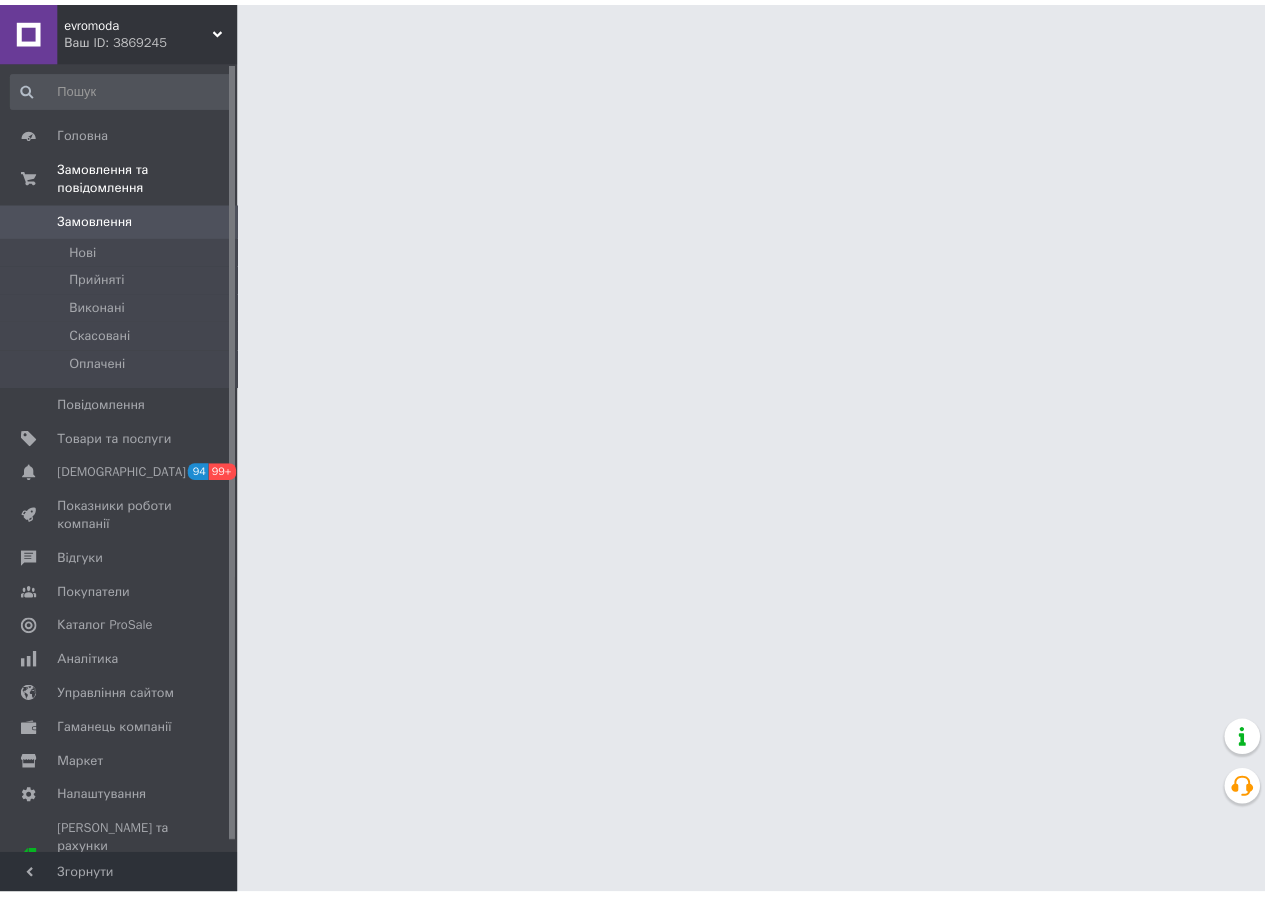 scroll, scrollTop: 0, scrollLeft: 0, axis: both 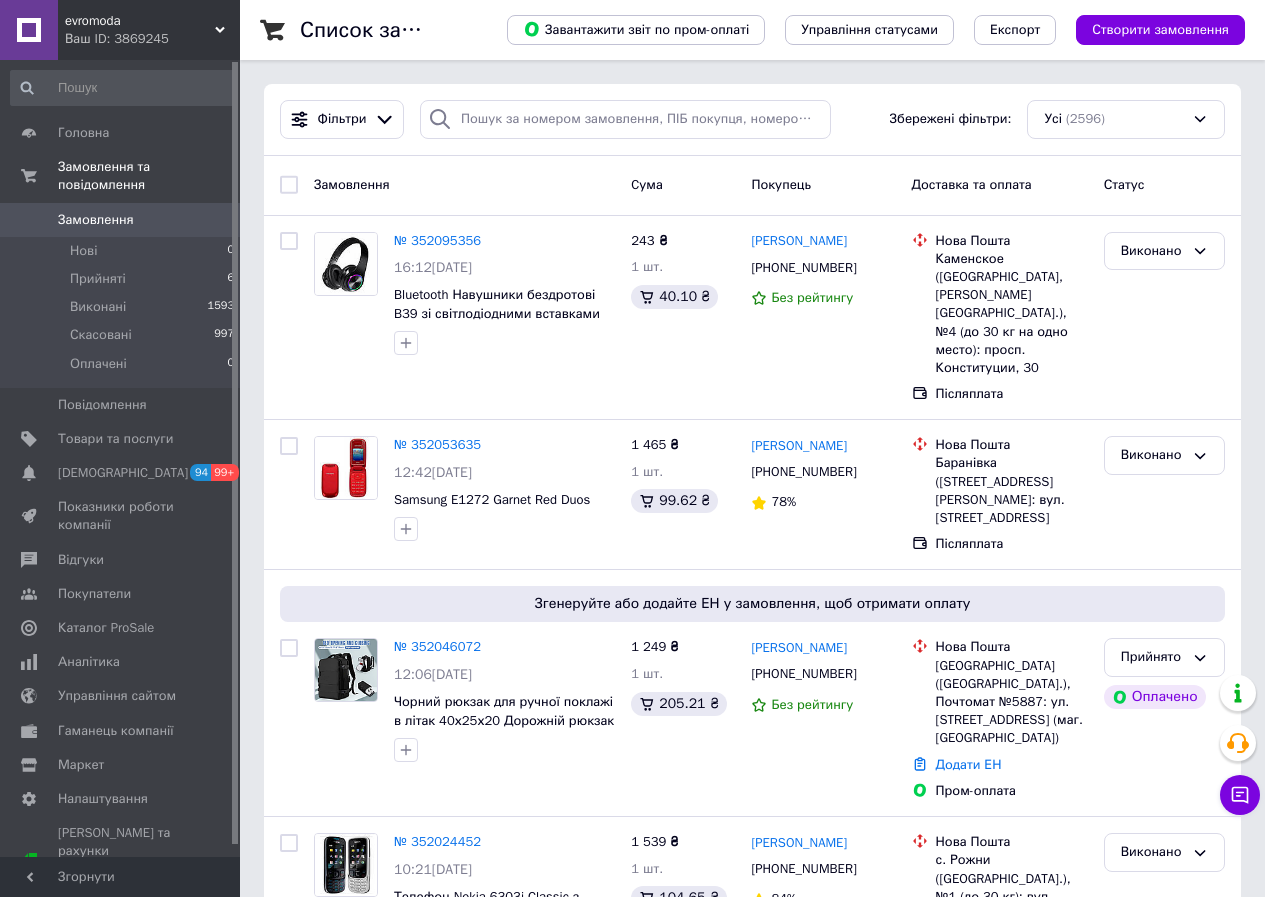 drag, startPoint x: 95, startPoint y: 25, endPoint x: 153, endPoint y: 250, distance: 232.35533 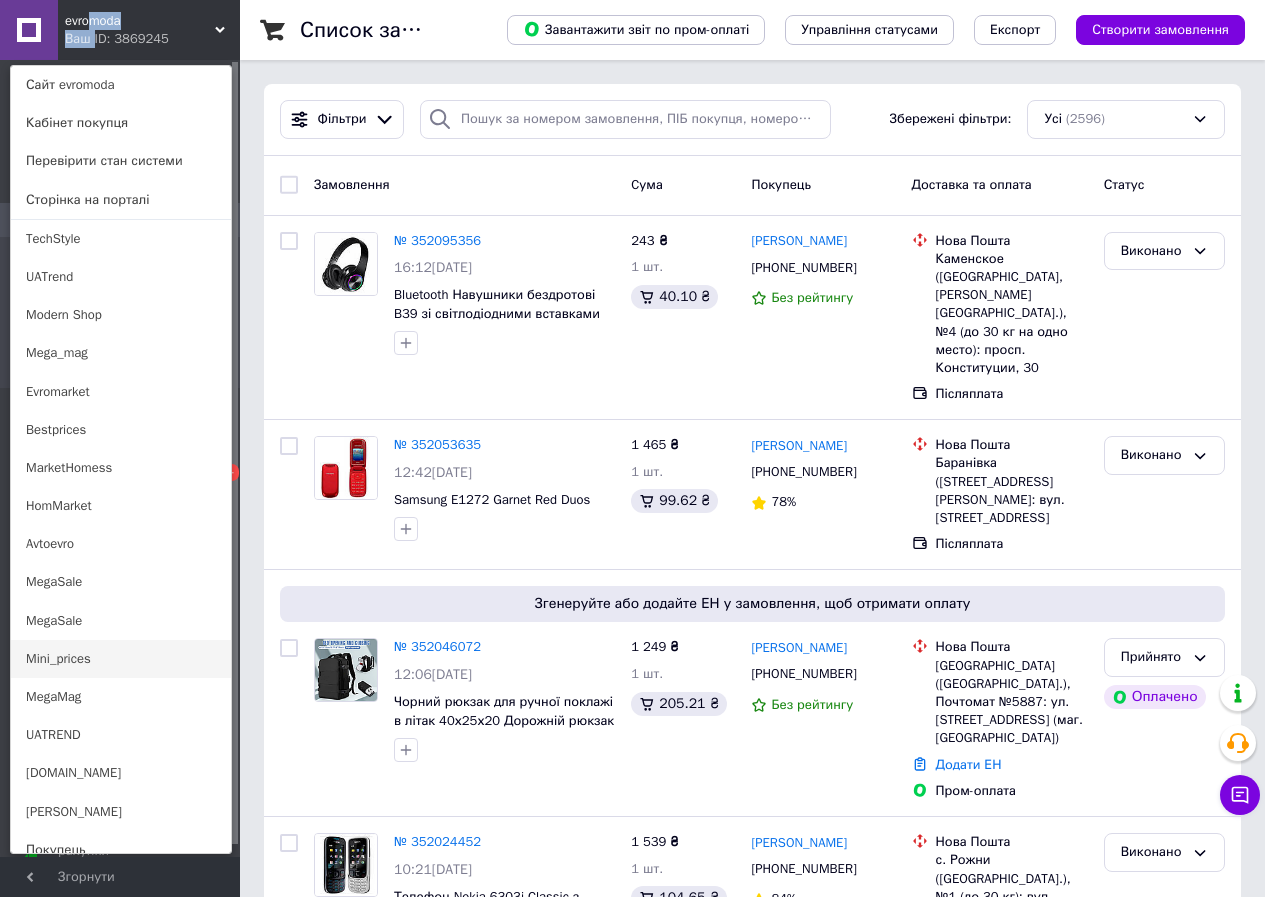 click on "Mini_prices" at bounding box center (121, 659) 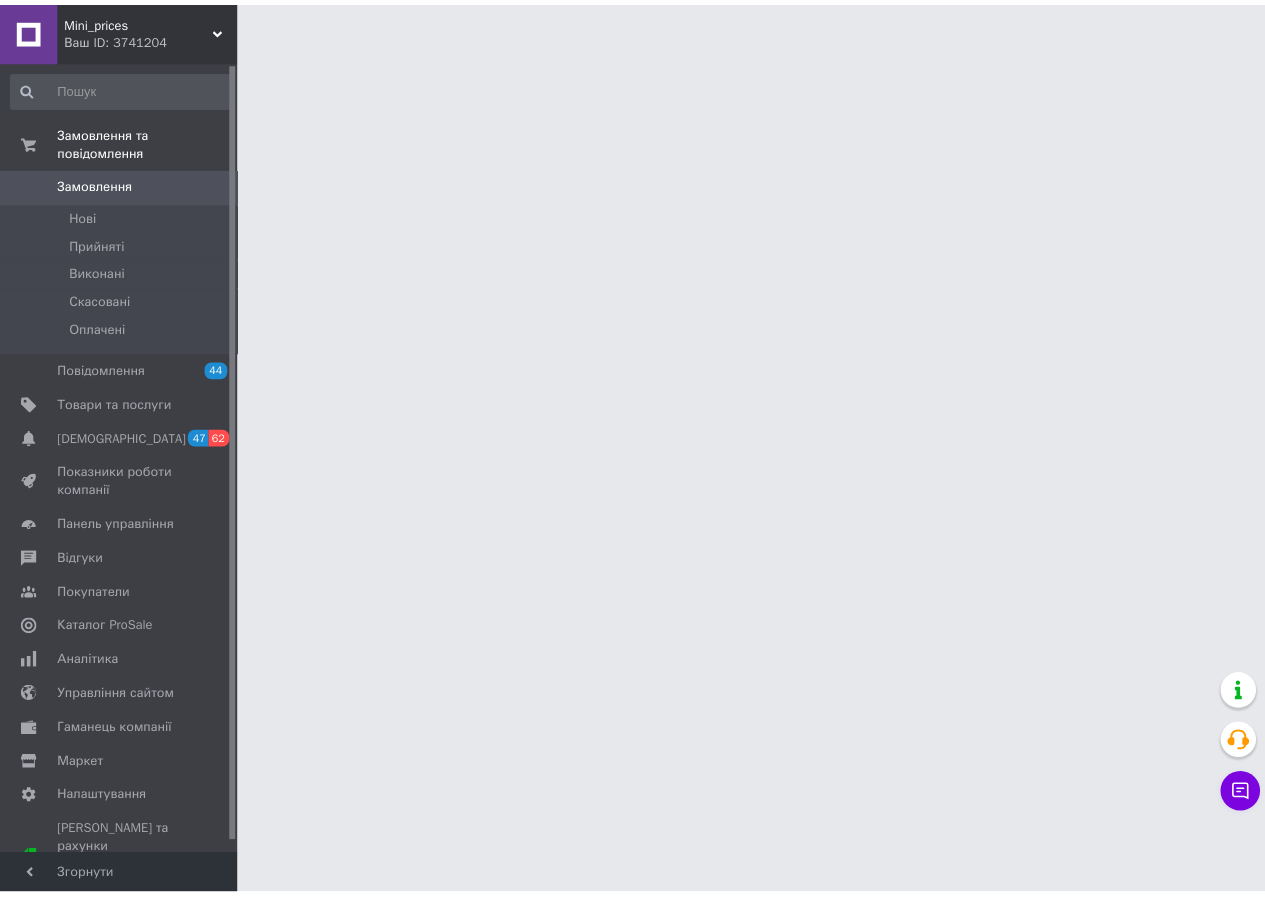 scroll, scrollTop: 0, scrollLeft: 0, axis: both 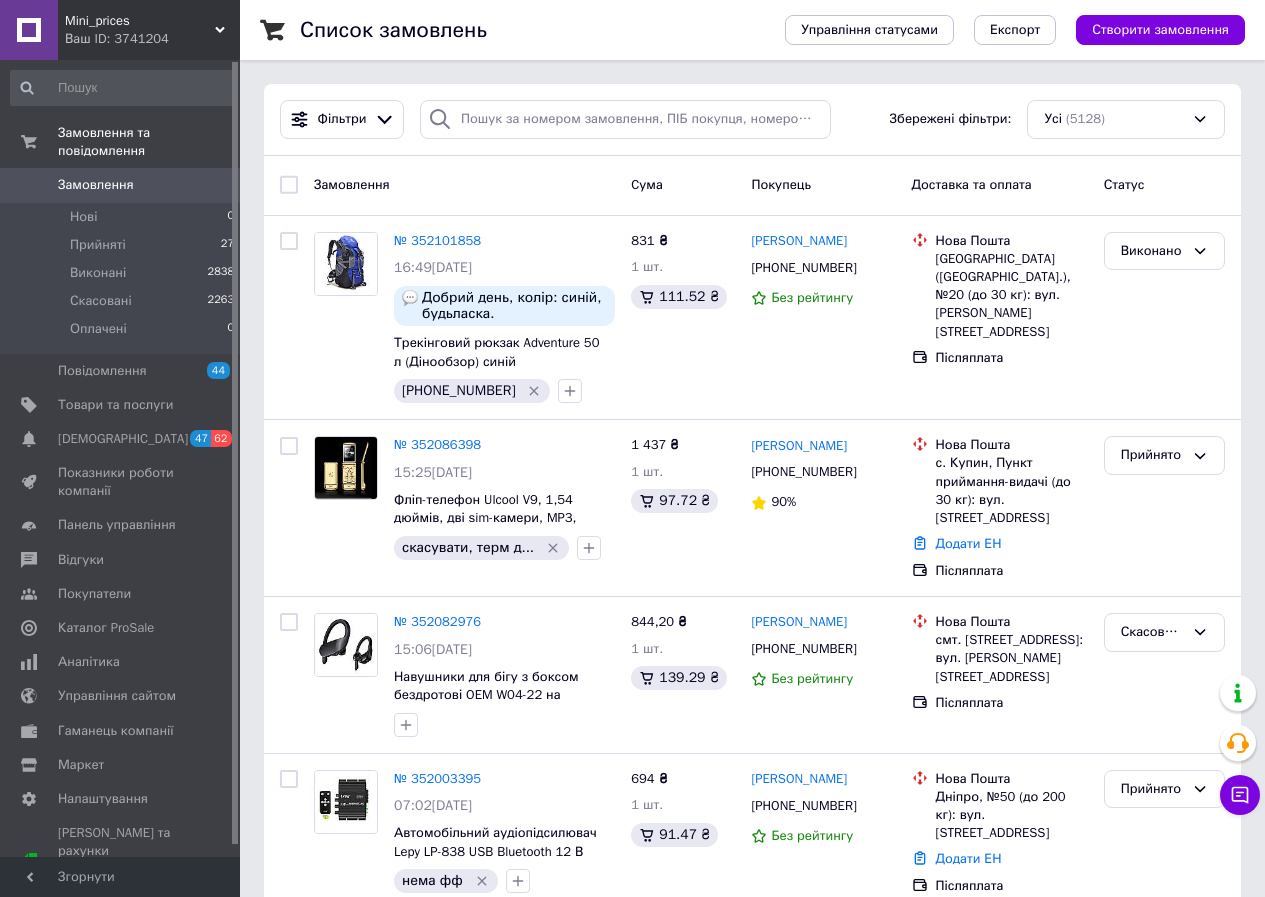 click on "Ваш ID: 3741204" at bounding box center (152, 39) 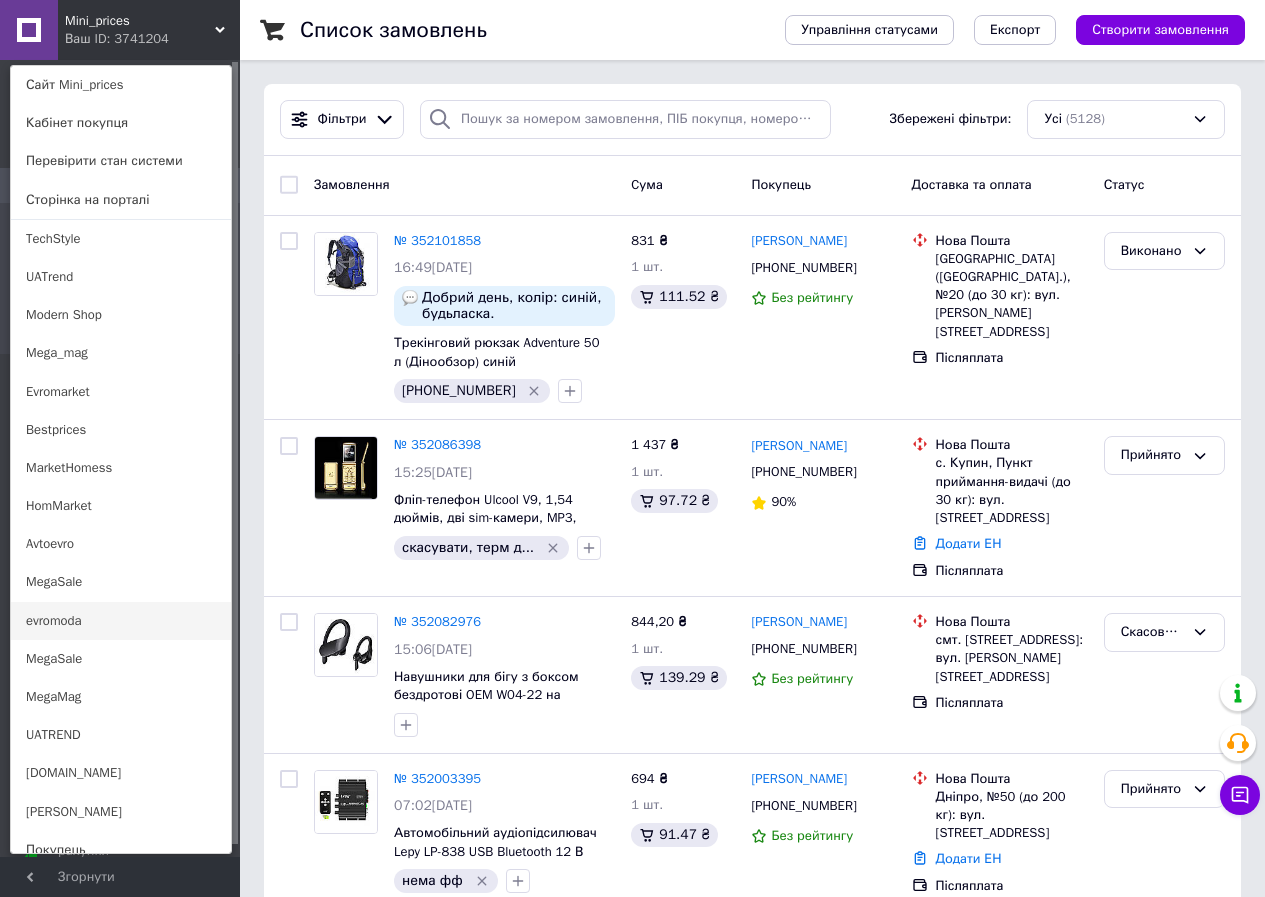 click on "evromoda" at bounding box center [121, 621] 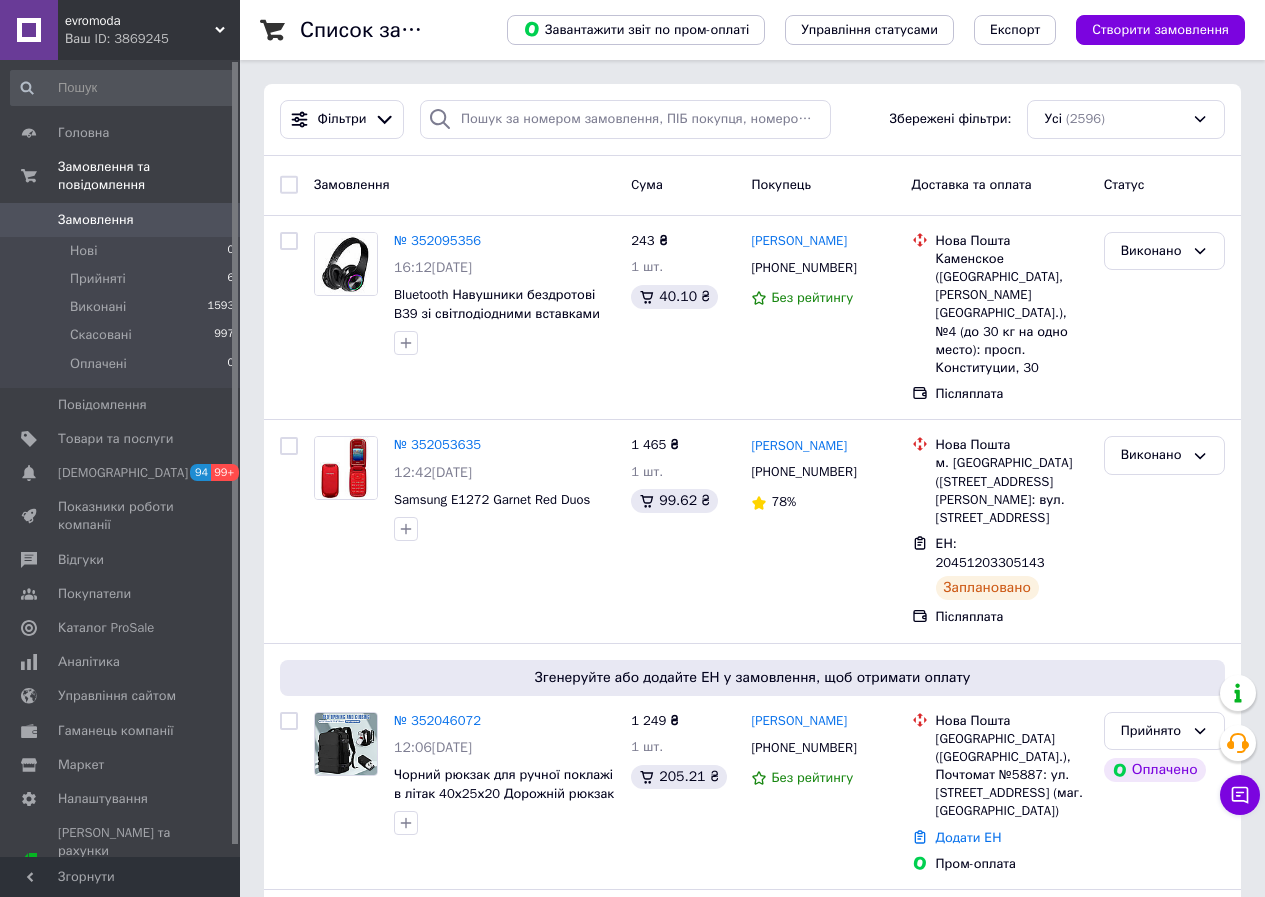 scroll, scrollTop: 0, scrollLeft: 0, axis: both 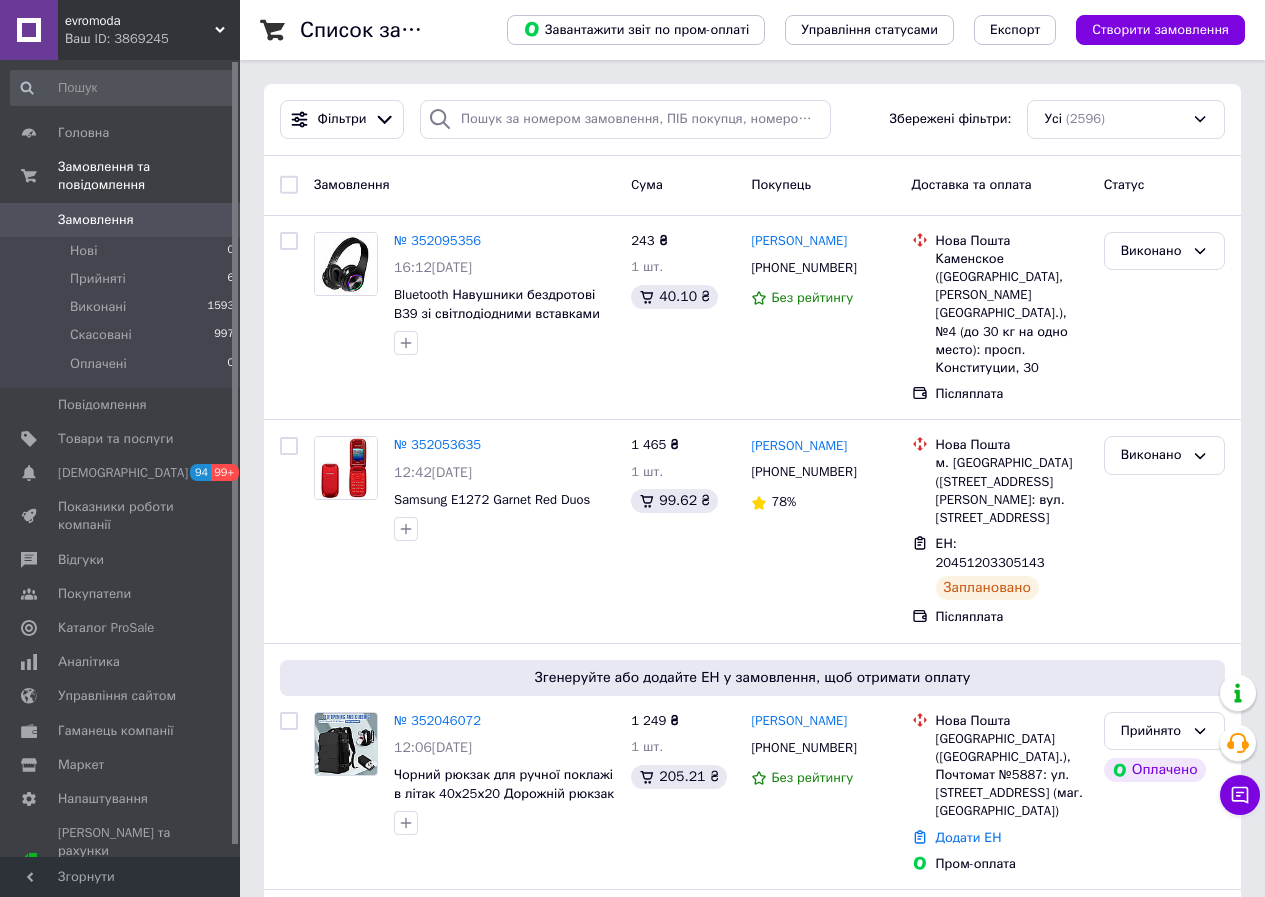 drag, startPoint x: 129, startPoint y: 30, endPoint x: 126, endPoint y: 59, distance: 29.15476 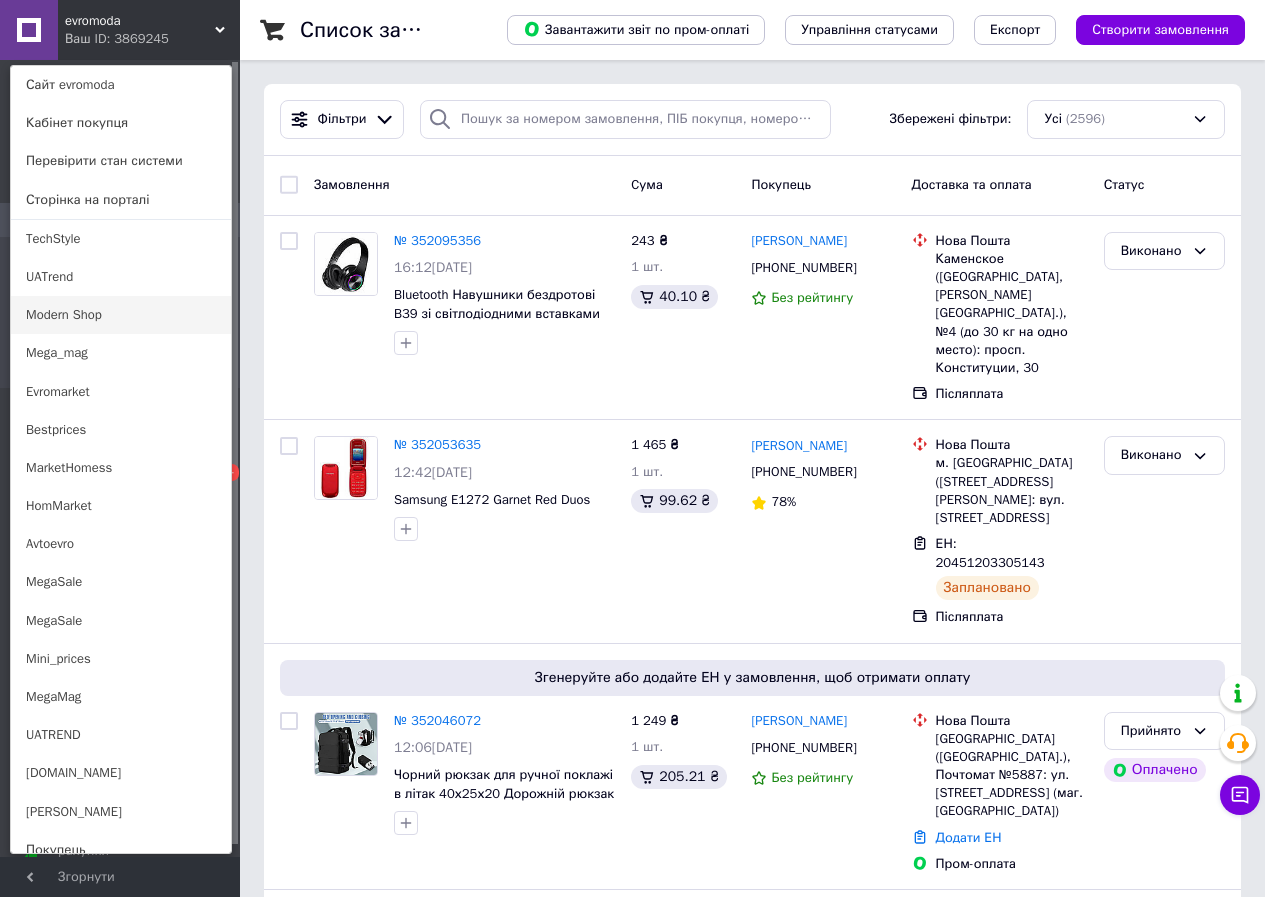 click on "Modern Shop" at bounding box center (121, 315) 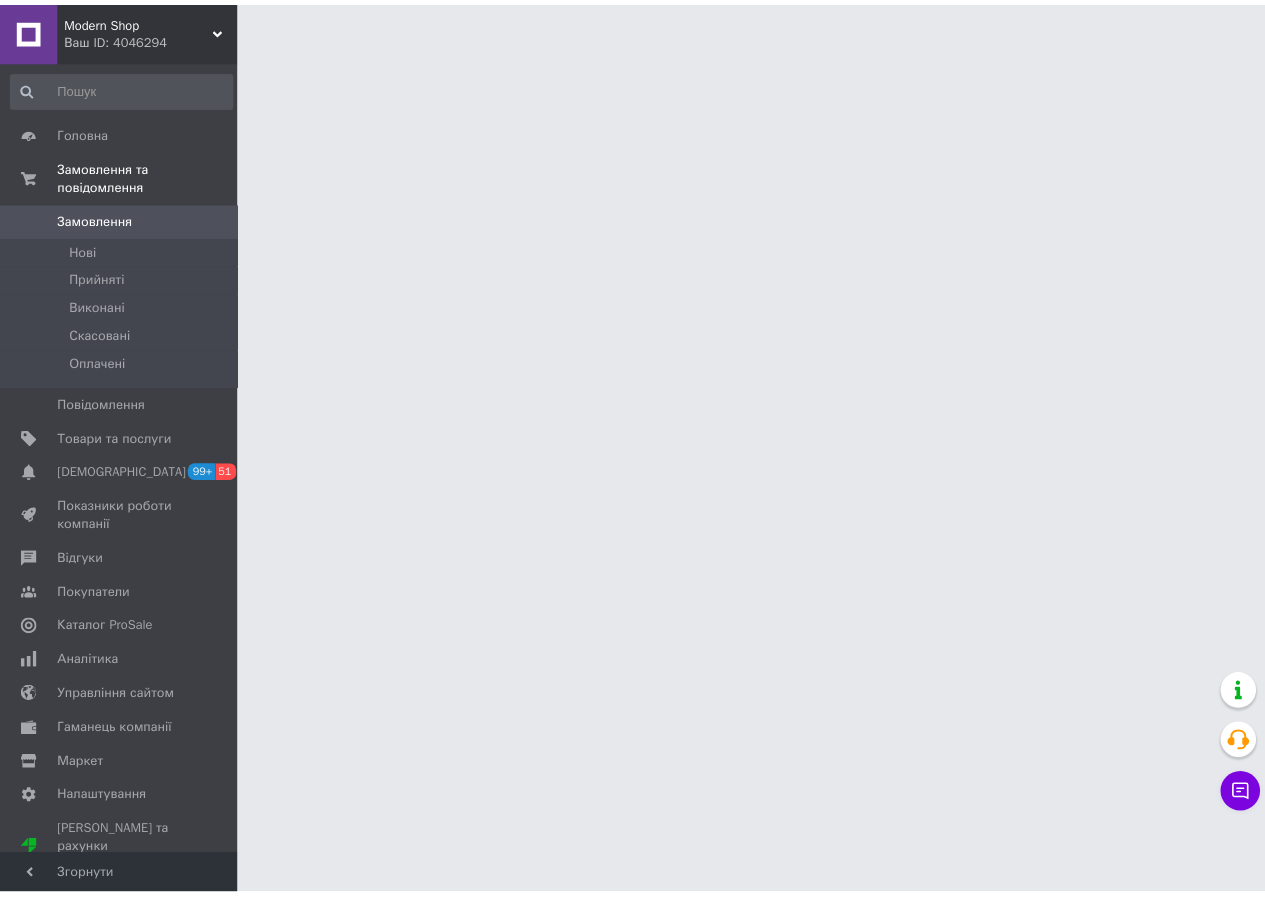 scroll, scrollTop: 0, scrollLeft: 0, axis: both 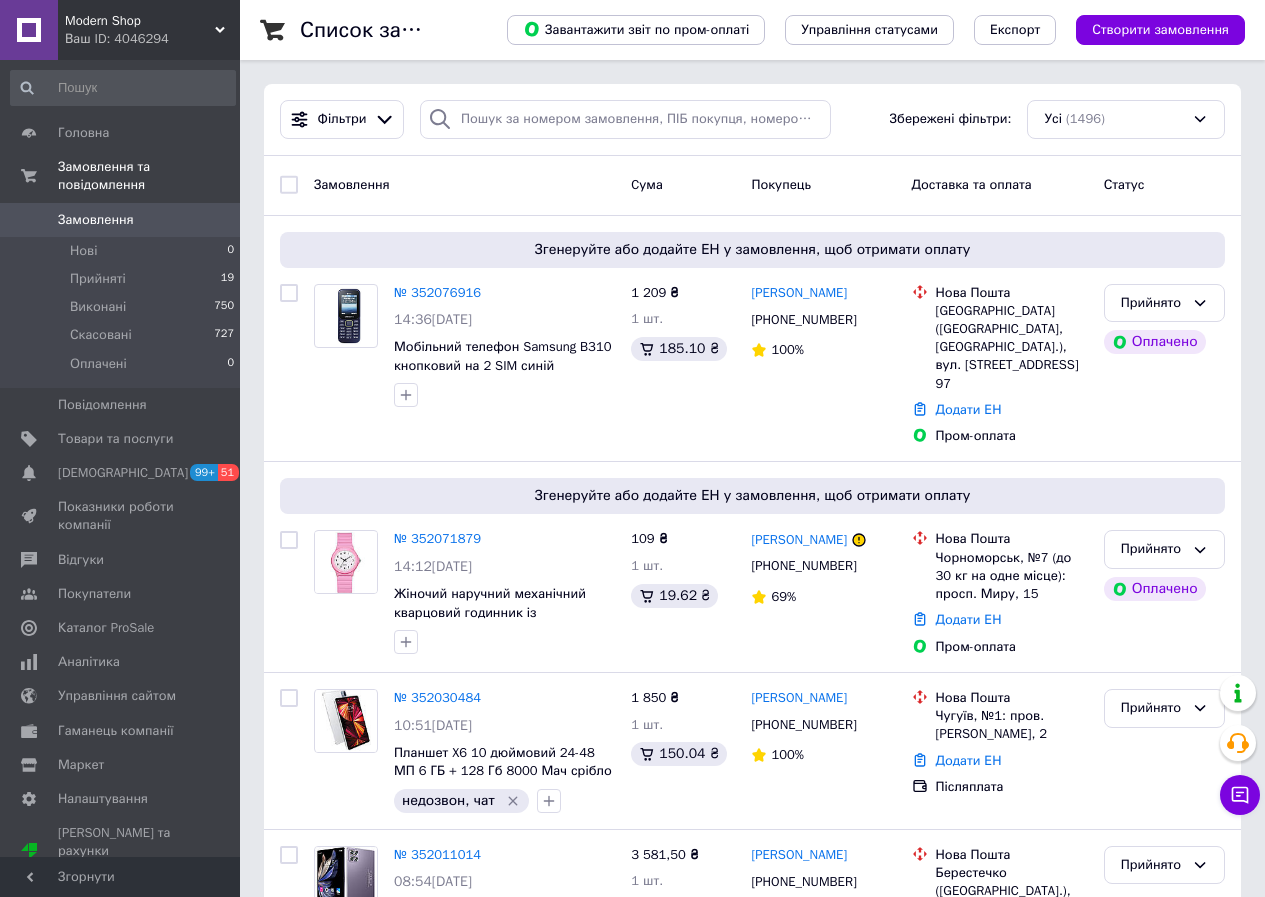 click on "Ваш ID: 4046294" at bounding box center (152, 39) 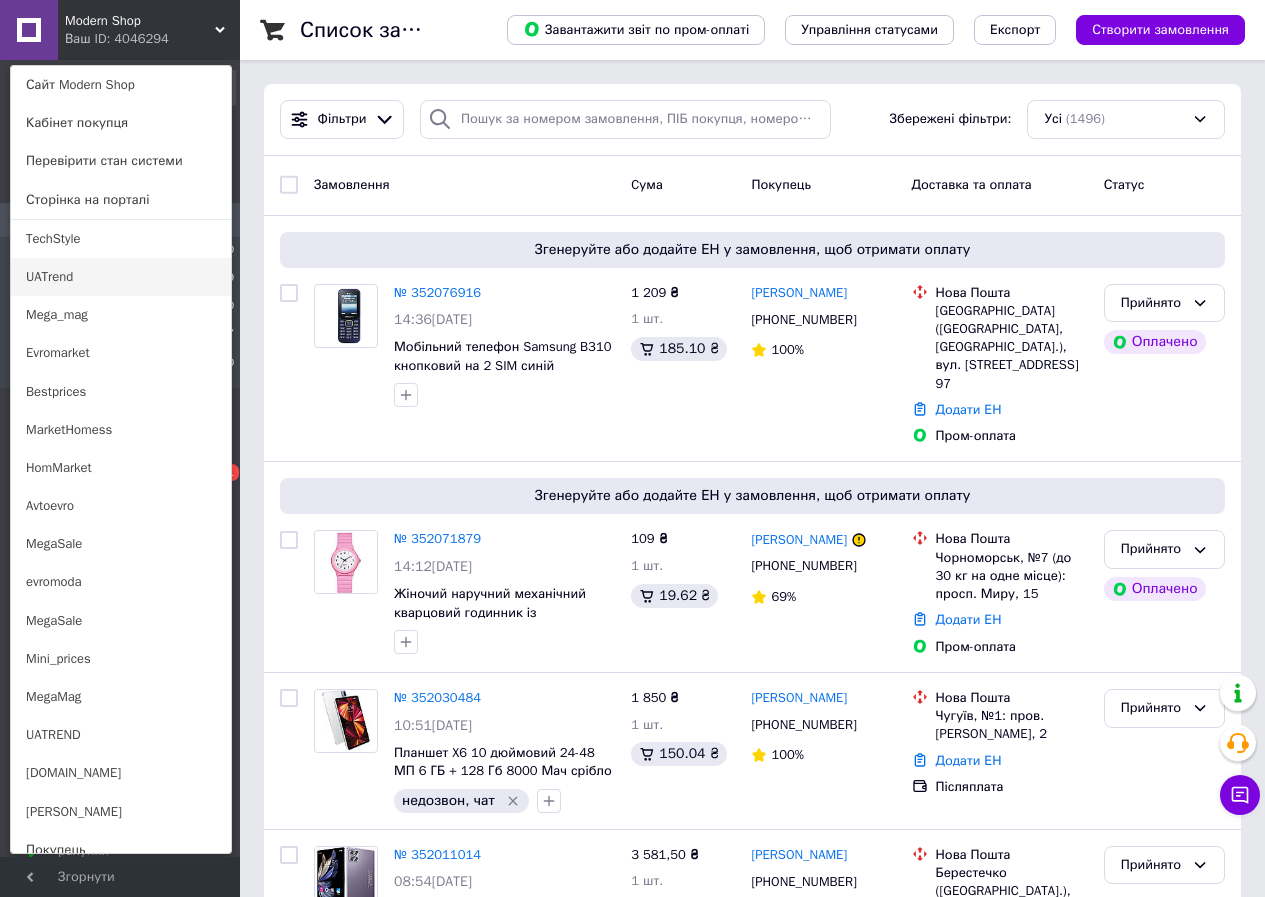 click on "UATrend" at bounding box center [121, 277] 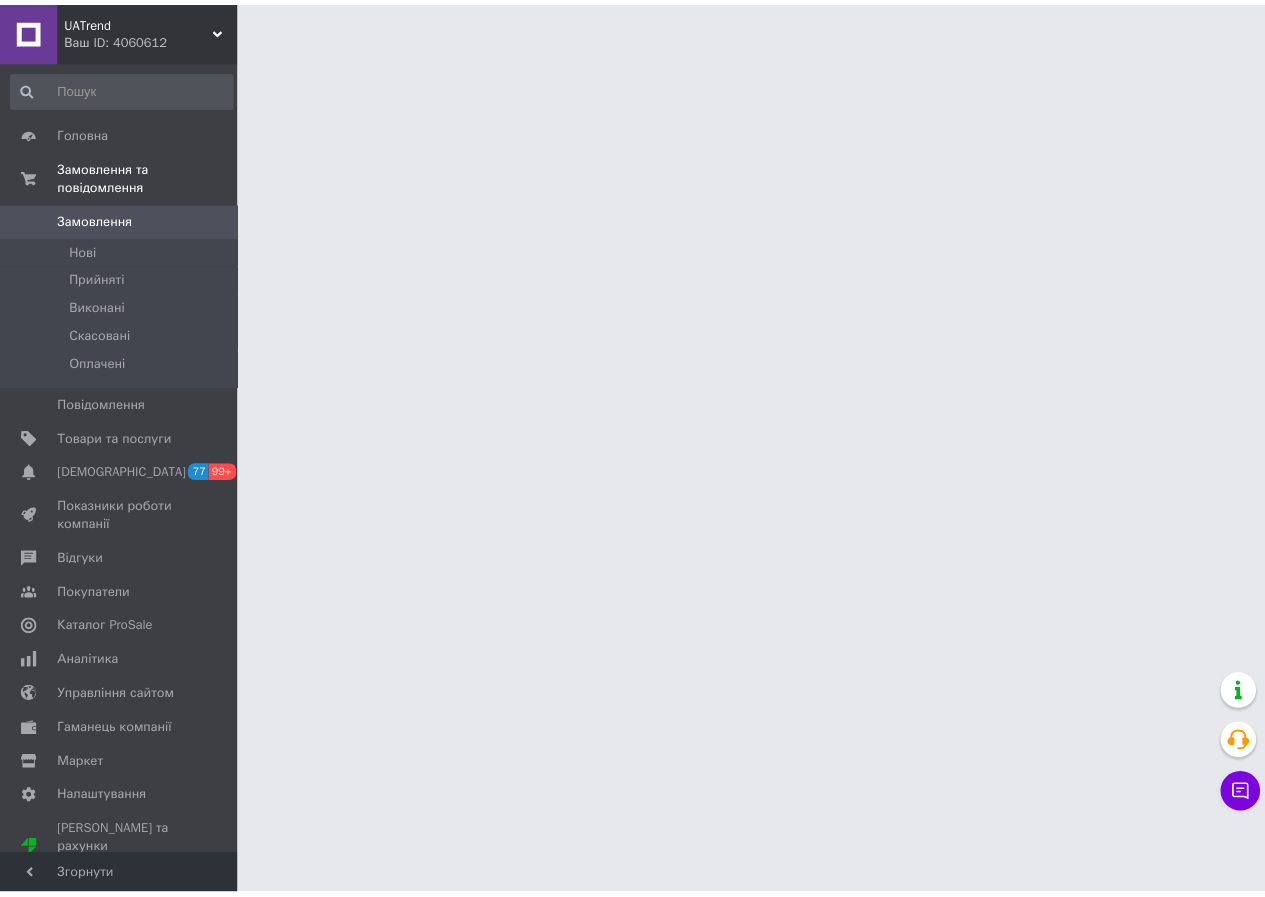 scroll, scrollTop: 0, scrollLeft: 0, axis: both 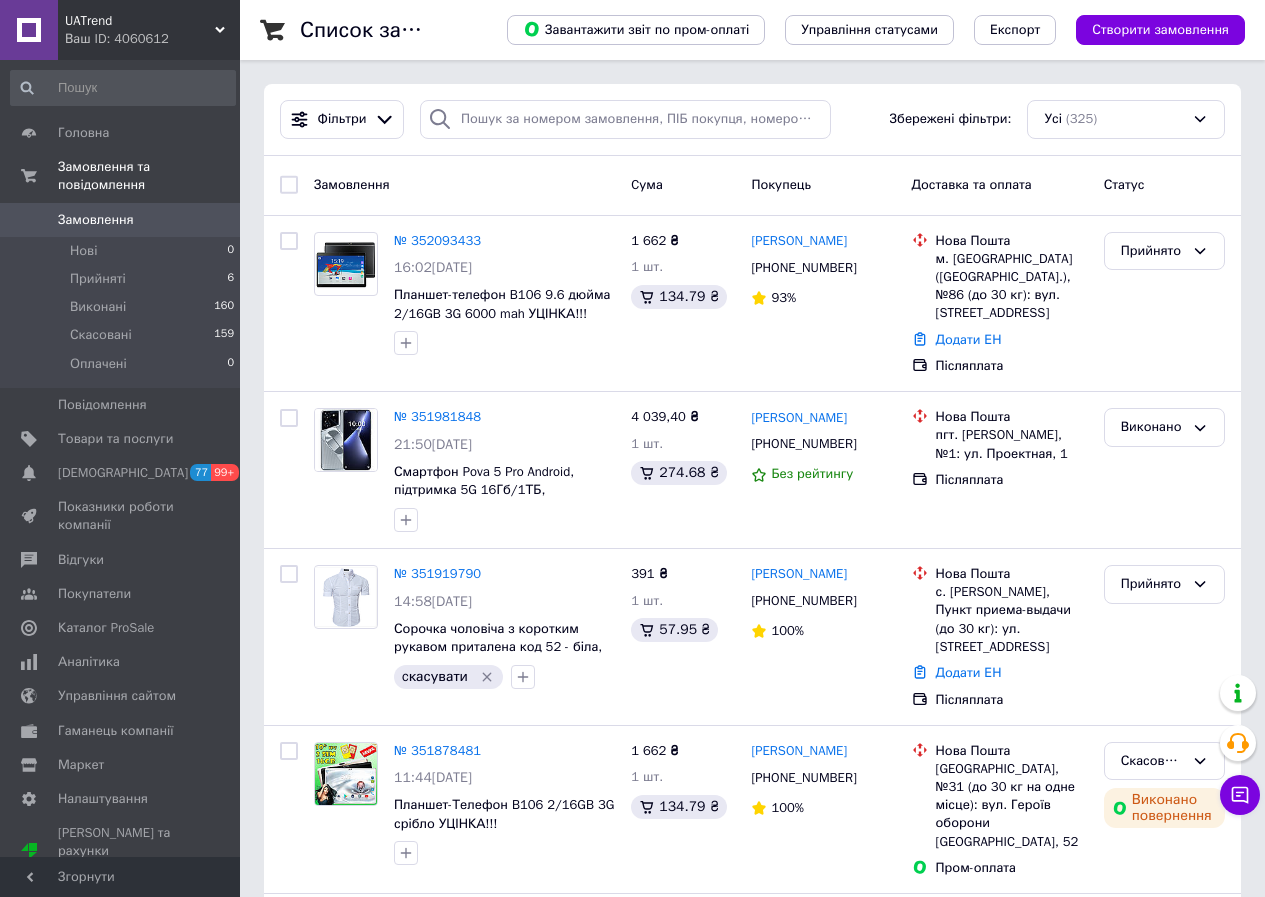 drag, startPoint x: 109, startPoint y: 28, endPoint x: 131, endPoint y: 165, distance: 138.75517 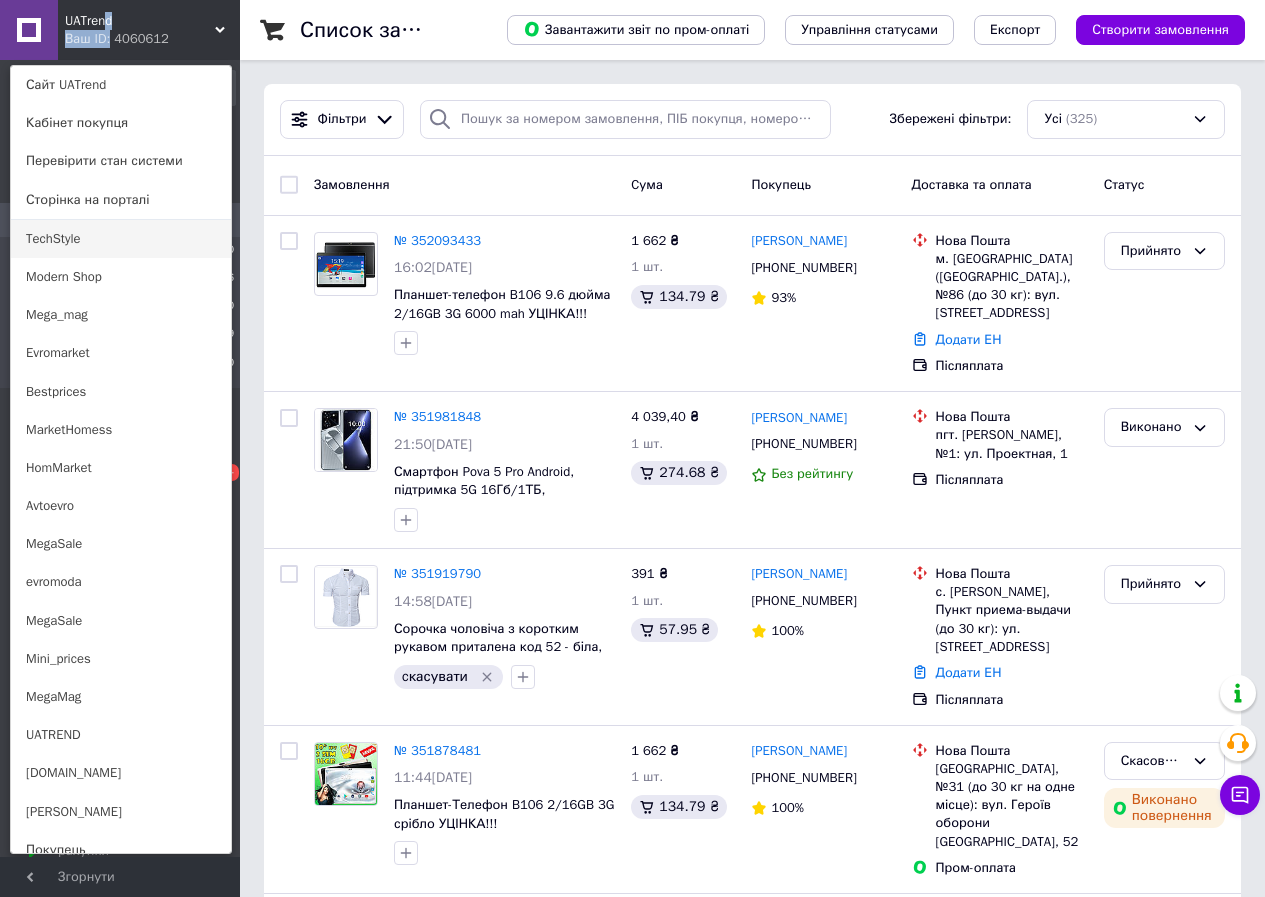 click on "TechStyle" at bounding box center [121, 239] 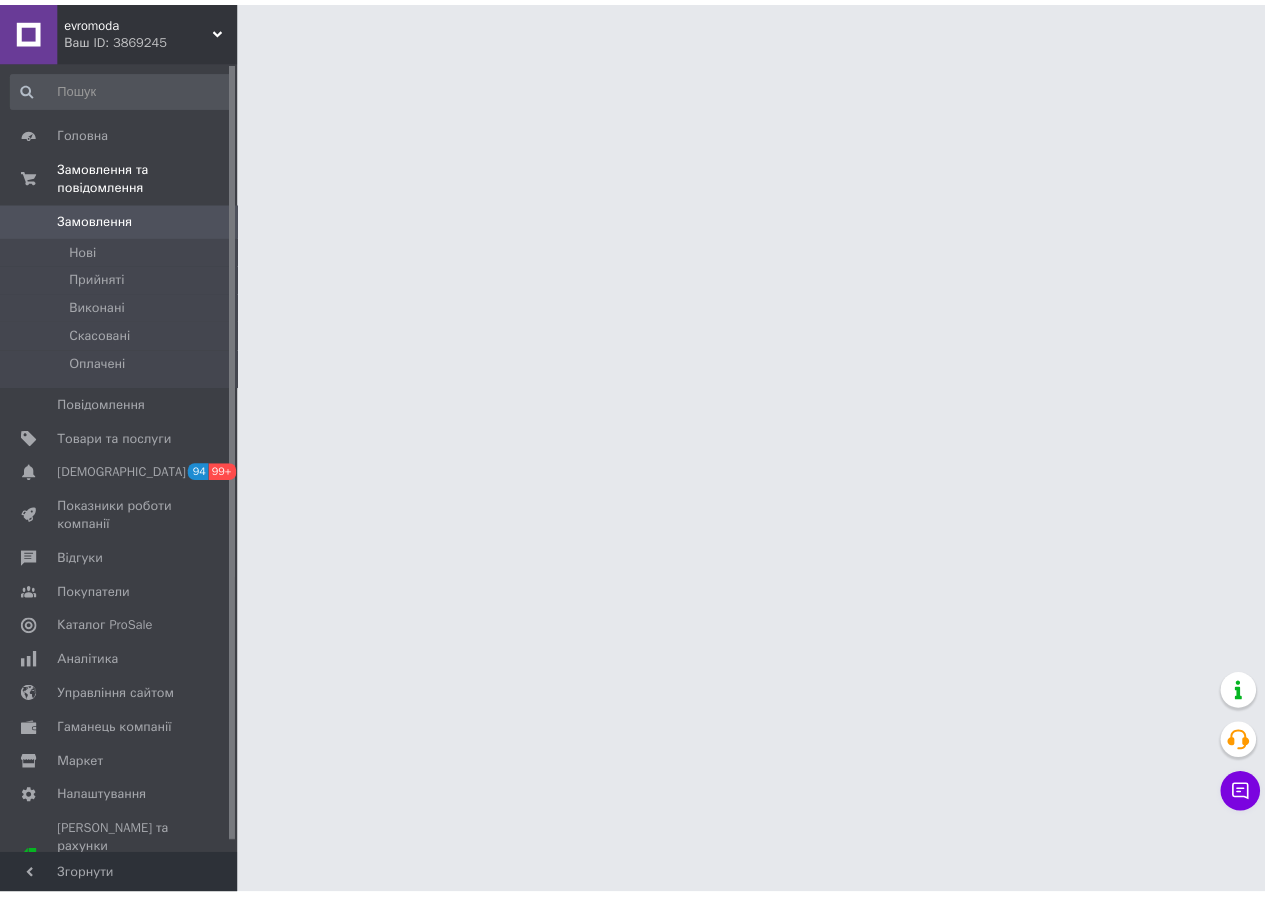 scroll, scrollTop: 0, scrollLeft: 0, axis: both 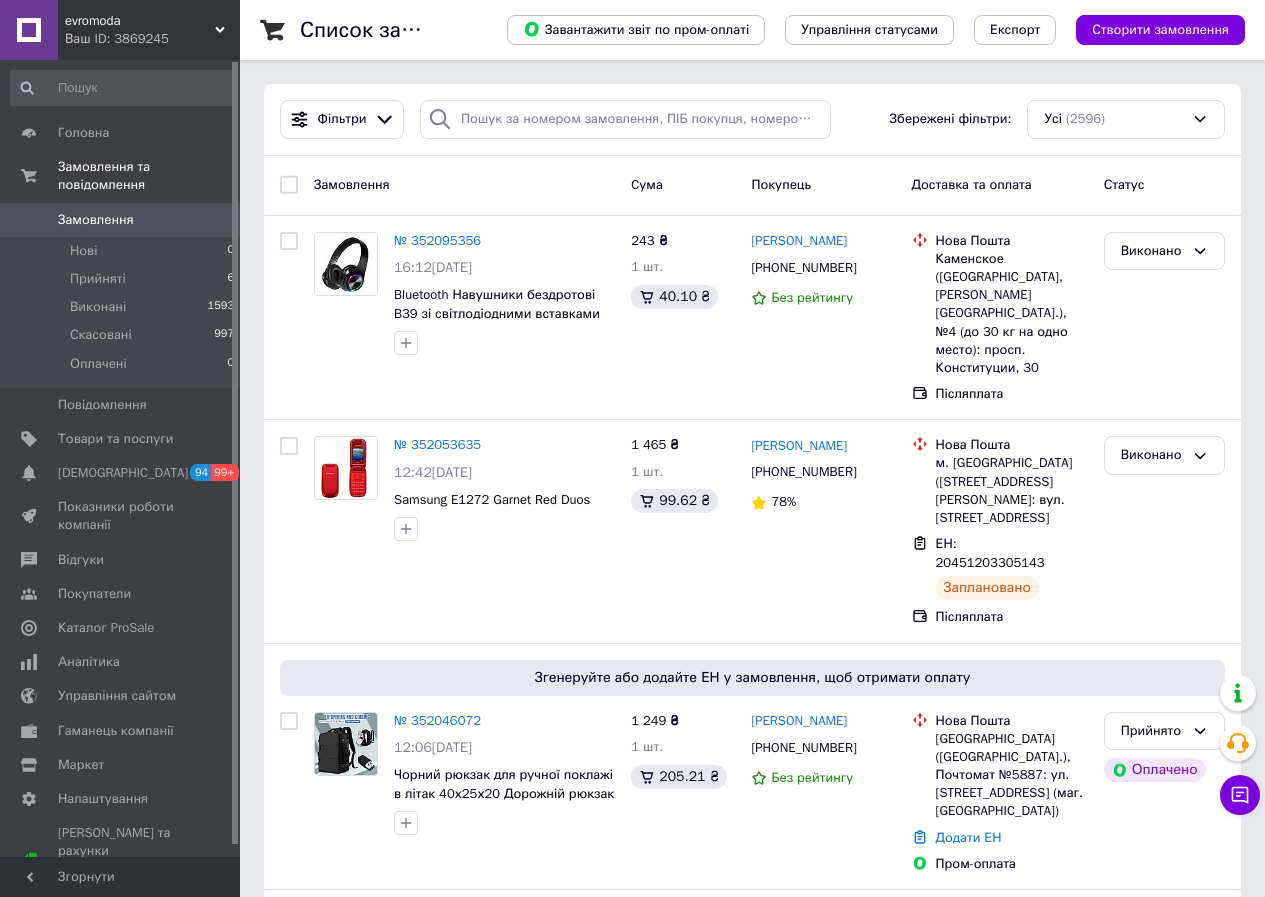 click on "evromoda" at bounding box center [140, 21] 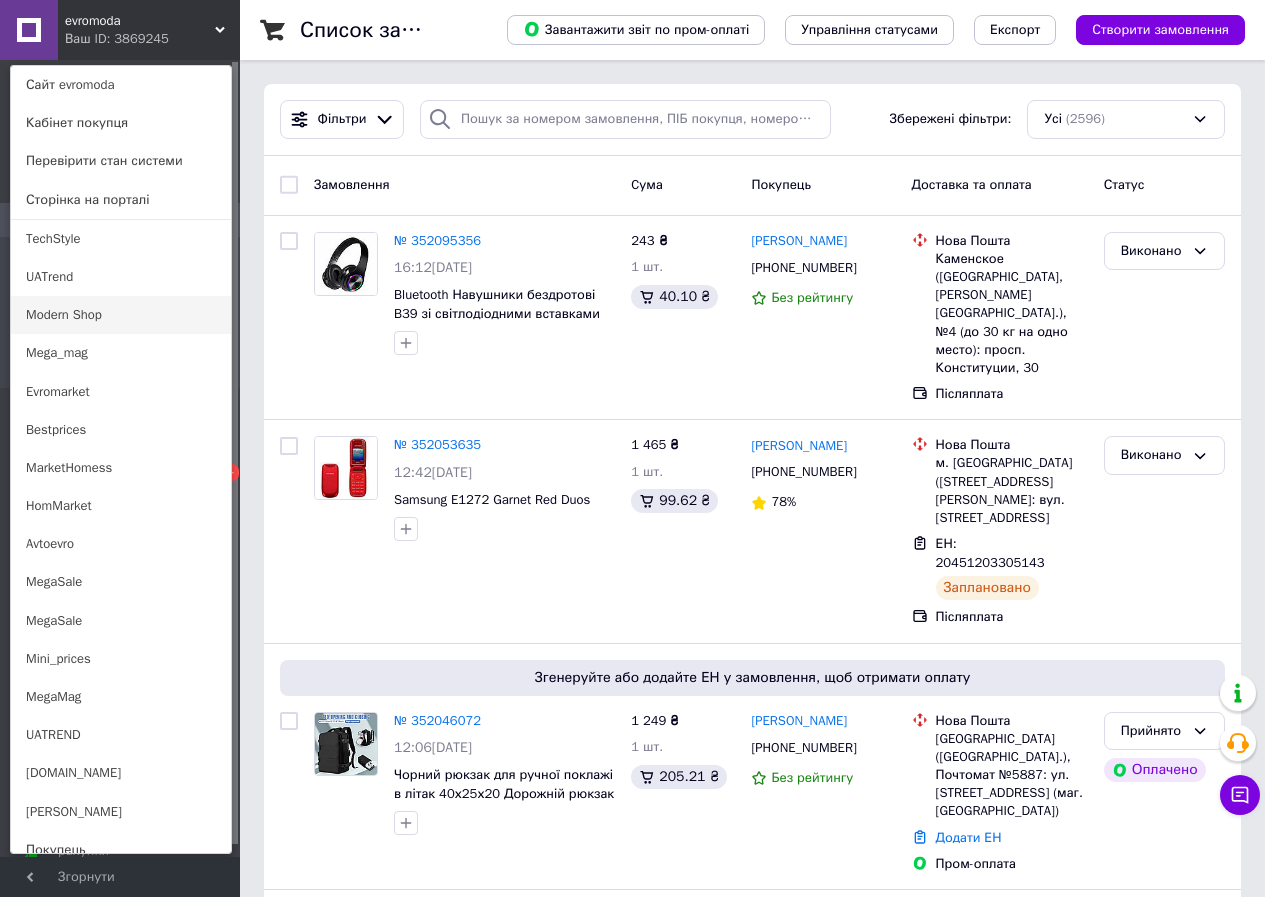 click on "Modern Shop" at bounding box center [121, 315] 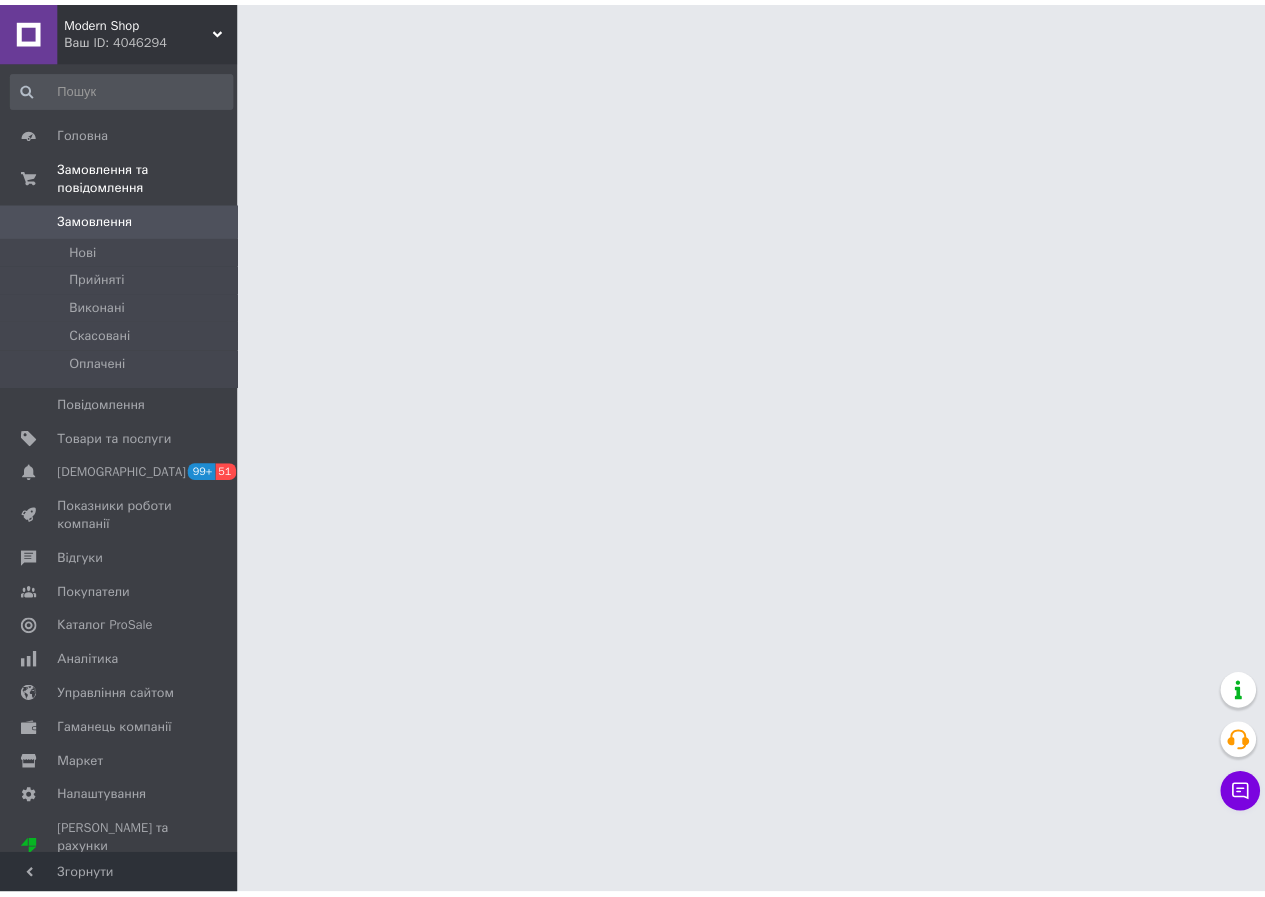 scroll, scrollTop: 0, scrollLeft: 0, axis: both 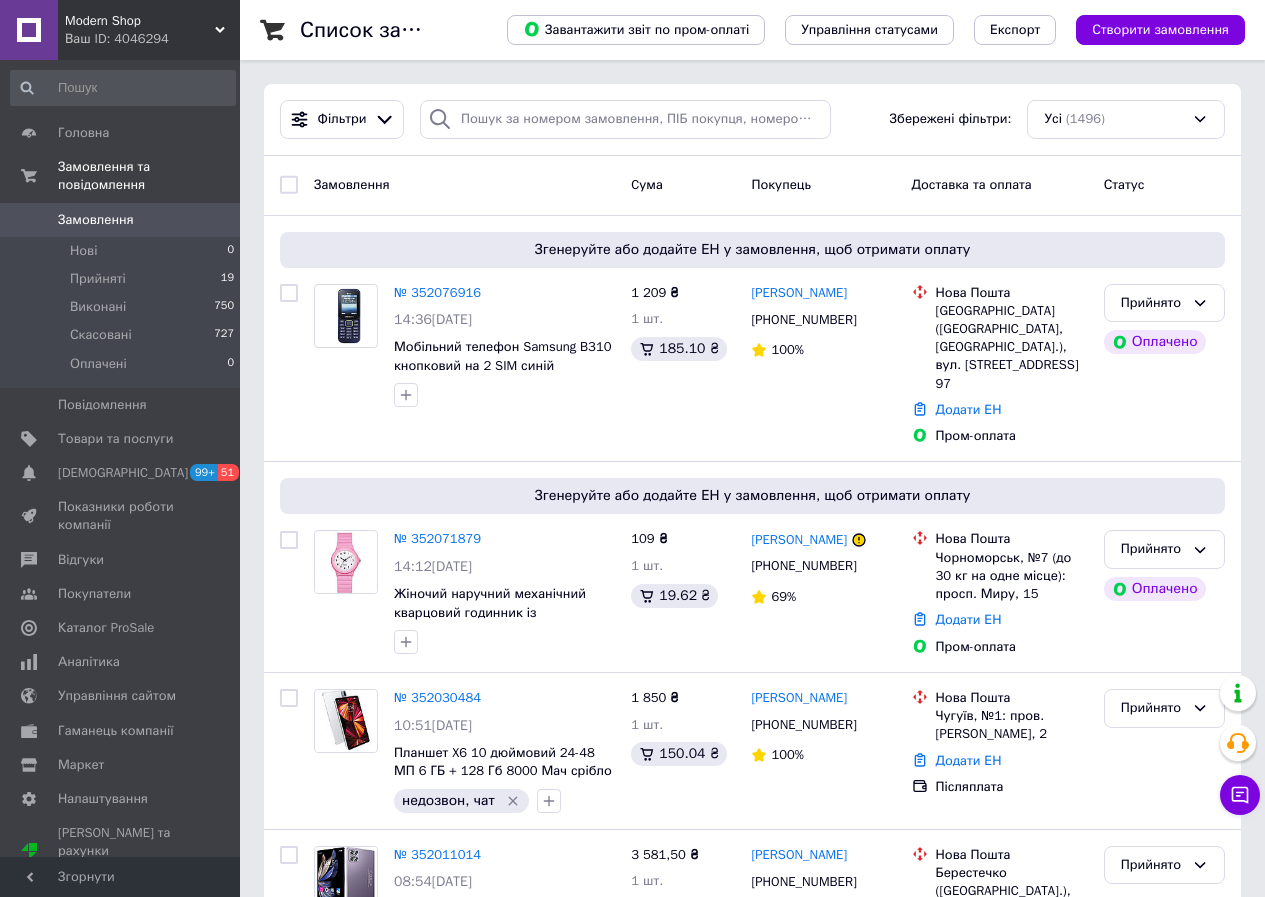 click on "Modern Shop" at bounding box center (140, 21) 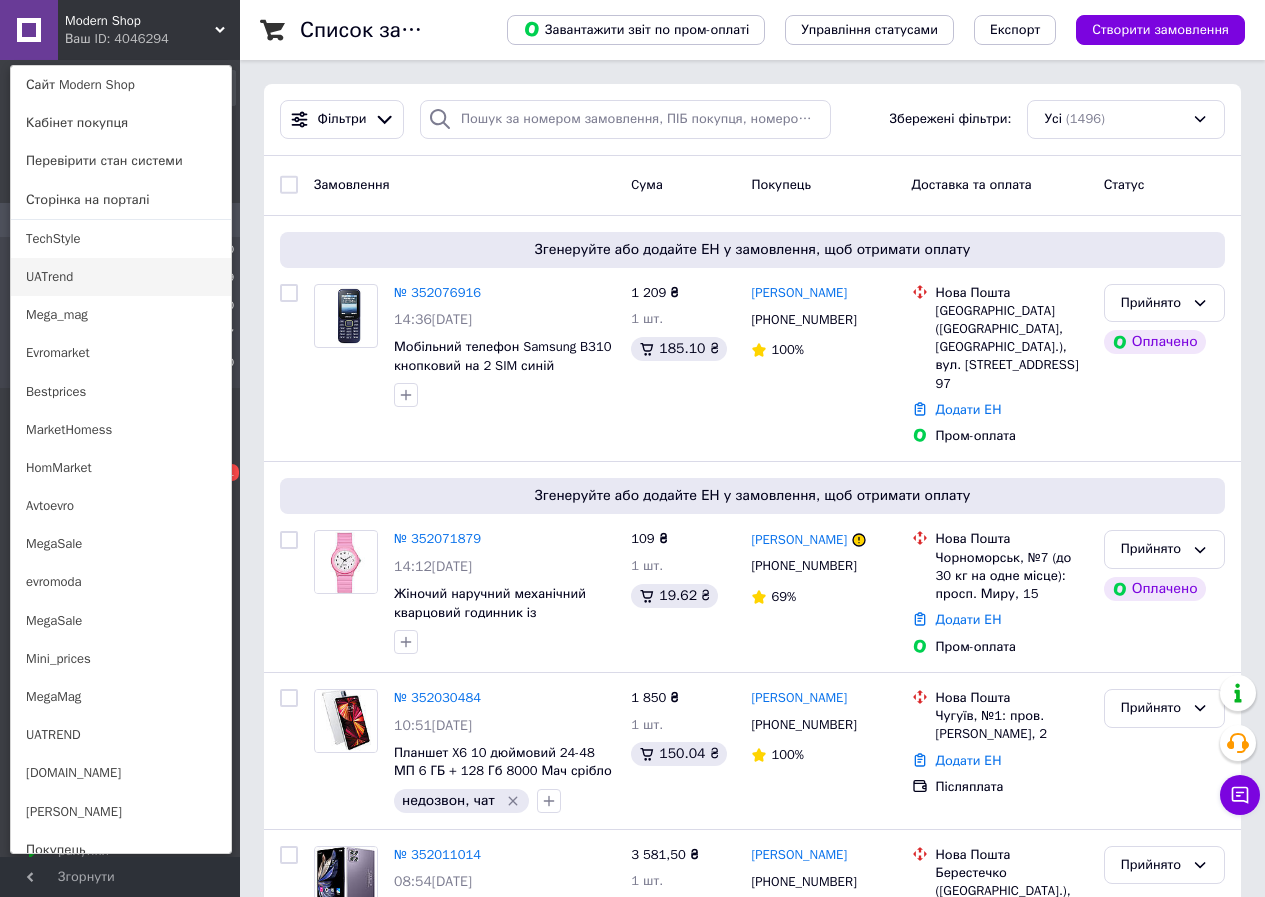 click on "UATrend" at bounding box center [121, 277] 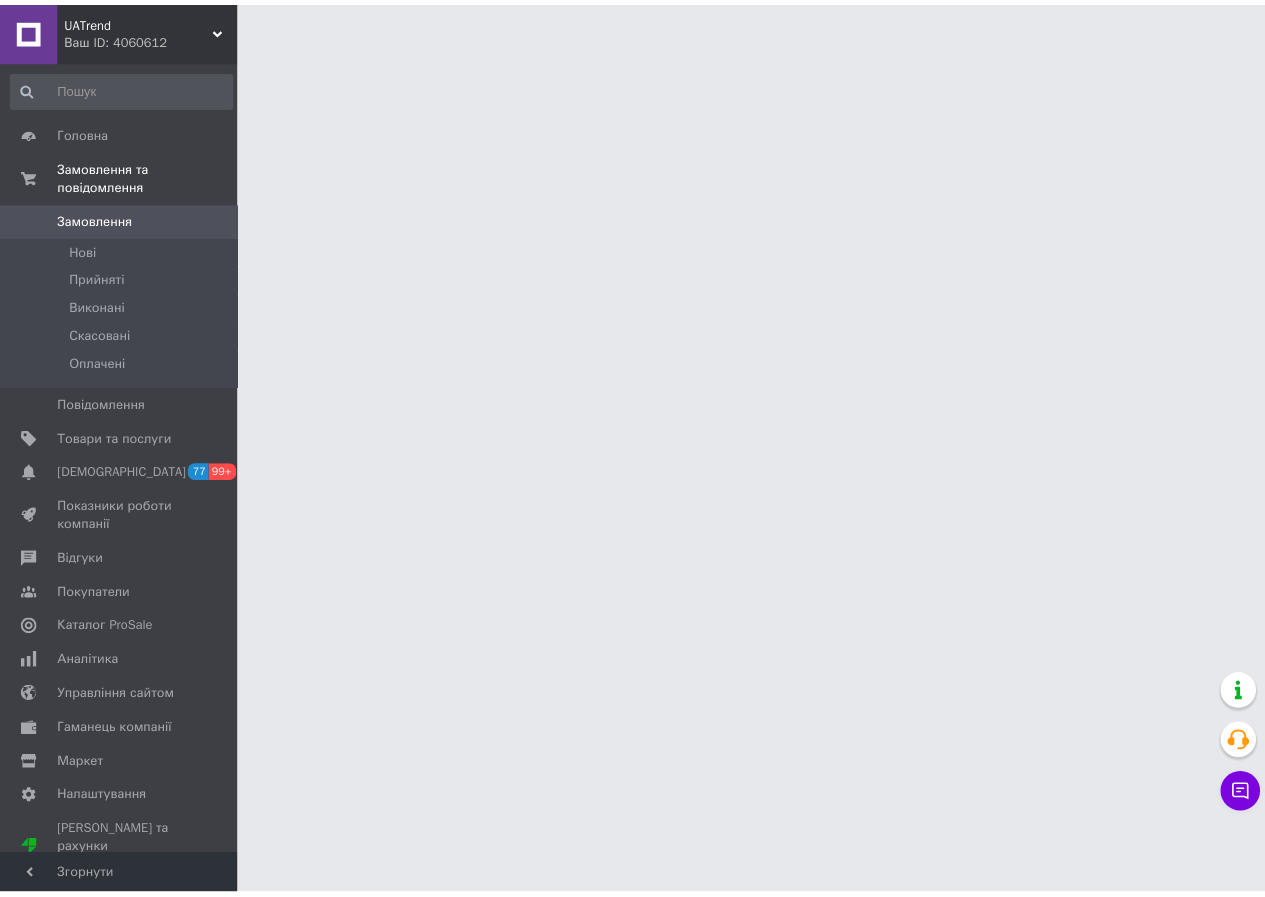 scroll, scrollTop: 0, scrollLeft: 0, axis: both 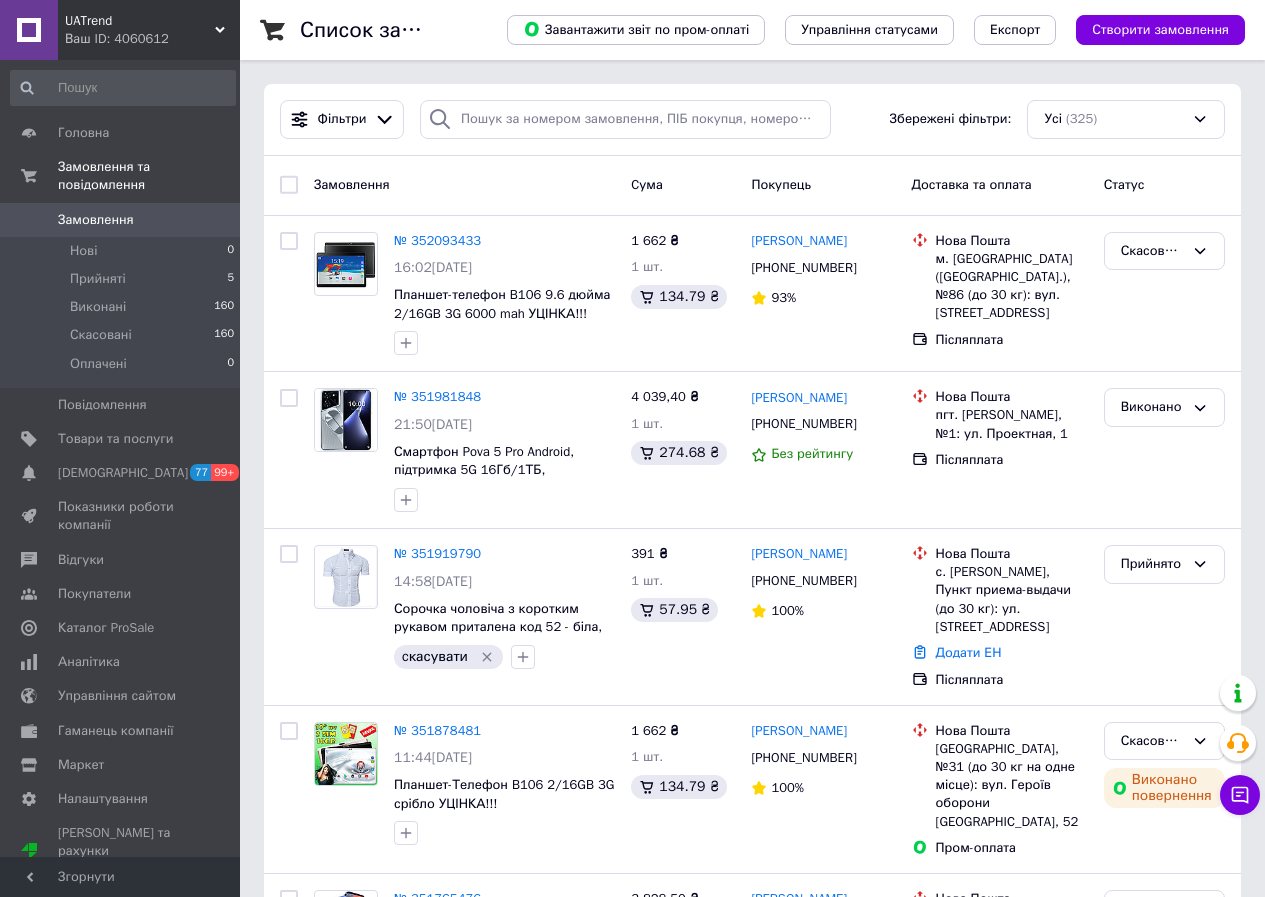 click on "Ваш ID: 4060612" at bounding box center (152, 39) 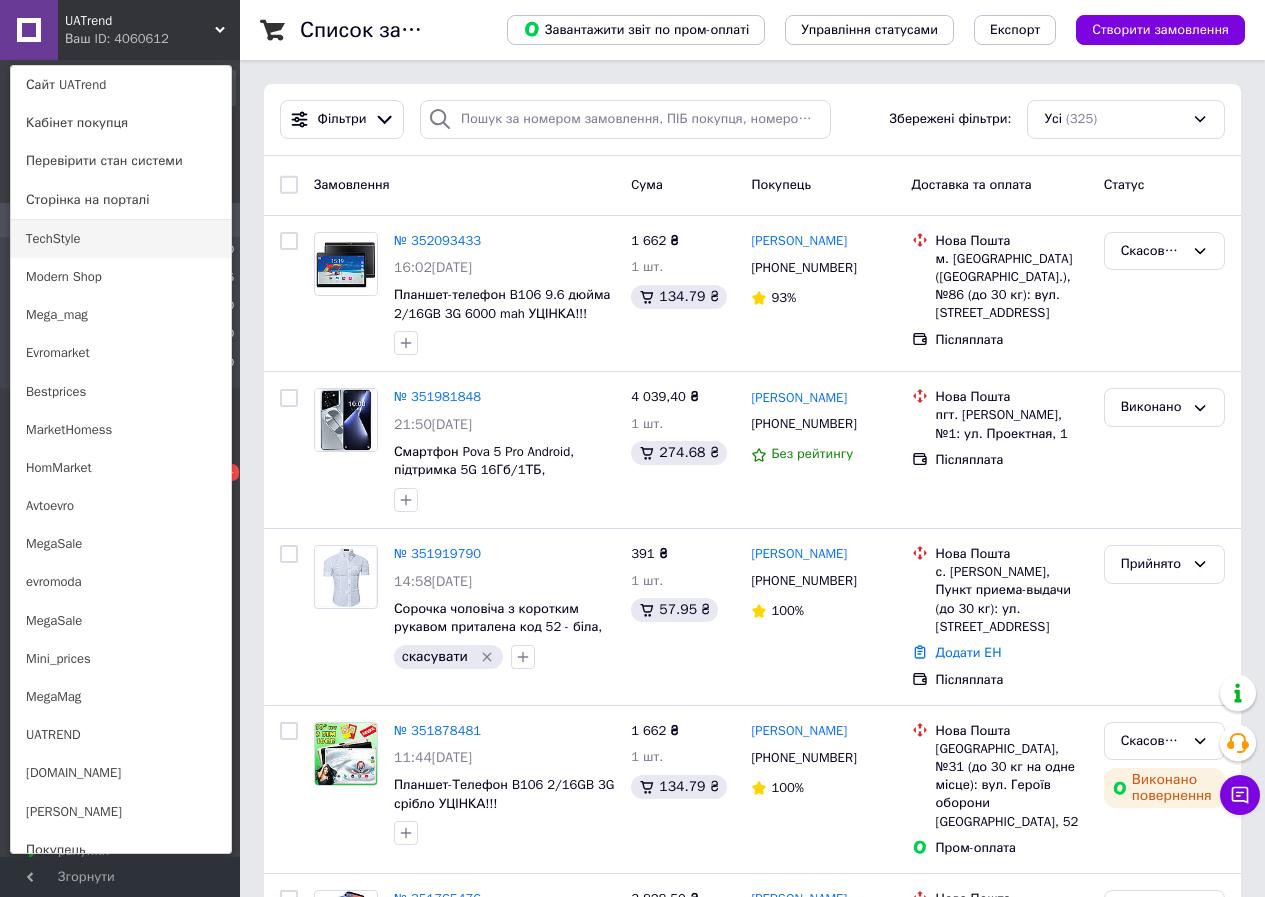 click on "TechStyle" at bounding box center (121, 239) 